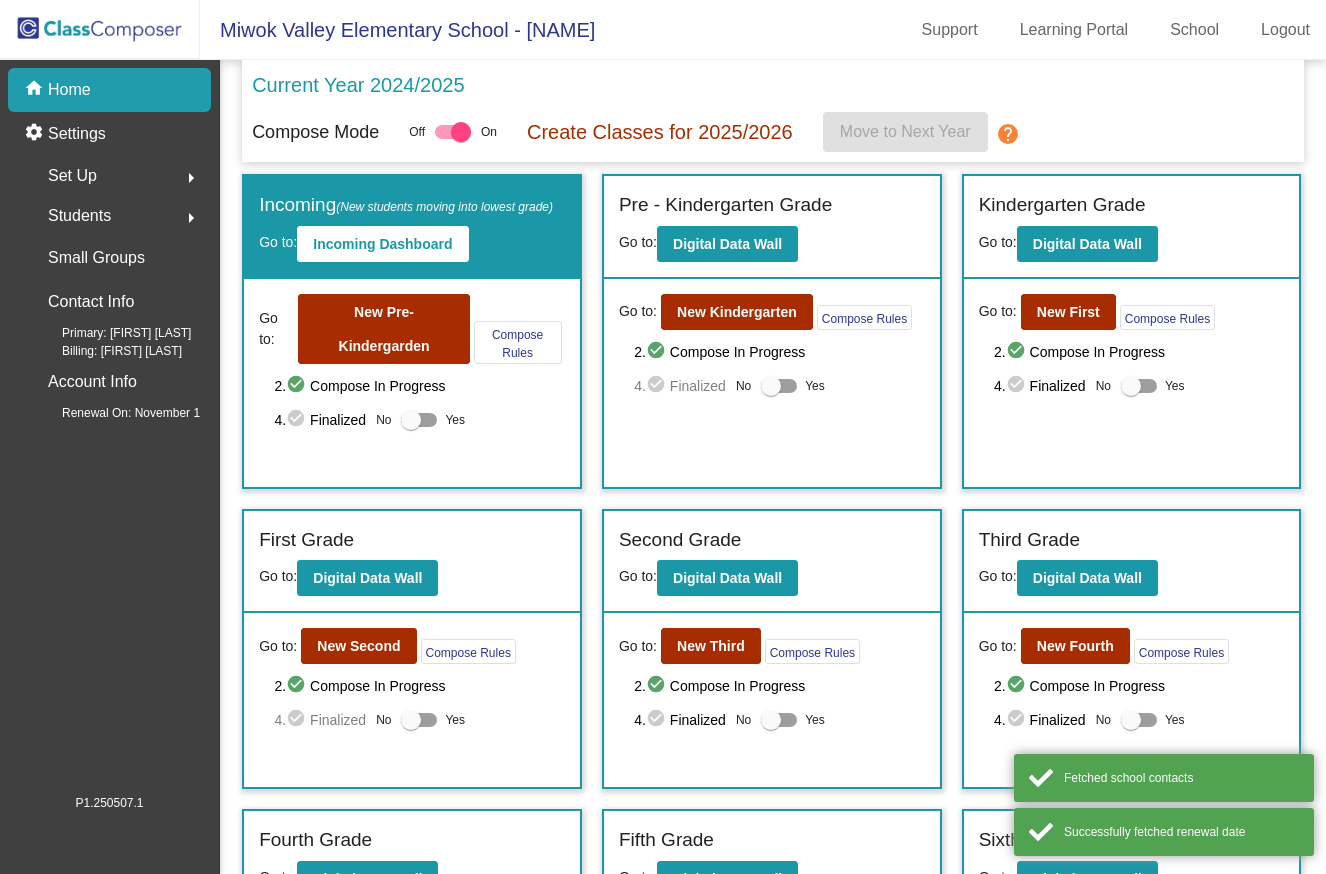 scroll, scrollTop: 0, scrollLeft: 0, axis: both 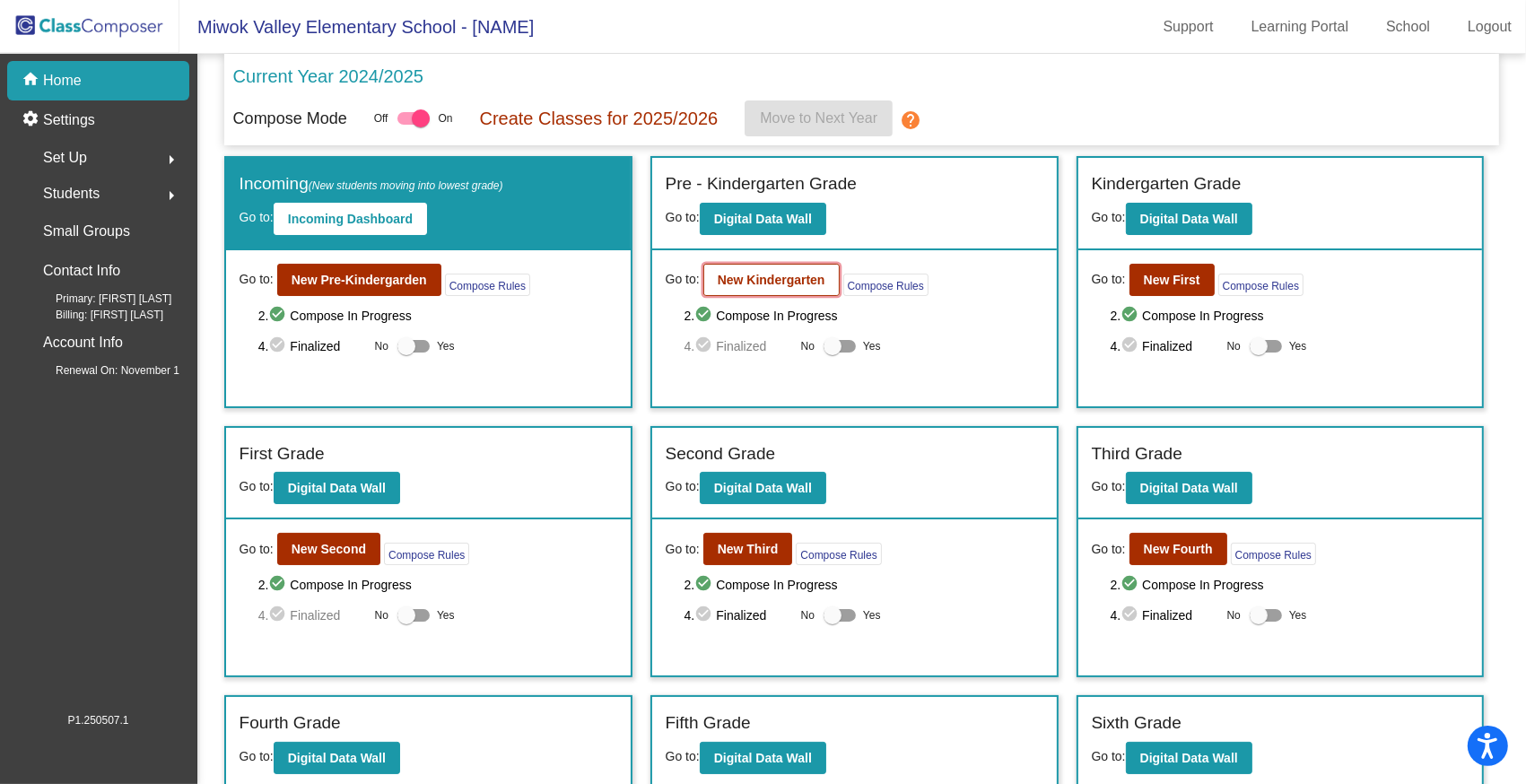 click on "New Kindergarten" 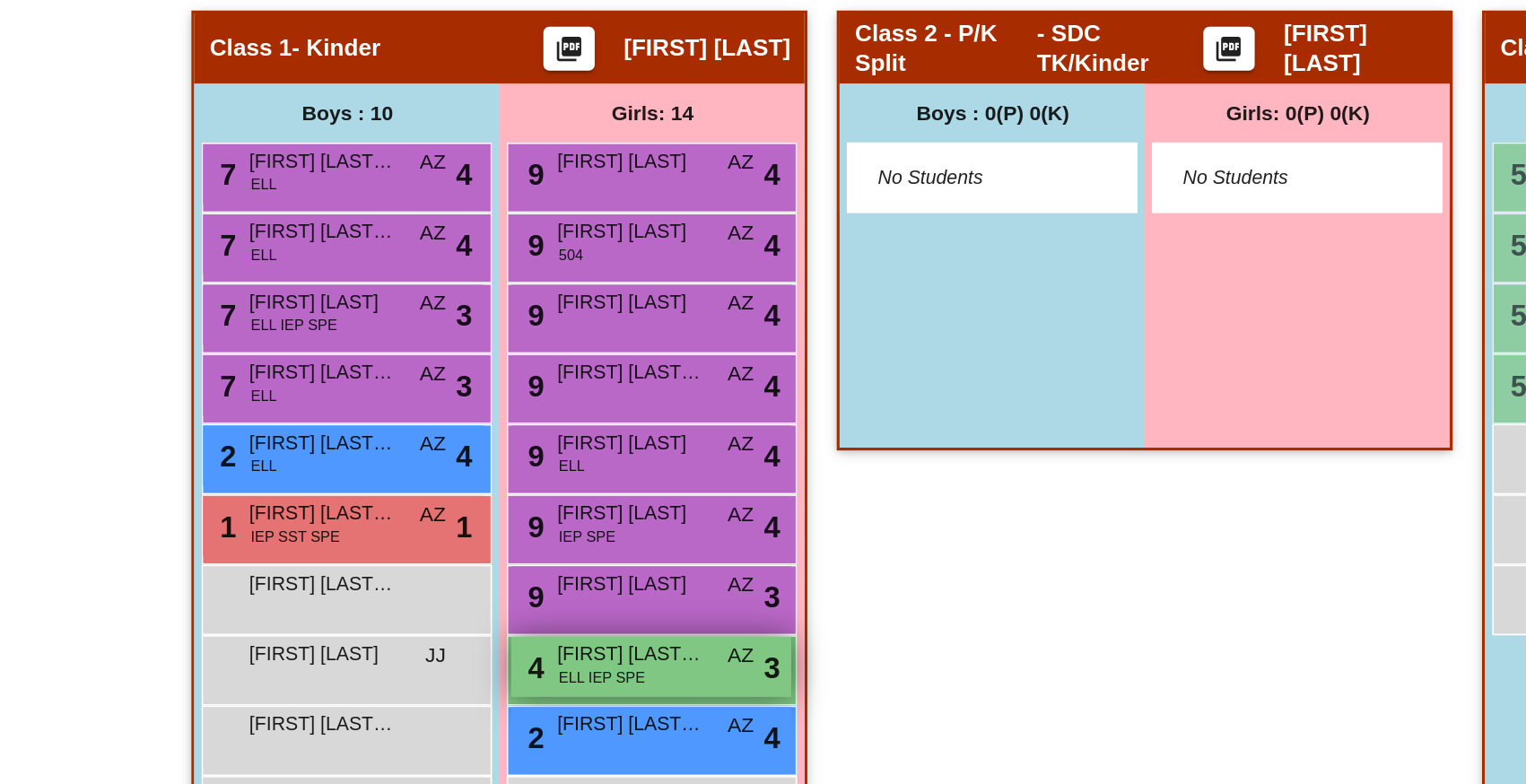 scroll, scrollTop: 163, scrollLeft: 0, axis: vertical 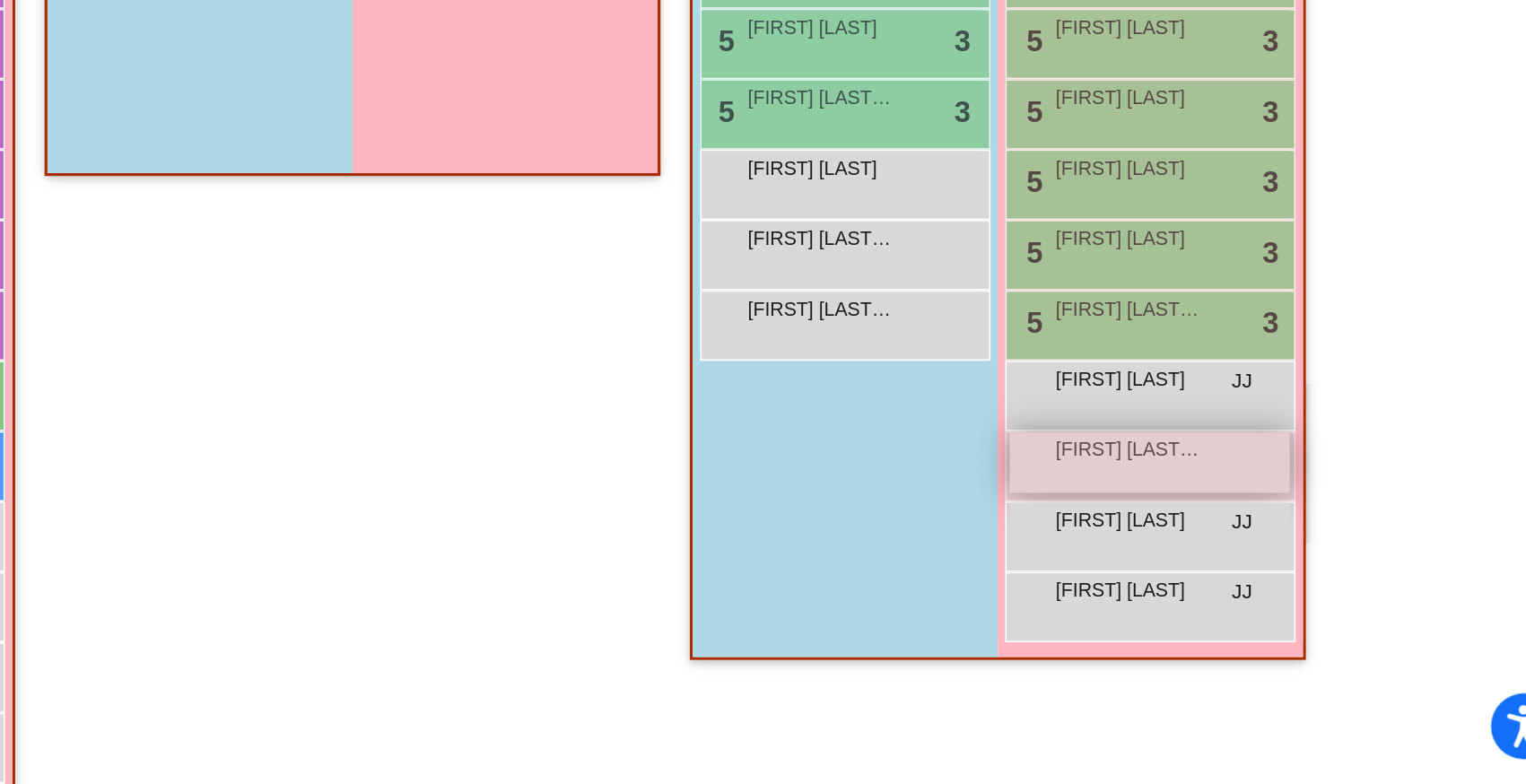 click on "[FIRST] [FIRST] [LAST]" at bounding box center (1246, 577) 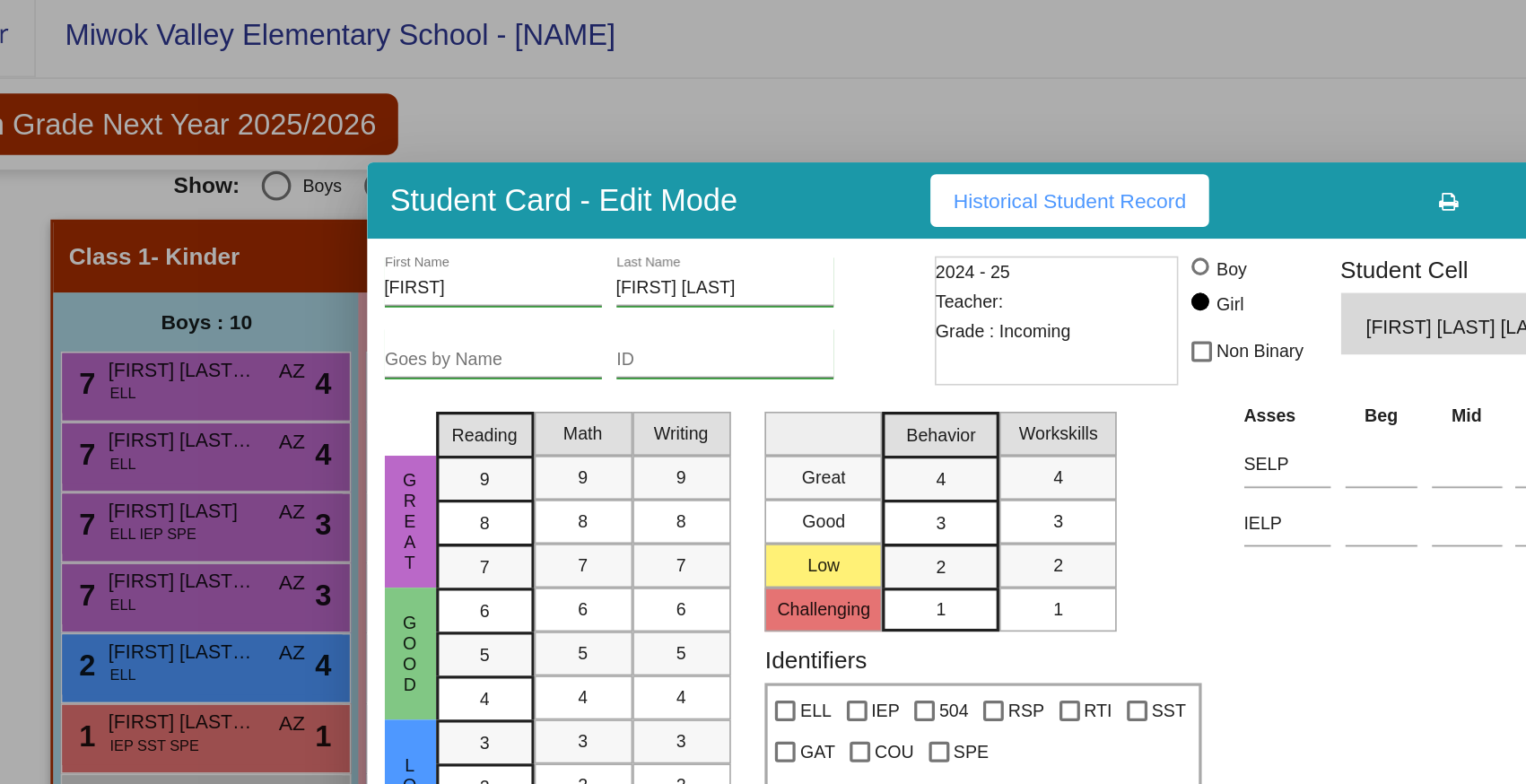 click at bounding box center (763, 392) 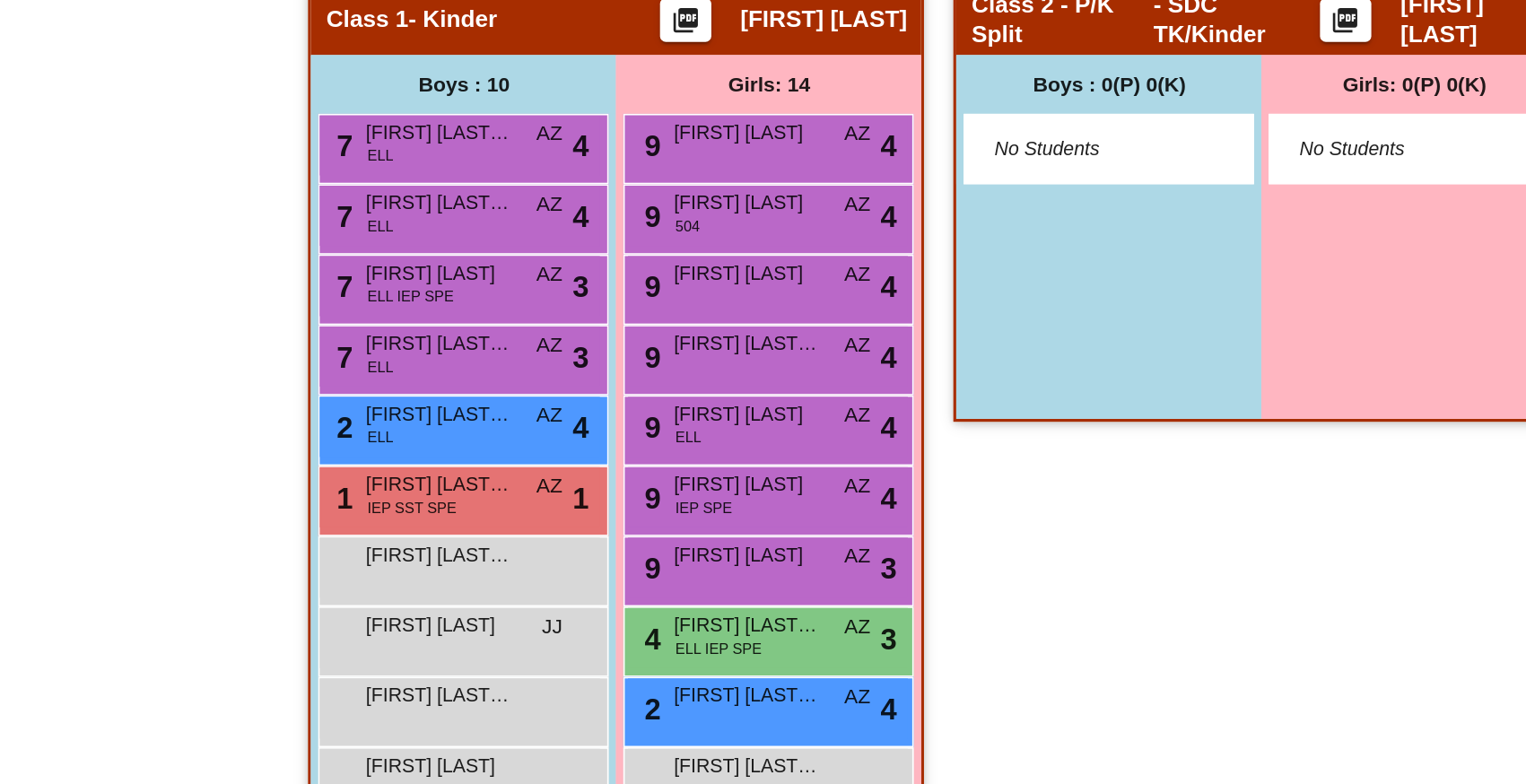 scroll, scrollTop: 400, scrollLeft: 0, axis: vertical 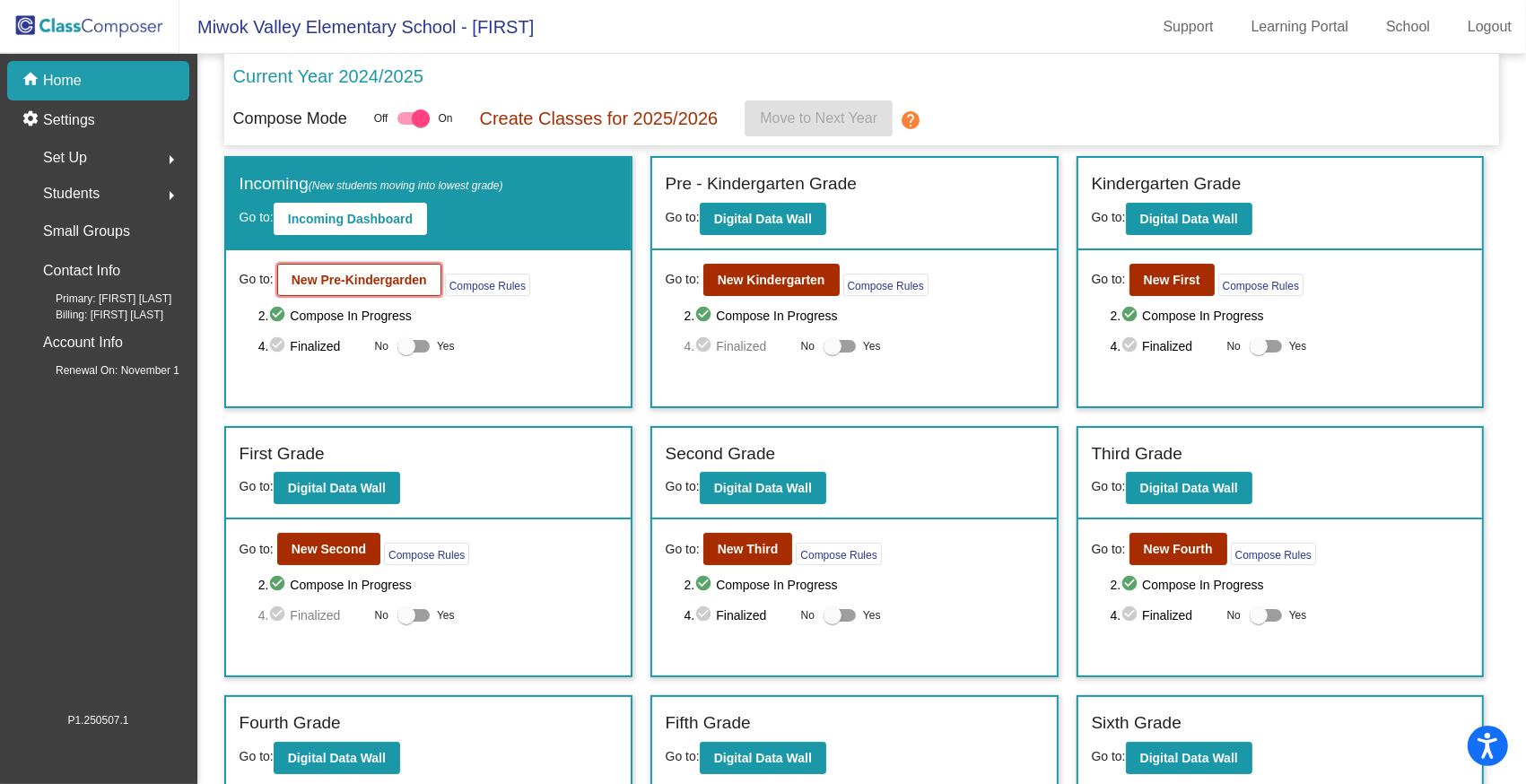 click on "New Pre-Kindergarden" 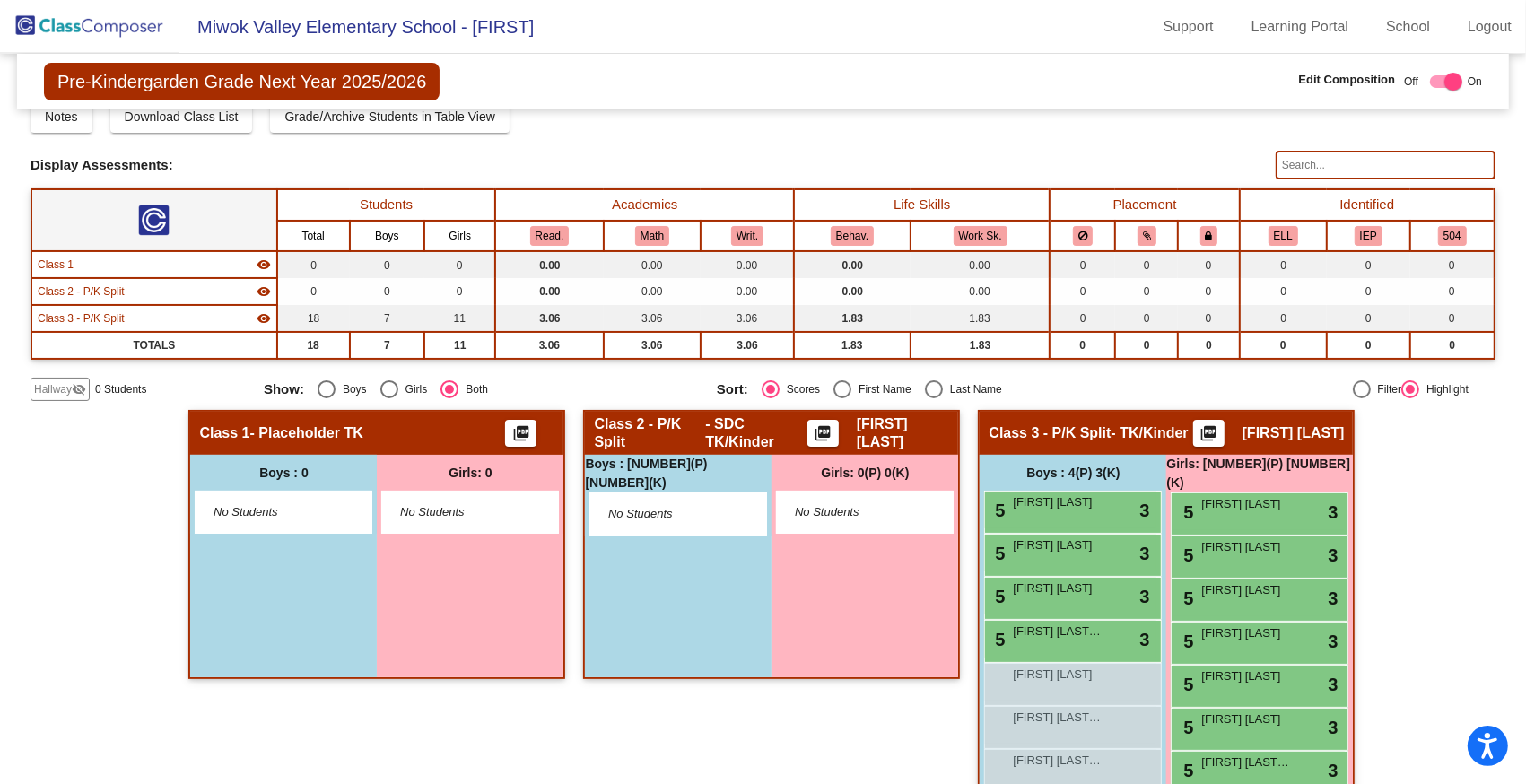 scroll, scrollTop: 34, scrollLeft: 0, axis: vertical 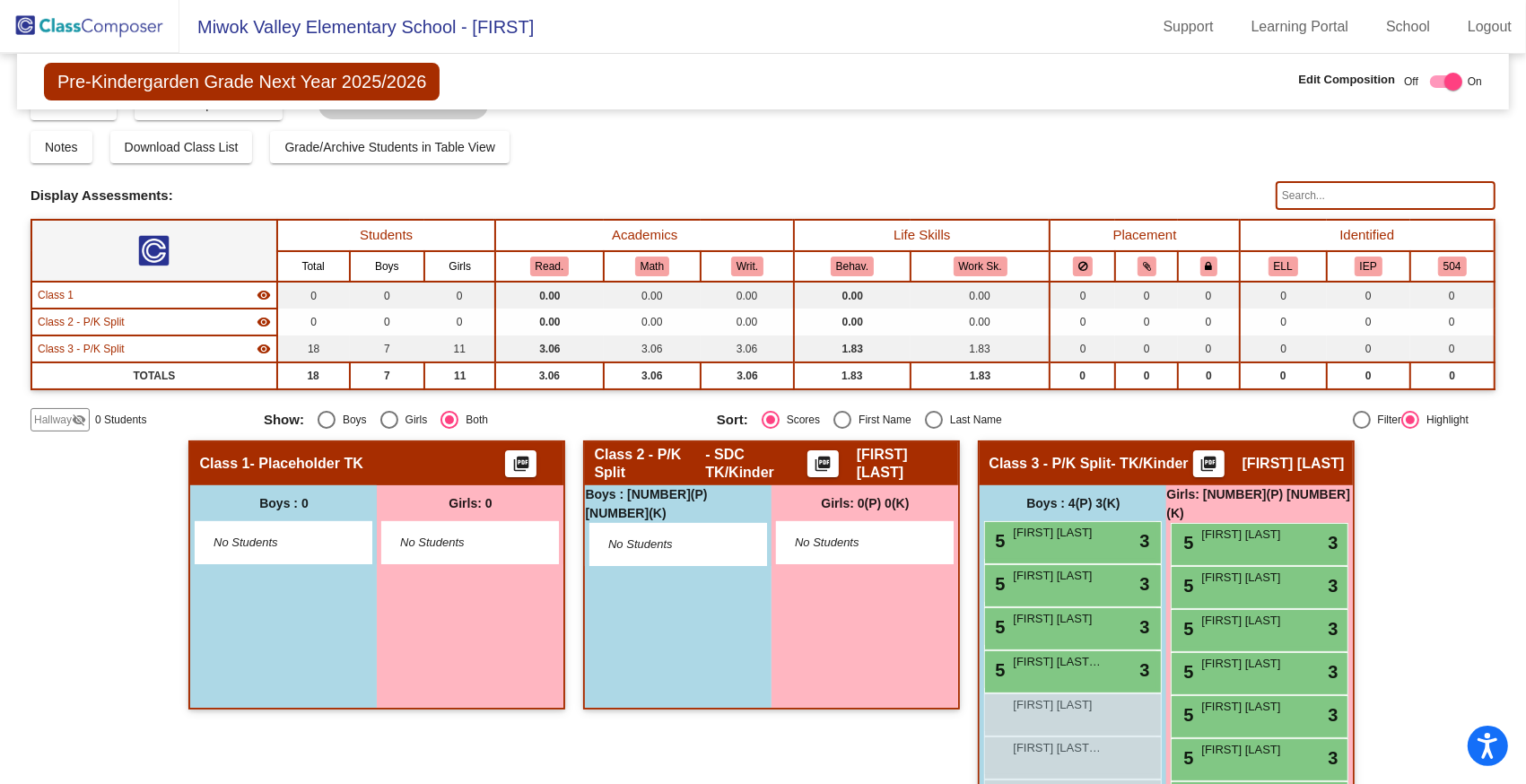 click 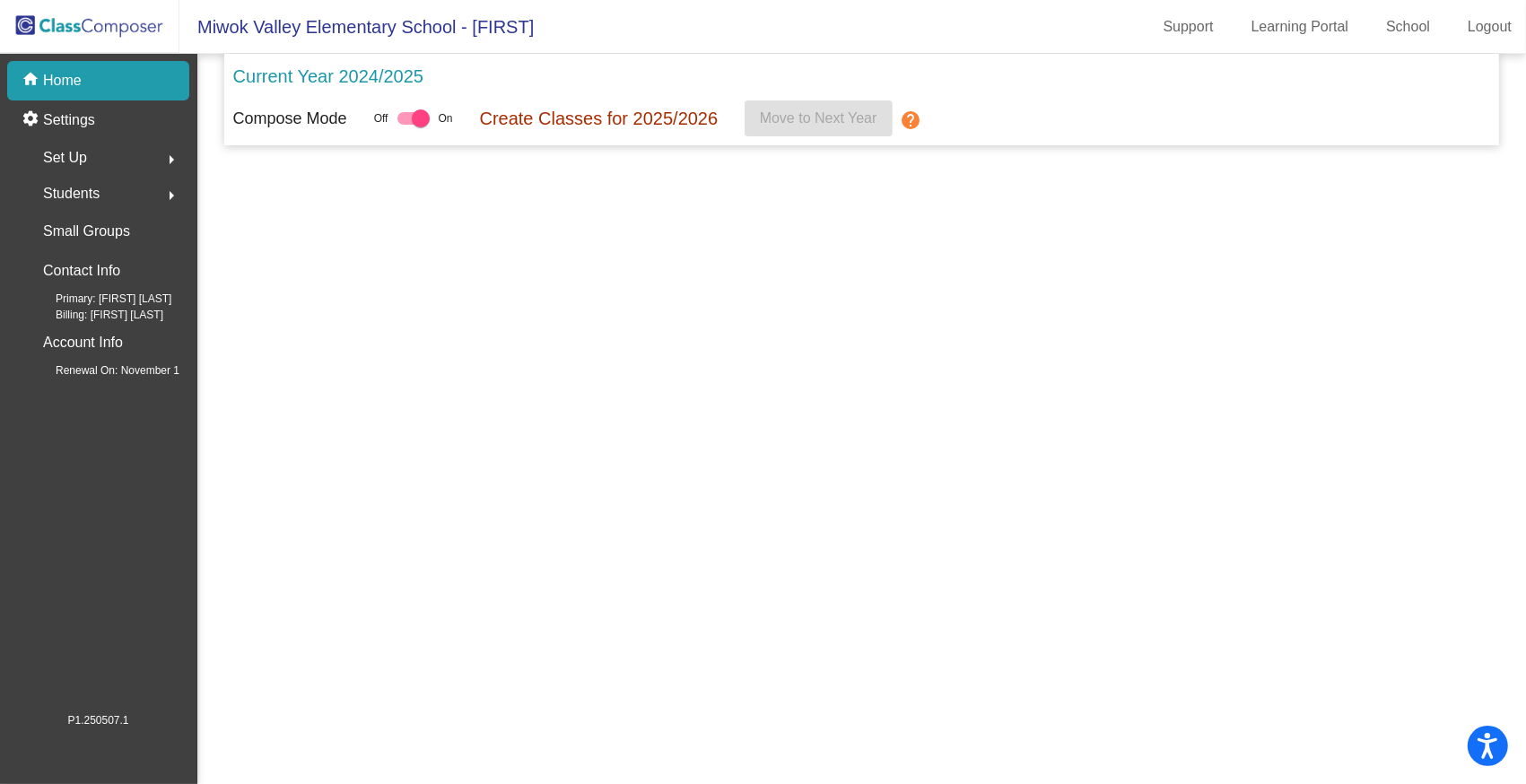scroll, scrollTop: 0, scrollLeft: 0, axis: both 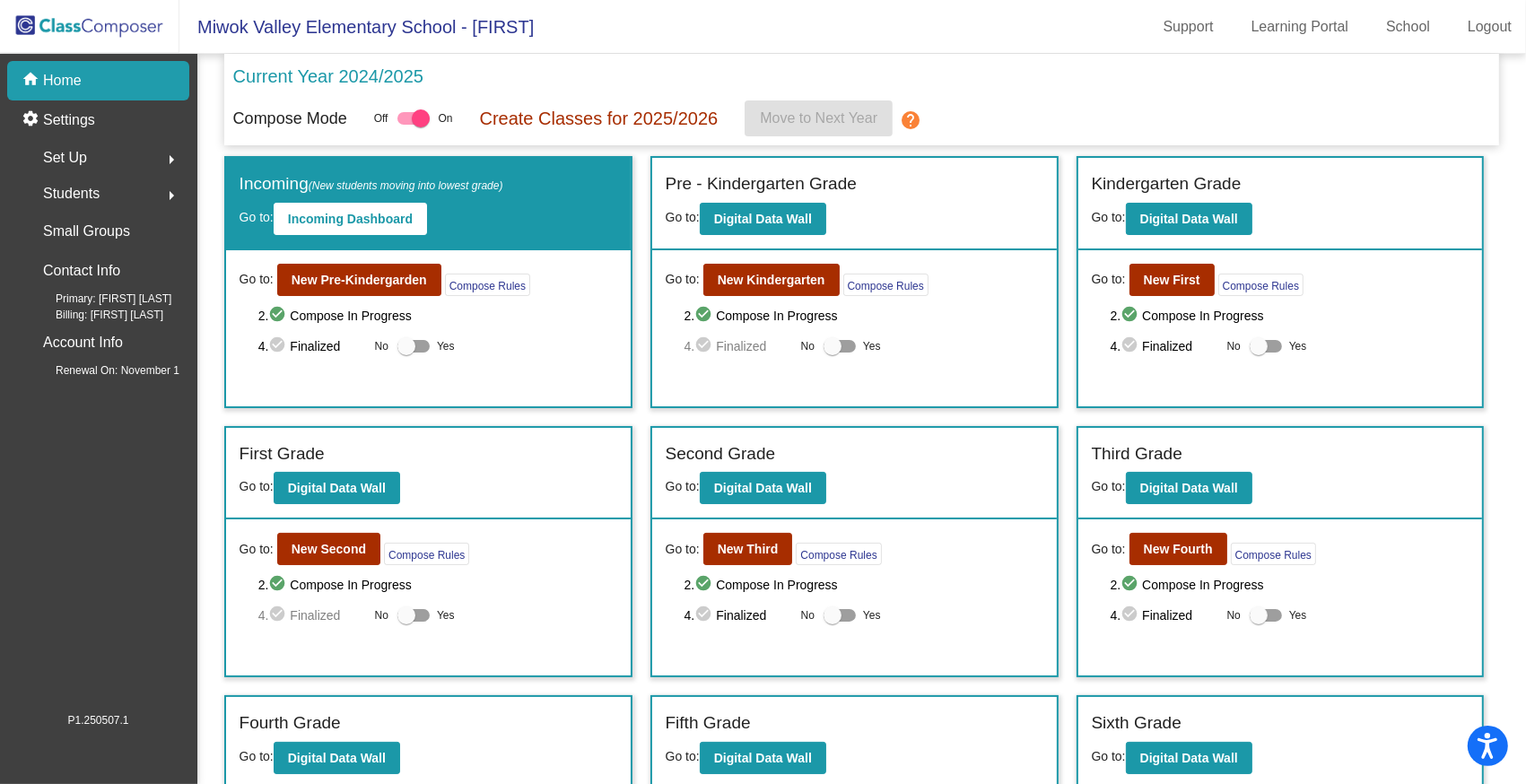 click on "Students" 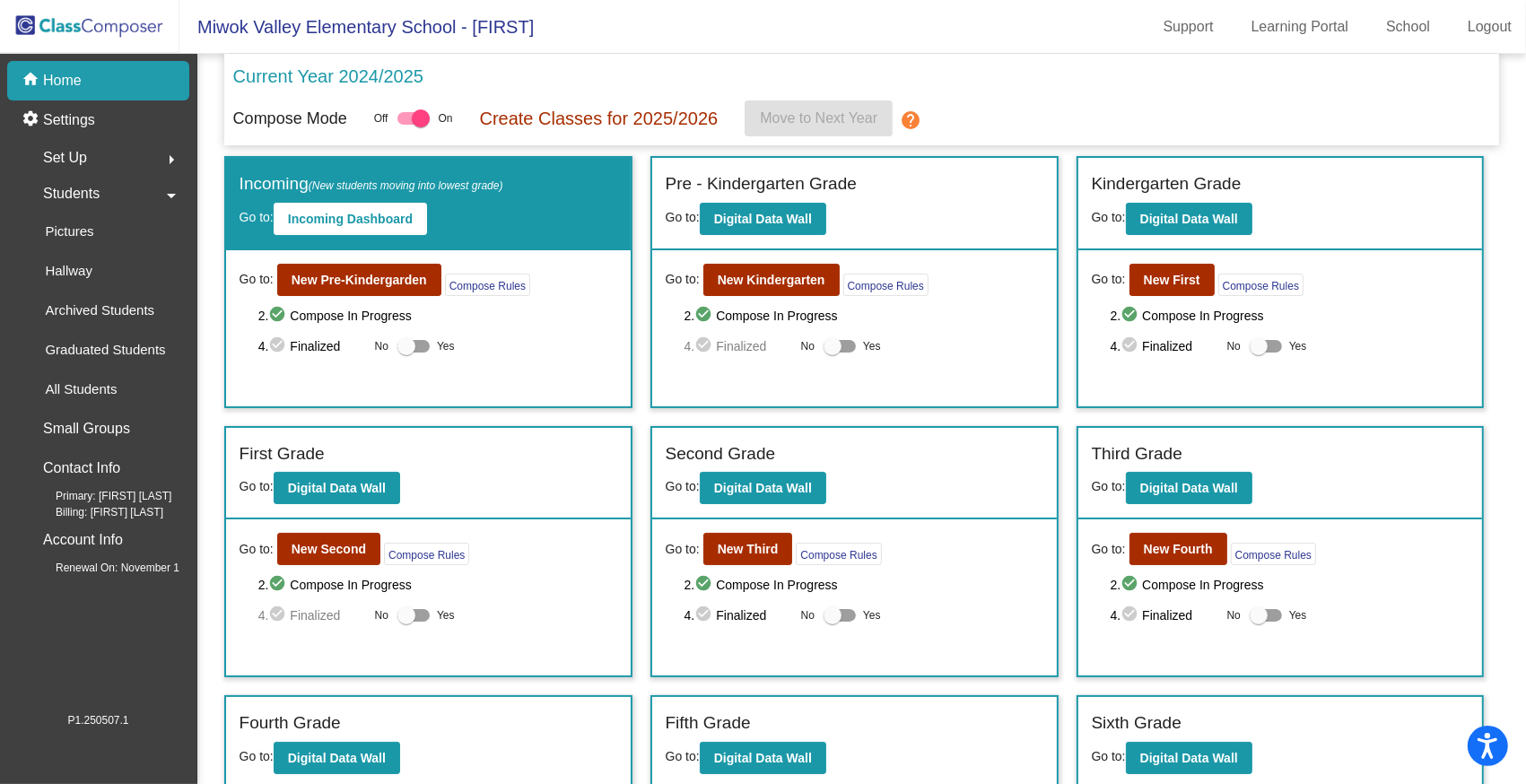 click on "Students" 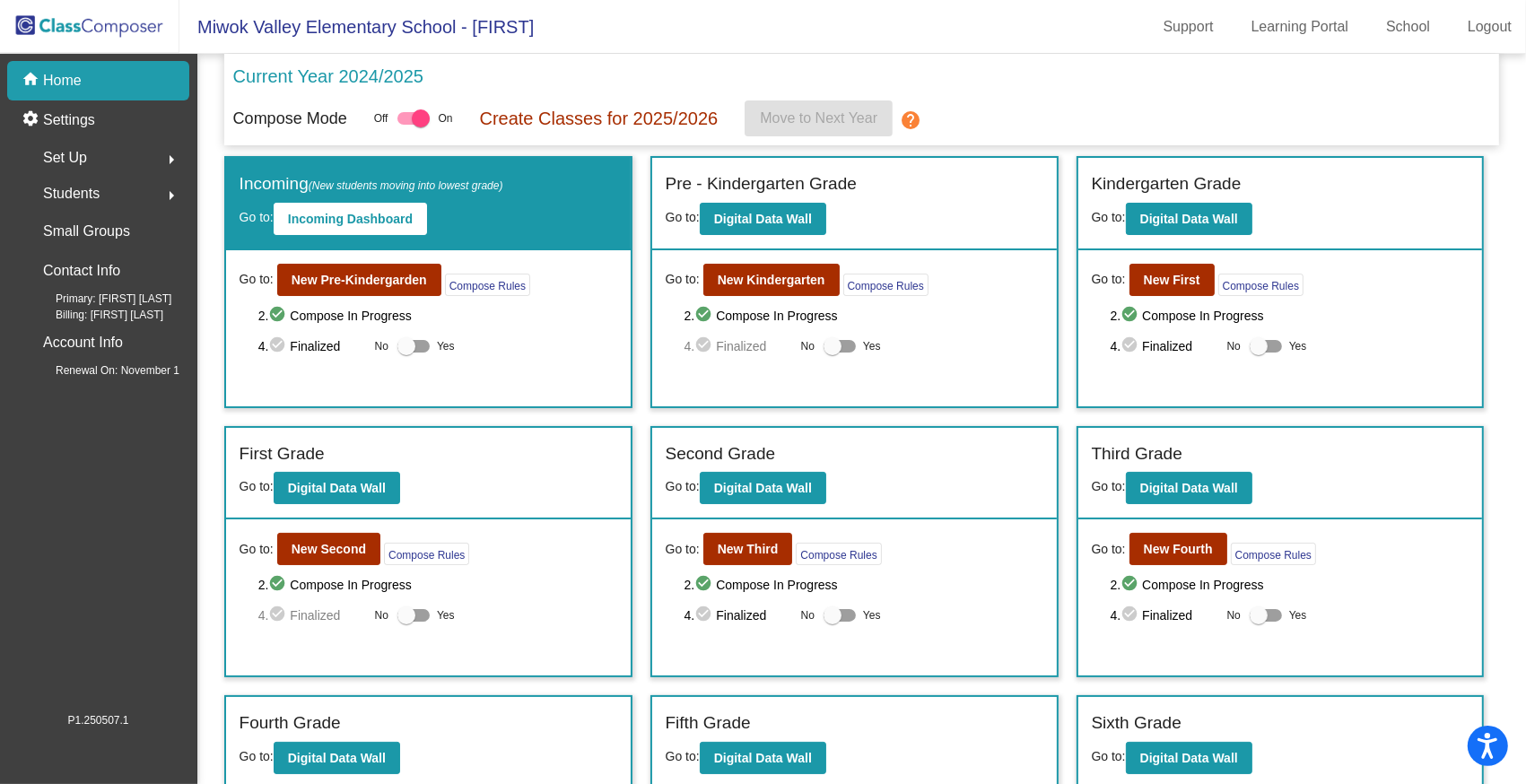 click on "Students" 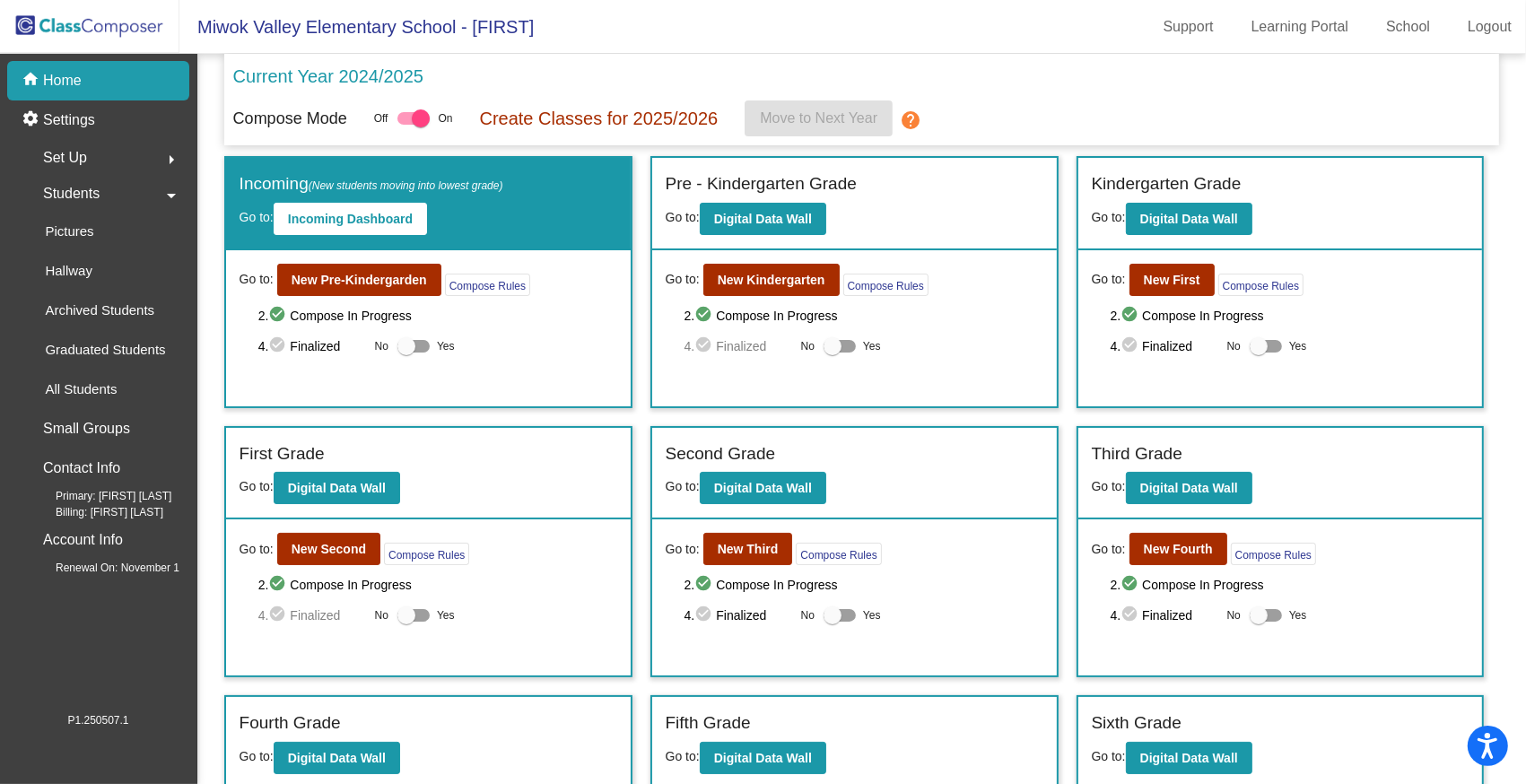click on "Students" 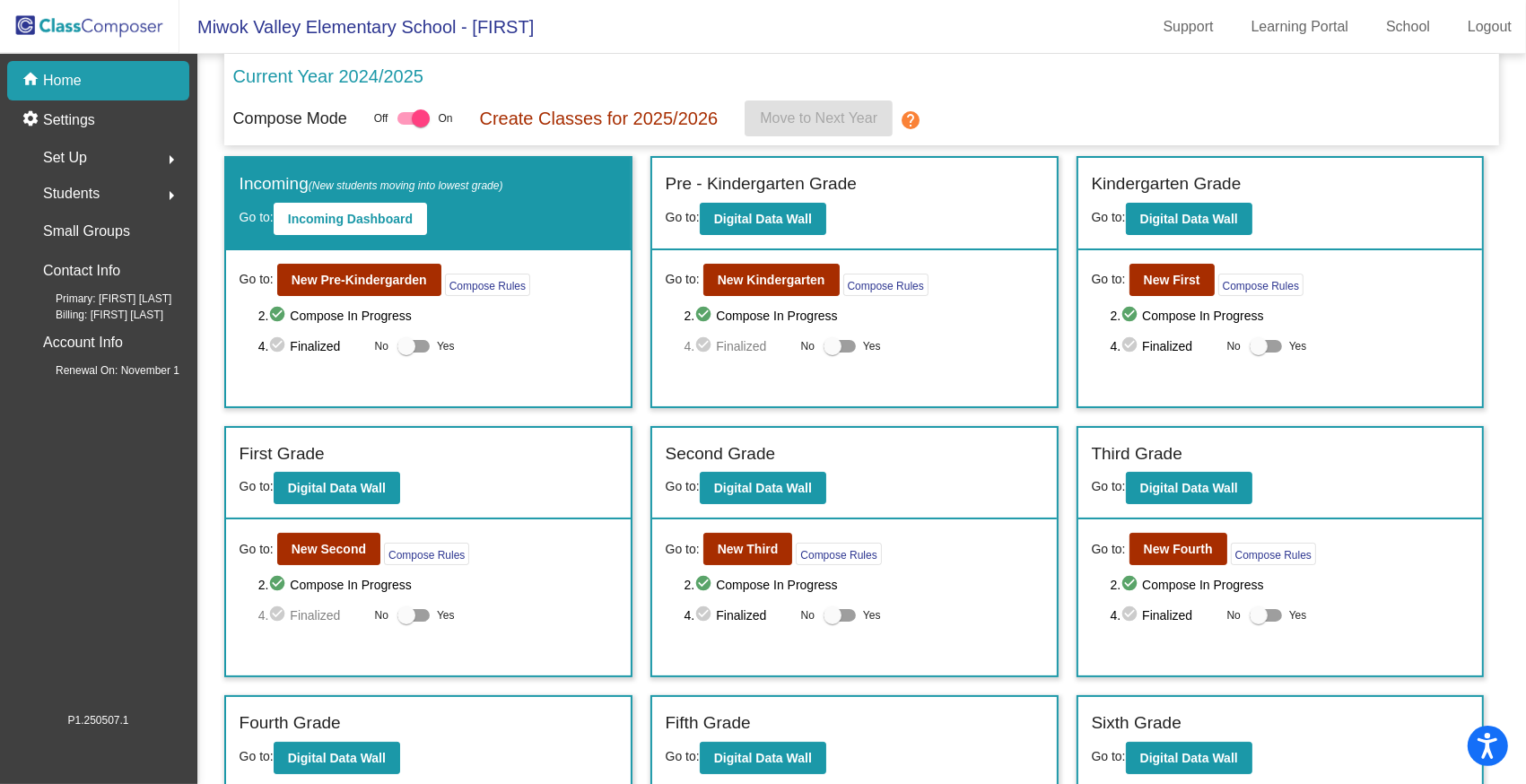 click on "Students" 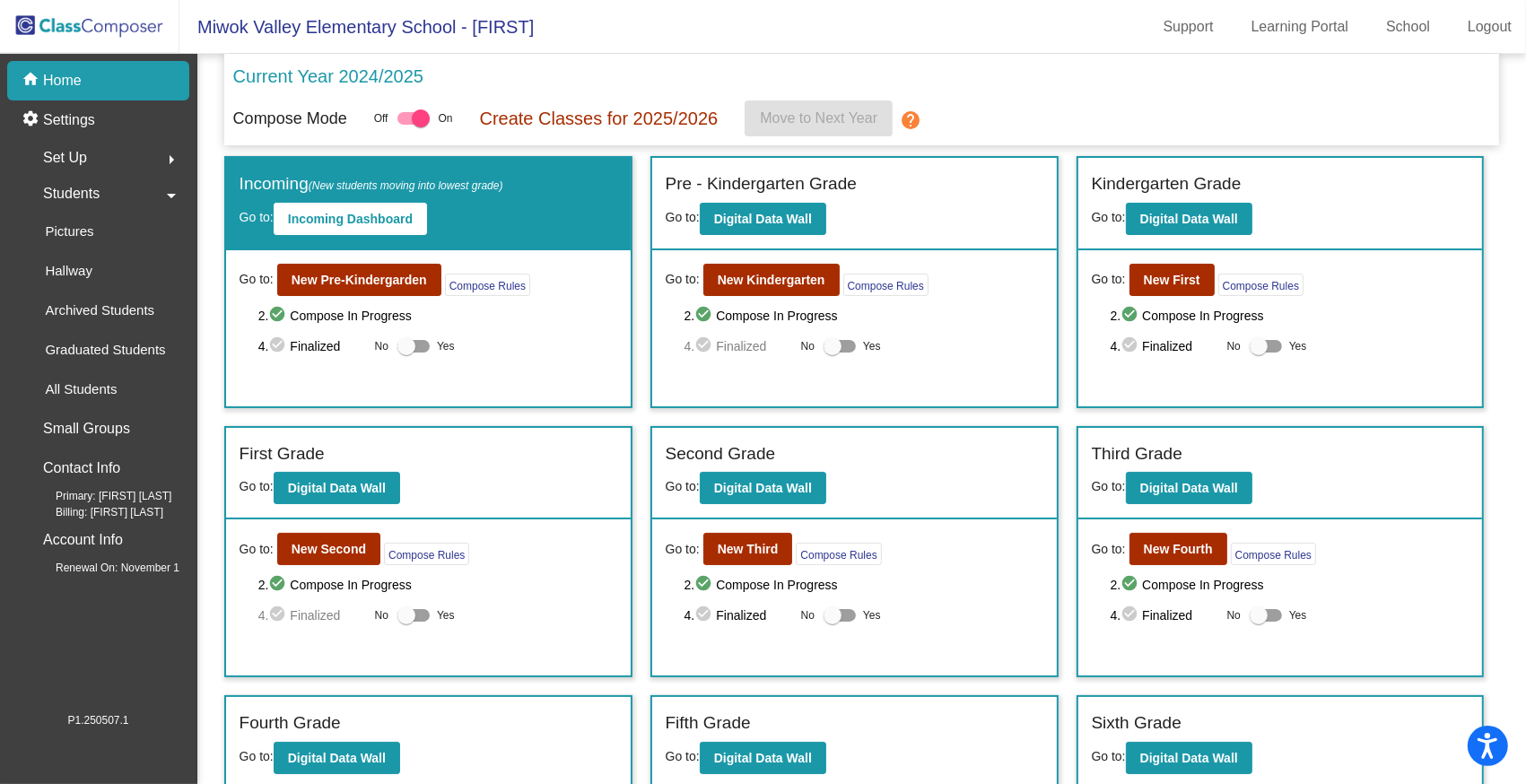 click on "Students" 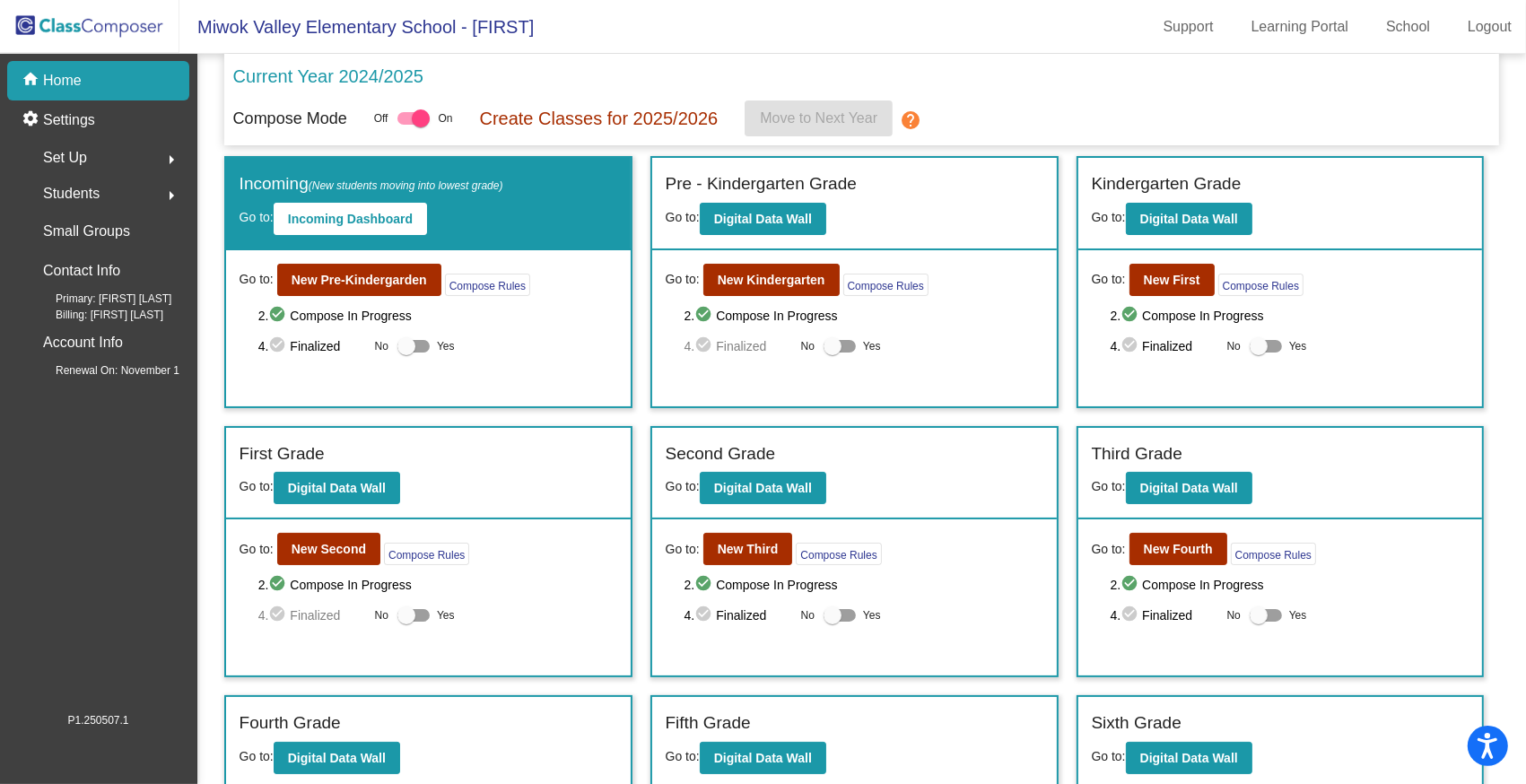 click on "Students  arrow_right" 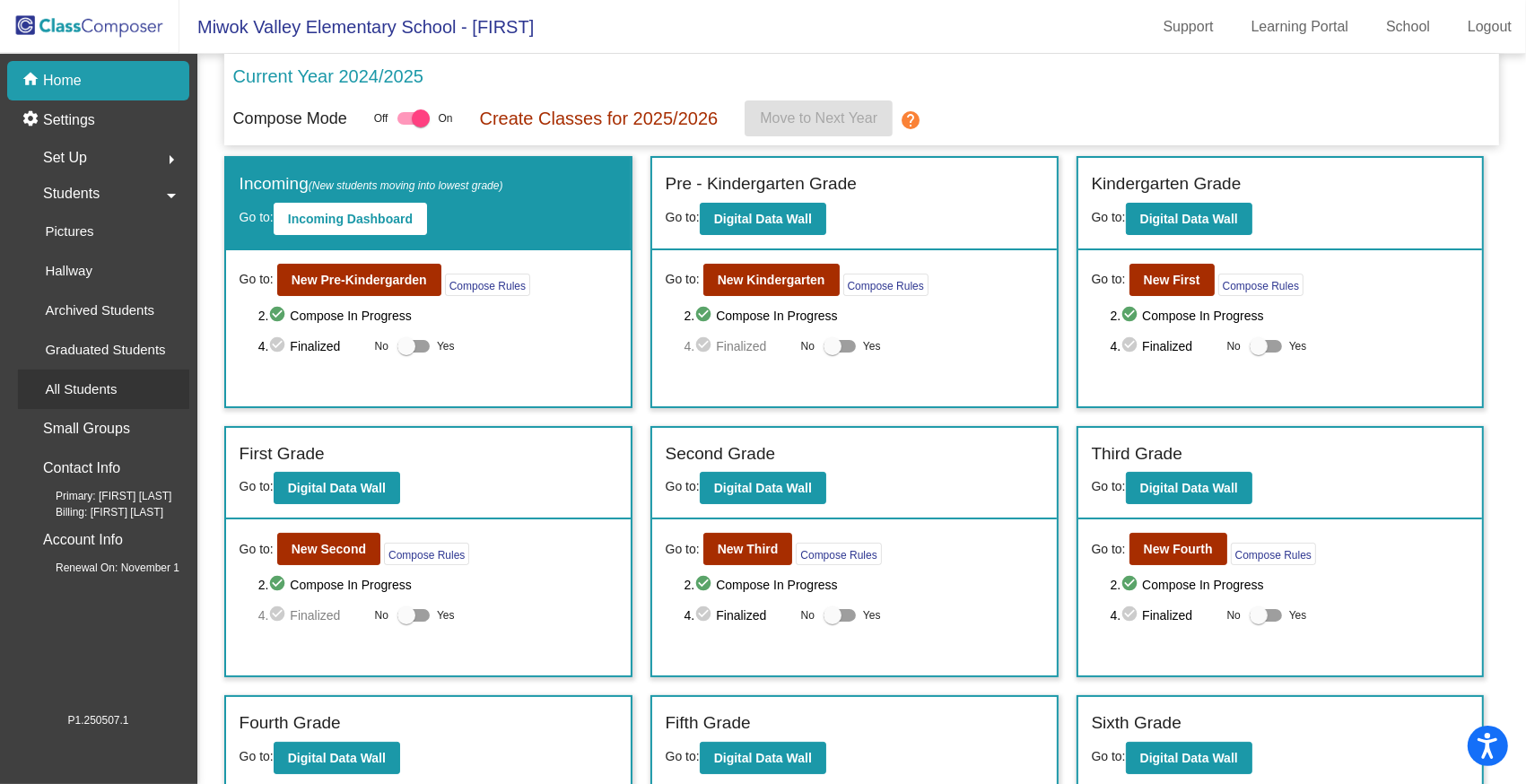 click on "All Students" 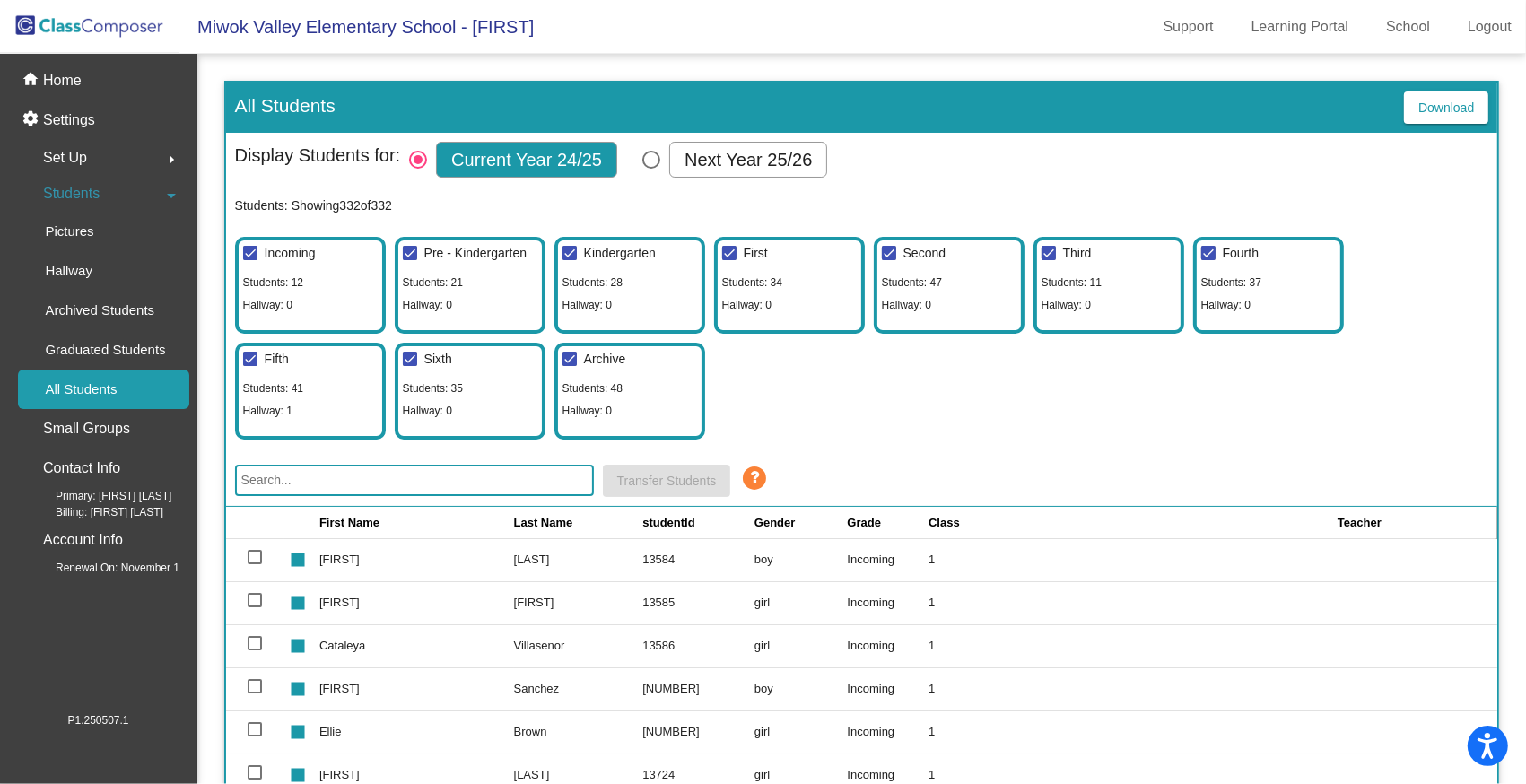 click 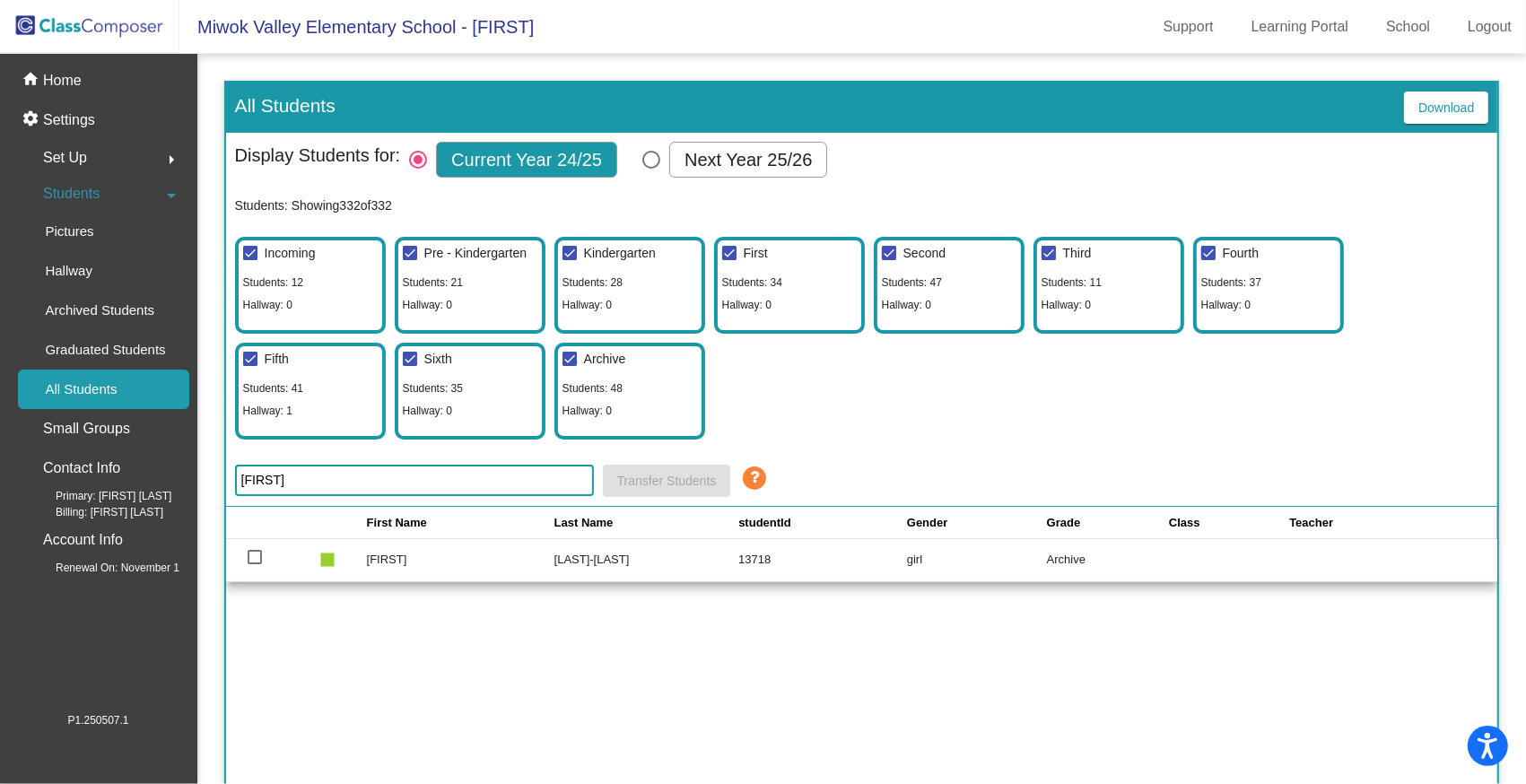 click on "[FIRST]" 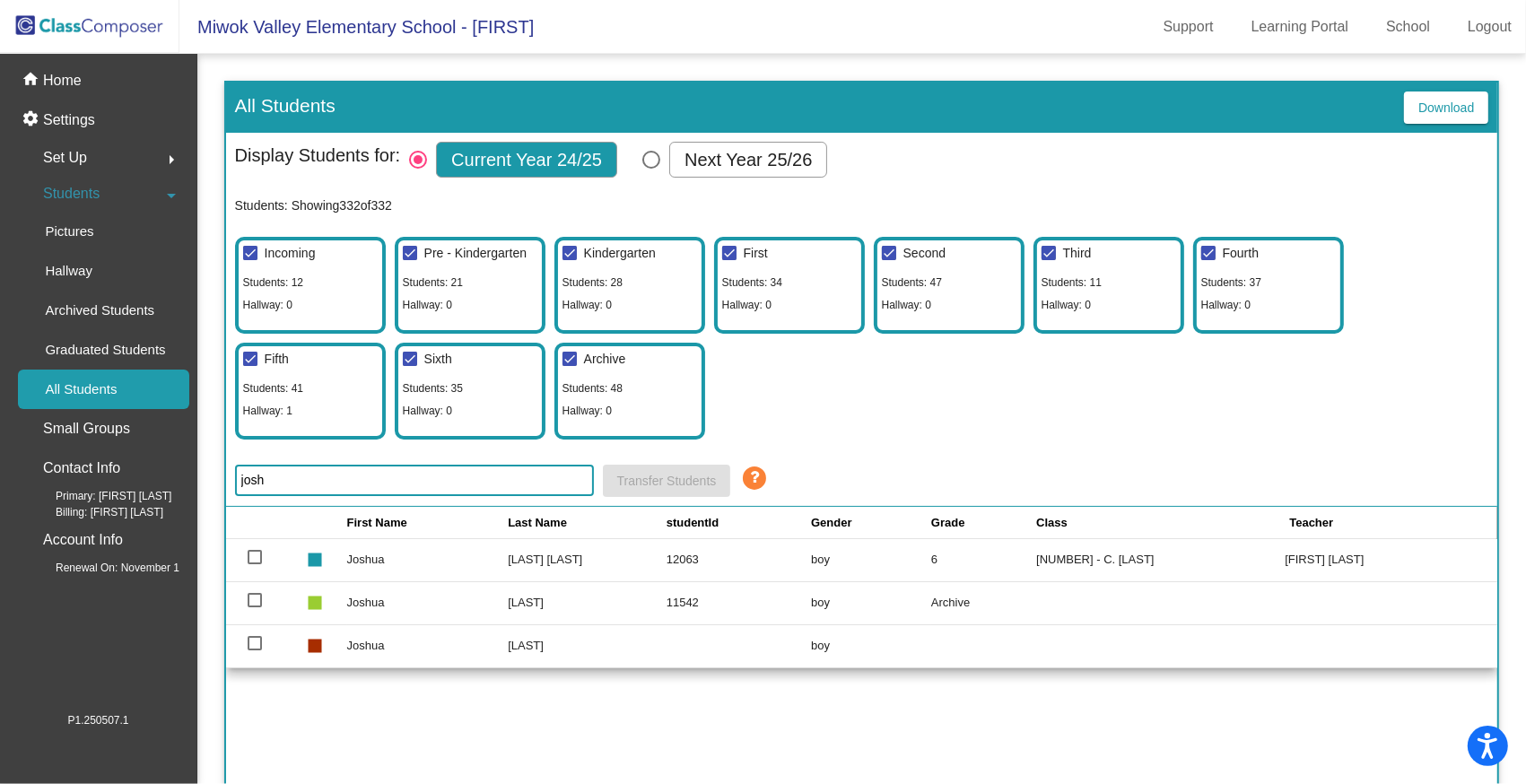 type on "josh" 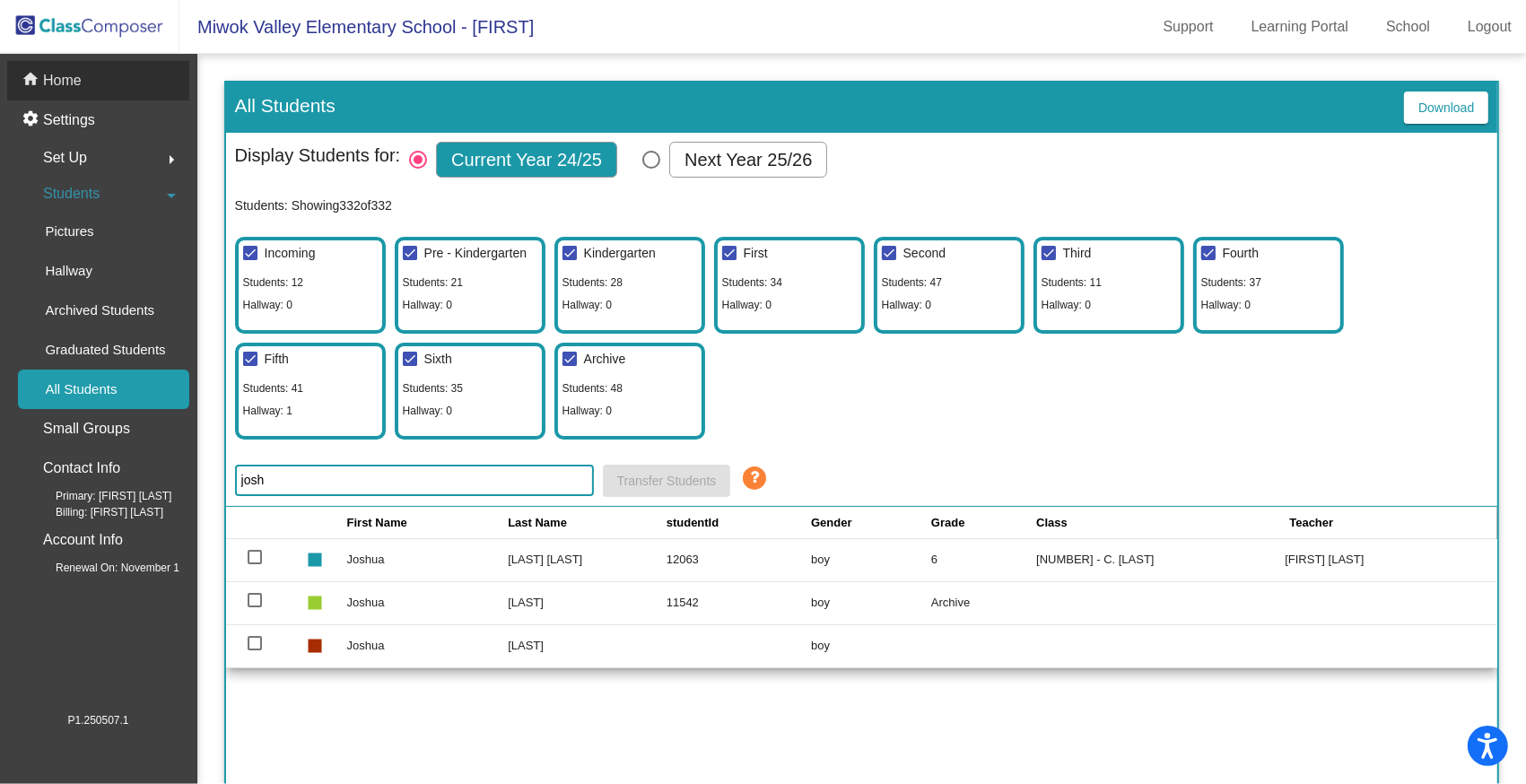 click on "Home" 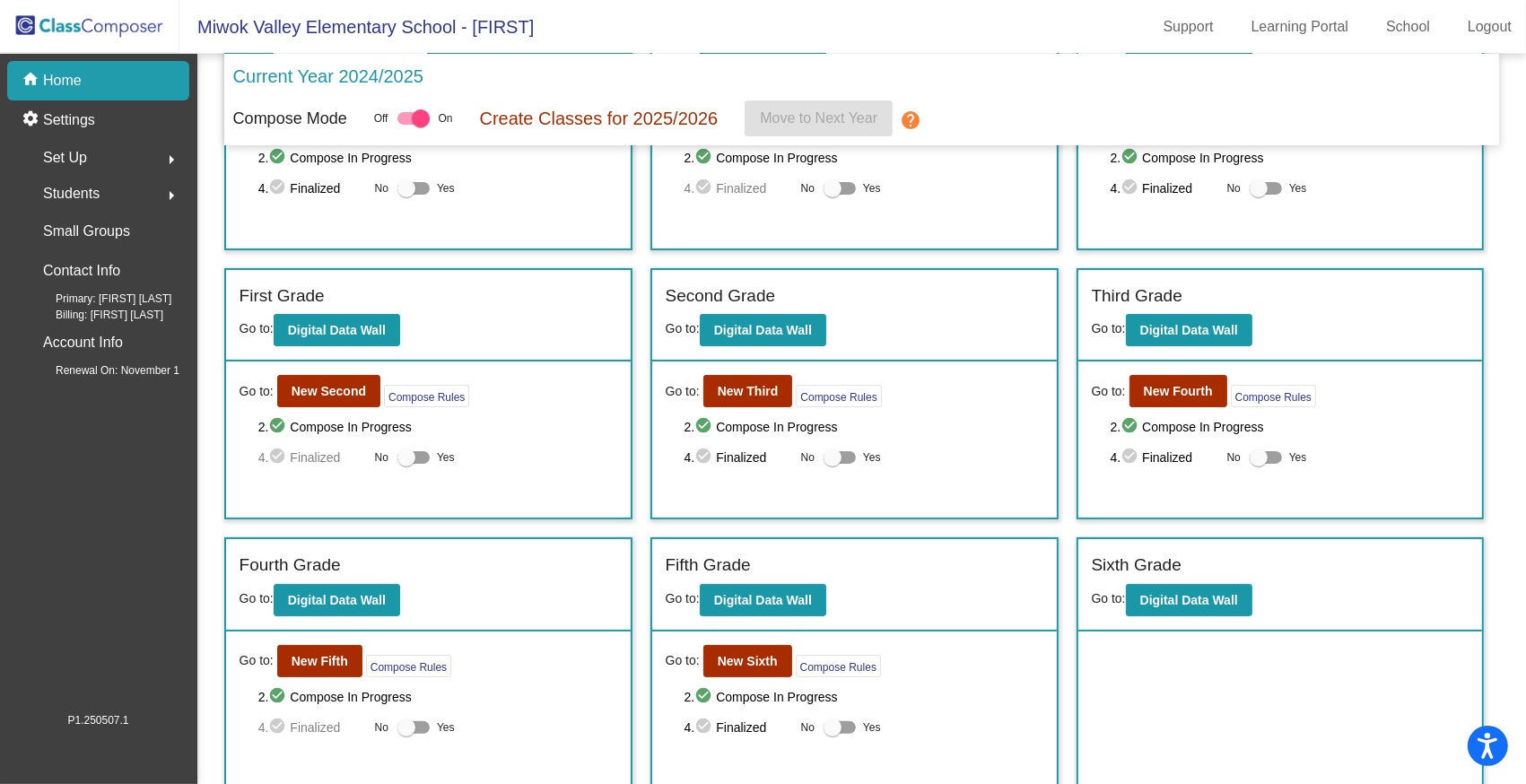 scroll, scrollTop: 156, scrollLeft: 0, axis: vertical 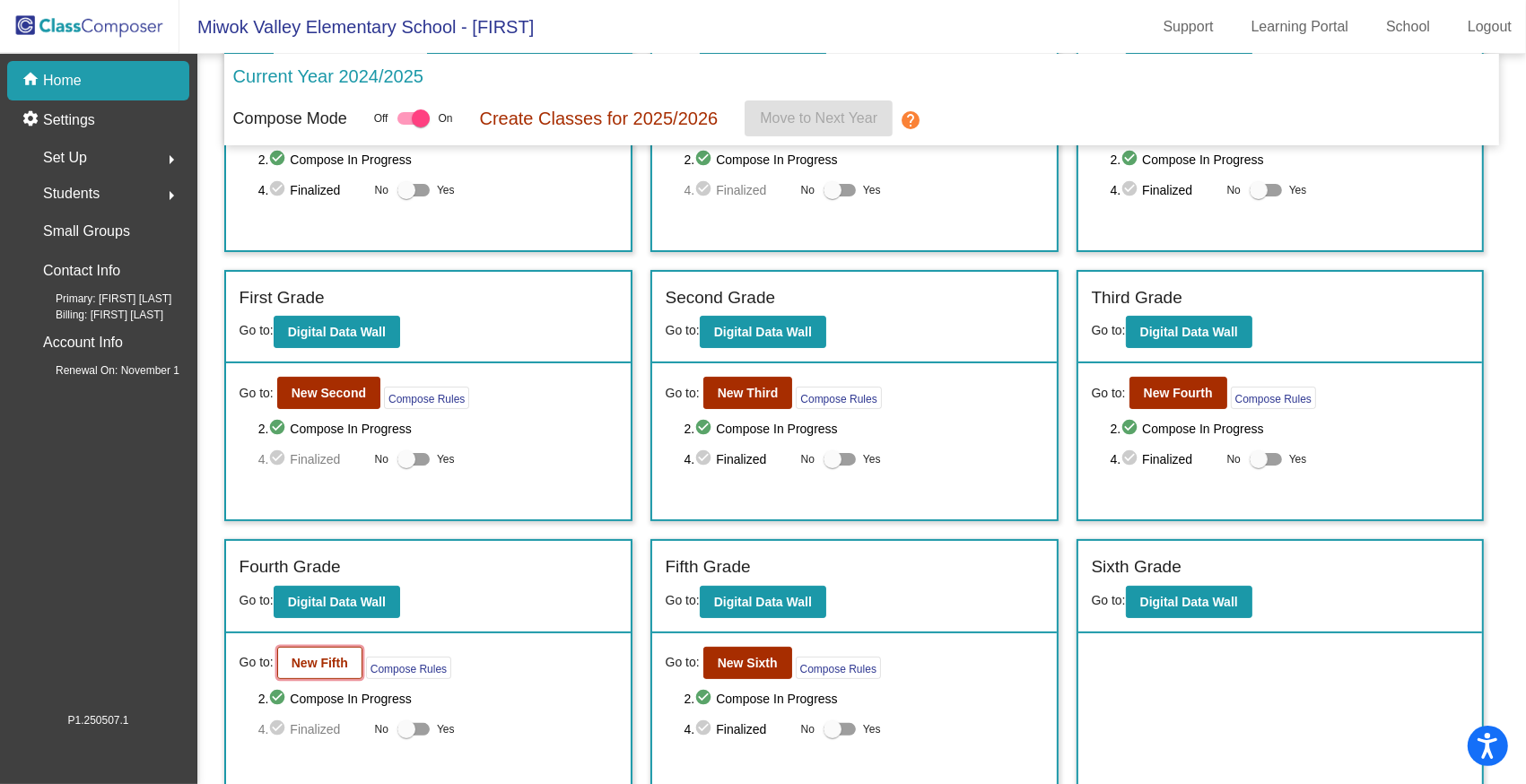 click on "New Fifth" 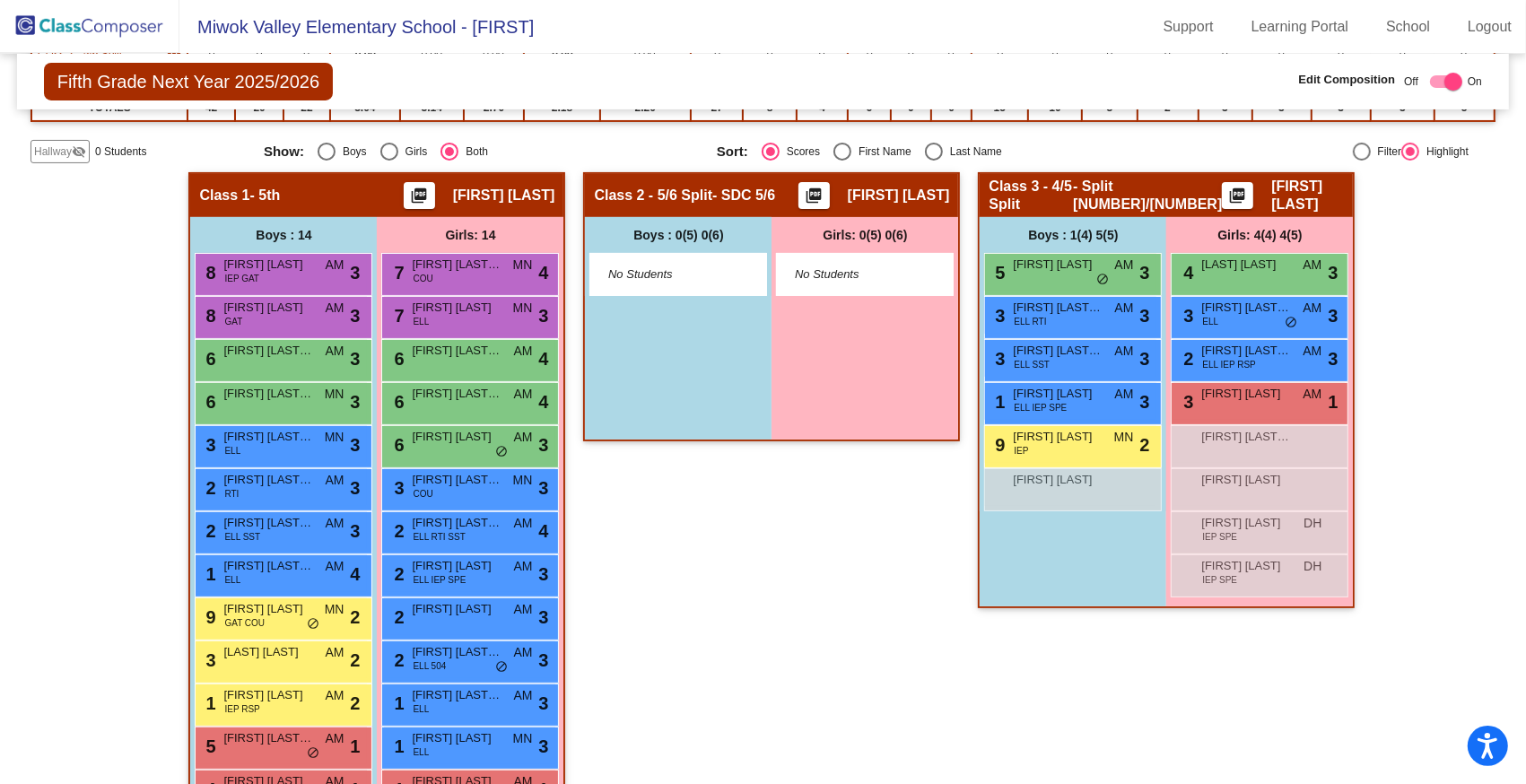 scroll, scrollTop: 301, scrollLeft: 0, axis: vertical 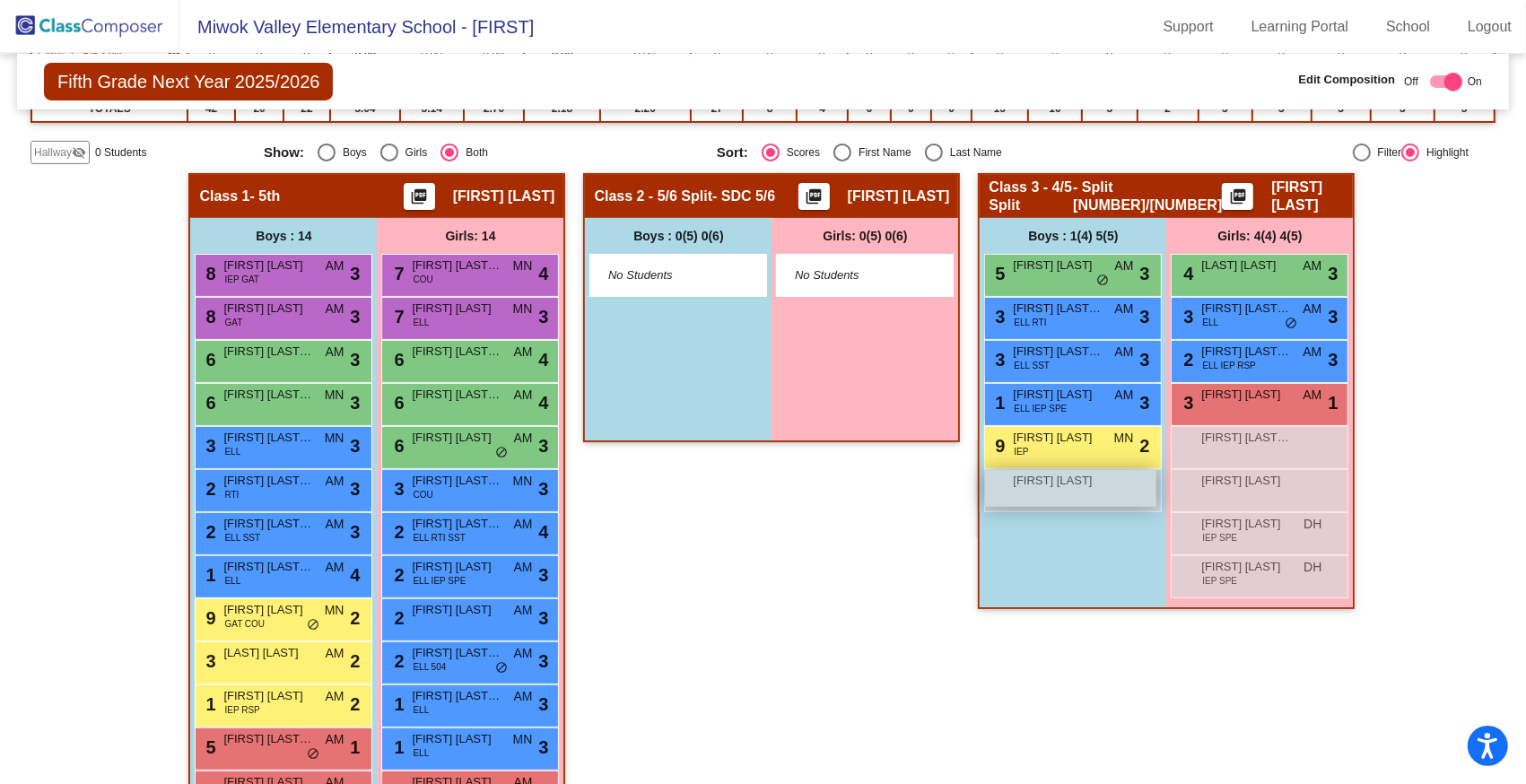 click on "Joshua Mazariegos lock do_not_disturb_alt" at bounding box center (1070, 488) 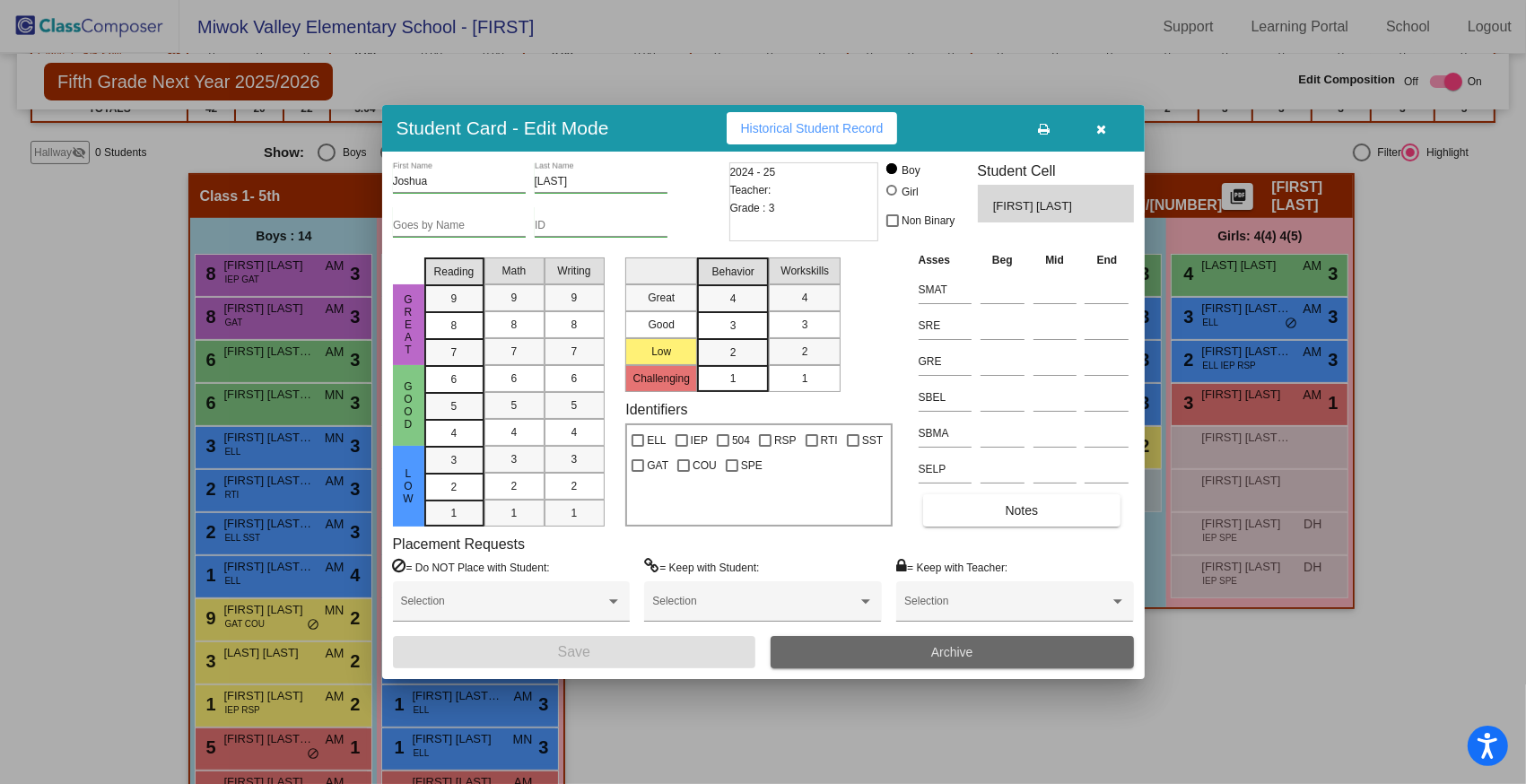 click on "Archive" at bounding box center [952, 652] 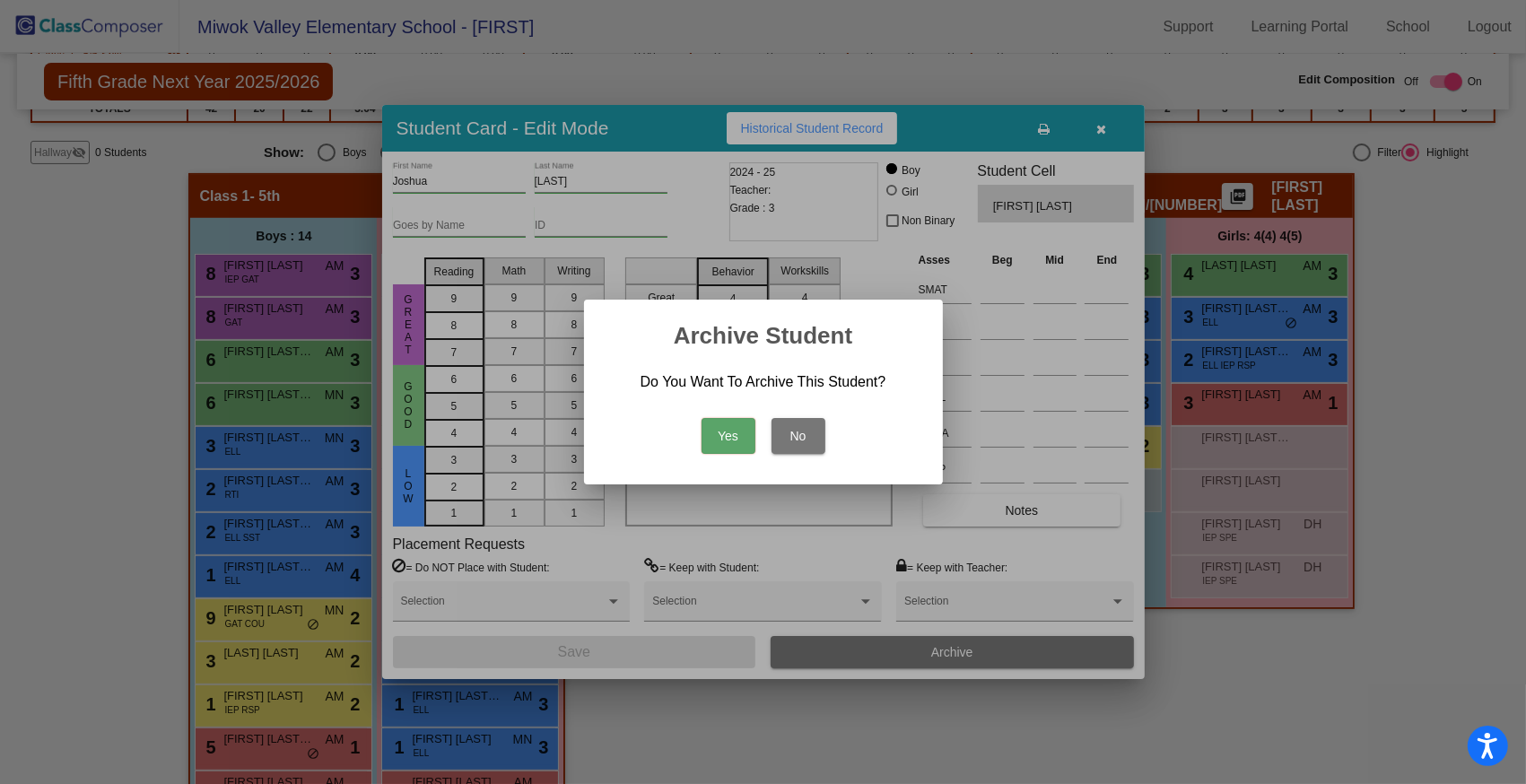click on "Yes" at bounding box center [728, 436] 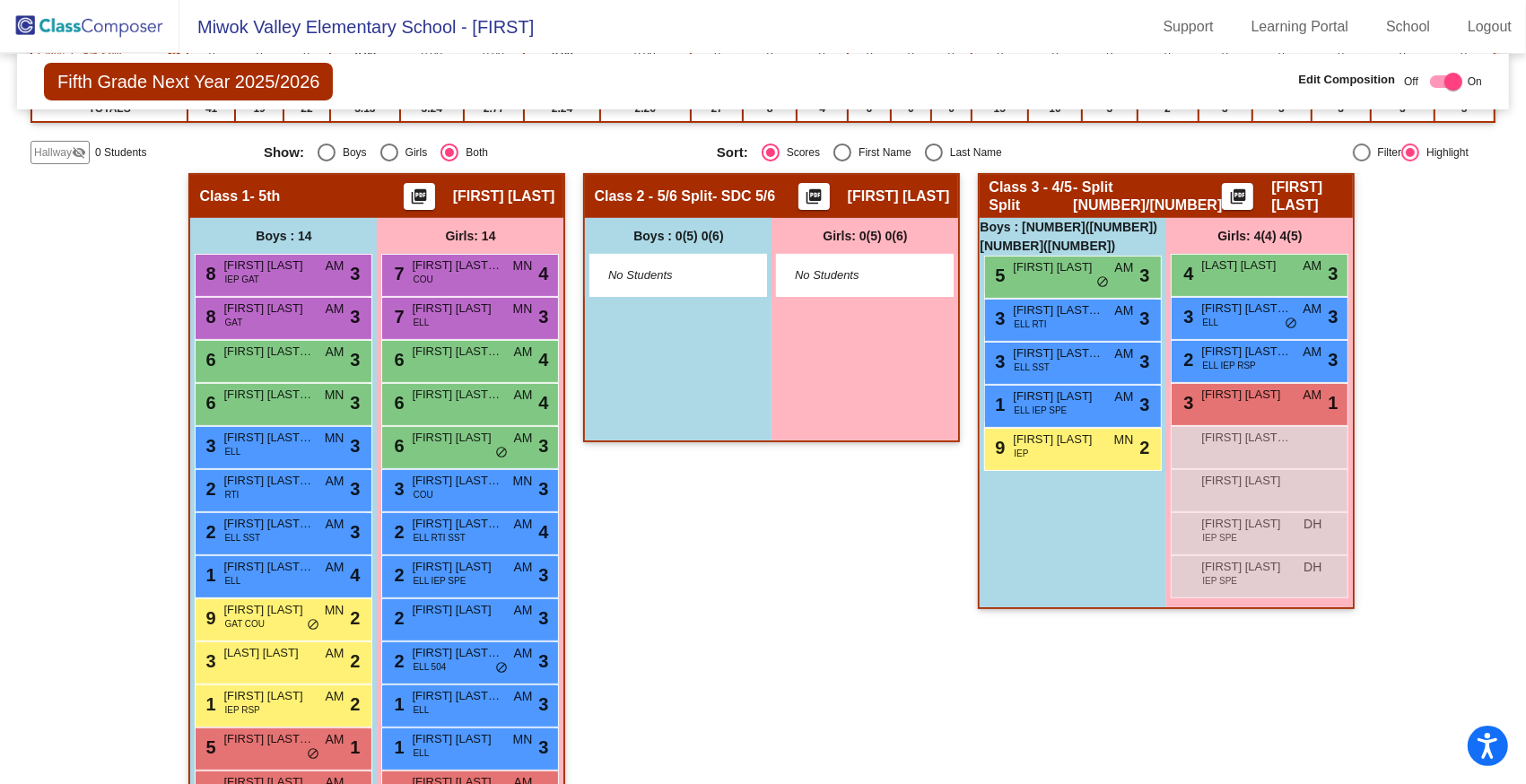 click on "Class 2 - 5/6 Split   - SDC 5/6  picture_as_pdf Dan Hebron  Add Student  First Name Last Name Student Id  (Recommended)   Boy   Girl   Non Binary Grade    5   6 Add Close  Boys : 0(5) 0(6)     No Students   Girls: 0(5) 0(6)    No Students" 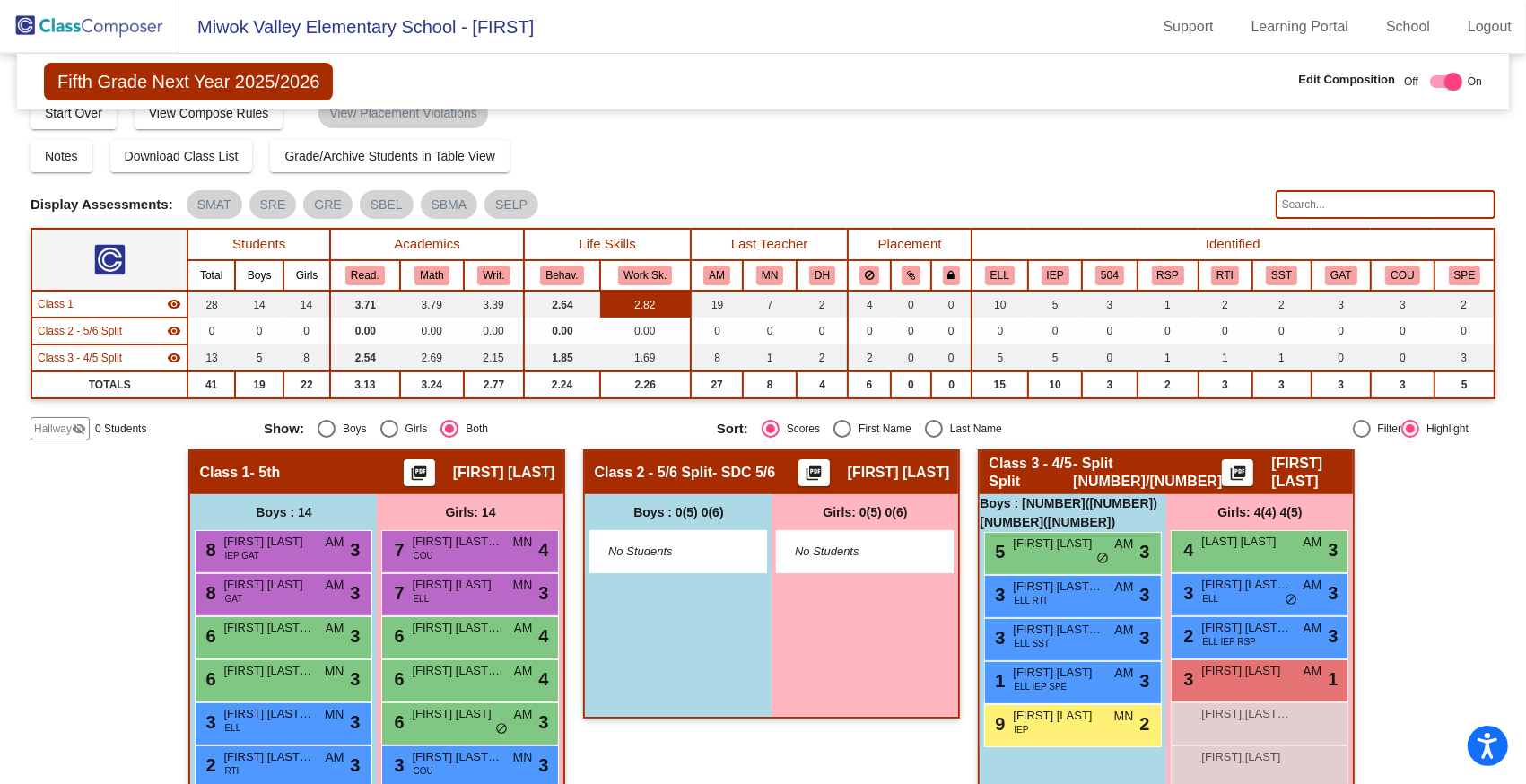 scroll, scrollTop: 0, scrollLeft: 0, axis: both 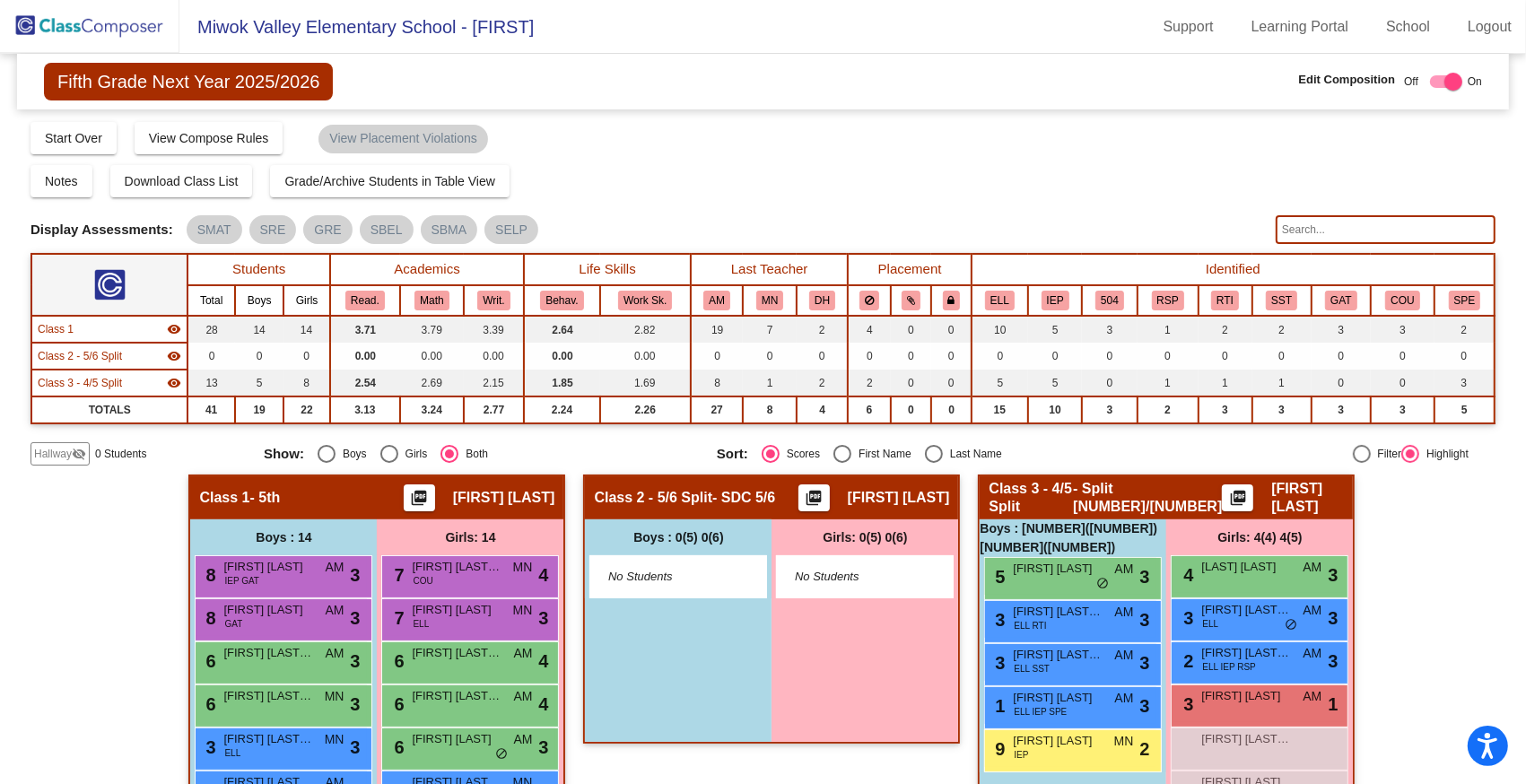 click 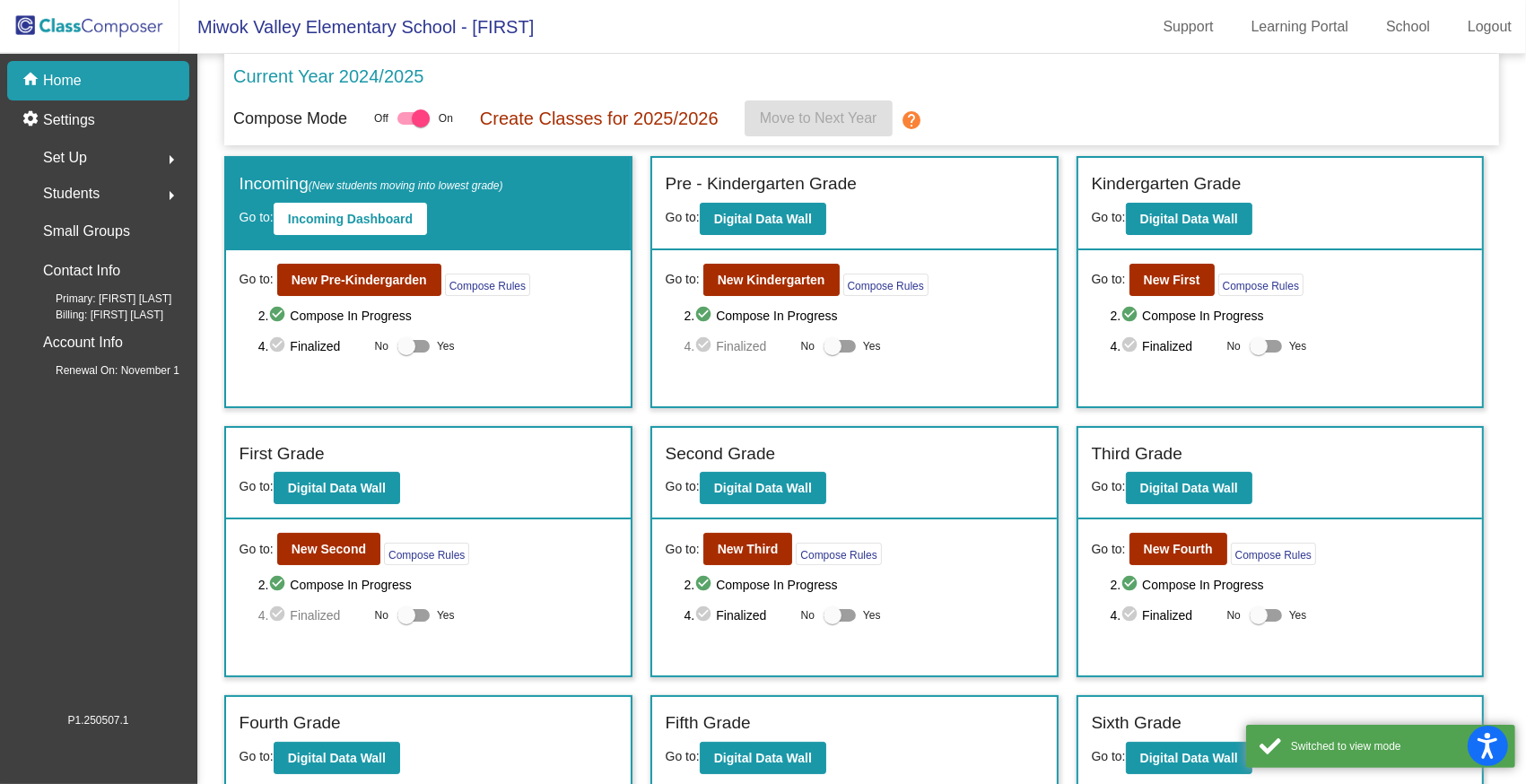 click on "Students" 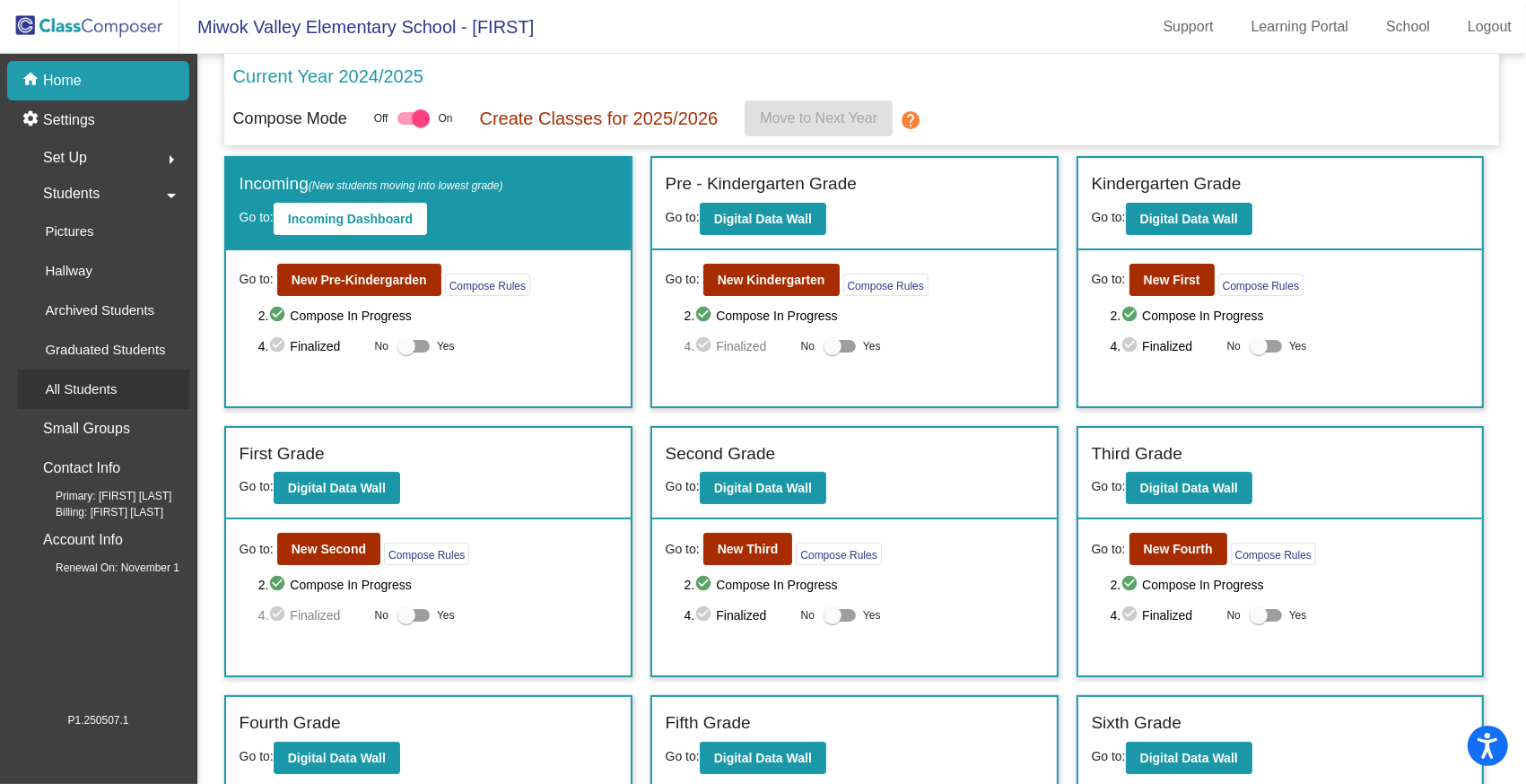 click on "All Students" 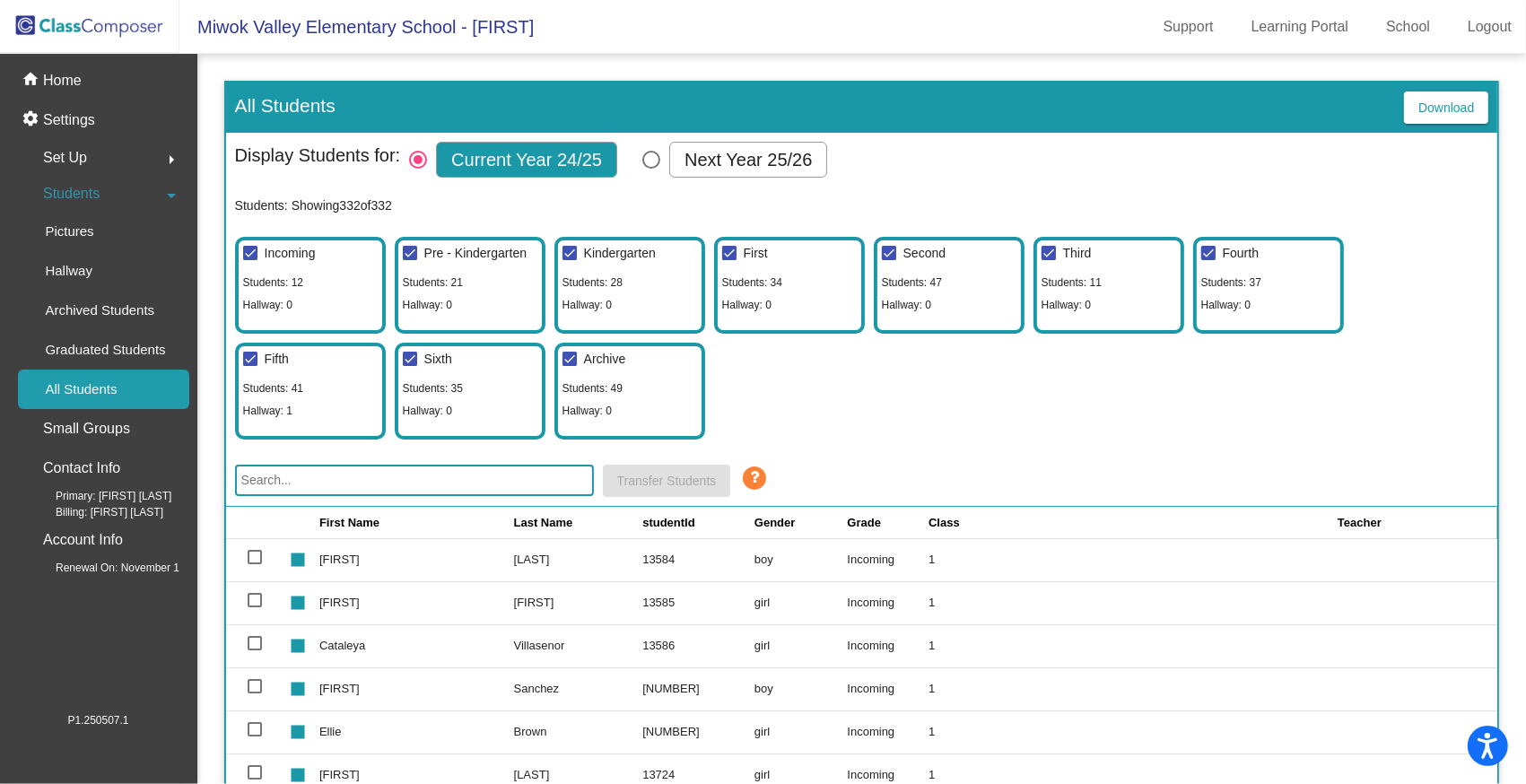 click on "Display Students for:   Current Year 24/25   Next Year 25/26  Students: Showing  332  of  332   Incoming Students: 12 Hallway: 0   Pre - Kindergarten Students: 21 Hallway: 0   Kindergarten Students: 28 Hallway: 0   First Students: 34 Hallway: 0   Second Students: 47 Hallway: 0   Third Students: 11 Hallway: 0   Fourth Students: 37 Hallway: 0   Fifth Students: 41 Hallway: 1   Sixth Students: 35 Hallway: 0   Archive Students: 49 Hallway: 0  Transfer Students" 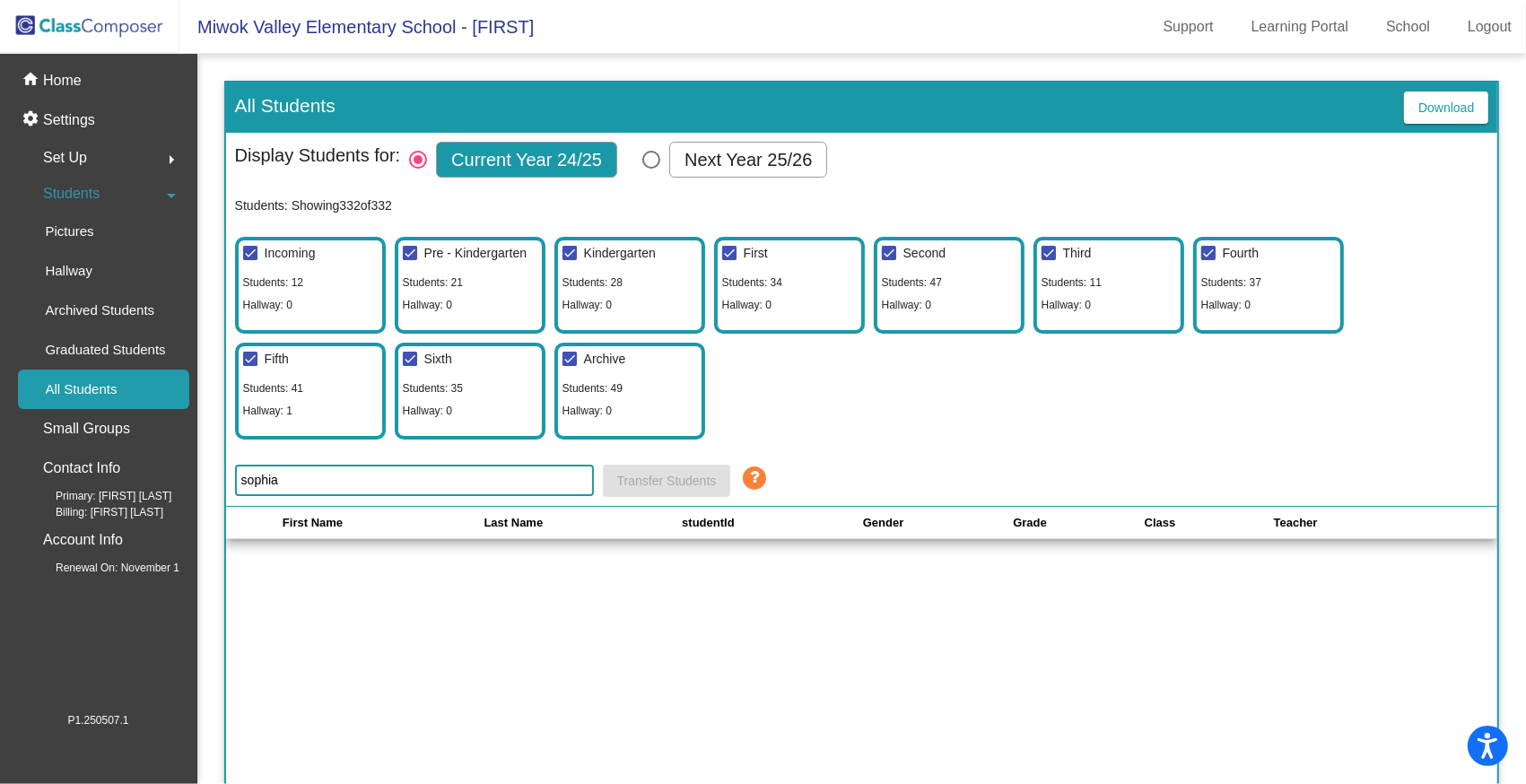 type on "sophia" 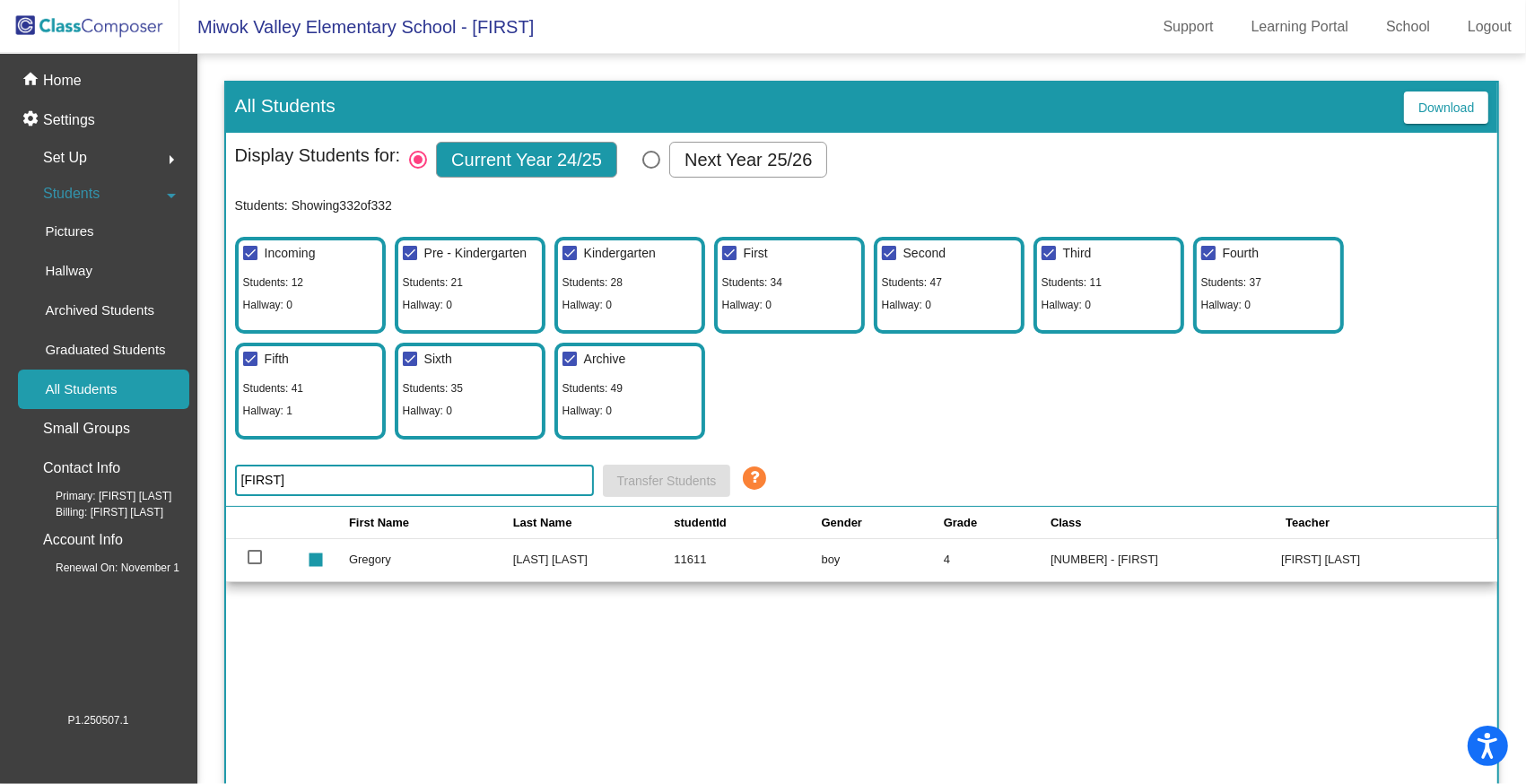 type on "gregor" 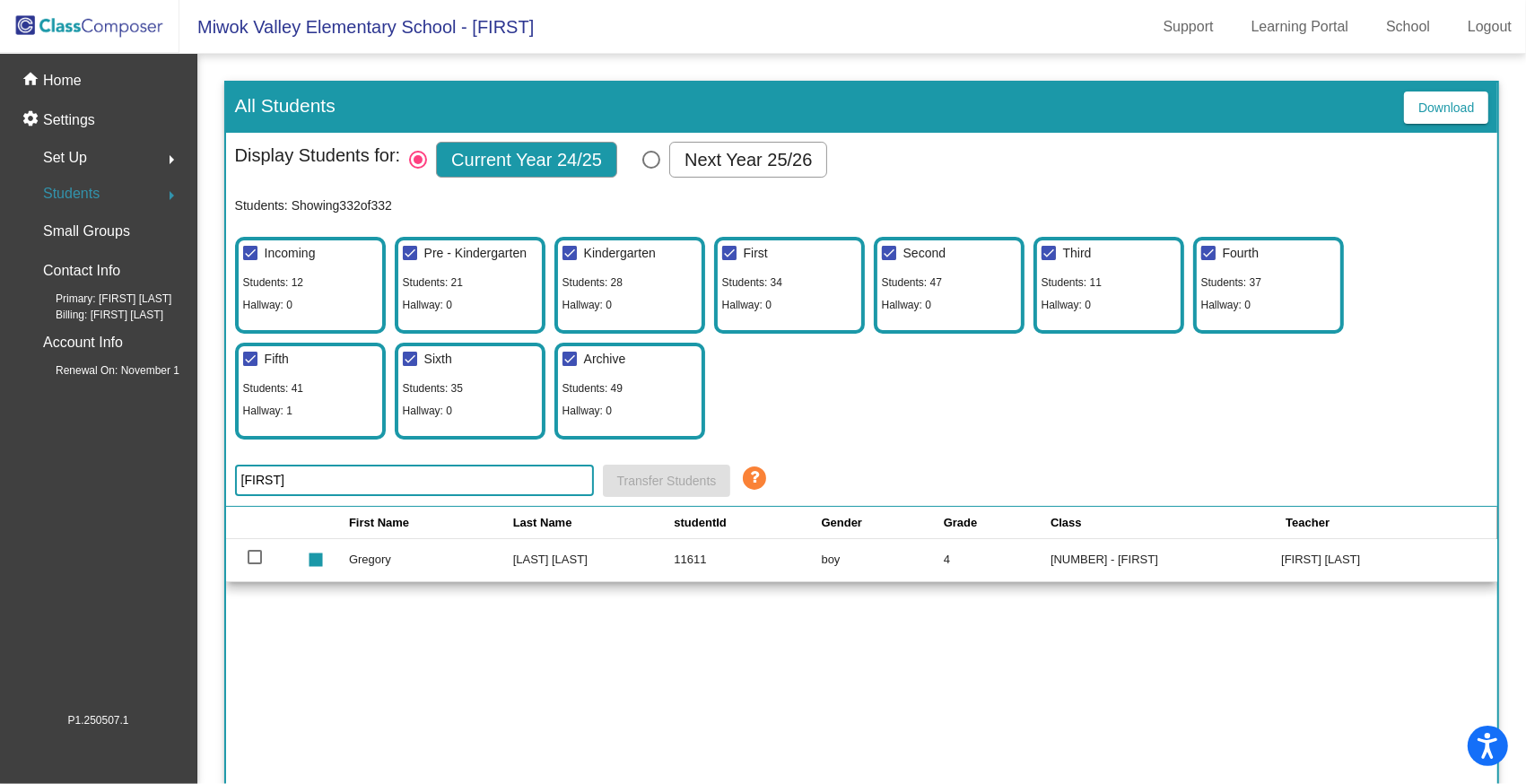 click on "Students" 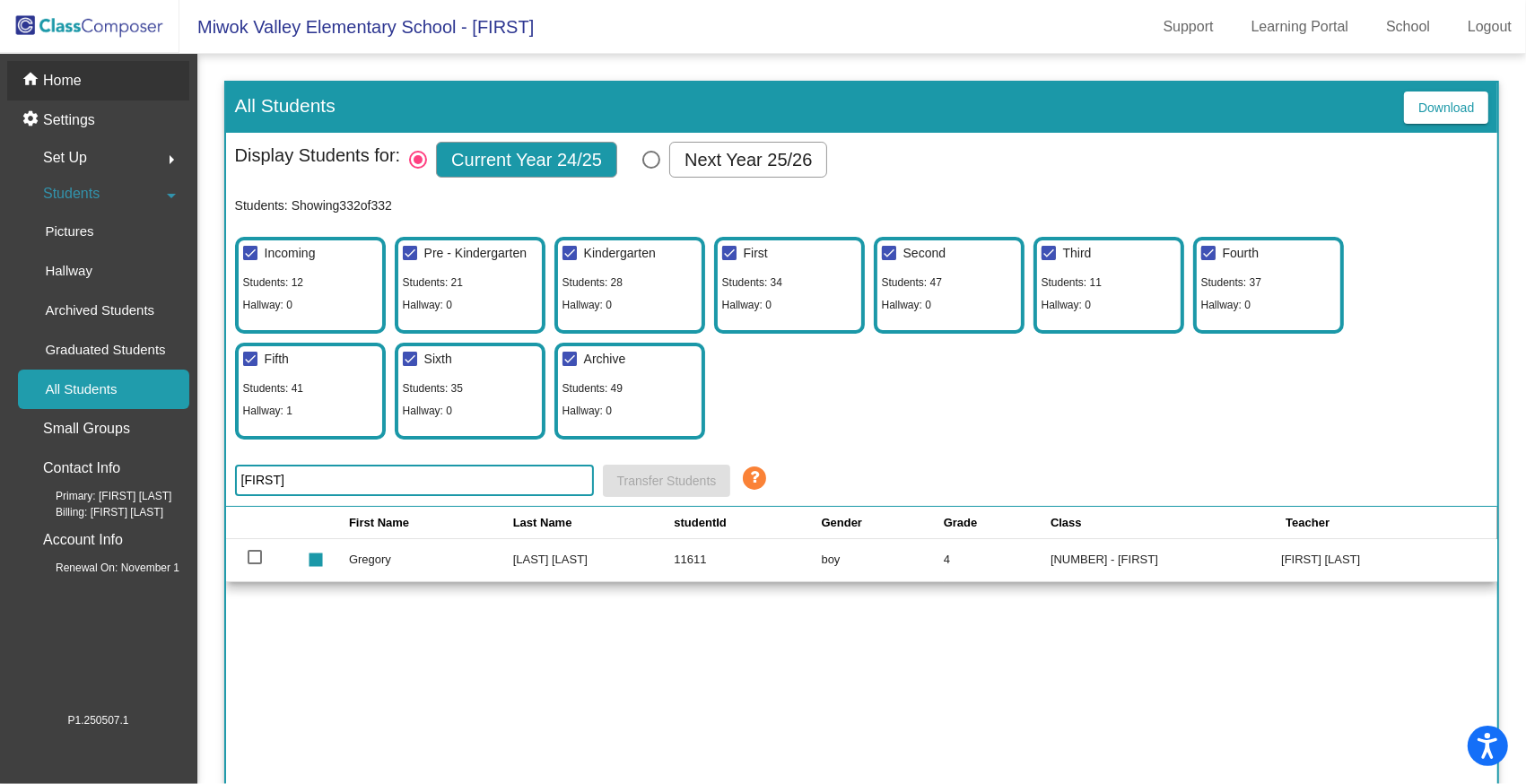 click on "Home" 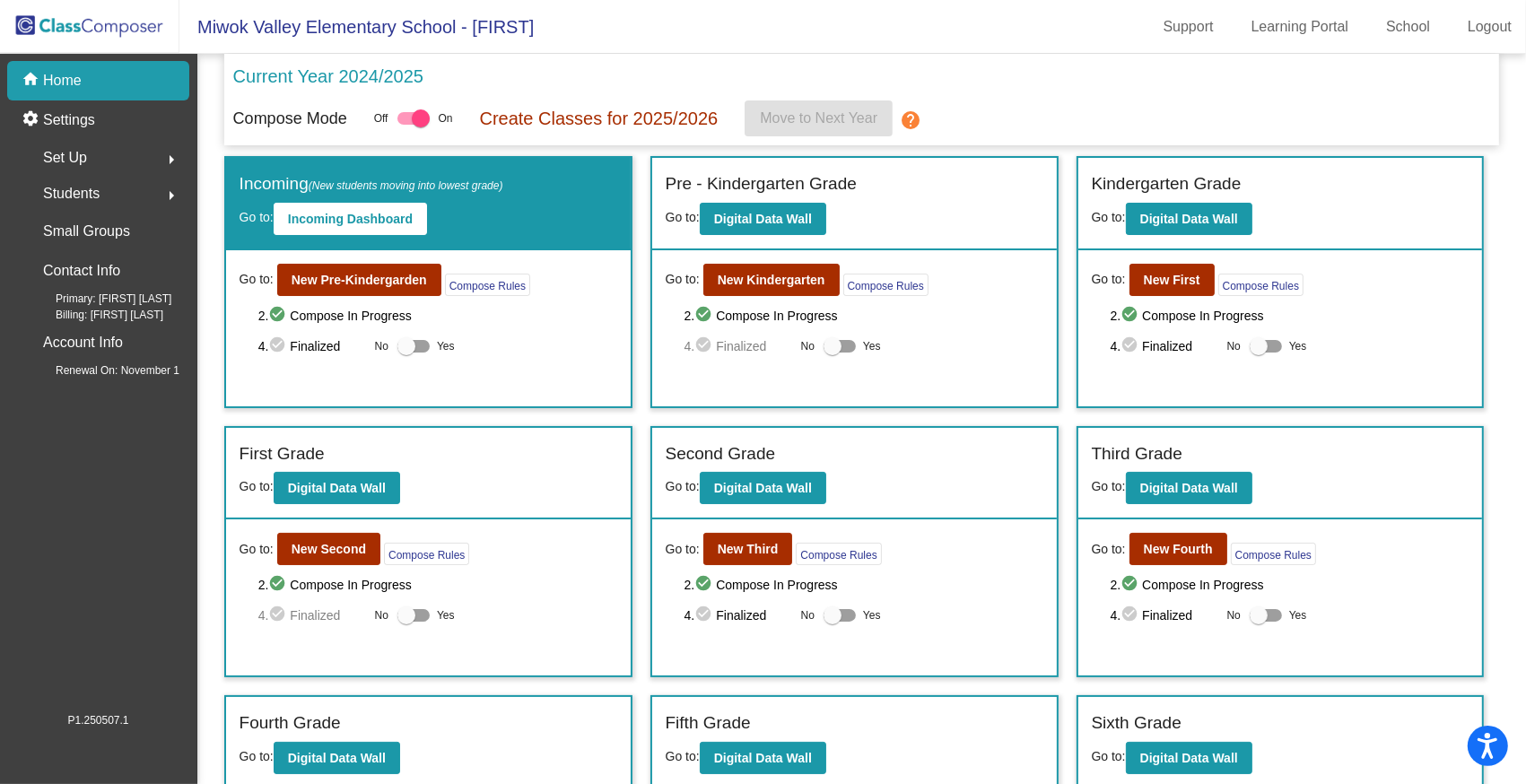 scroll, scrollTop: 158, scrollLeft: 0, axis: vertical 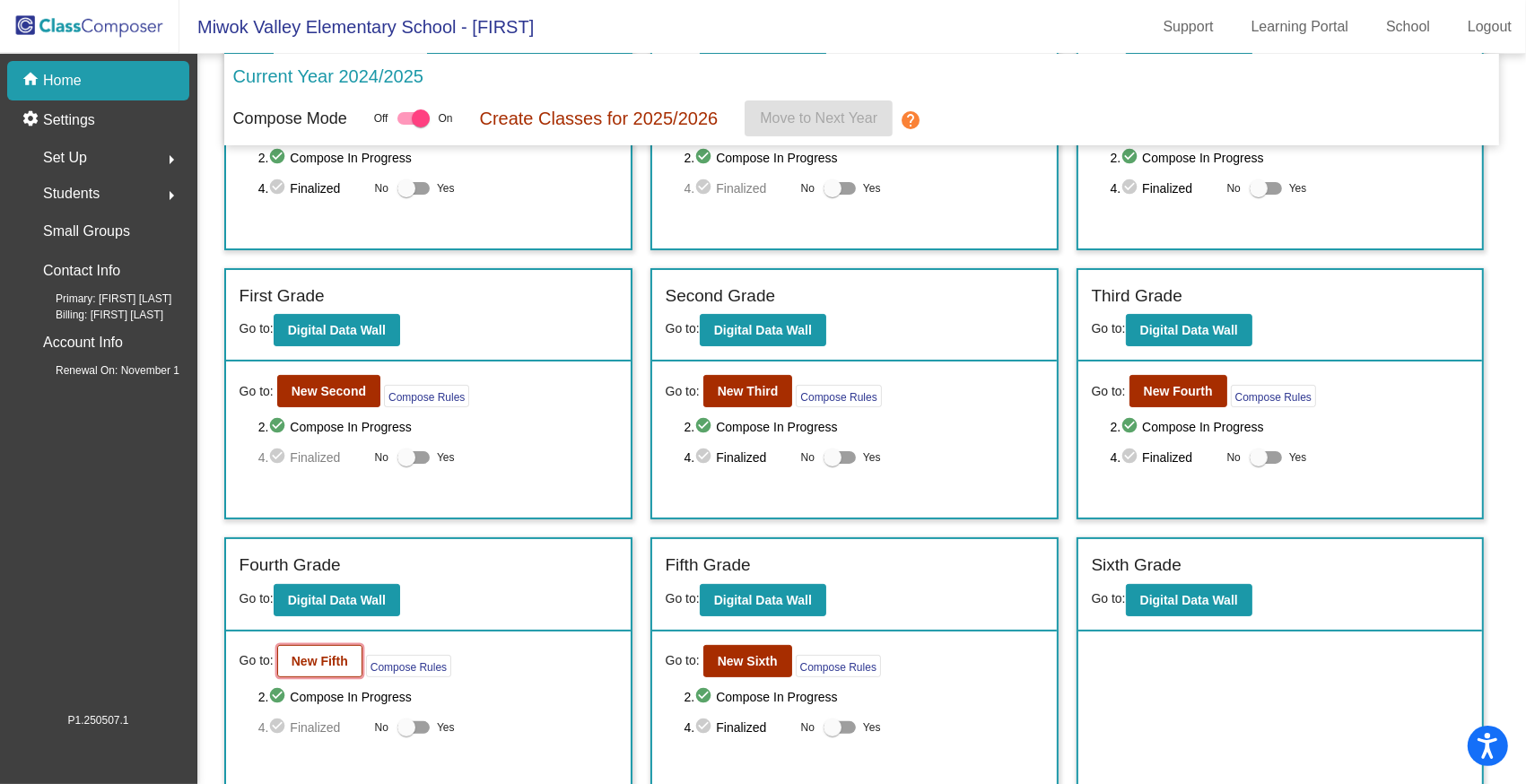 click on "New Fifth" 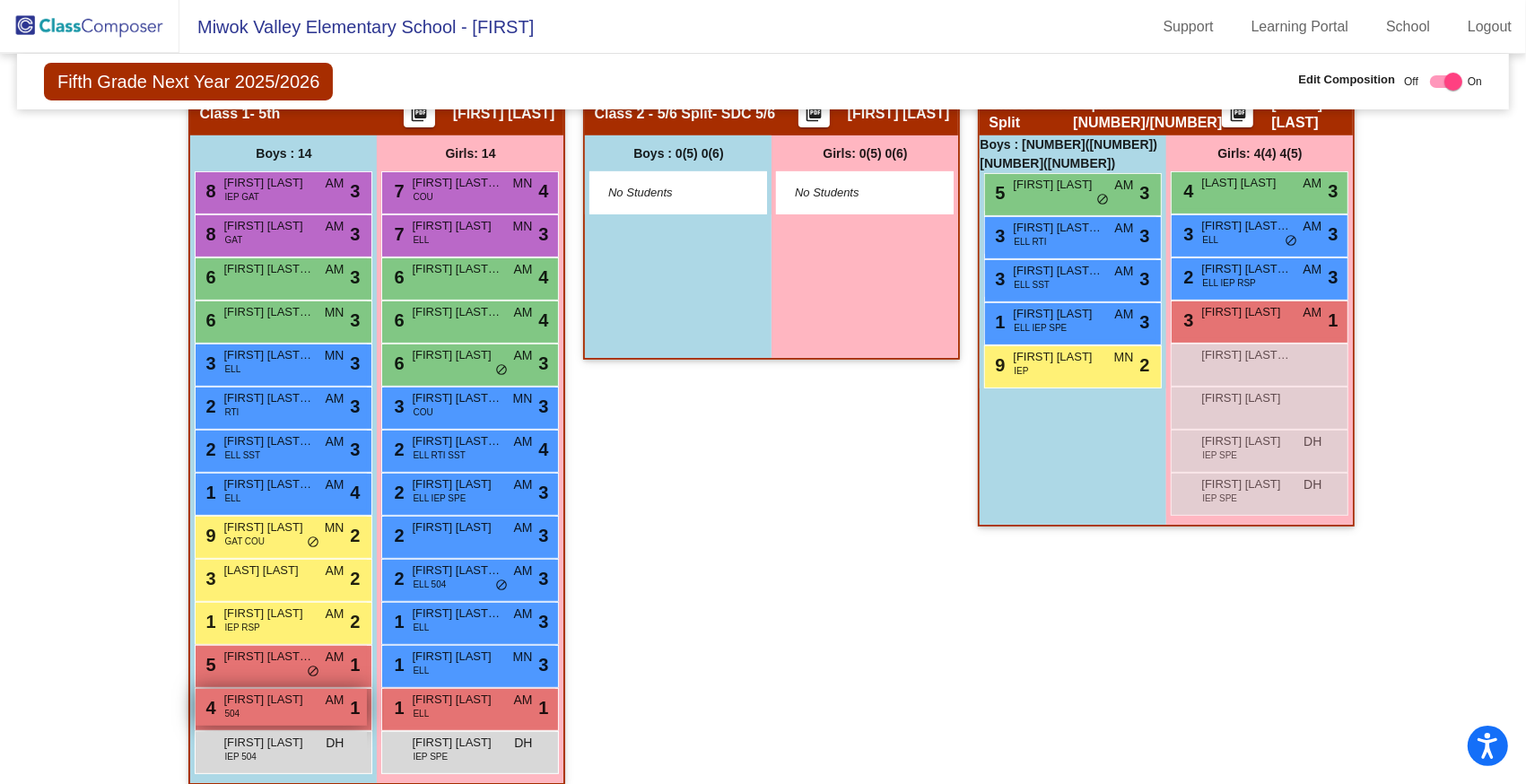 scroll, scrollTop: 400, scrollLeft: 0, axis: vertical 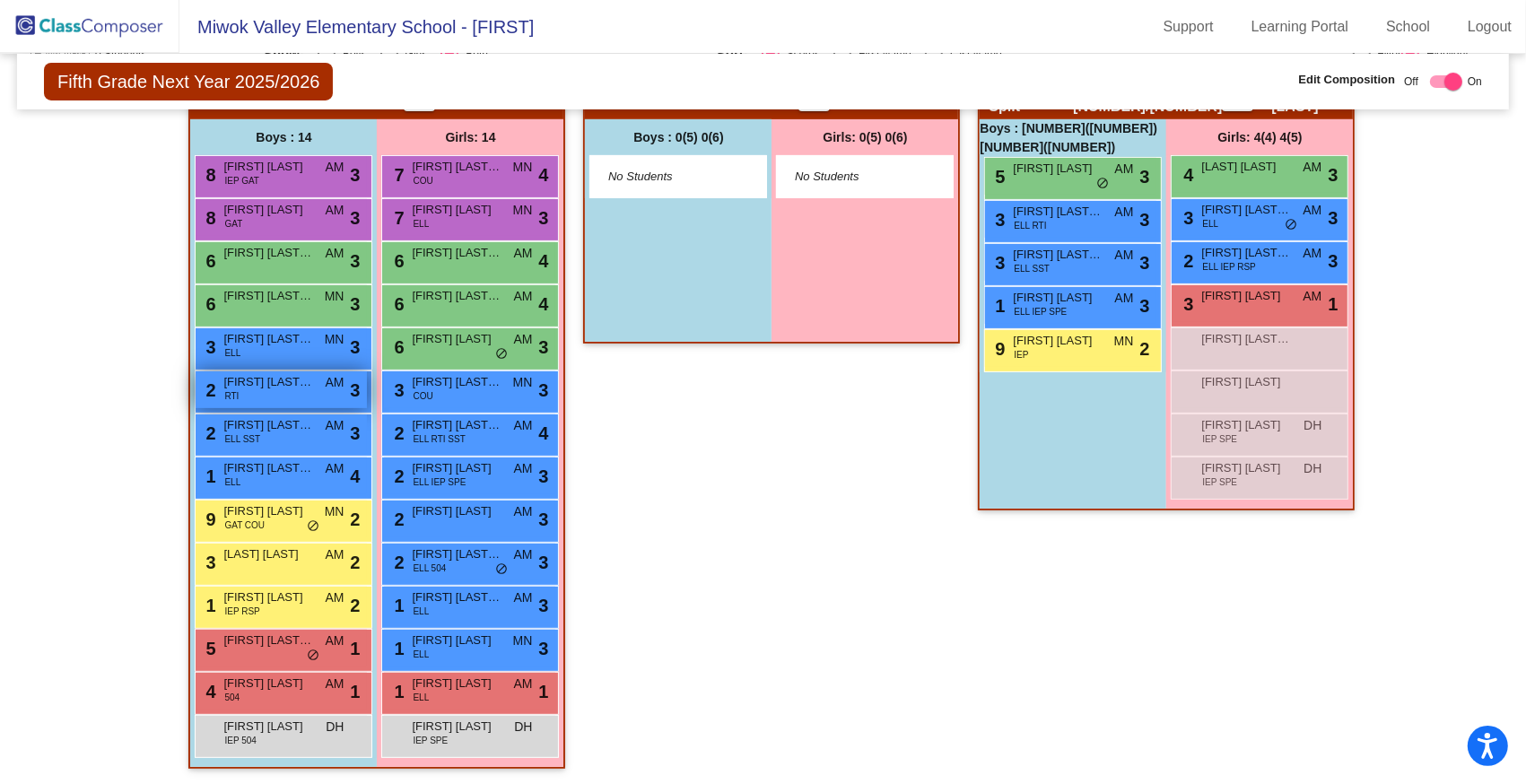 click on "Gregory Aguilar Jimenez" at bounding box center [268, 382] 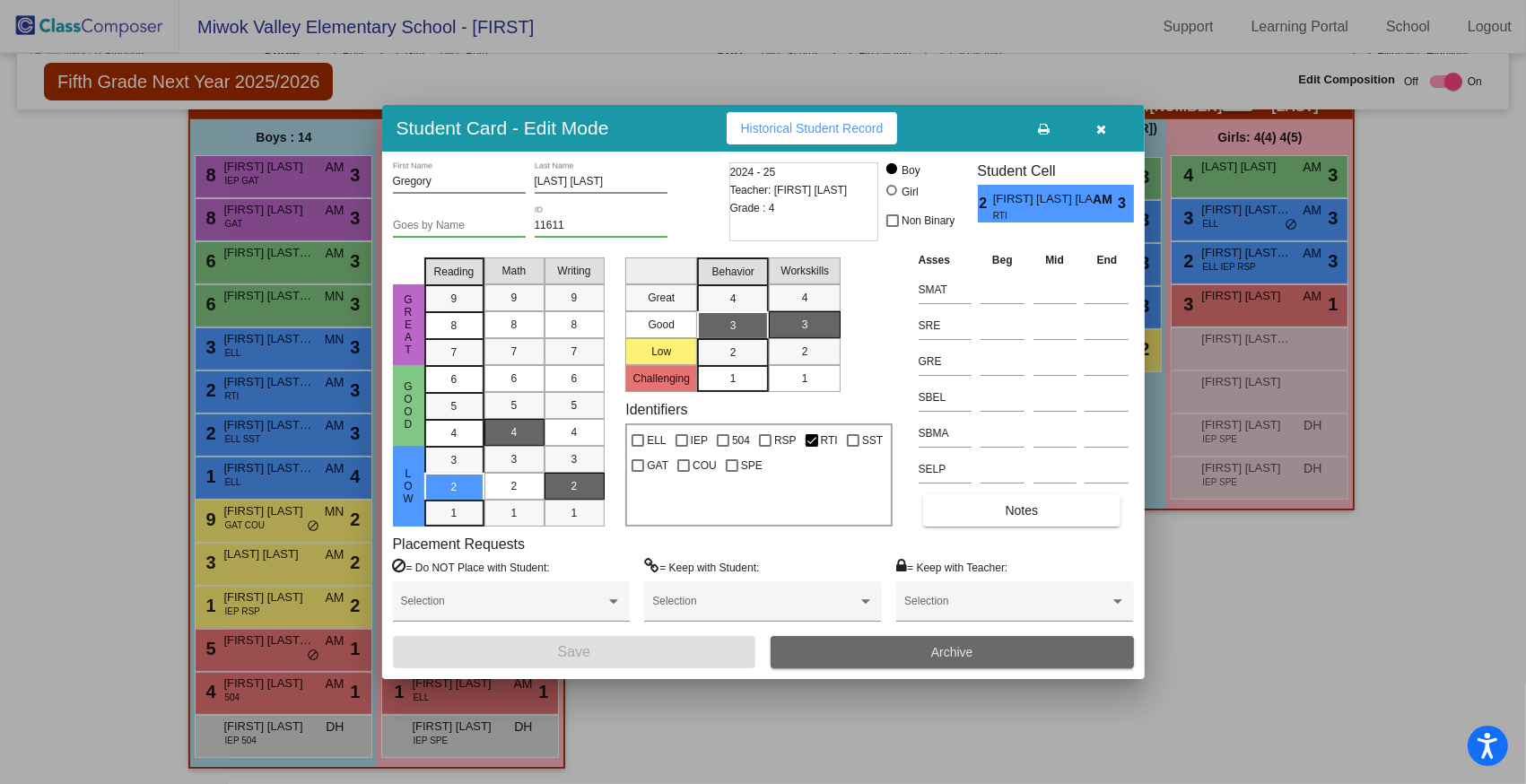 click on "Archive" at bounding box center (952, 652) 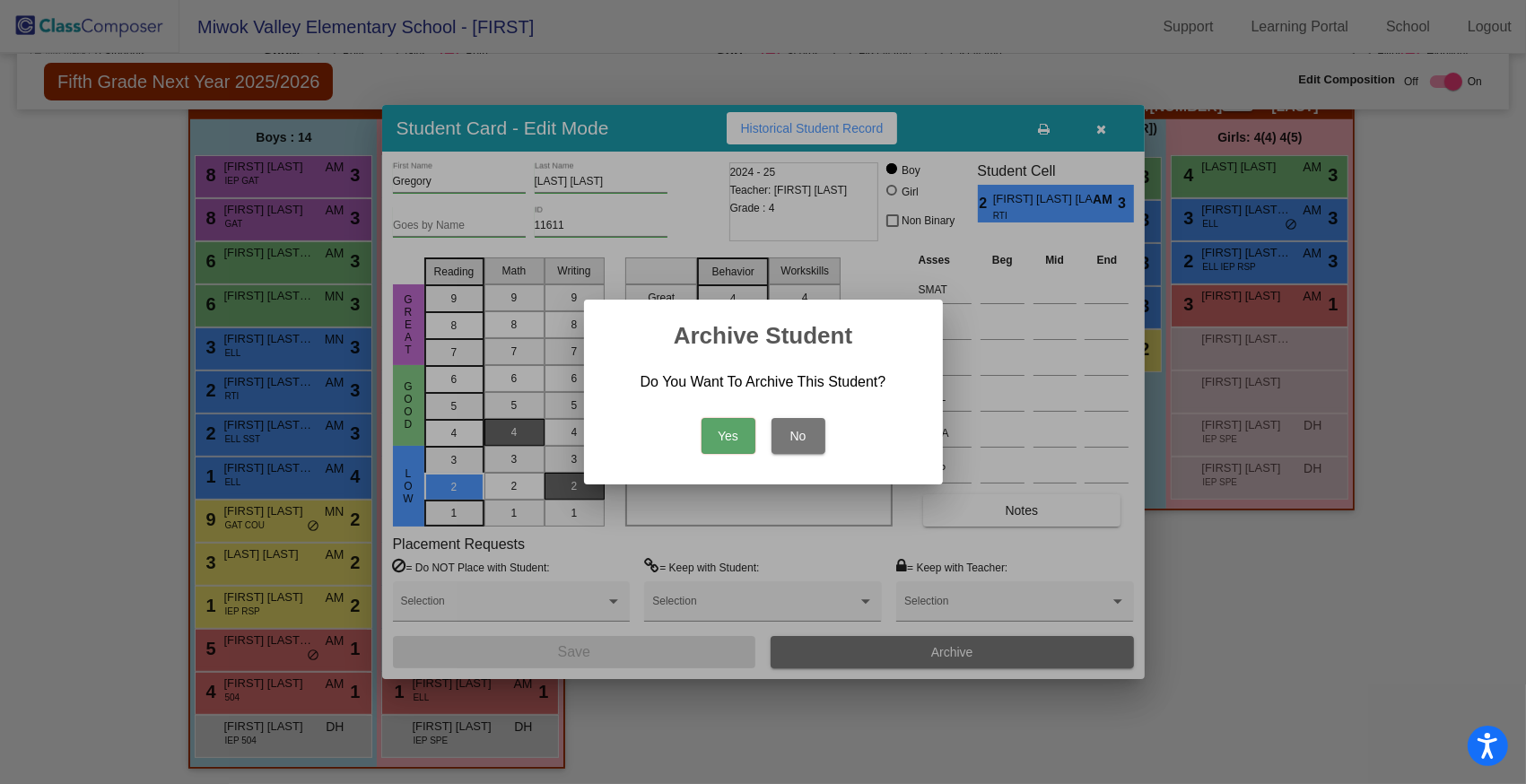 click on "Yes" at bounding box center (728, 436) 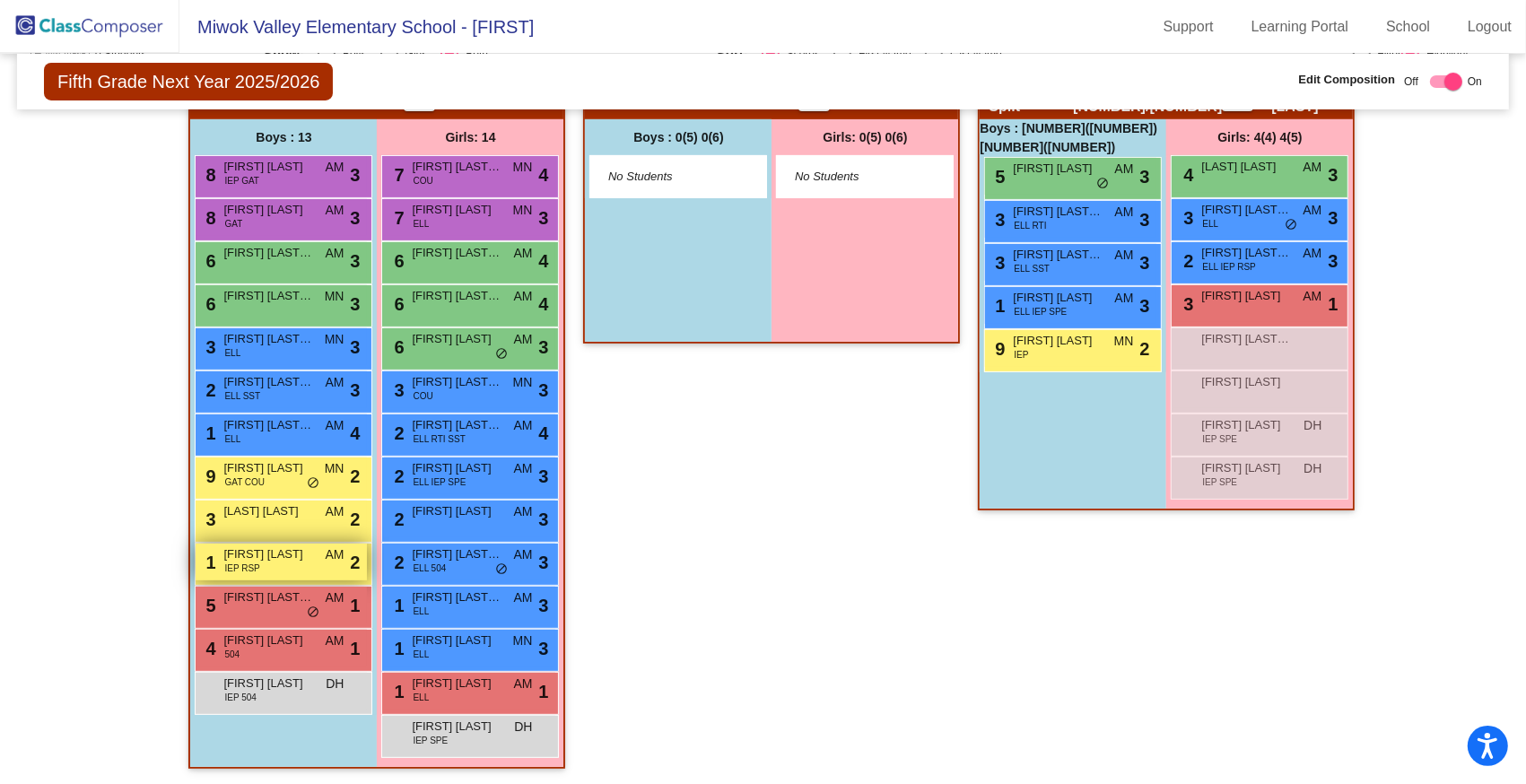 click on "Dylan Ross" at bounding box center [268, 554] 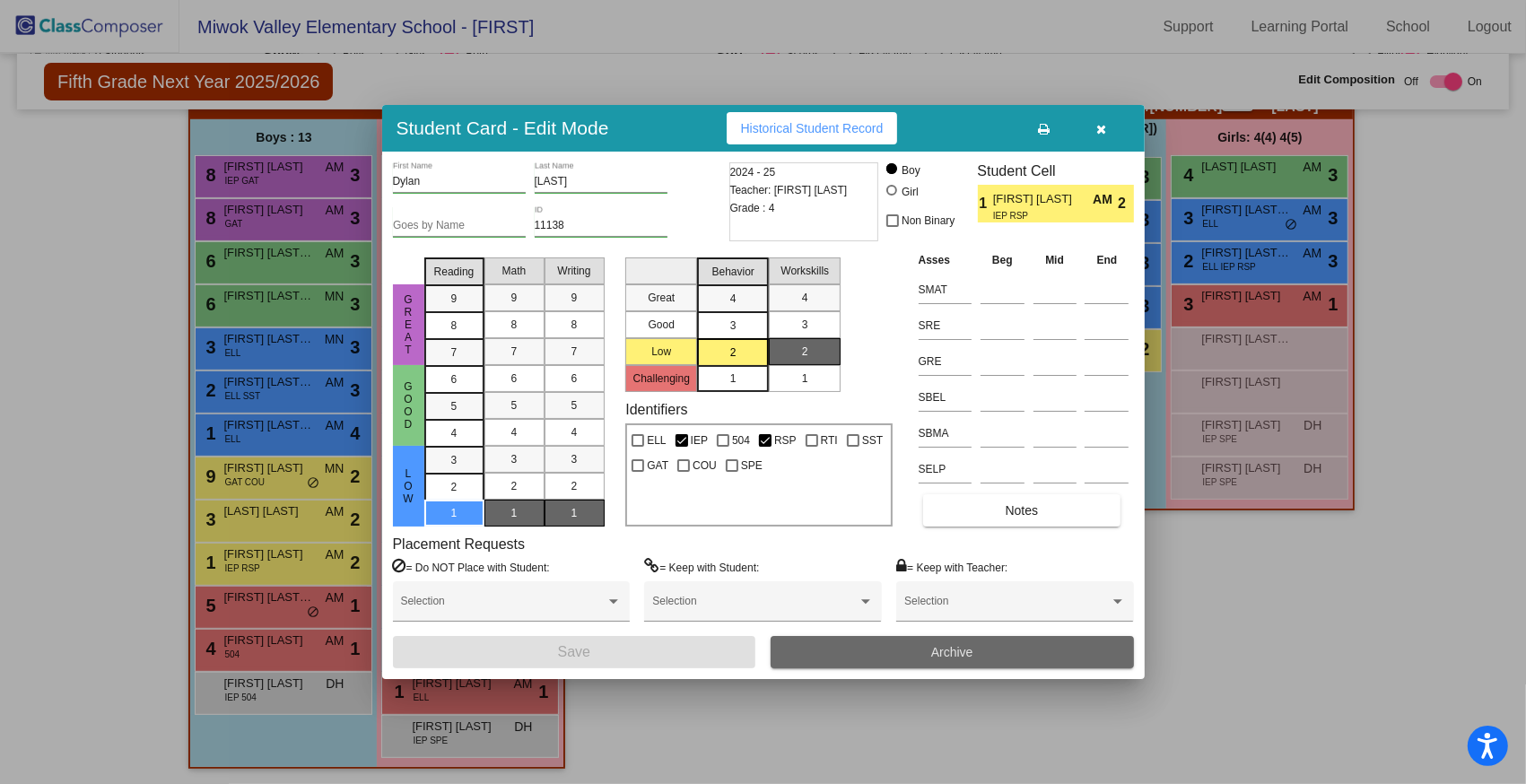 click on "Archive" at bounding box center [952, 652] 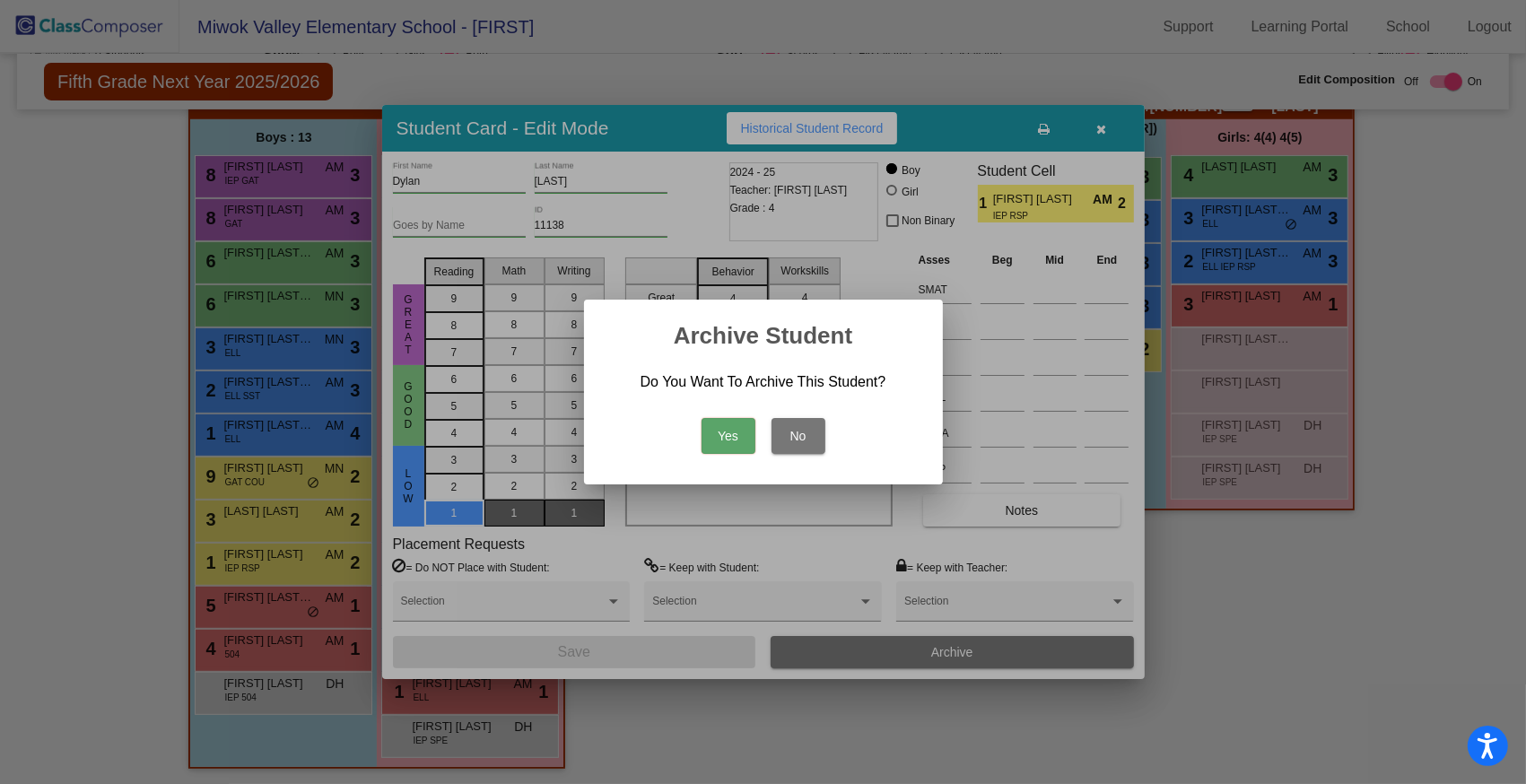 click on "Yes" at bounding box center [728, 436] 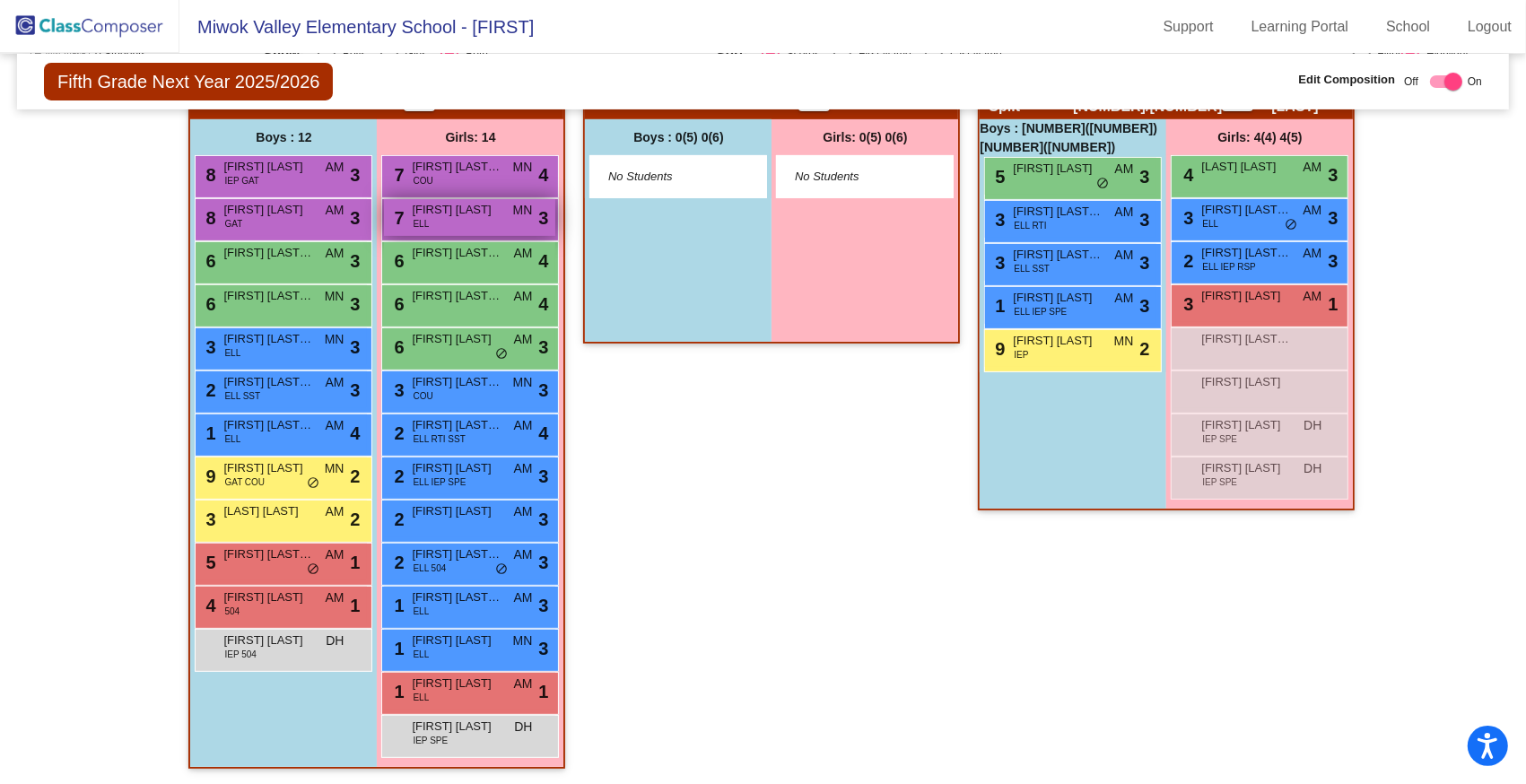 click on "Victoria Guerreiro" at bounding box center (457, 210) 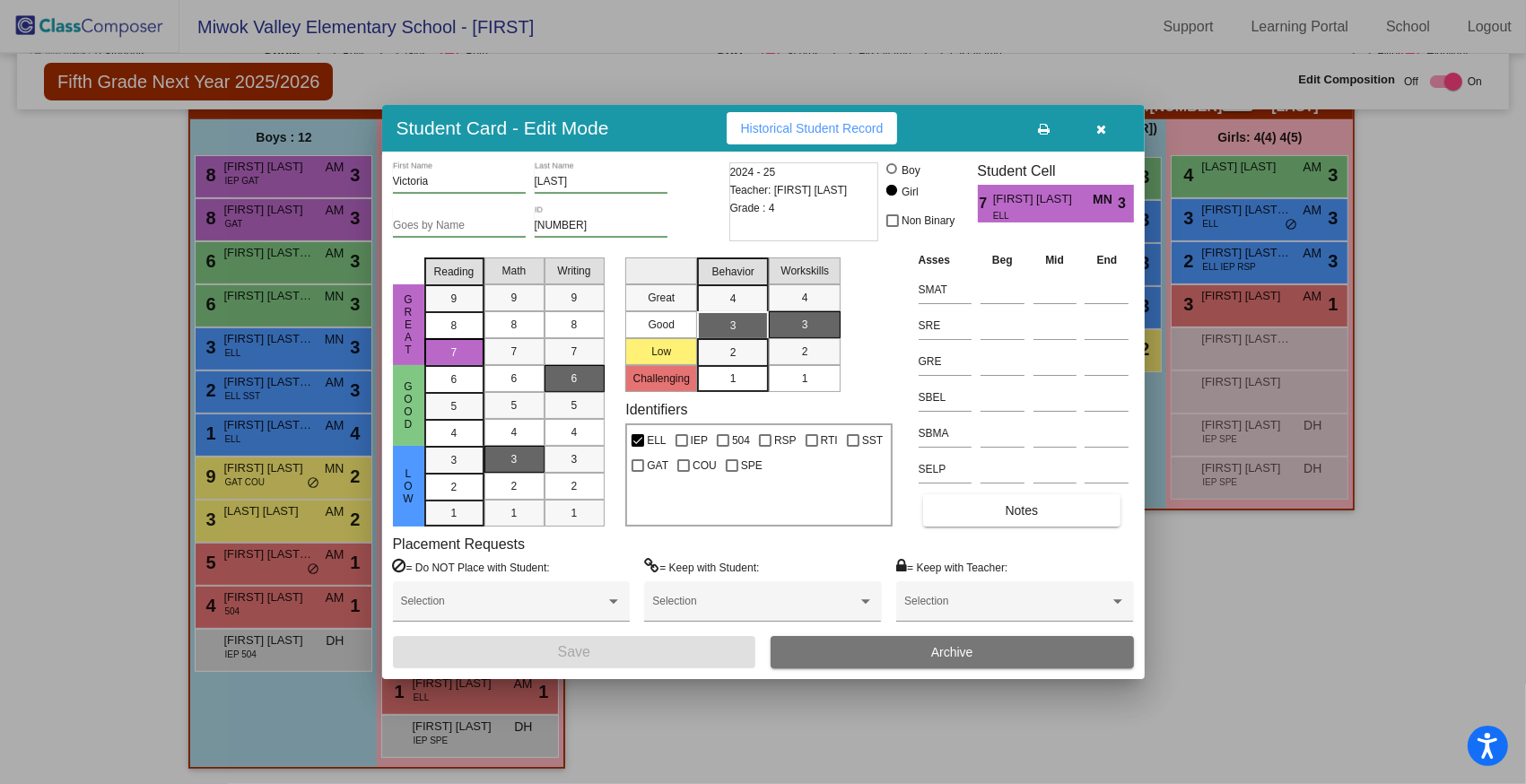 click on "Archive" at bounding box center [952, 652] 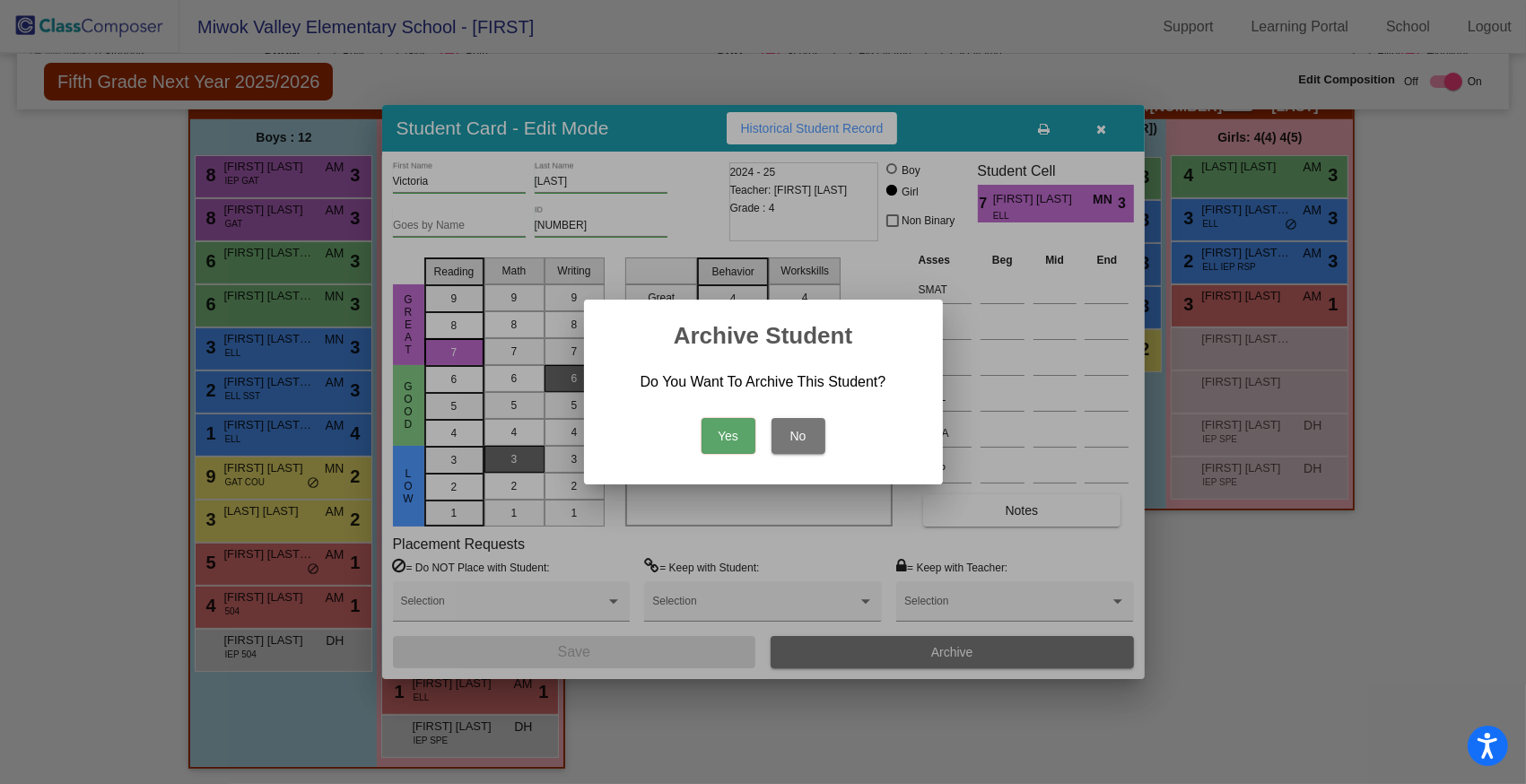 click on "Yes" at bounding box center (728, 436) 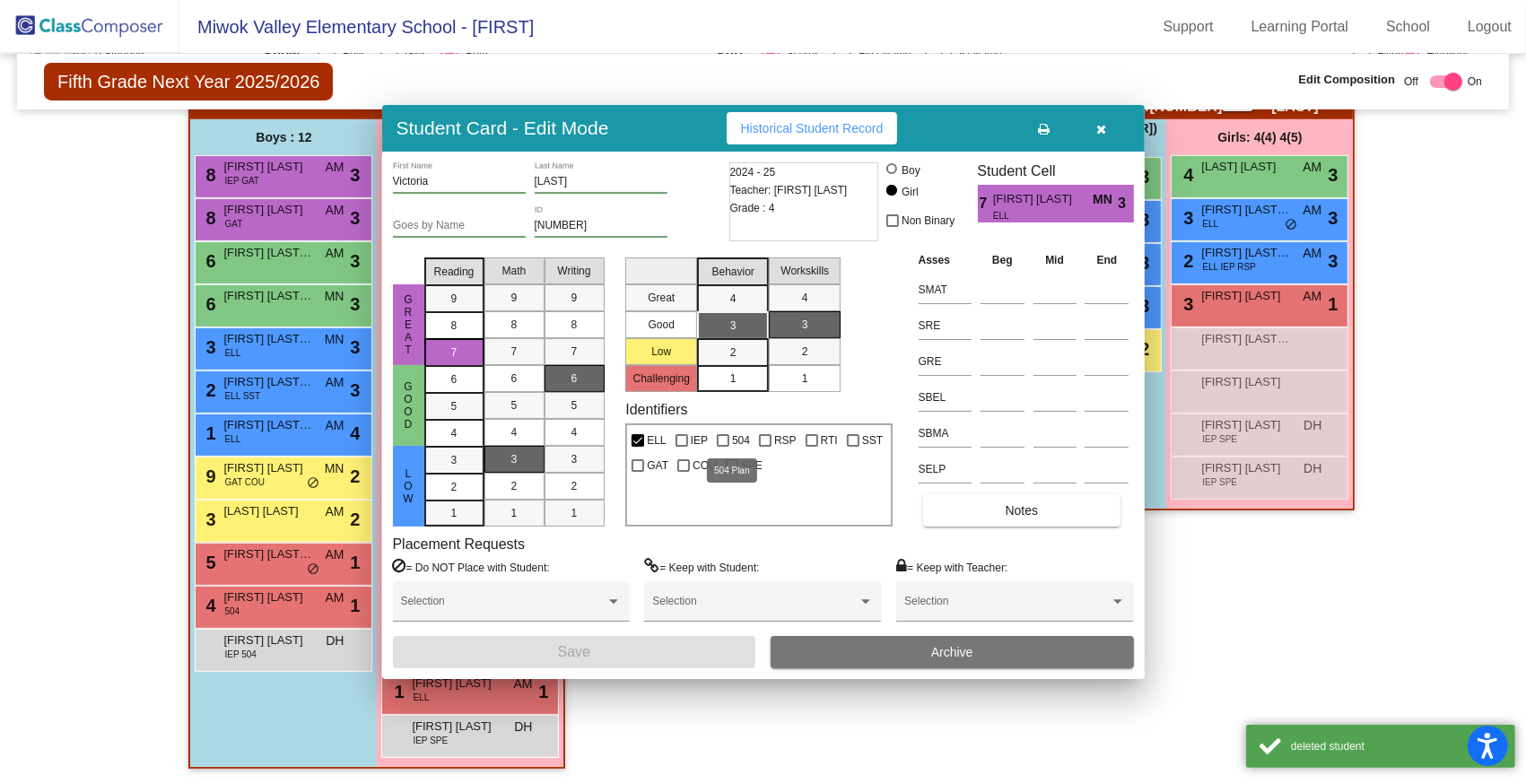 scroll, scrollTop: 357, scrollLeft: 0, axis: vertical 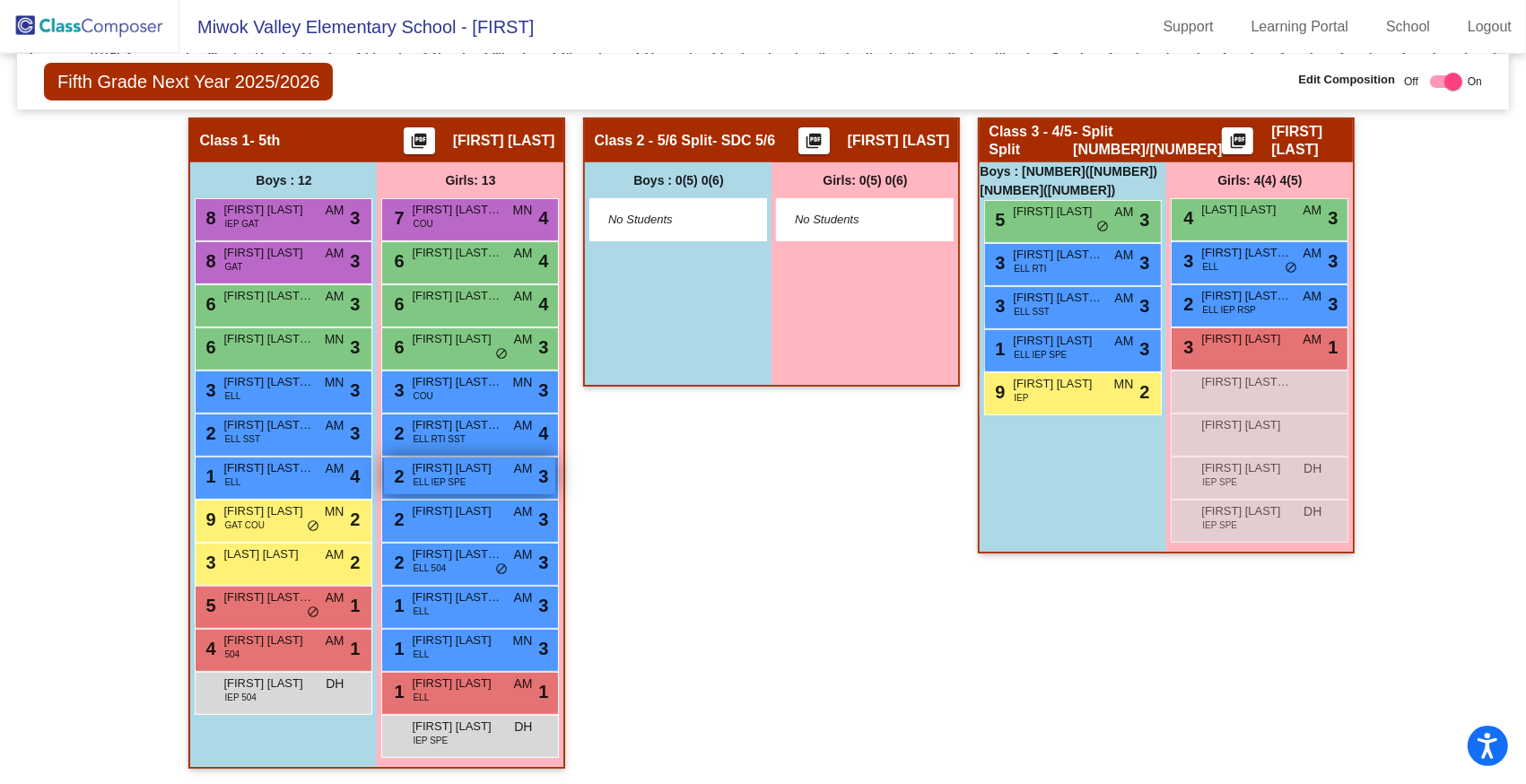 click on "ELL IEP SPE" at bounding box center (439, 482) 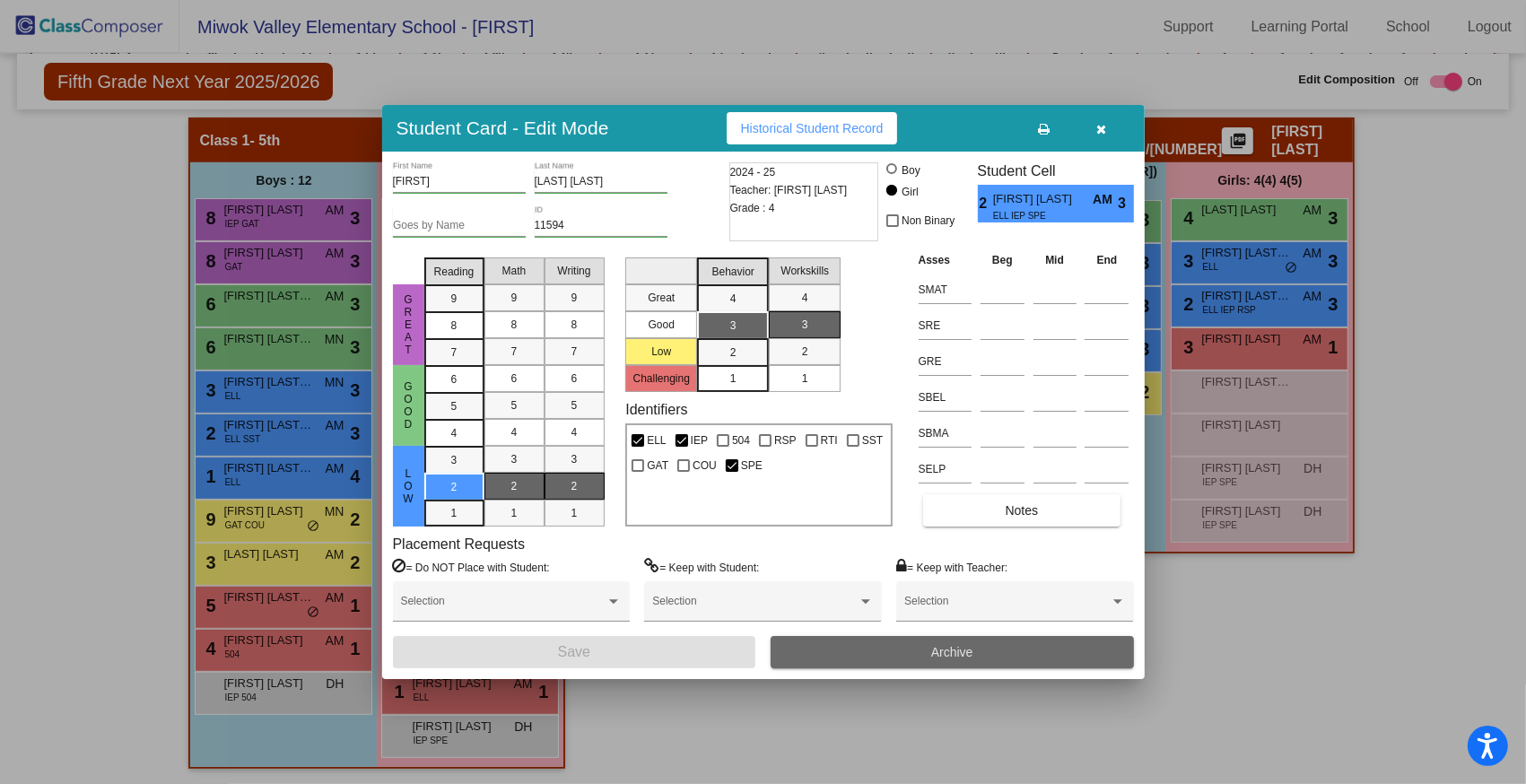 click on "Archive" at bounding box center (952, 652) 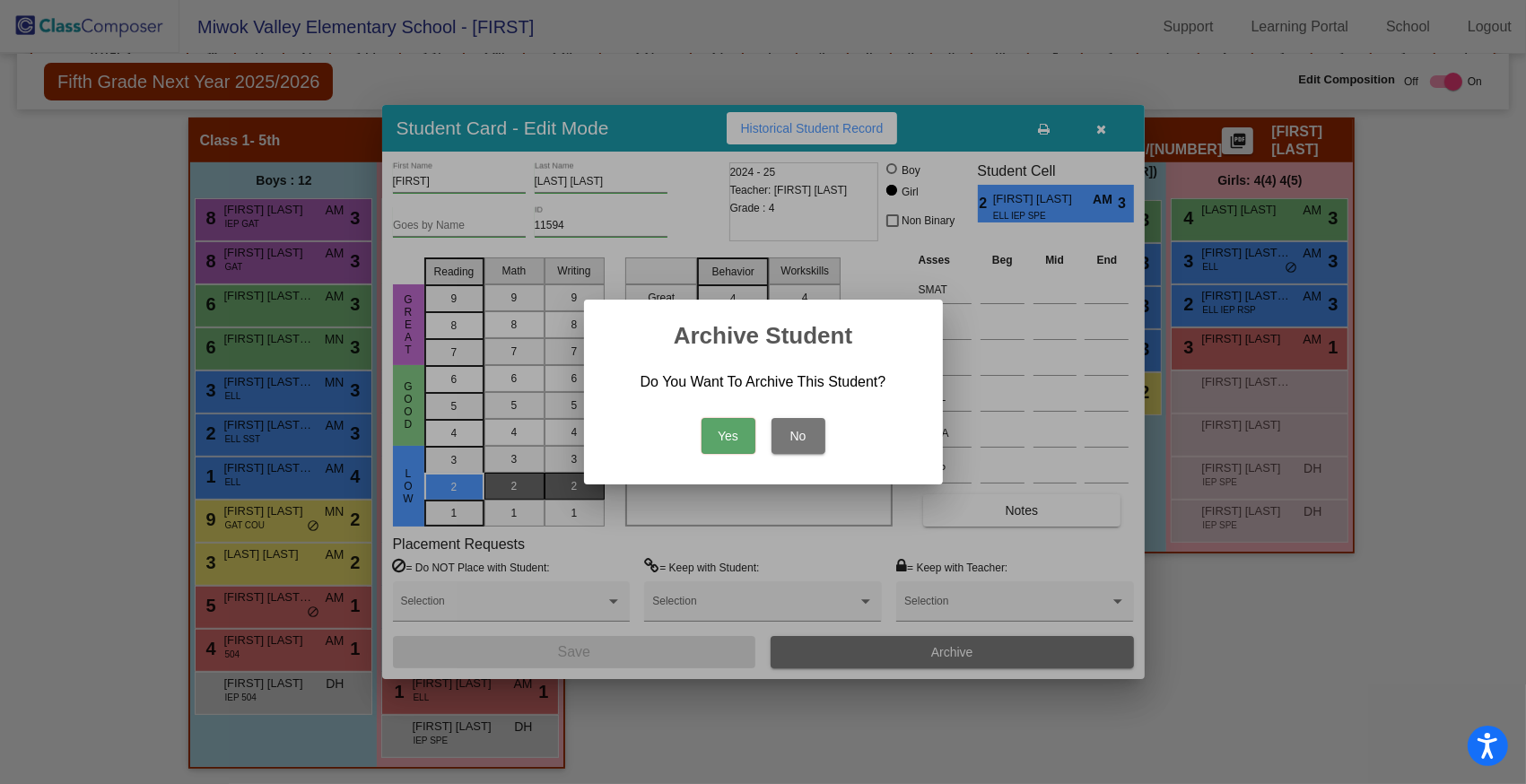 click on "Yes" at bounding box center [728, 436] 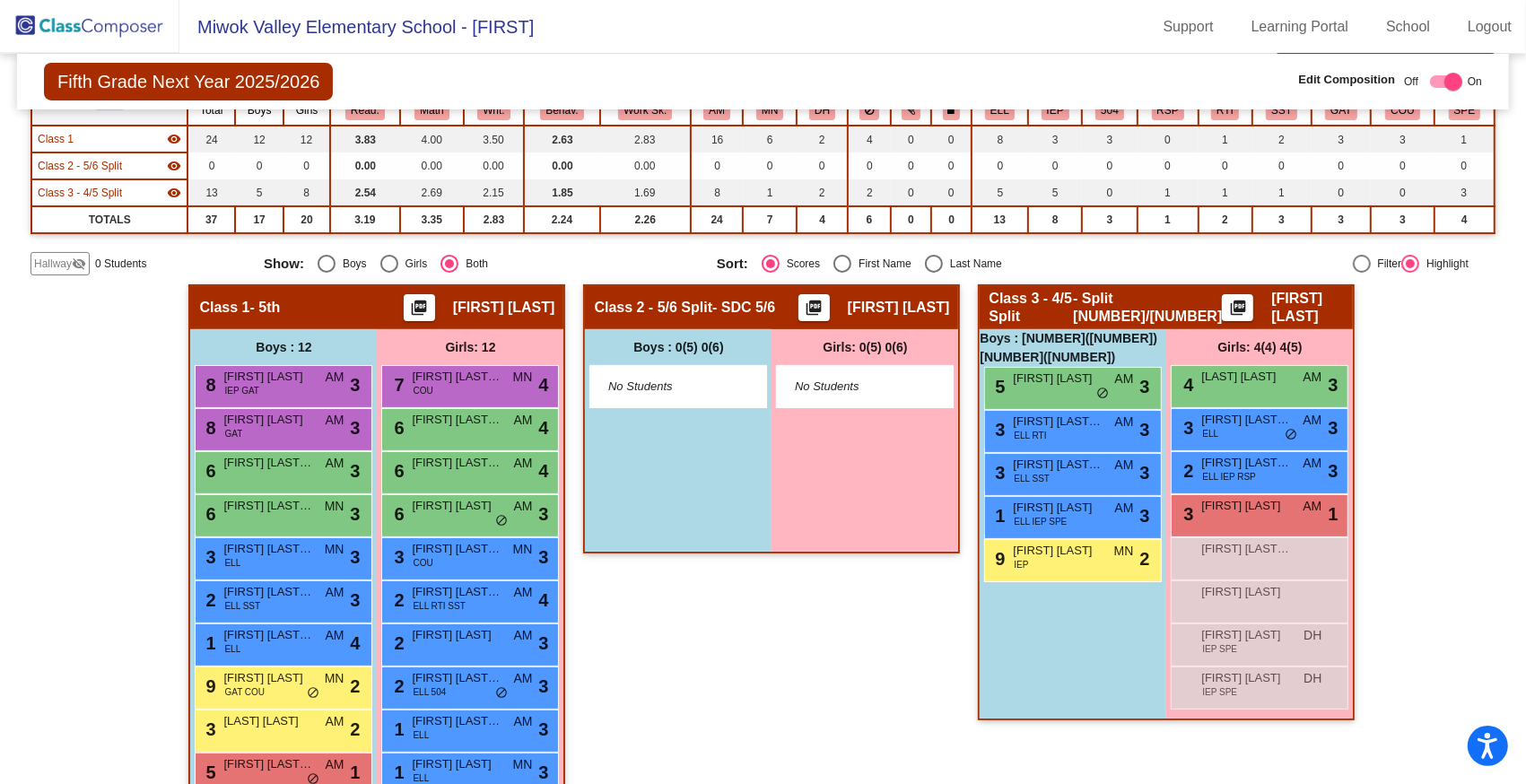 scroll, scrollTop: 0, scrollLeft: 0, axis: both 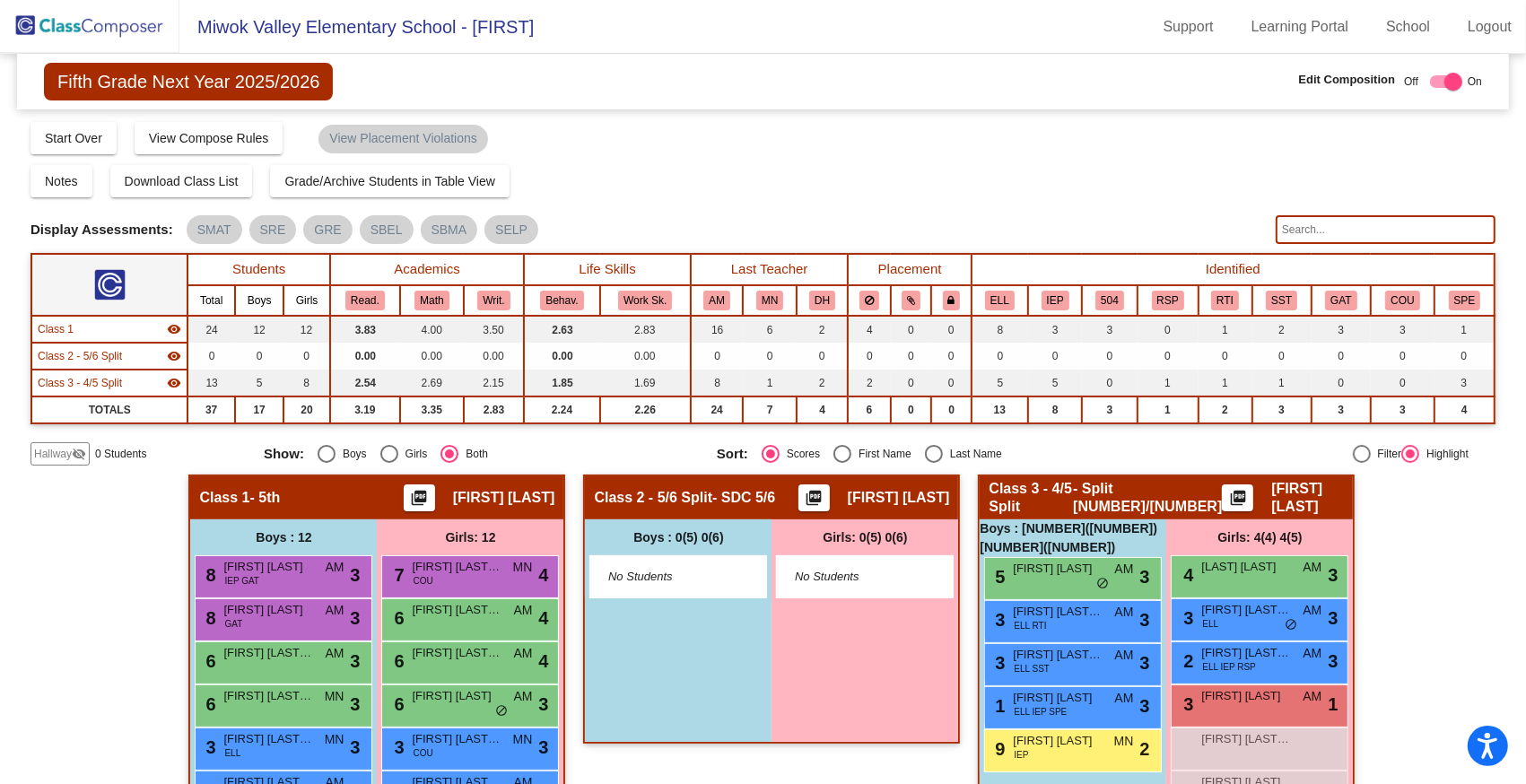 click 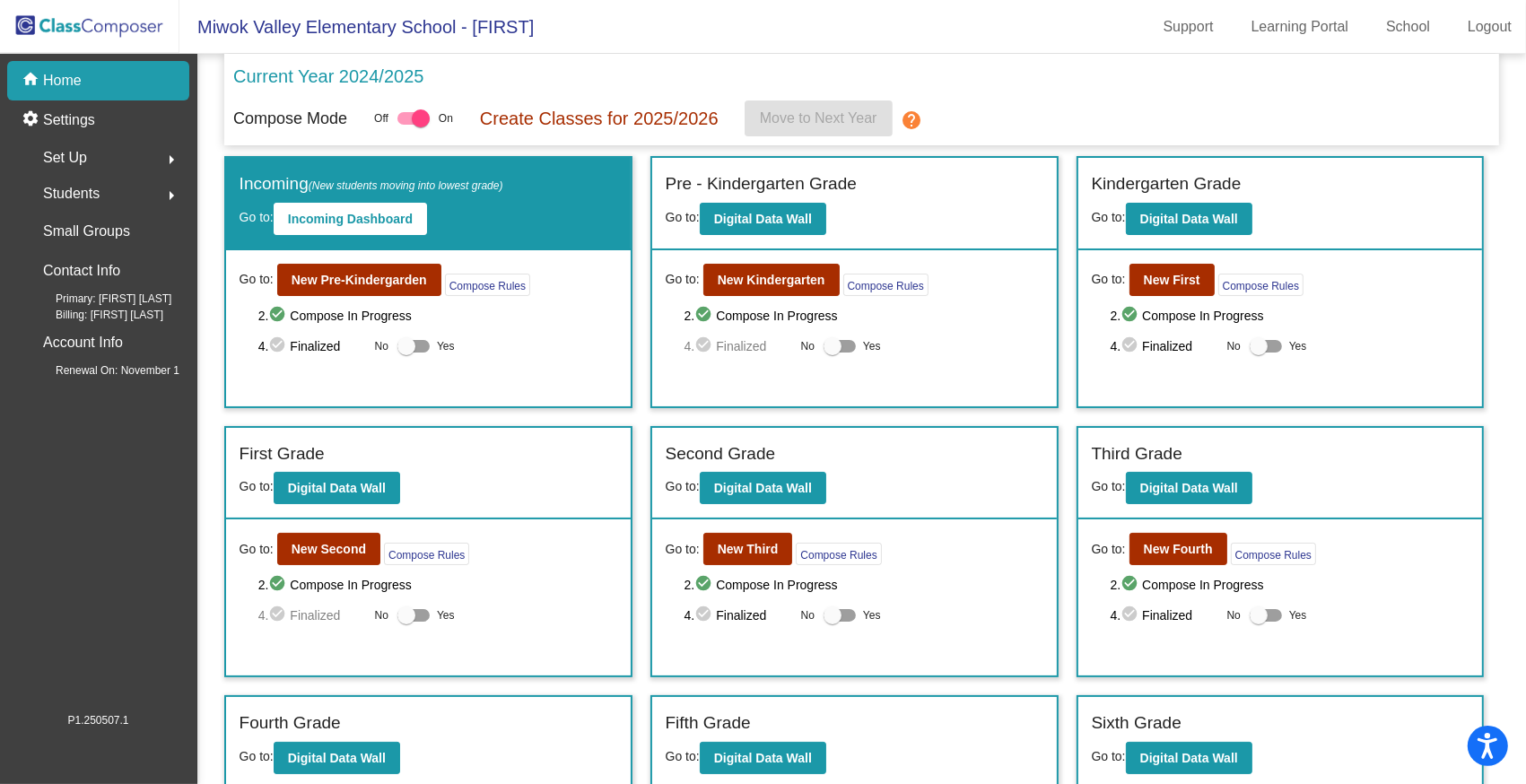 click on "home Home" 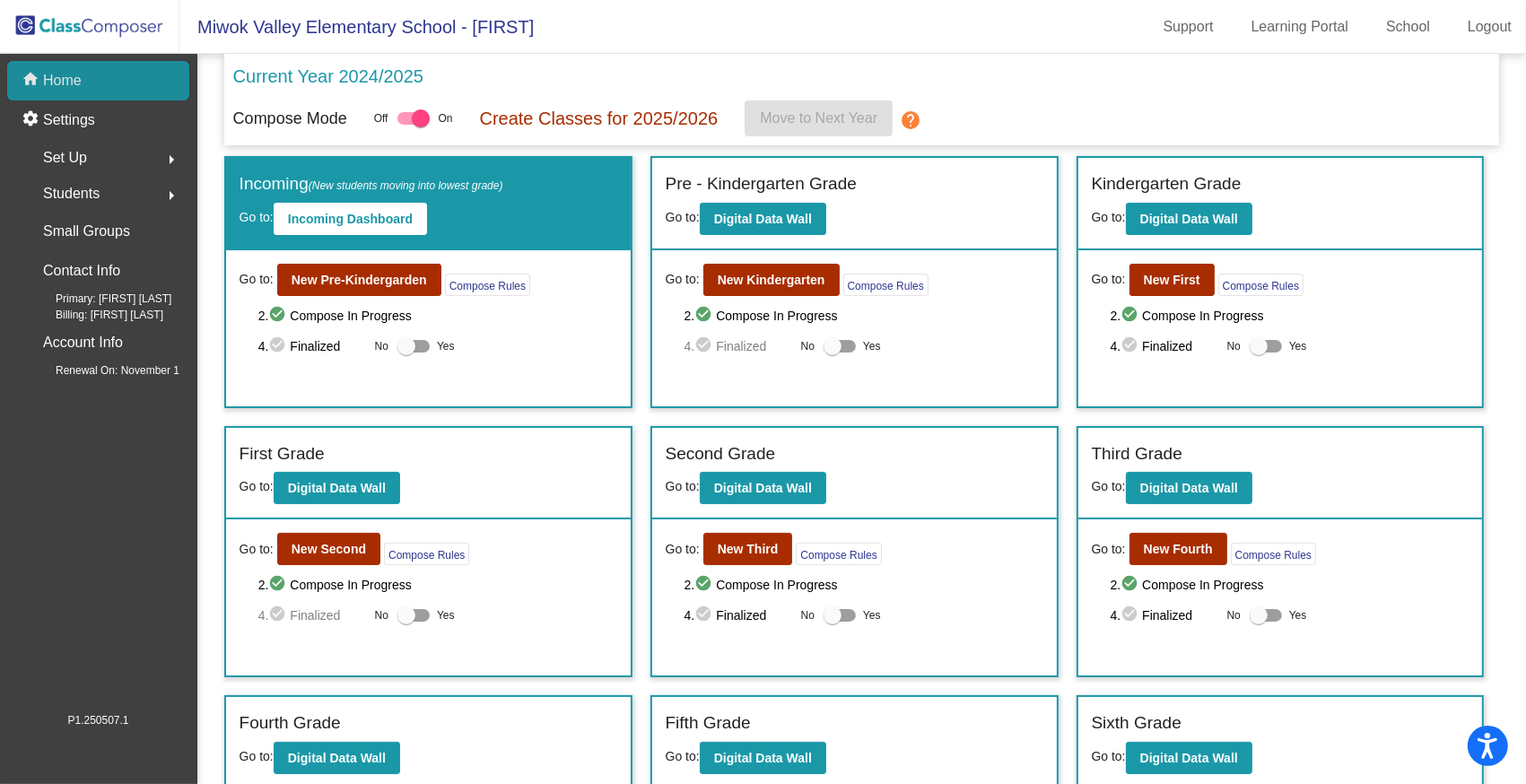 click on "home Home" 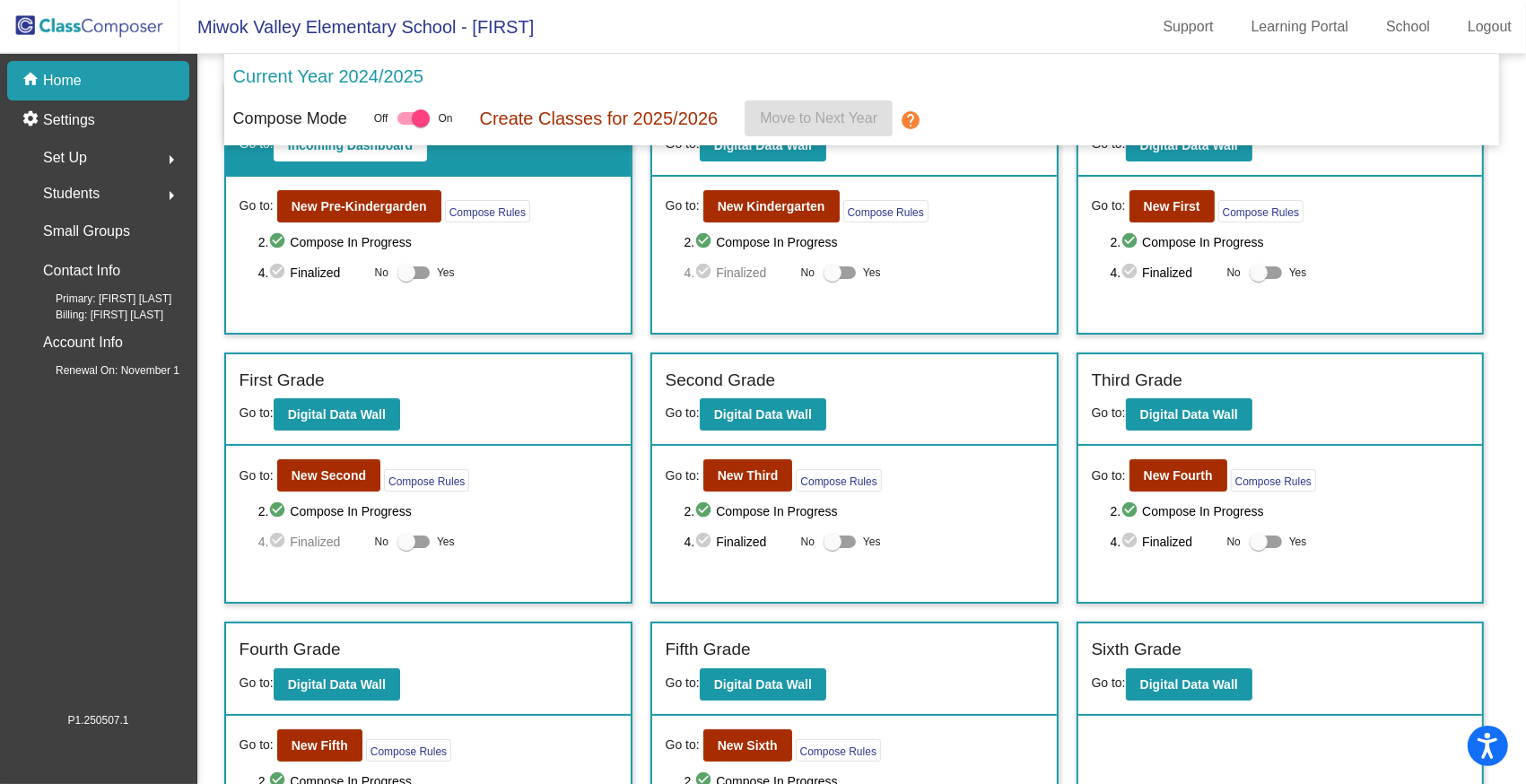 scroll, scrollTop: 0, scrollLeft: 0, axis: both 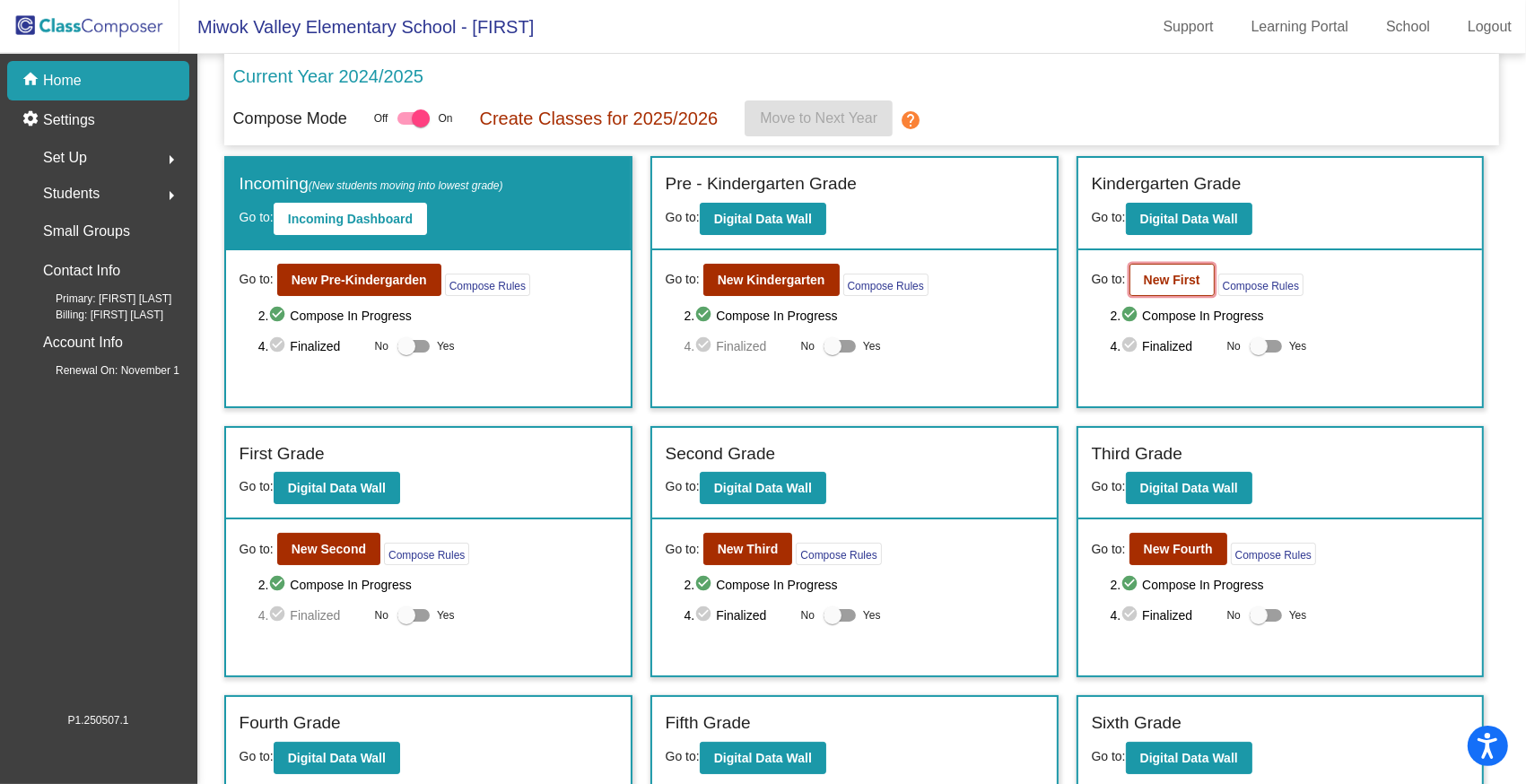 click on "New First" 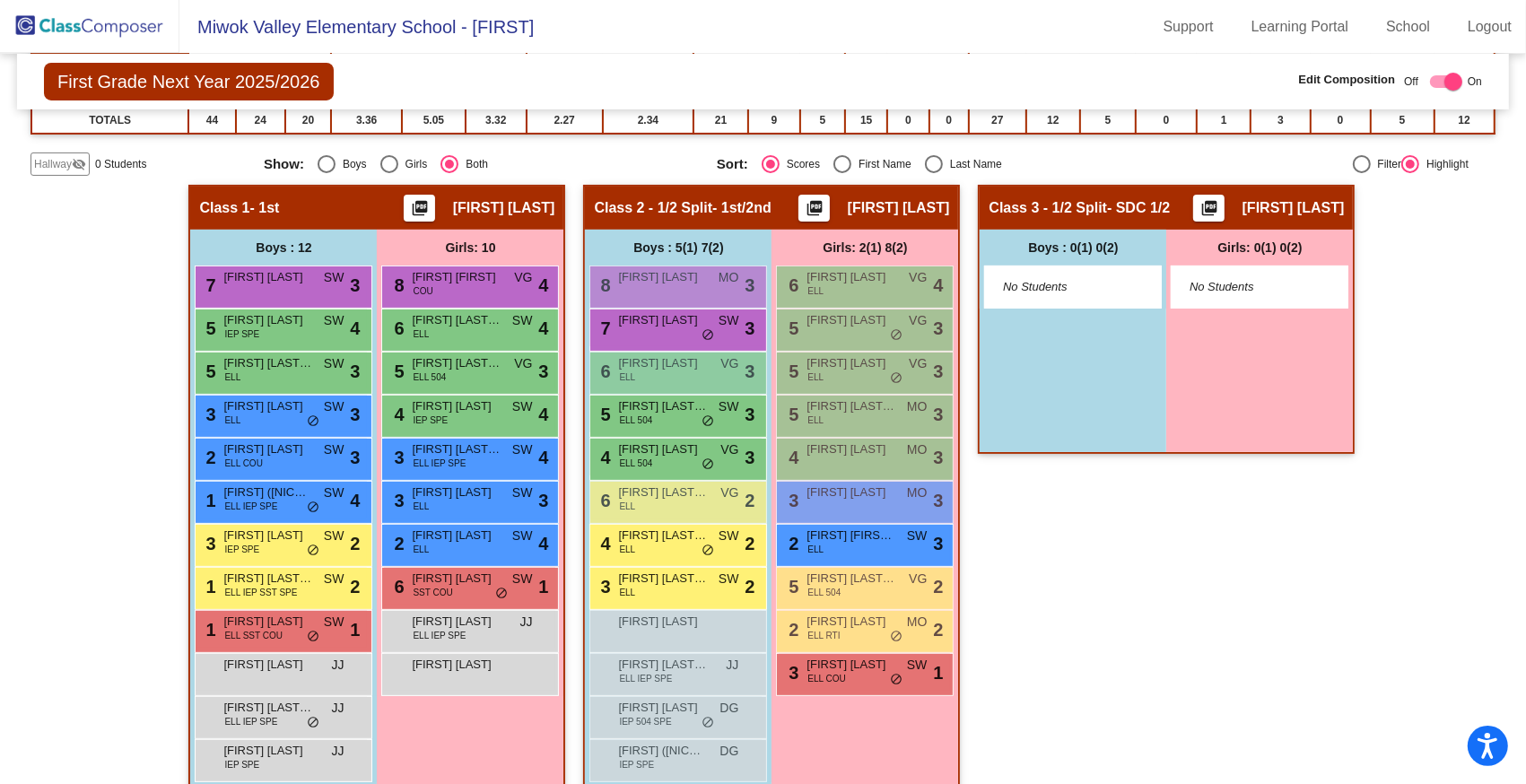 scroll, scrollTop: 315, scrollLeft: 0, axis: vertical 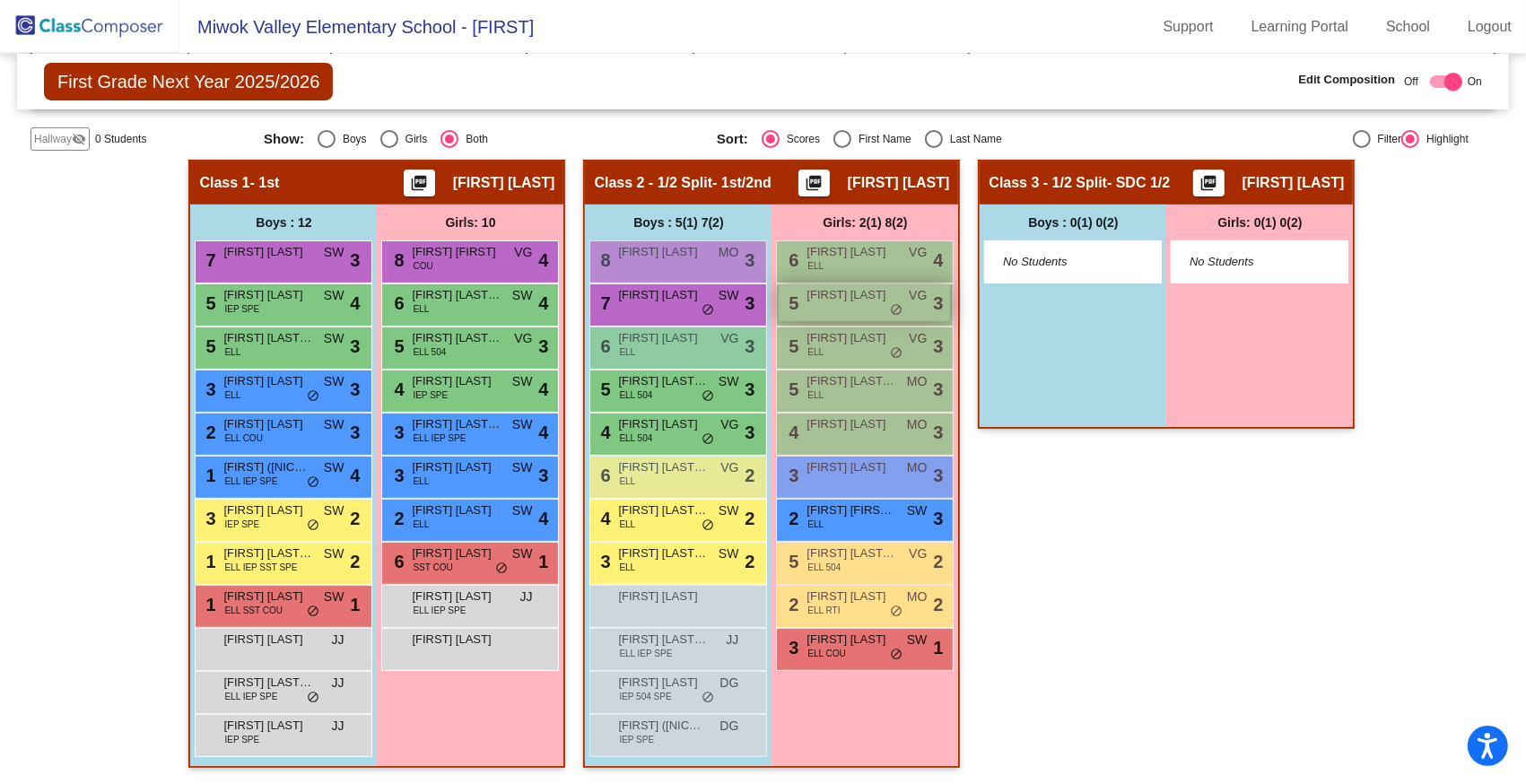 click on "Esther Guerreiro" at bounding box center [851, 295] 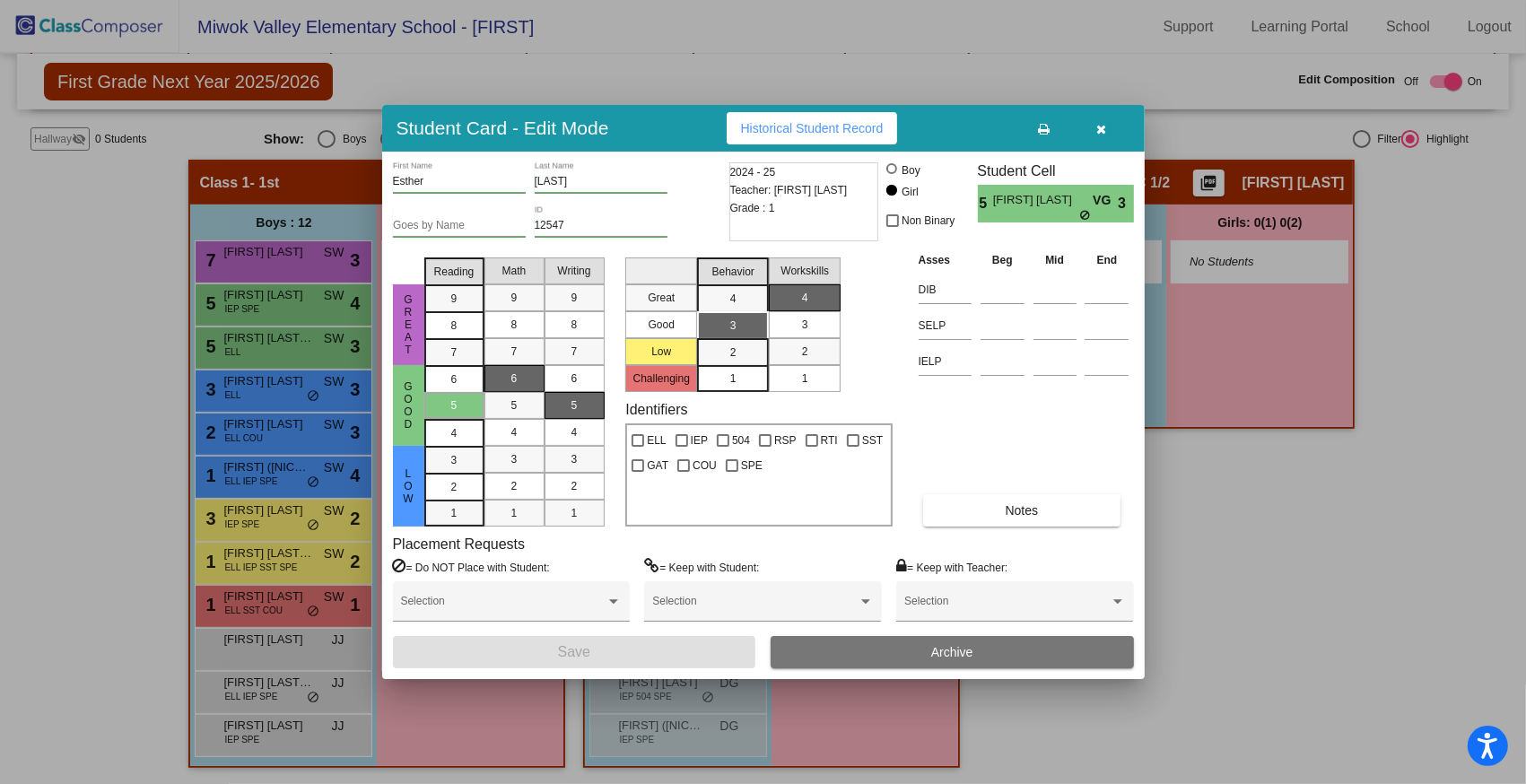 click on "Archive" at bounding box center (952, 652) 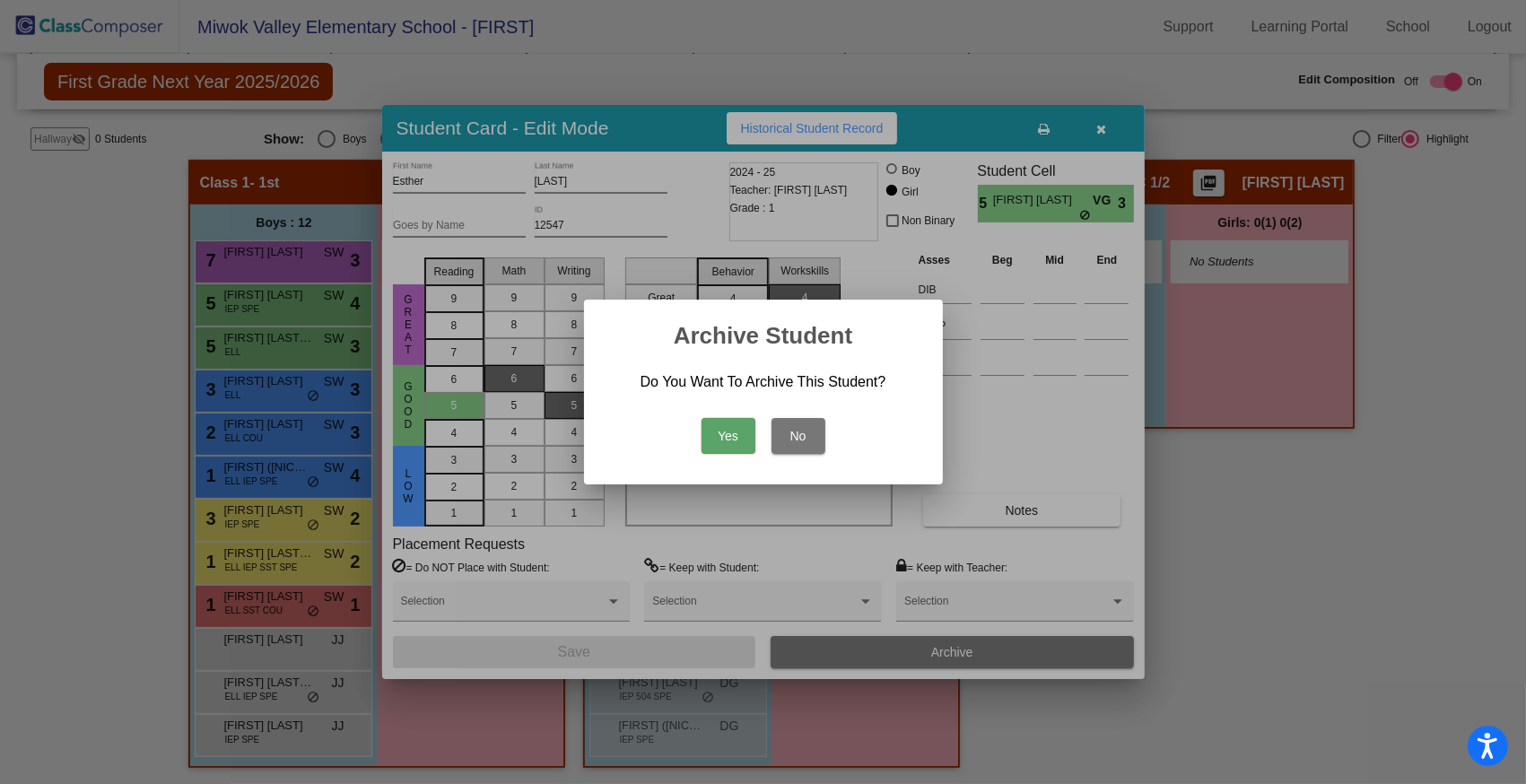 click on "Yes" at bounding box center [728, 436] 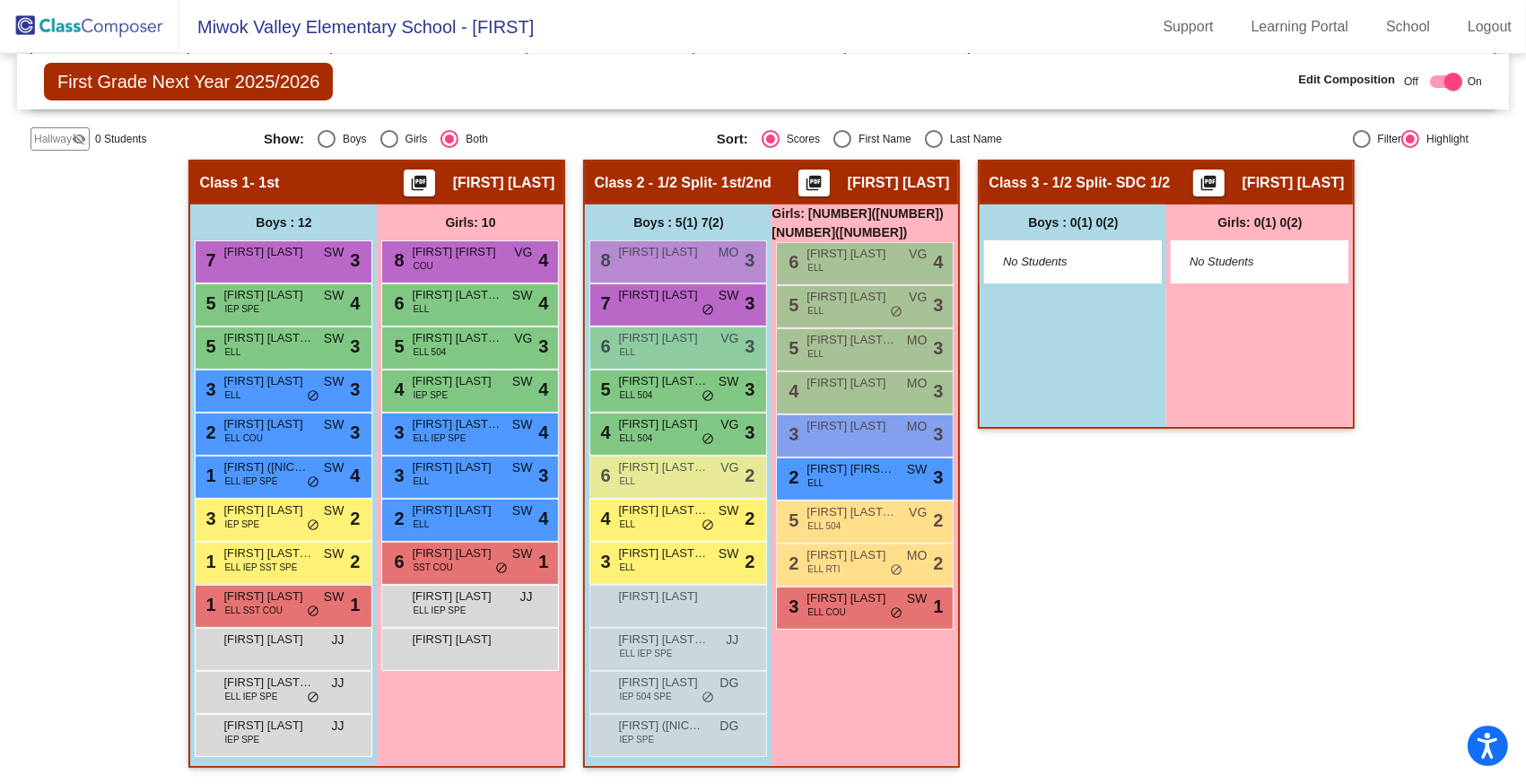click 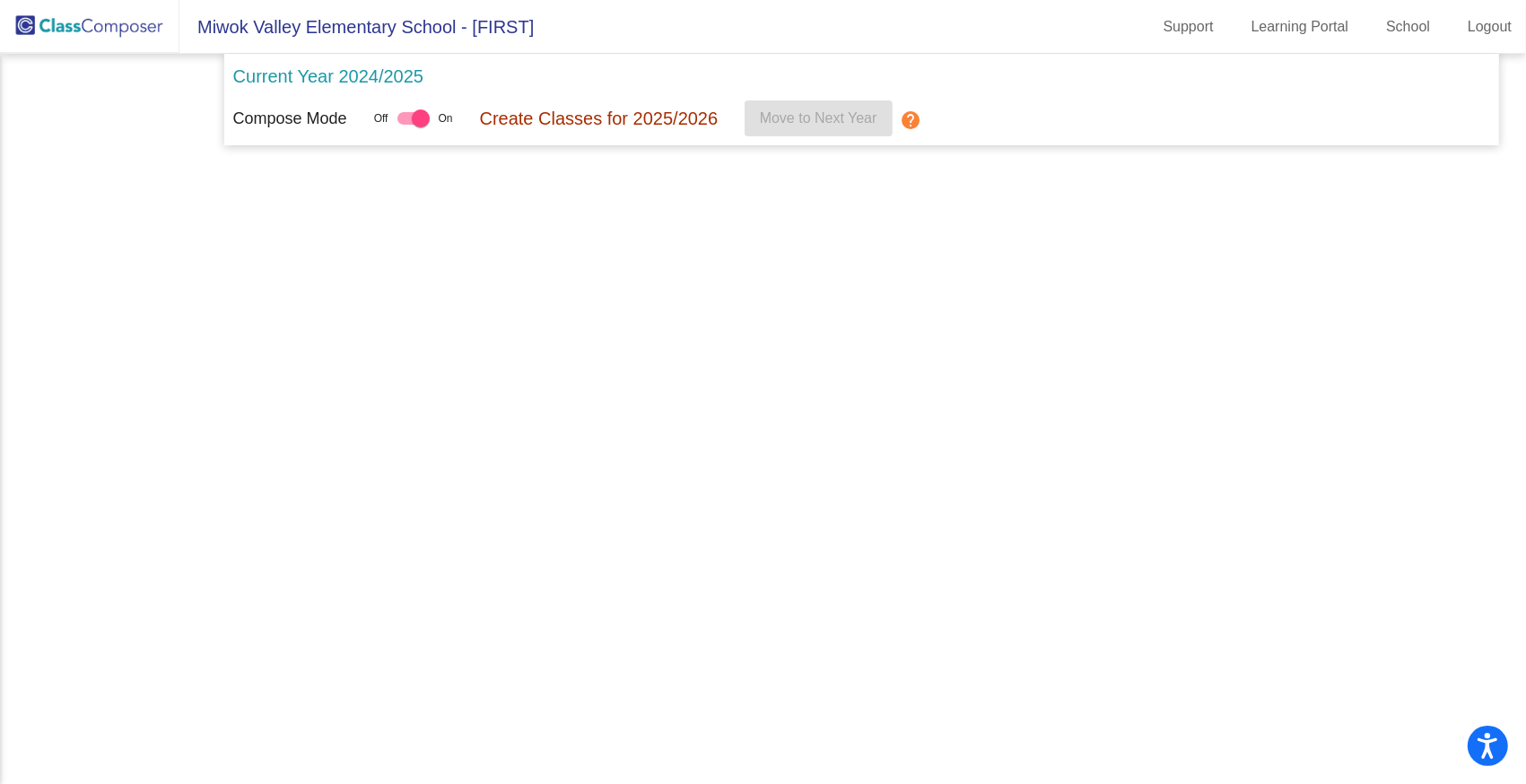 scroll, scrollTop: 0, scrollLeft: 0, axis: both 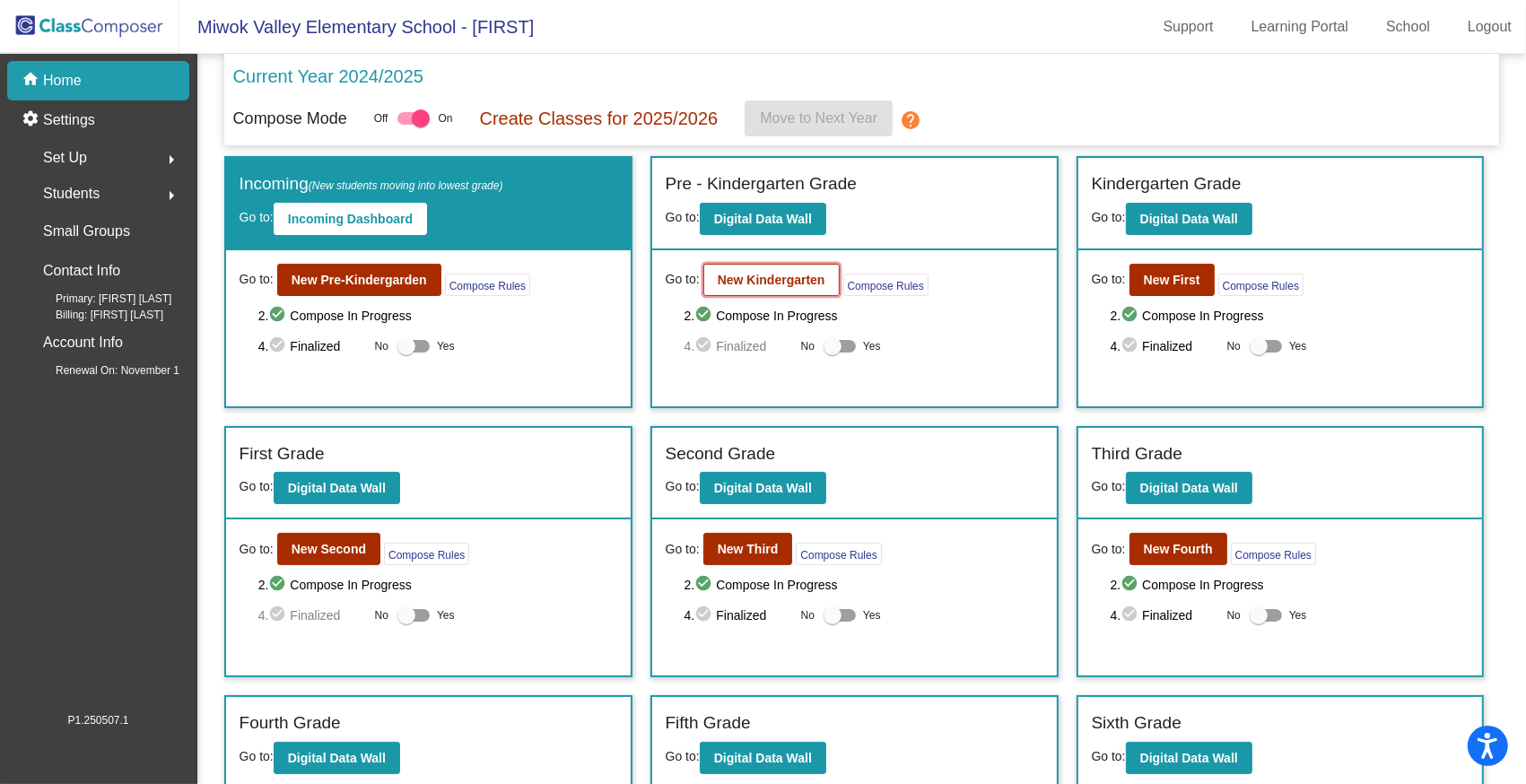 click on "New Kindergarten" 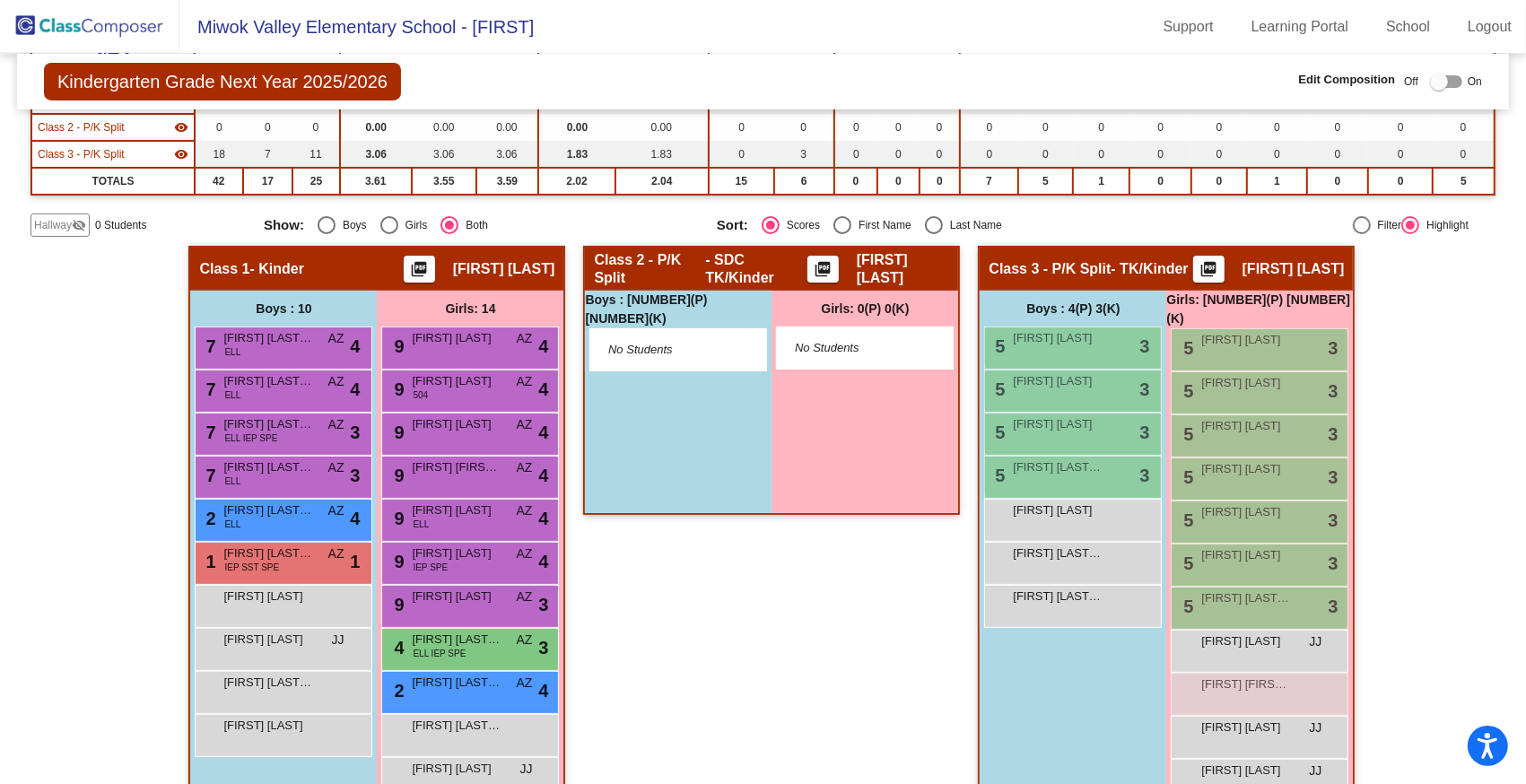scroll, scrollTop: 245, scrollLeft: 0, axis: vertical 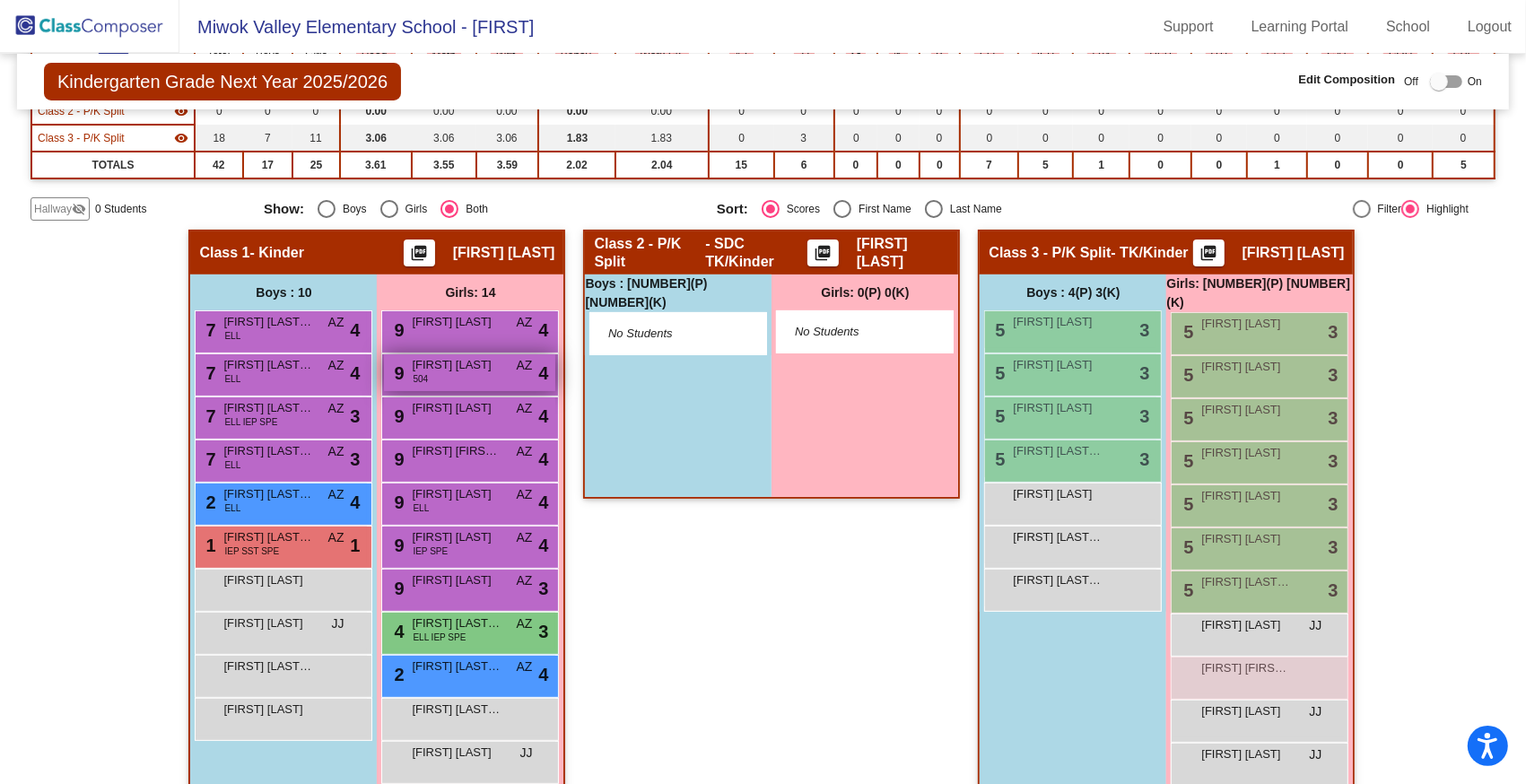 click on "Abigail Detels" at bounding box center [457, 365] 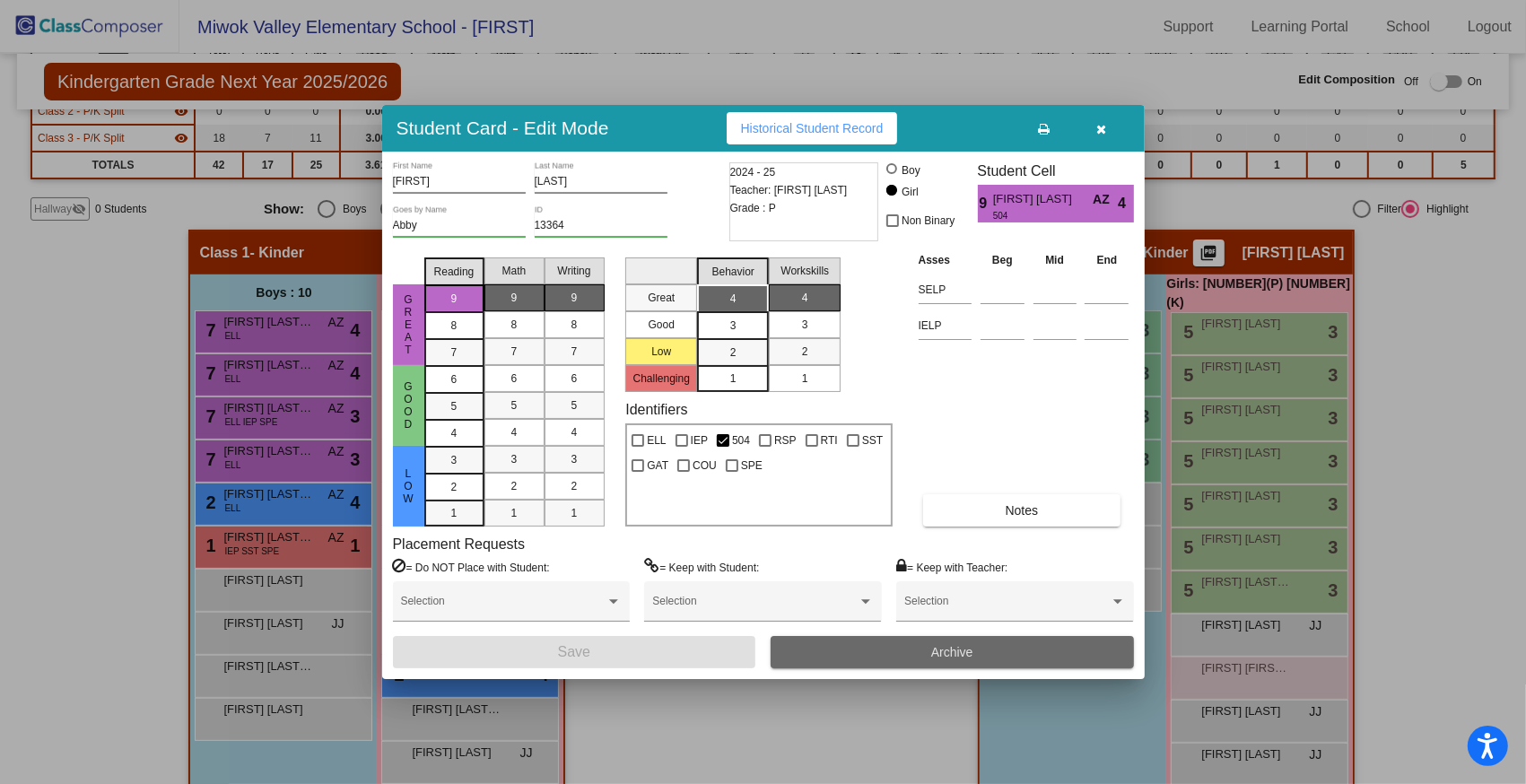 click on "Archive" at bounding box center [952, 652] 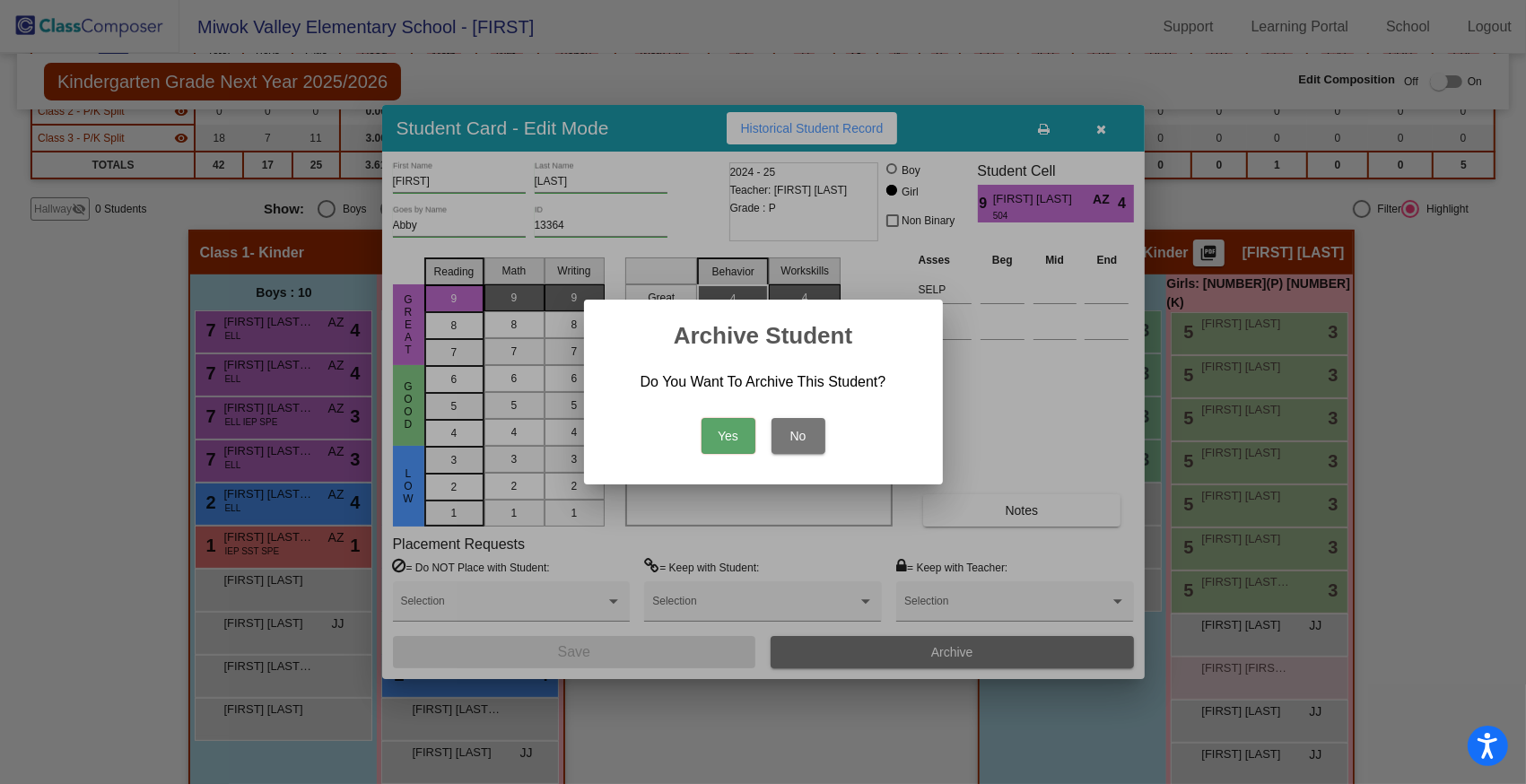 click on "Yes" at bounding box center (728, 436) 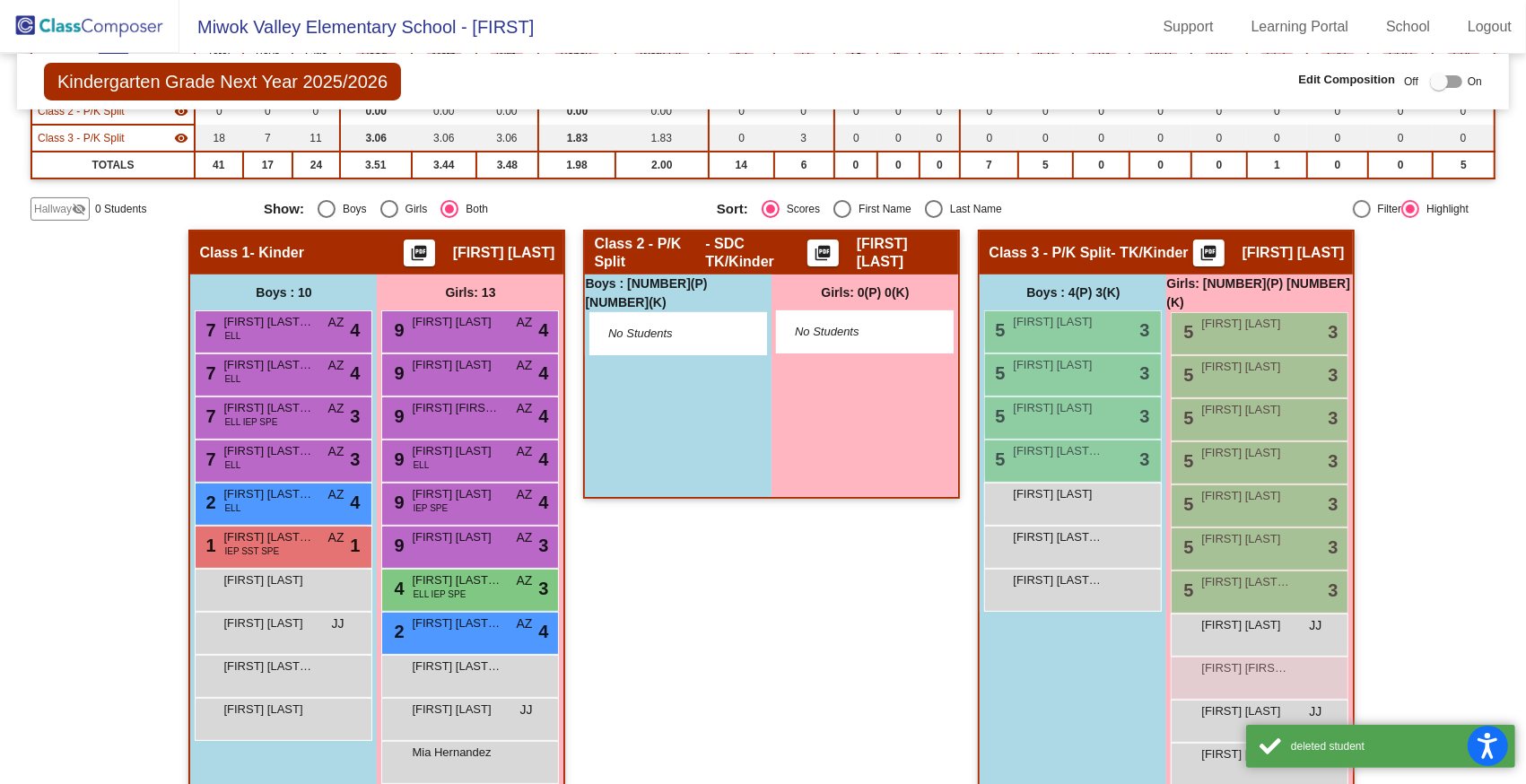 click on "Class 2 - P/K Split   - SDC TK/Kinder  picture_as_pdf Jessica Joerger  Add Student  First Name Last Name Student Id  (Recommended)   Boy   Girl   Non Binary Grade    P   K Add Close  Boys : 0(P) 0(K)     No Students   Girls: 0(P) 0(K)    No Students" 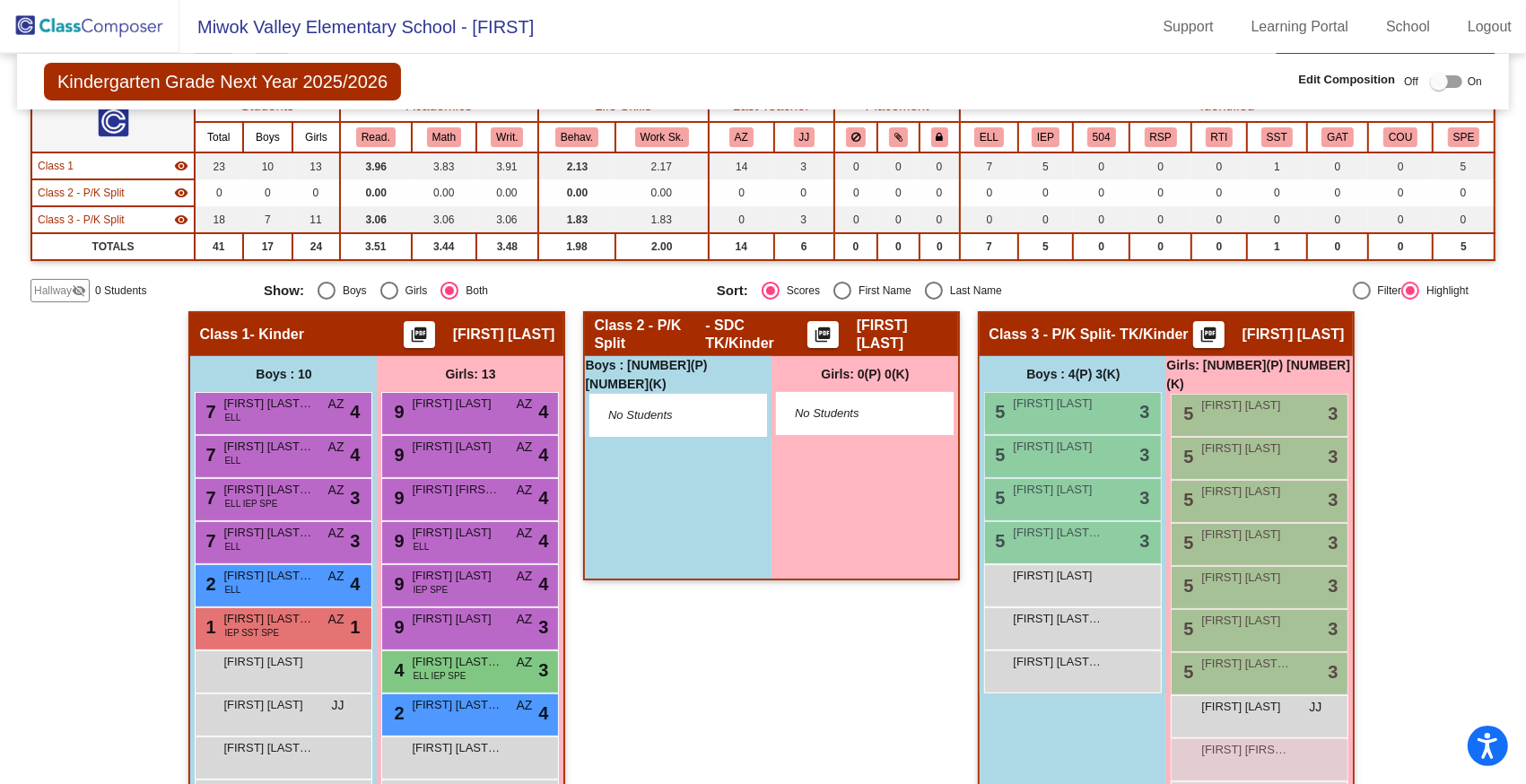 scroll, scrollTop: 0, scrollLeft: 0, axis: both 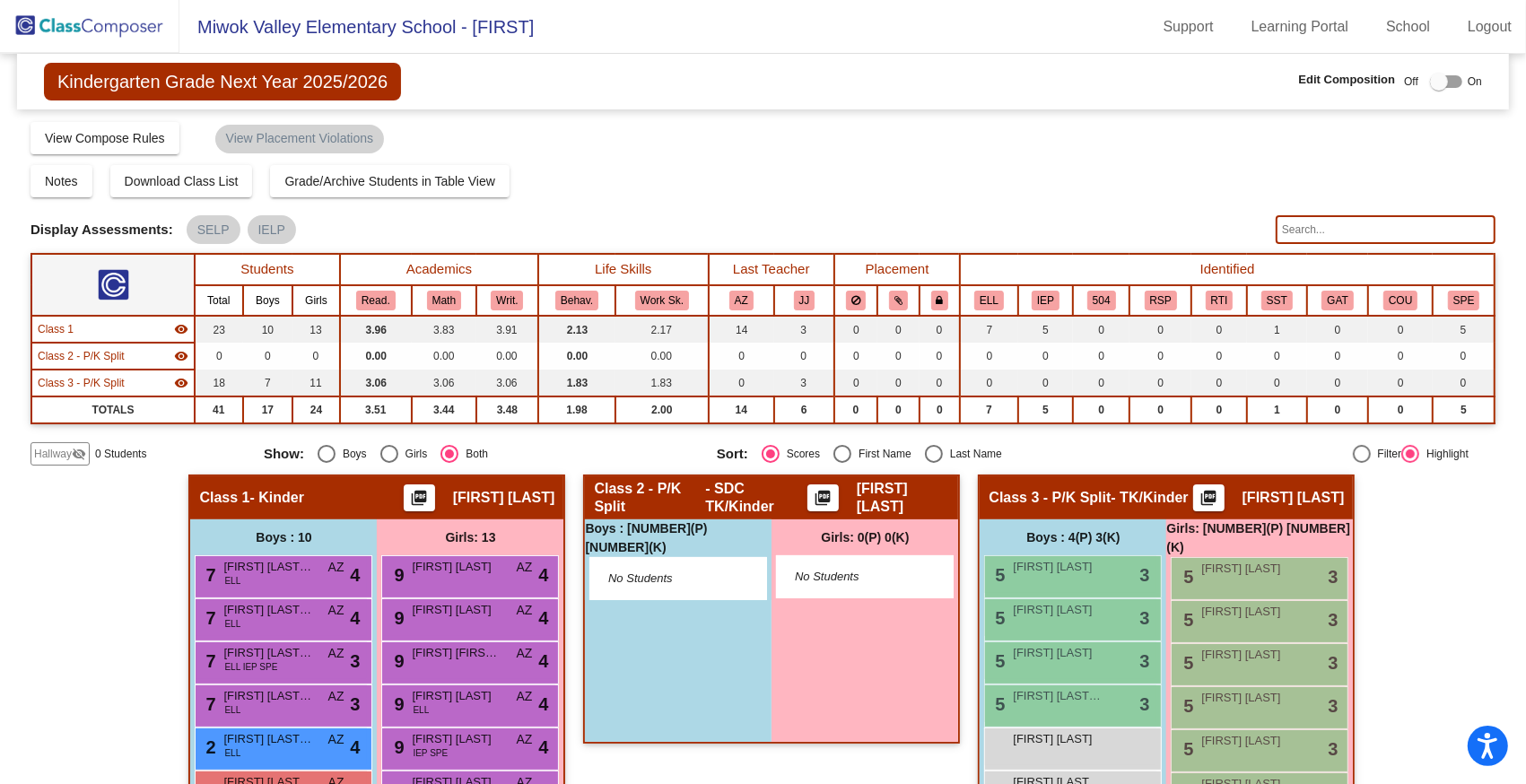 click 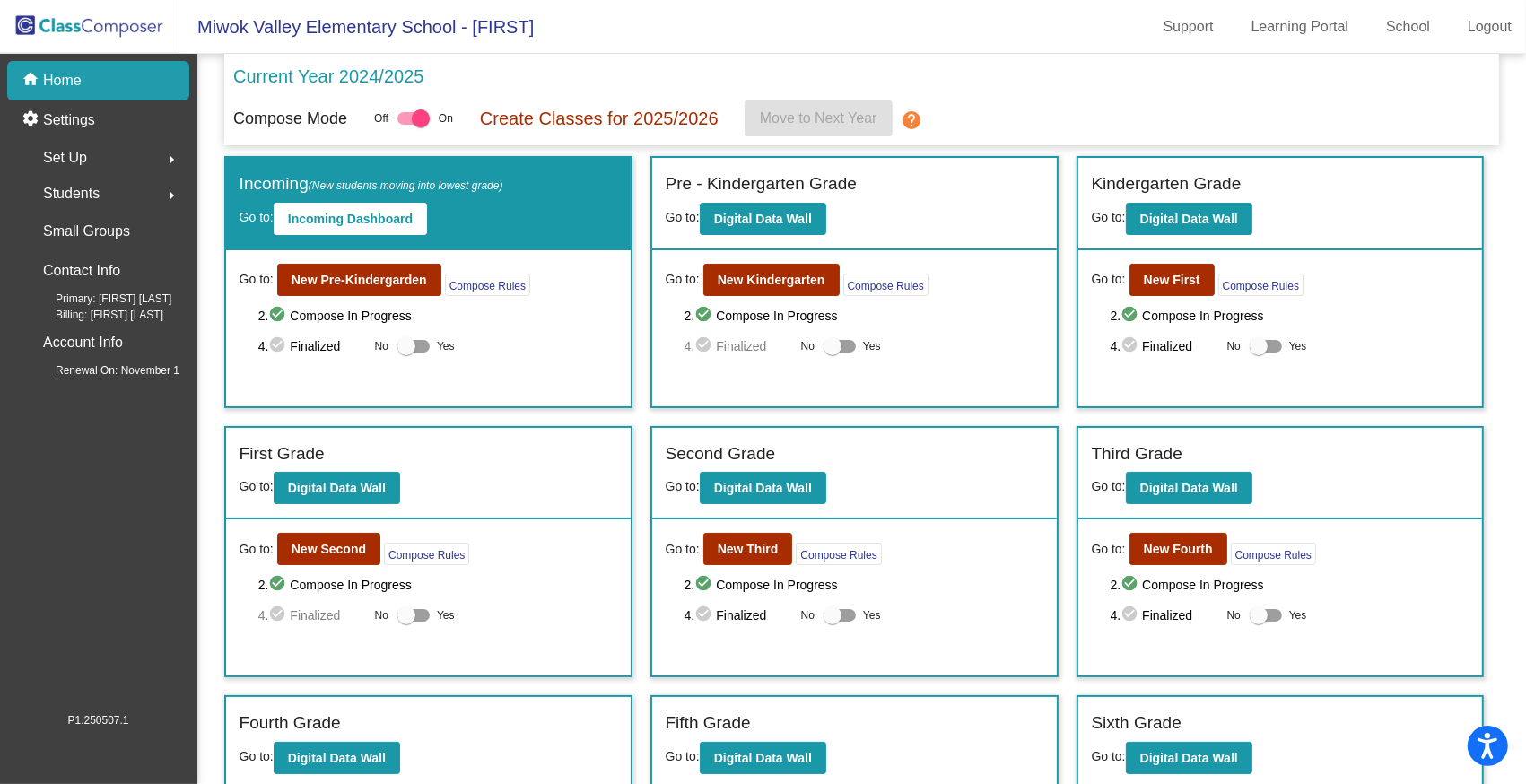 scroll, scrollTop: 158, scrollLeft: 0, axis: vertical 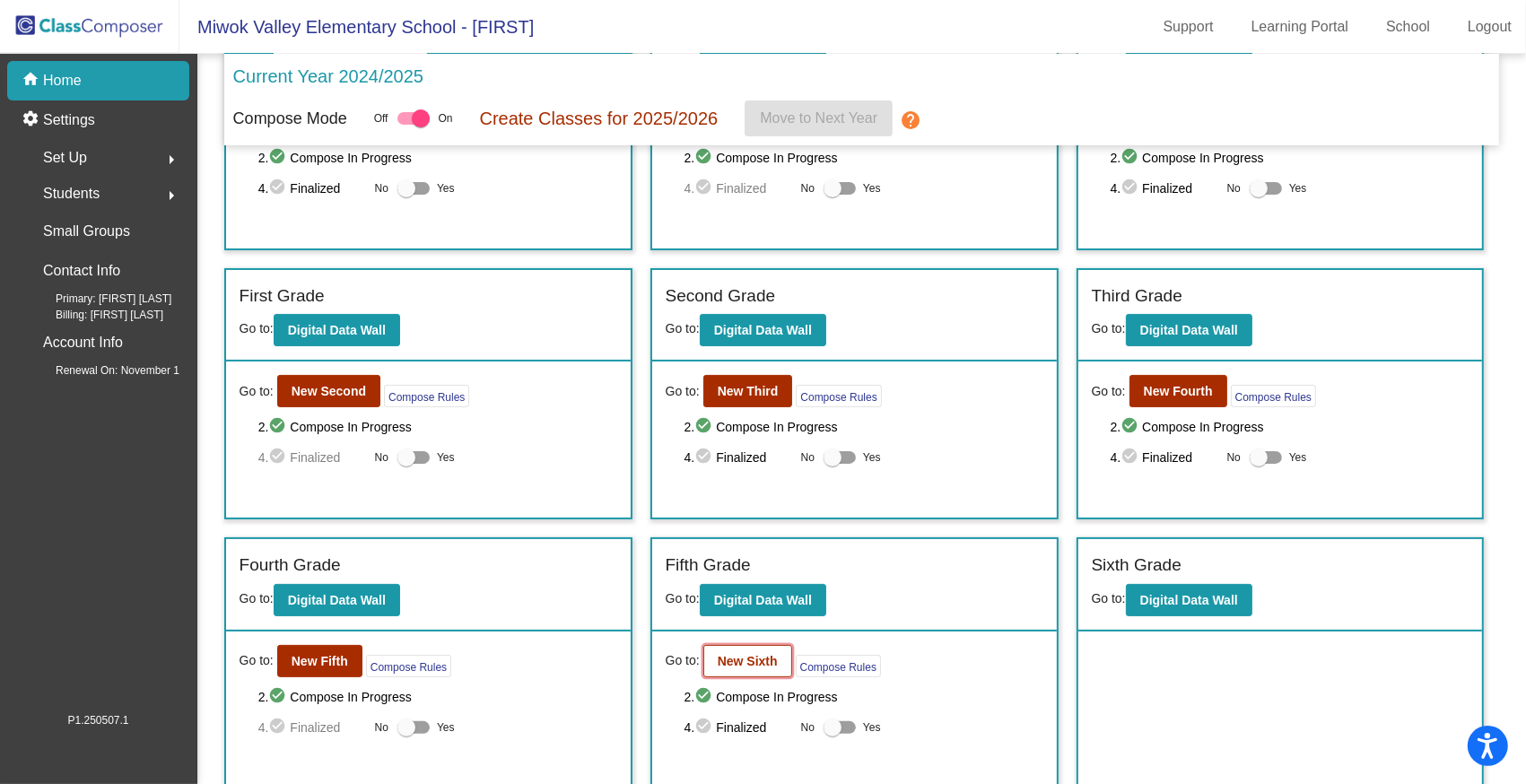 click on "New Sixth" 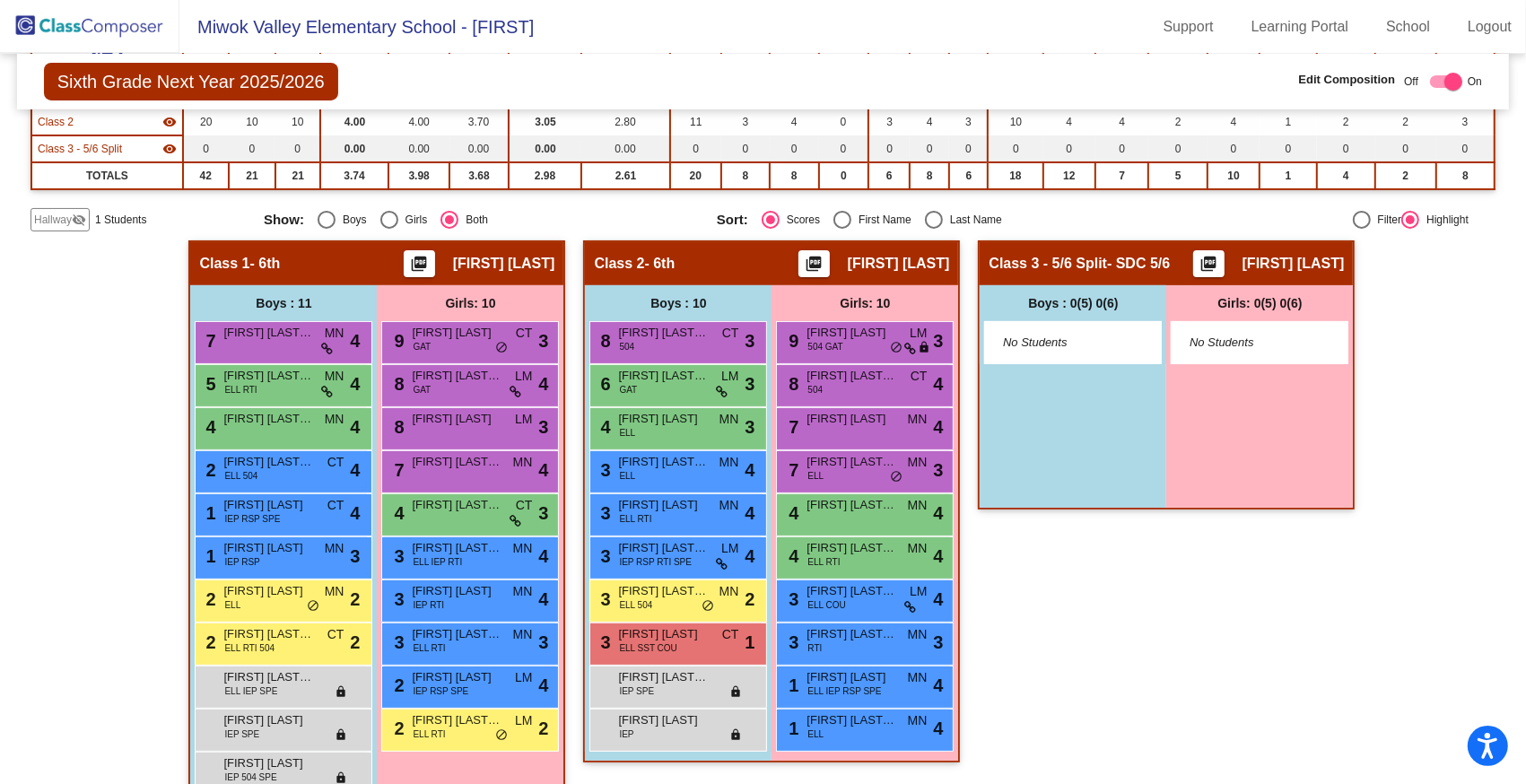 scroll, scrollTop: 272, scrollLeft: 0, axis: vertical 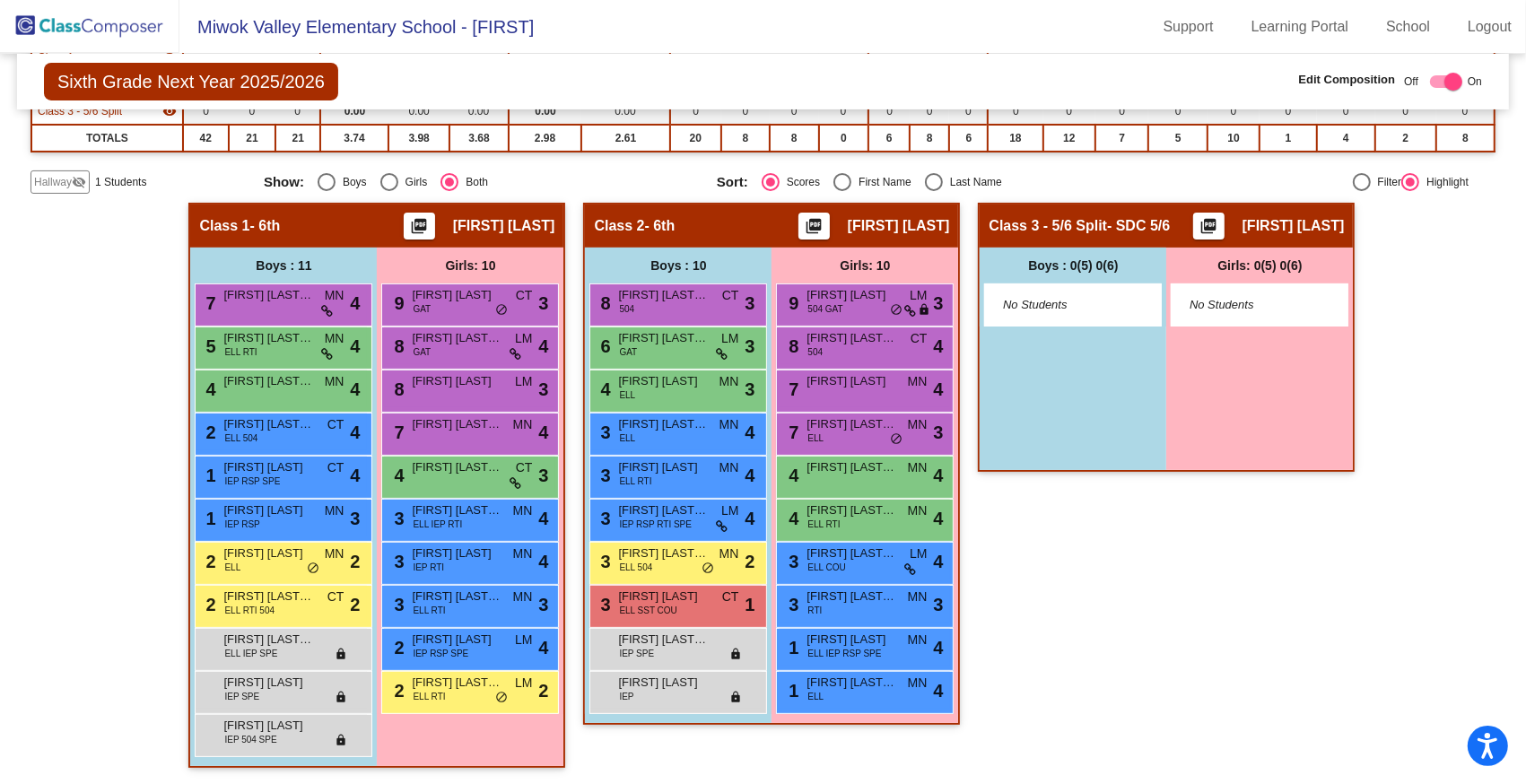 click on "Class 2   - 6th  picture_as_pdf Lindsay Misakian  Add Student  First Name Last Name Student Id  (Recommended)   Boy   Girl   Non Binary Add Close  Boys : 10  8 Edgar Gutierrez Macias 504 CT lock do_not_disturb_alt 3 6 Brailyn Ordonez De Leon GAT LM lock do_not_disturb_alt 3 4 Lordany Erol ELL MN lock do_not_disturb_alt 3 3 Guillermo Betancourt Lopez ELL MN lock do_not_disturb_alt 4 3 Richardo Fervil ELL RTI MN lock do_not_disturb_alt 4 3 Gerrard Guevara Bran IEP RSP RTI SPE LM lock do_not_disturb_alt 4 3 Iker Altamirano Rodriguez ELL 504 MN lock do_not_disturb_alt 2 3 Ameer Jaghama ELL SST COU CT lock do_not_disturb_alt 1 Brayden Calderon Mendoza IEP SPE lock do_not_disturb_alt Ryan Woller IEP lock do_not_disturb_alt Girls: 10 9 Georgia Rossi 504 GAT LM lock do_not_disturb_alt 3 8 Andrea Altamirano Canseco 504 CT lock do_not_disturb_alt 4 7 Valentina Salinas Benavides MN lock do_not_disturb_alt 4 7 Jessica Mazariegos Escobar ELL MN lock do_not_disturb_alt 3 4 Valeria Vargas Alvarez MN lock 4 4 ELL RTI MN 4" 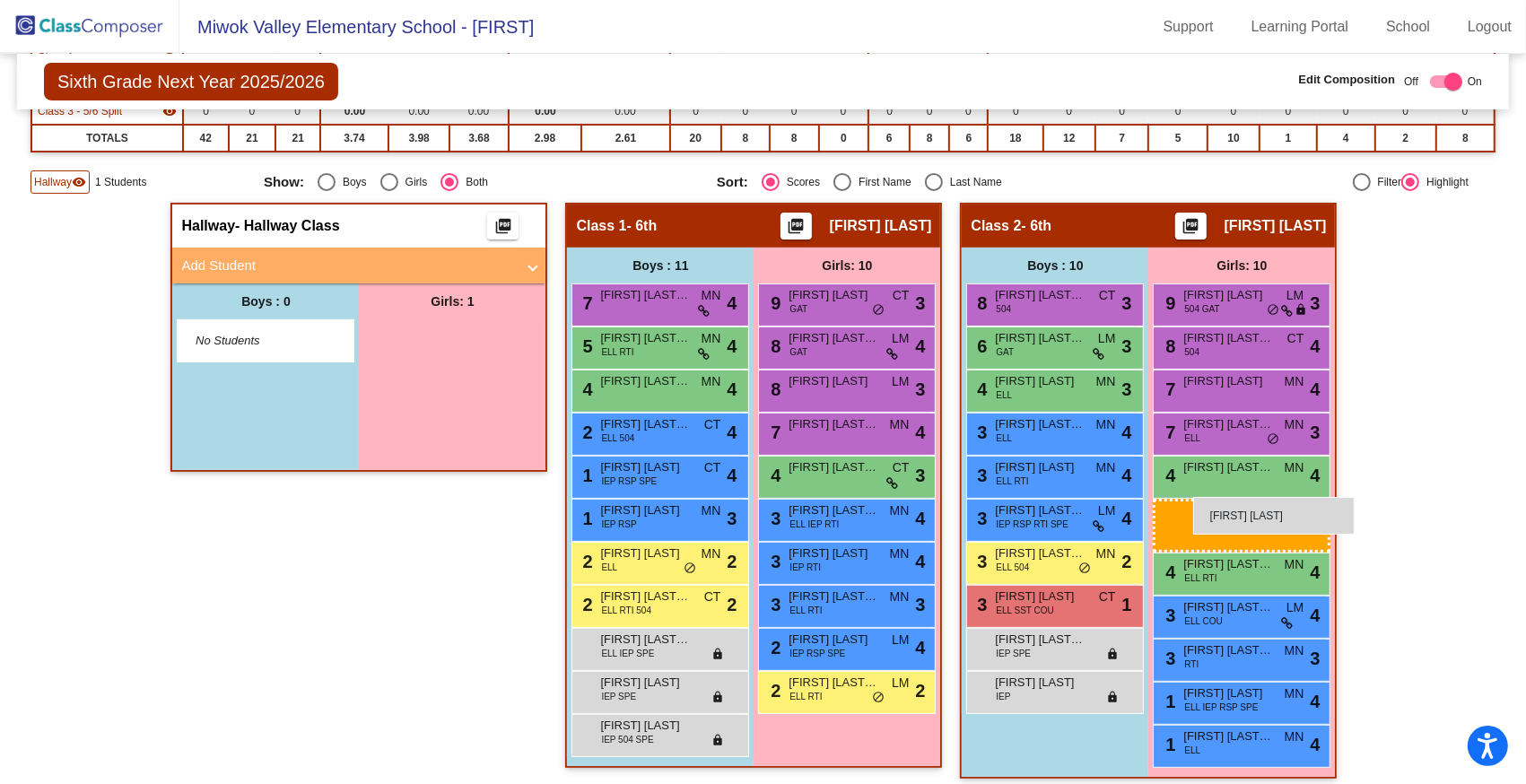 drag, startPoint x: 419, startPoint y: 338, endPoint x: 1193, endPoint y: 497, distance: 790.16264 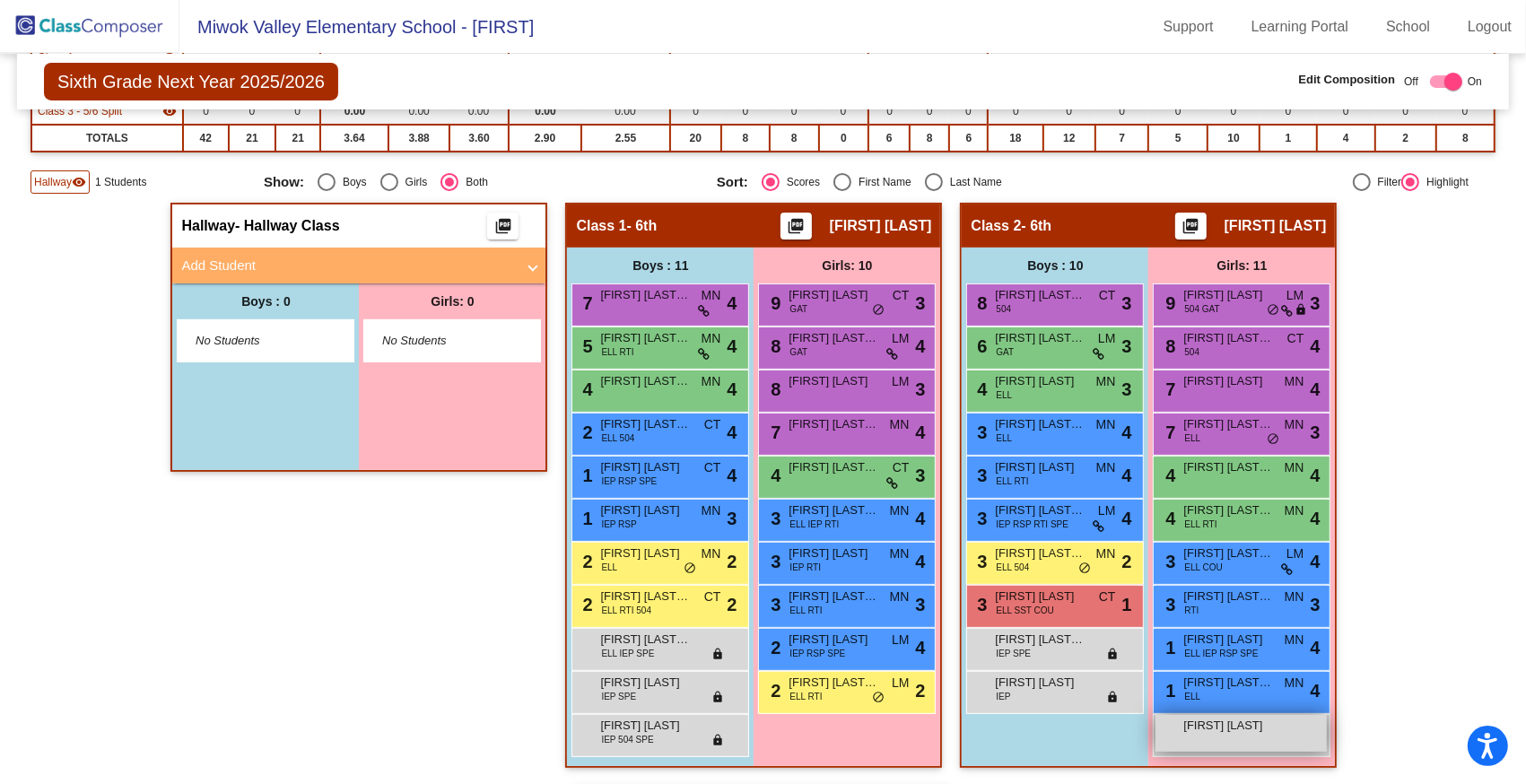 click on "Maytte Gutierrez" at bounding box center (1228, 726) 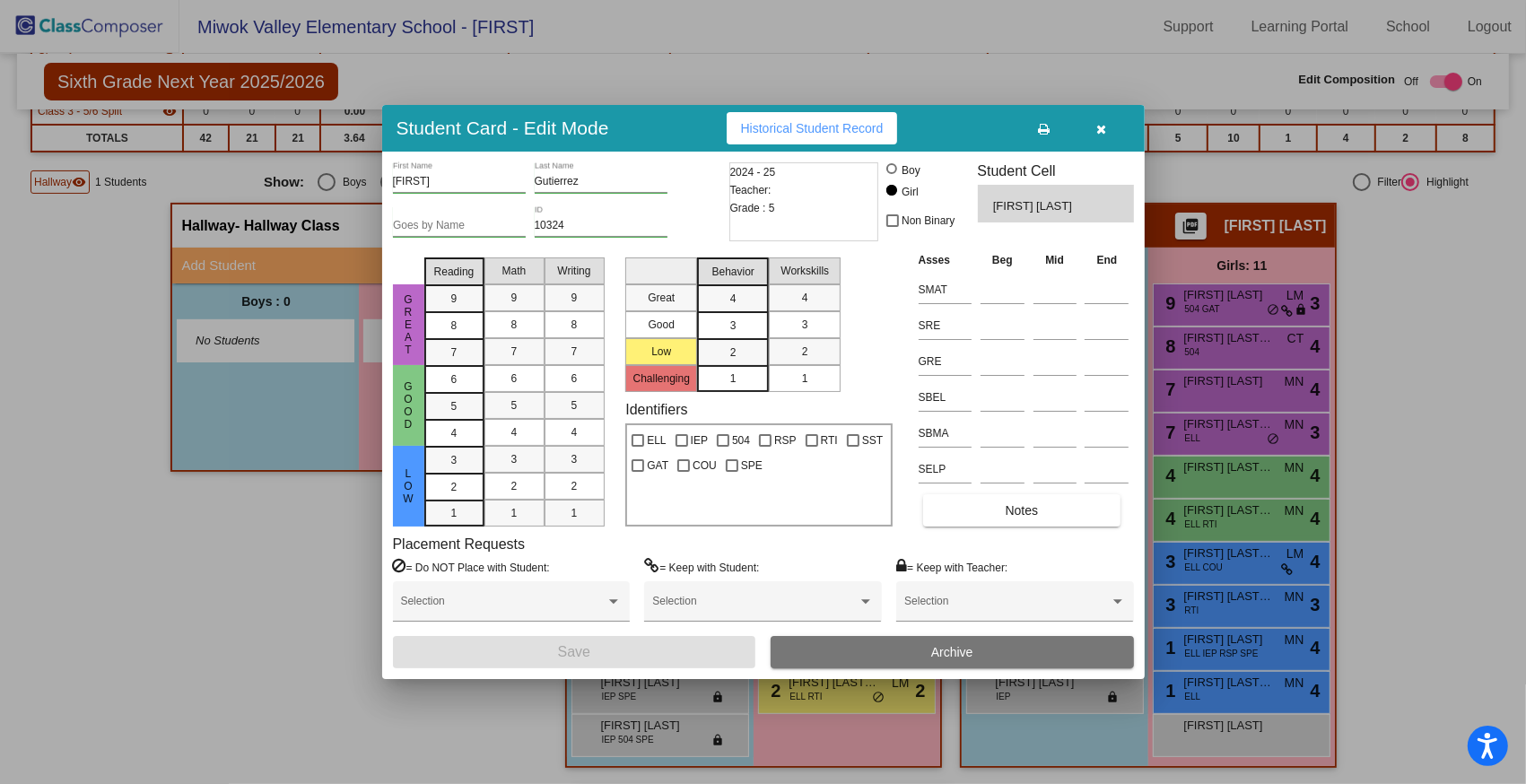 click at bounding box center (1101, 129) 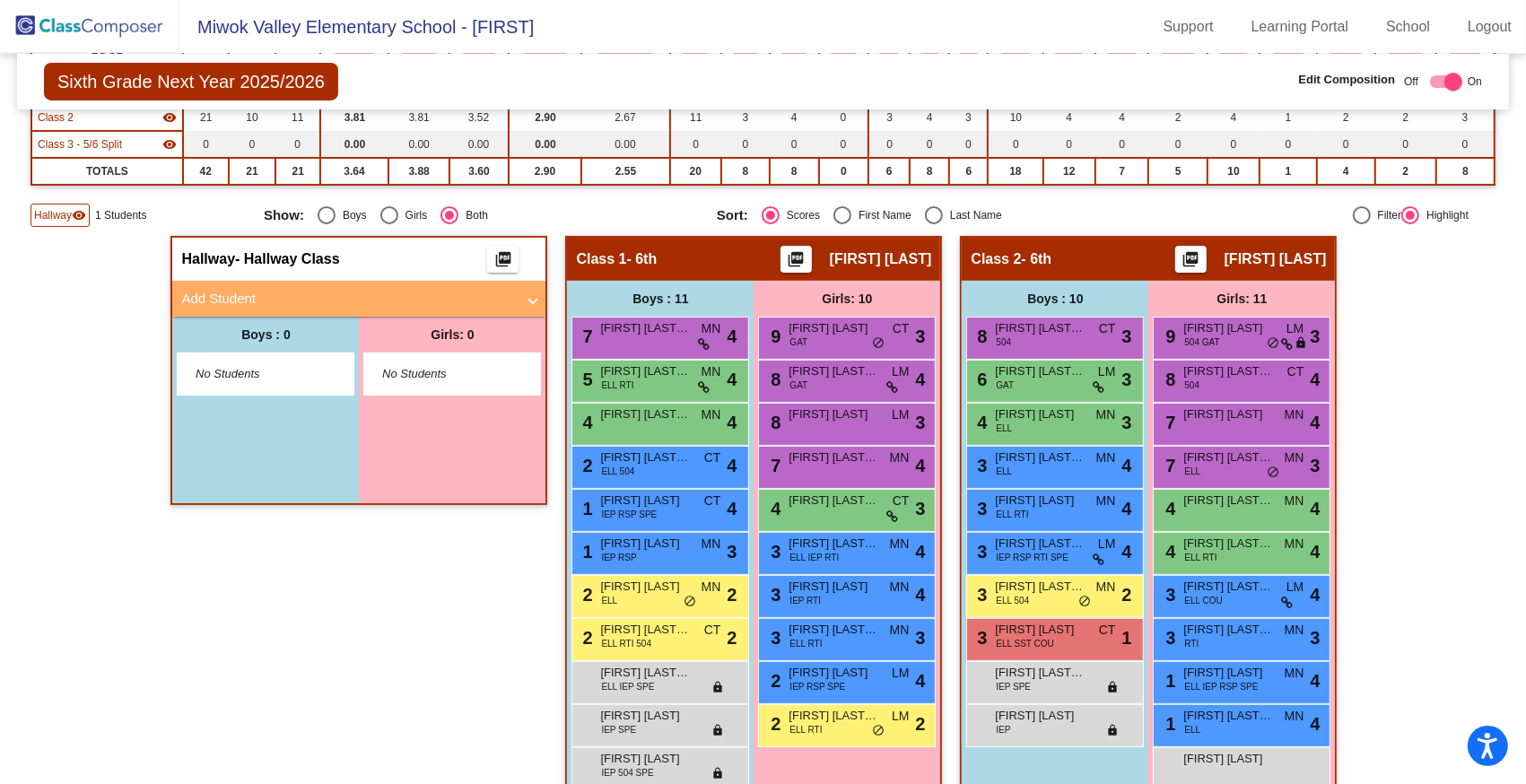 scroll, scrollTop: 0, scrollLeft: 0, axis: both 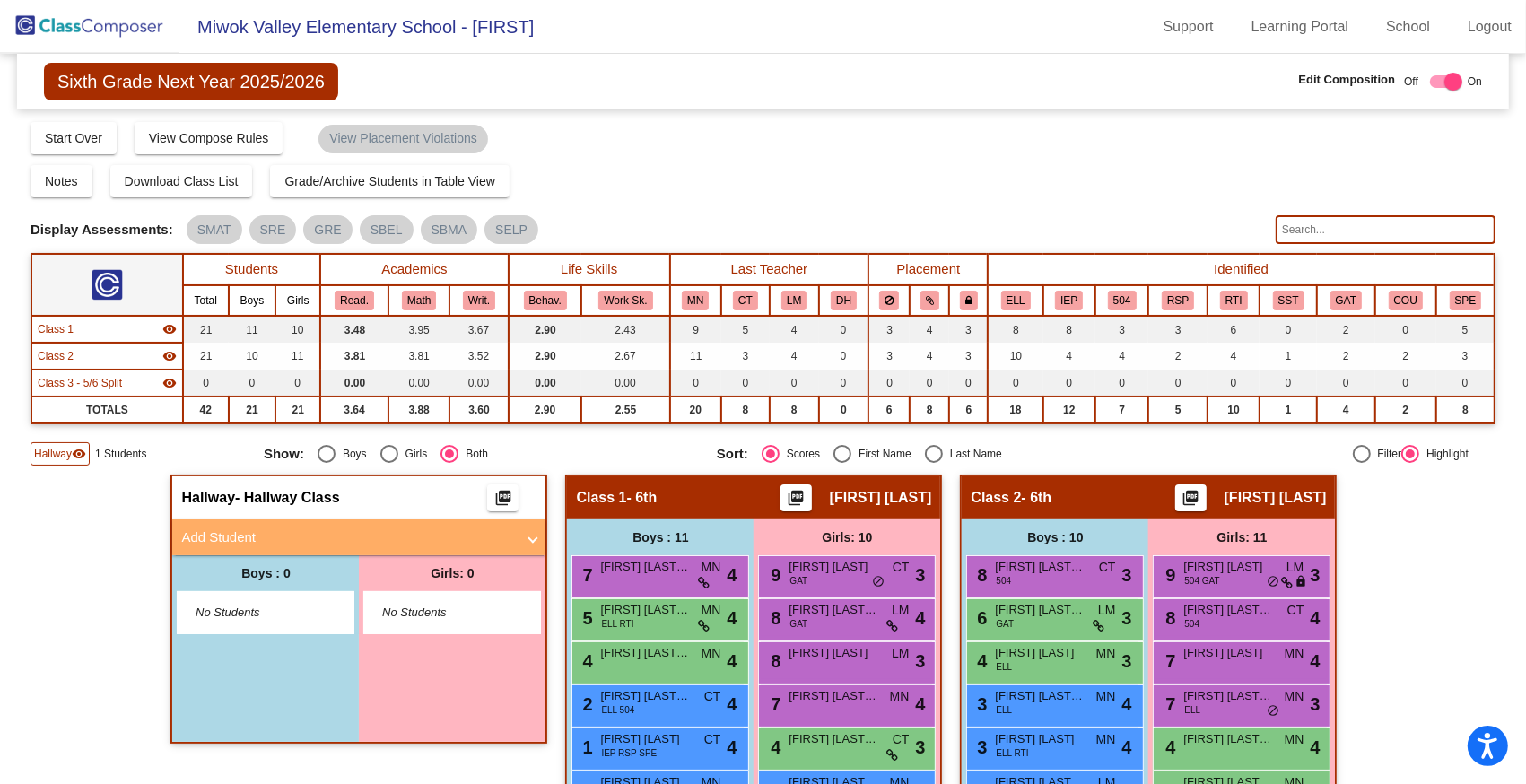 click 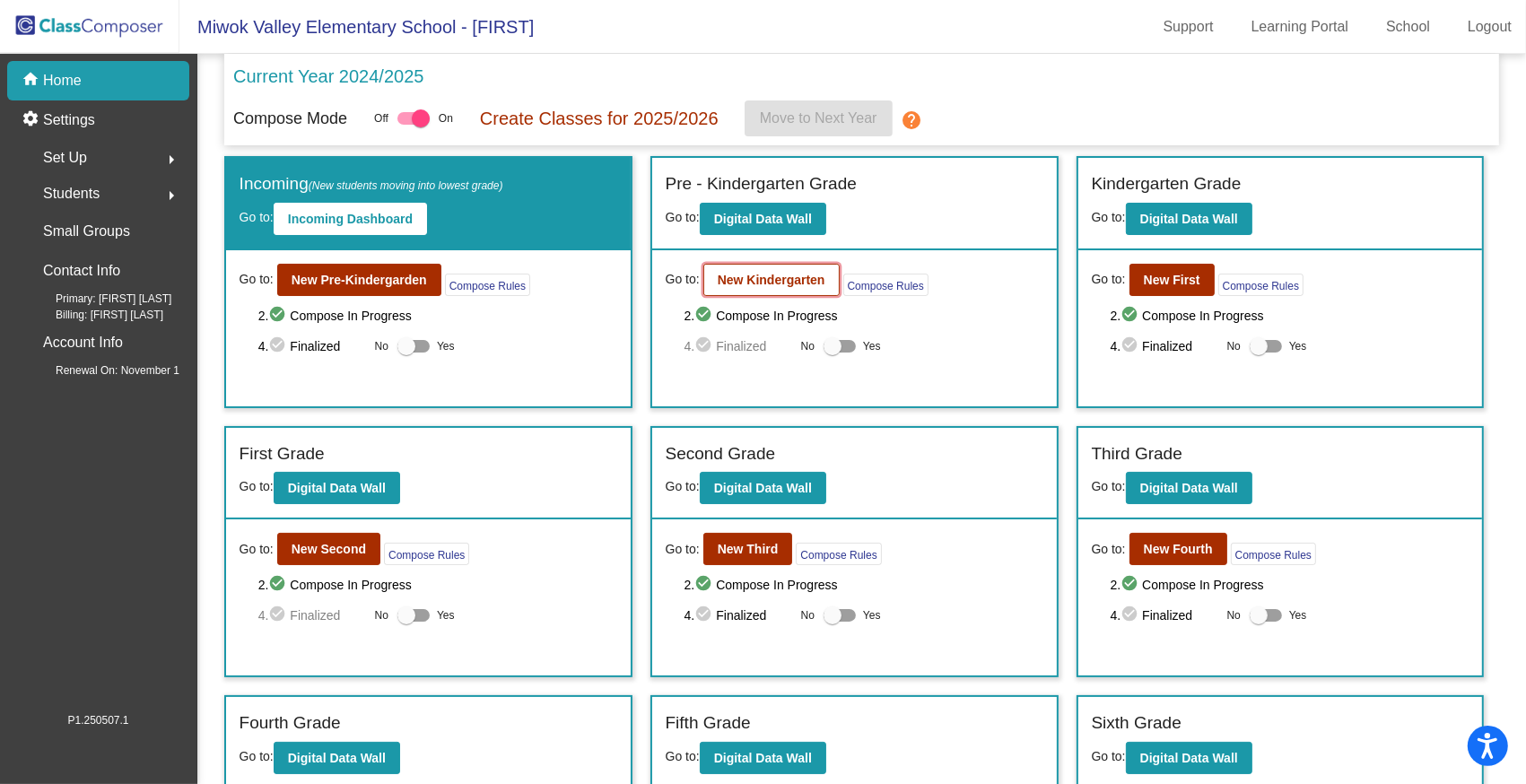 click on "New Kindergarten" 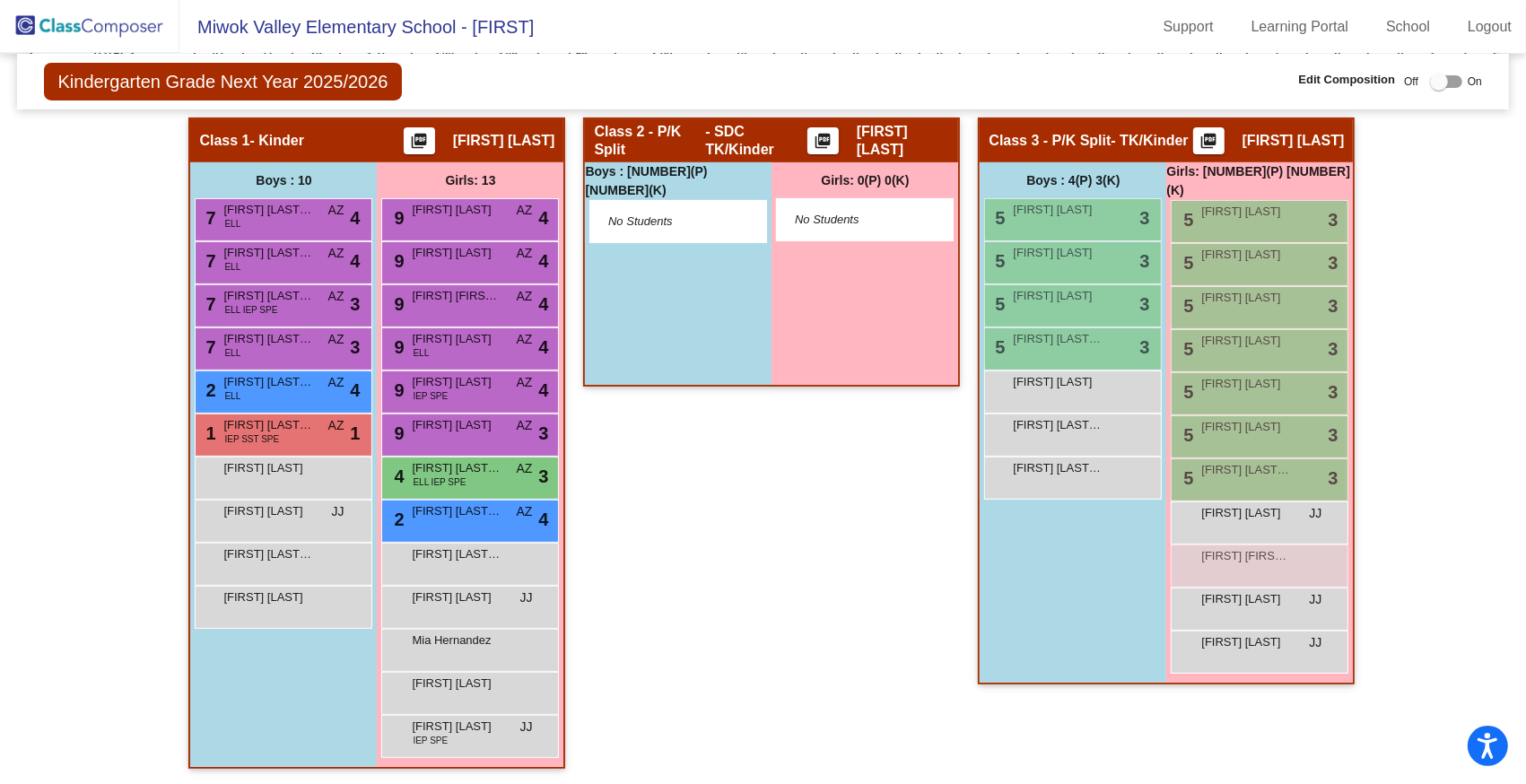 scroll, scrollTop: 0, scrollLeft: 0, axis: both 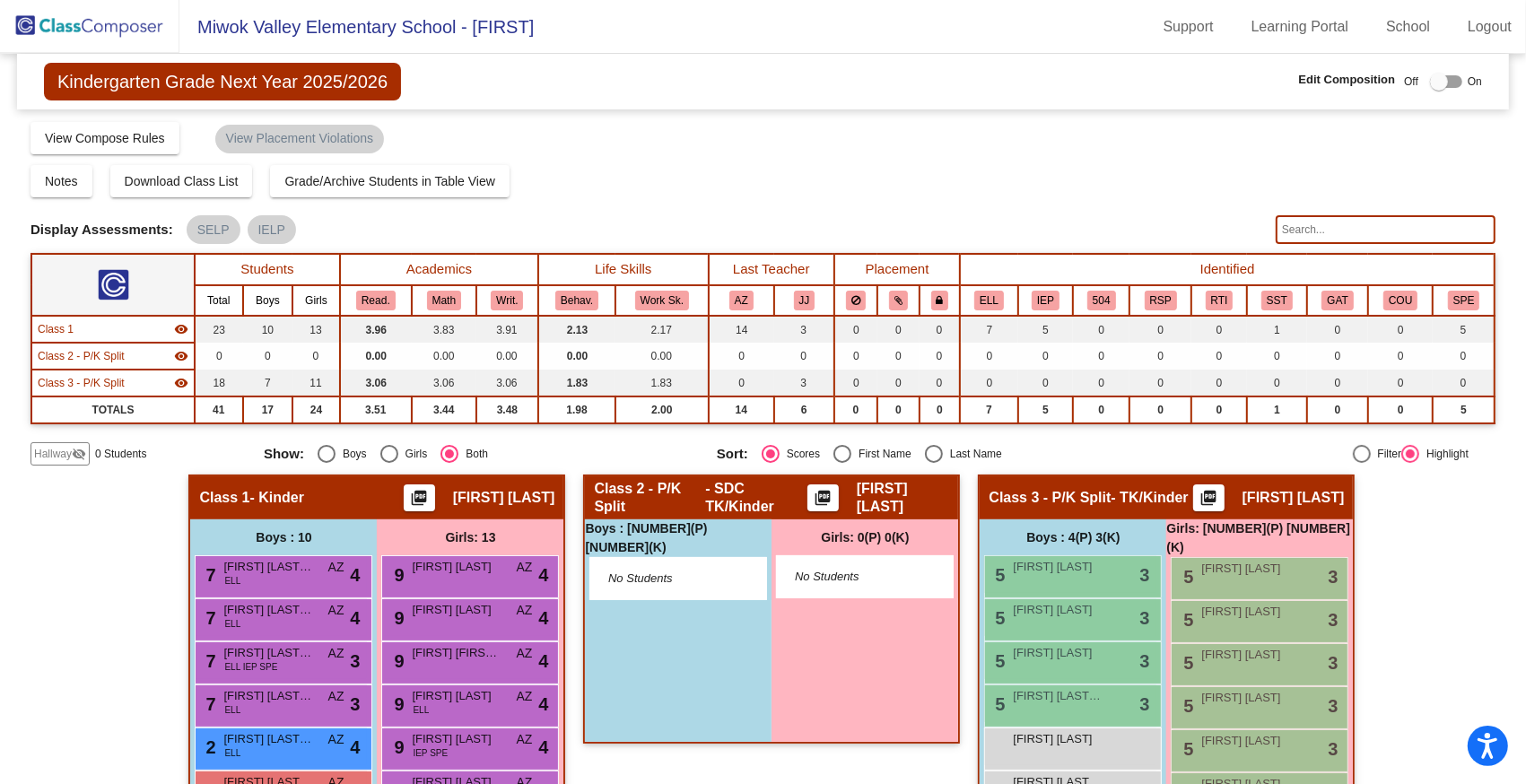 click 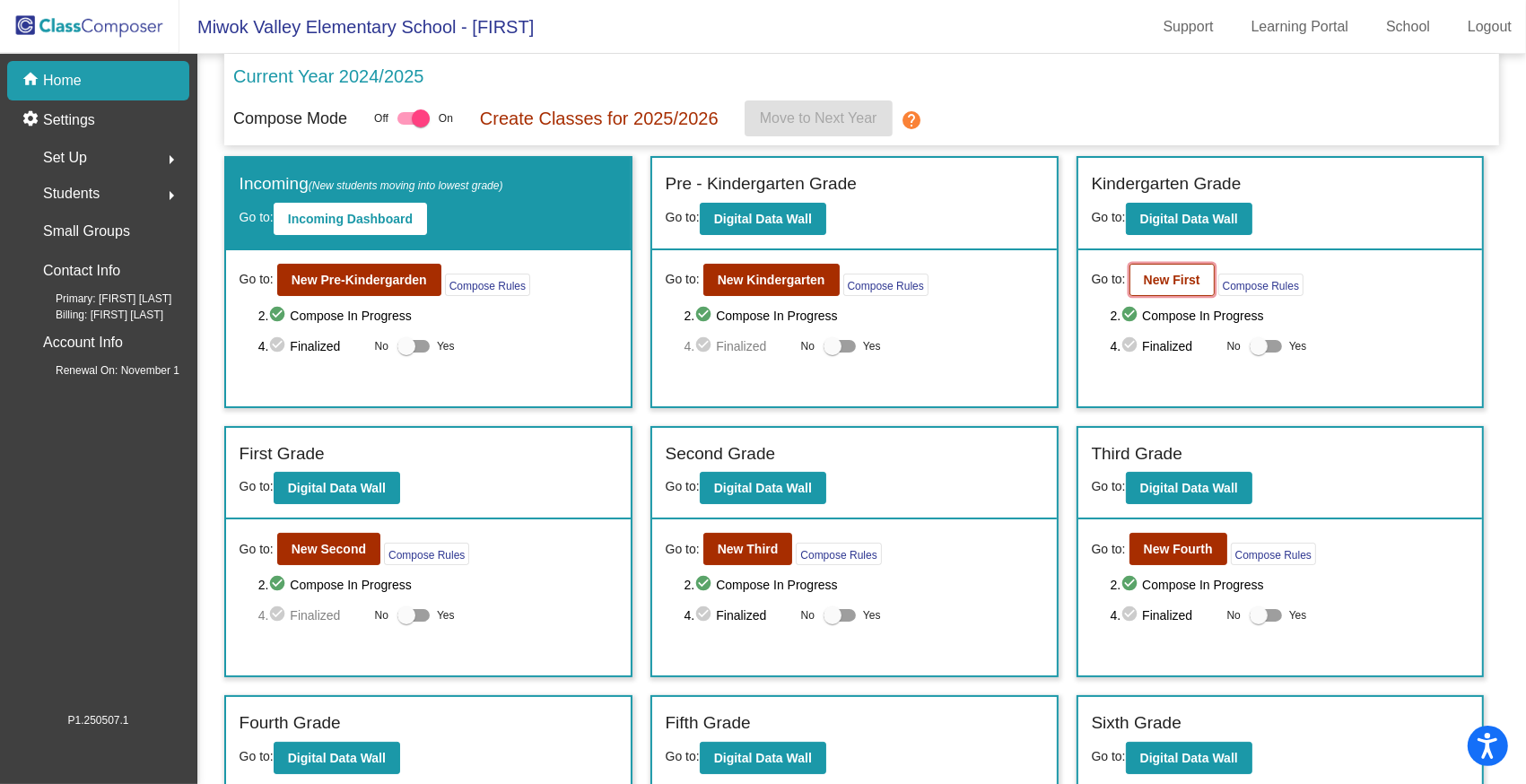 click on "New First" 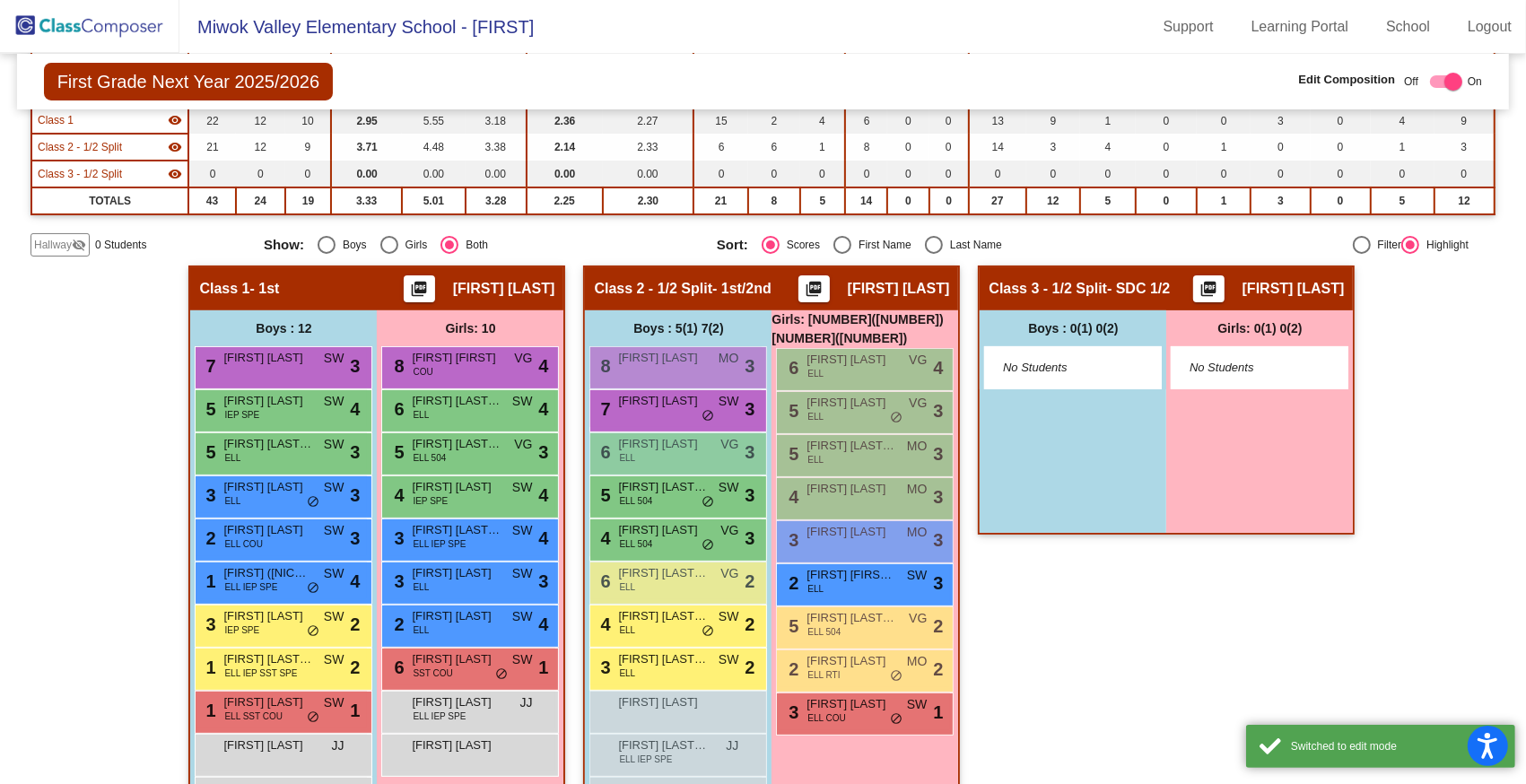 scroll, scrollTop: 315, scrollLeft: 0, axis: vertical 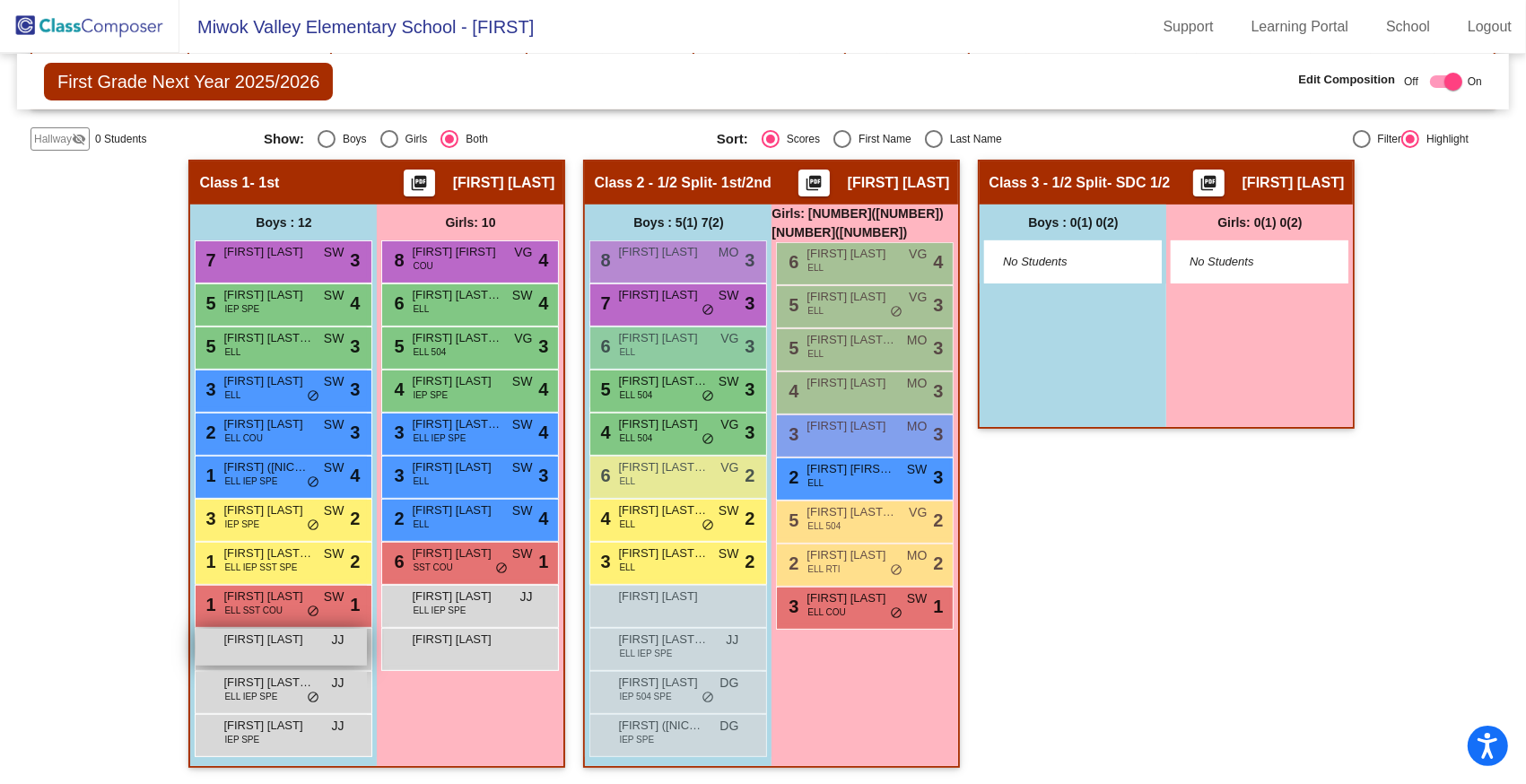 click on "Kage Schiefer JJ lock do_not_disturb_alt" at bounding box center [281, 647] 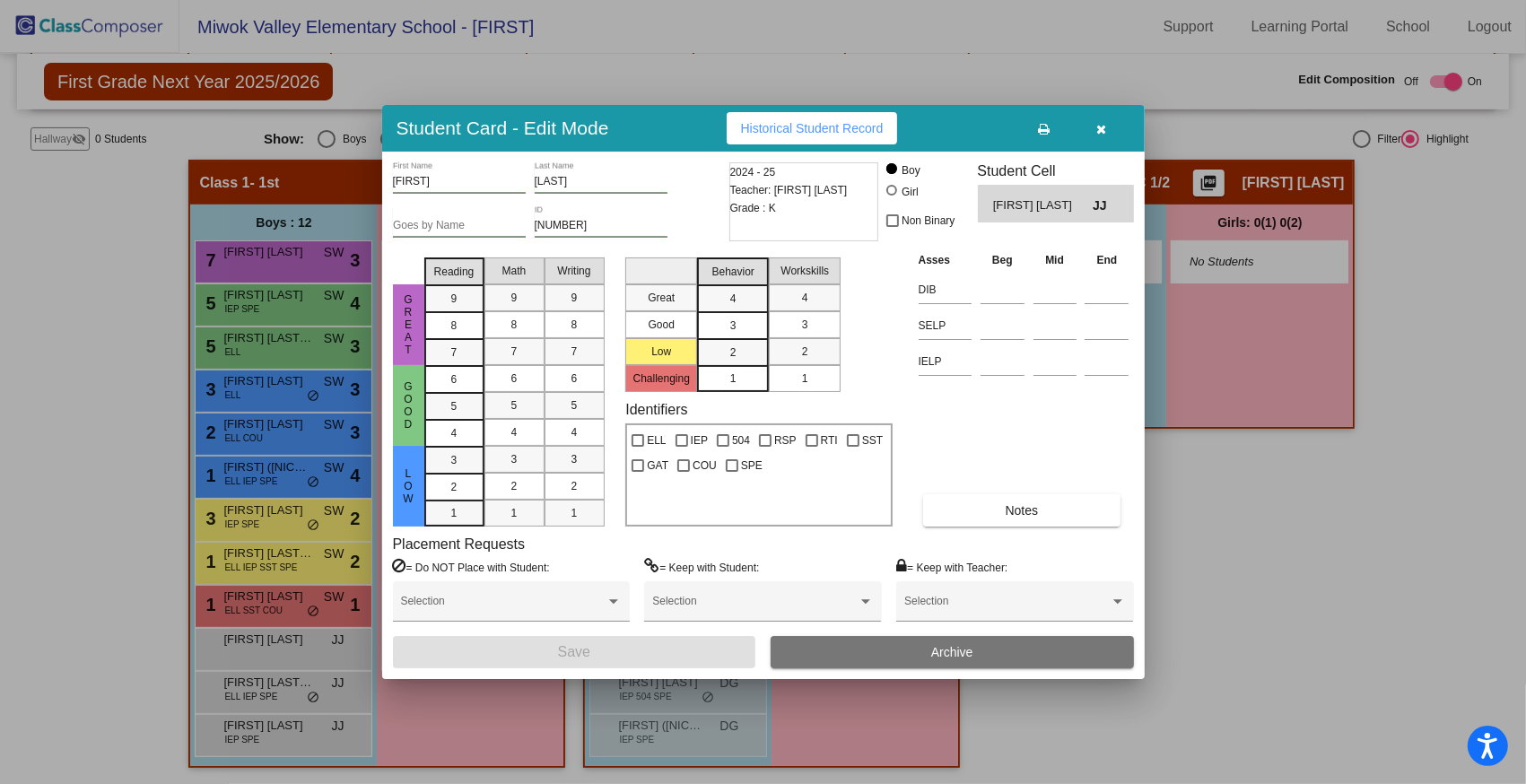 click on "Archive" at bounding box center (952, 652) 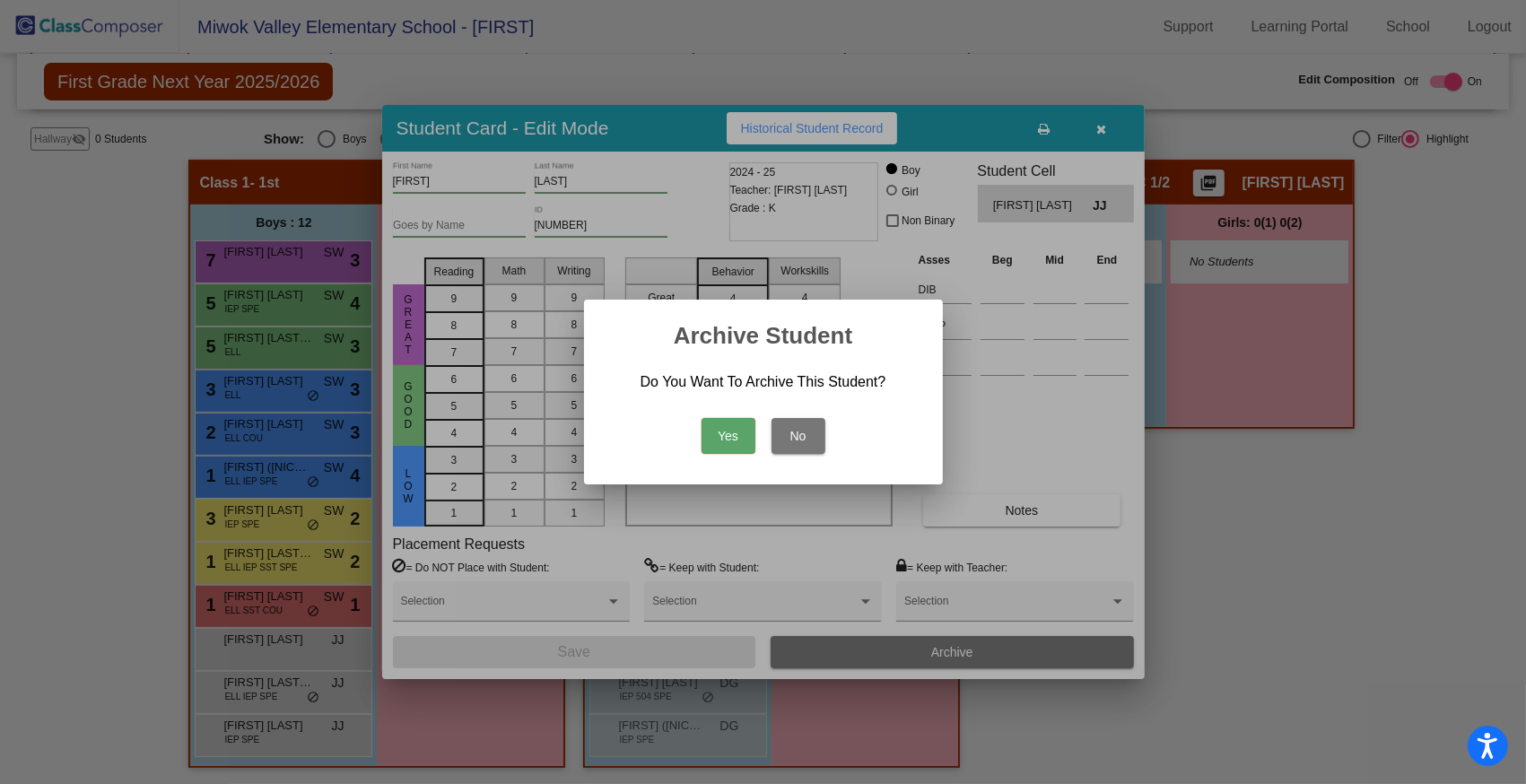 click on "Yes" at bounding box center (728, 436) 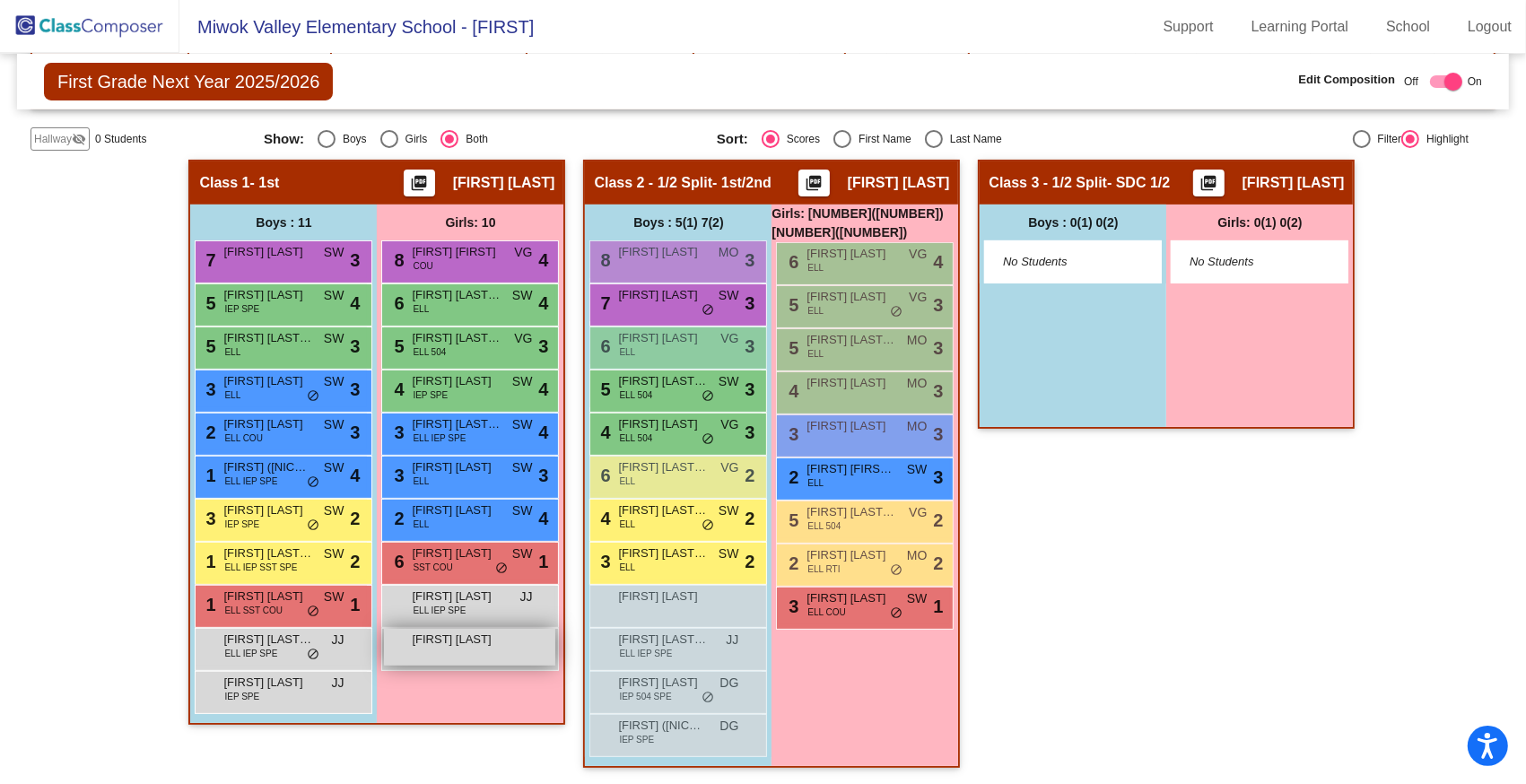 click on "Nahara Funes" at bounding box center (457, 640) 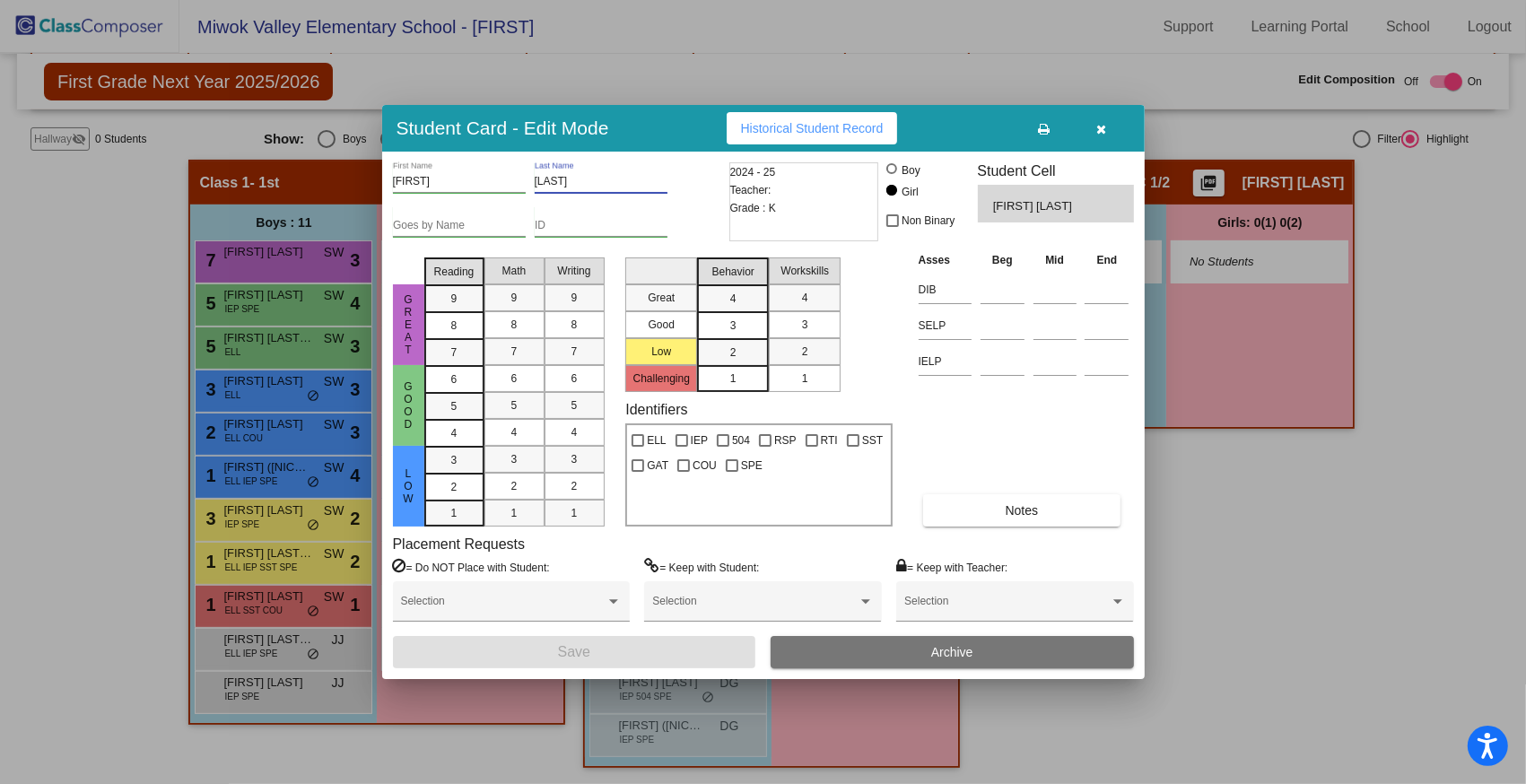 click on "Funes" at bounding box center (601, 182) 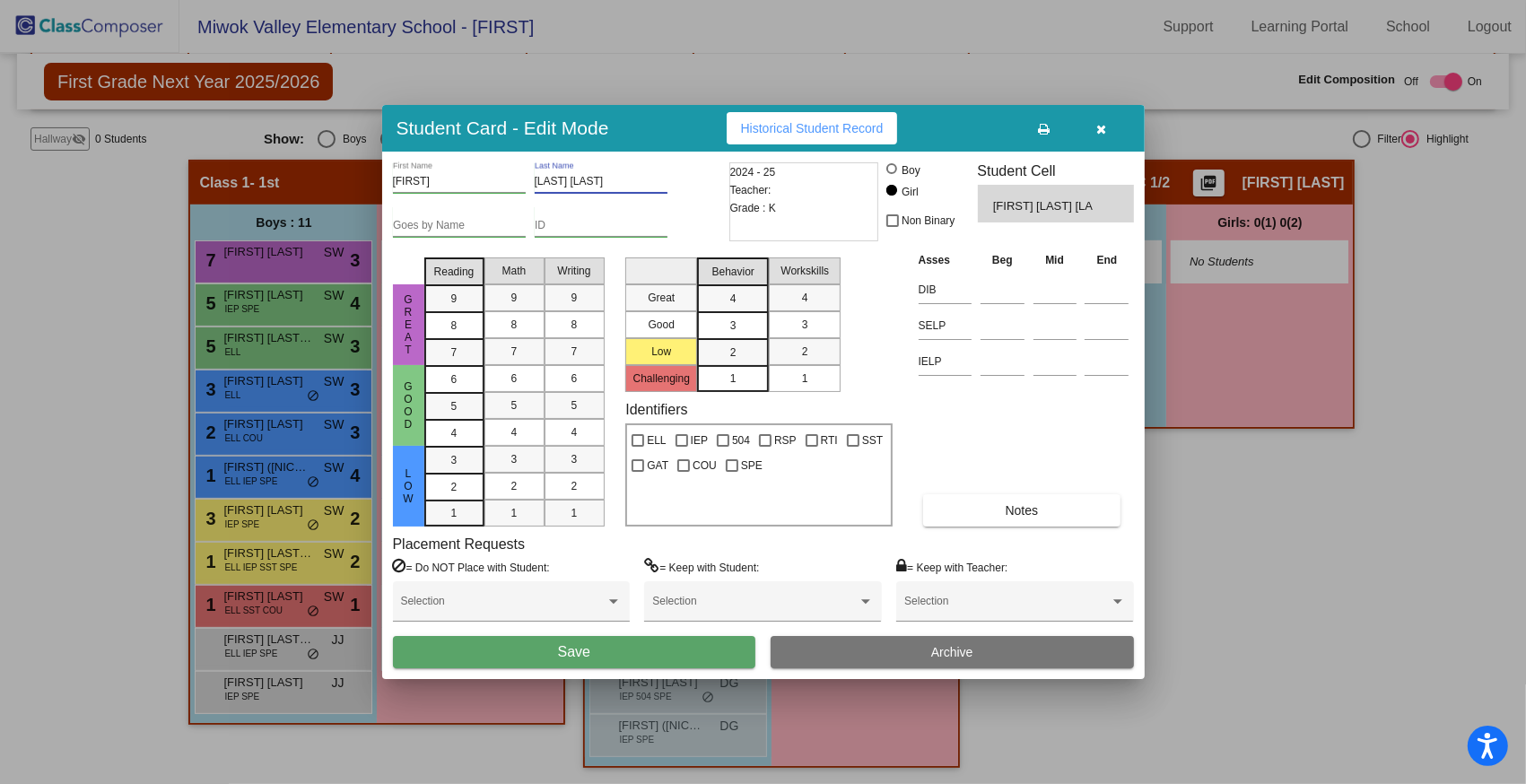 type on "[LAST] [LAST]" 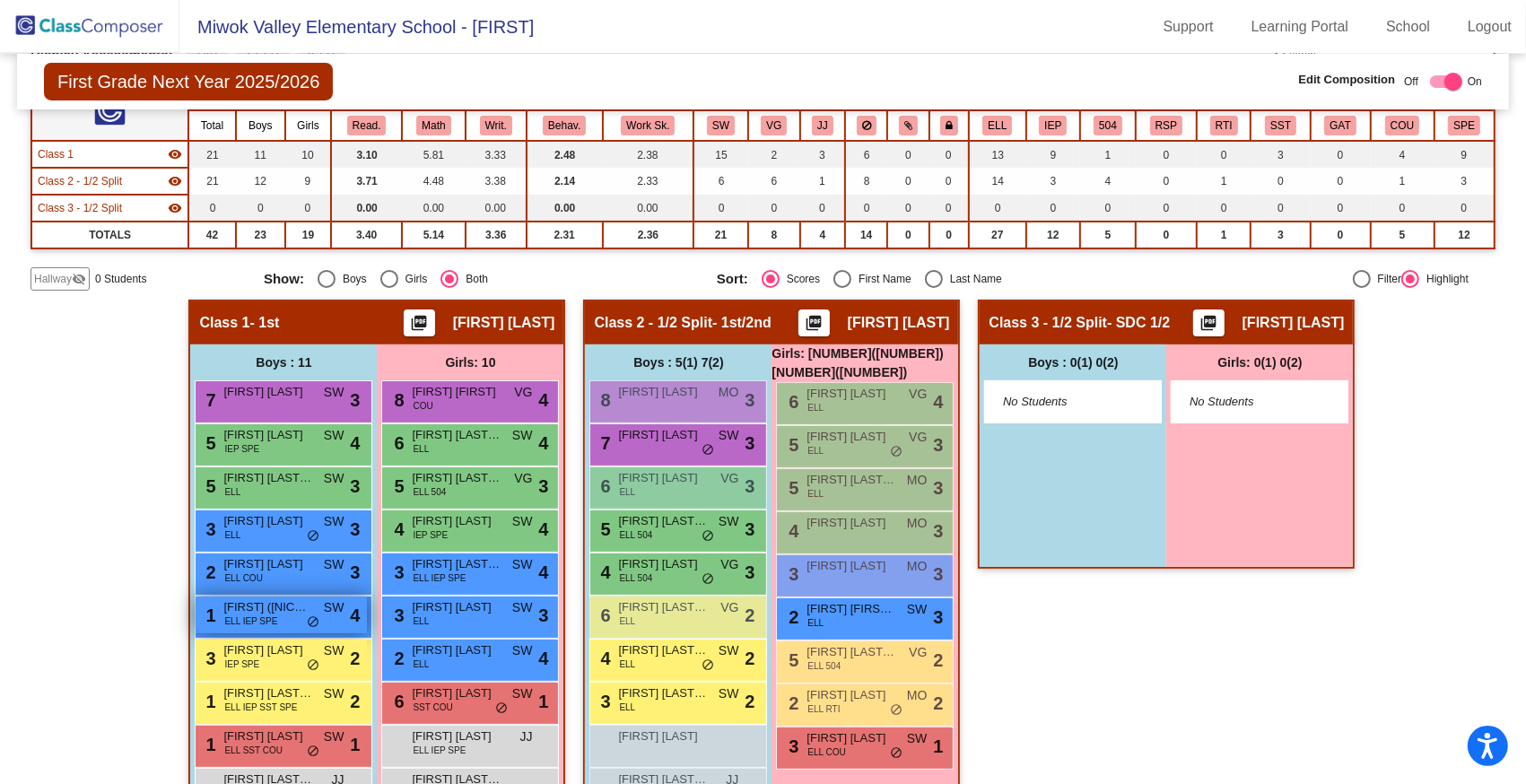 scroll, scrollTop: 315, scrollLeft: 0, axis: vertical 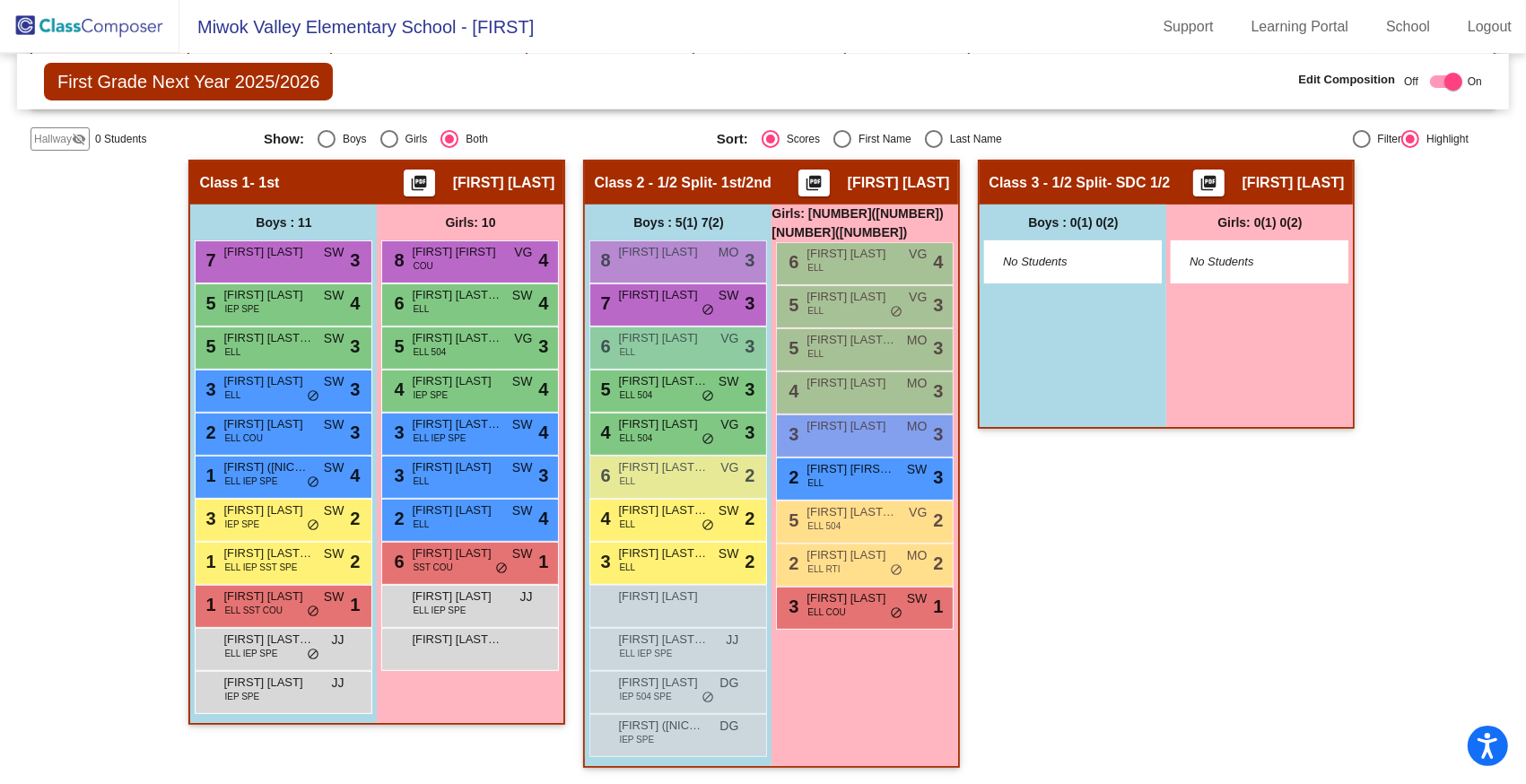 click 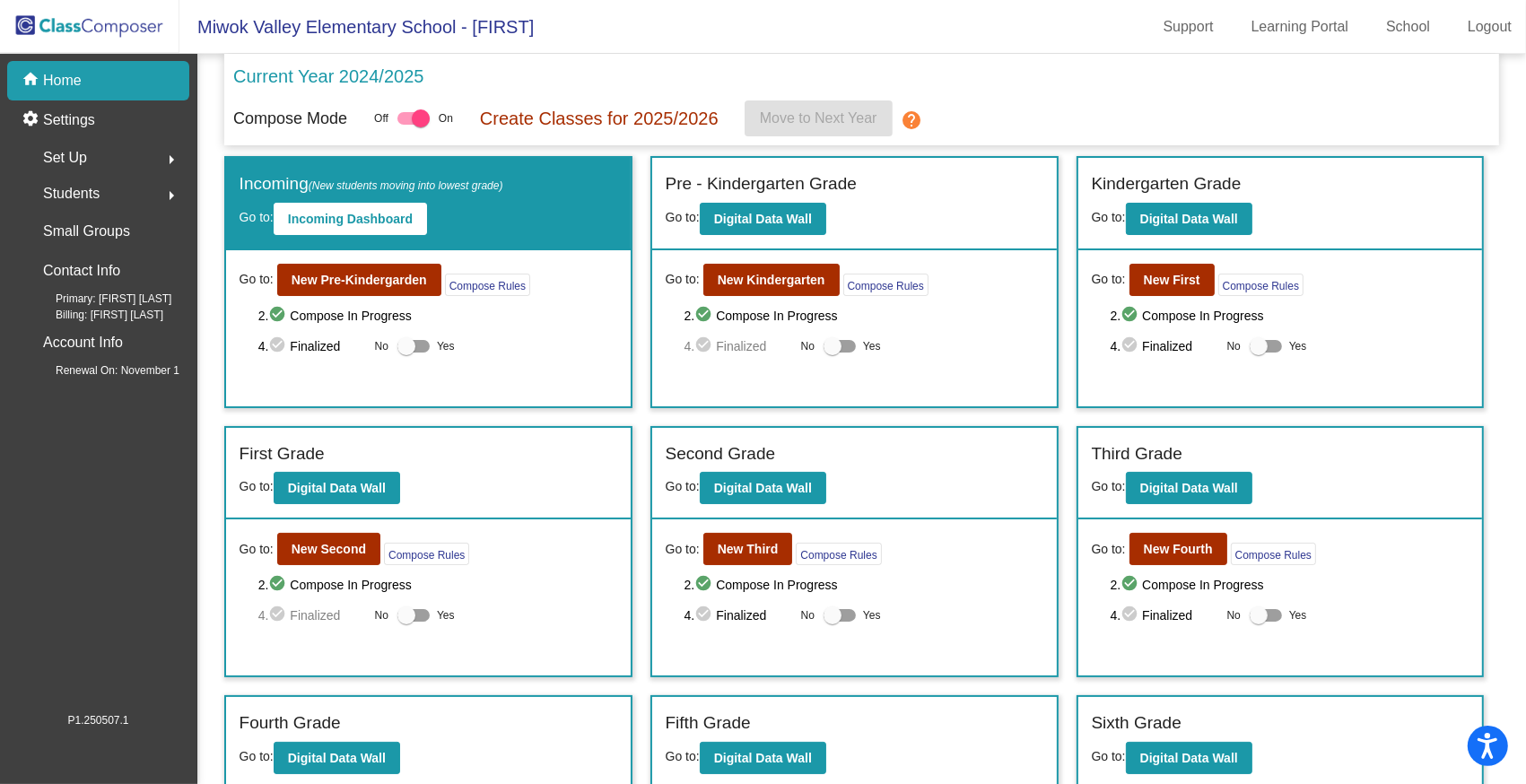 click on "home Home" 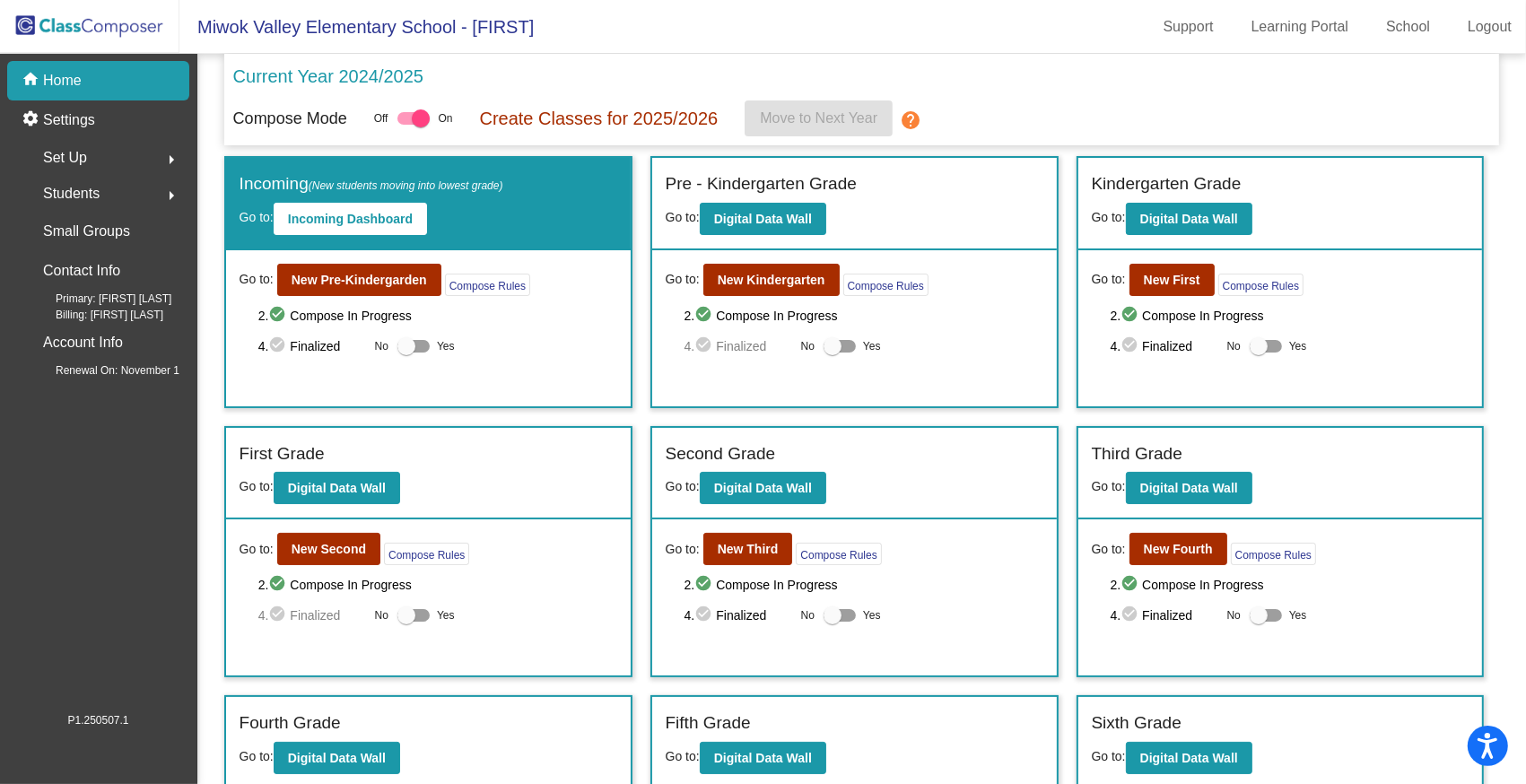 click on "Set Up  arrow_right" 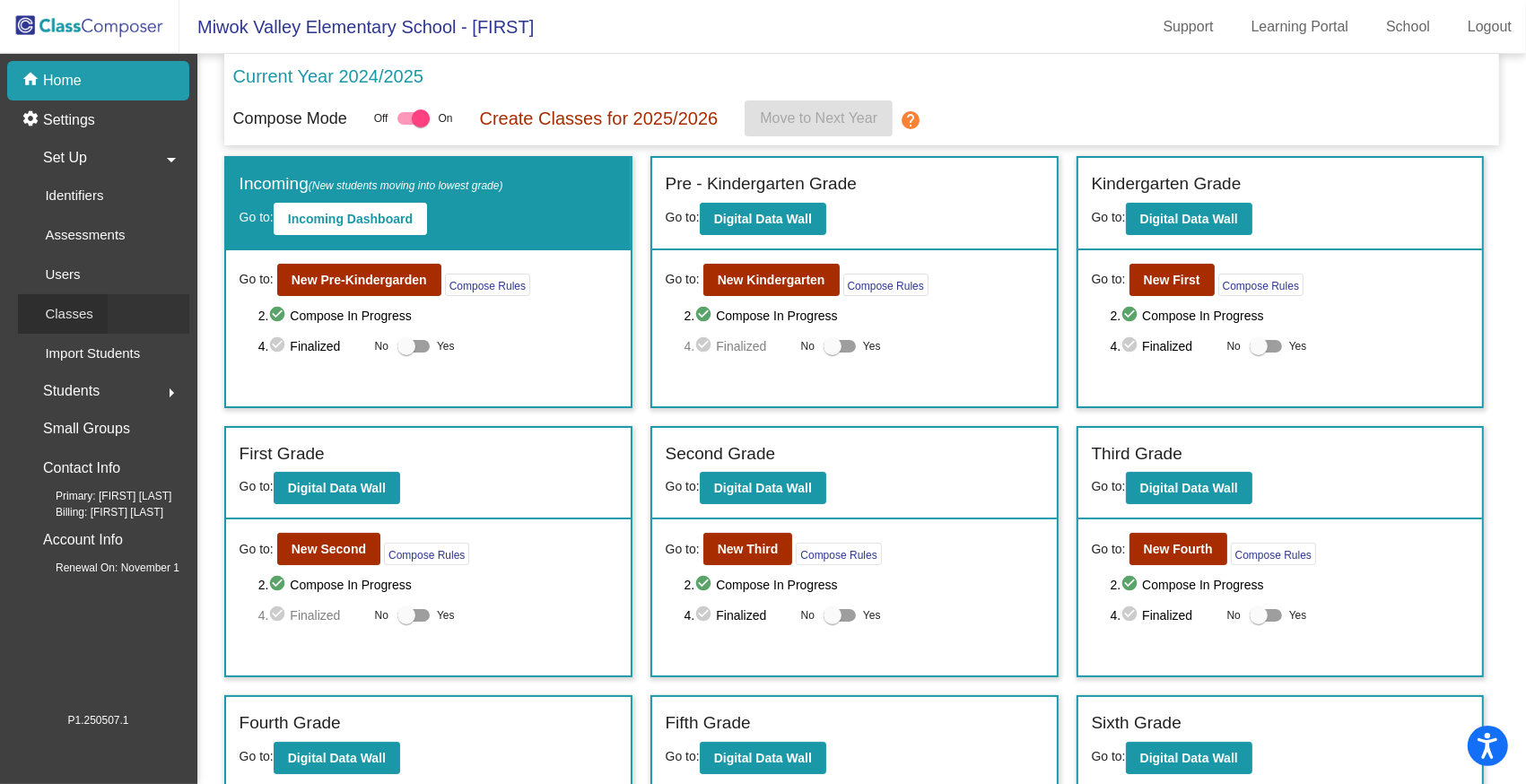 click on "Classes" 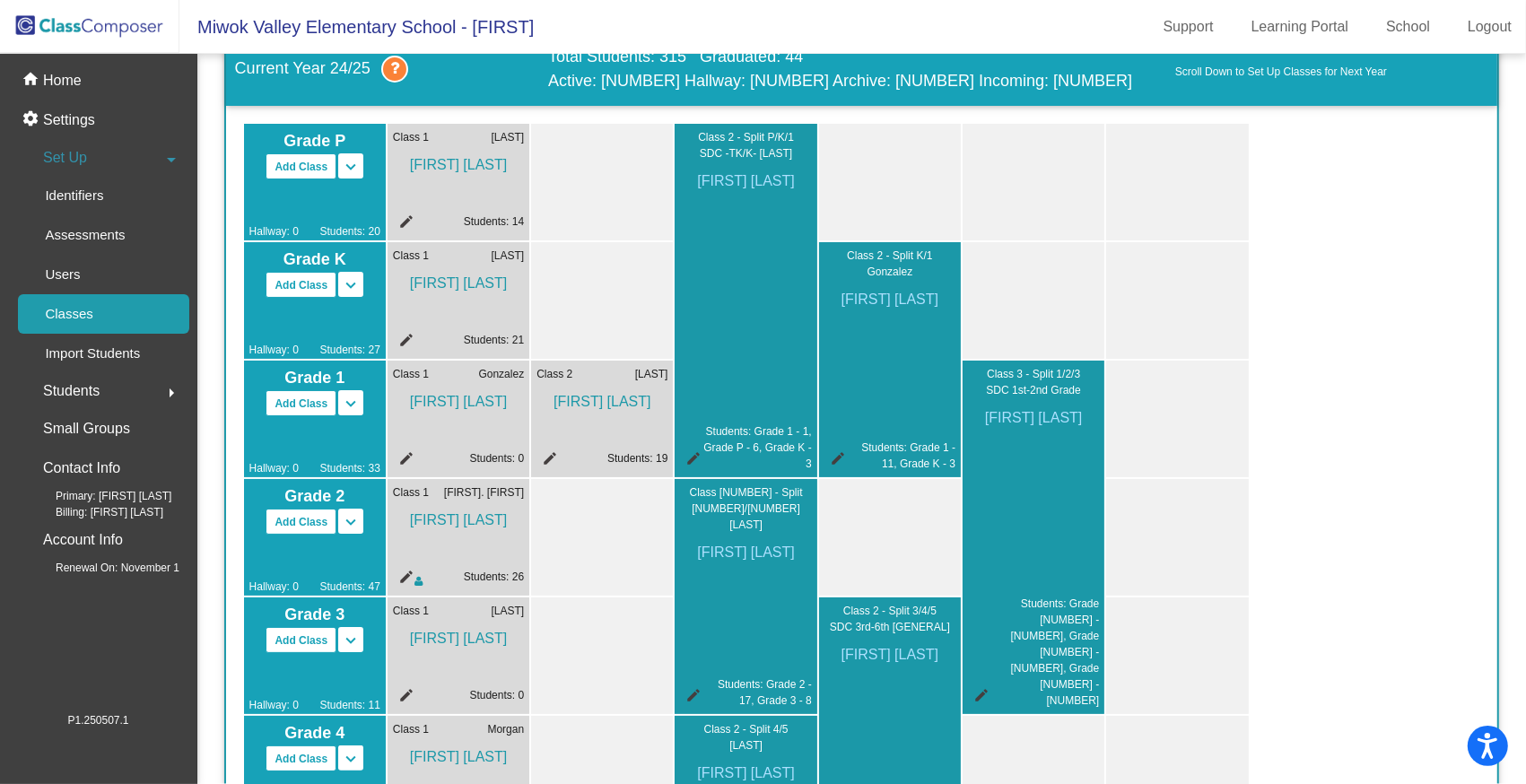 scroll, scrollTop: 0, scrollLeft: 0, axis: both 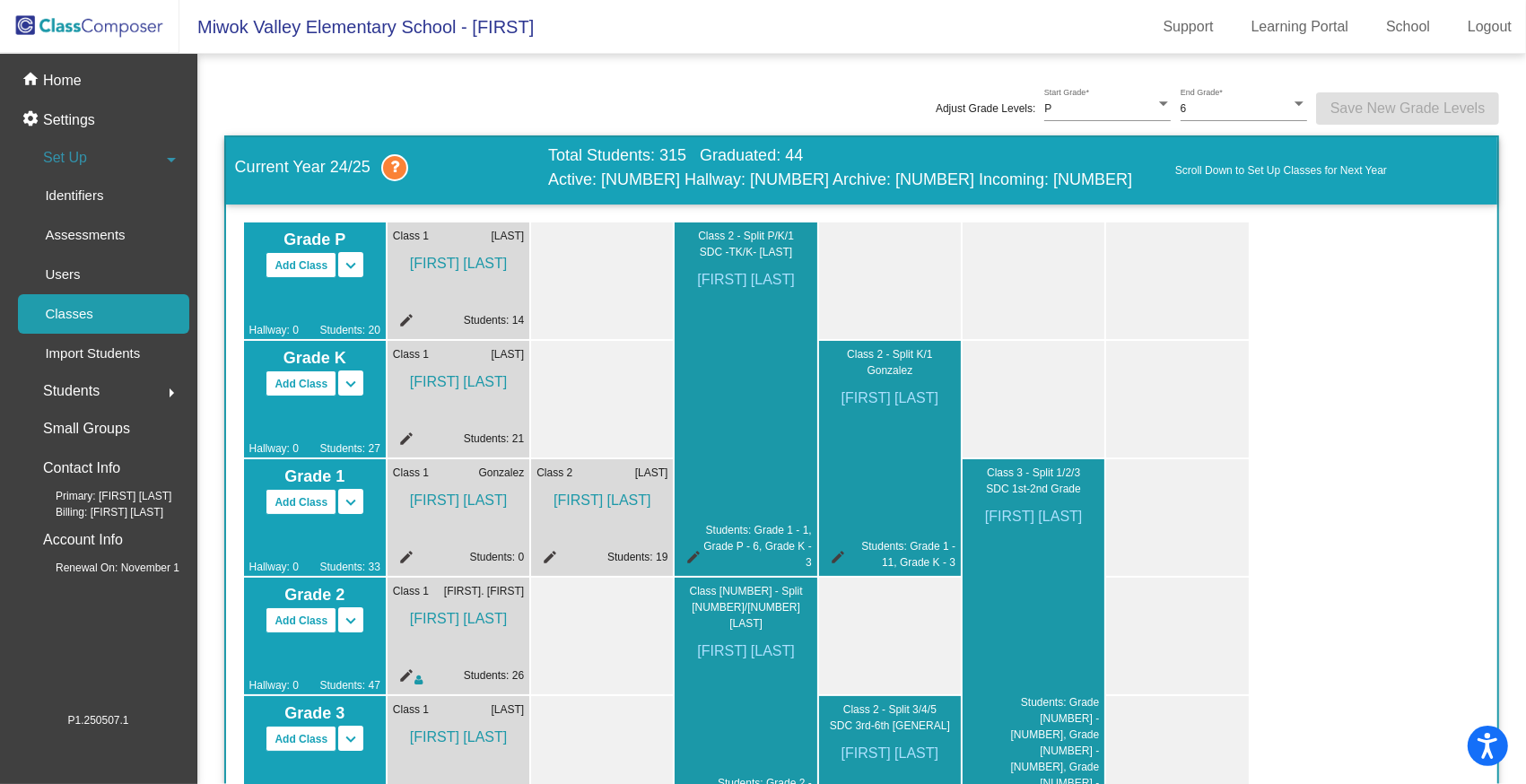 click on "Students  arrow_right" 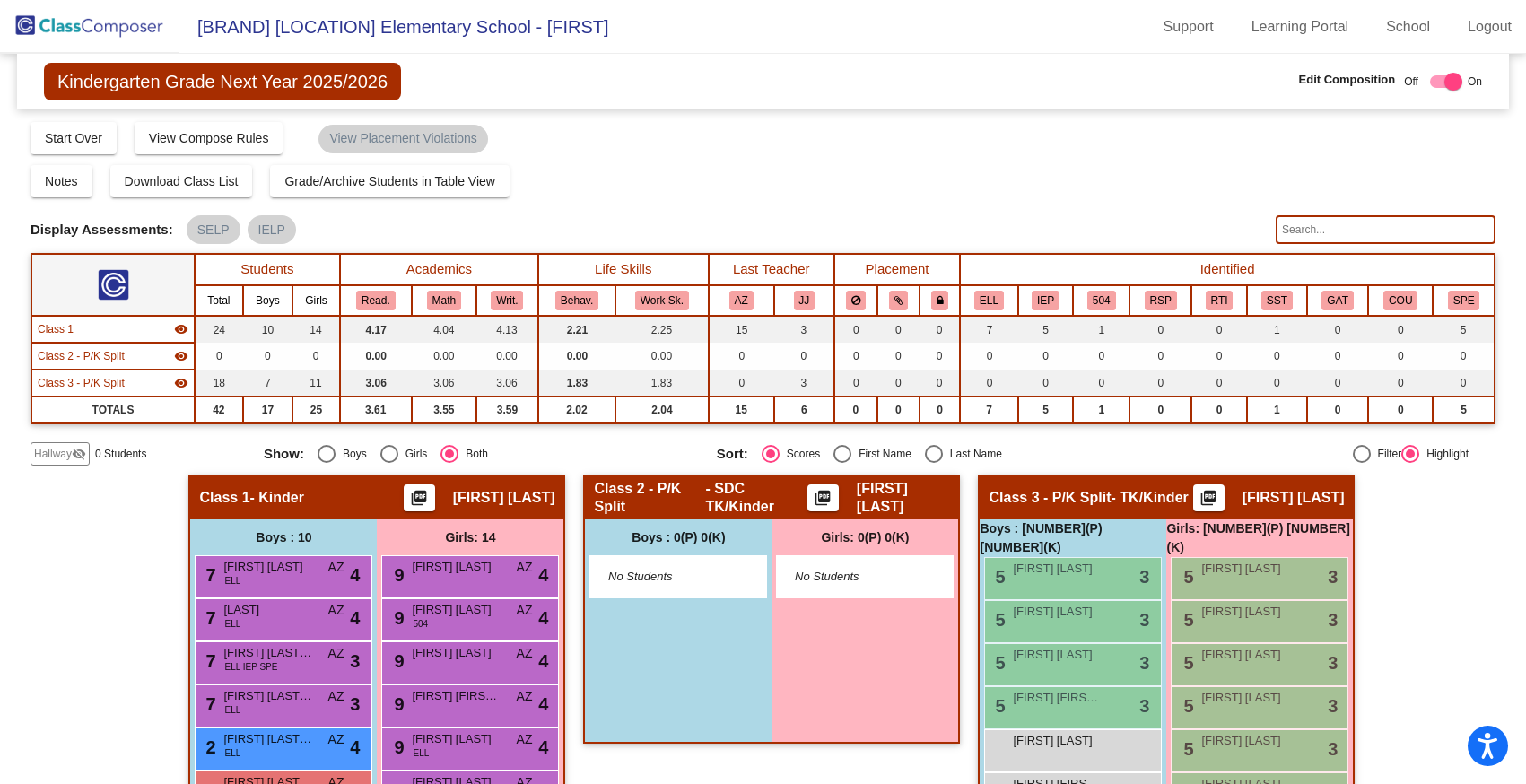 scroll, scrollTop: 0, scrollLeft: 0, axis: both 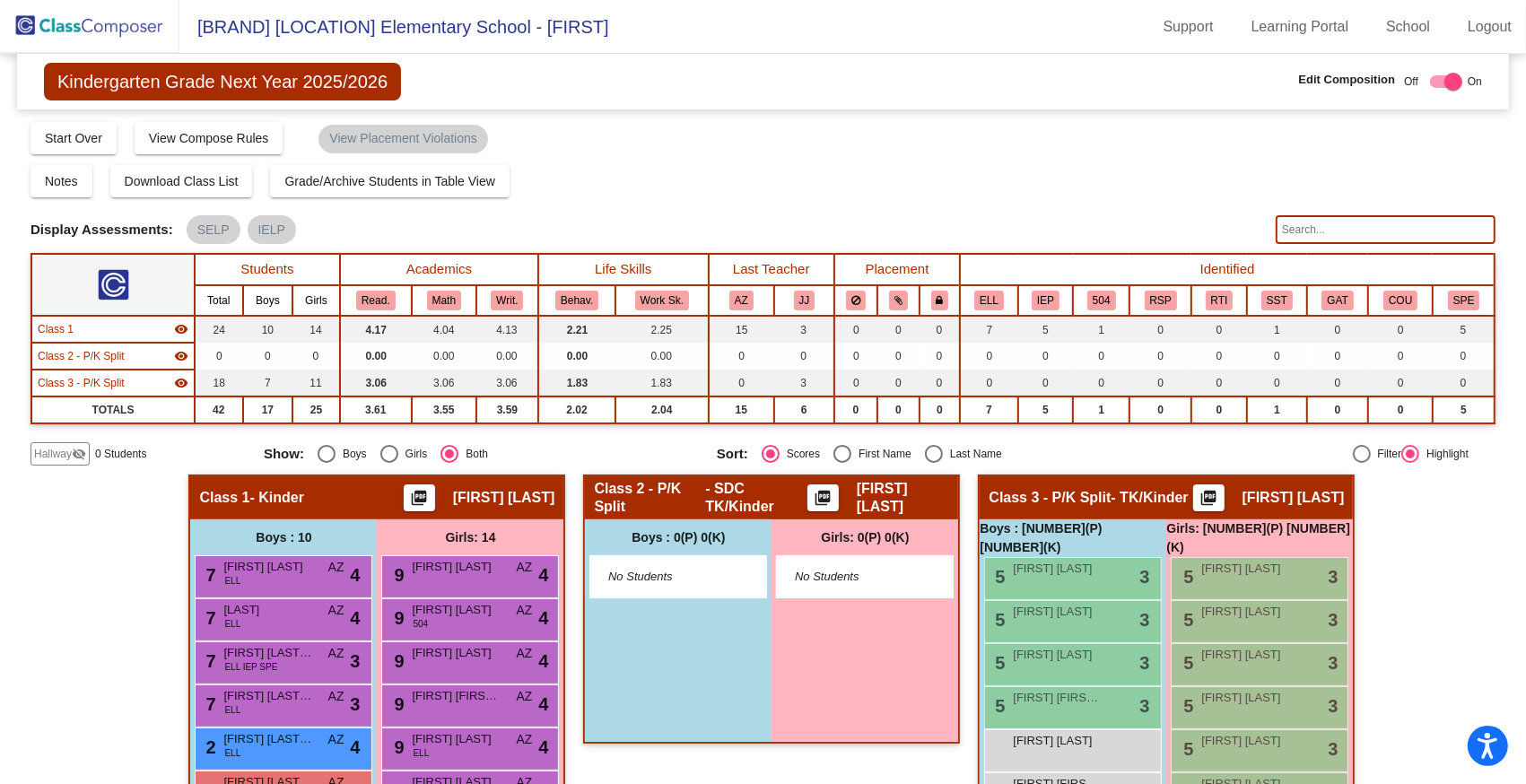 click 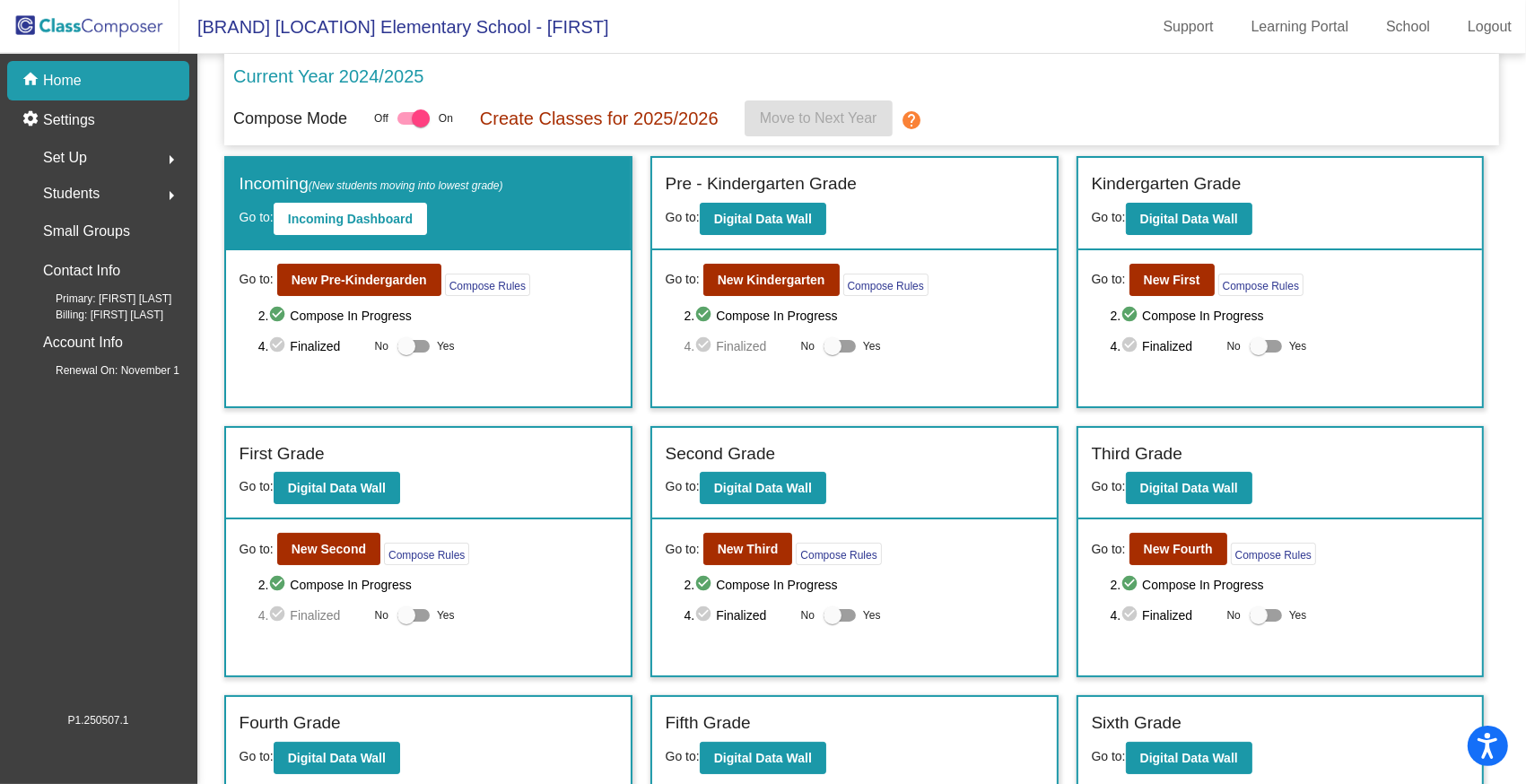 click on "Students" 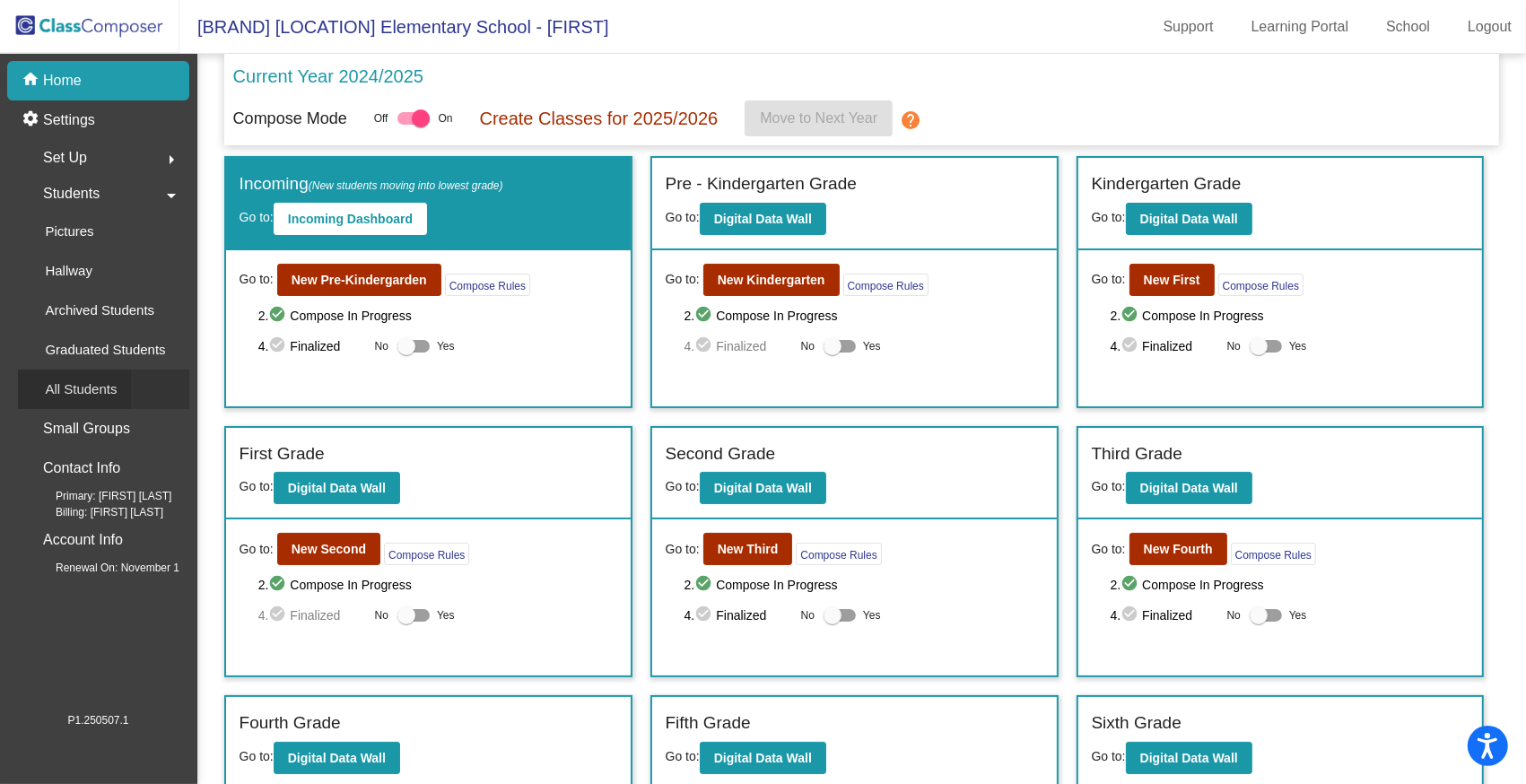 click on "All Students" 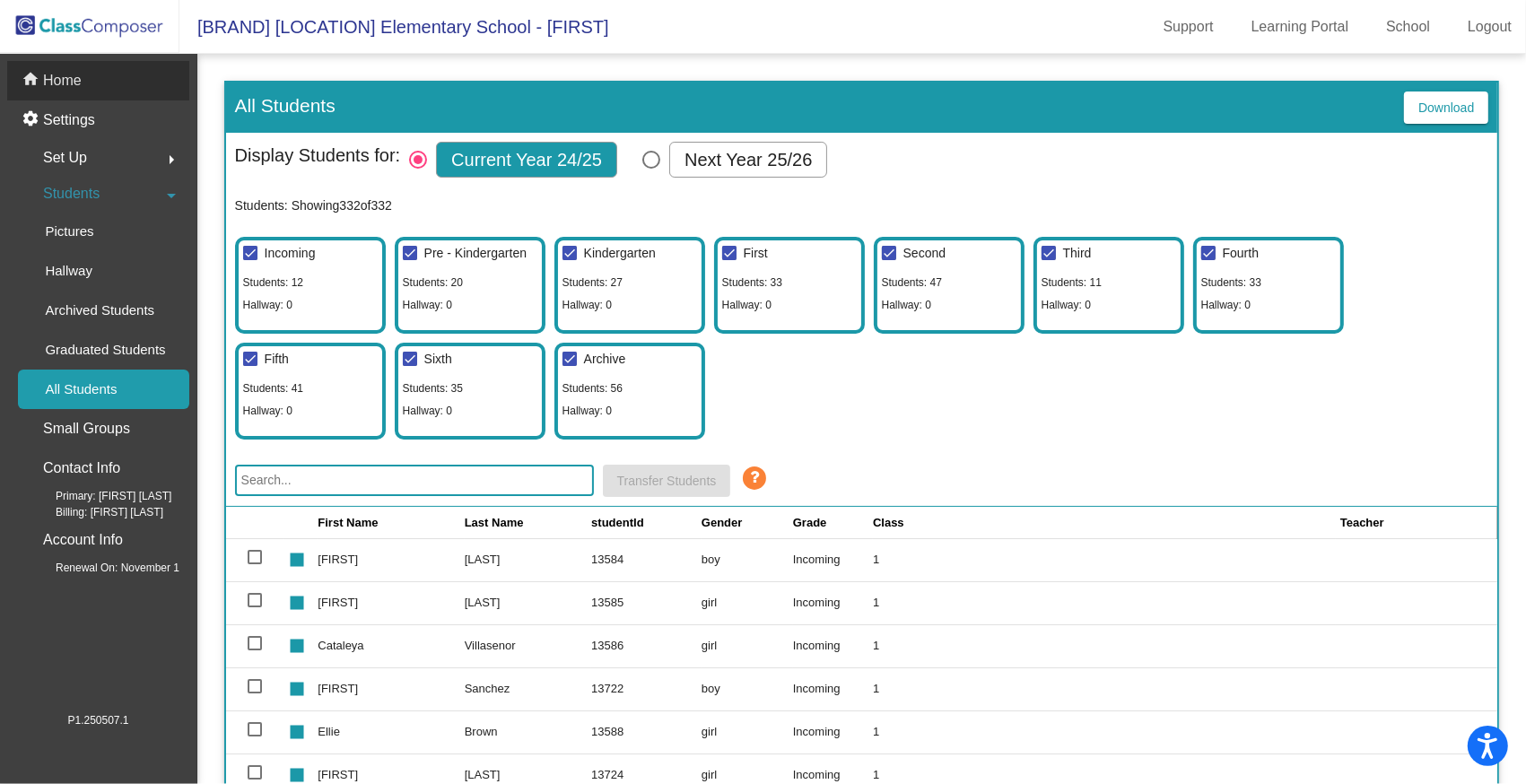click on "Home" 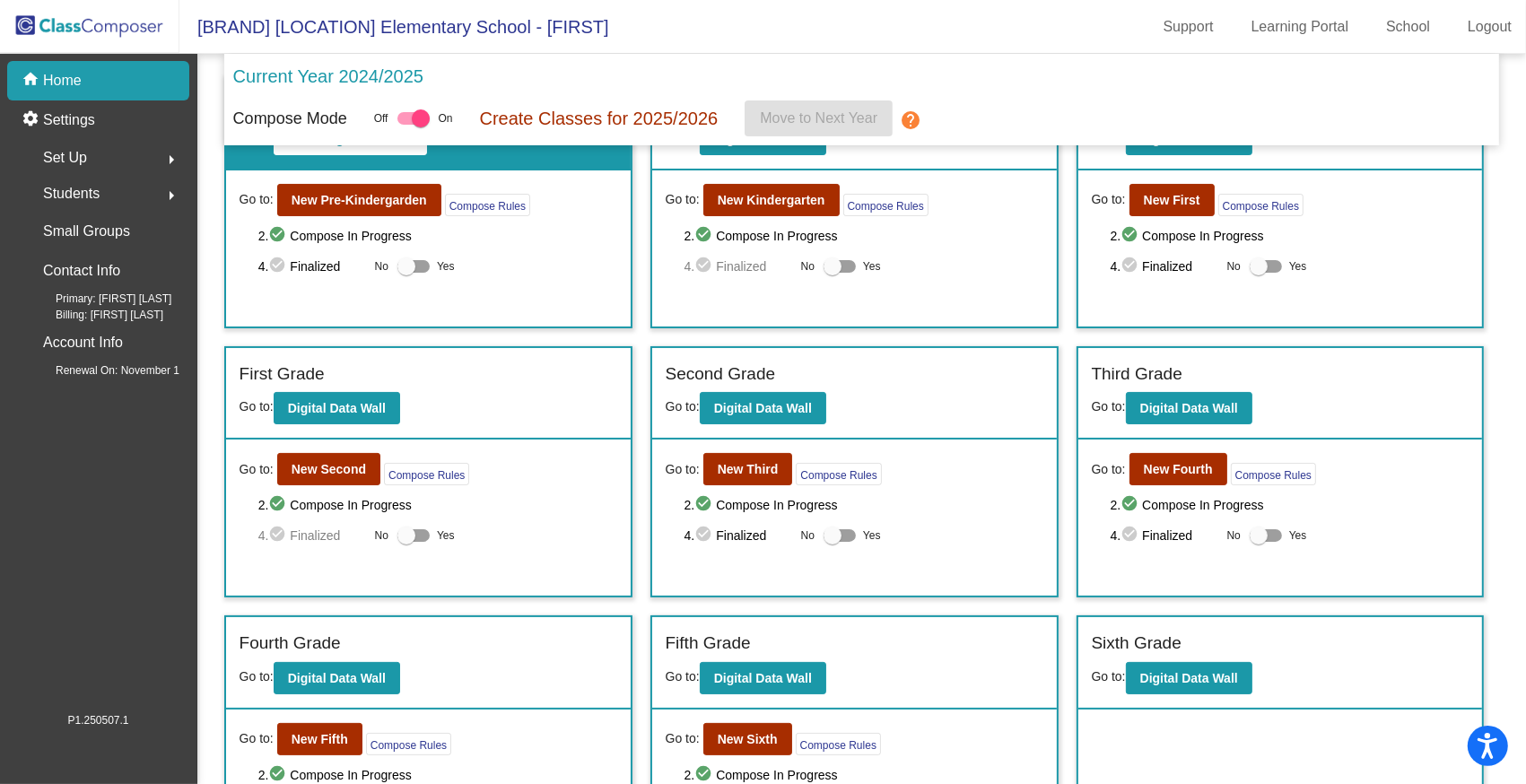 scroll, scrollTop: 0, scrollLeft: 0, axis: both 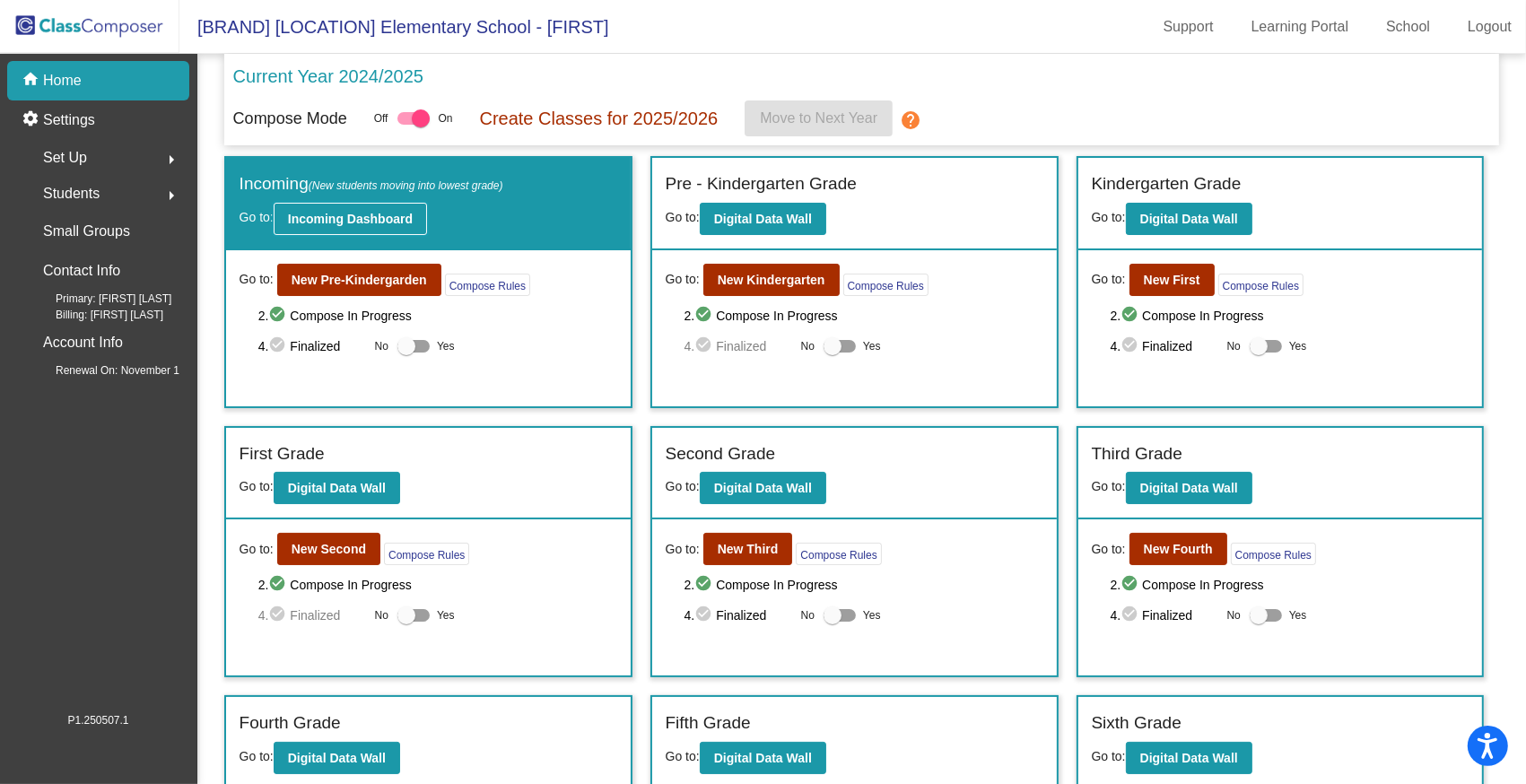 click on "Incoming Dashboard" 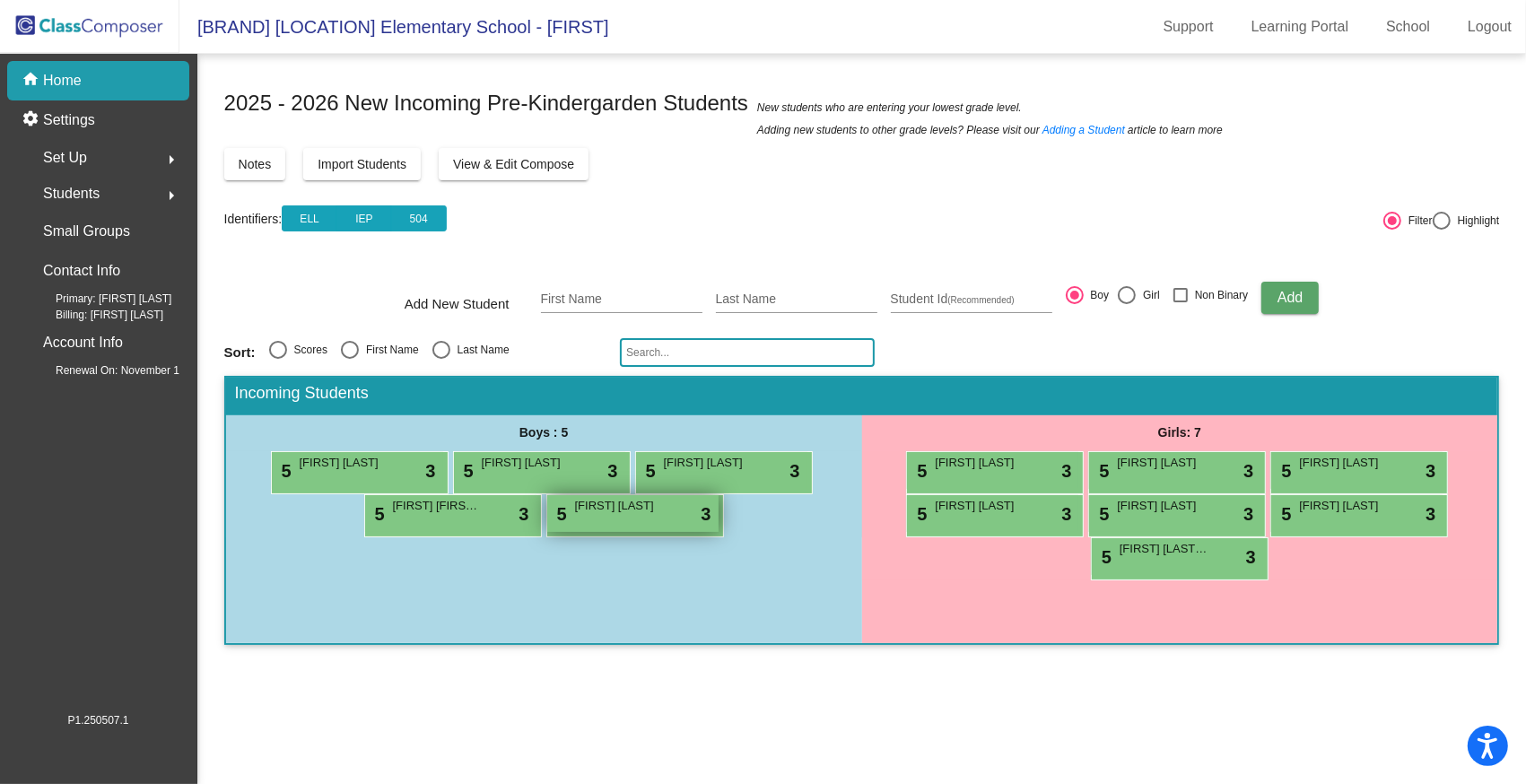 click on "5 Noah Joseph lock do_not_disturb_alt 3" at bounding box center [632, 513] 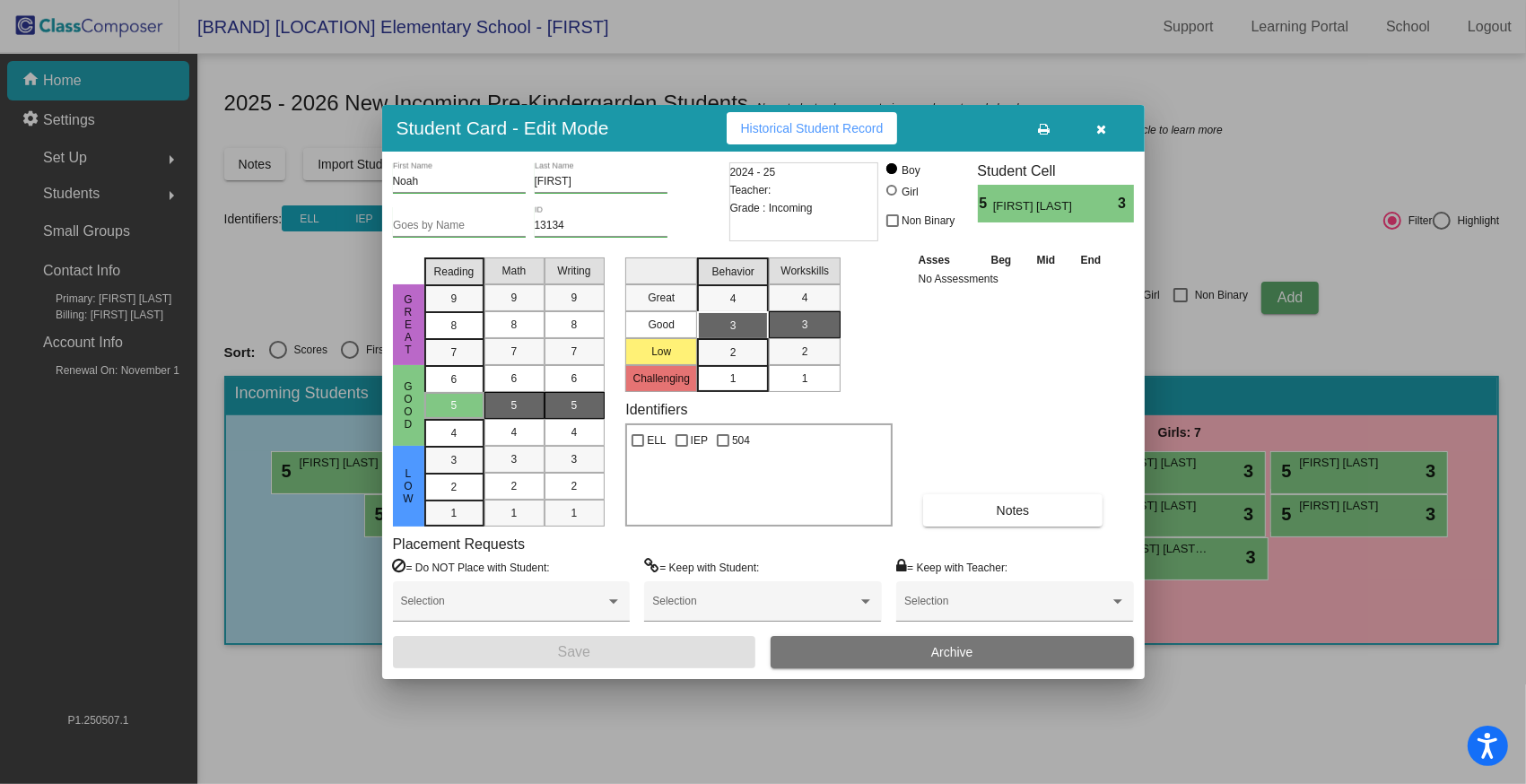 click at bounding box center [1101, 129] 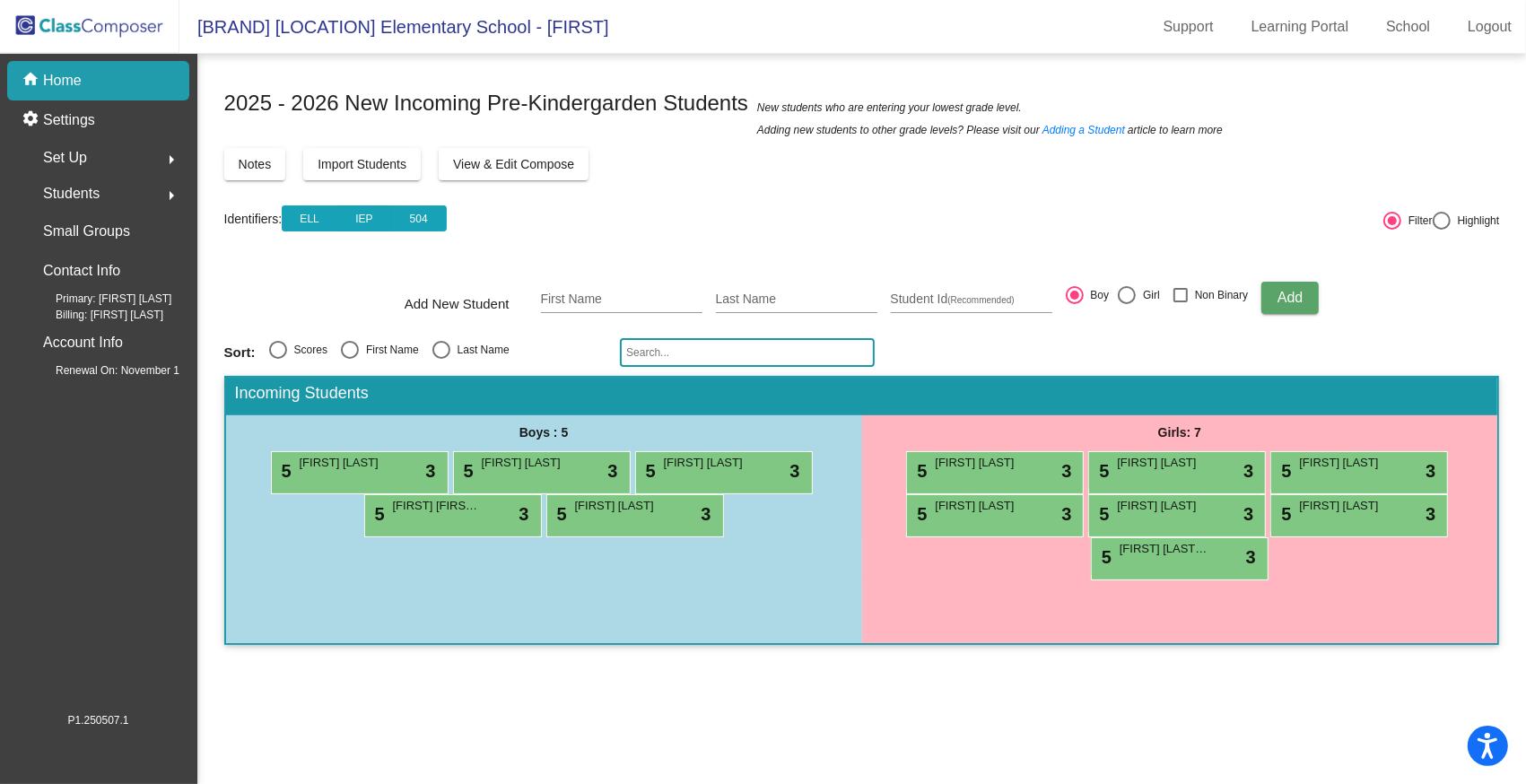 click on "home Home" 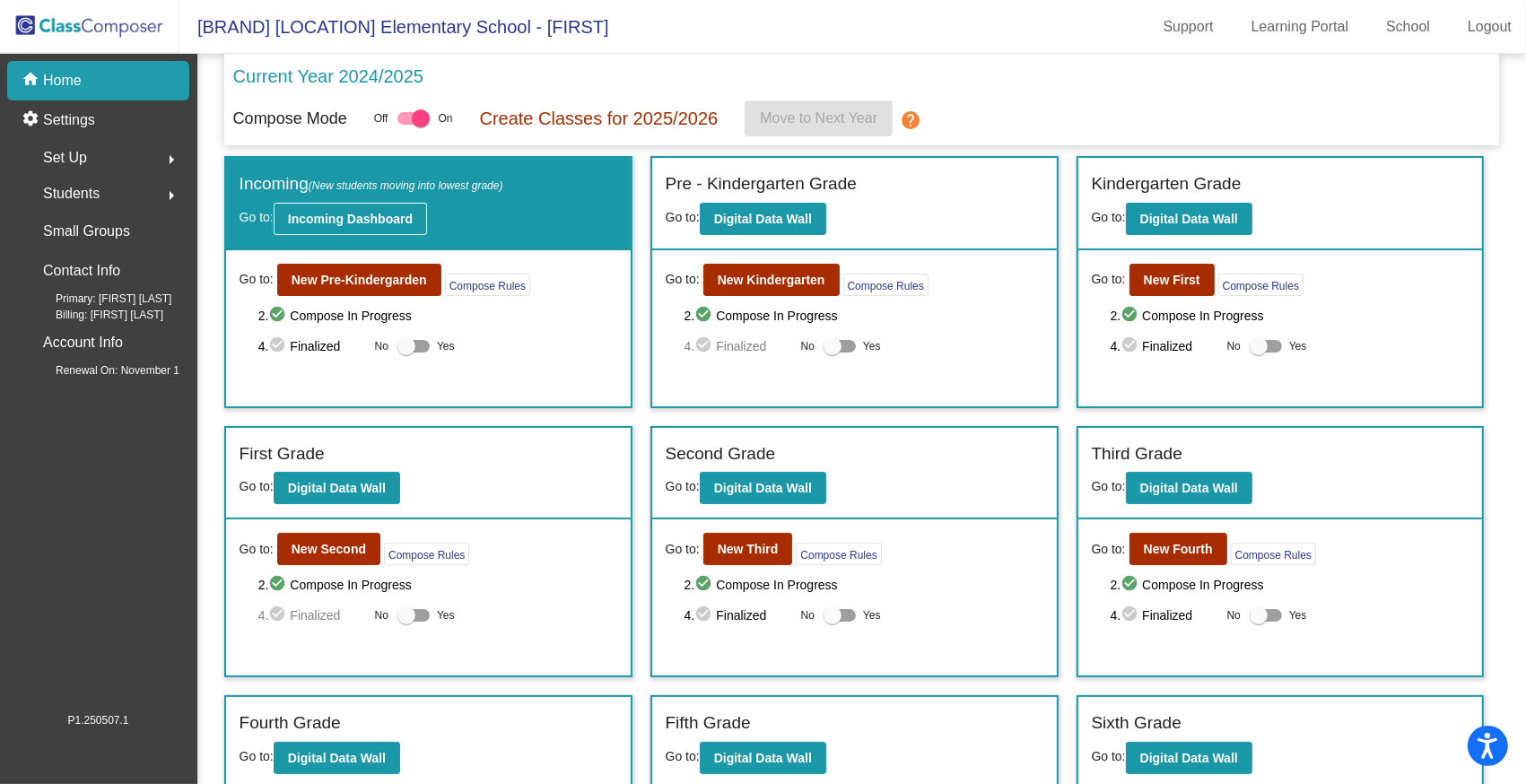 click on "Incoming Dashboard" 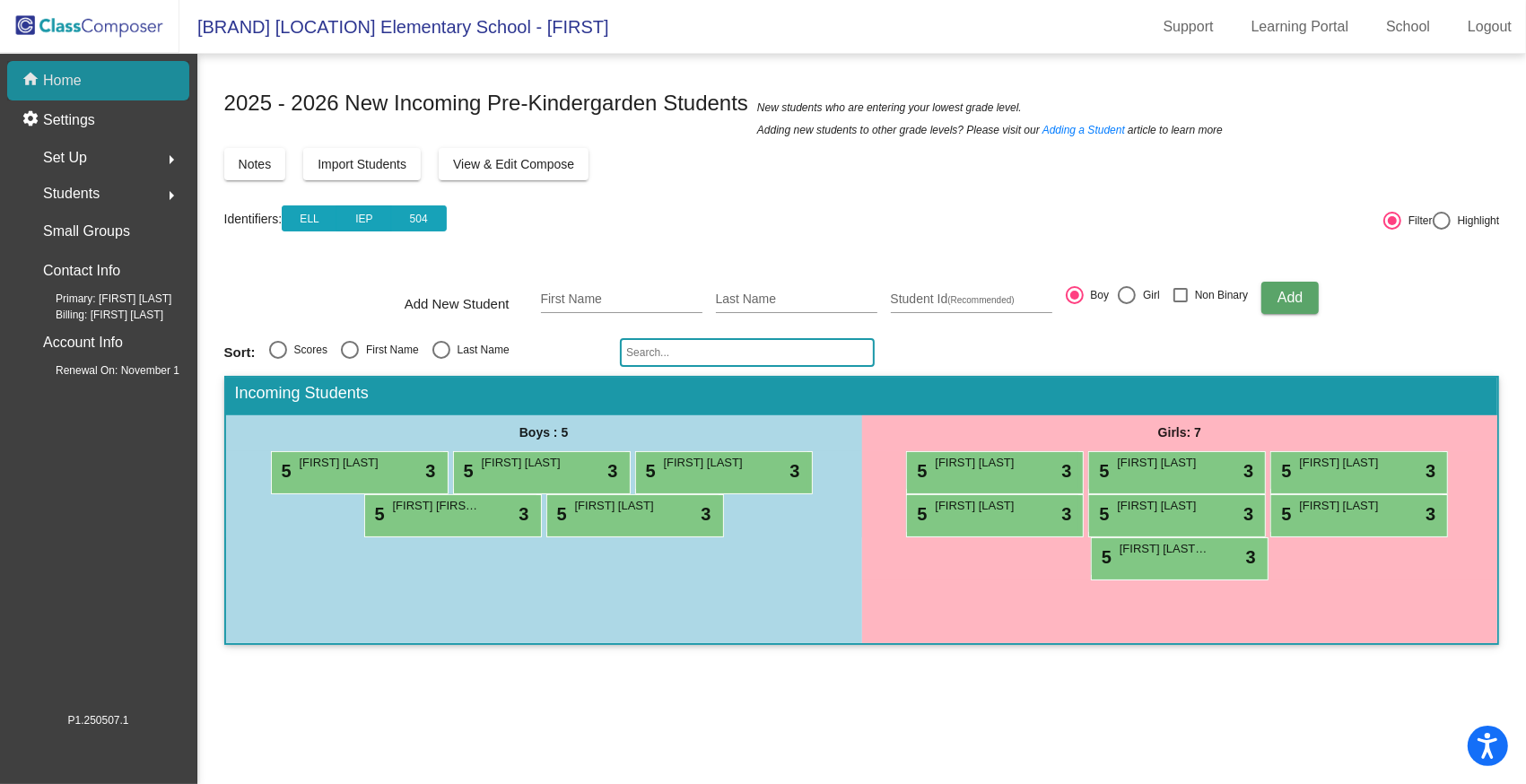click on "home Home" 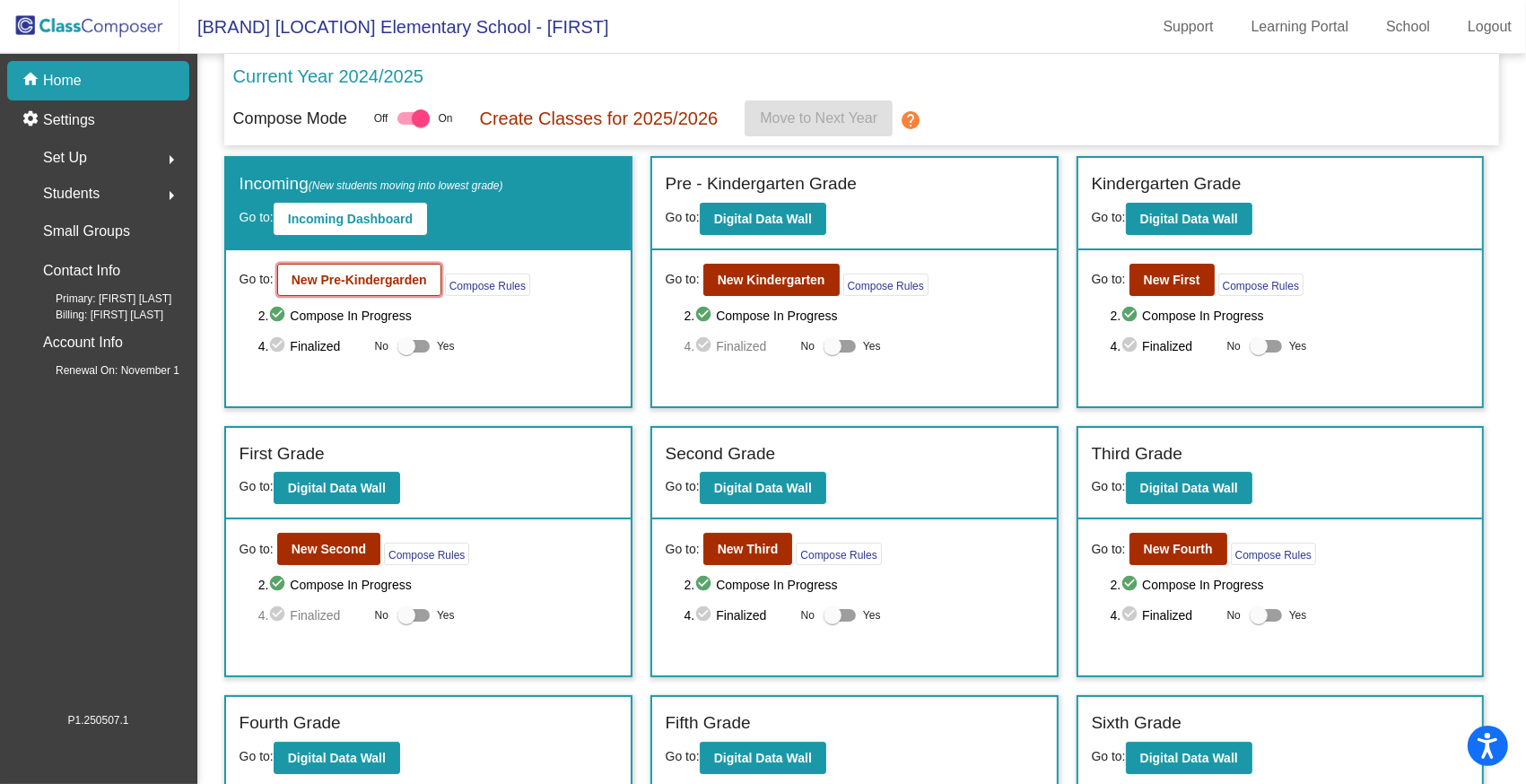 click on "New Pre-Kindergarden" 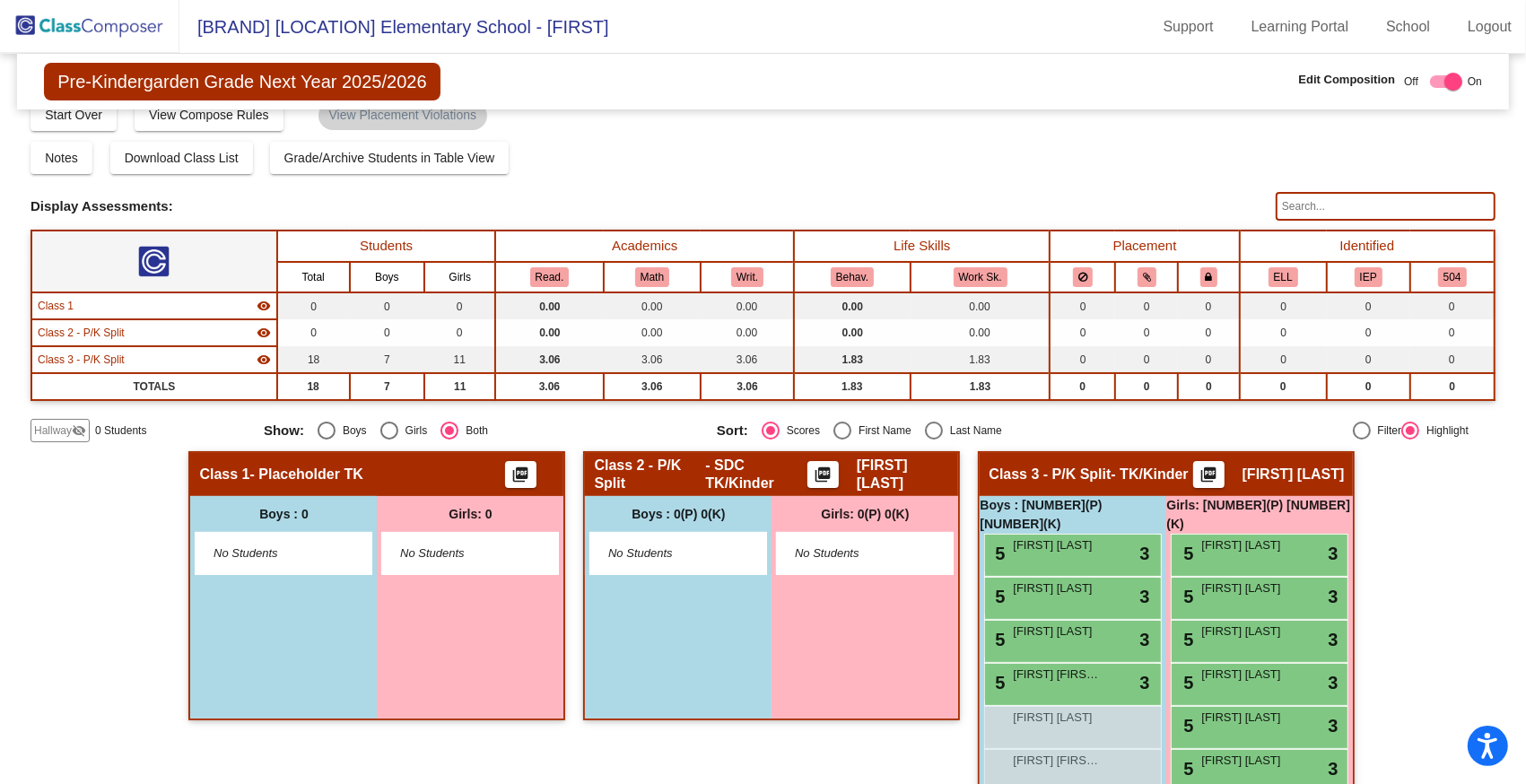 scroll, scrollTop: 0, scrollLeft: 0, axis: both 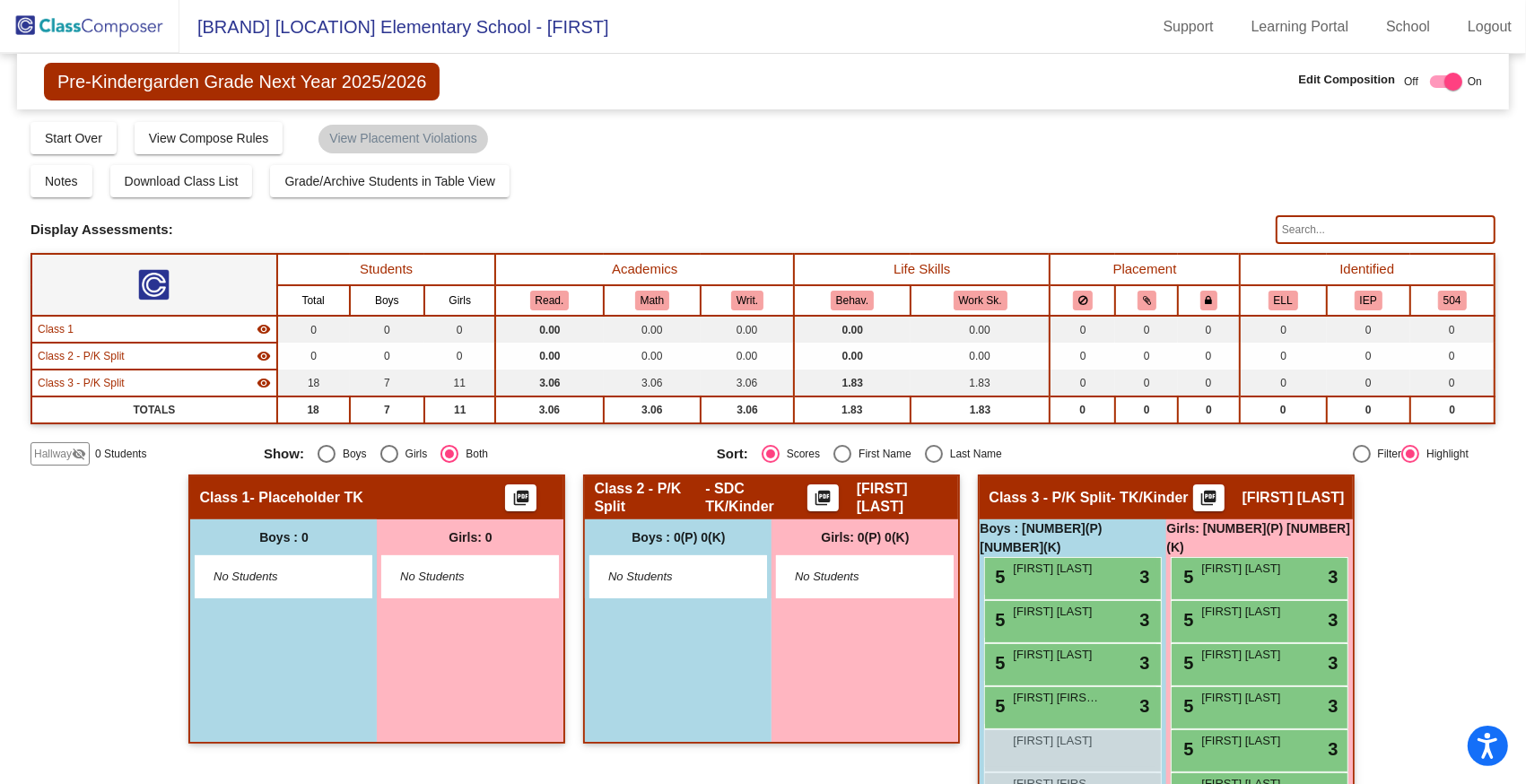 click 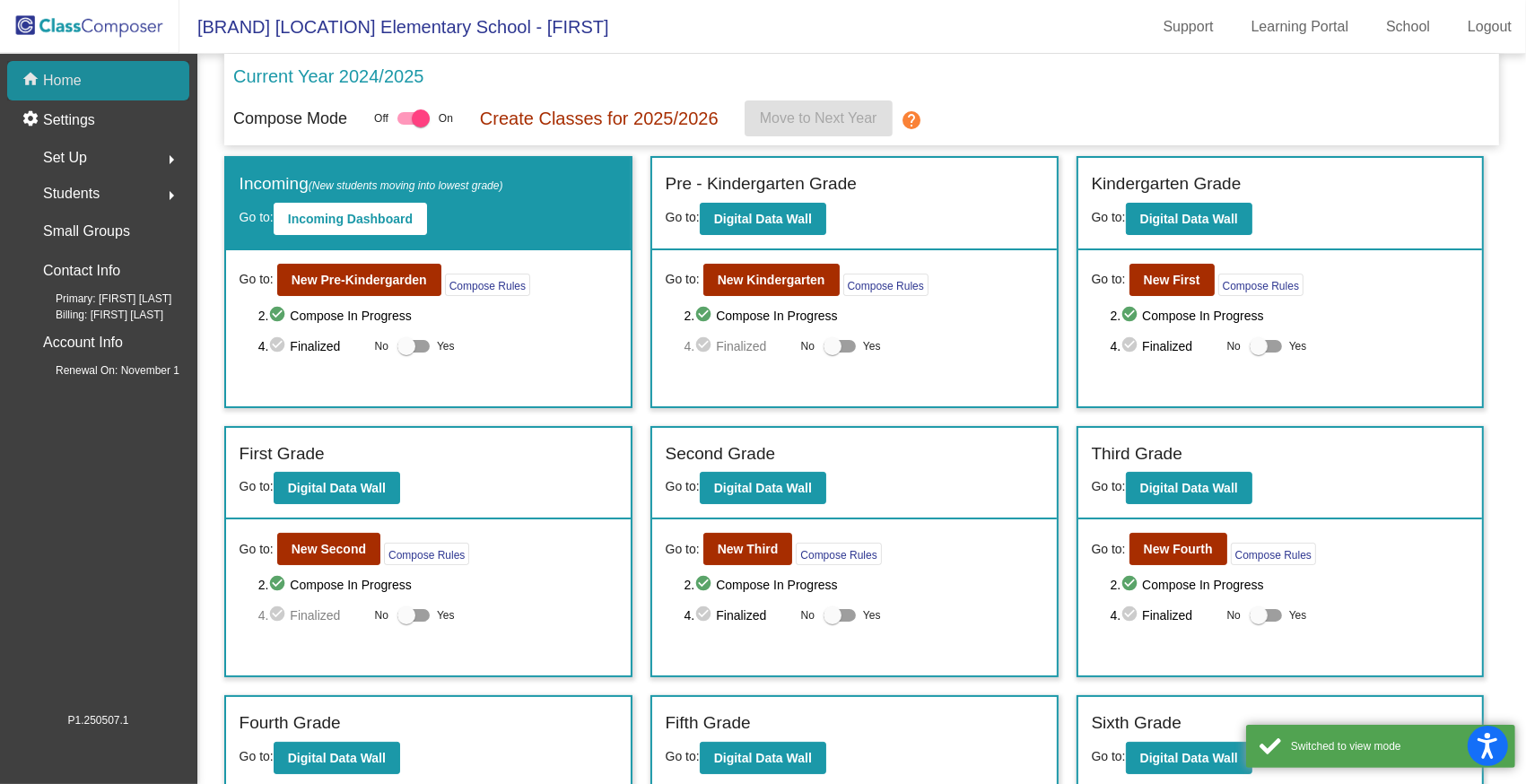 click on "home Home" 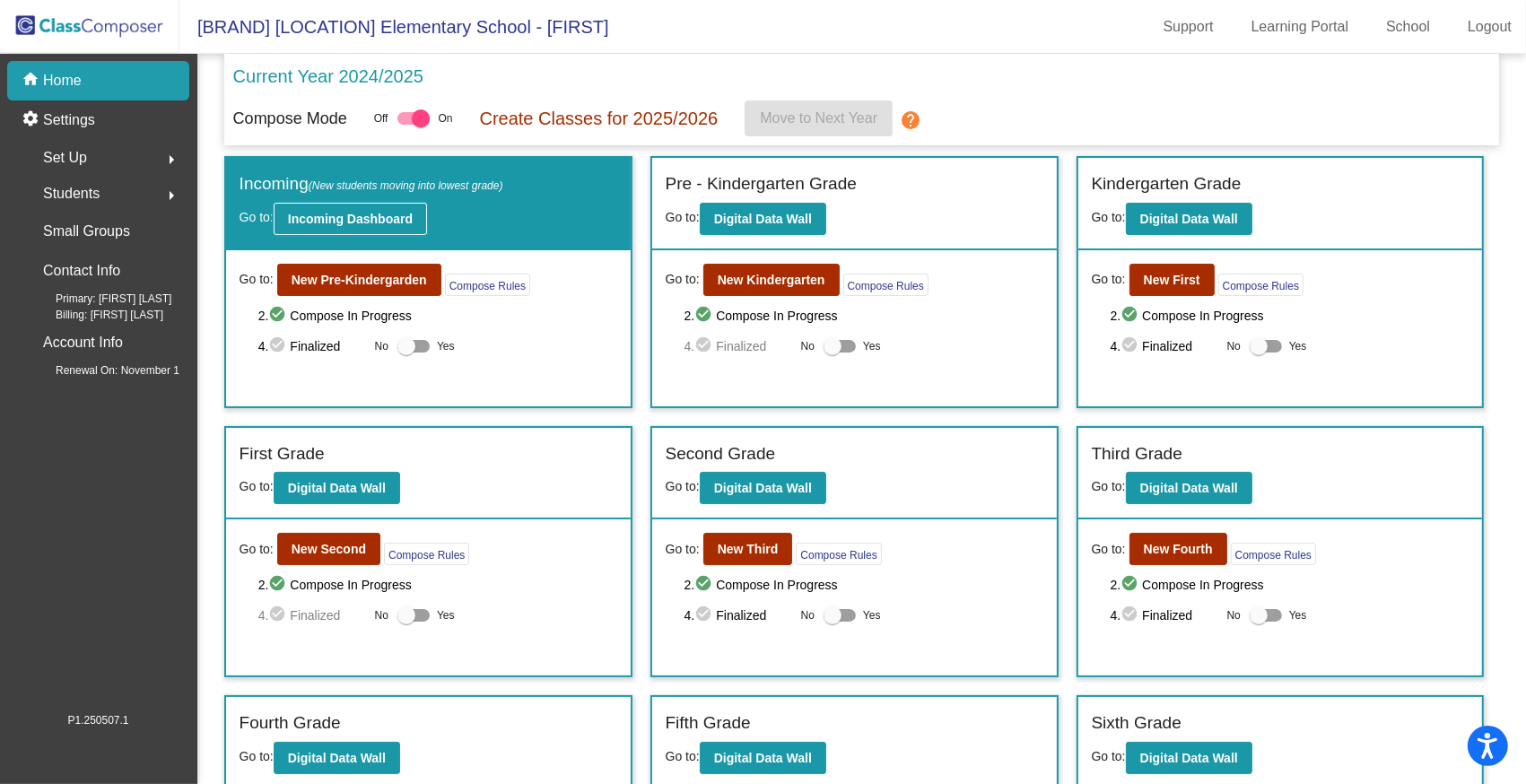 click on "Incoming Dashboard" 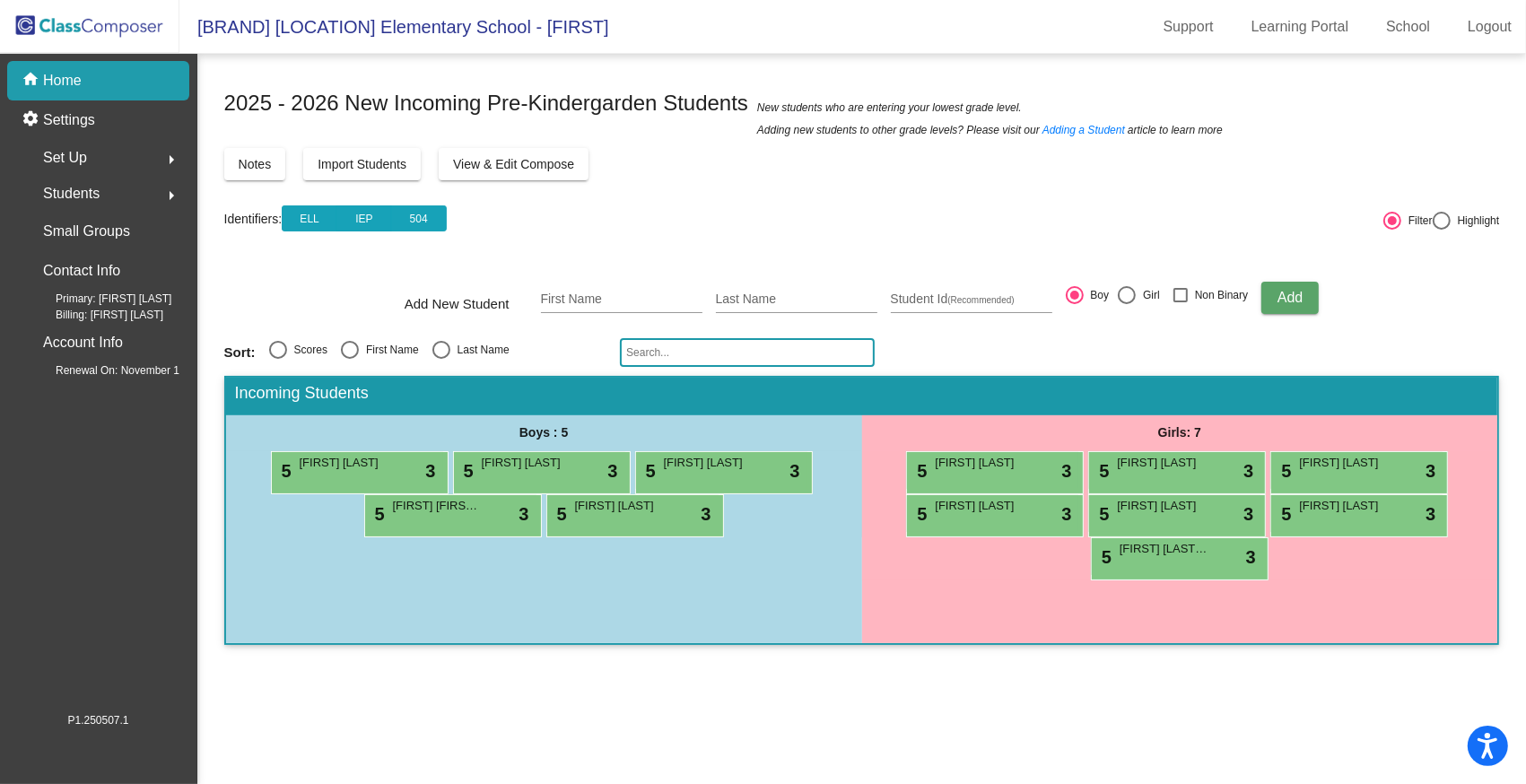 click 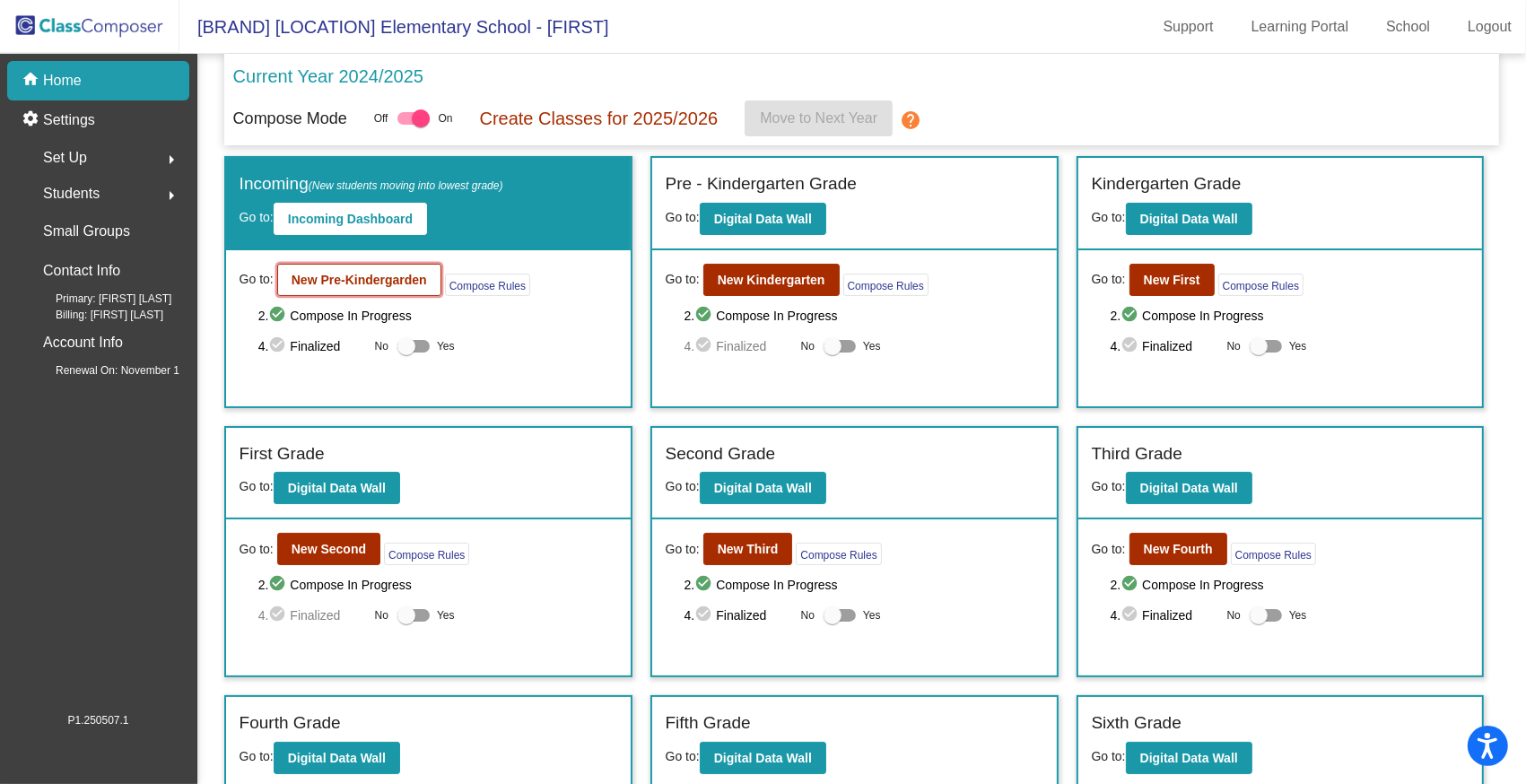 click on "New Pre-Kindergarden" 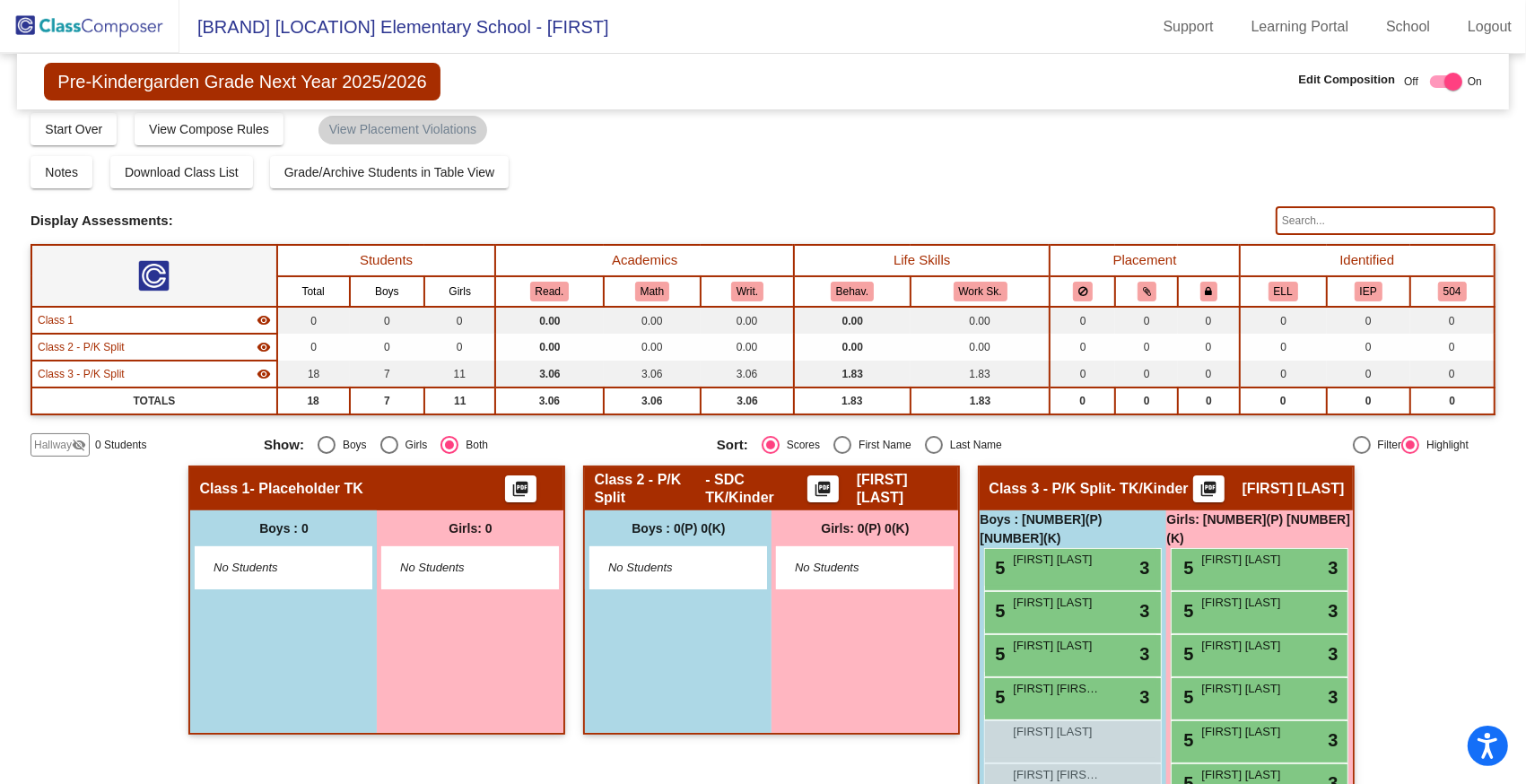 scroll, scrollTop: 0, scrollLeft: 0, axis: both 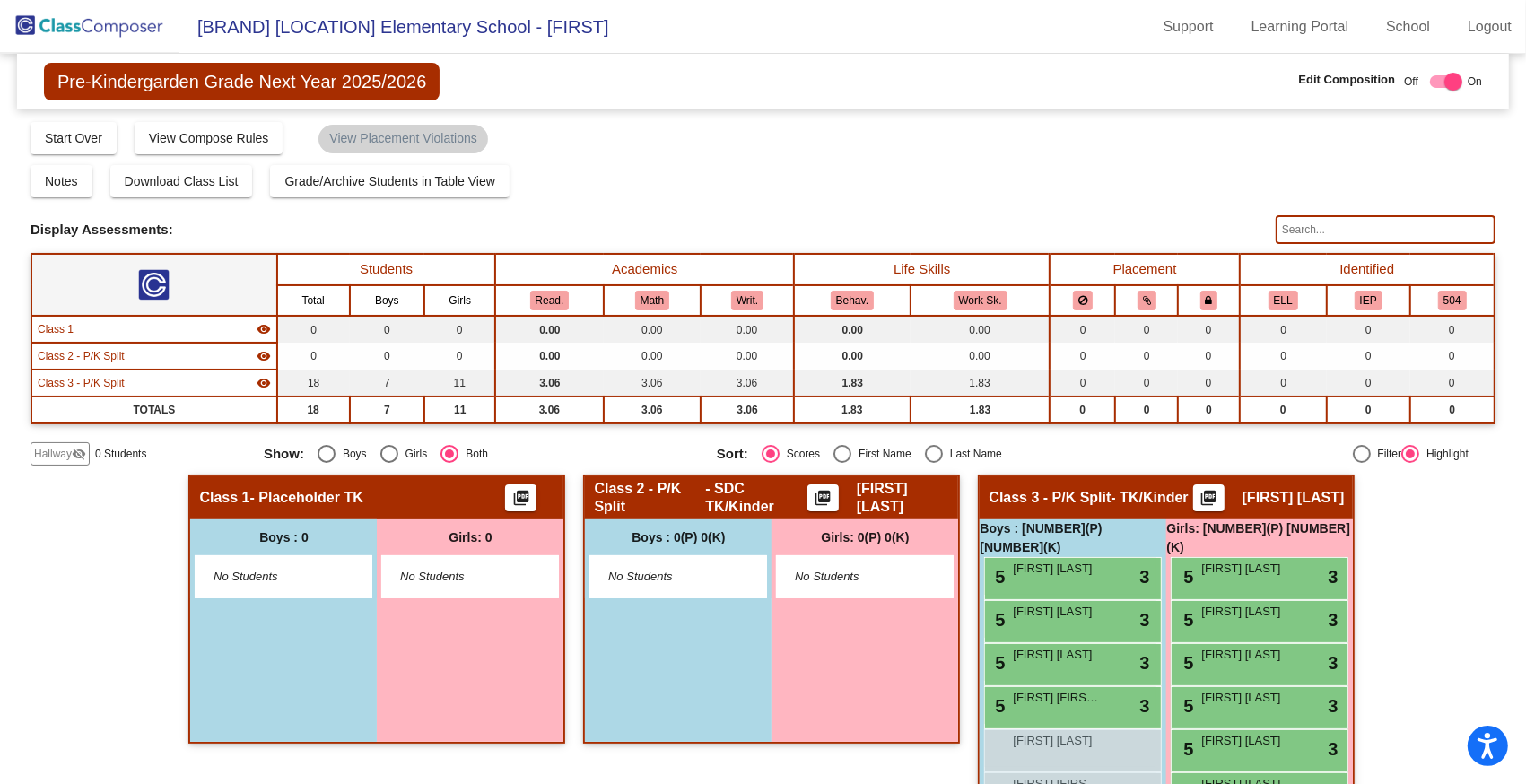 click 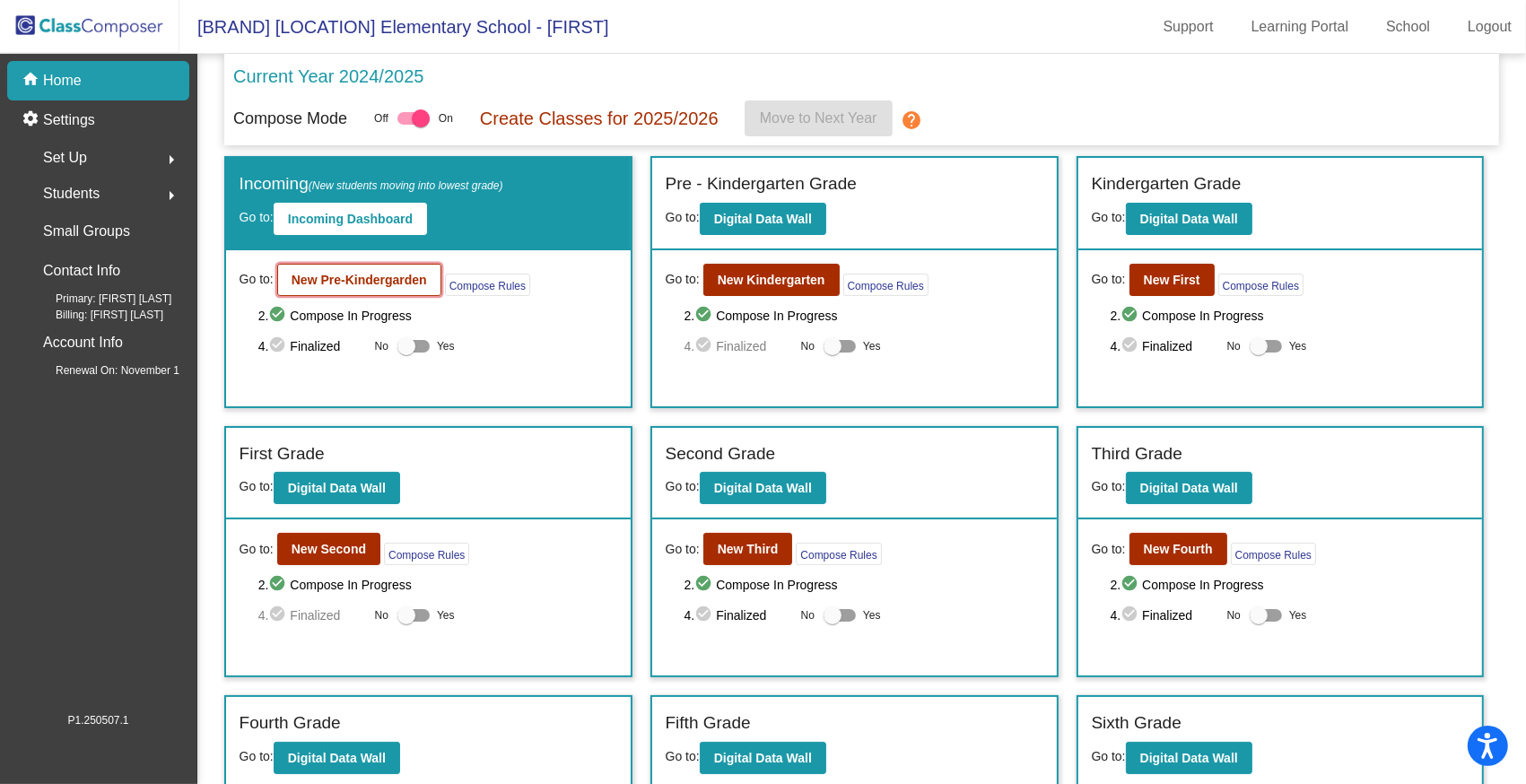 click on "New Pre-Kindergarden" 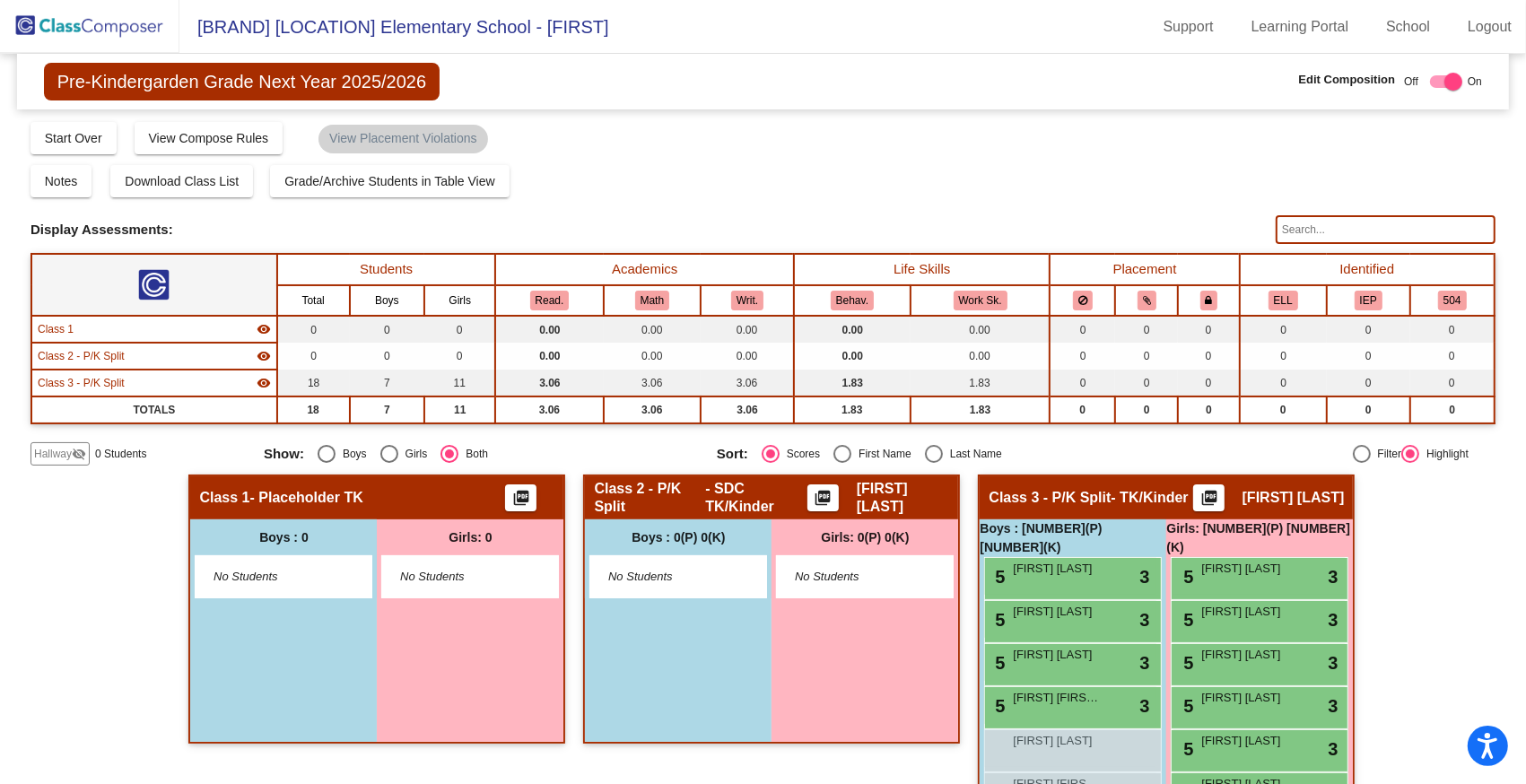 click 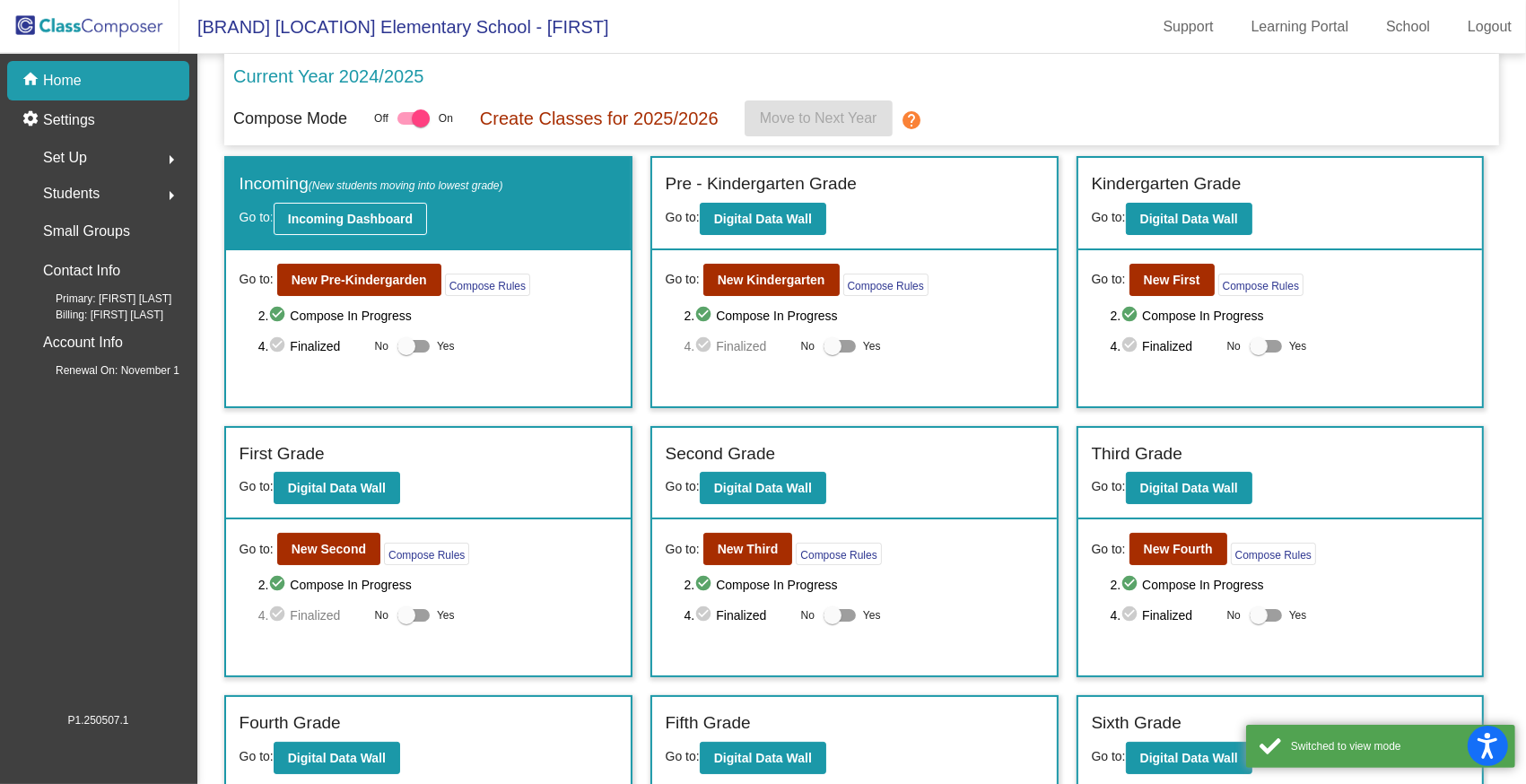click on "Incoming Dashboard" 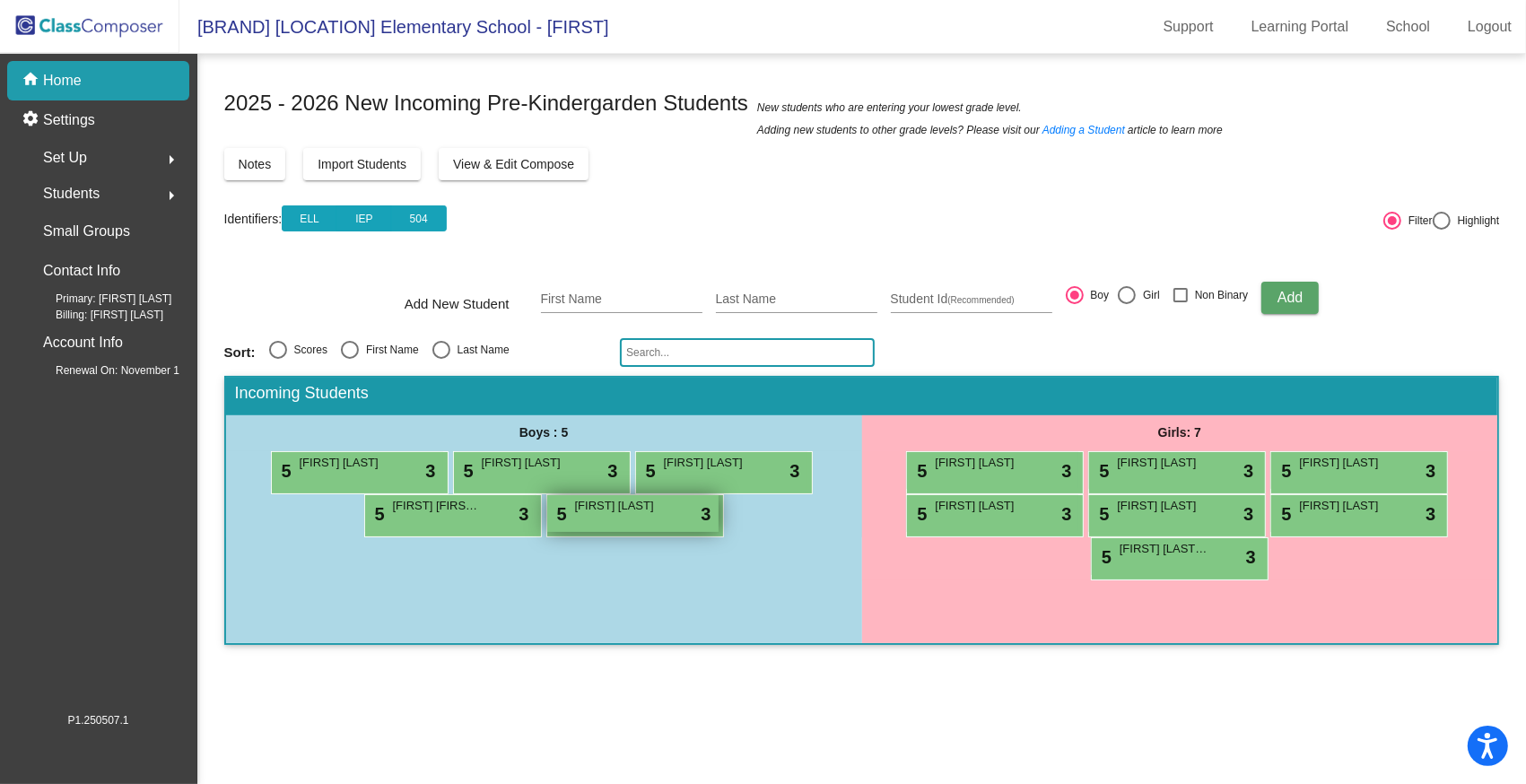 click on "5 Noah Joseph lock do_not_disturb_alt 3" at bounding box center (632, 513) 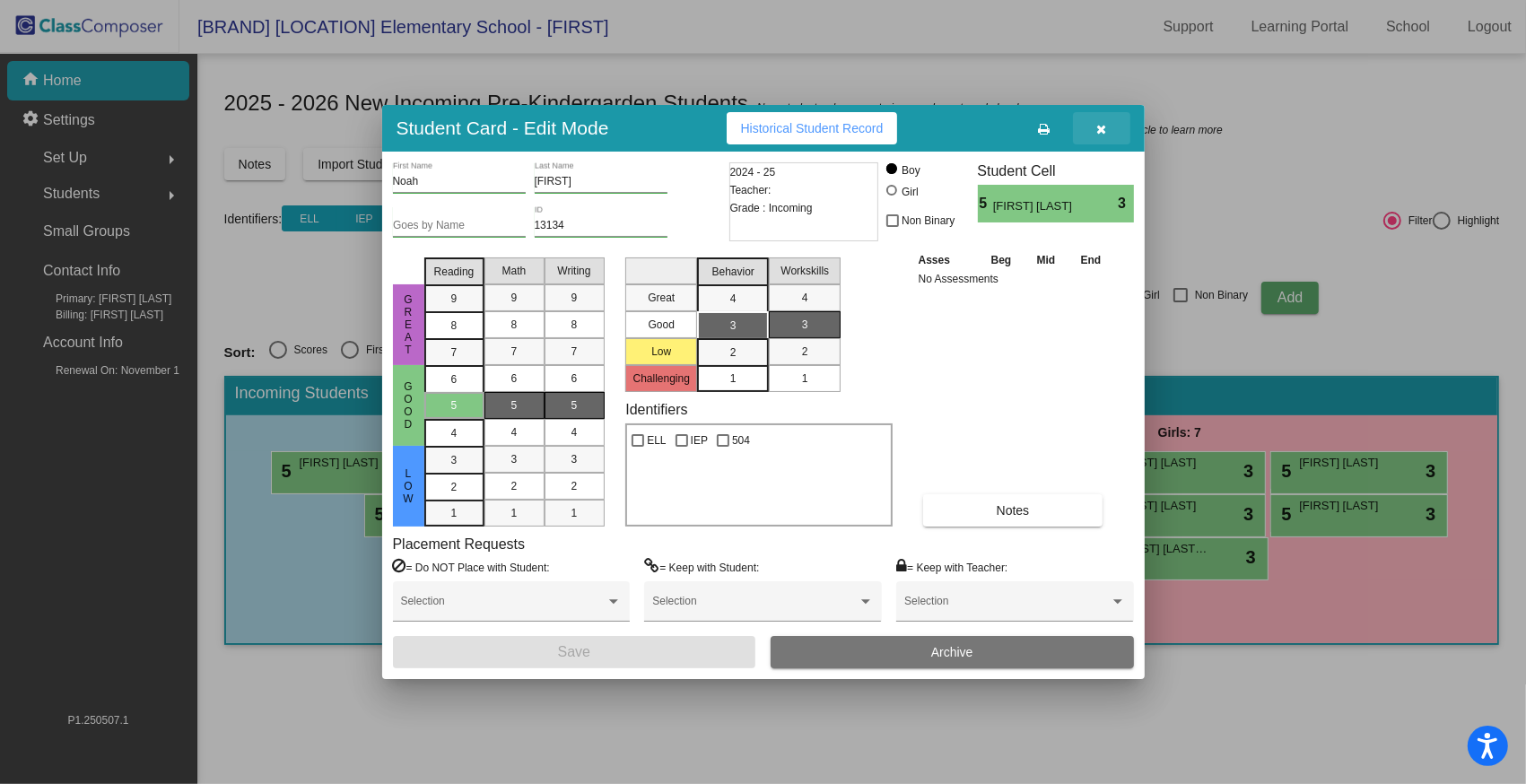 click at bounding box center [1101, 129] 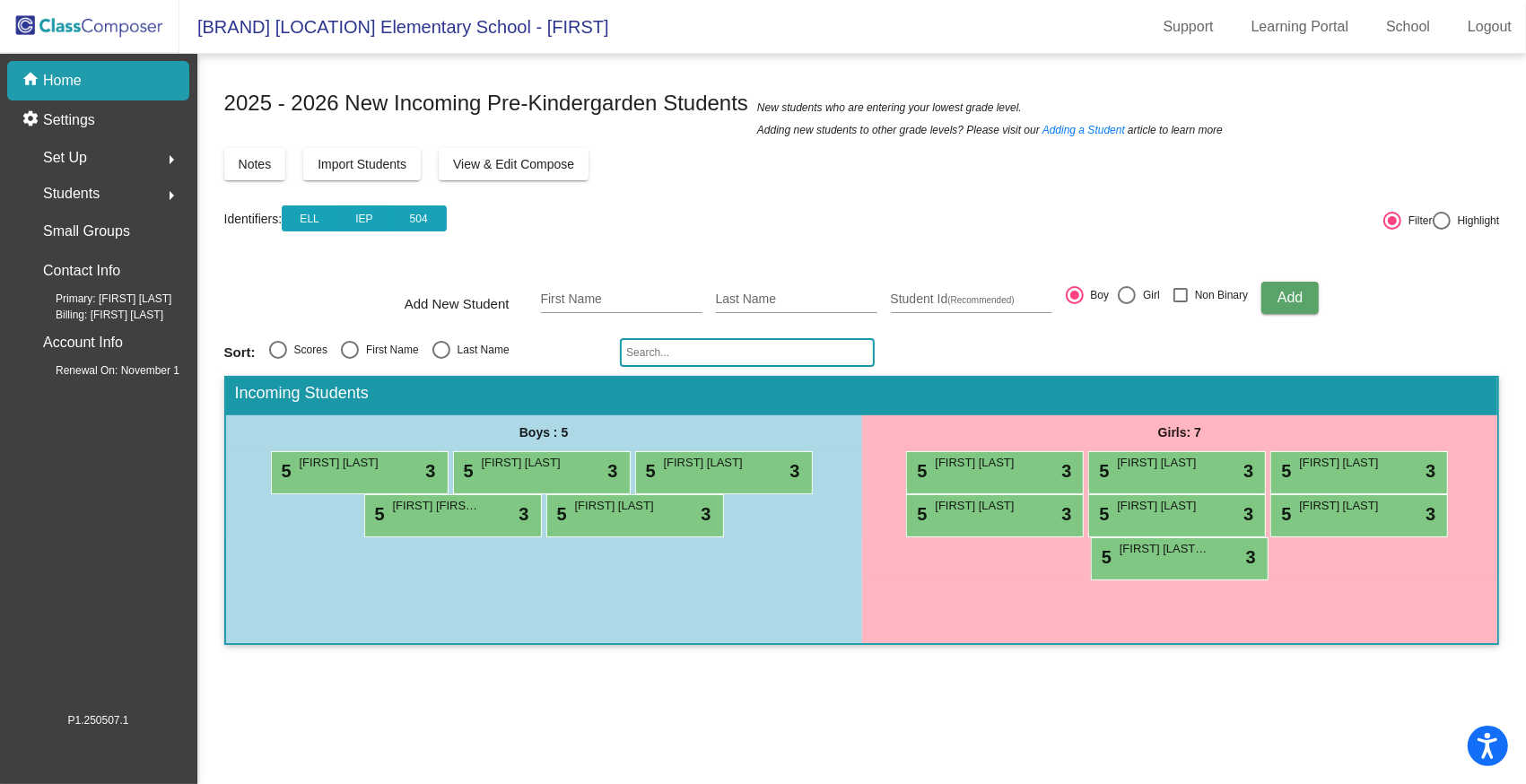 click on "Identifiers:  ELL IEP 504" 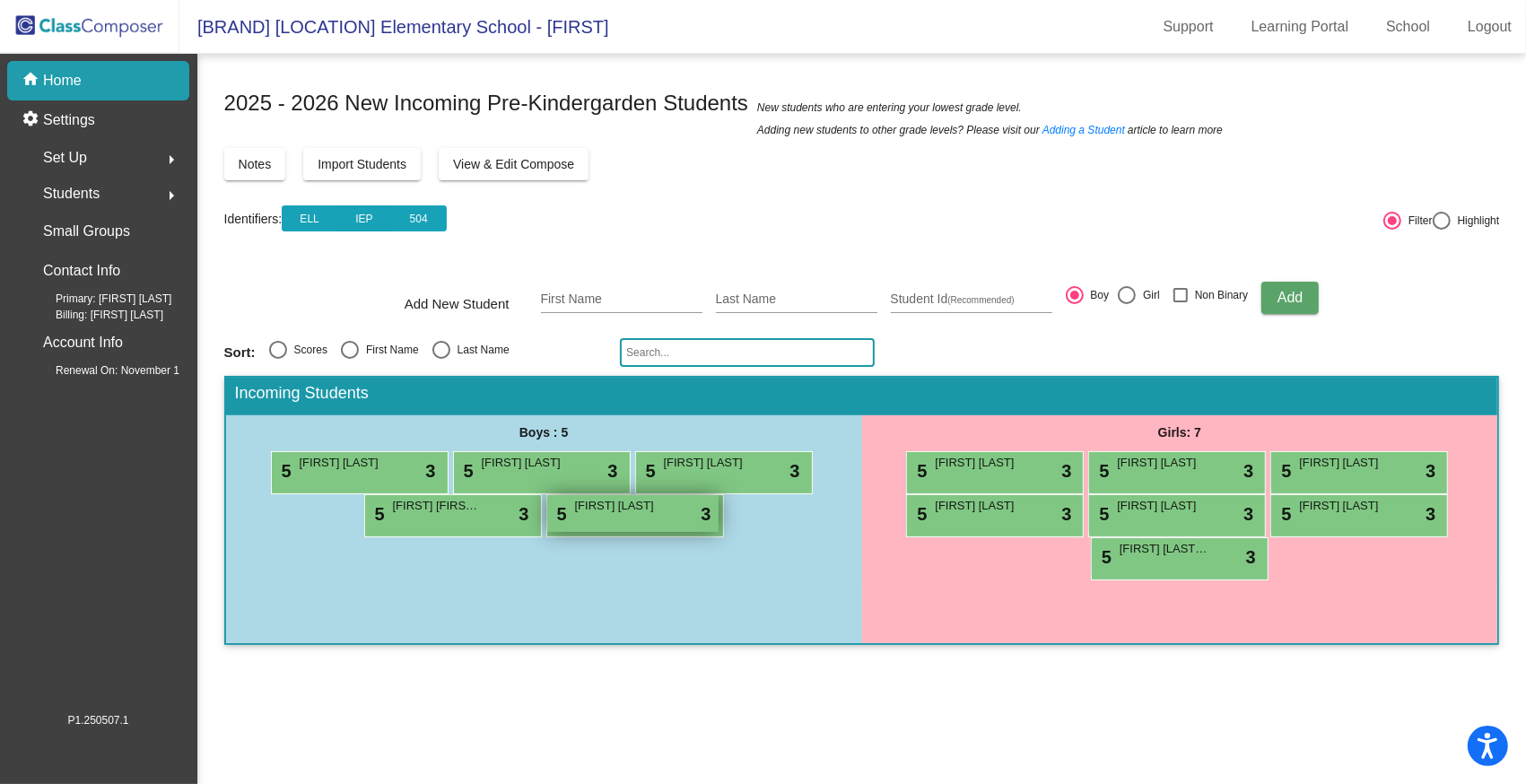 click on "[FIRST] [FIRST]" at bounding box center (620, 506) 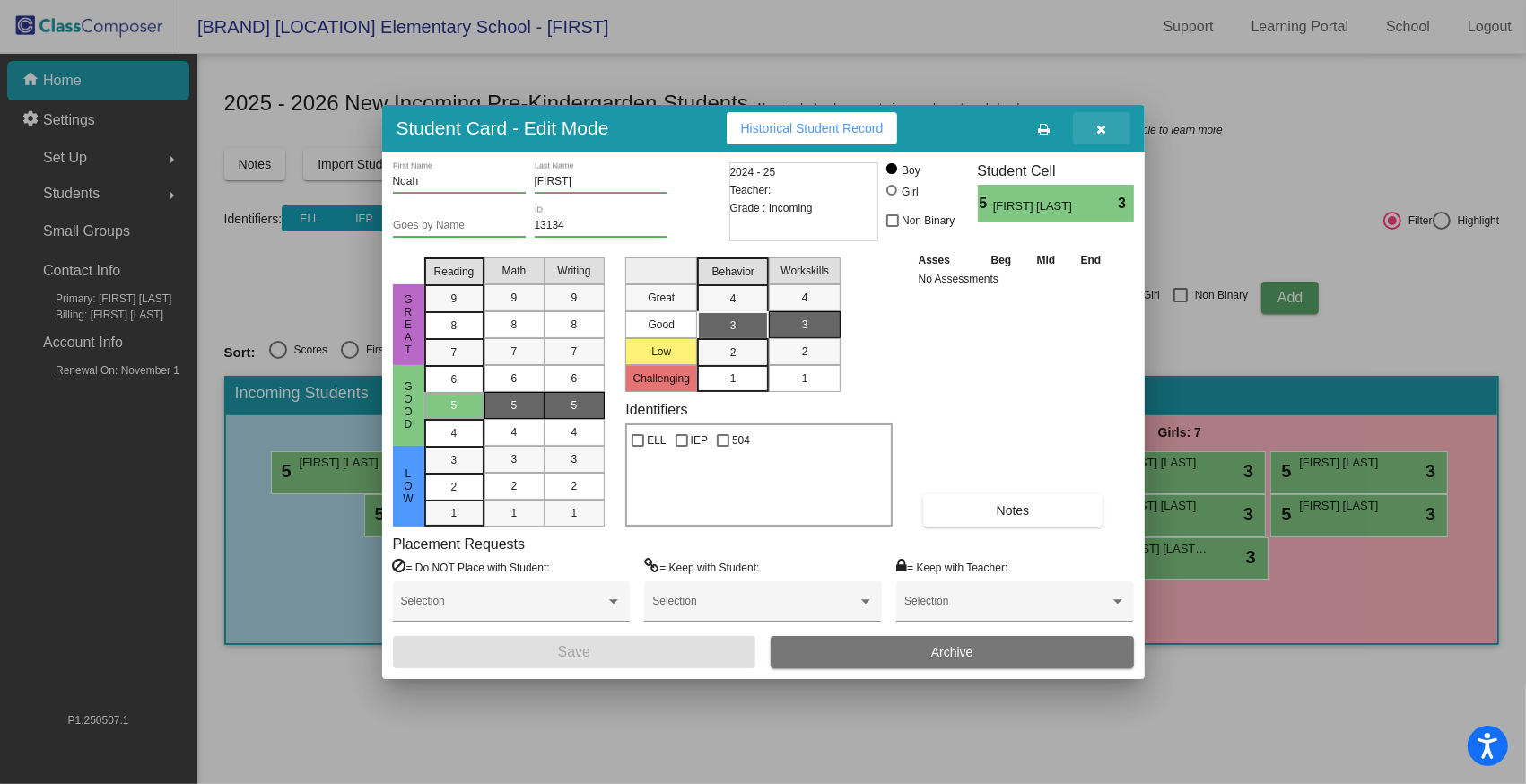 click at bounding box center [1101, 129] 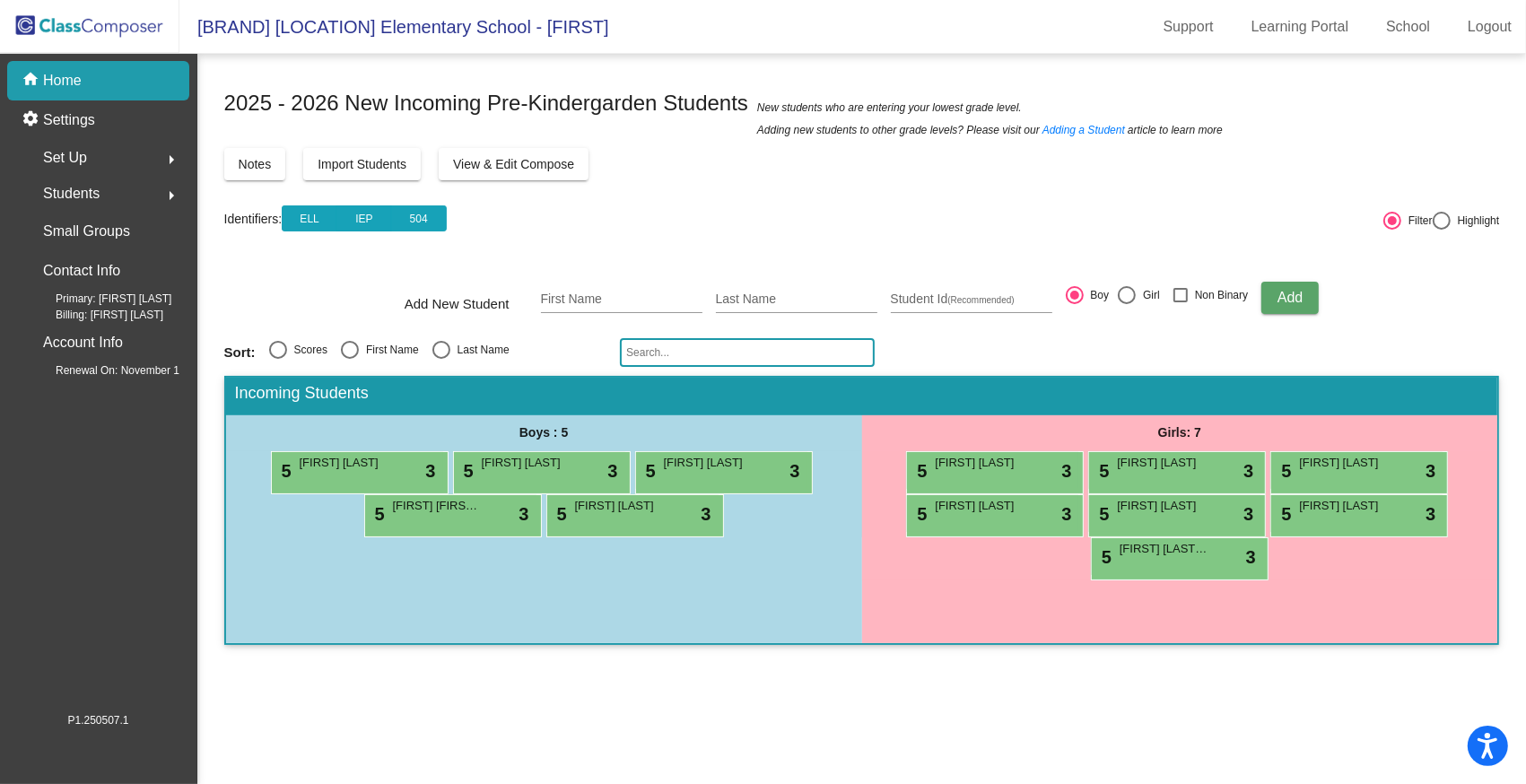 click on "Identifiers:  ELL IEP 504" 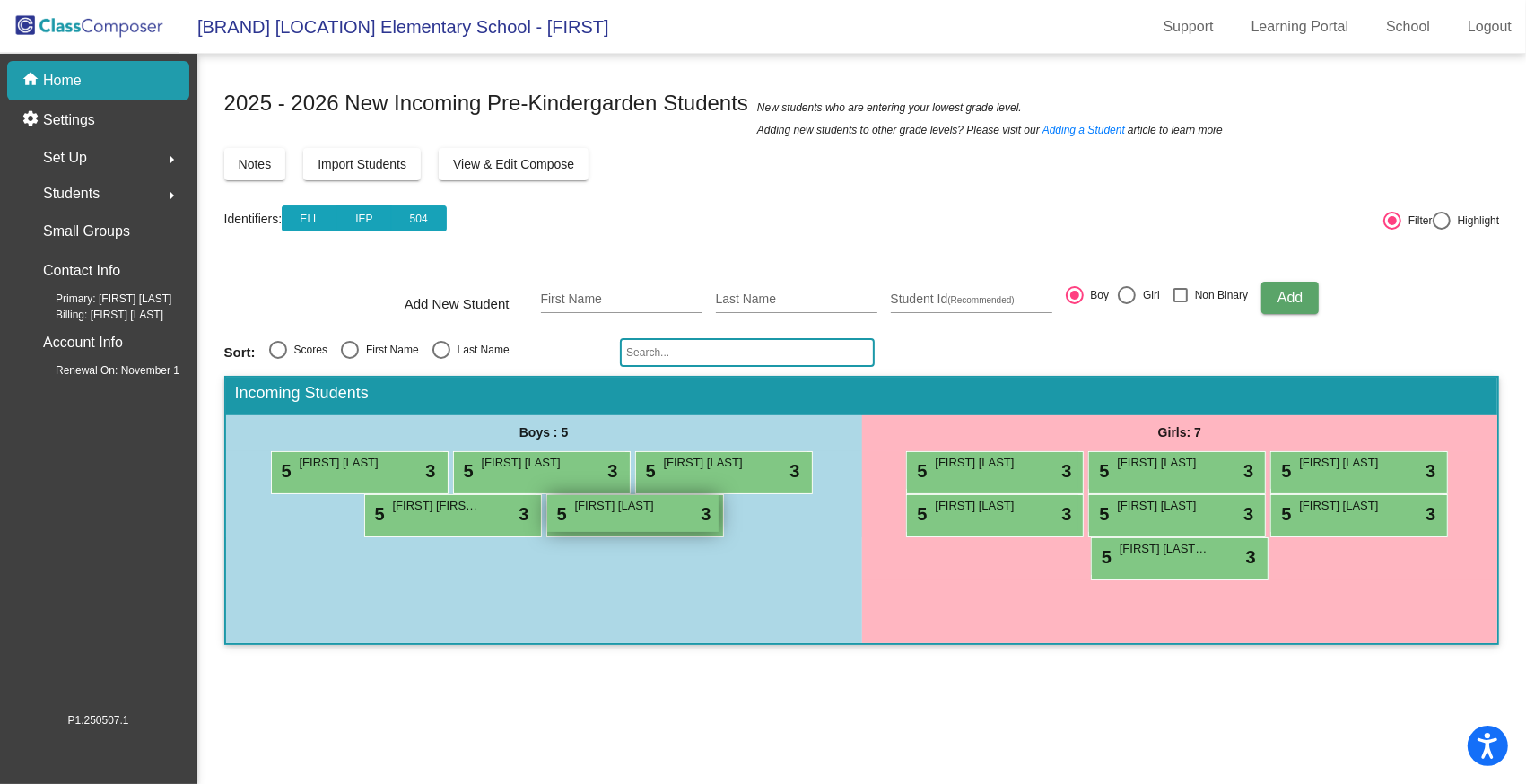 click on "[FIRST] [FIRST]" at bounding box center [620, 506] 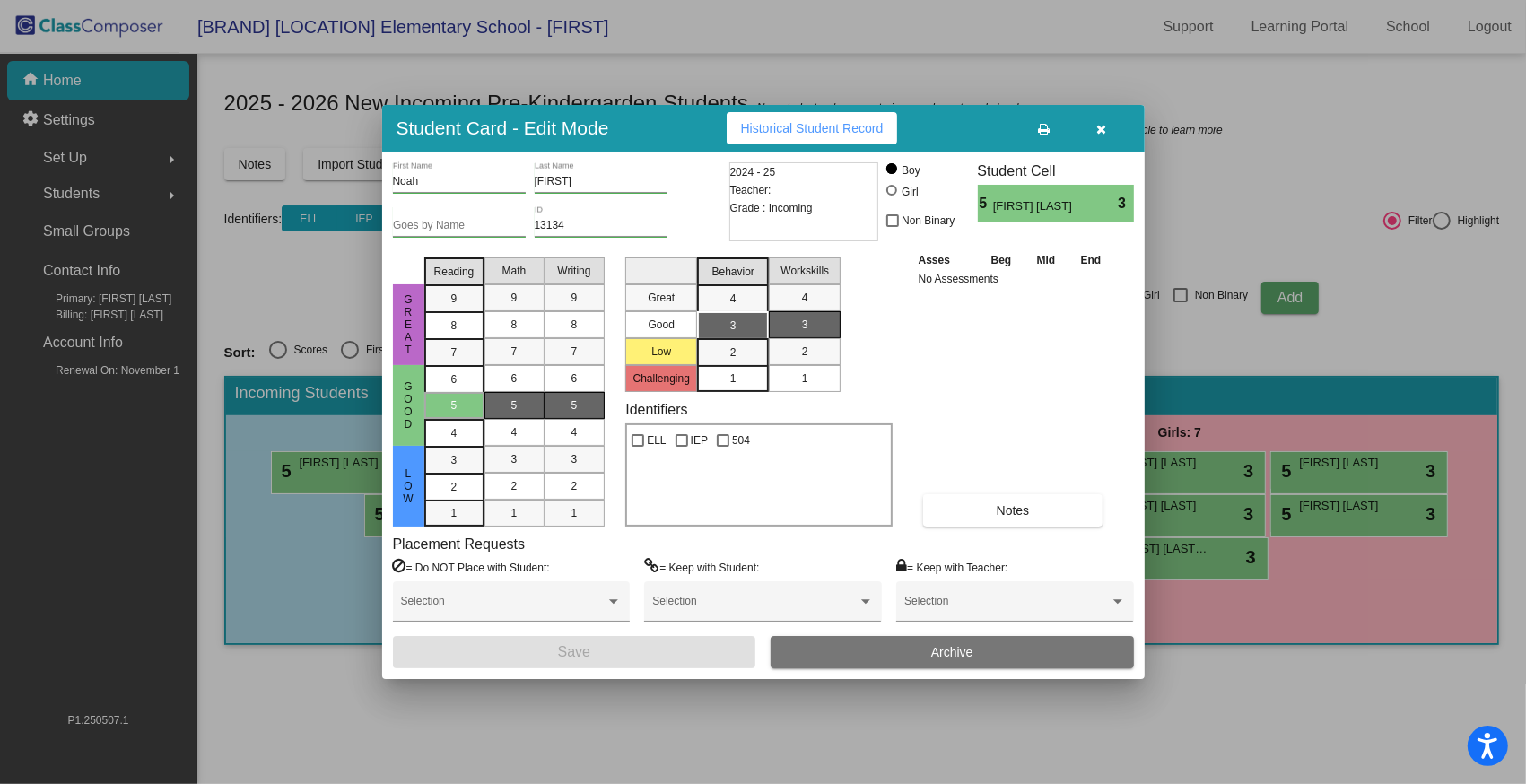 click on "Asses Beg Mid End No Assessments  Notes" at bounding box center [1014, 388] 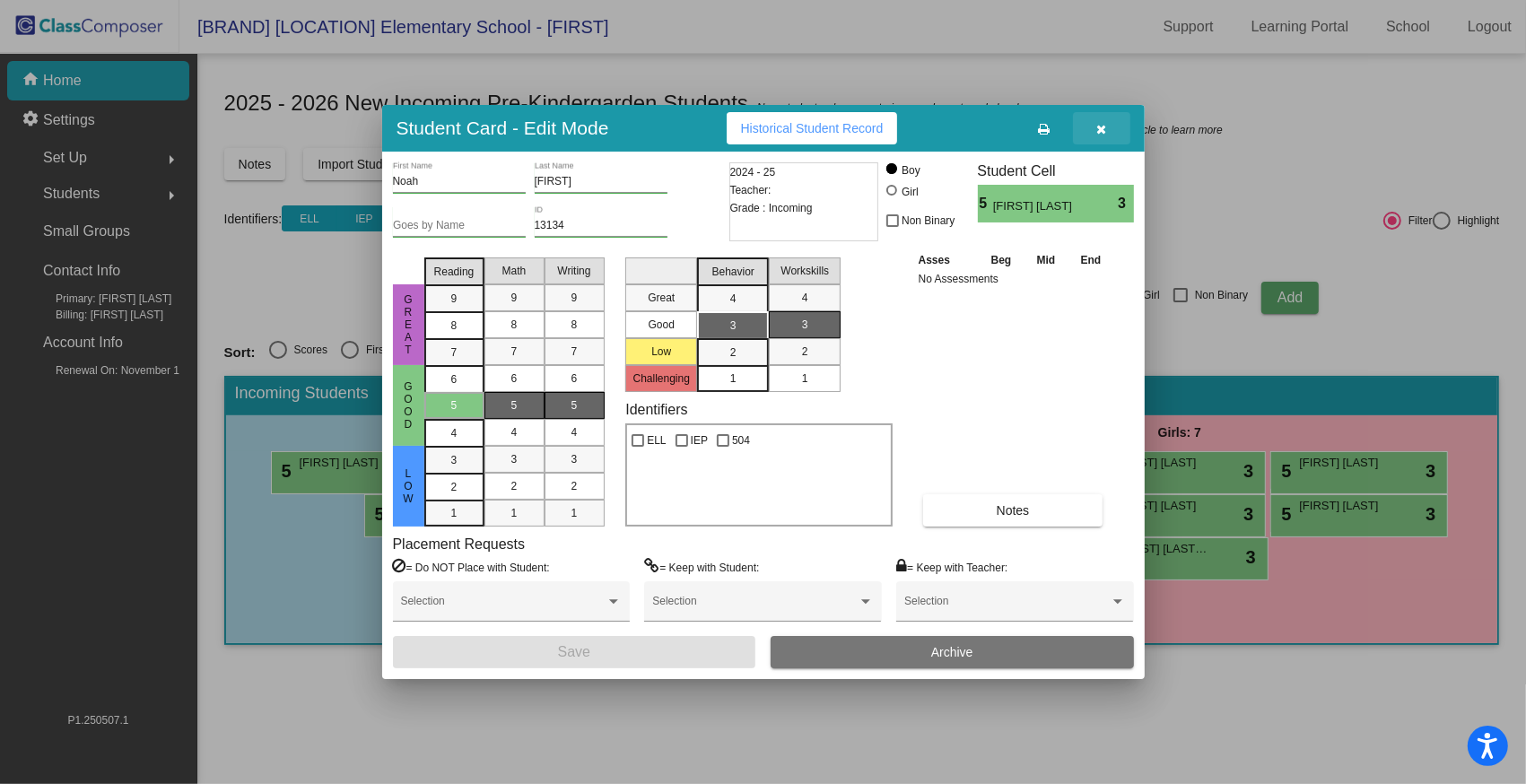 click at bounding box center (1101, 129) 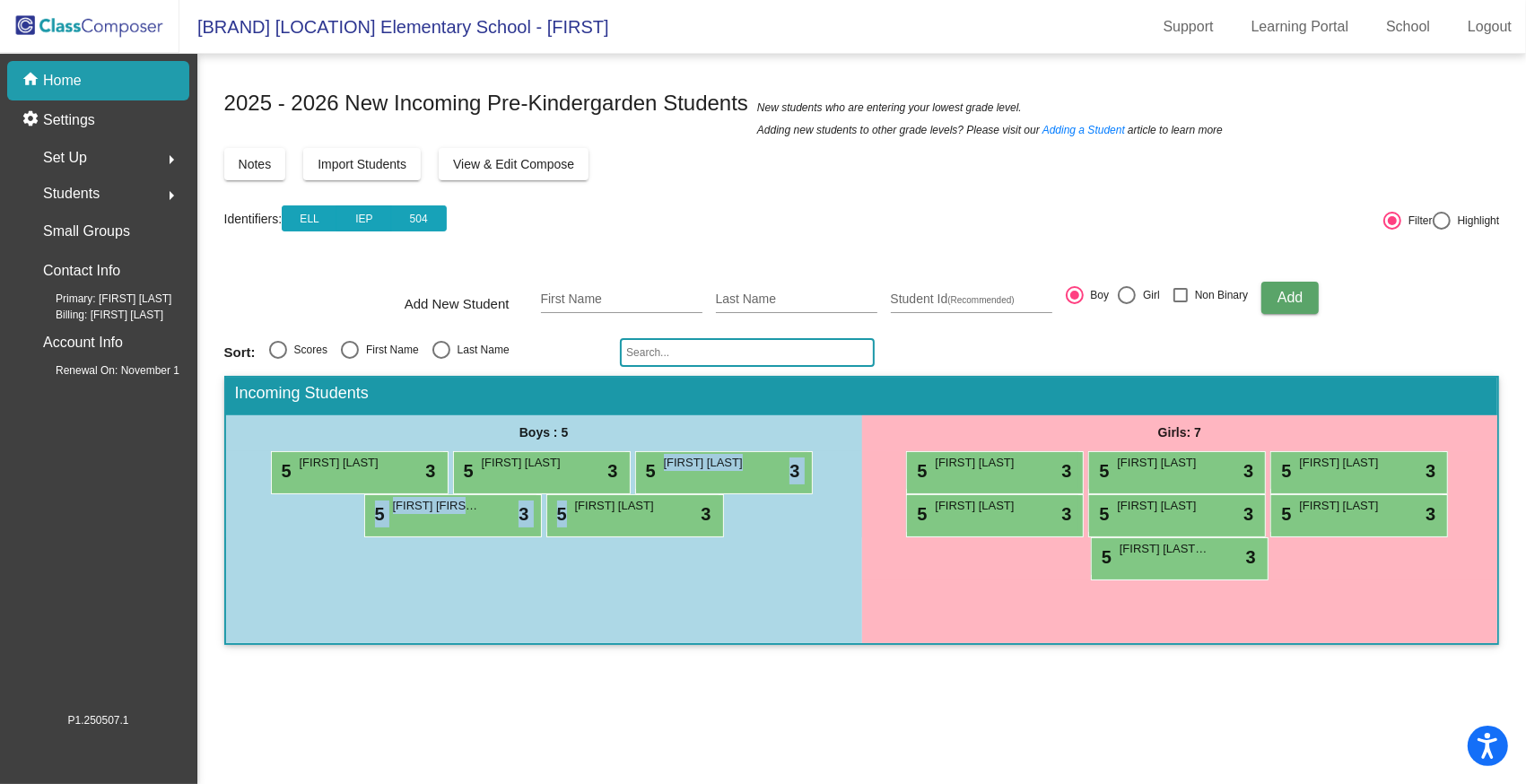 drag, startPoint x: 592, startPoint y: 517, endPoint x: 754, endPoint y: 520, distance: 162.02778 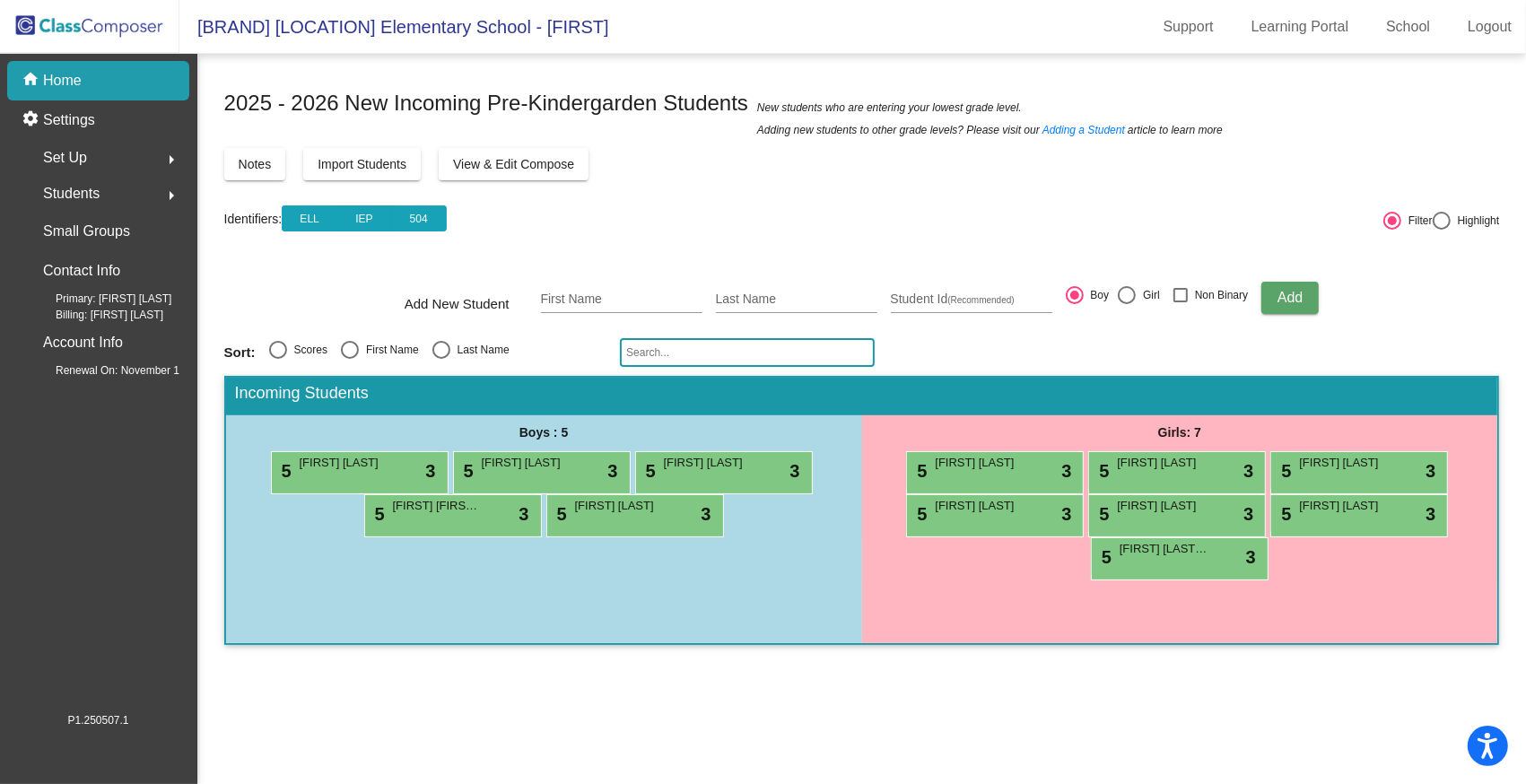 click on "5 Kylian Bernal lock do_not_disturb_alt 3 5 Esetban Sanchez lock do_not_disturb_alt 3 5 Emiliano Ortiz lock do_not_disturb_alt 3 5 Eithan Pablo Zalazar lock do_not_disturb_alt 3 5 Noah Joseph lock do_not_disturb_alt 3" at bounding box center [544, 494] 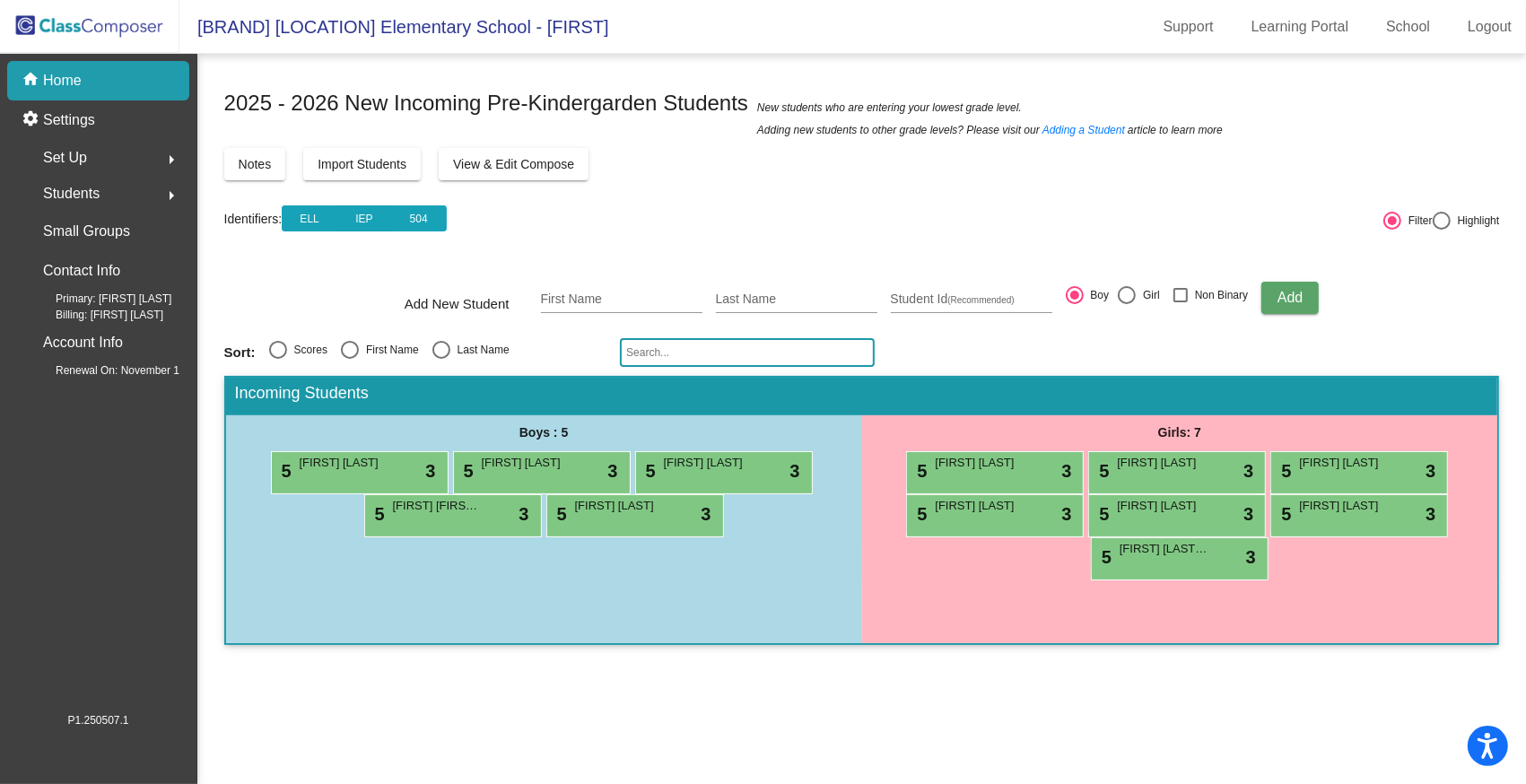 click 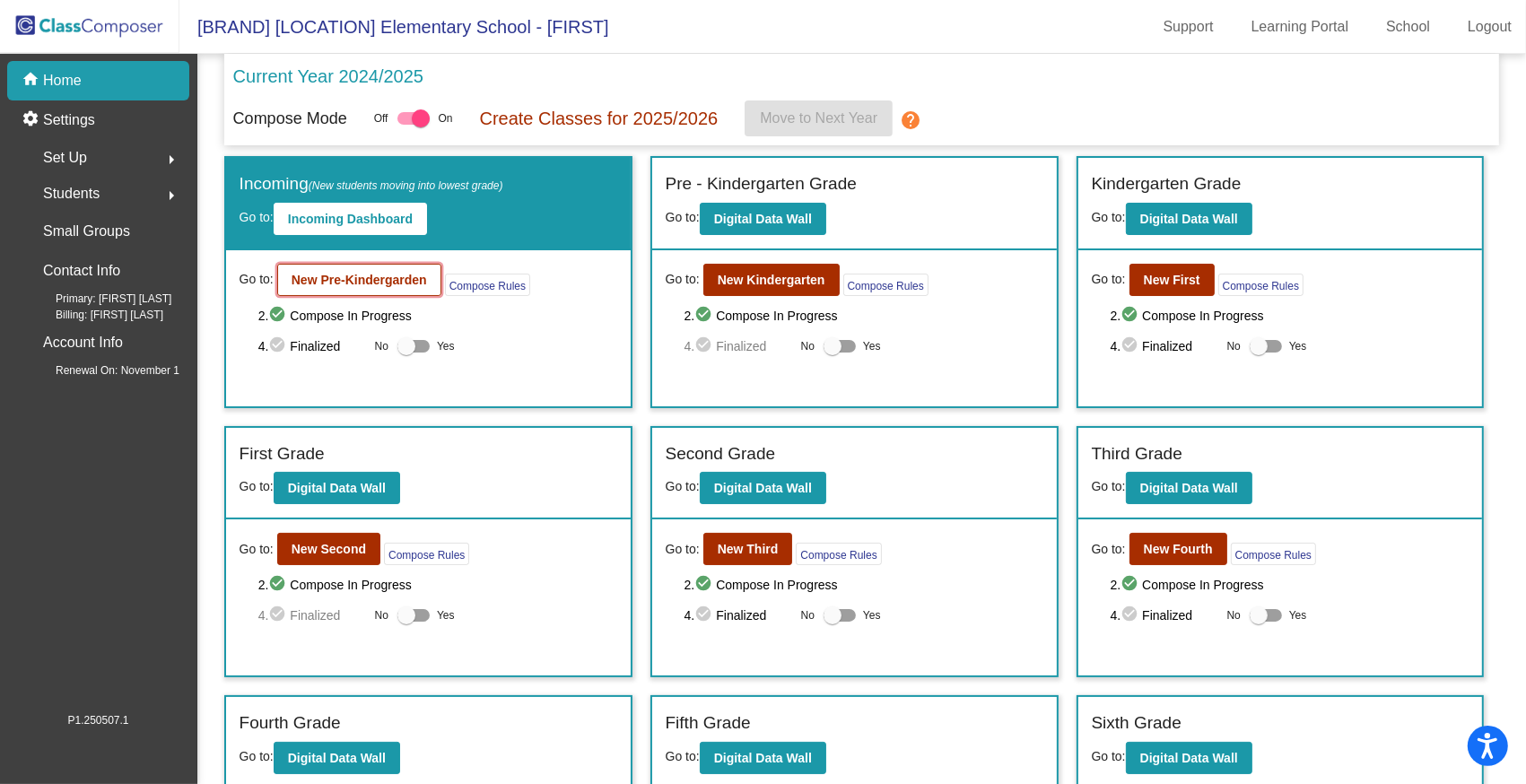 click on "New Pre-Kindergarden" 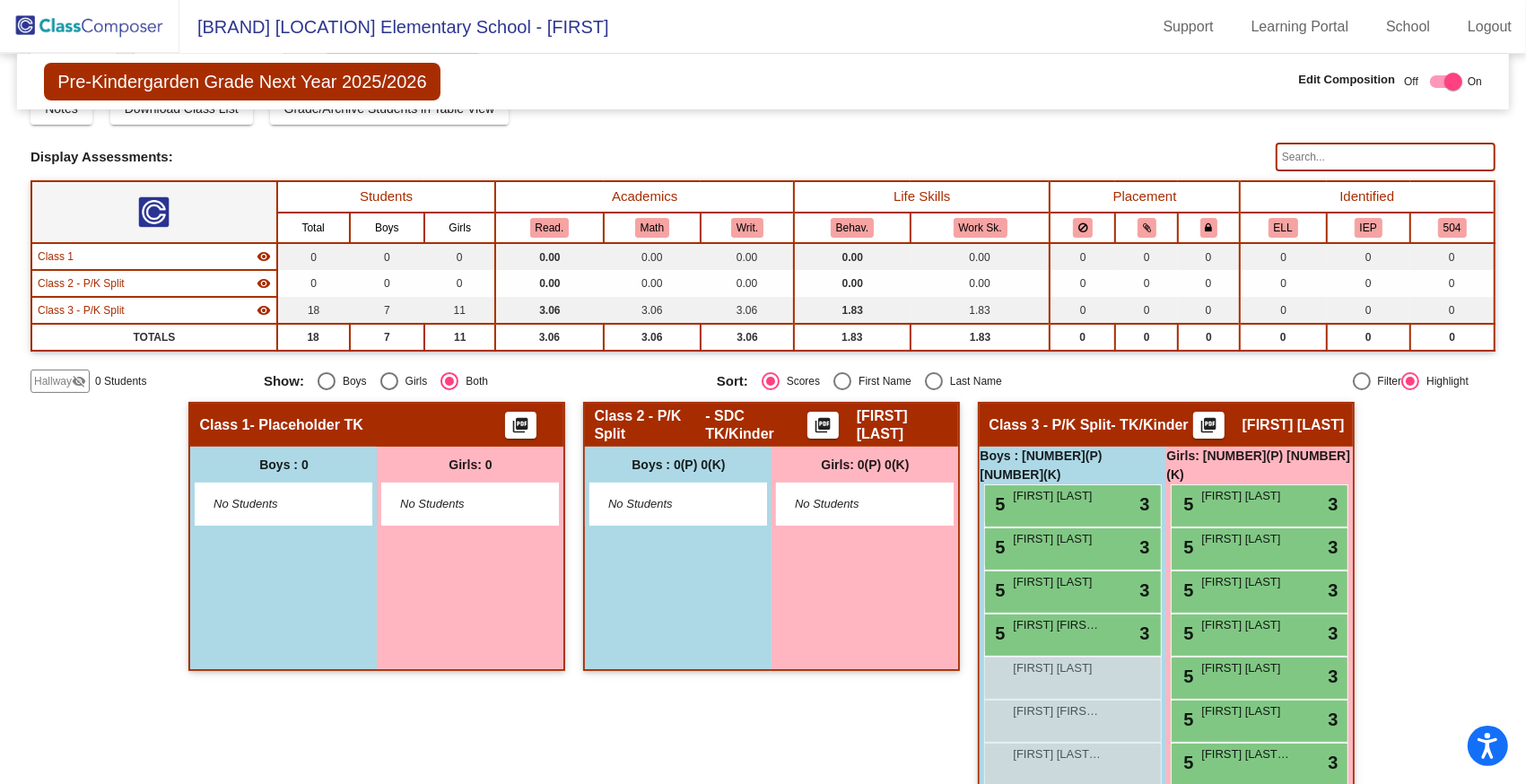 scroll, scrollTop: 0, scrollLeft: 0, axis: both 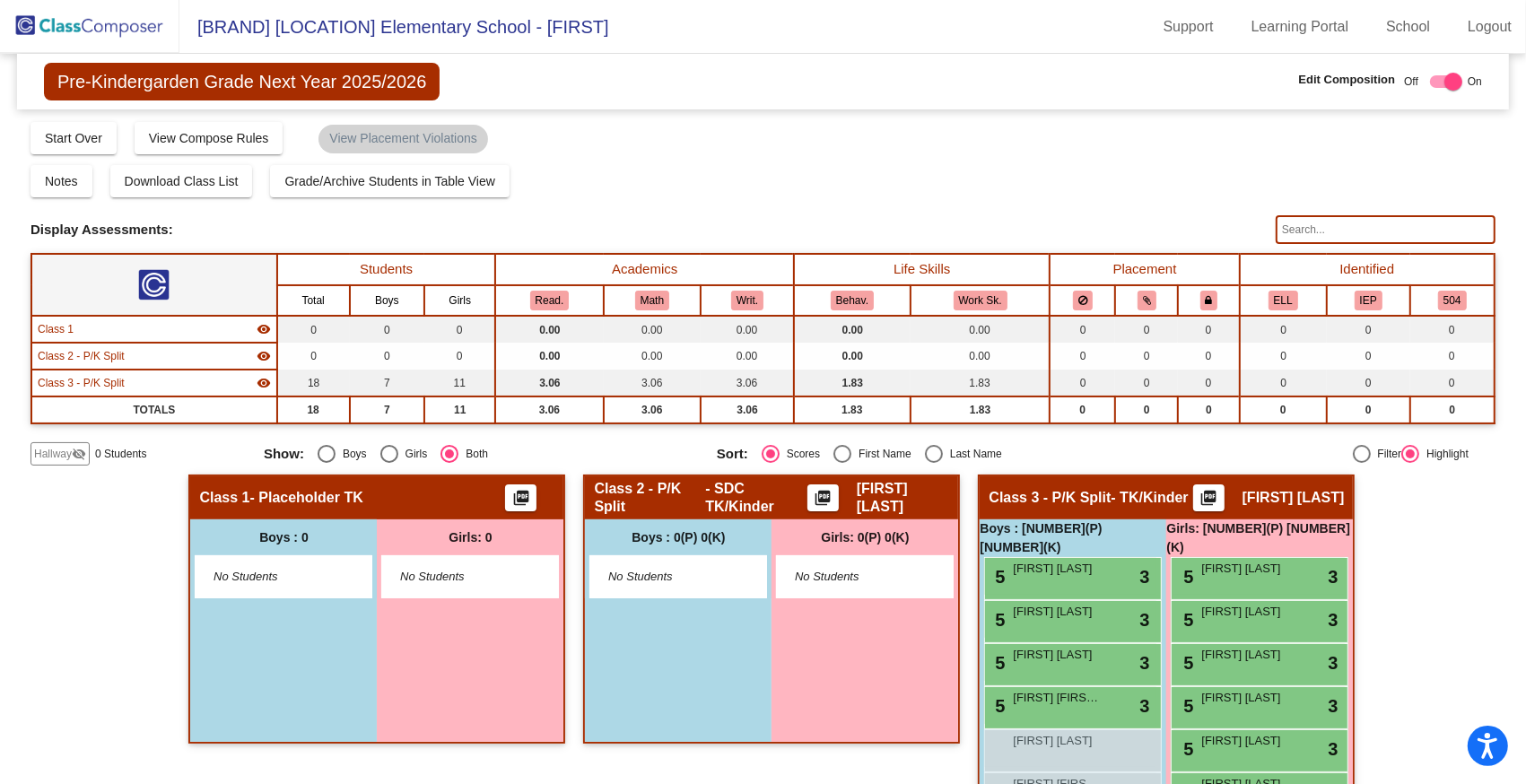 click on "Notes   Download Class List   Import Students   Grade/Archive Students in Table View   New Small Group   Saved Small Group" 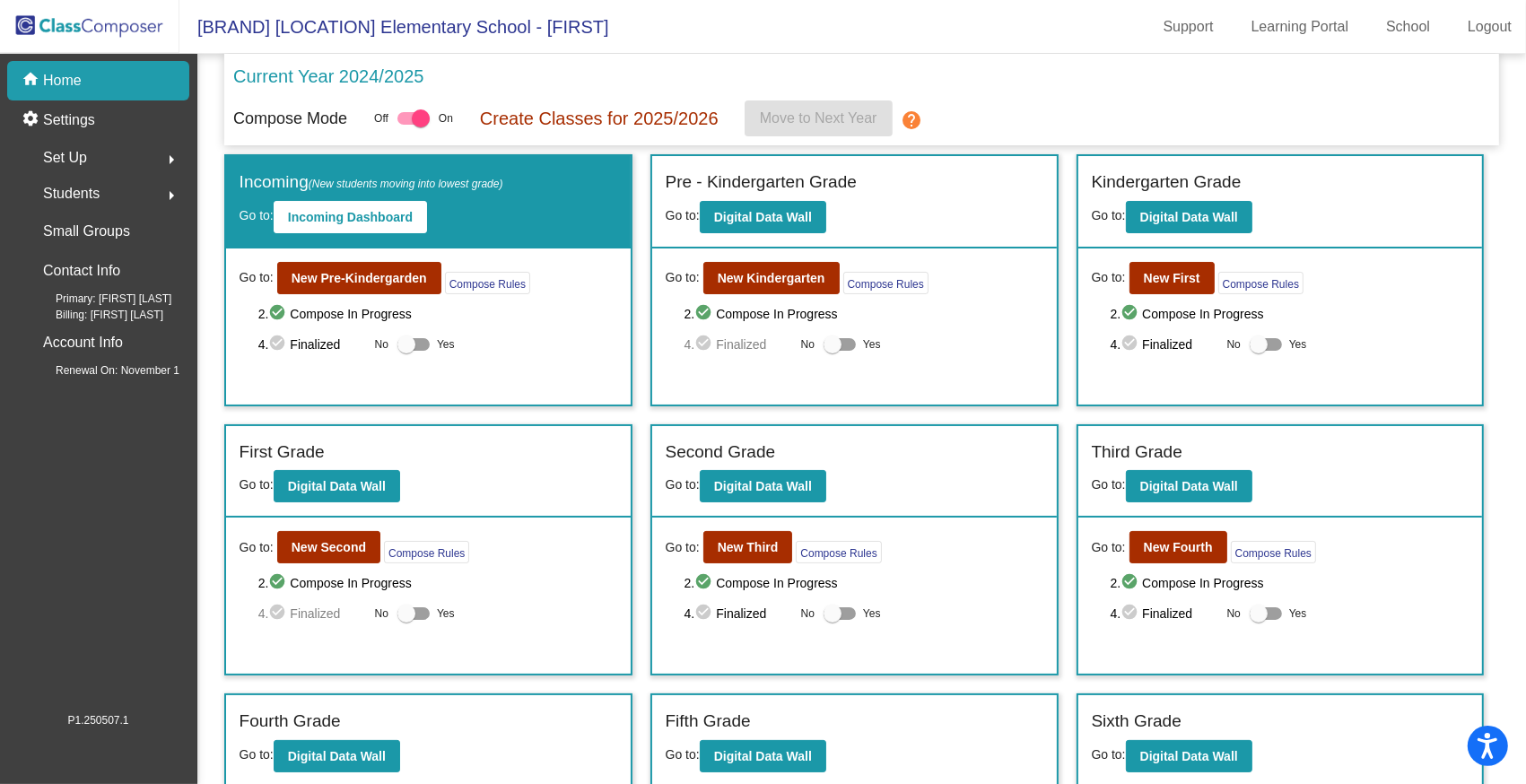 scroll, scrollTop: 0, scrollLeft: 0, axis: both 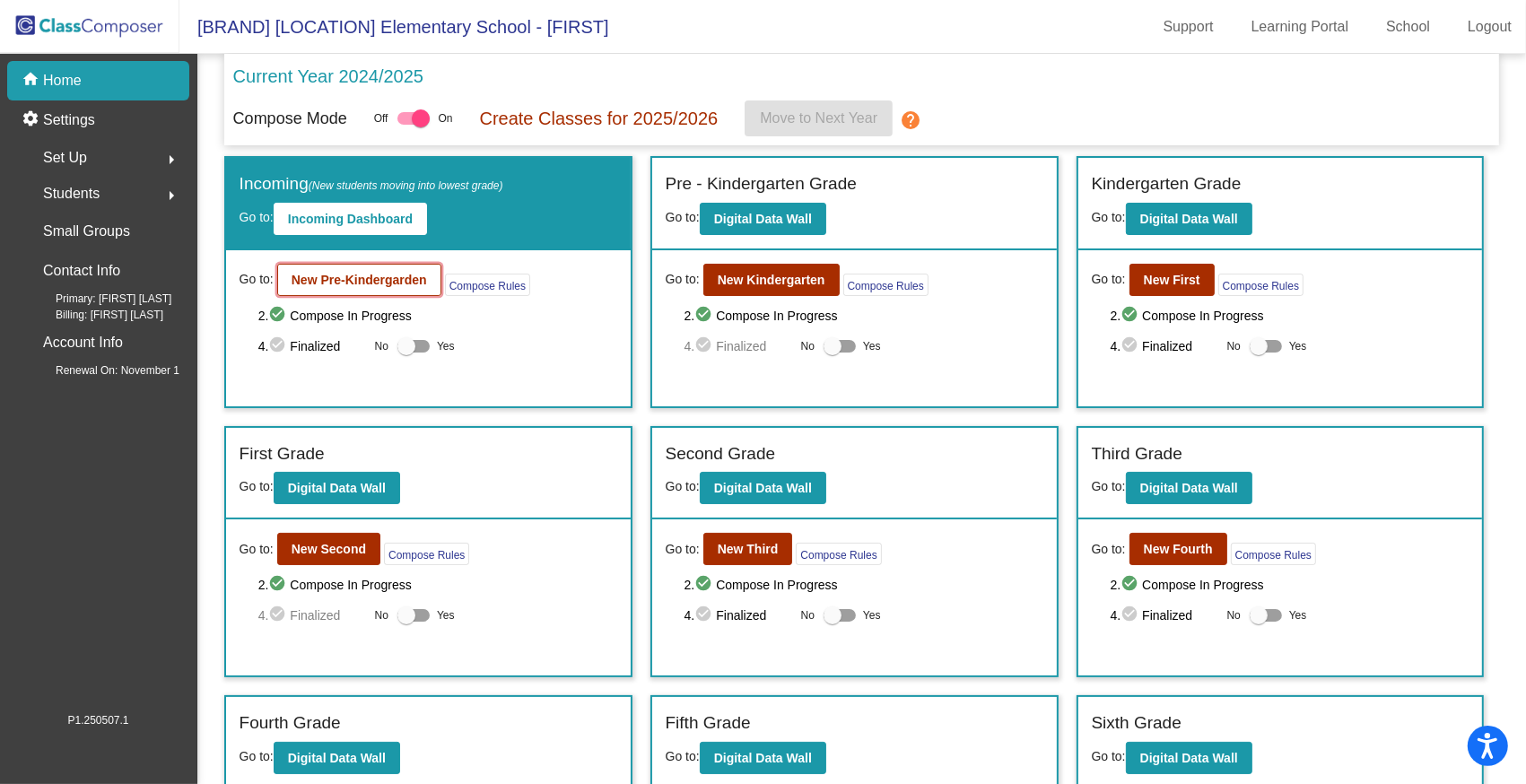 click on "New Pre-Kindergarden" 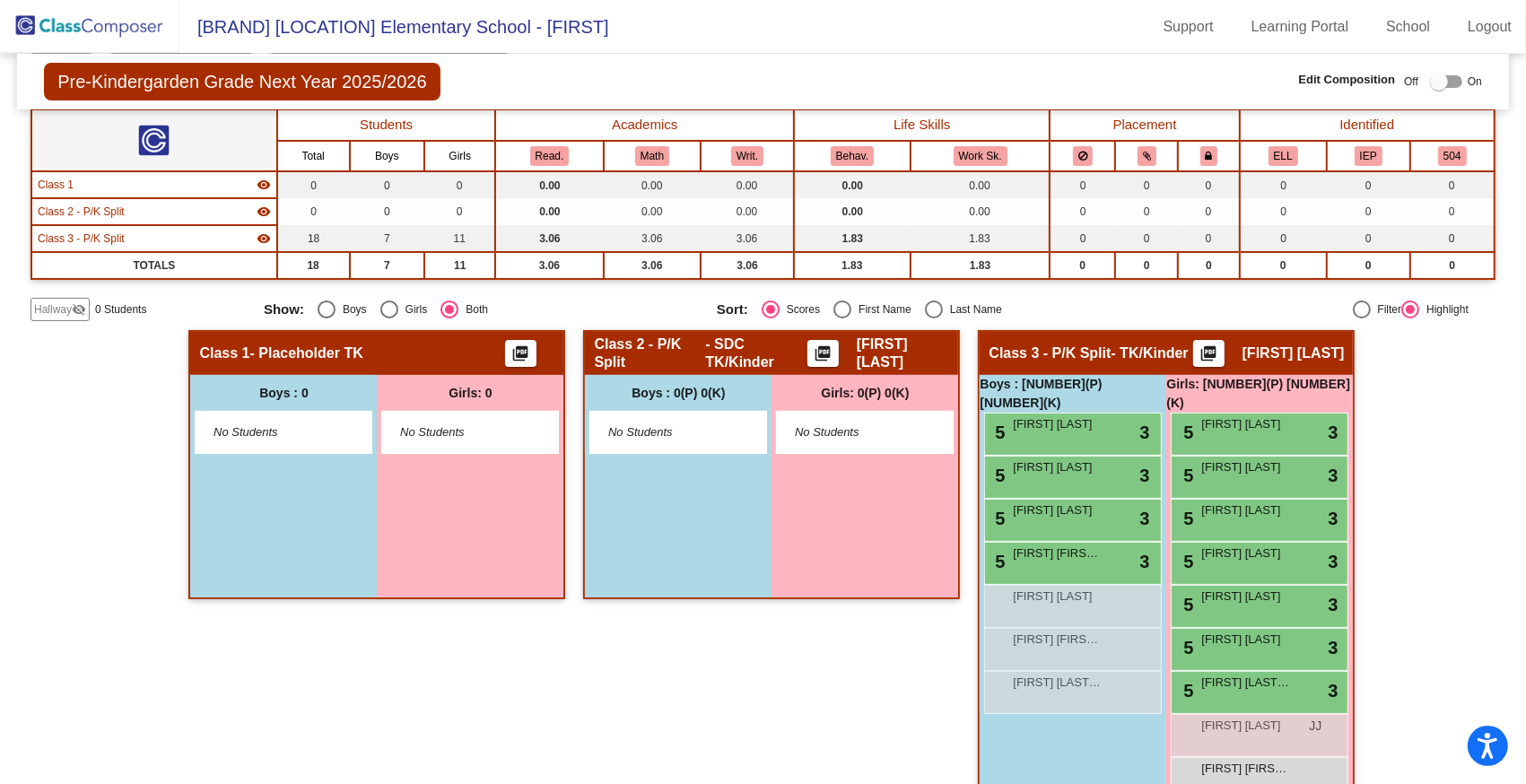 scroll, scrollTop: 271, scrollLeft: 0, axis: vertical 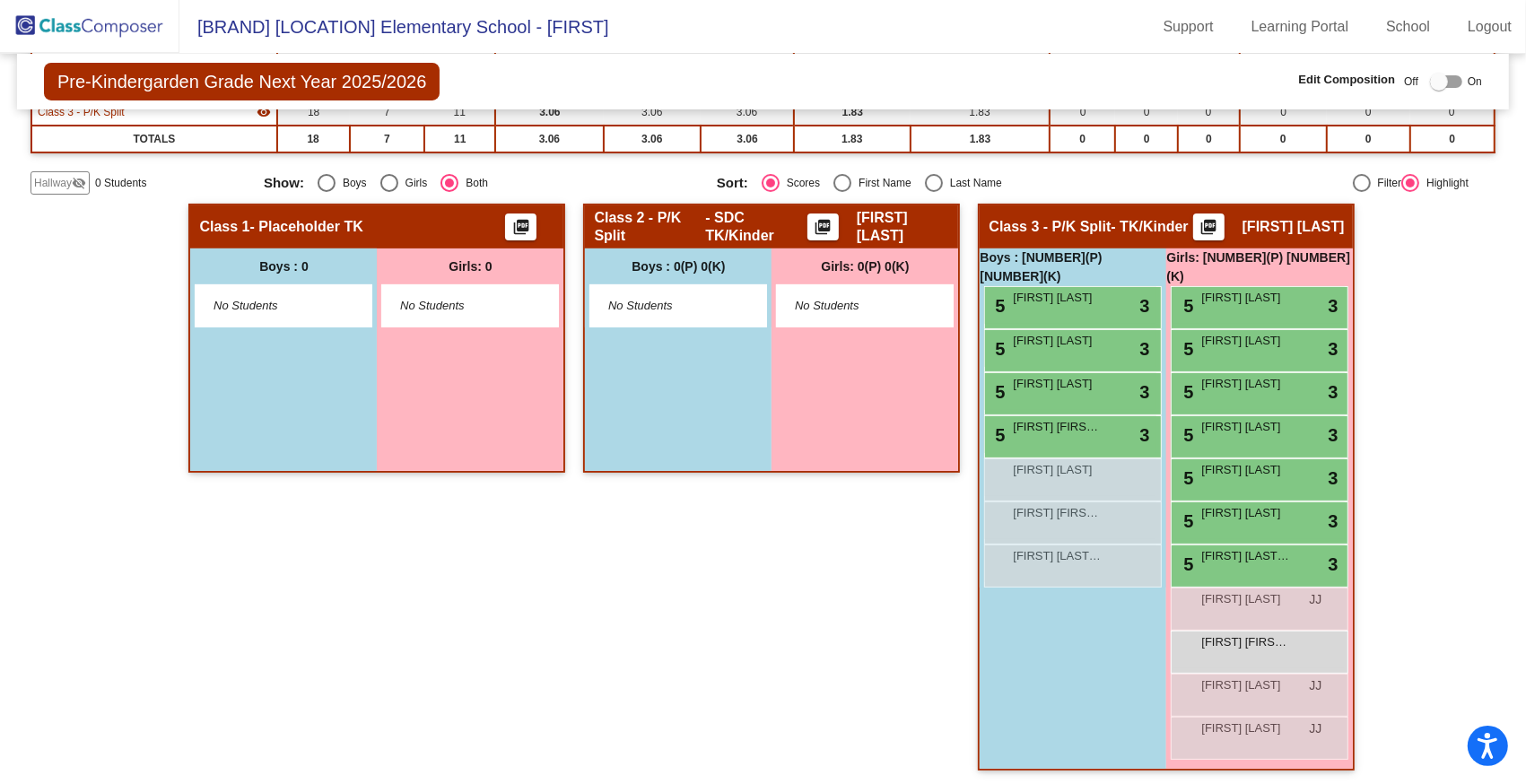 click on "picture_as_pdf" 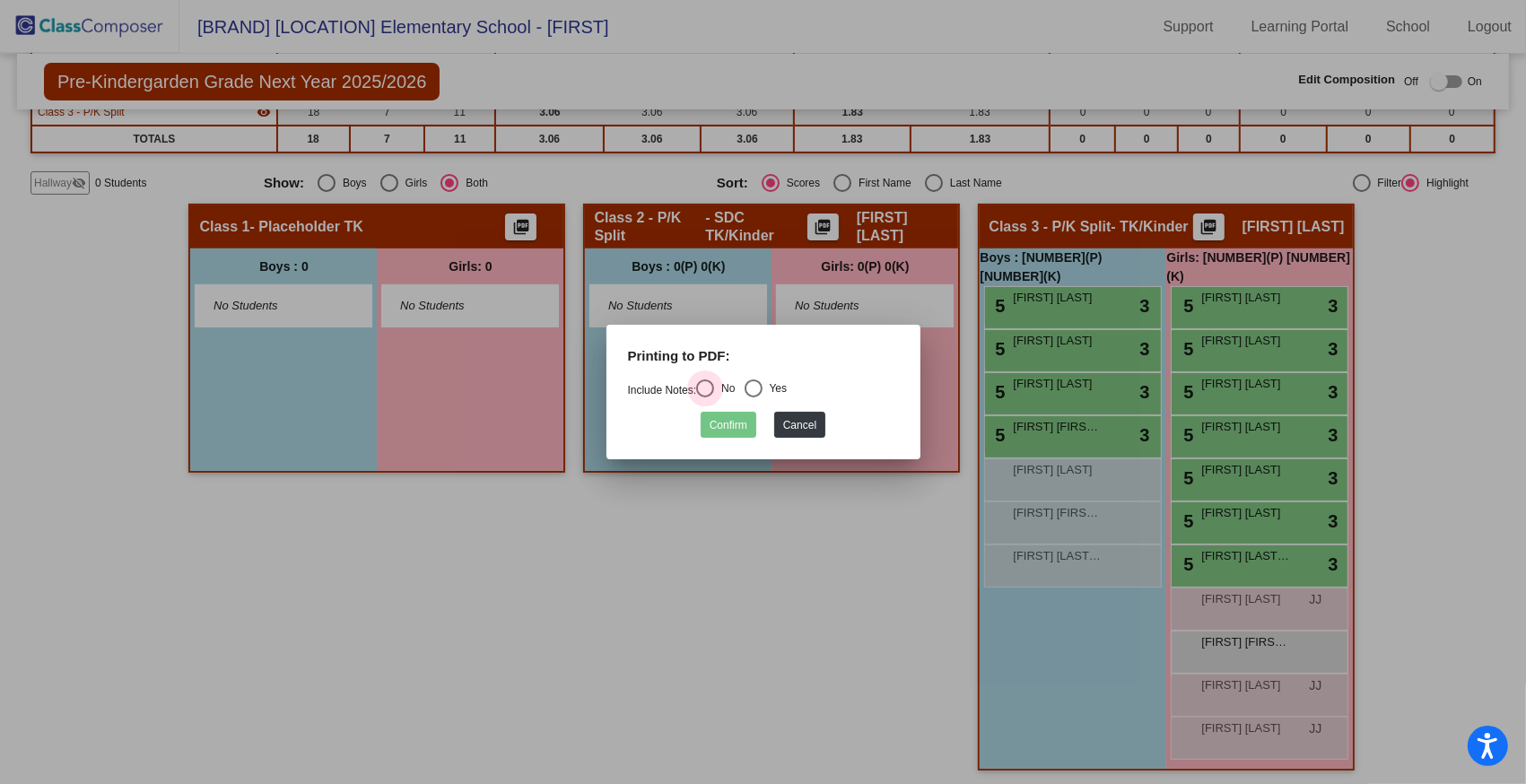 click at bounding box center [705, 388] 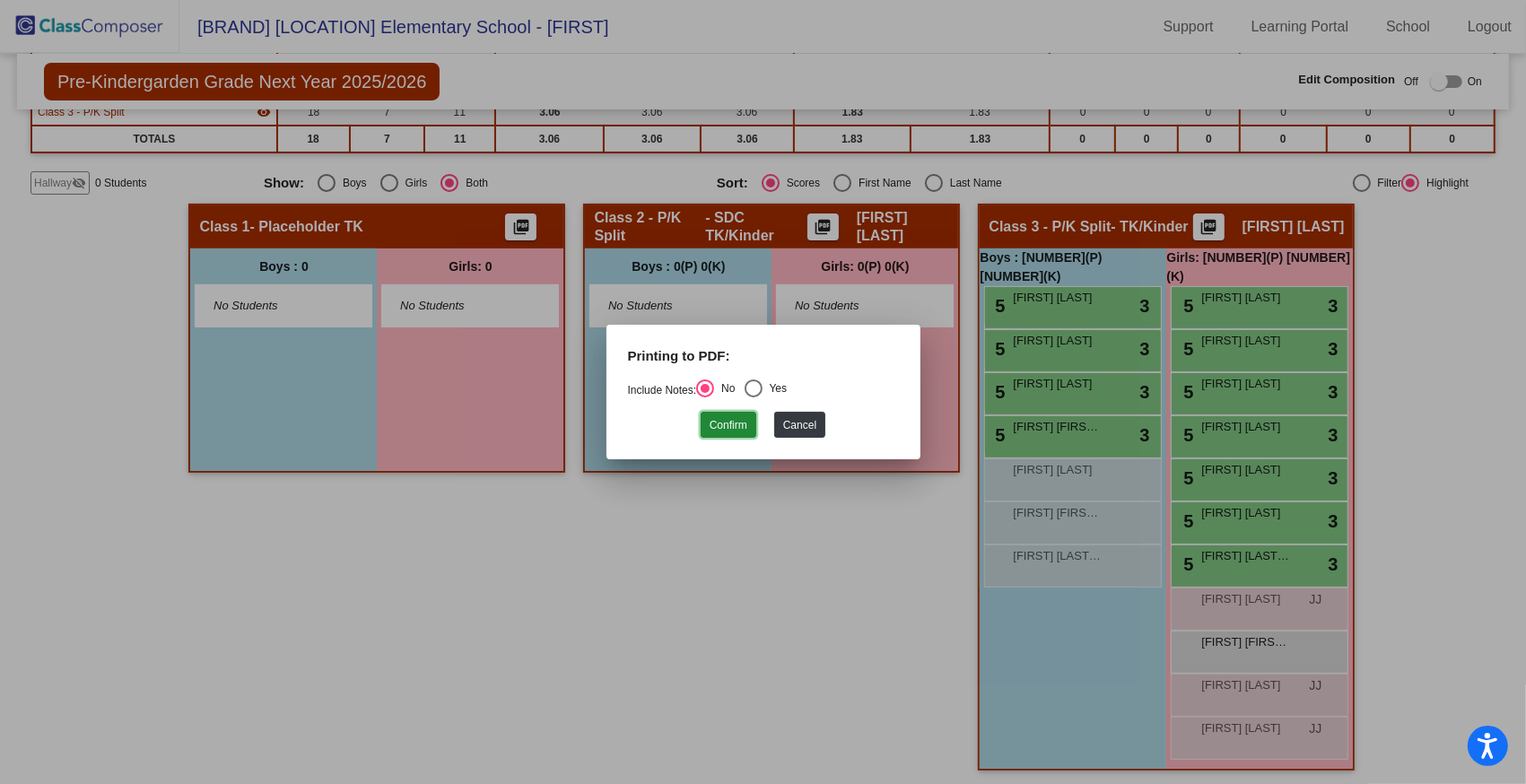 click on "Confirm" at bounding box center (728, 424) 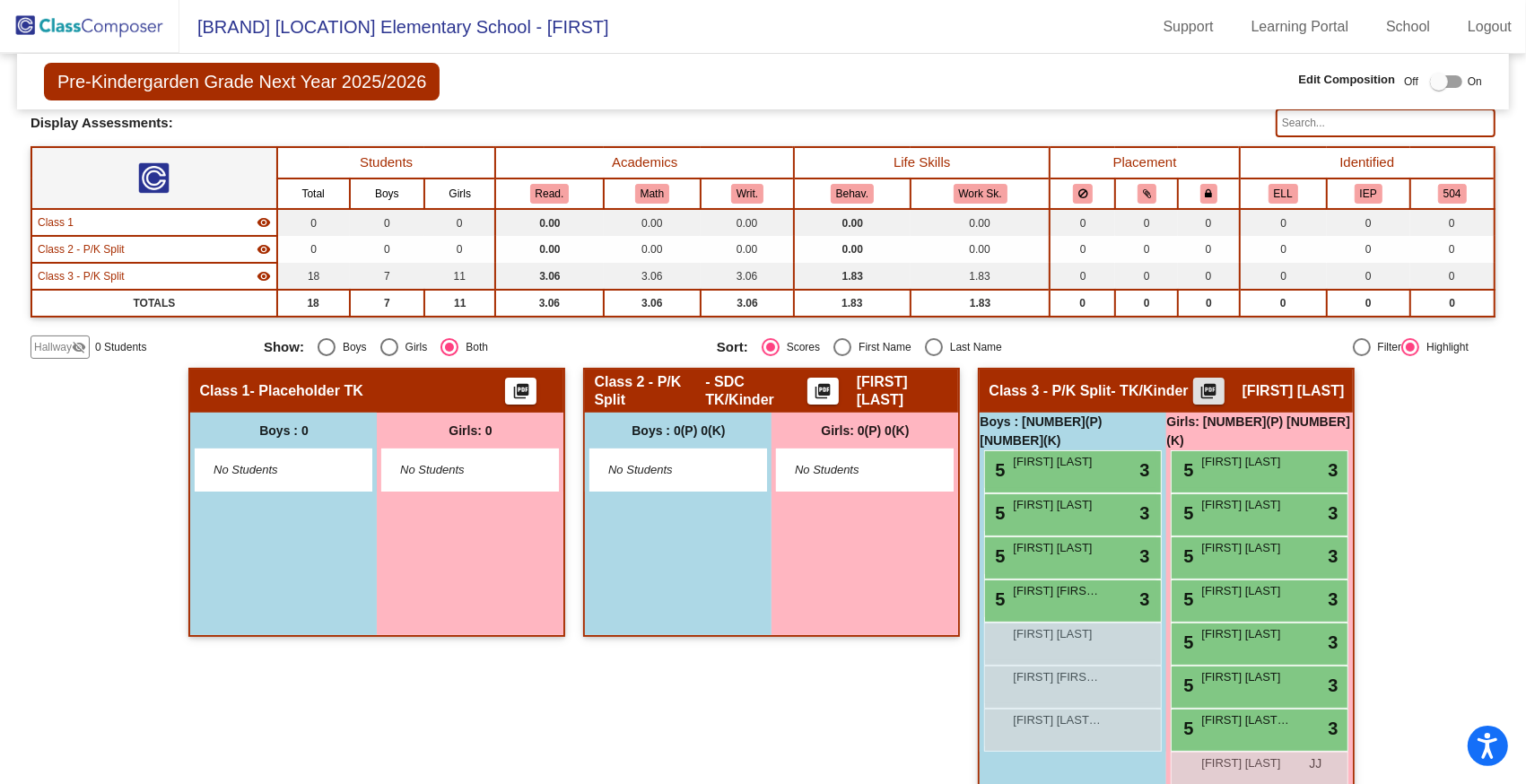 scroll, scrollTop: 0, scrollLeft: 0, axis: both 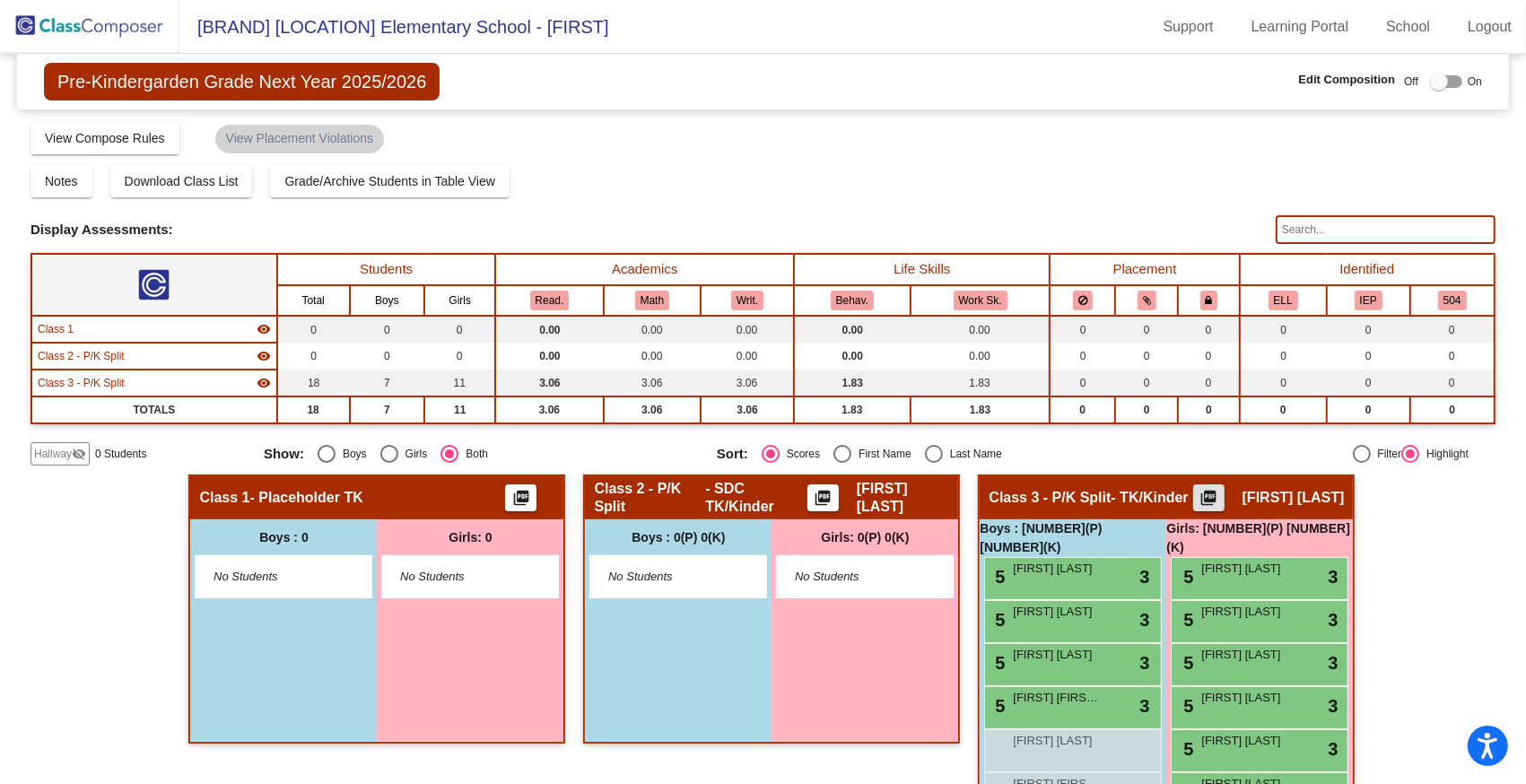 click 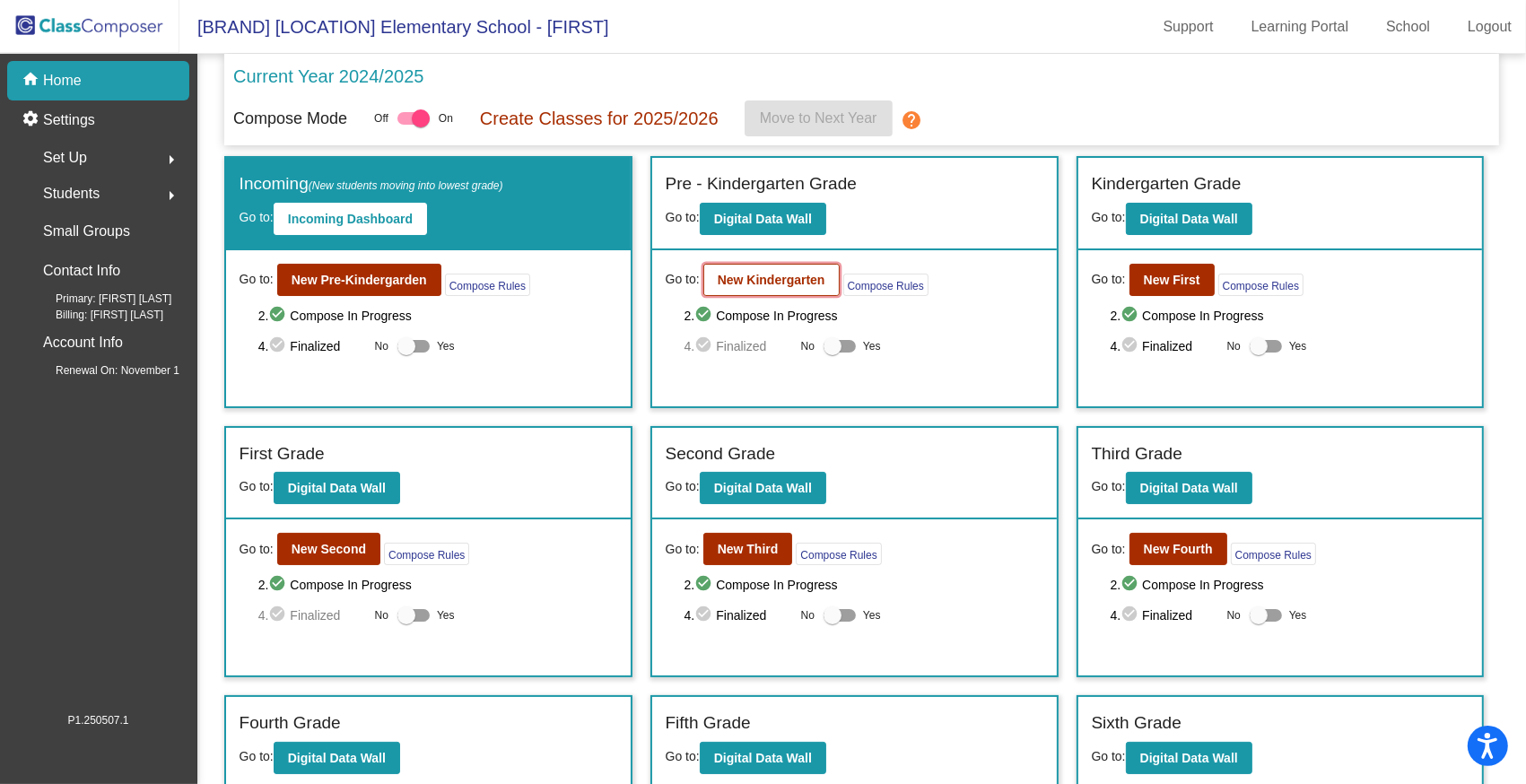 click on "New Kindergarten" 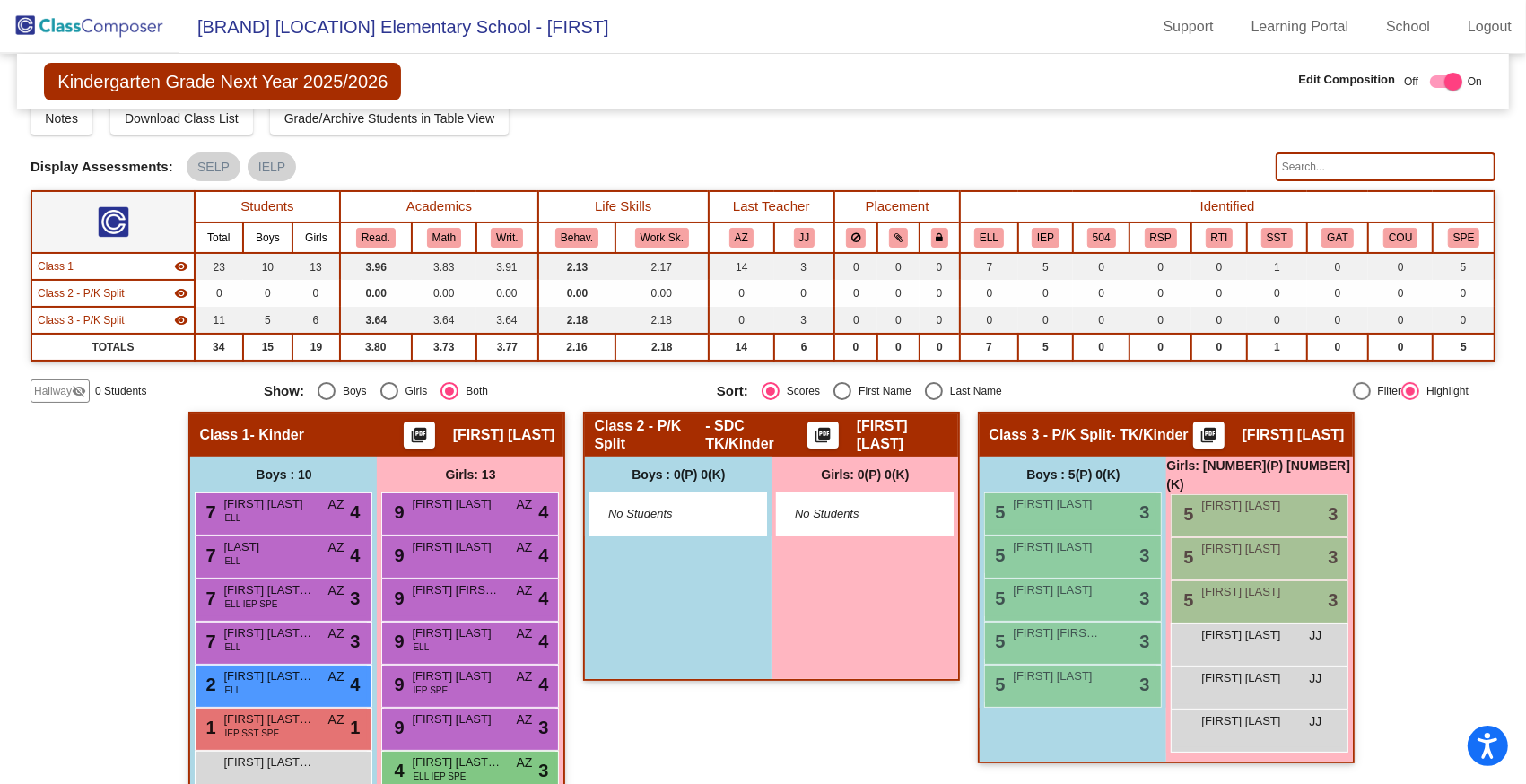 scroll, scrollTop: 0, scrollLeft: 0, axis: both 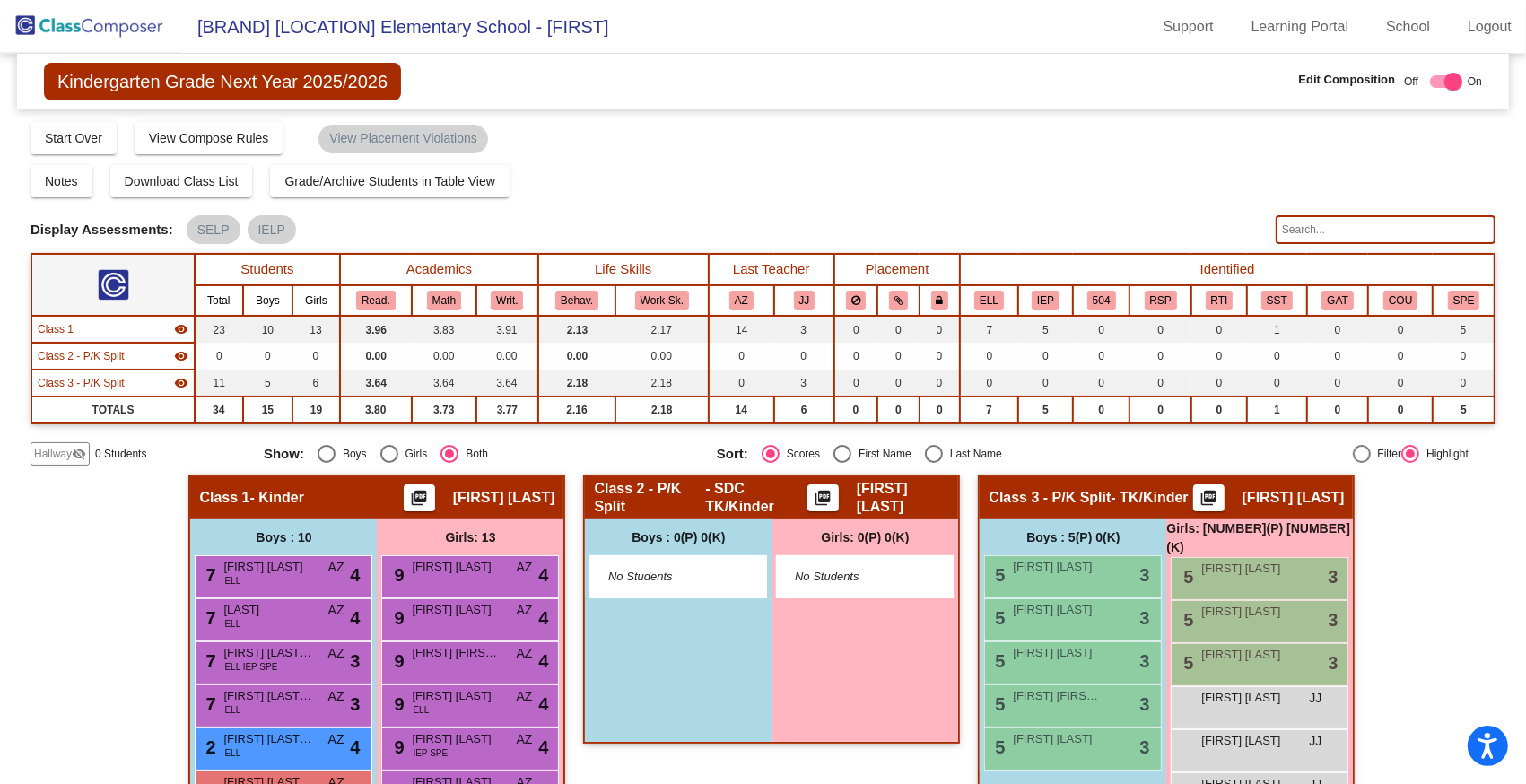 click 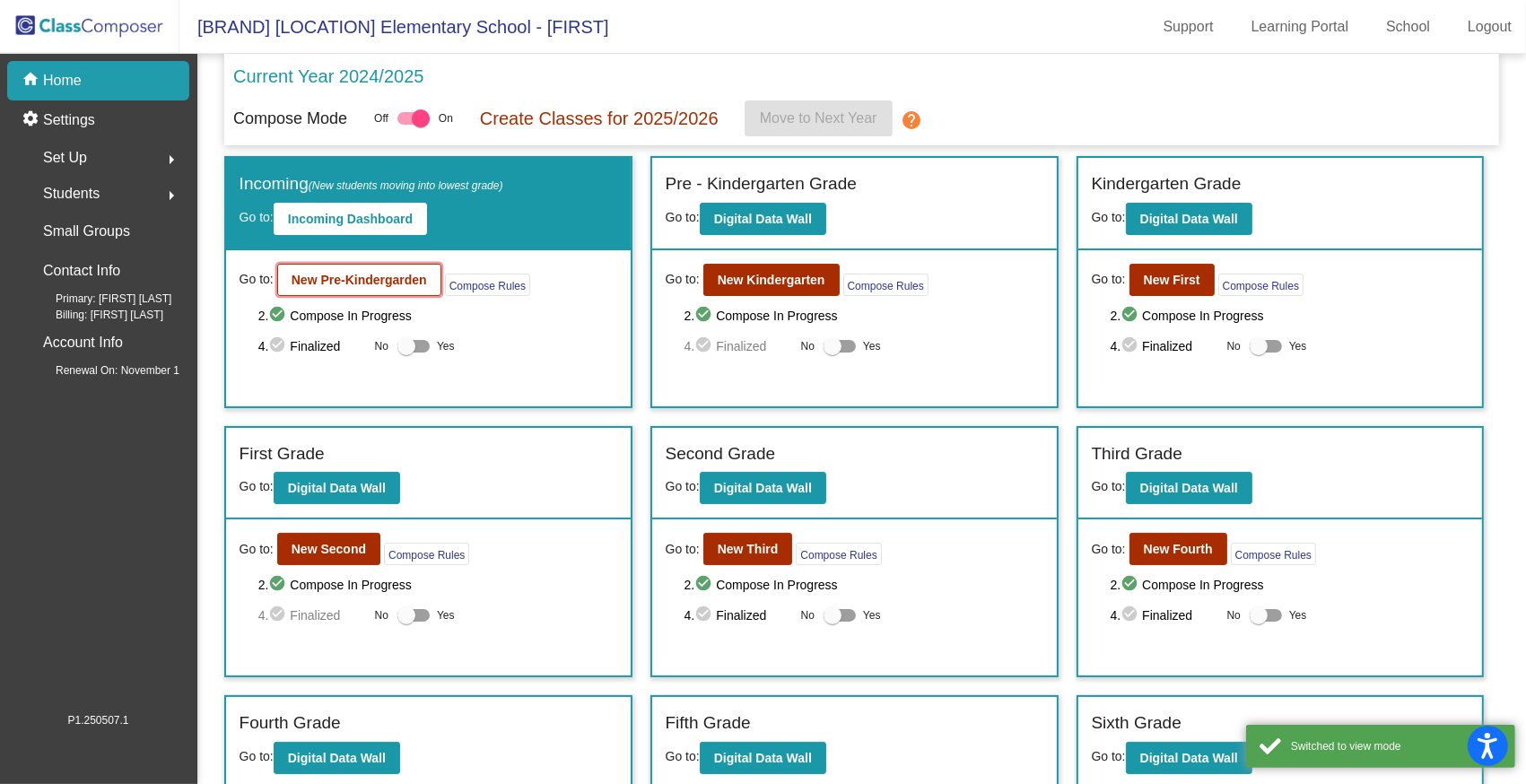 click on "New Pre-Kindergarden" 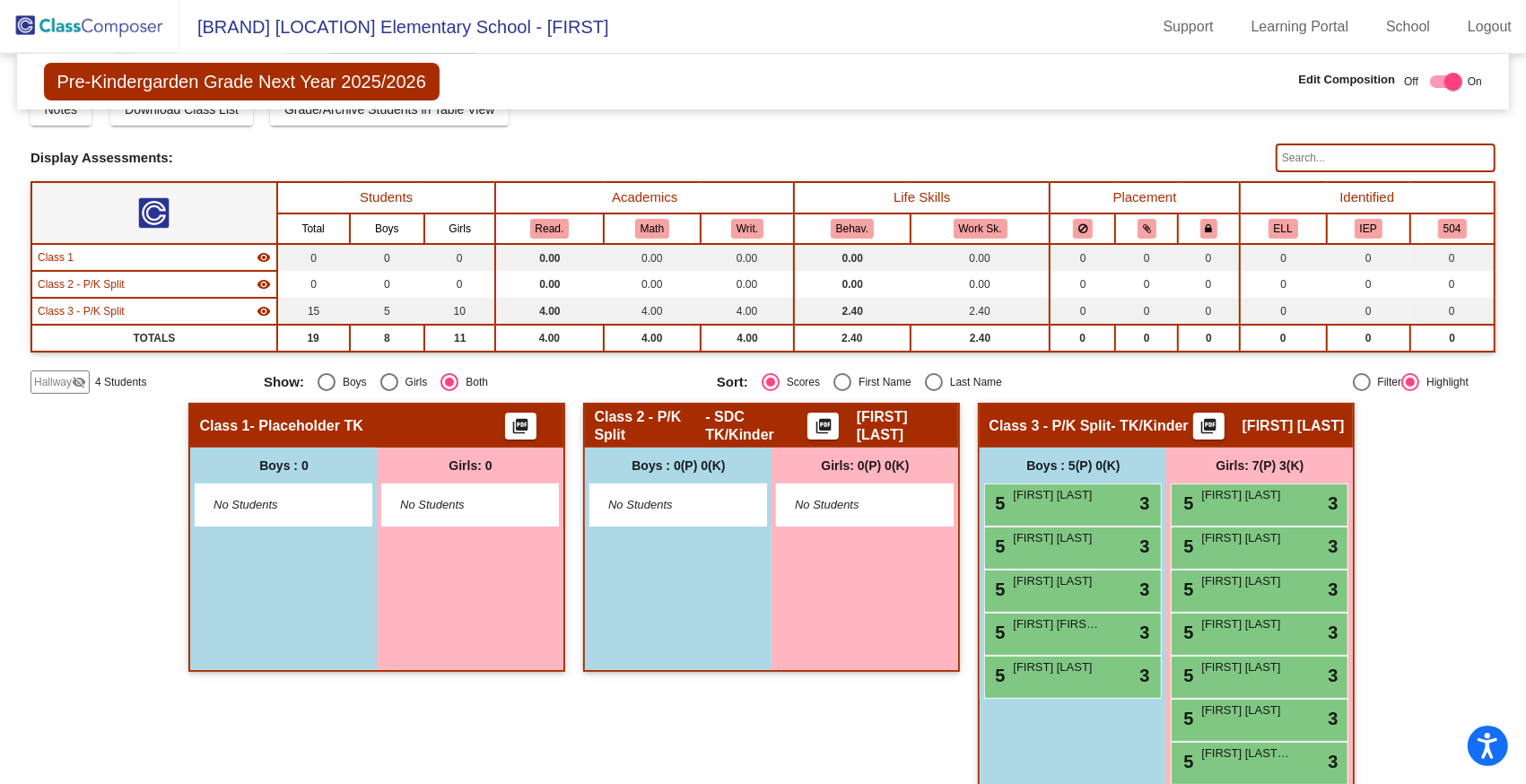 scroll, scrollTop: 229, scrollLeft: 0, axis: vertical 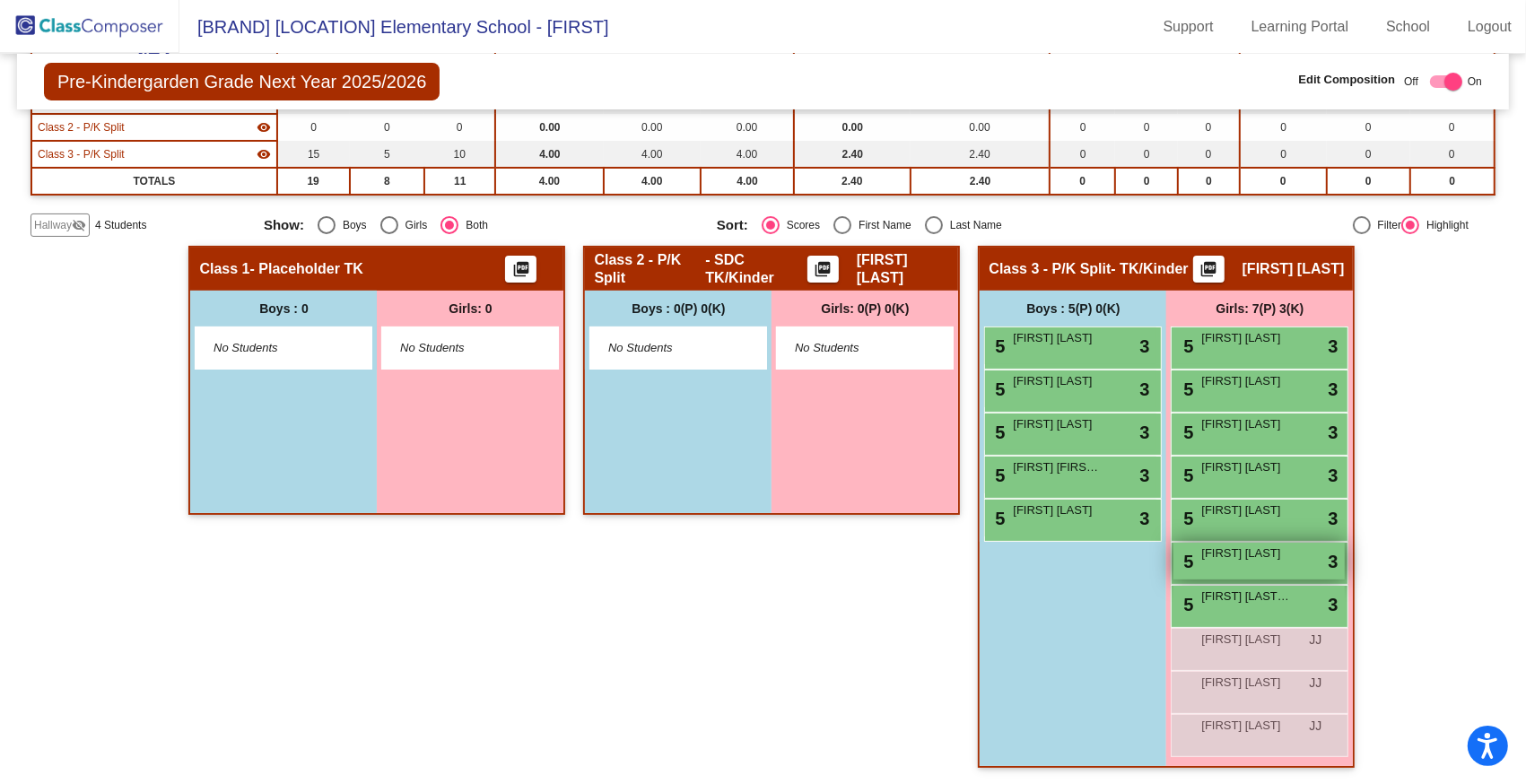 click on "[FIRST] [LAST]" at bounding box center (1246, 553) 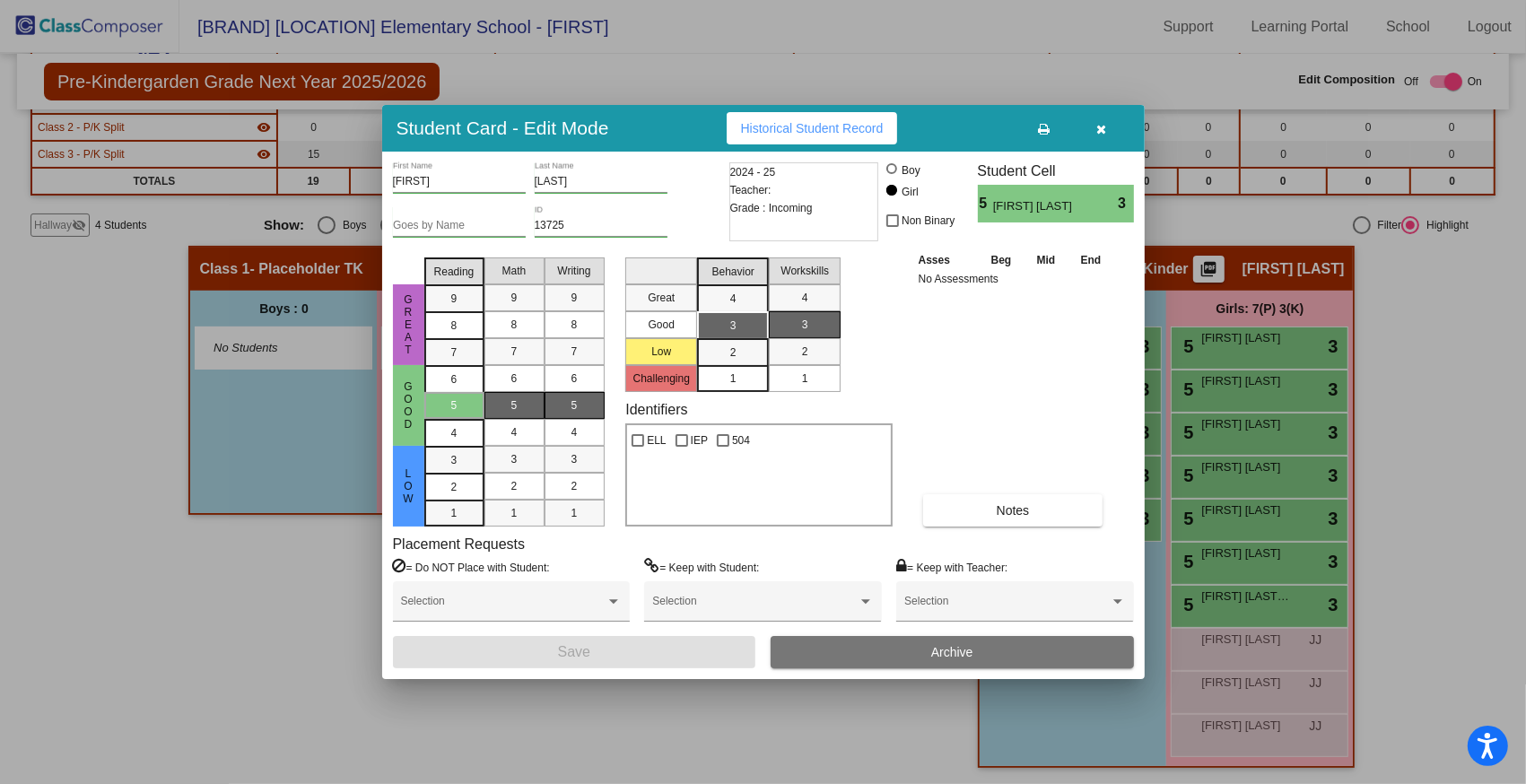 click at bounding box center [1101, 129] 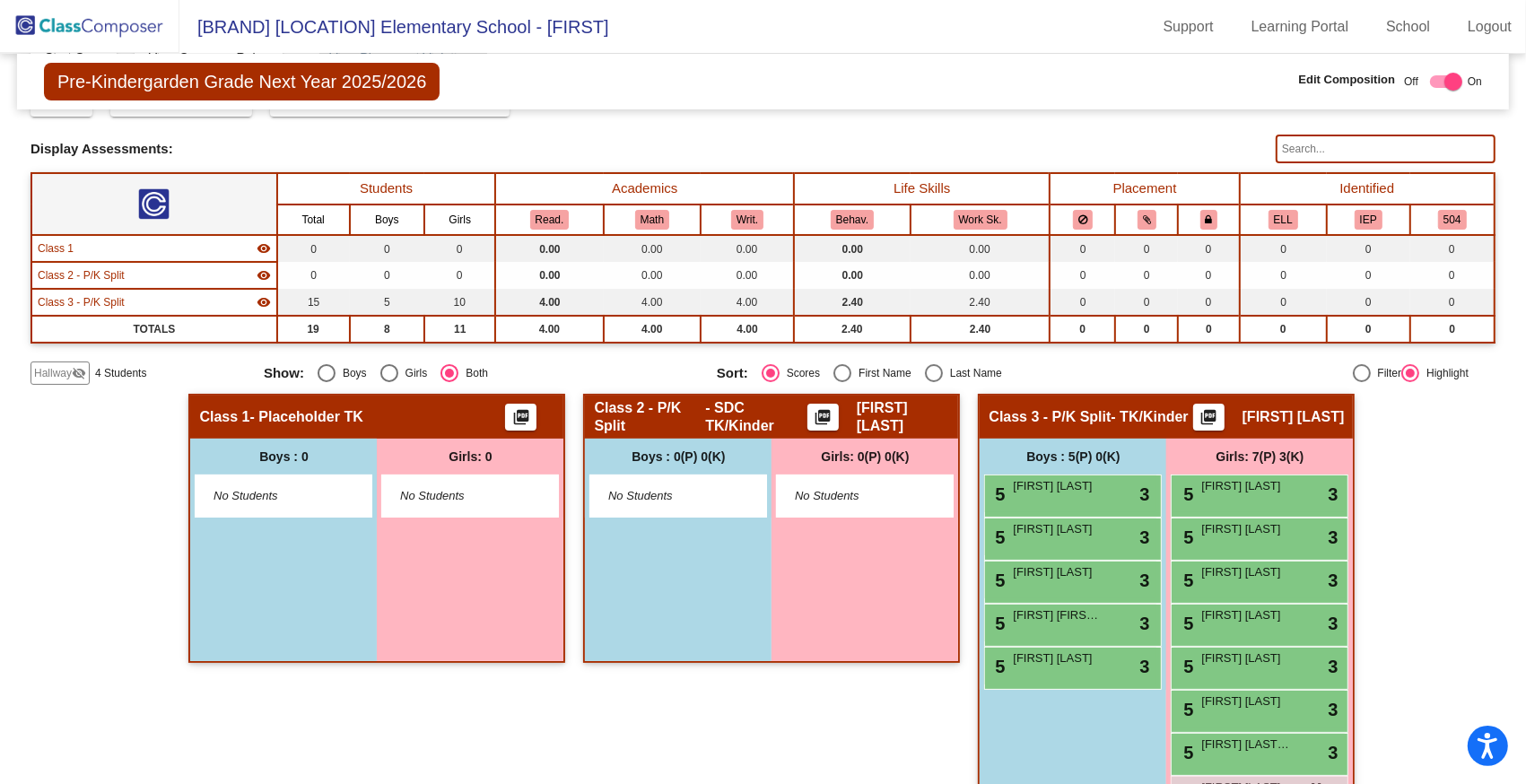 scroll, scrollTop: 0, scrollLeft: 0, axis: both 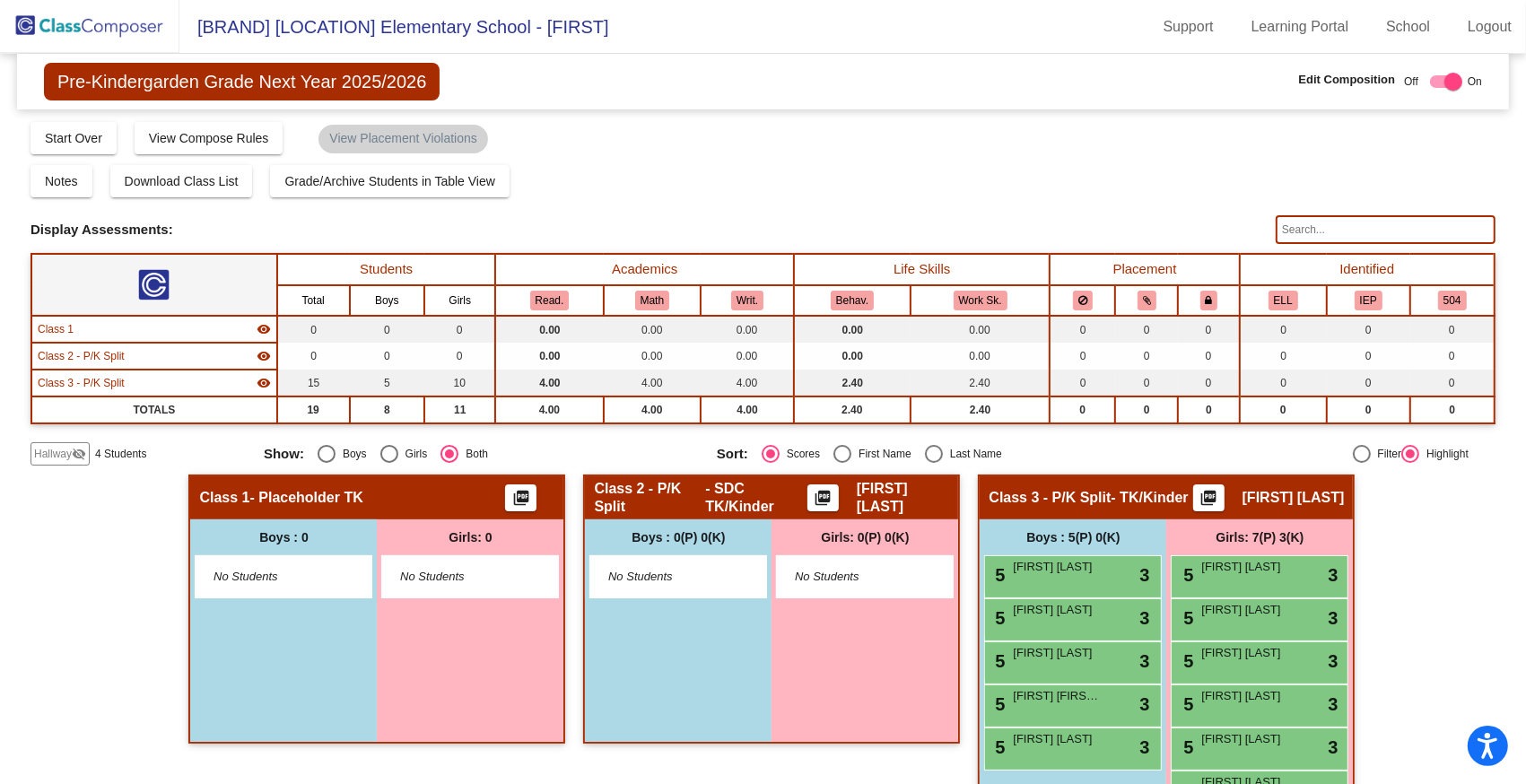 click 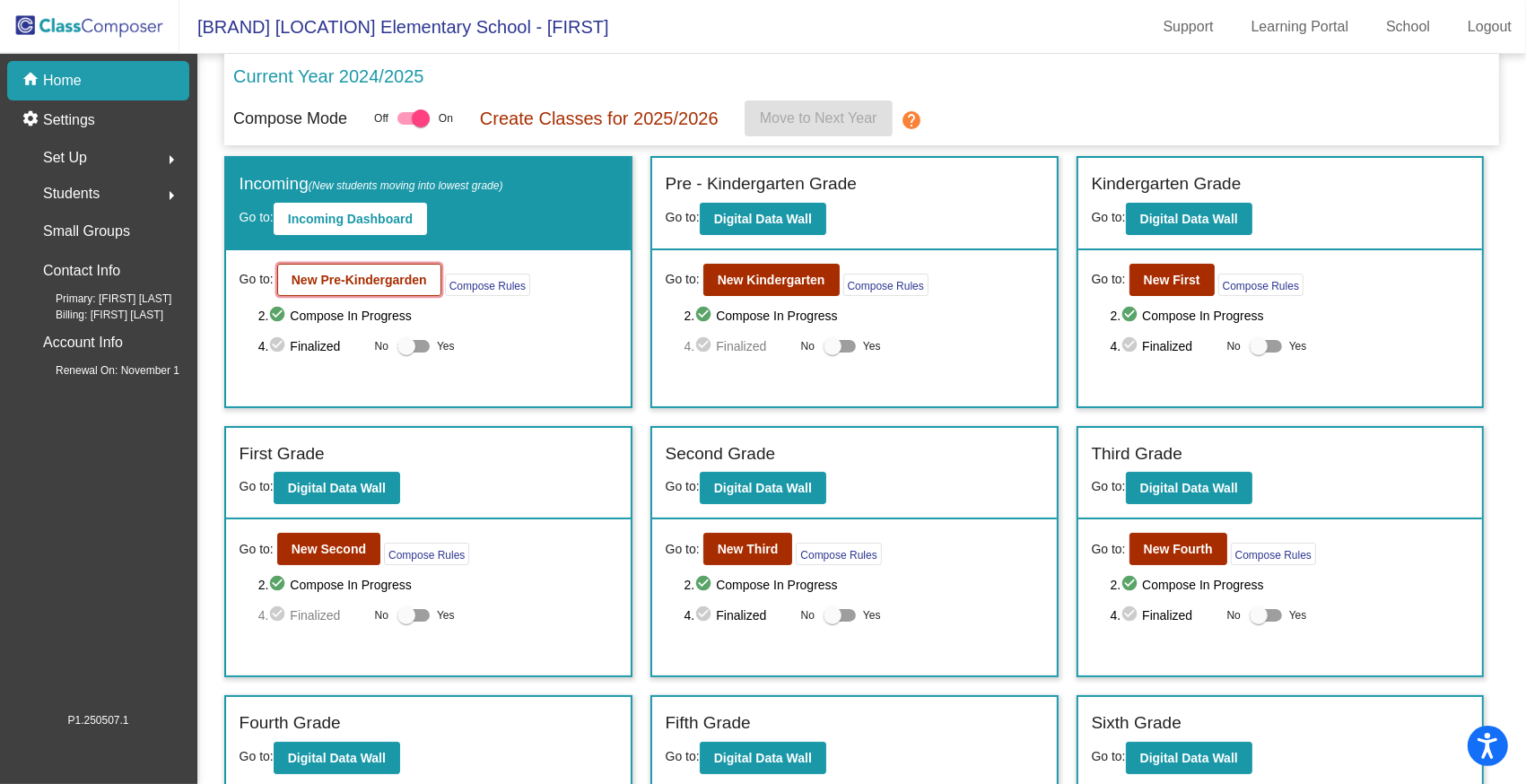 click on "New Pre-Kindergarden" 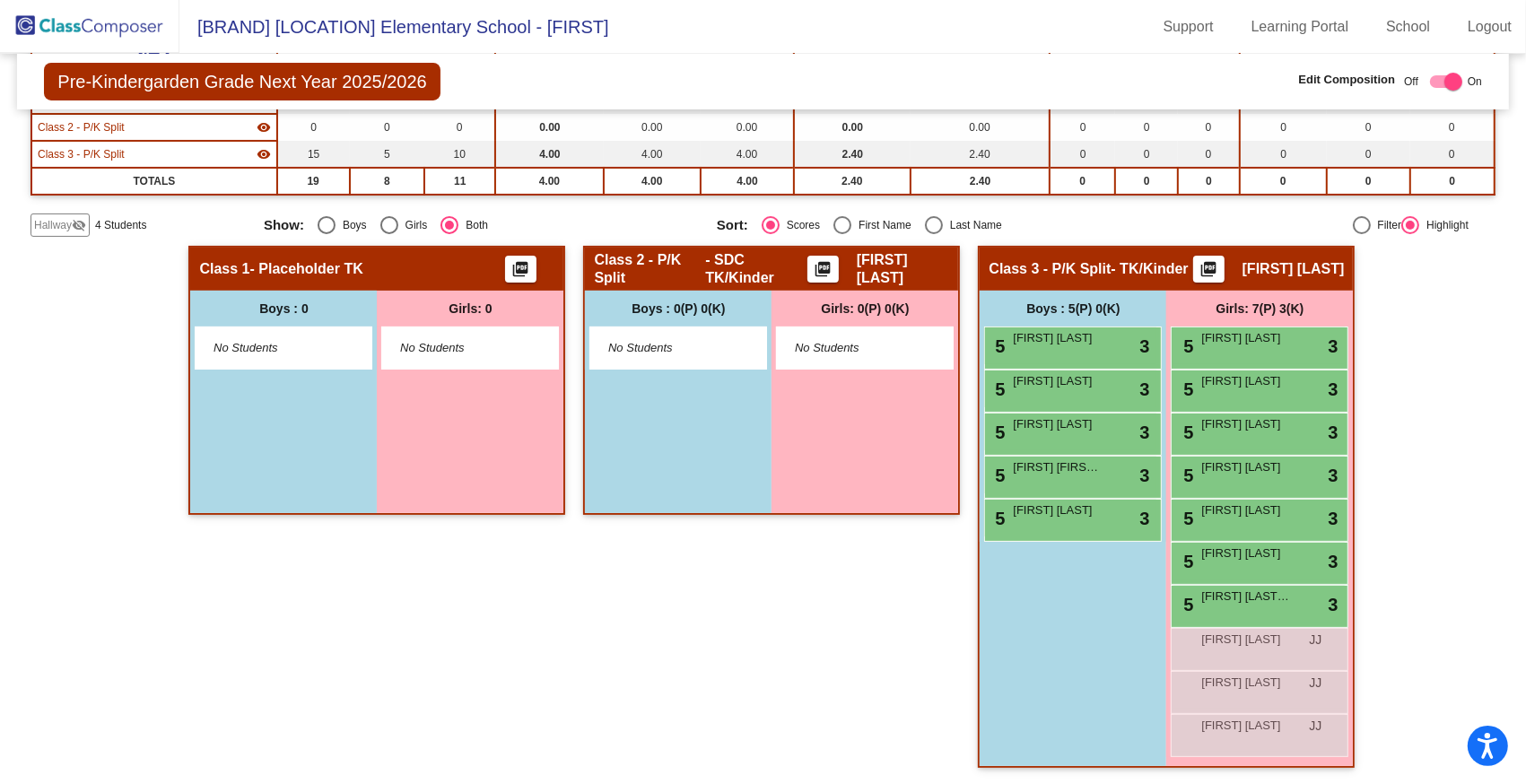 scroll, scrollTop: 221, scrollLeft: 0, axis: vertical 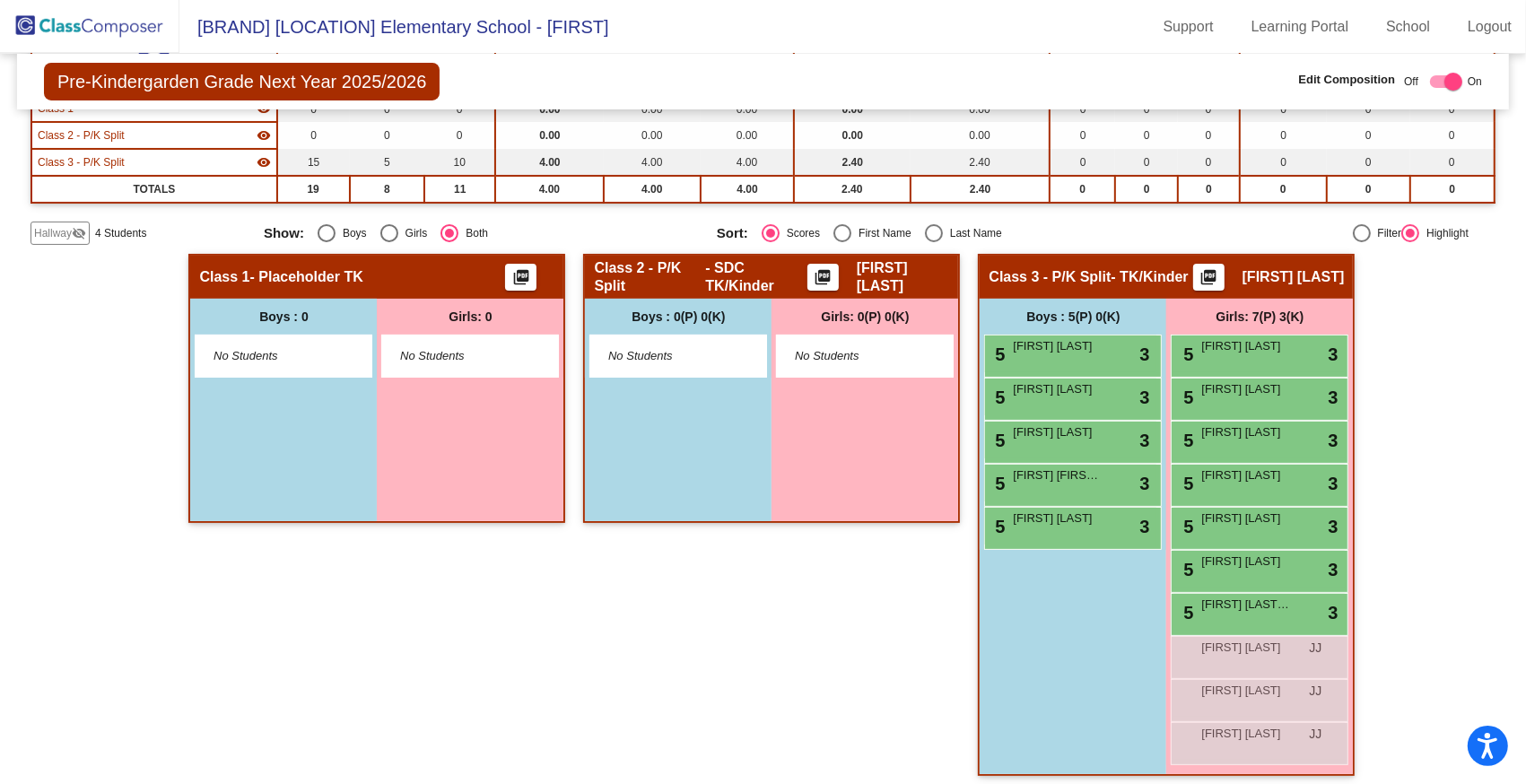 click on "Hallway" 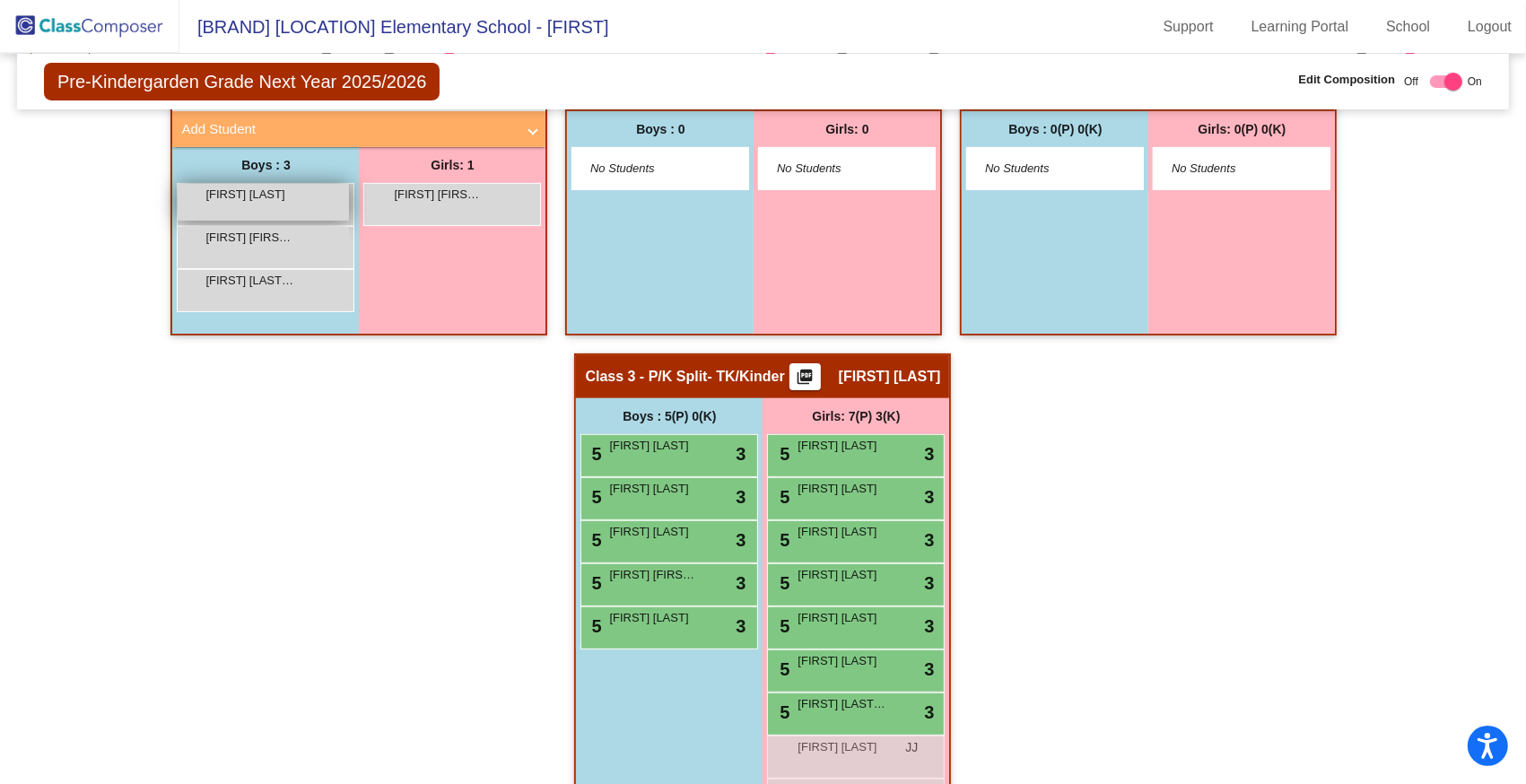 scroll, scrollTop: 414, scrollLeft: 0, axis: vertical 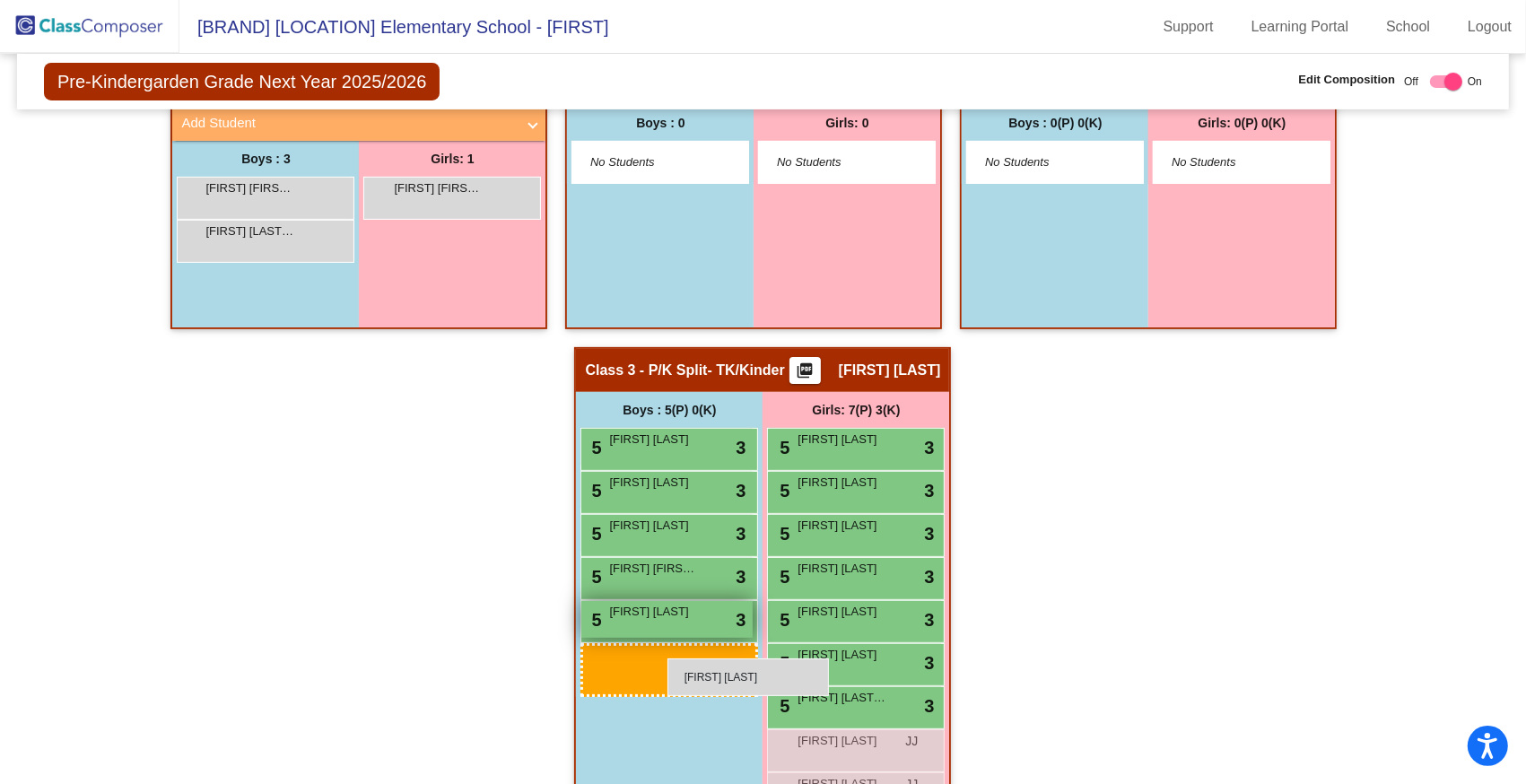 drag, startPoint x: 265, startPoint y: 188, endPoint x: 667, endPoint y: 658, distance: 618.4691 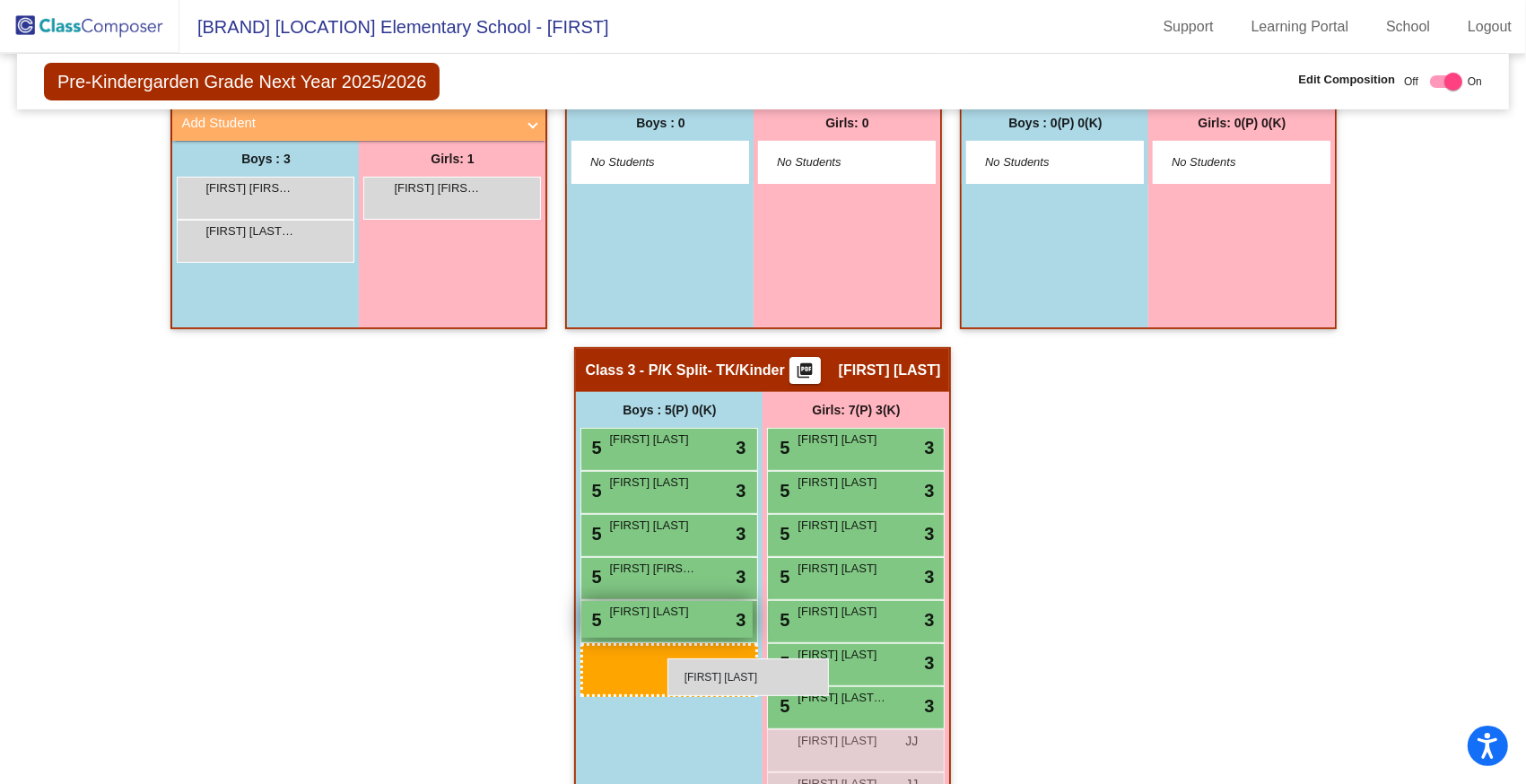 checkbox on "false" 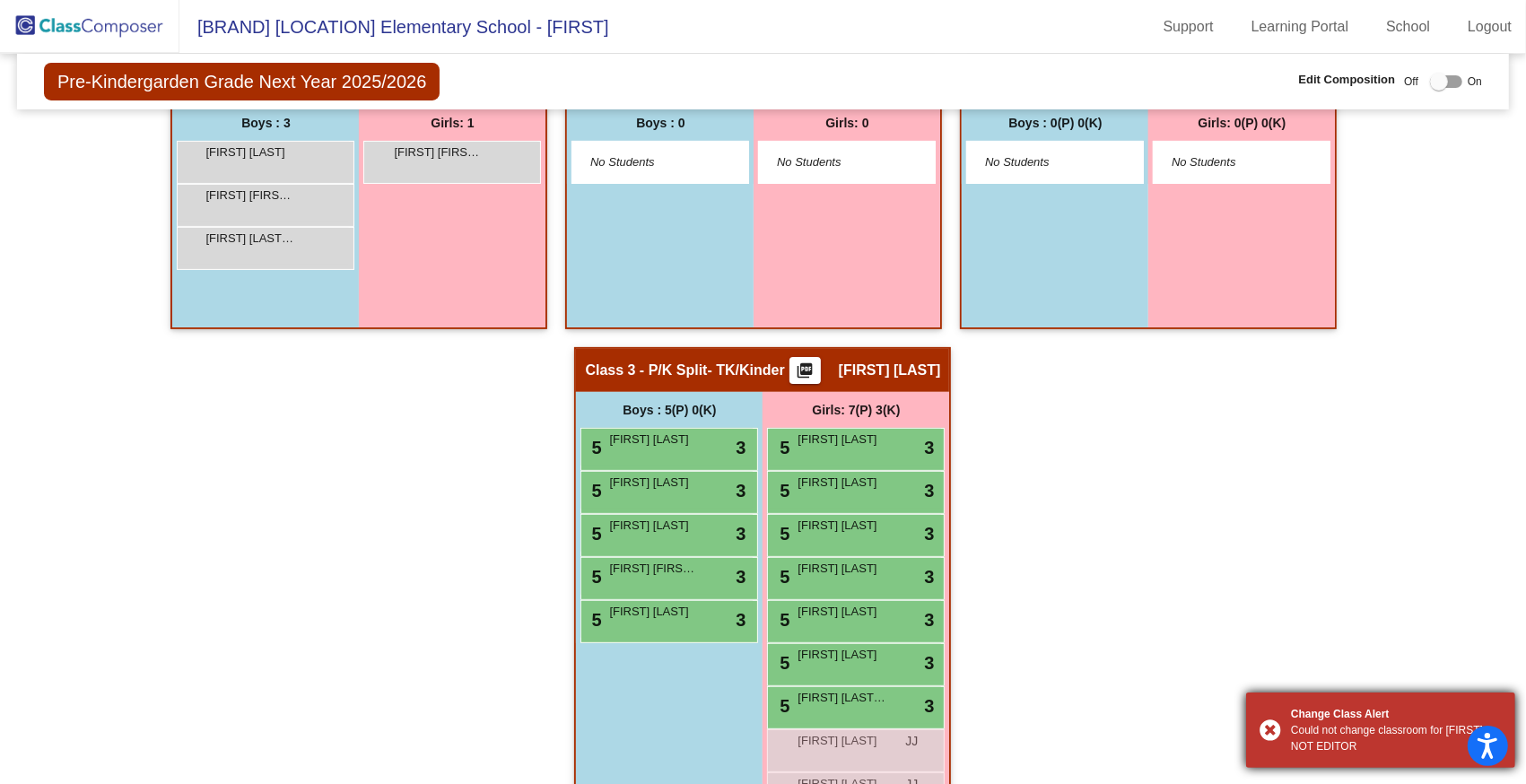 click on "Change Class Alert   Could not change classroom for Carson - NOT EDITOR" at bounding box center (1381, 730) 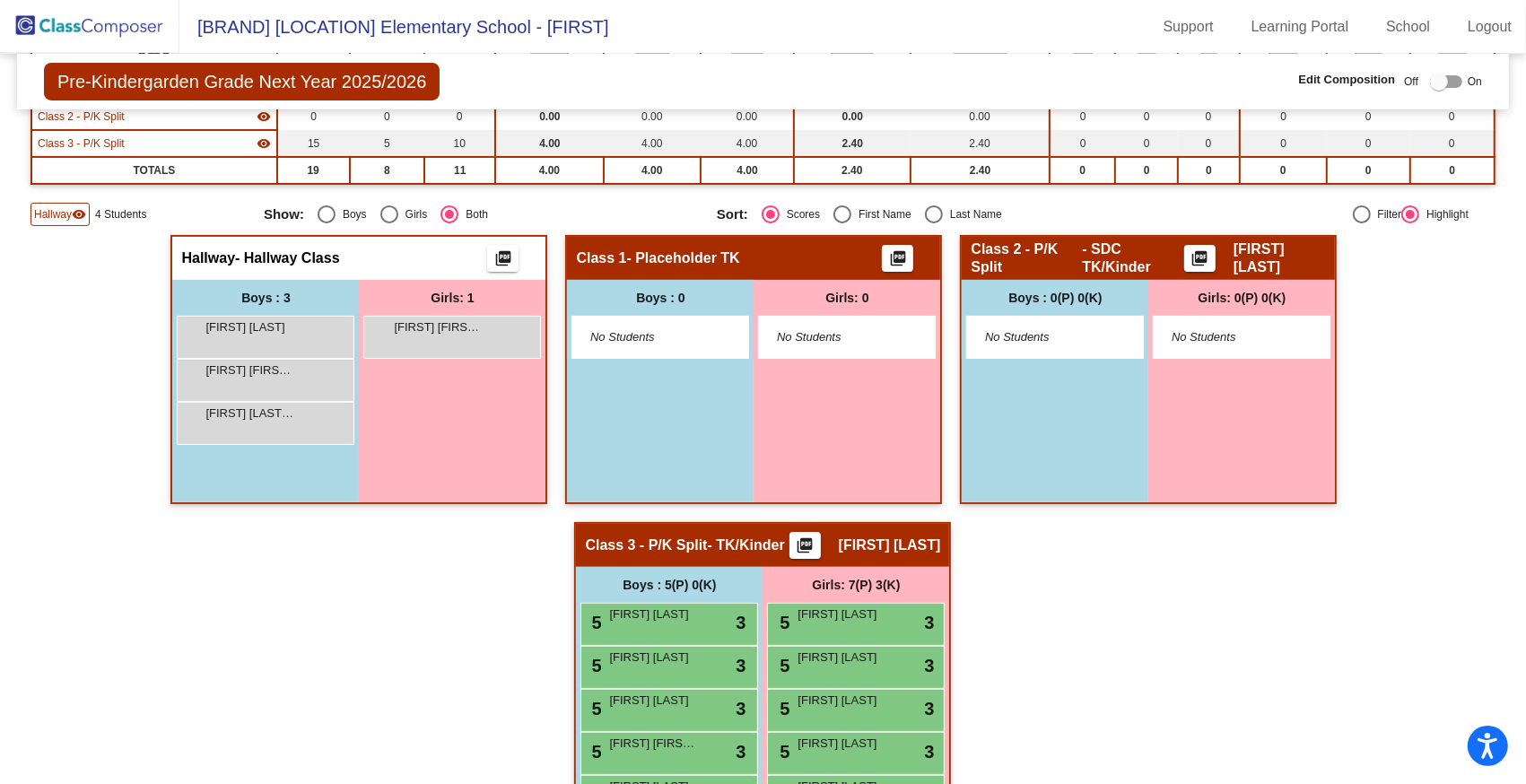 scroll, scrollTop: 0, scrollLeft: 0, axis: both 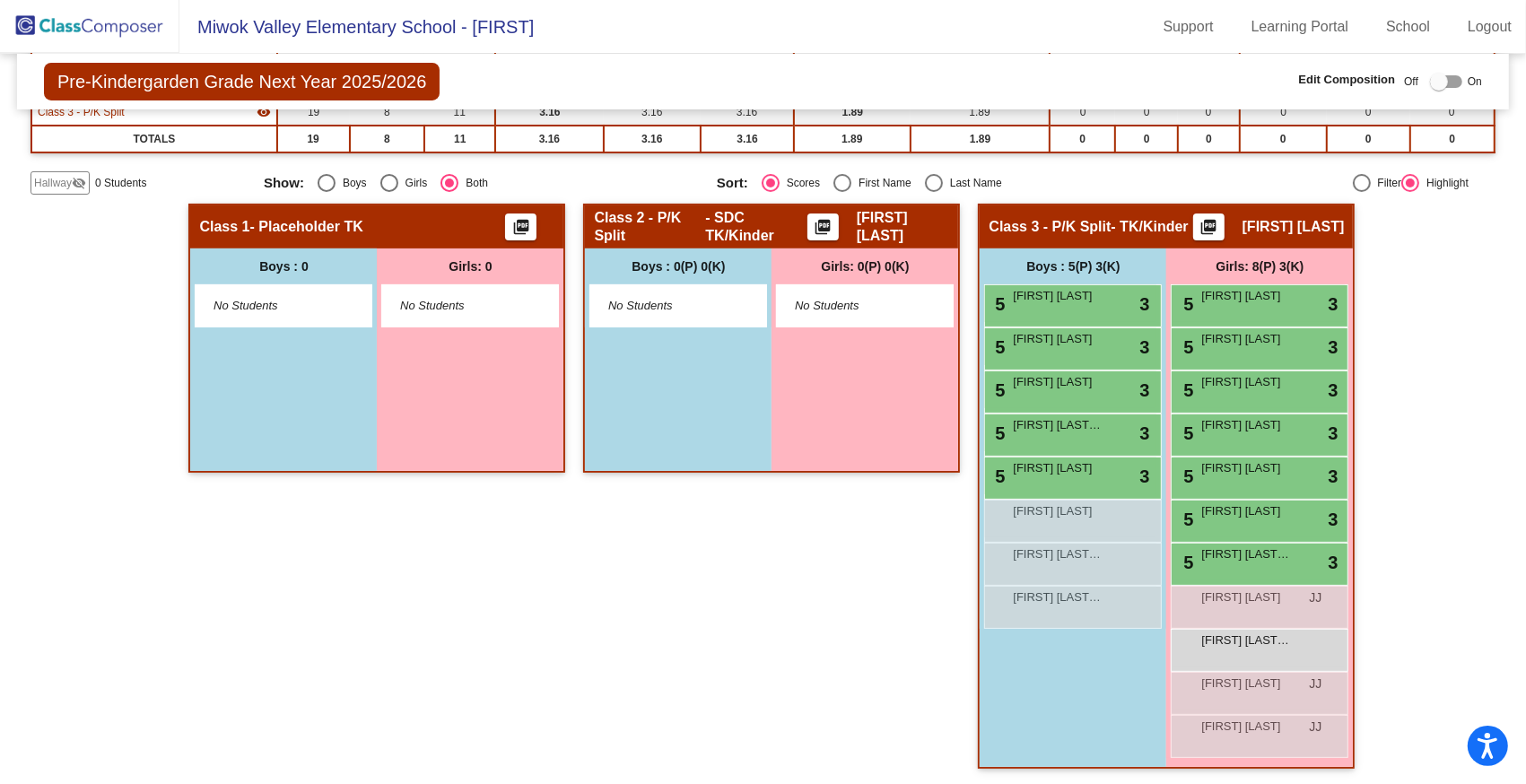 click on "Hallway   - Hallway Class  picture_as_pdf  Add Student  First Name Last Name Student Id  (Recommended)   Boy   Girl   Non Binary Add Close  Boys : 0    No Students   Girls: 0   No Students   Class 1   - Placeholder TK  picture_as_pdf  Add Student  First Name Last Name Student Id  (Recommended)   Boy   Girl   Non Binary Add Close  Boys : 0    No Students   Girls: 0   No Students   Class 2 - P/K Split   - SDC TK/Kinder  picture_as_pdf Jessica Joerger  Add Student  First Name Last Name Student Id  (Recommended)   Boy   Girl   Non Binary Grade    P   K Add Close  Boys : 0(P) 0(K)     No Students   Girls: 0(P) 0(K)    No Students   Class 3 - P/K Split   - TK/Kinder  picture_as_pdf Amy Zucconi  Add Student  First Name Last Name Student Id  (Recommended)   Boy   Girl   Non Binary Grade    P   K Add Close  Boys : 5(P) 3(K)   5 Kylian Bernal lock do_not_disturb_alt 3 5 Esetban Sanchez lock do_not_disturb_alt 3 5 Emiliano Ortiz lock do_not_disturb_alt 3 5 Eithan Pablo Zalazar lock do_not_disturb_alt 3 5" 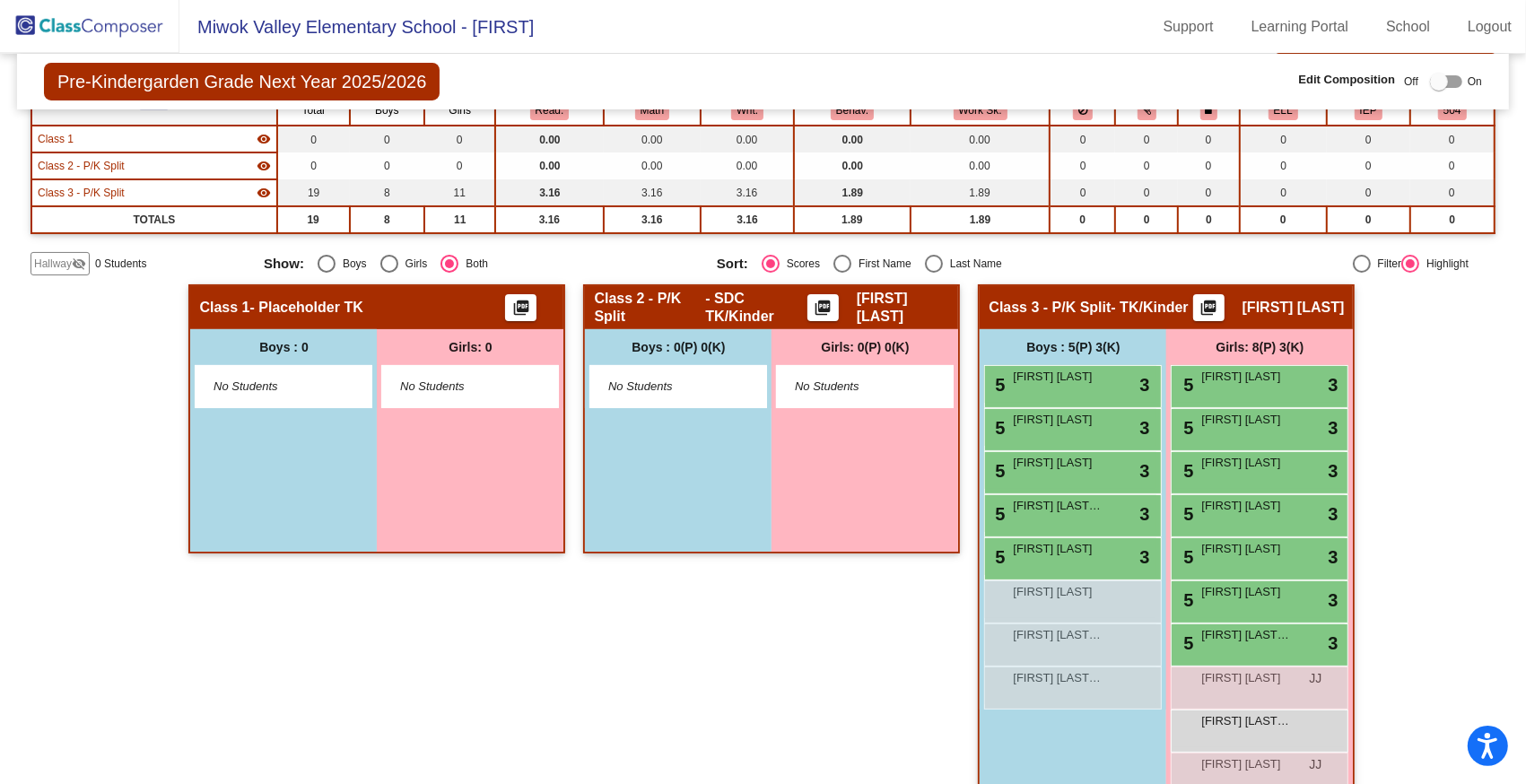 scroll, scrollTop: 0, scrollLeft: 0, axis: both 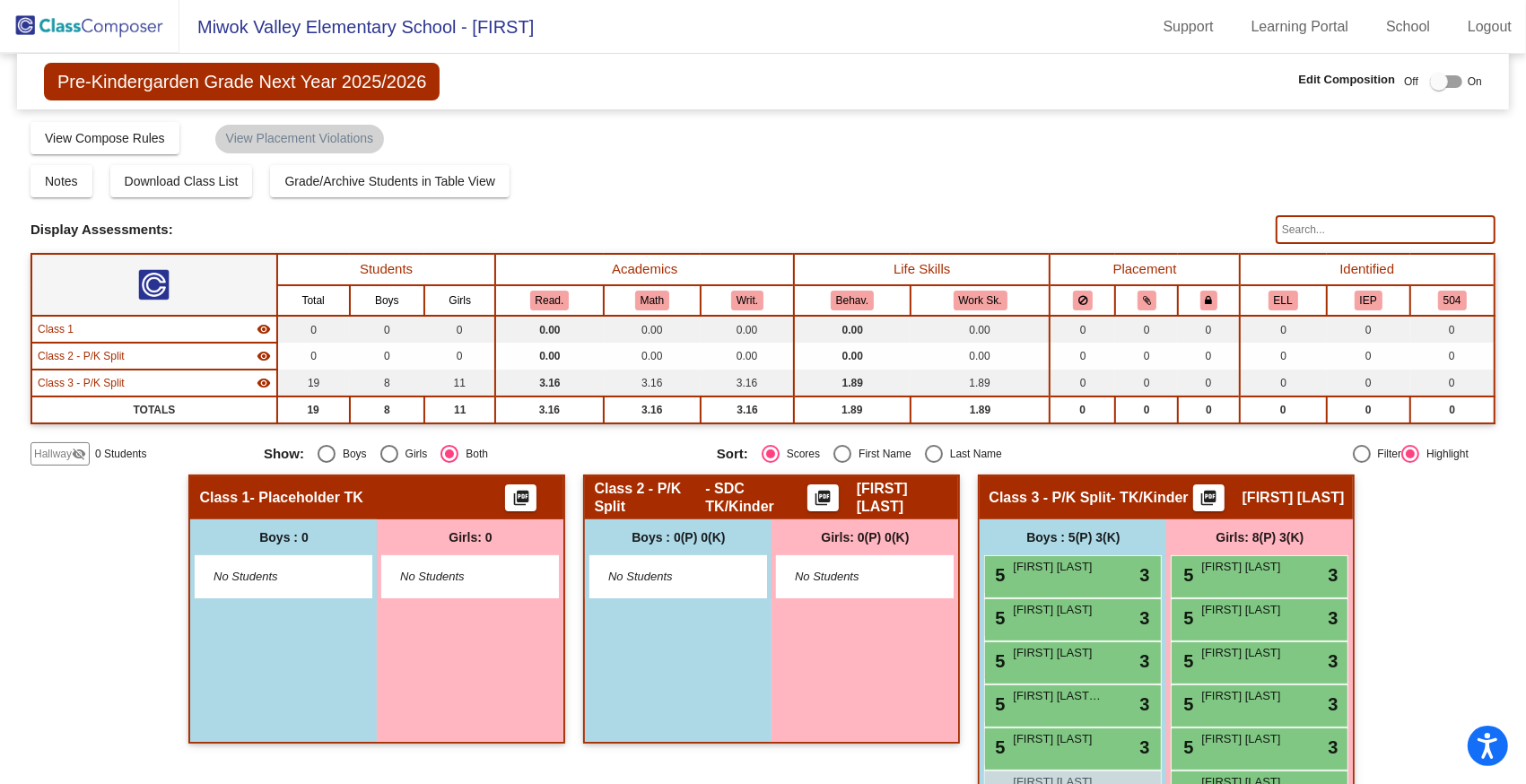 click on "Notes   Download Class List   Import Students   Grade/Archive Students in Table View   New Small Group   Saved Small Group" 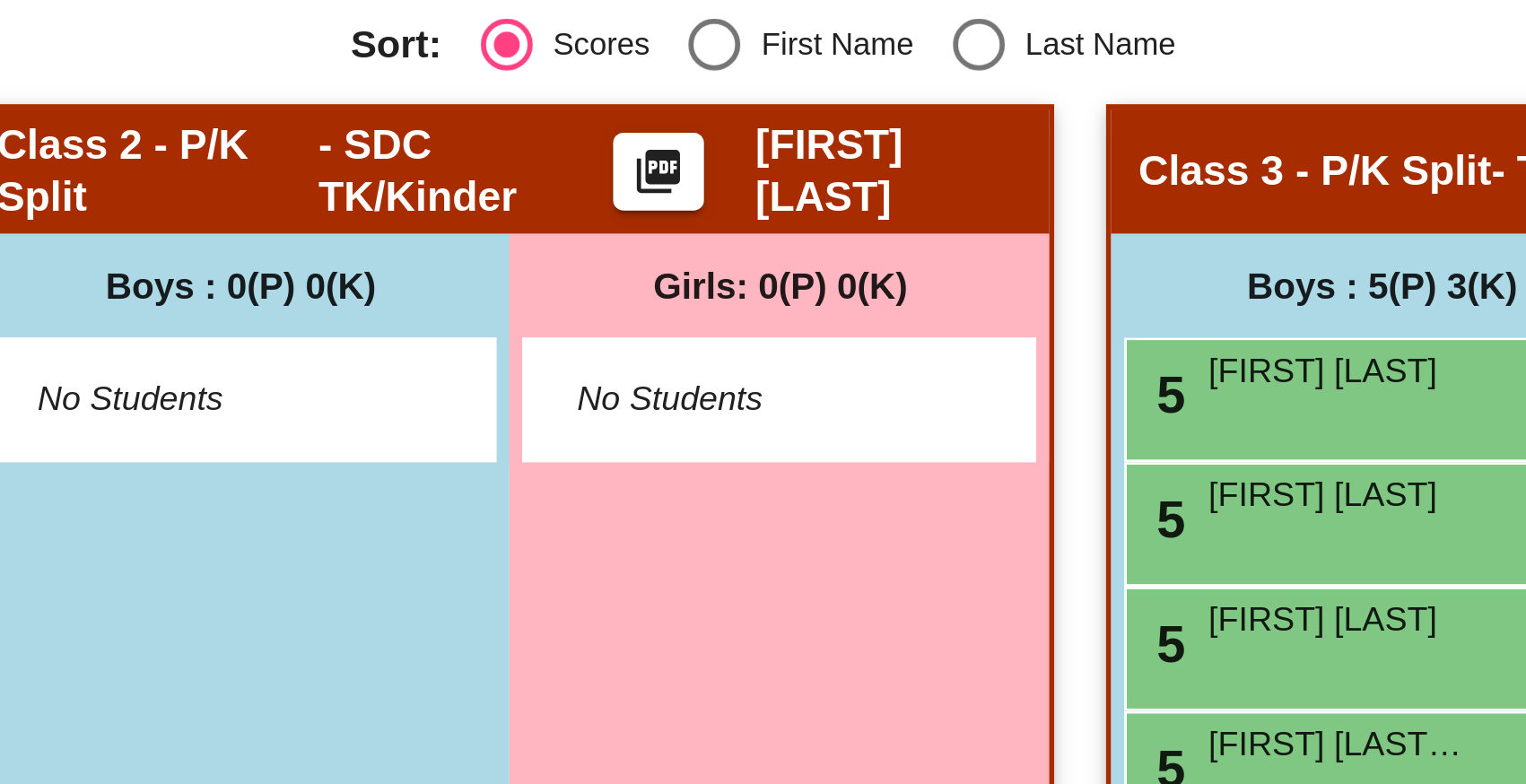 scroll, scrollTop: 101, scrollLeft: 0, axis: vertical 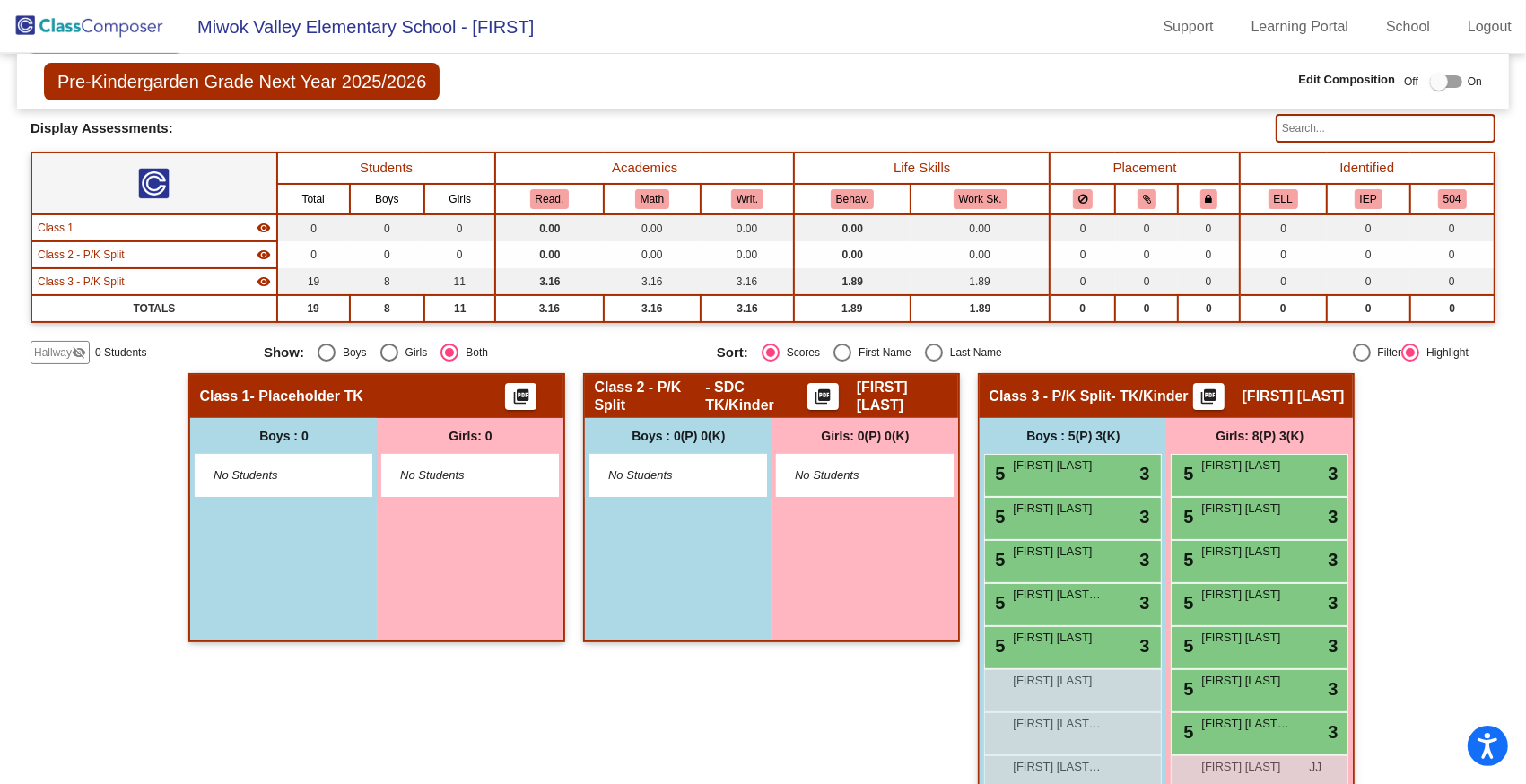 click on "Pre-Kindergarden Grade Next Year 2025/2026  Edit Composition Off   On  Incoming   Digital Data Wall" 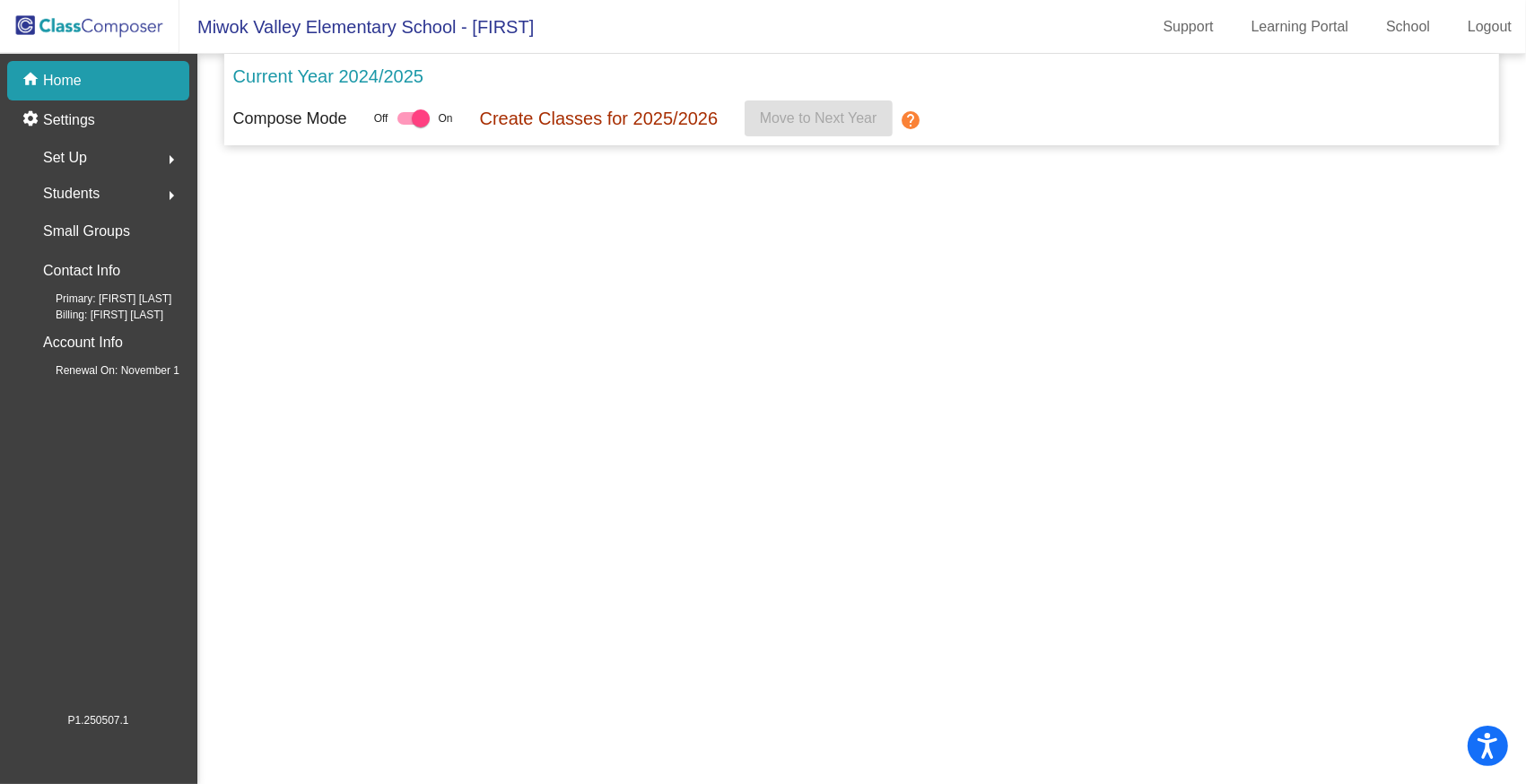 scroll, scrollTop: 0, scrollLeft: 0, axis: both 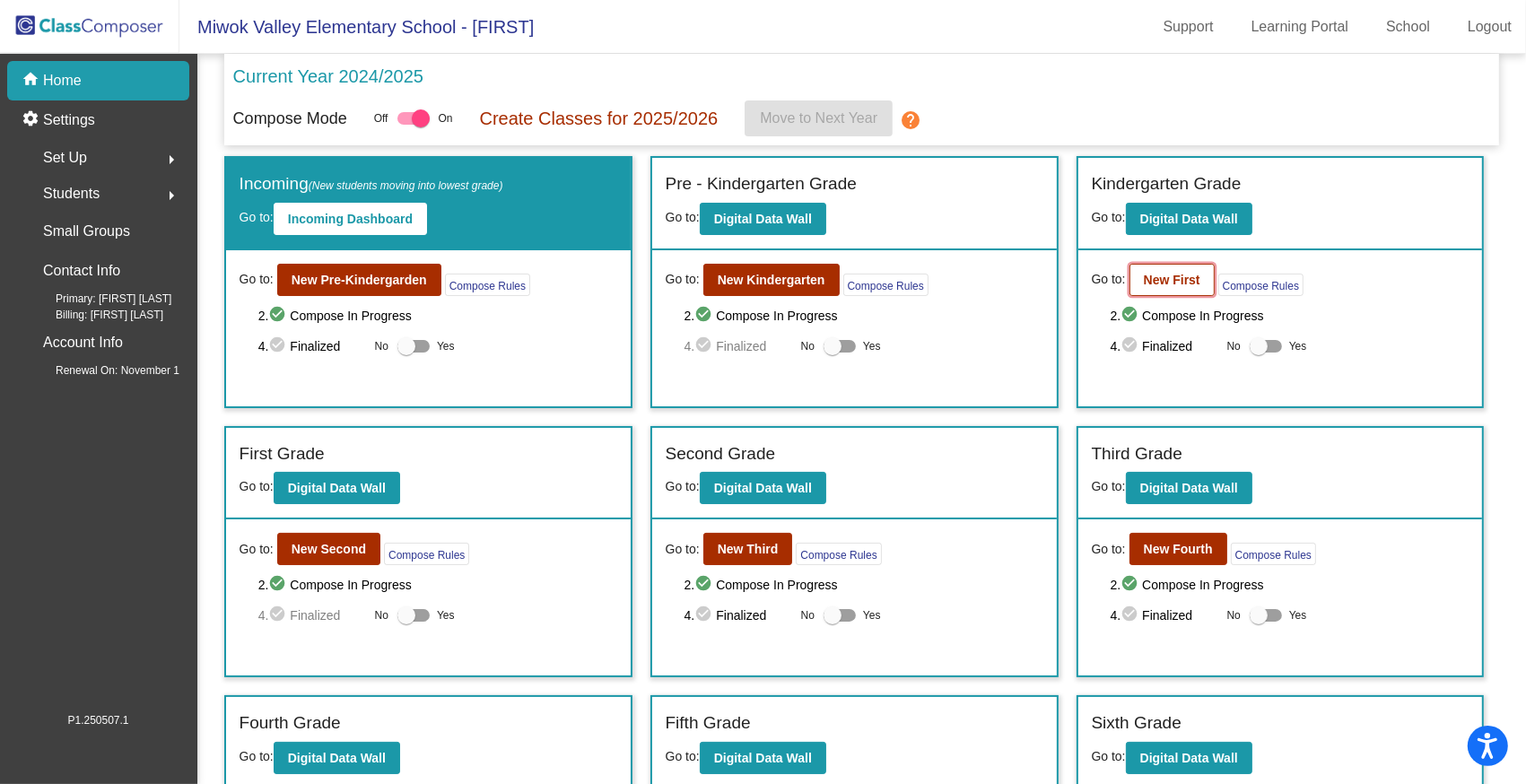 click on "New First" 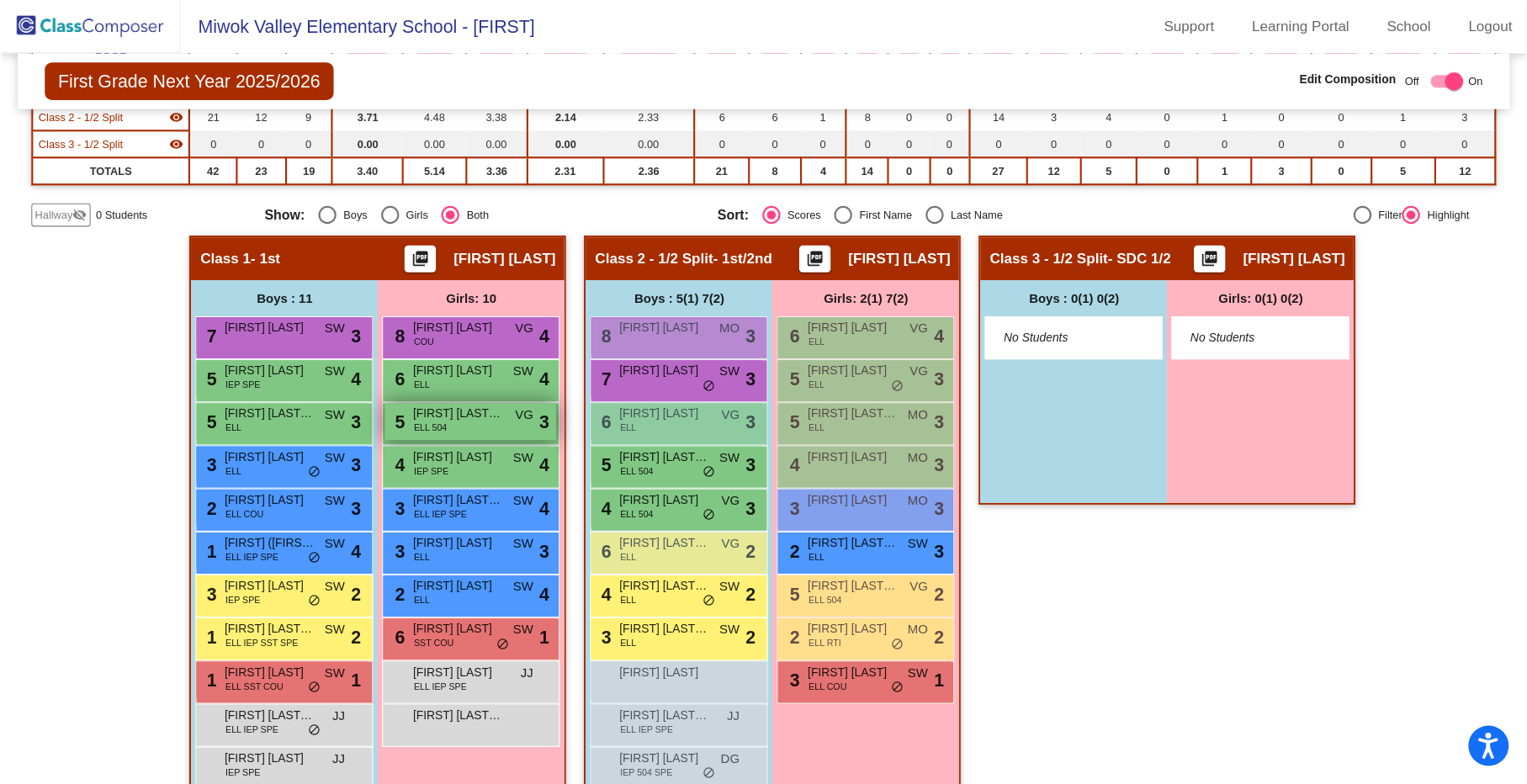scroll, scrollTop: 295, scrollLeft: 0, axis: vertical 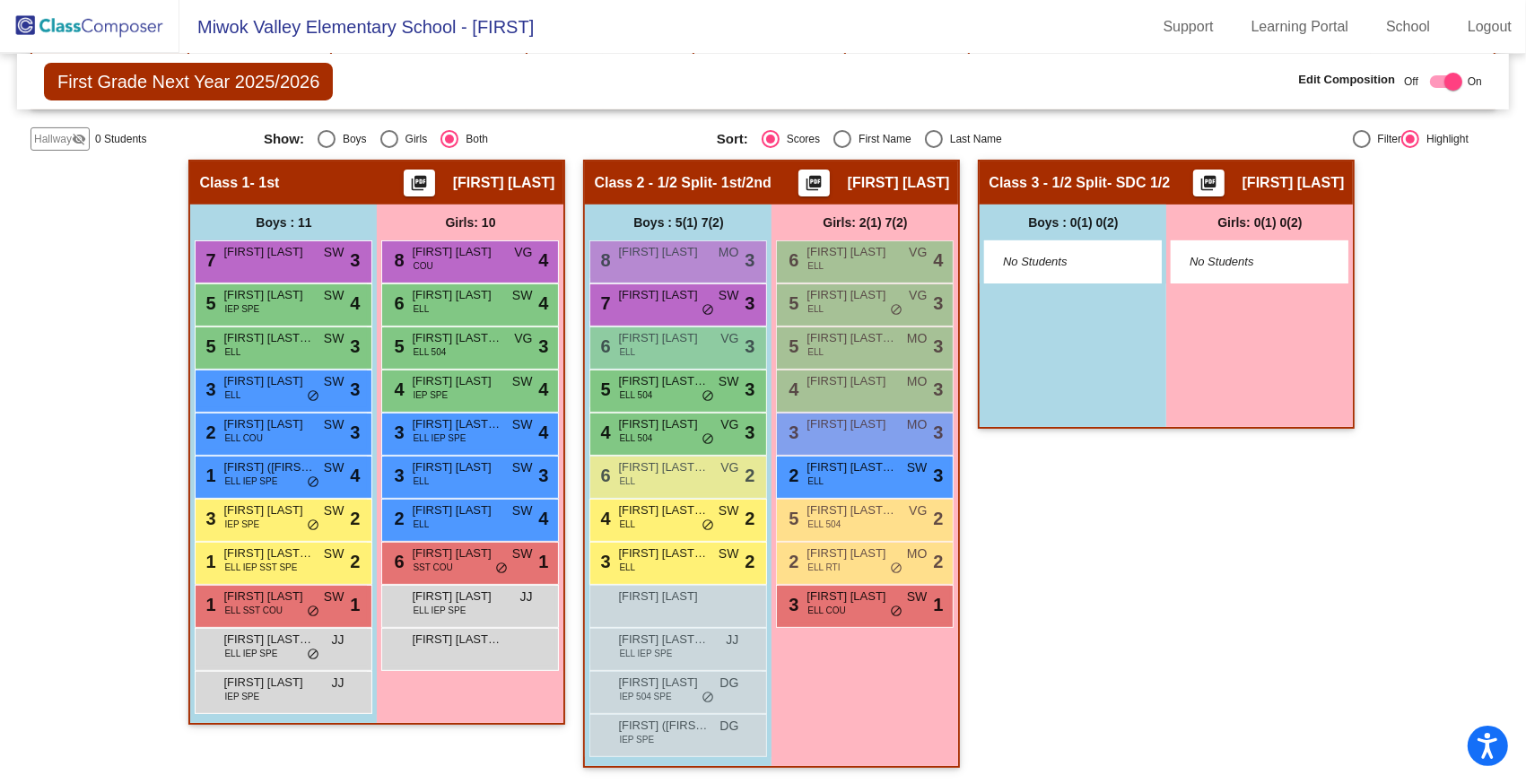 click on "Hallway   - Hallway Class  picture_as_pdf  Add Student  First Name Last Name Student Id  (Recommended)   Boy   Girl   Non Binary Add Close  Boys : 0    No Students   Girls: 0   No Students   Class 1   - 1st   picture_as_pdf Victoria Gonzalez  Add Student  First Name Last Name Student Id  (Recommended)   Boy   Girl   Non Binary Add Close  Boys : 11  7 Angelo Toledo SW lock do_not_disturb_alt 3 5 Grayson Nguyen IEP SPE SW lock do_not_disturb_alt 4 5 Leonardo Piedra Luna ELL SW lock do_not_disturb_alt 3 3 Jevil Kumar ELL SW lock do_not_disturb_alt 3 2 Antonio Martinez ELL COU SW lock do_not_disturb_alt 3 1 Marcus (Matteo) Pablo Rios ELL IEP SPE SW lock do_not_disturb_alt 4 3 Brendan Smith IEP SPE SW lock do_not_disturb_alt 2 1 Gonzalo Barbier Barbier ELL IEP SST SPE SW lock do_not_disturb_alt 2 1 Wensley Angrand ELL SST COU SW lock do_not_disturb_alt 1 Marcus Pablo Rios ELL IEP SPE JJ lock do_not_disturb_alt Troy Drux IEP SPE JJ lock do_not_disturb_alt Girls: 10 8 Emma Finn COU VG lock do_not_disturb_alt 4" 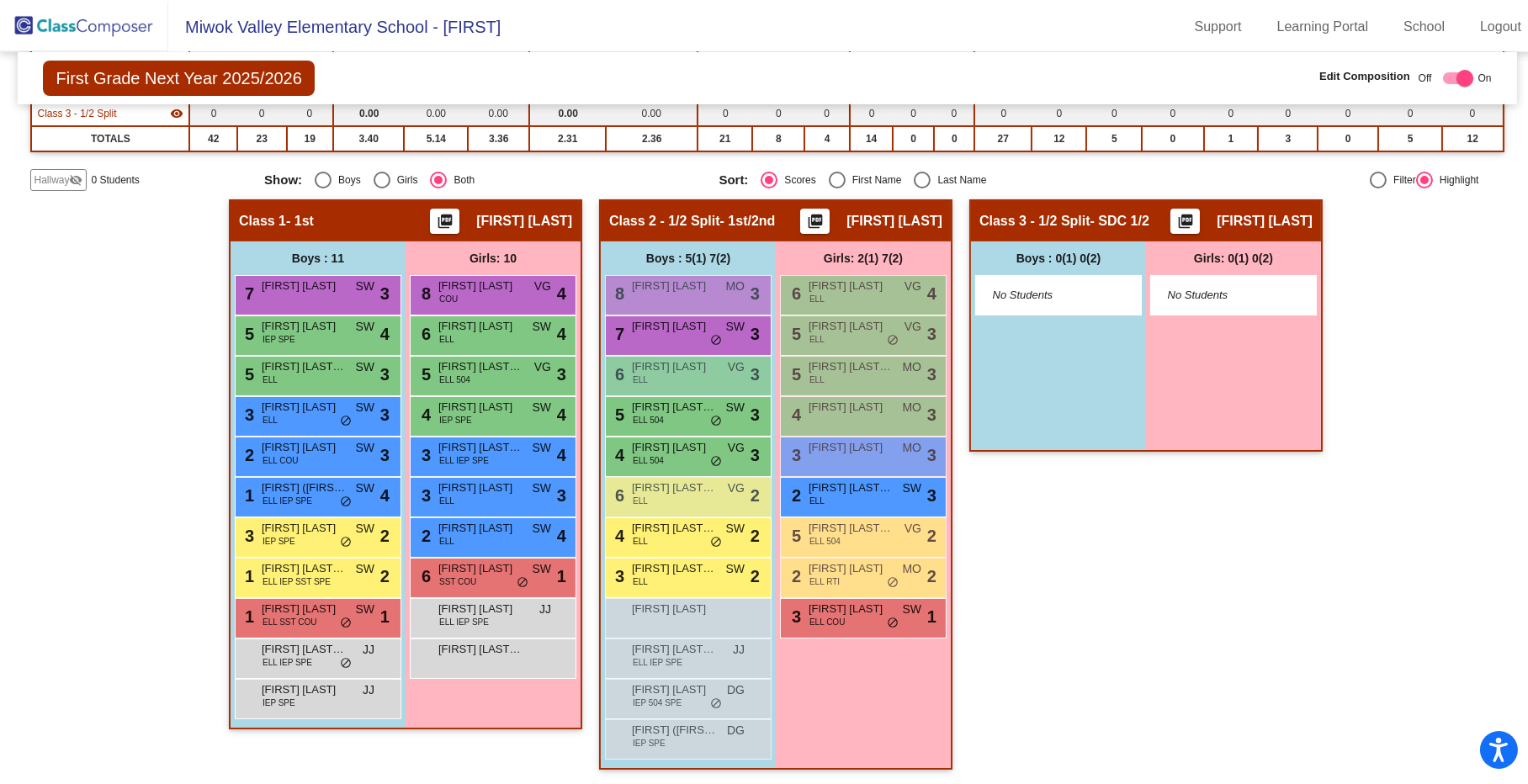 scroll, scrollTop: 246, scrollLeft: 0, axis: vertical 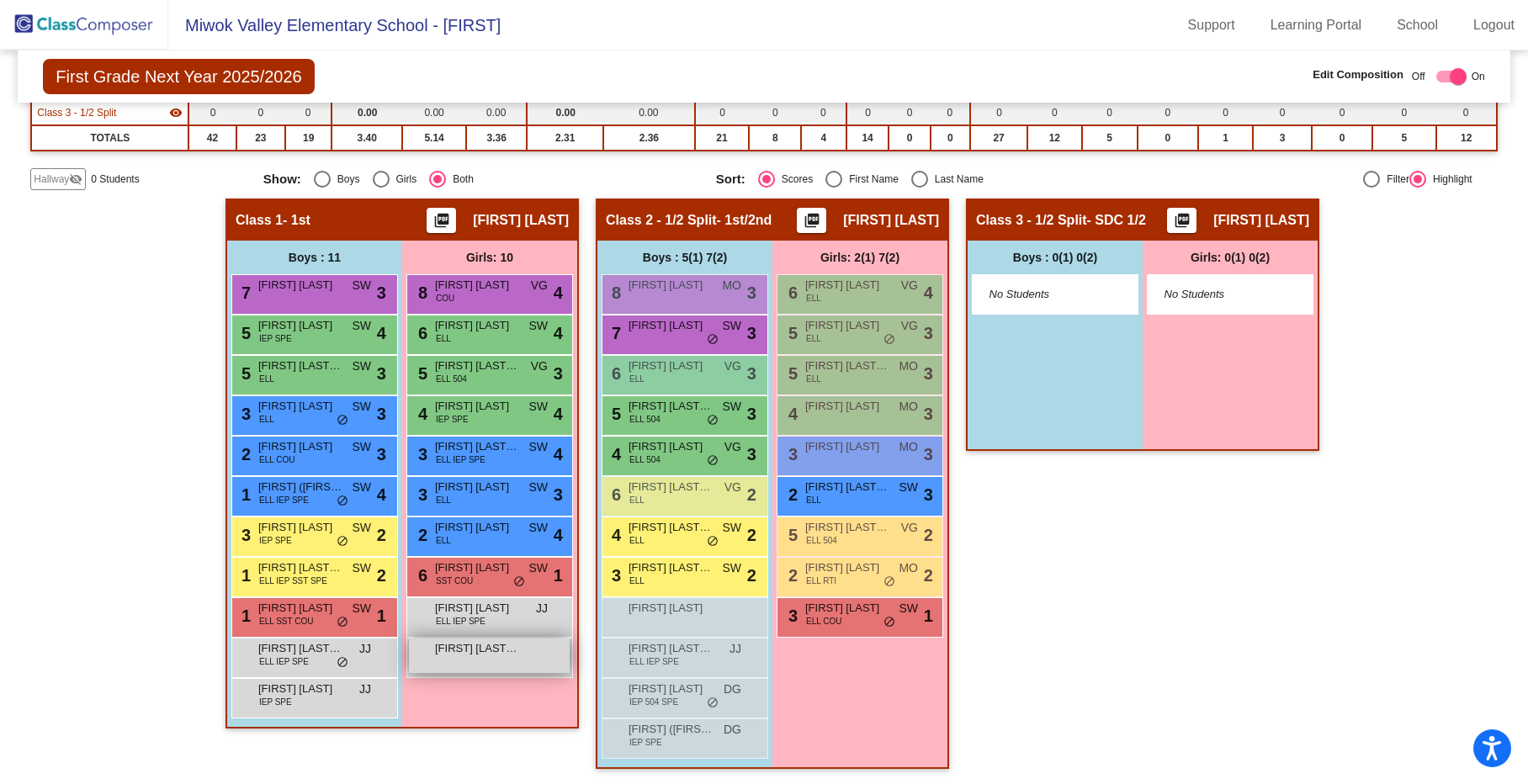 click on "Nahara Jimenez Funes" at bounding box center [477, 649] 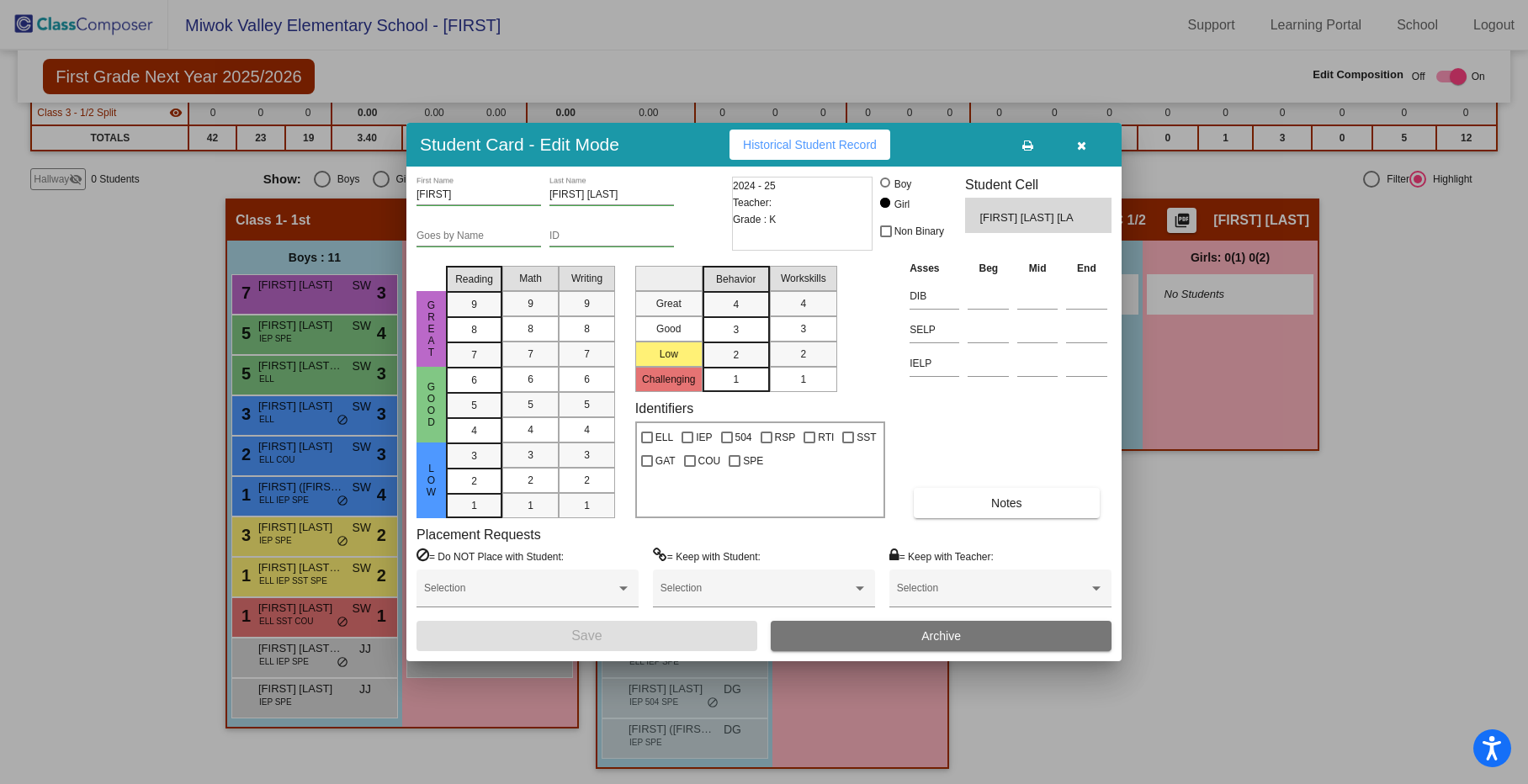 click at bounding box center (764, 392) 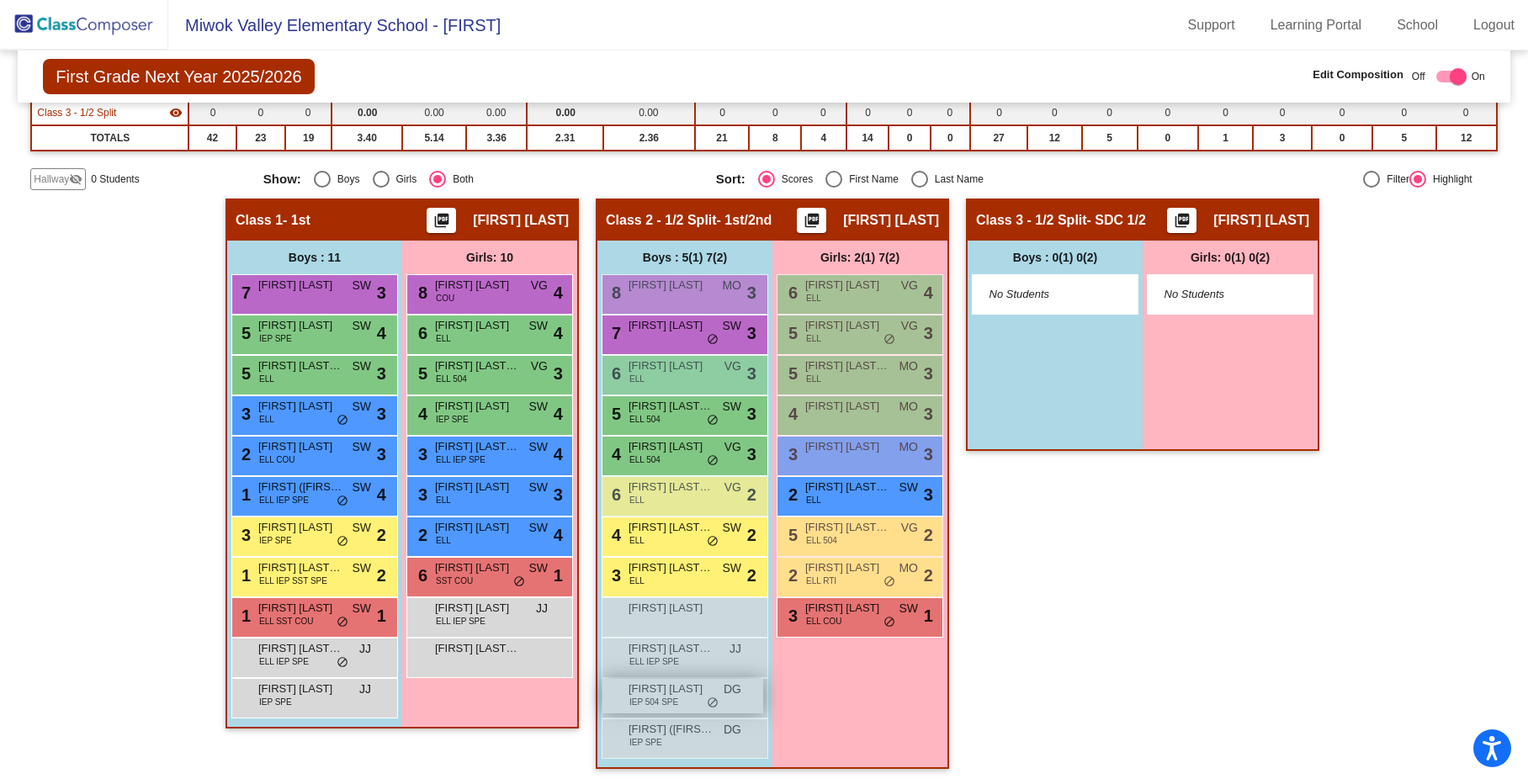 click on "Nolan Nadale IEP 504 SPE DG lock do_not_disturb_alt" at bounding box center (682, 696) 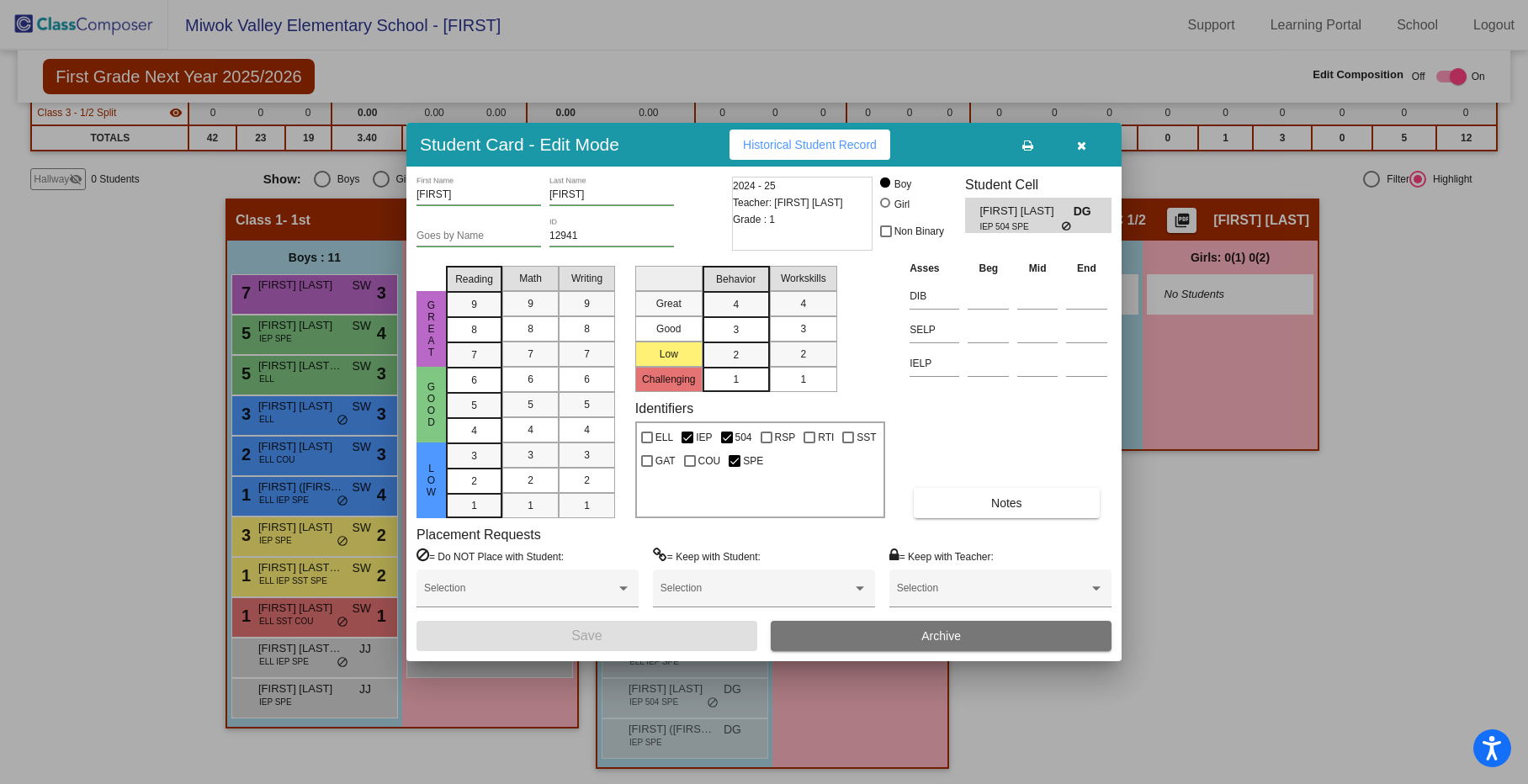 click at bounding box center [764, 392] 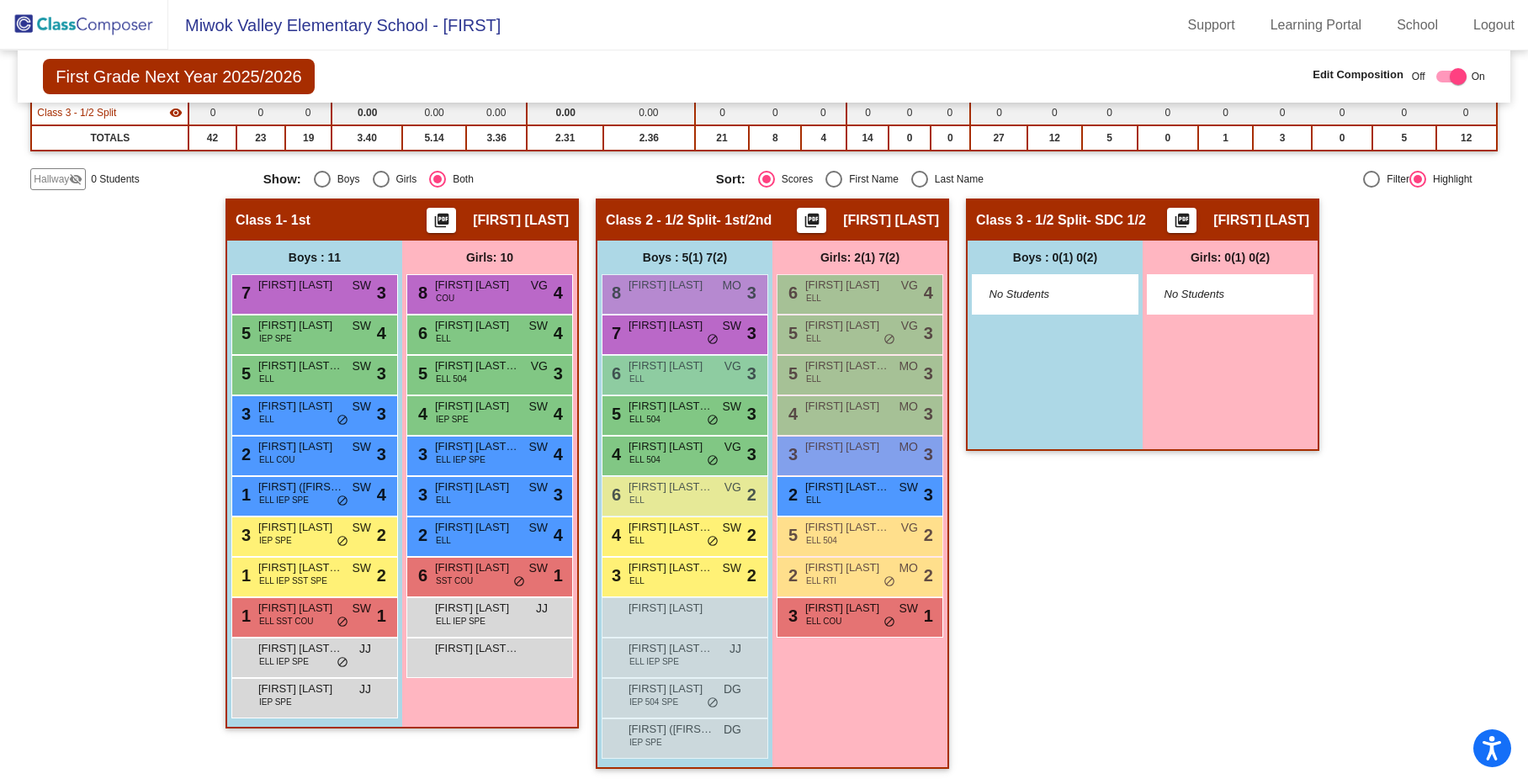 click 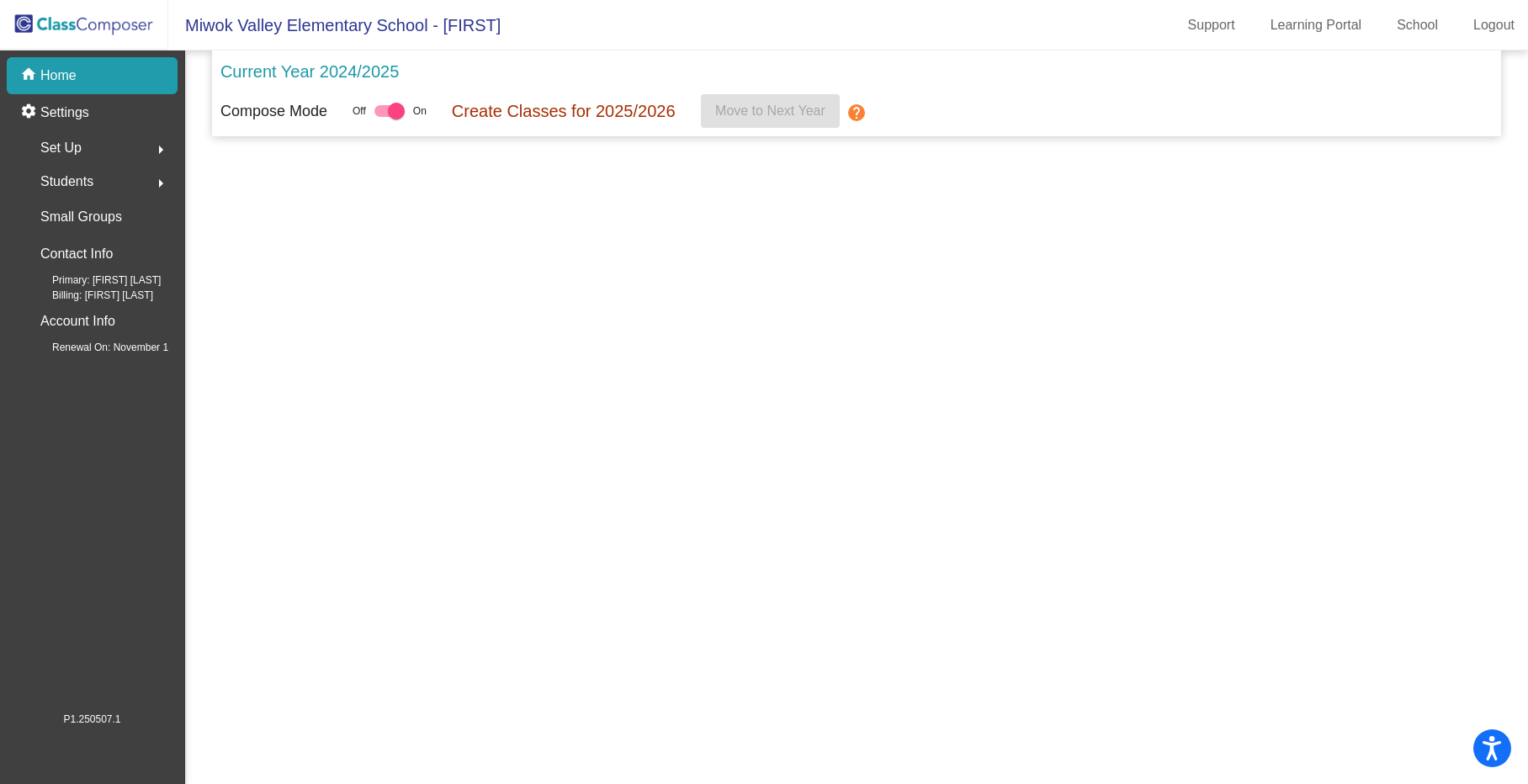 scroll, scrollTop: 0, scrollLeft: 0, axis: both 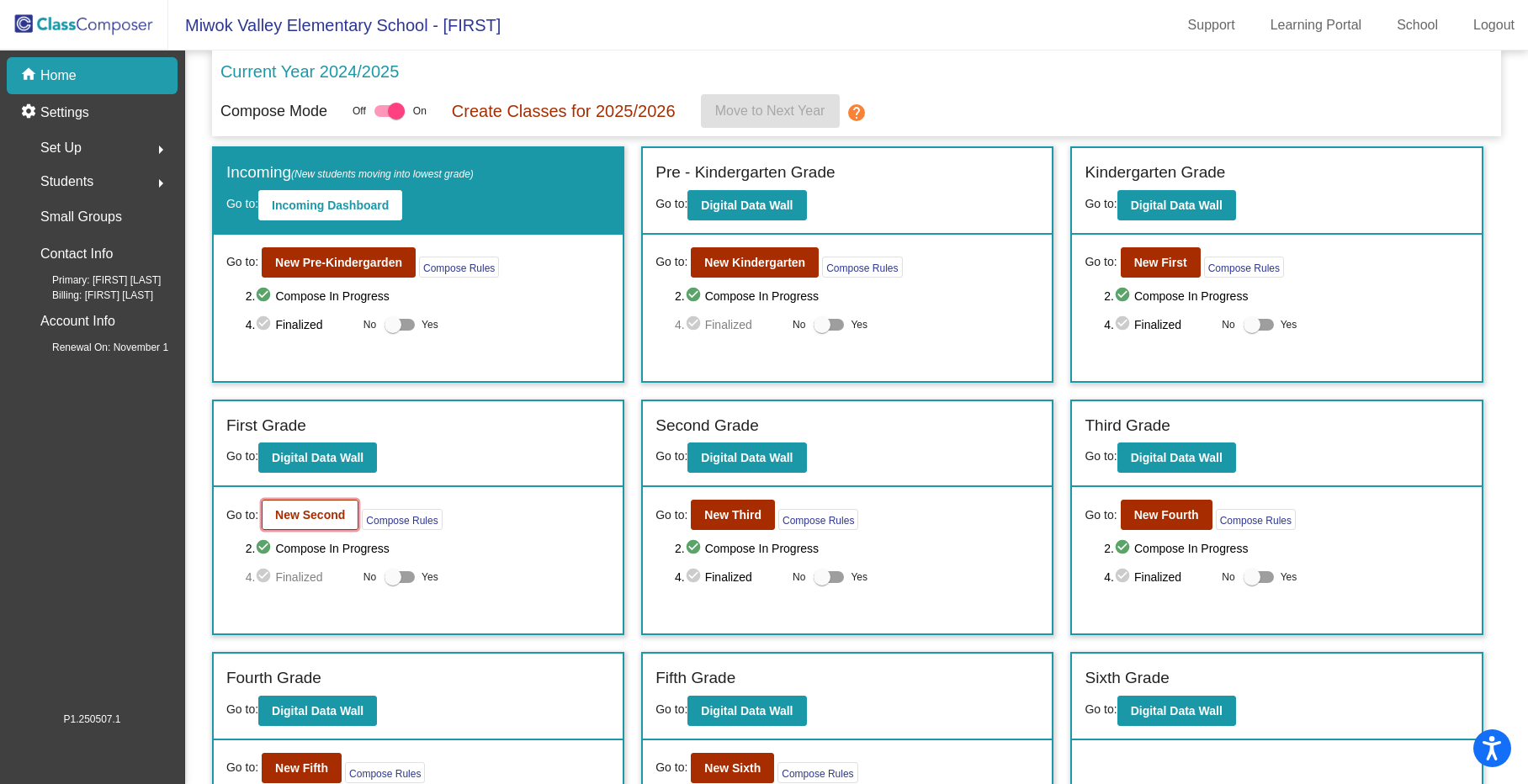 click on "New Second" 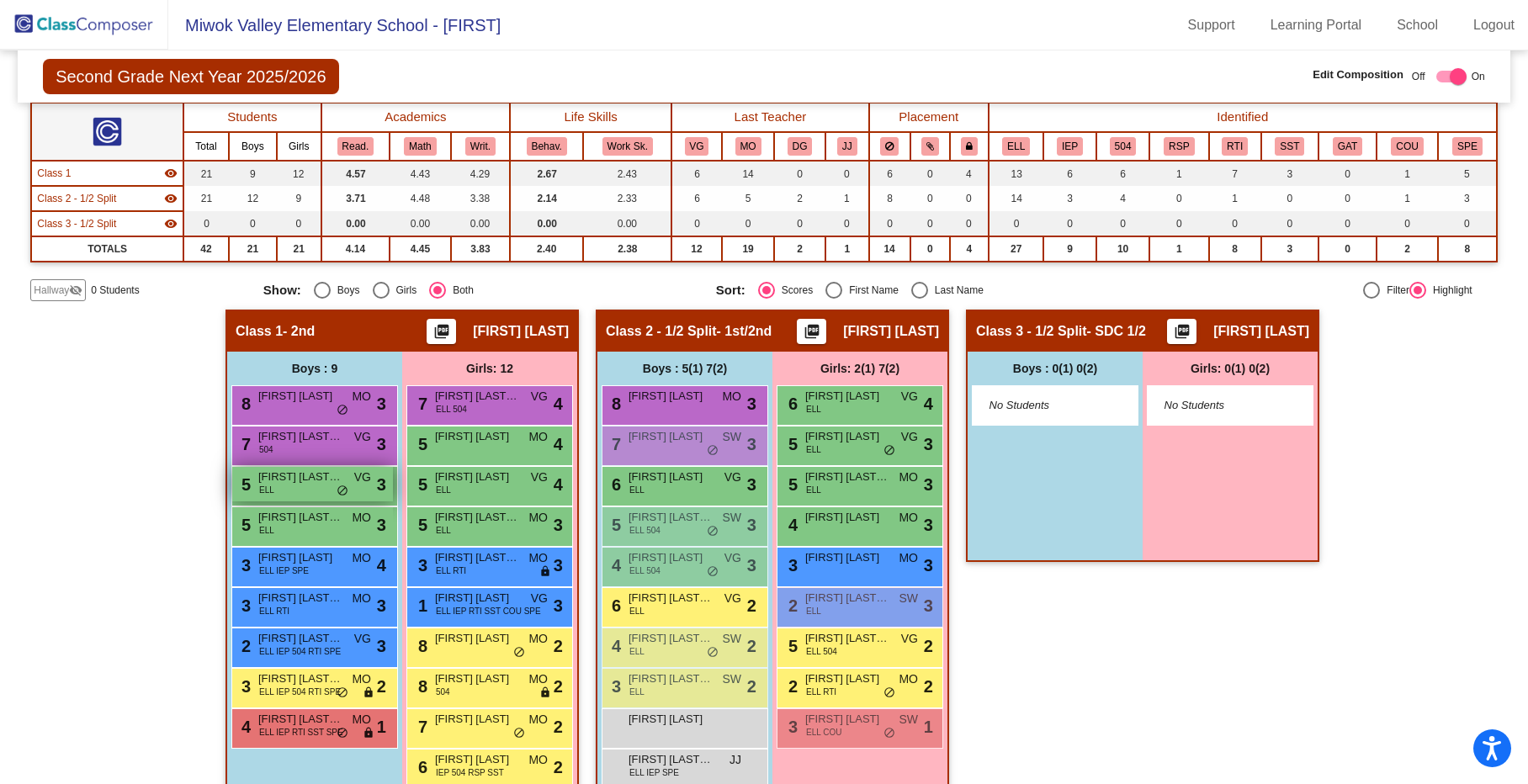 scroll, scrollTop: 246, scrollLeft: 0, axis: vertical 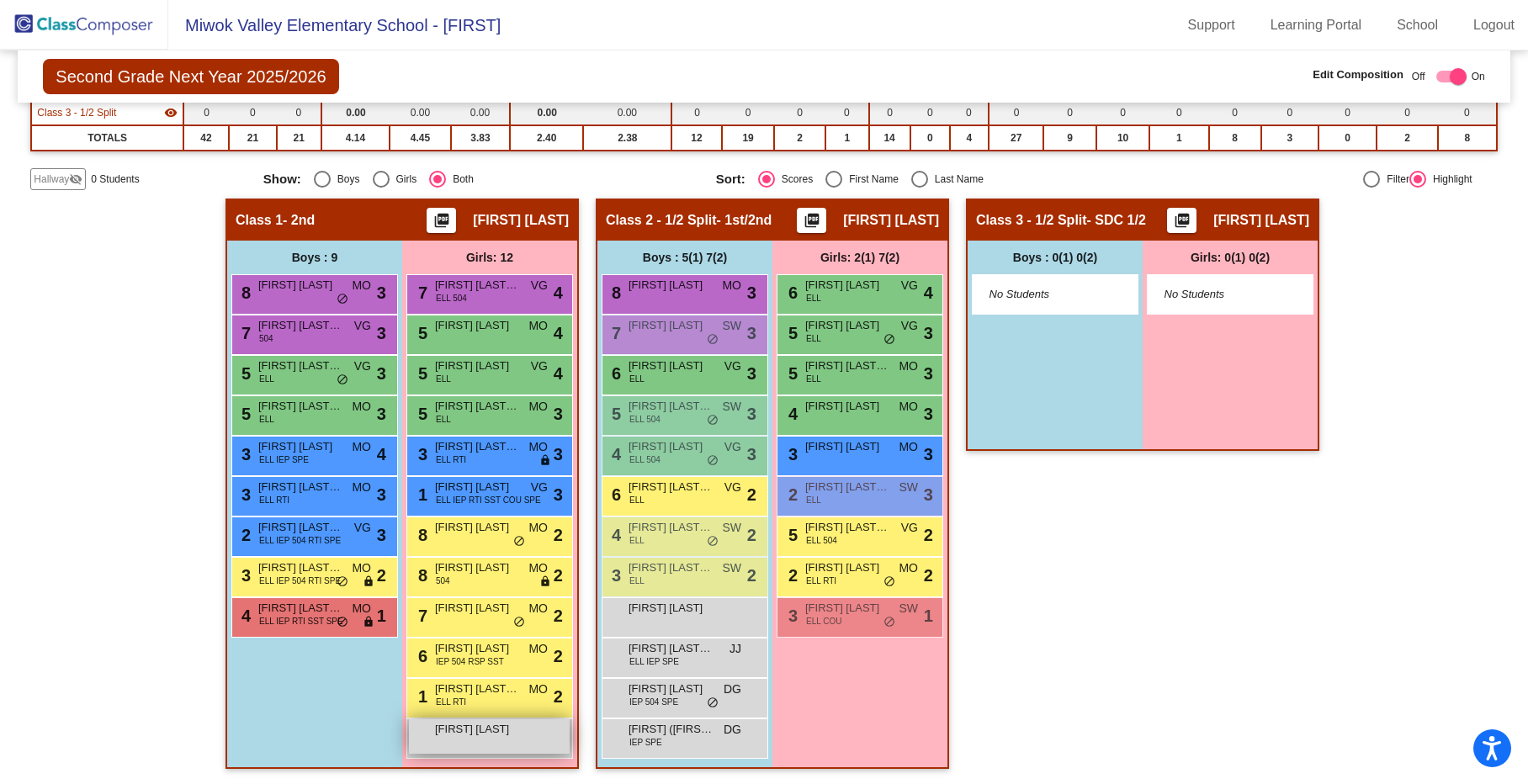 click on "Stephanie Hidalgo Guerrero lock do_not_disturb_alt" at bounding box center (489, 736) 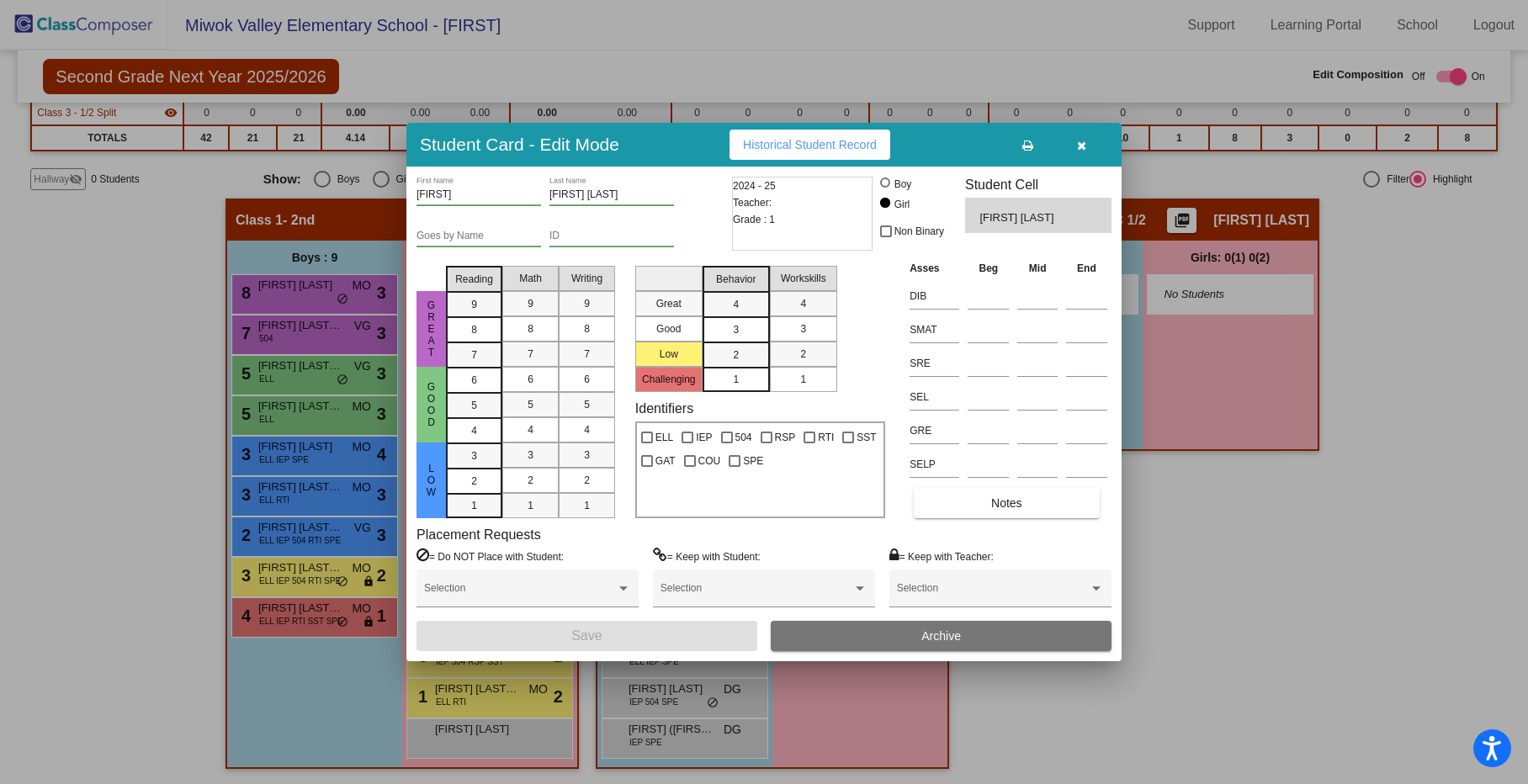 click at bounding box center (1081, 146) 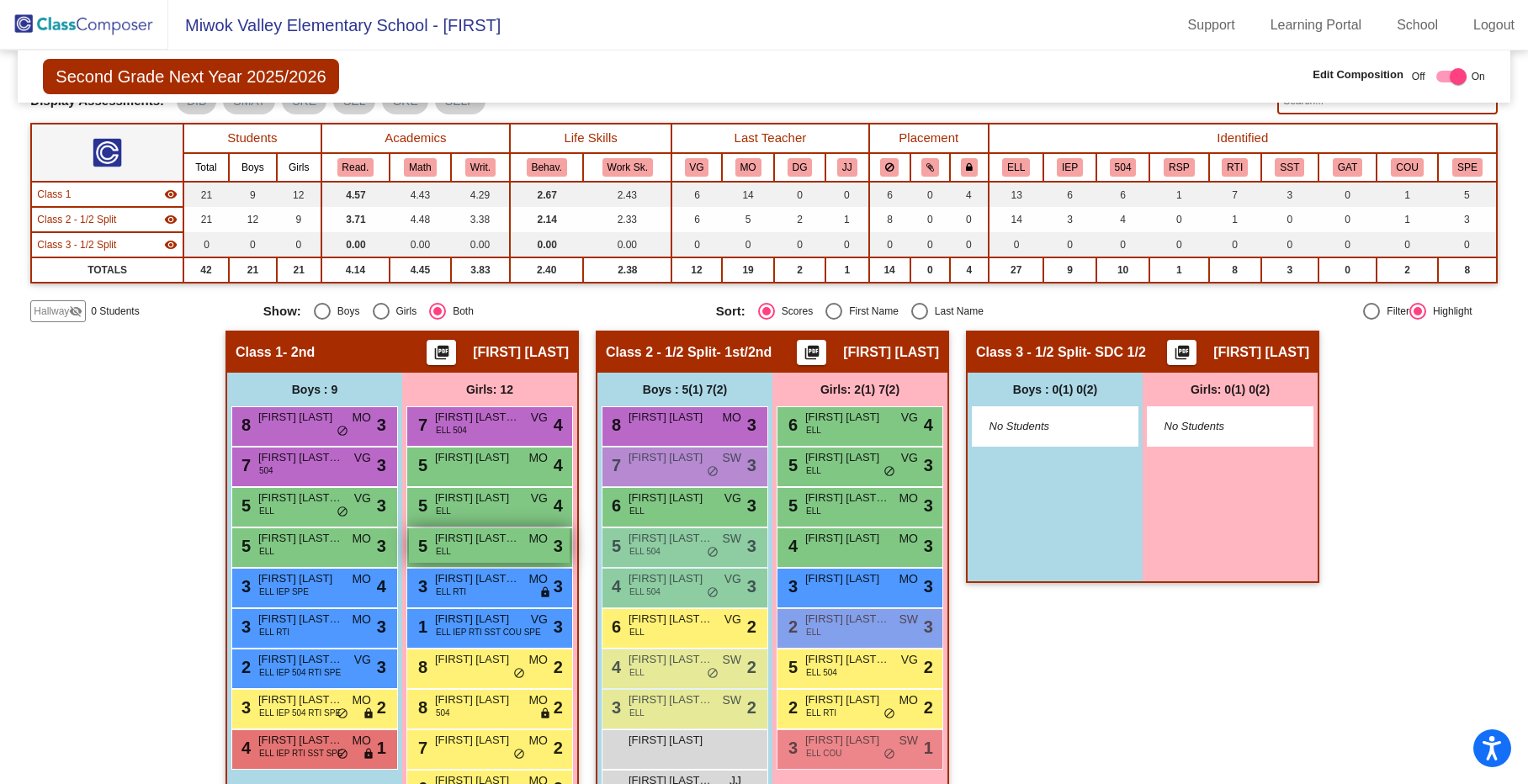 scroll, scrollTop: 246, scrollLeft: 0, axis: vertical 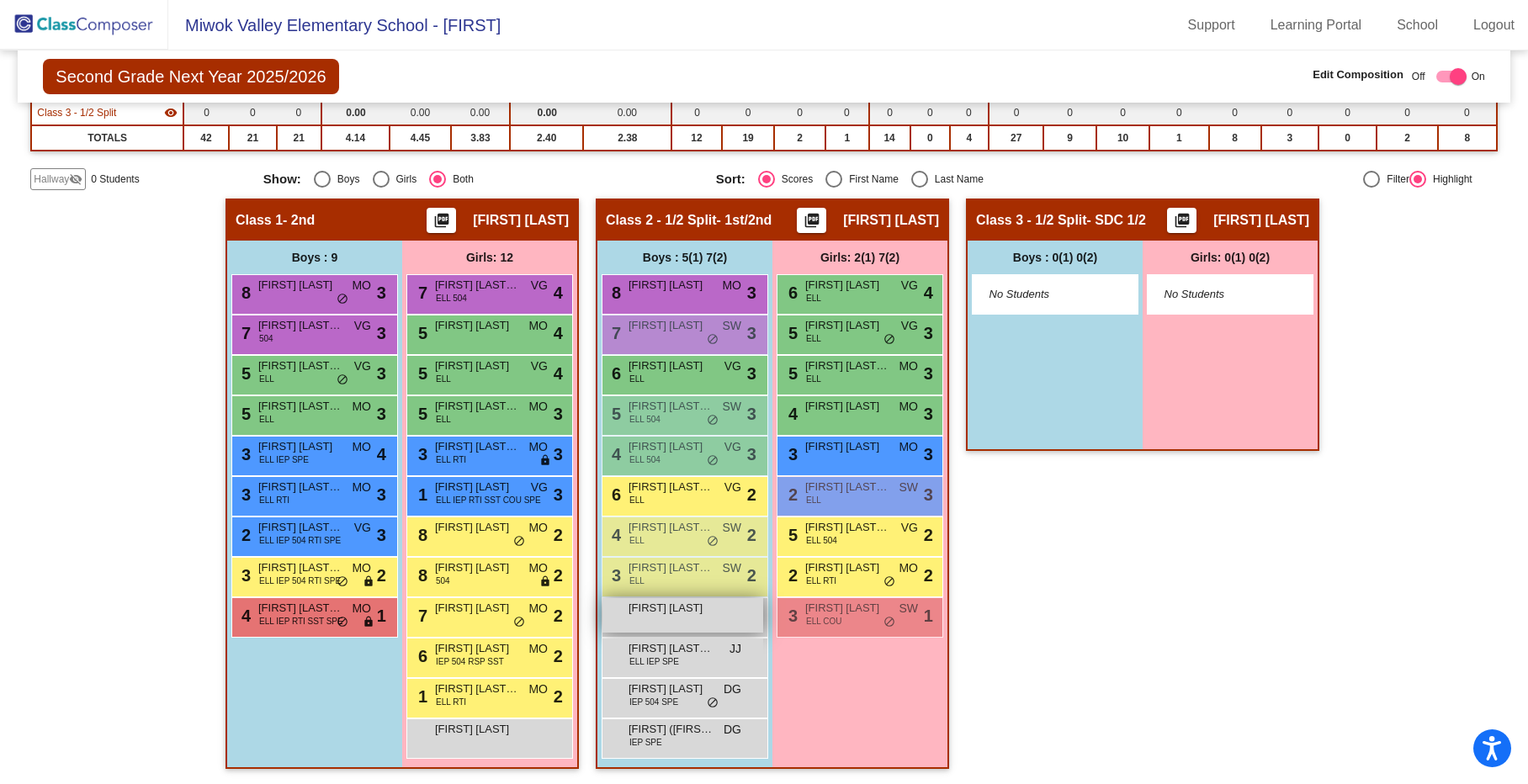 click on "Fatima Gutierrez" at bounding box center (671, 608) 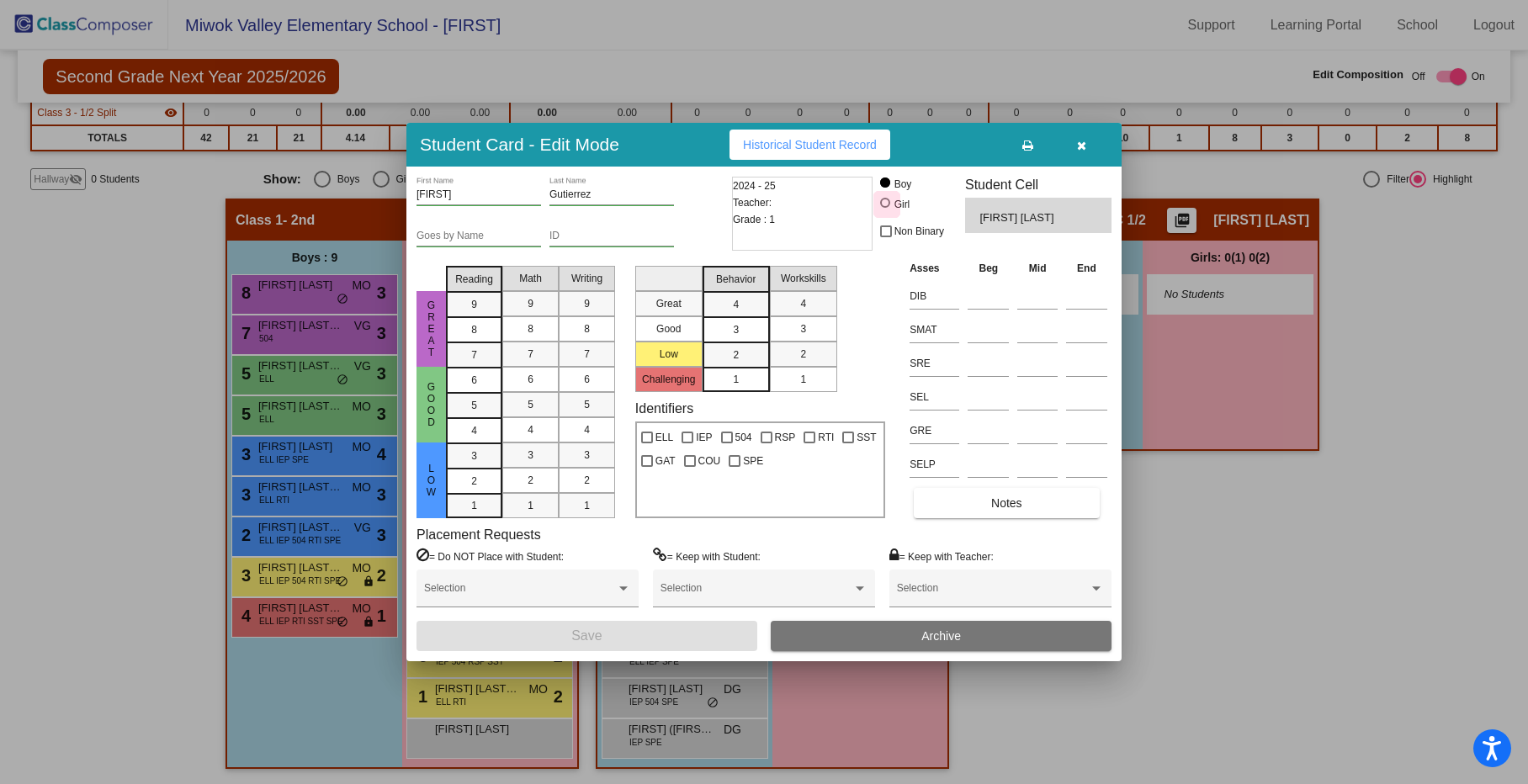 click at bounding box center (885, 203) 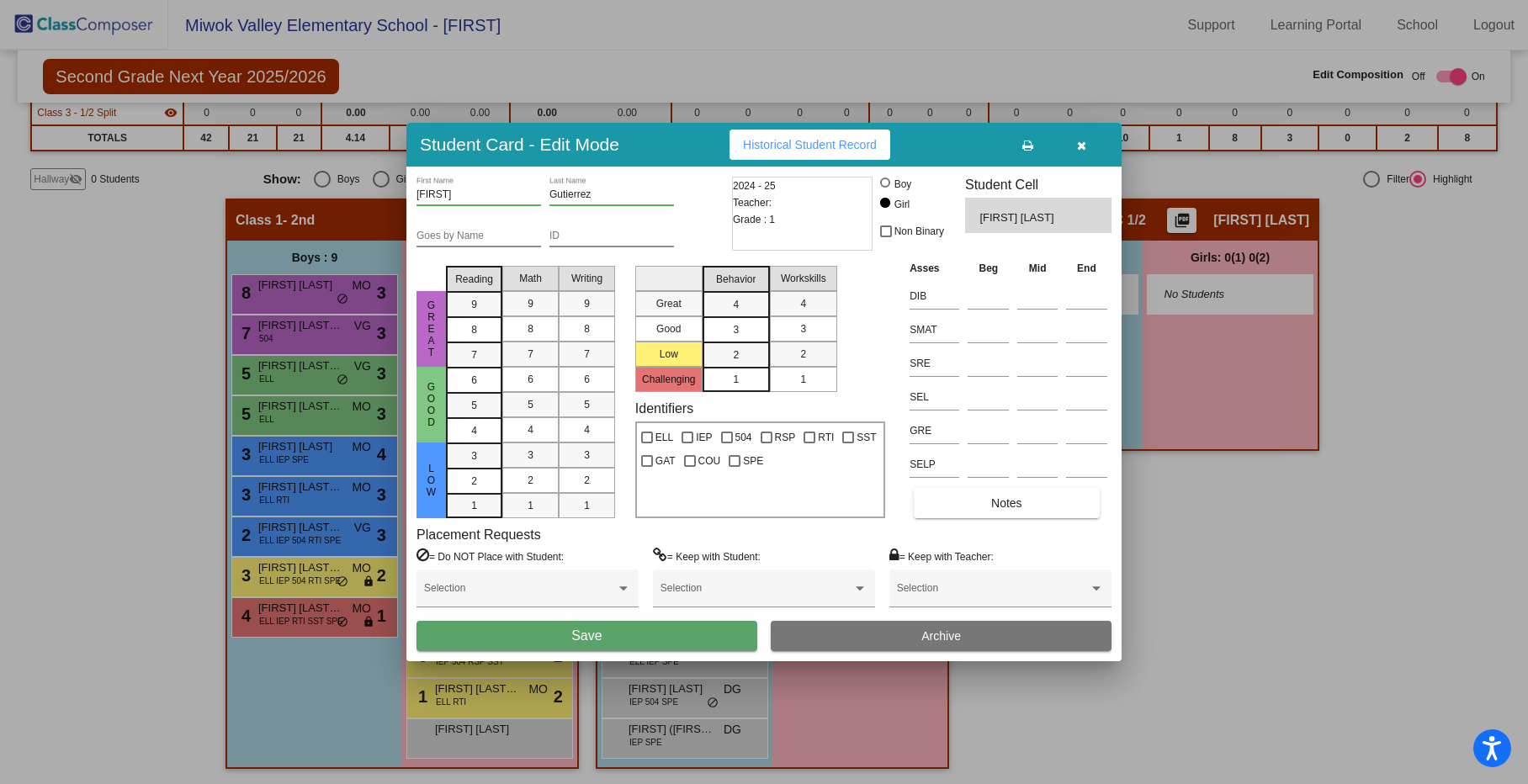 click on "Save" at bounding box center (586, 636) 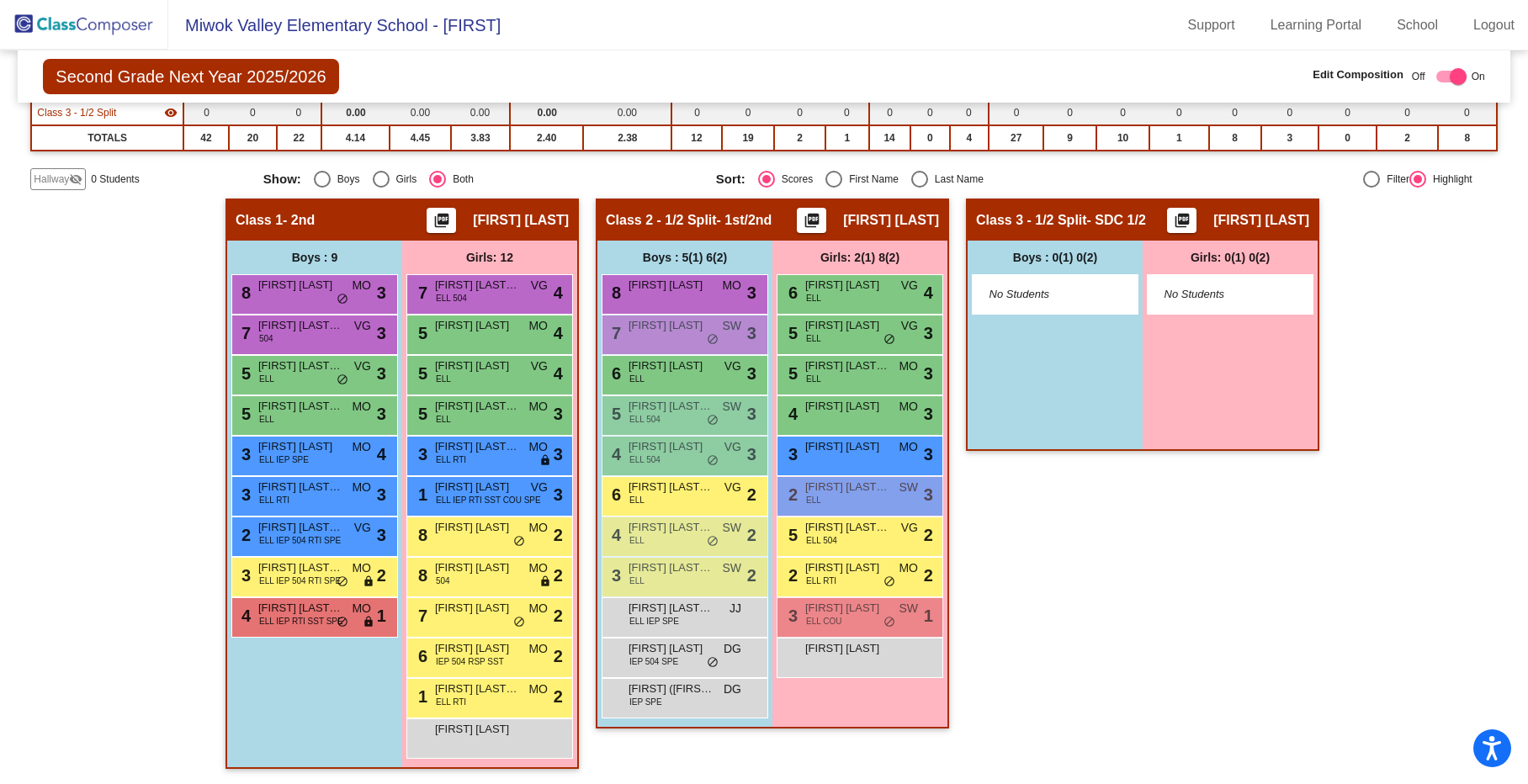 click on "Miwok Valley Elementary School  - Kelly Support Learning Portal School Logout" 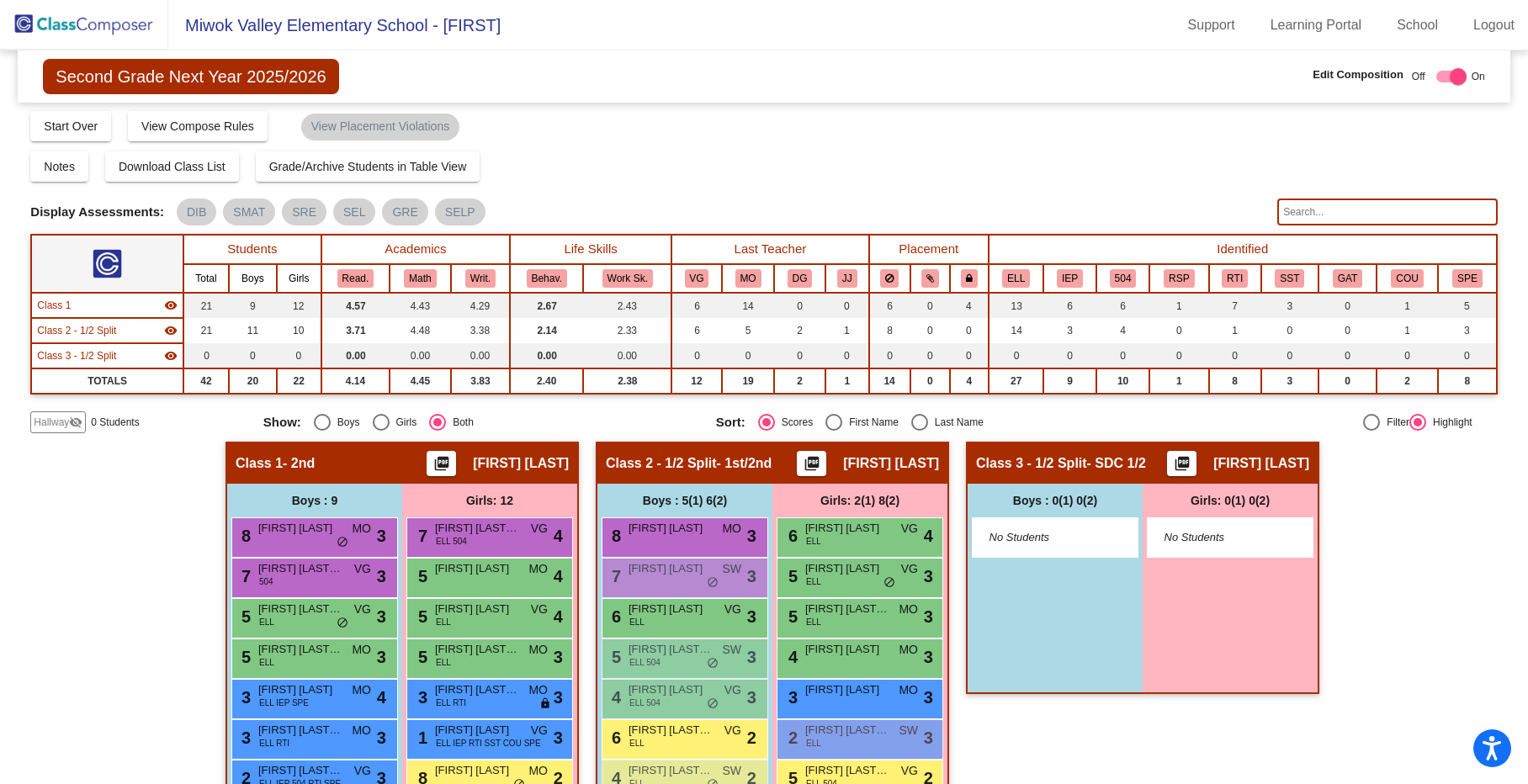 scroll, scrollTop: 0, scrollLeft: 0, axis: both 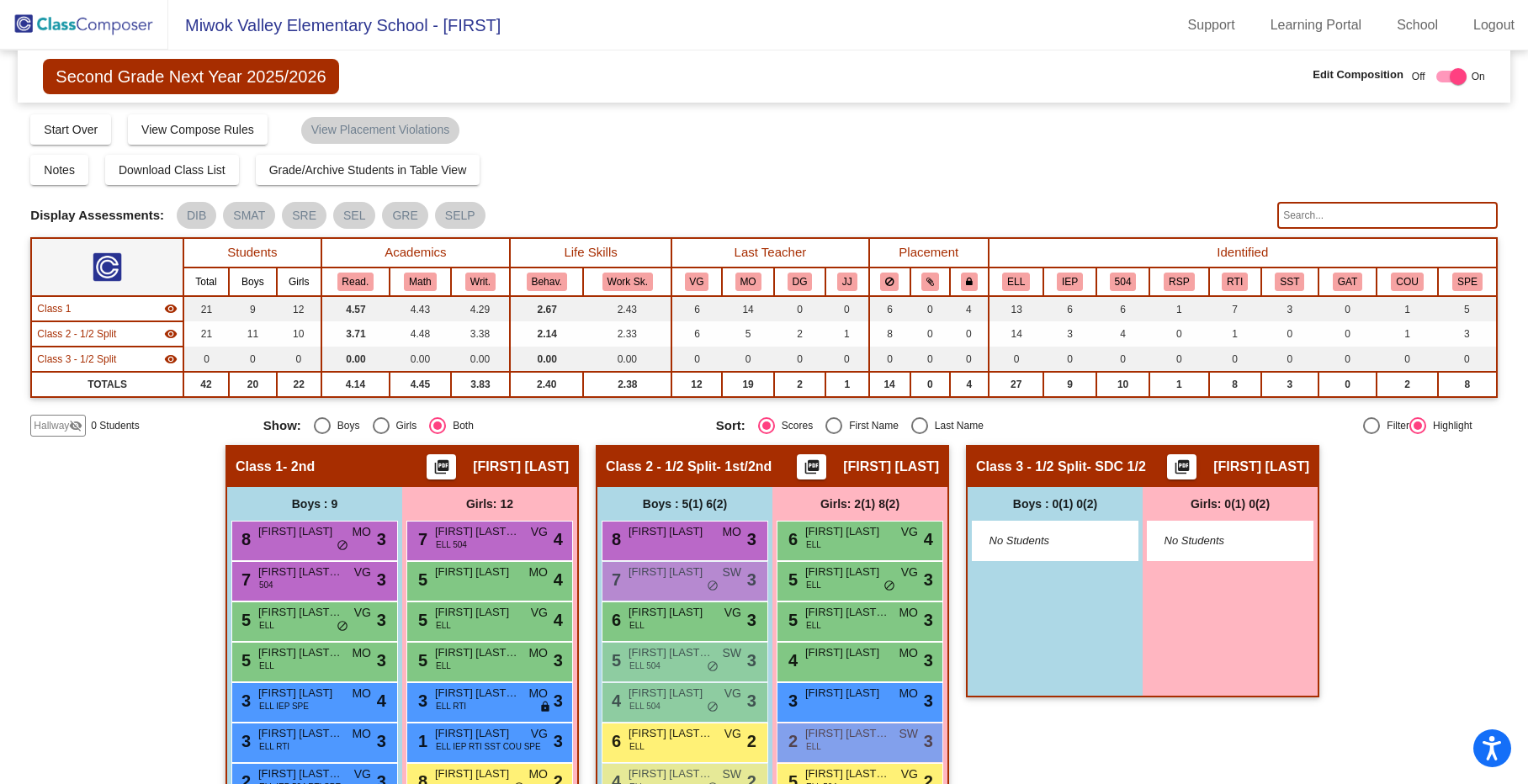 click 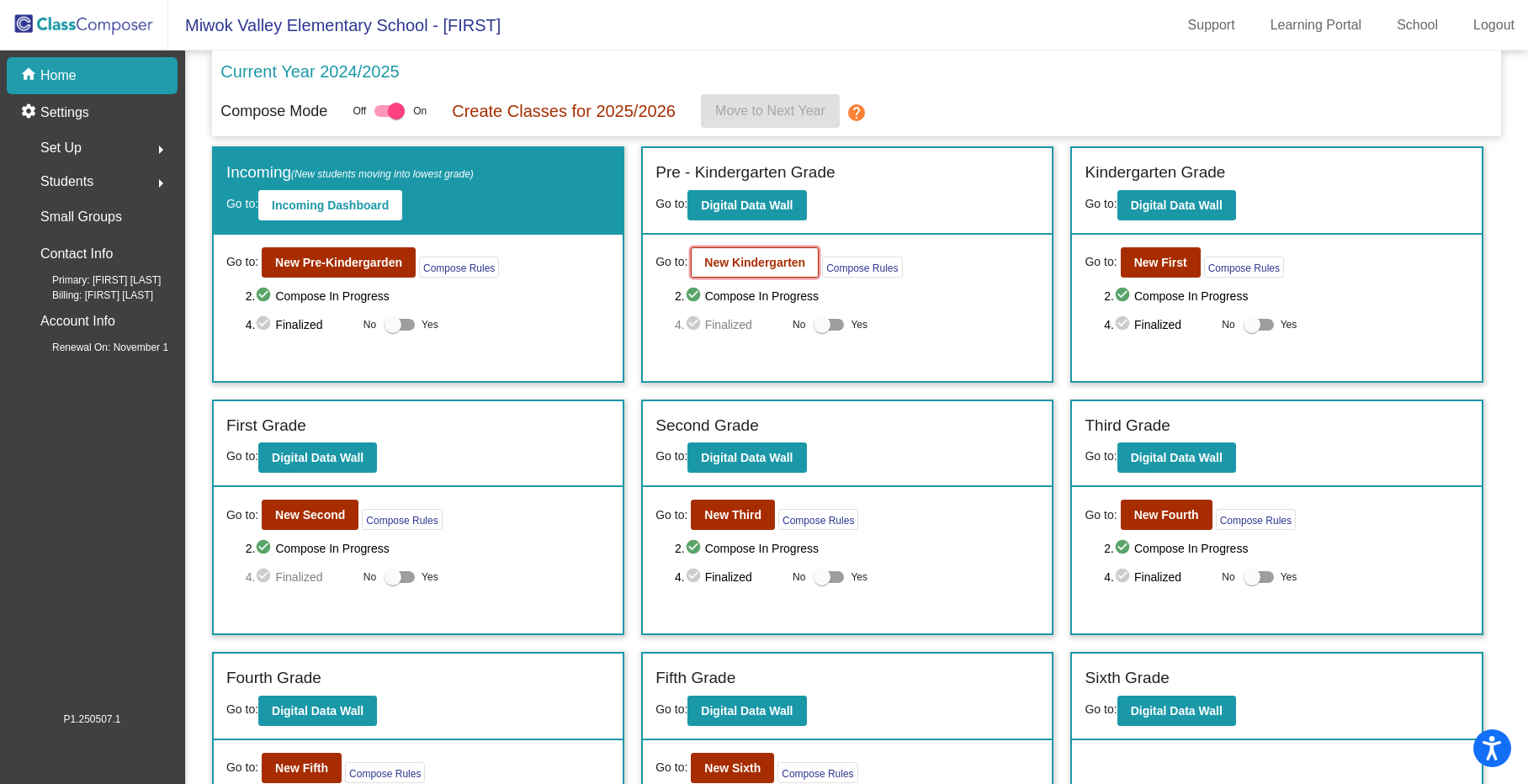 click on "New Kindergarten" 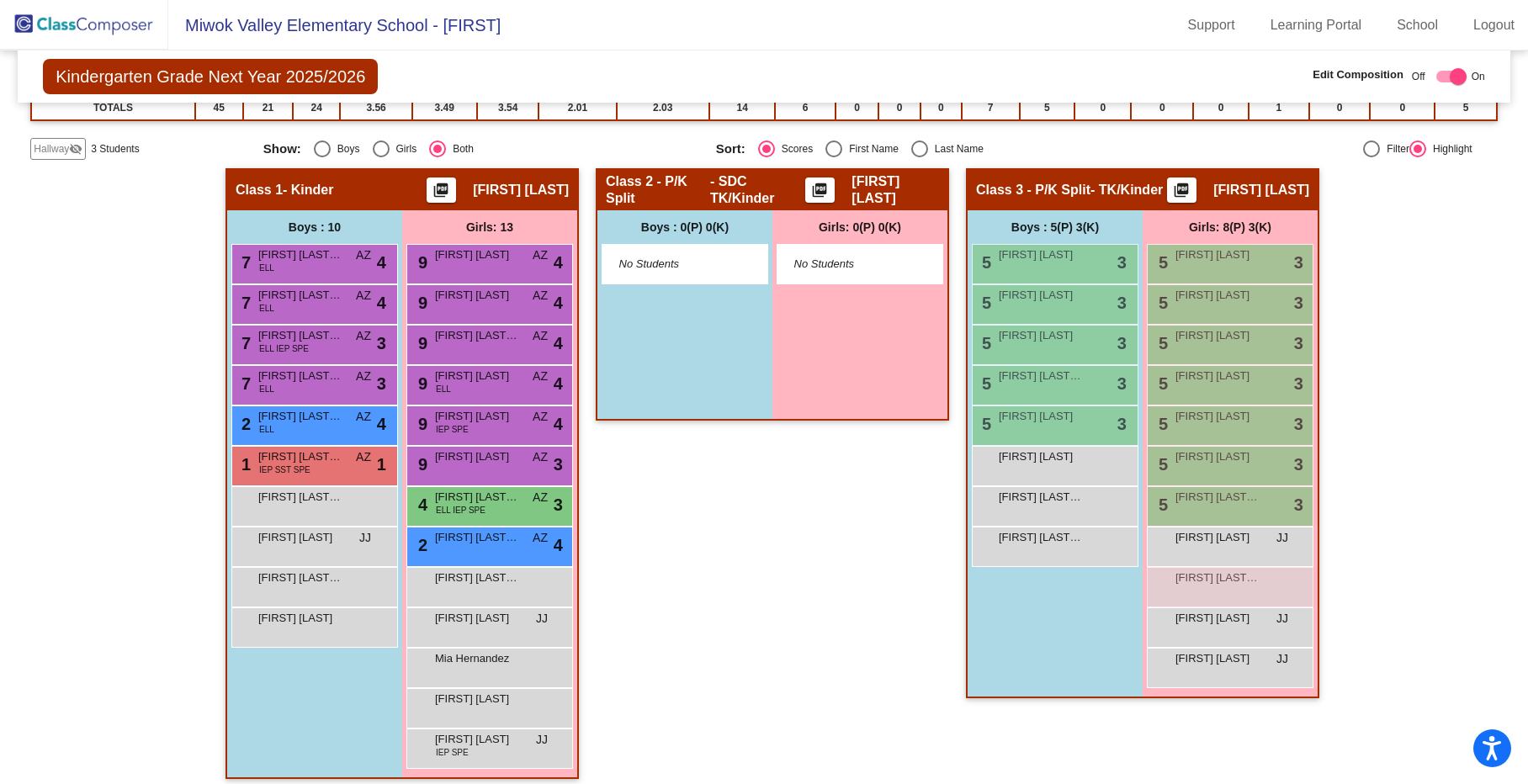 scroll, scrollTop: 287, scrollLeft: 0, axis: vertical 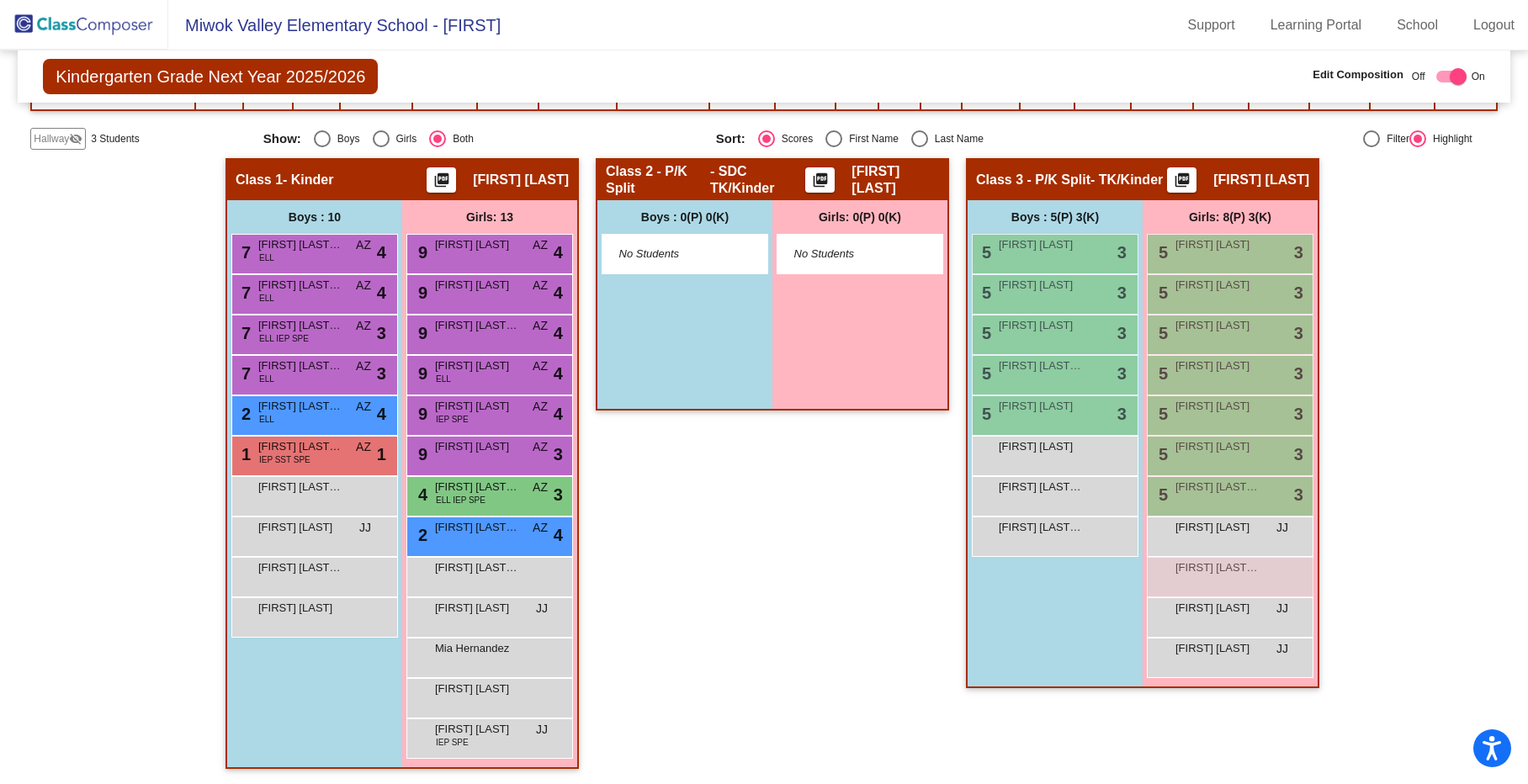 click on "Hallway   - Hallway Class  picture_as_pdf  Add Student  First Name Last Name Student Id  (Recommended)   Boy   Girl   Non Binary Add Close  Boys : 3  Carson Louis lock do_not_disturb_alt Christopher Yoc Gramajo lock do_not_disturb_alt Leonardo Hidalgo Guerrero lock do_not_disturb_alt Girls: 0   No Students   Class 1   - Kinder  picture_as_pdf Olivia Stewart  Add Student  First Name Last Name Student Id  (Recommended)   Boy   Girl   Non Binary Add Close  Boys : 10  7 Mikkel Calderon Enriquez ELL AZ lock do_not_disturb_alt 4 7 Kaeff Ordonez Cruz ELL AZ lock do_not_disturb_alt 4 7 Mynor Escobar Lopez ELL IEP SPE AZ lock do_not_disturb_alt 3 7 Jaime Molina Olmedo ELL AZ lock do_not_disturb_alt 3 2 Juan Macias Mendoza ELL AZ lock do_not_disturb_alt 4 1 Eliel Chavez Lopez IEP SST SPE AZ lock do_not_disturb_alt 1 Dawson Wesley Cummings lock do_not_disturb_alt Ivan Velez JJ lock do_not_disturb_alt Miguel Garcia Gonzalez lock do_not_disturb_alt Santiago Vaca lock do_not_disturb_alt Girls: 13 9 Lilith Burum AZ 4" 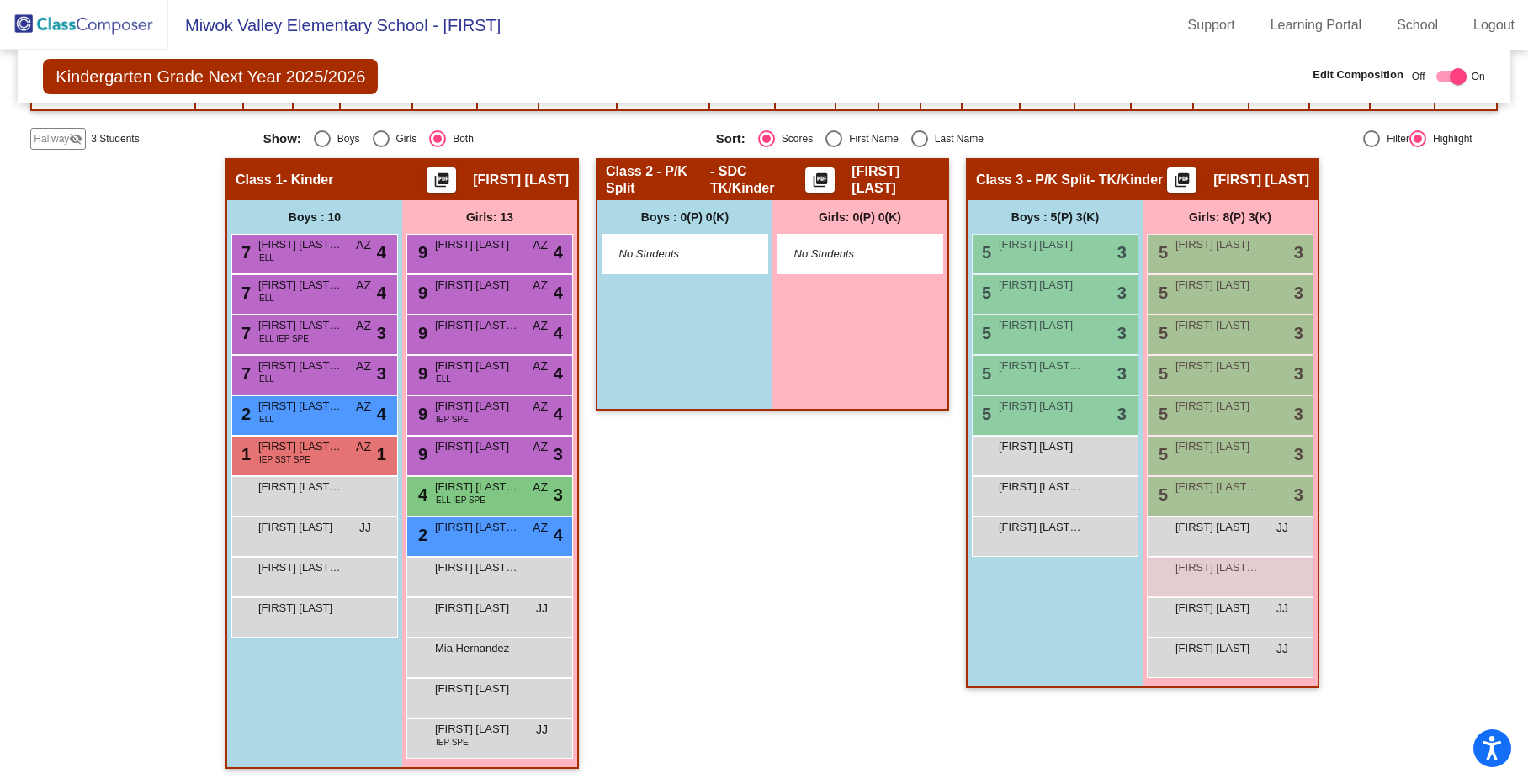 click on "Class 2 - P/K Split   - SDC TK/Kinder  picture_as_pdf Jessica Joerger  Add Student  First Name Last Name Student Id  (Recommended)   Boy   Girl   Non Binary Grade    P   K Add Close  Boys : 0(P) 0(K)     No Students   Girls: 0(P) 0(K)    No Students" 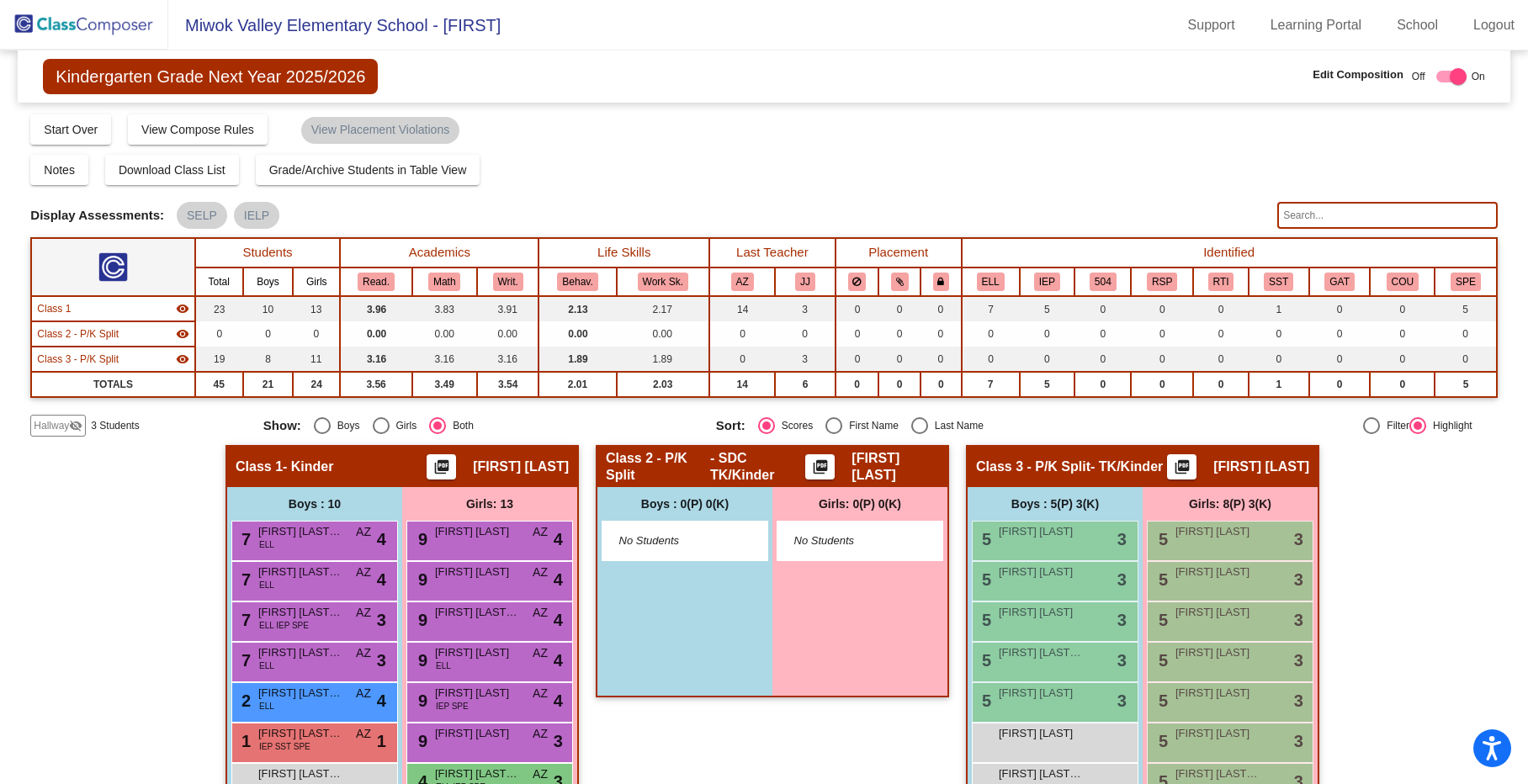 scroll, scrollTop: 287, scrollLeft: 0, axis: vertical 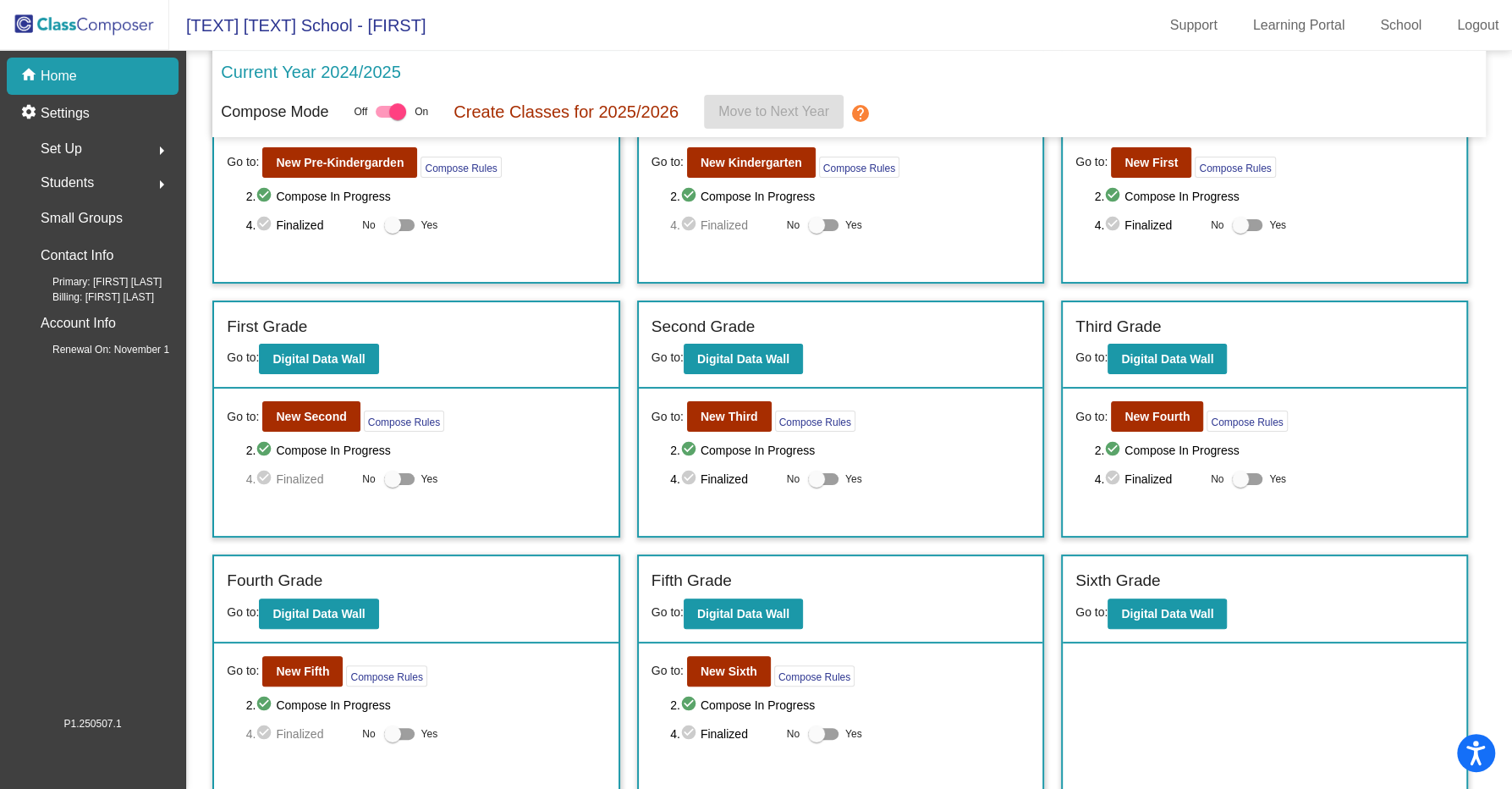 click on "Students" 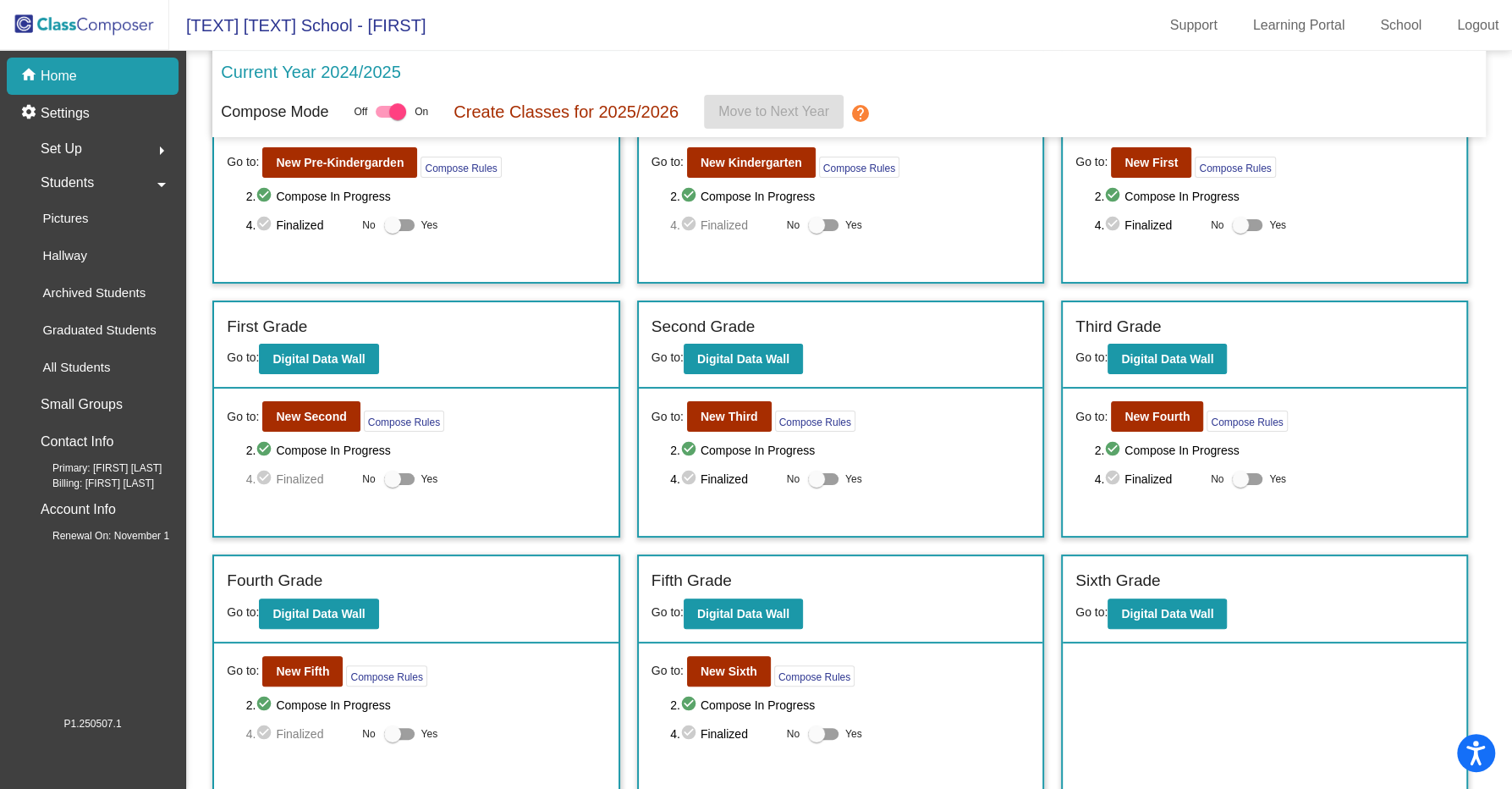 scroll, scrollTop: 0, scrollLeft: 0, axis: both 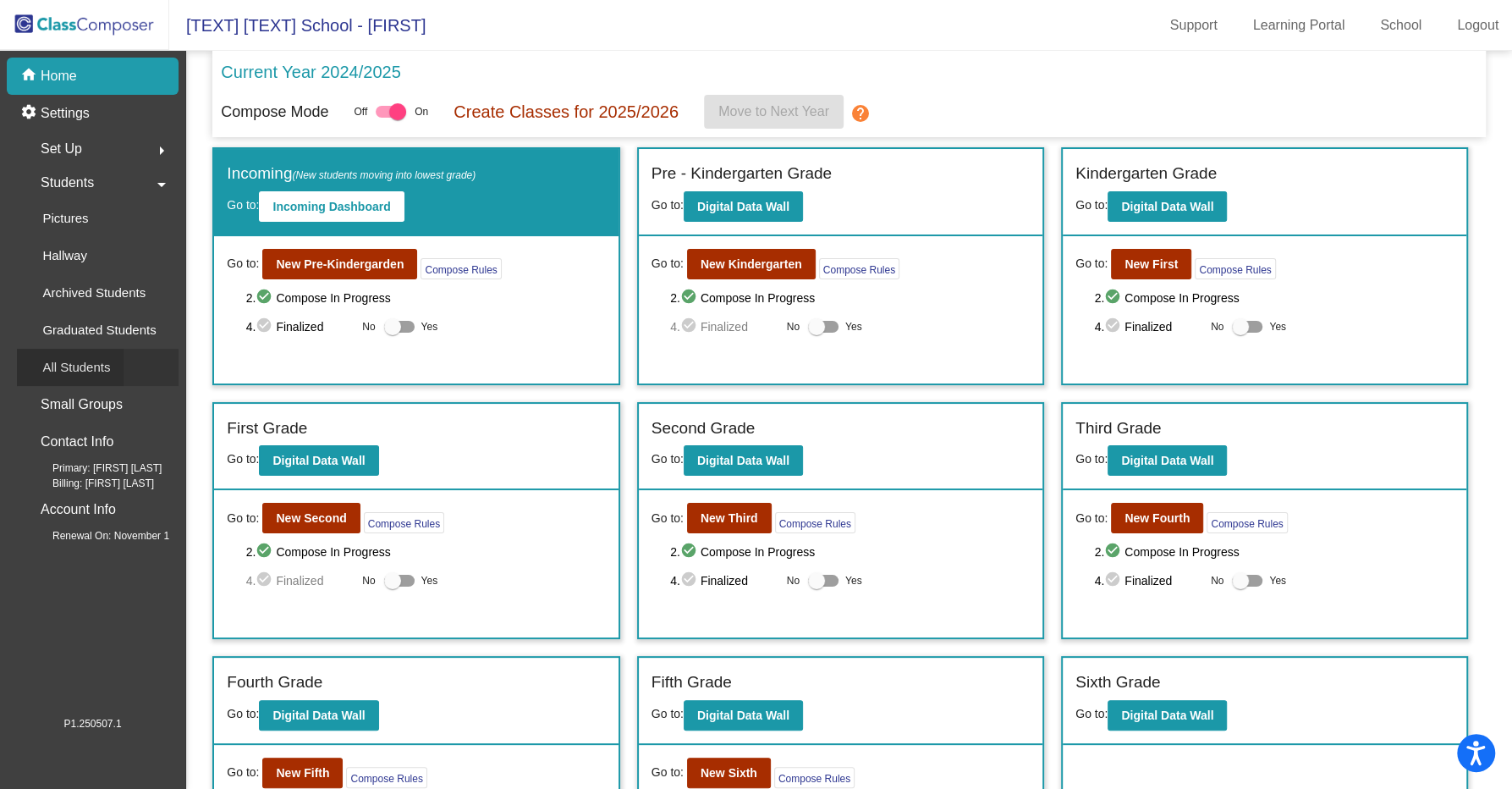 click on "All Students" 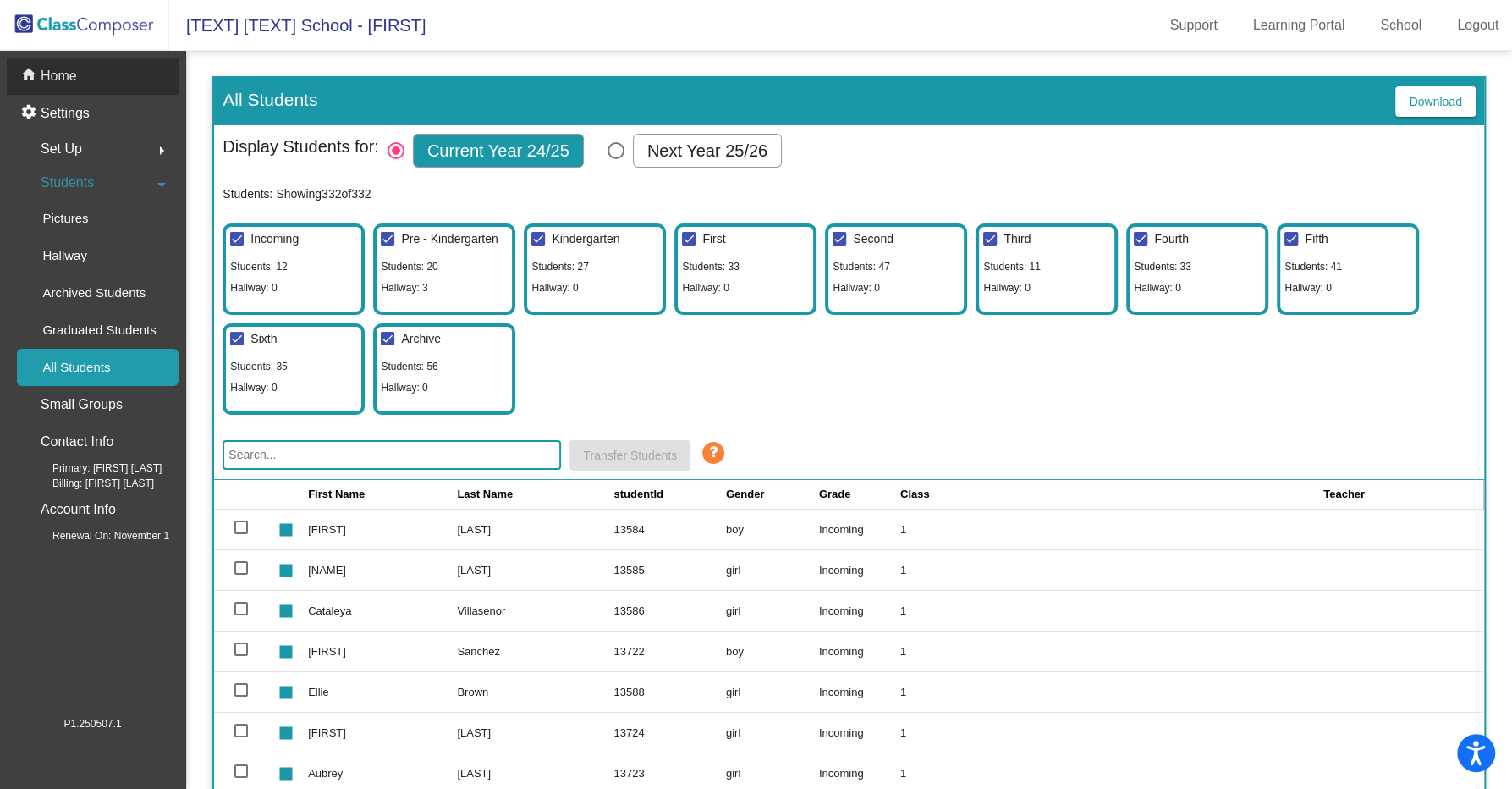 click on "home Home" 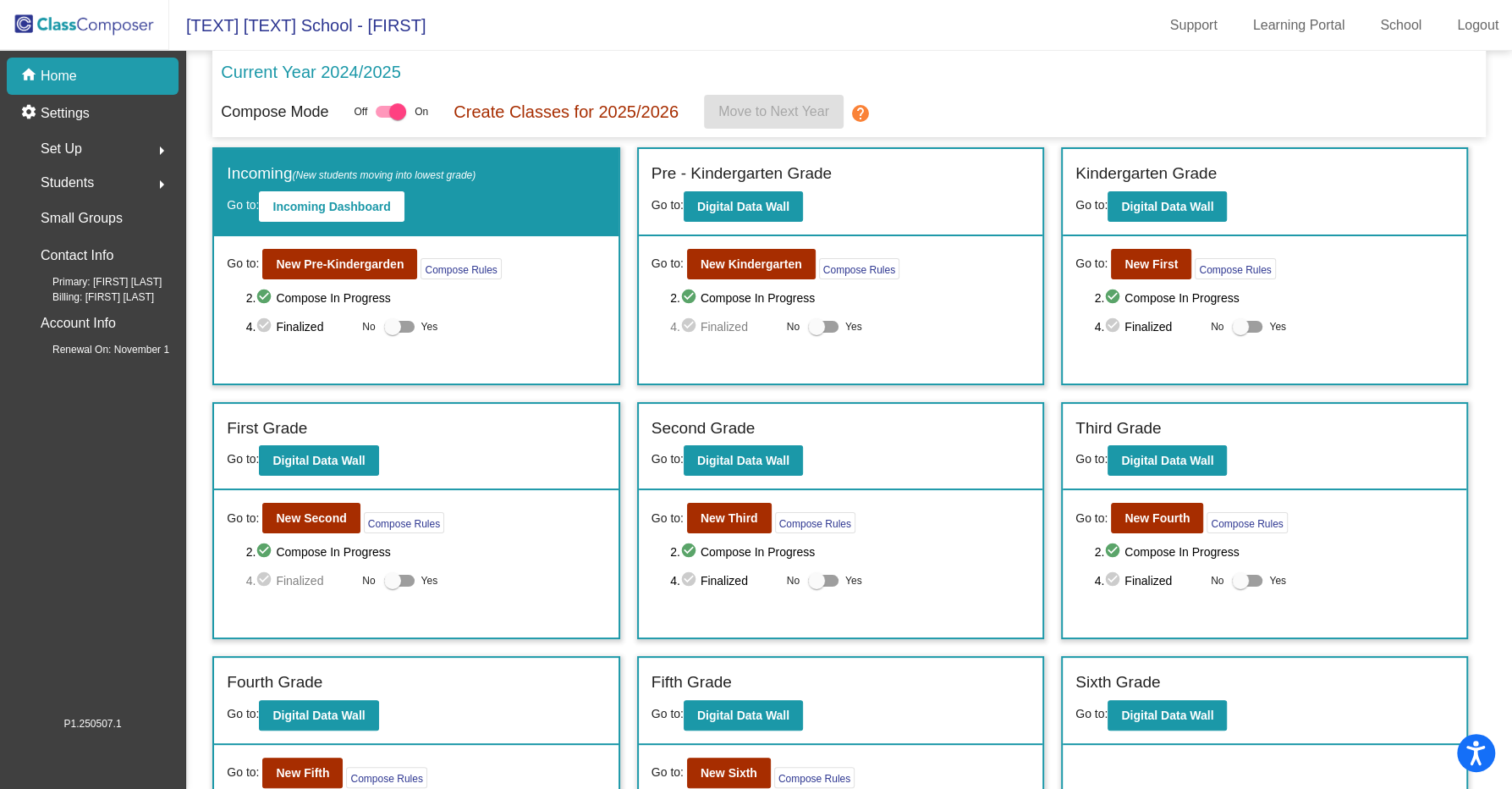 click on "Students  arrow_right" 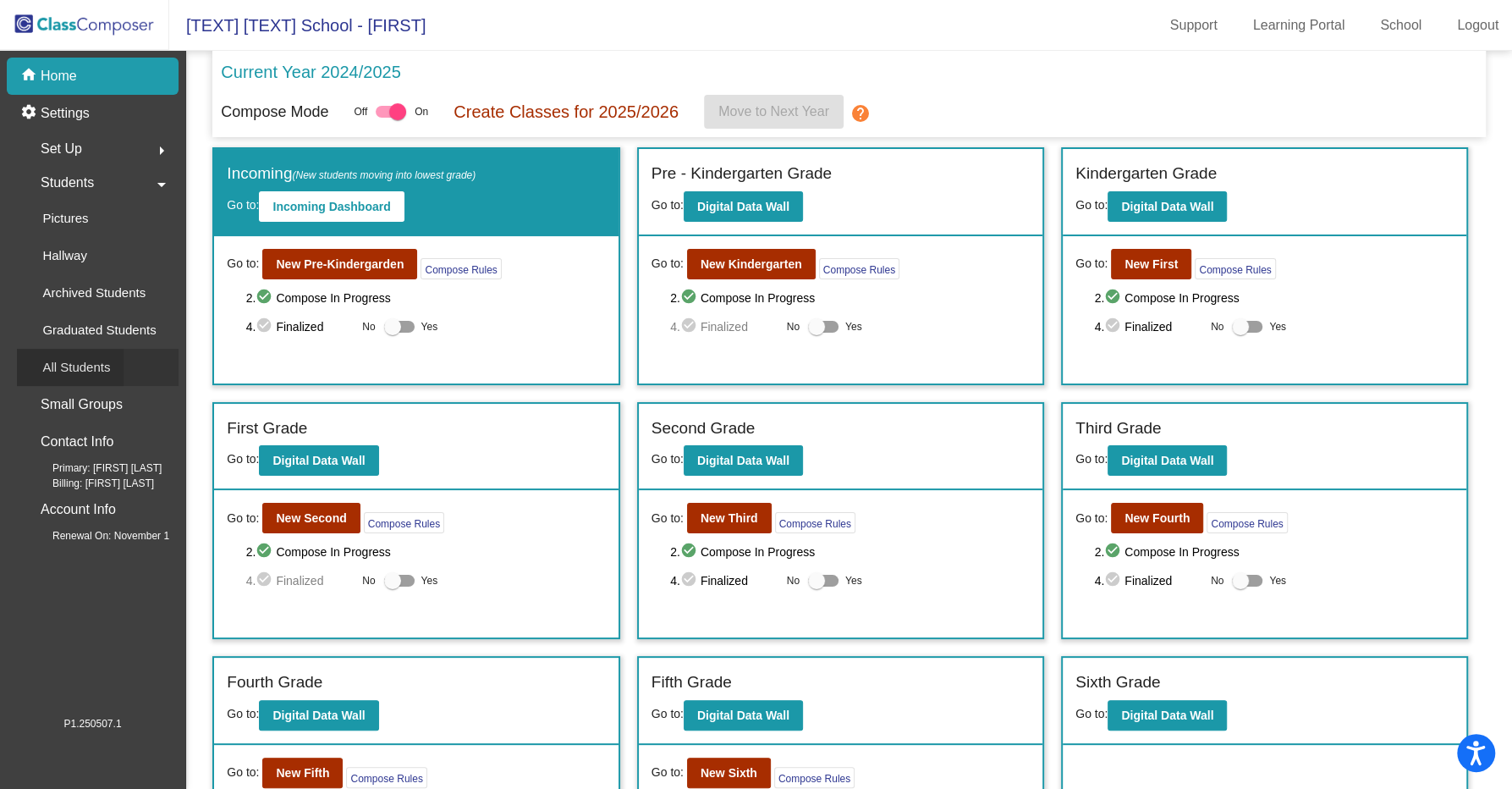 click on "All Students" 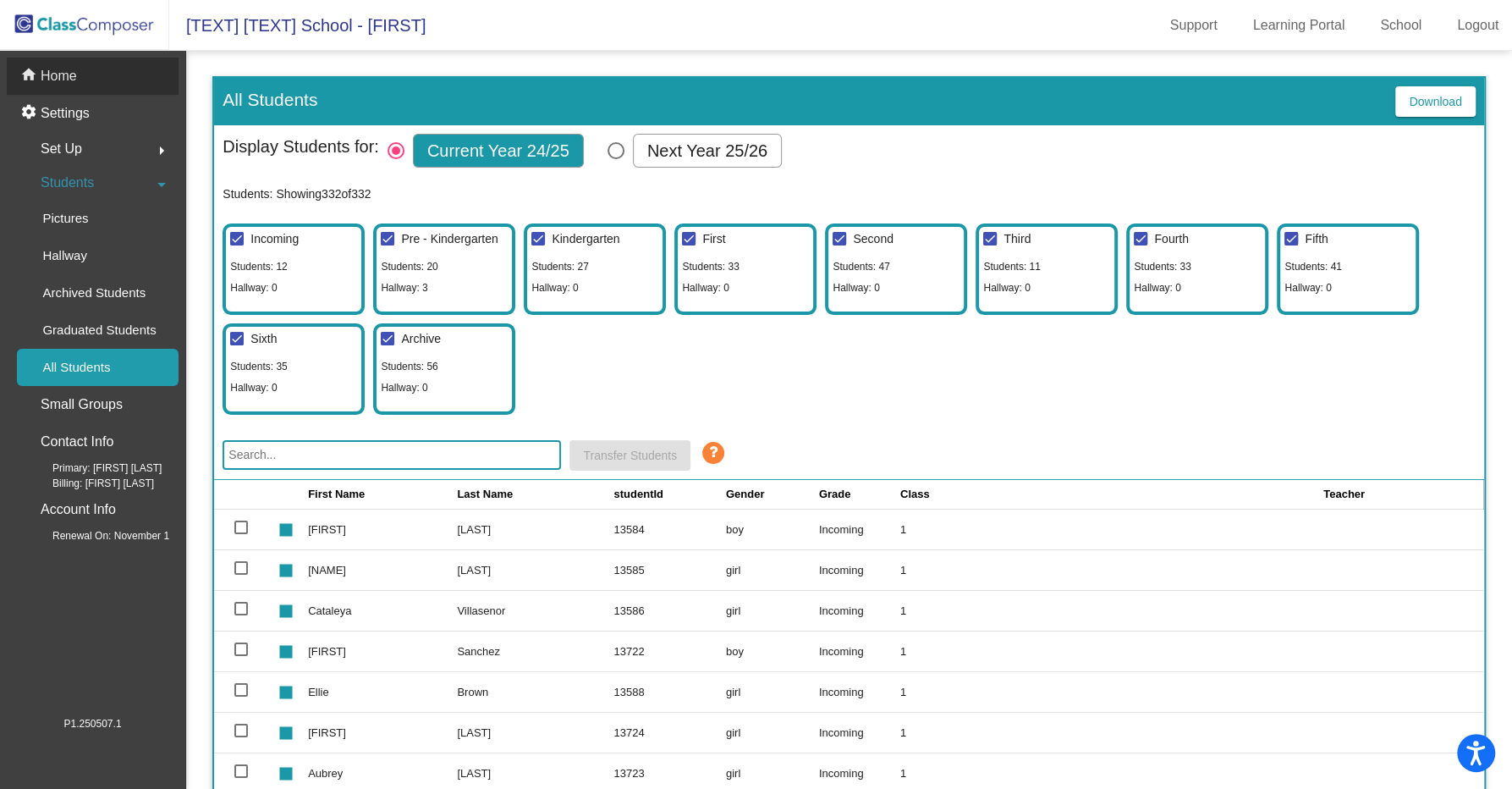 click on "Home" 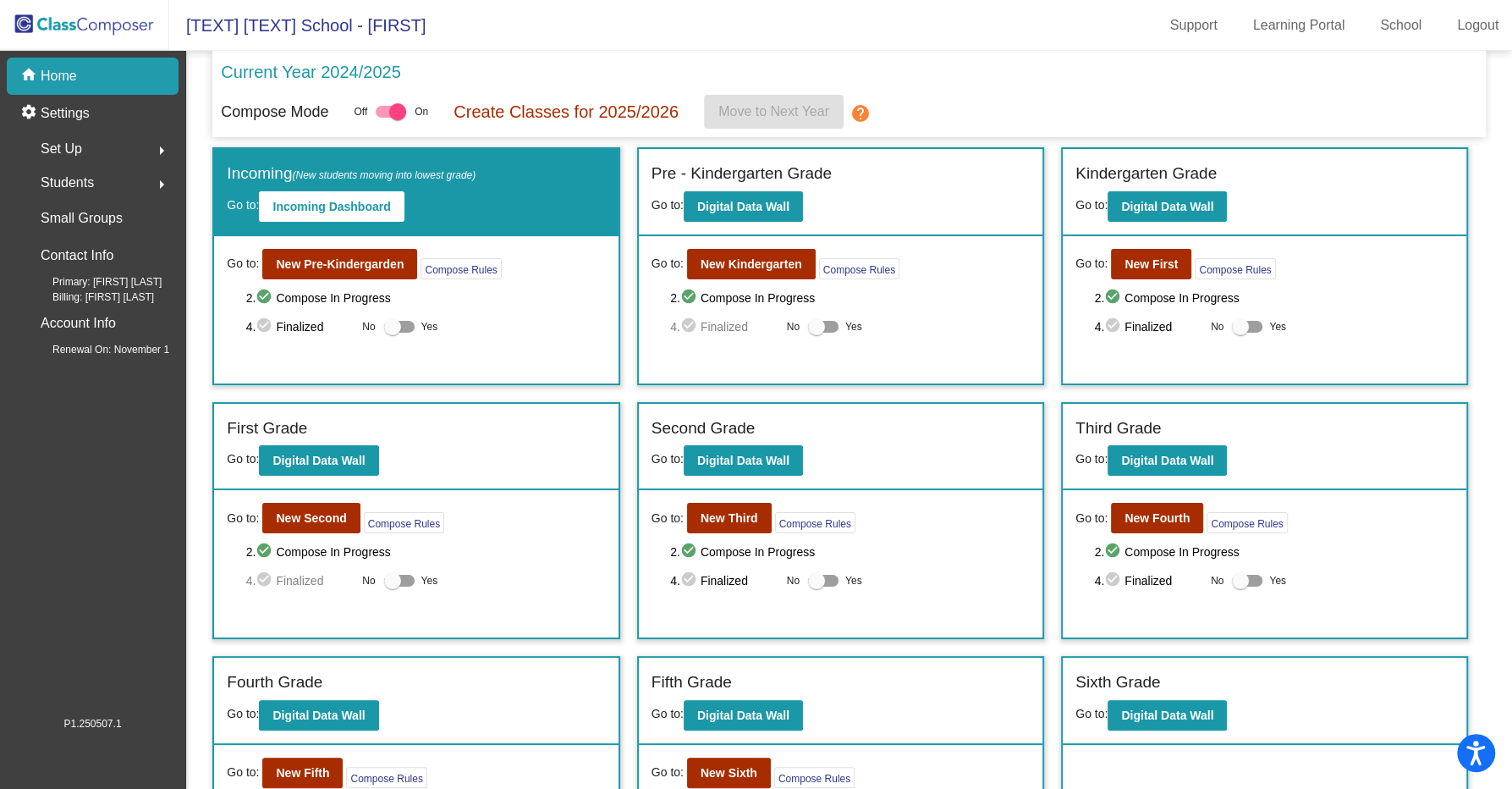 scroll, scrollTop: 102, scrollLeft: 0, axis: vertical 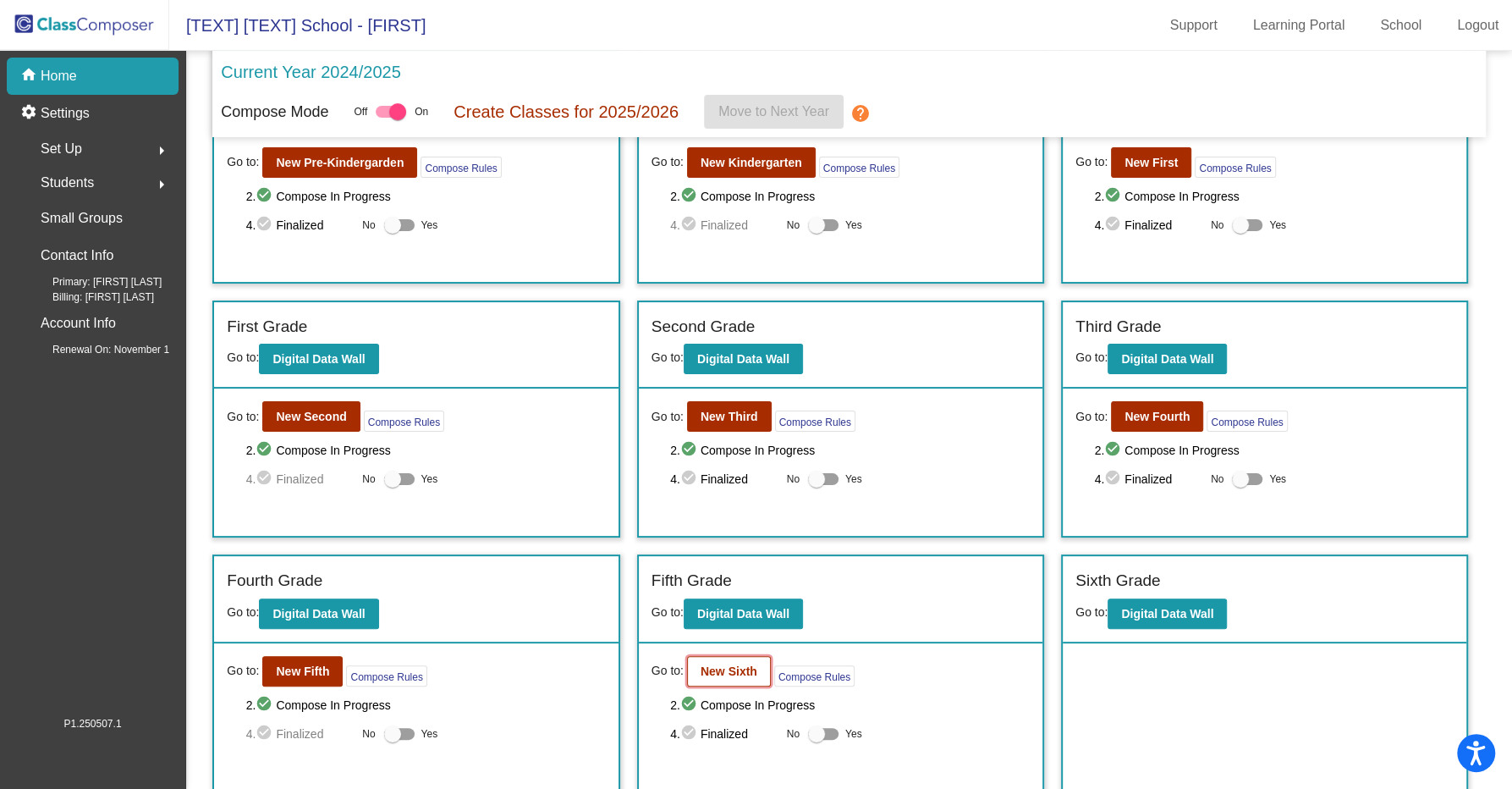 click on "New Sixth" 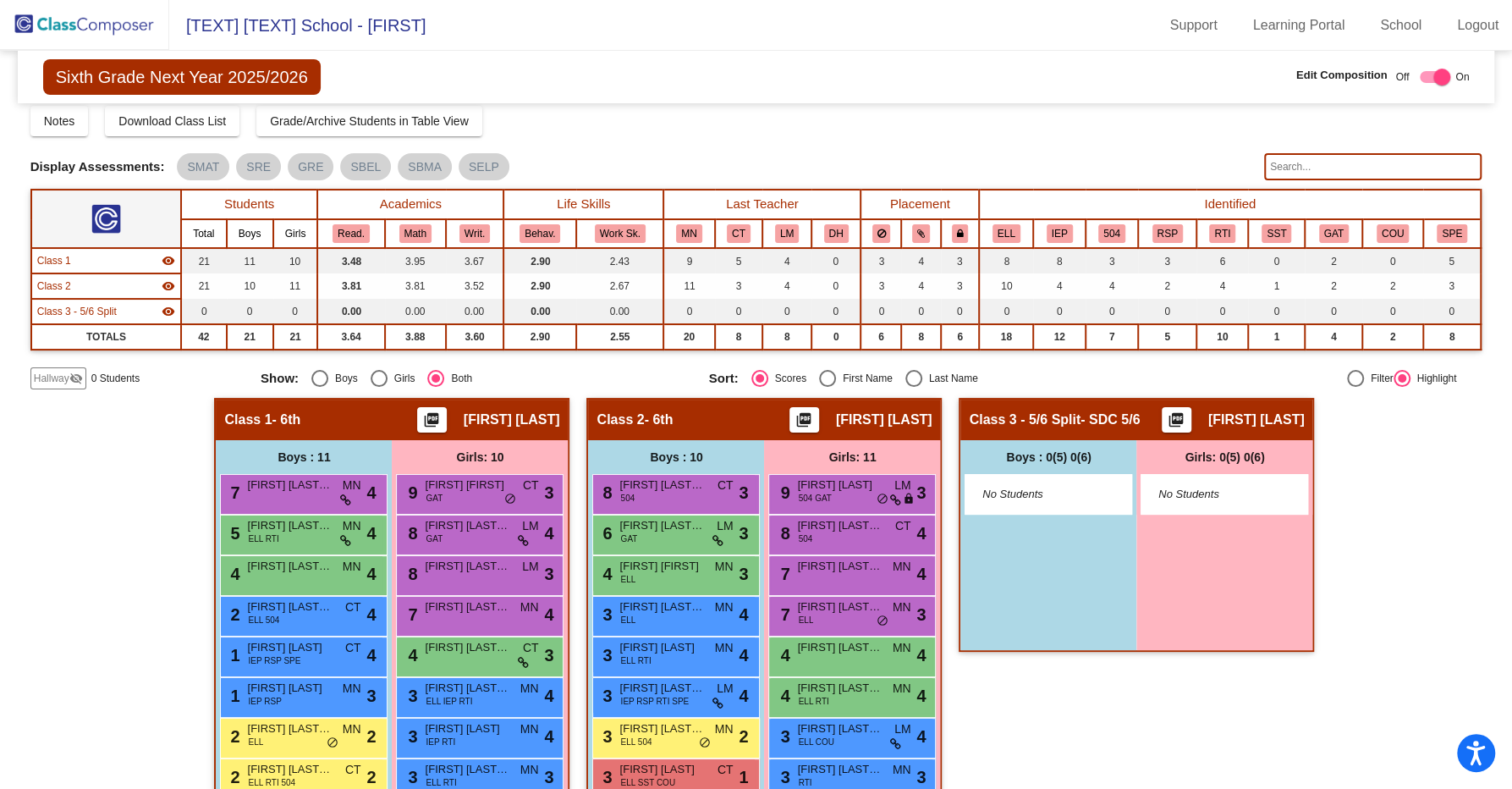 scroll, scrollTop: 0, scrollLeft: 0, axis: both 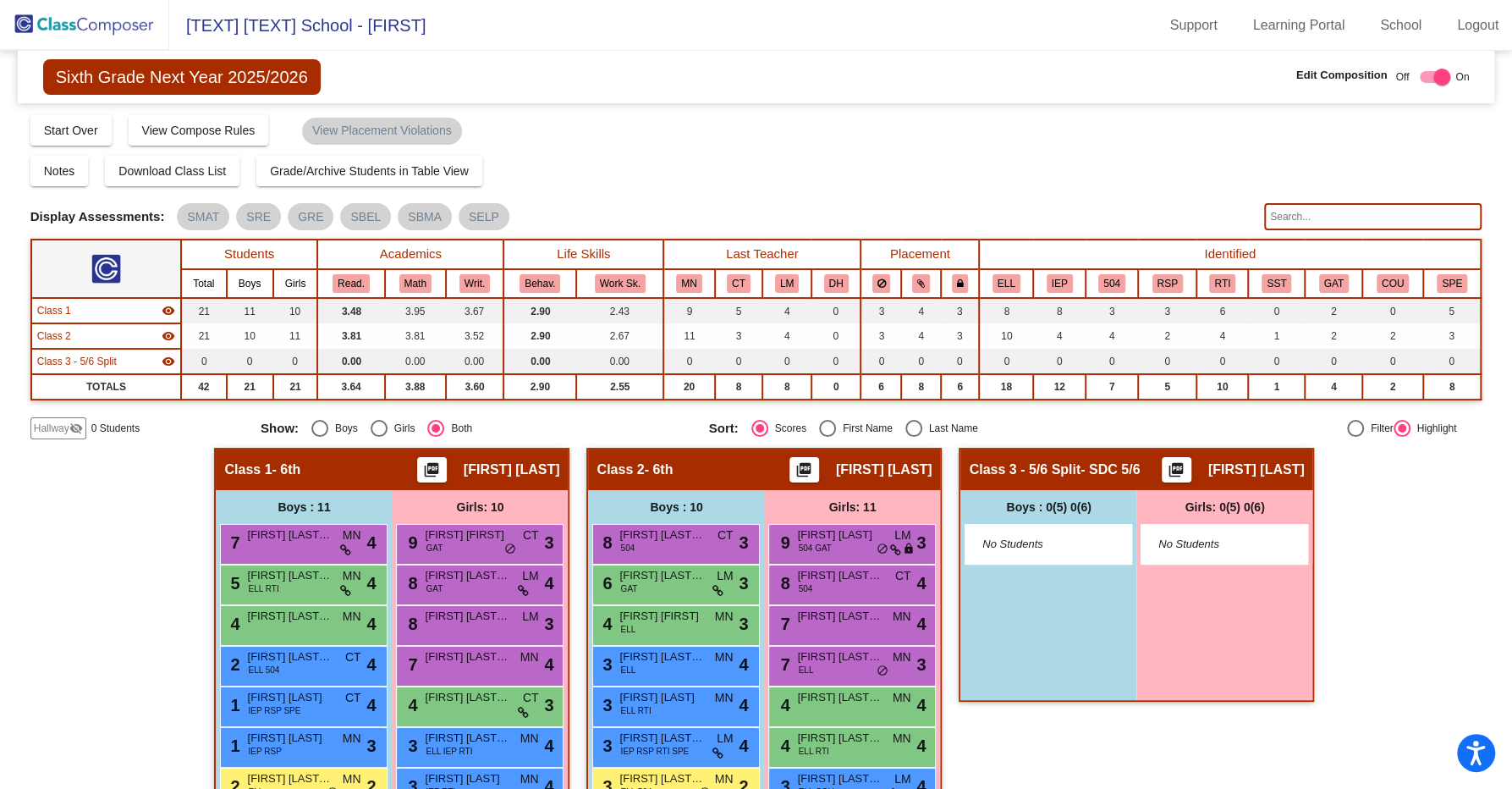 click 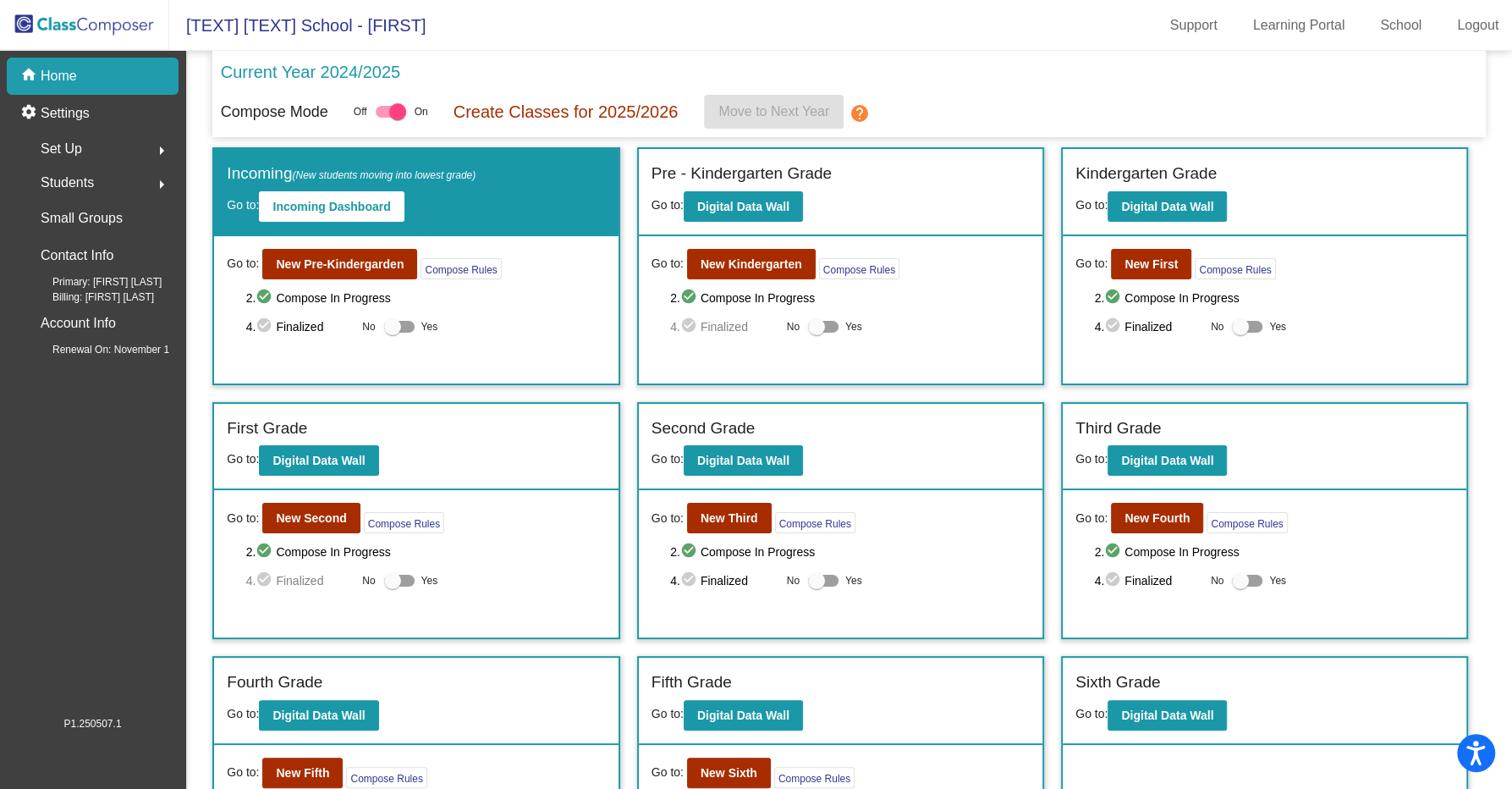 click on "arrow_right" 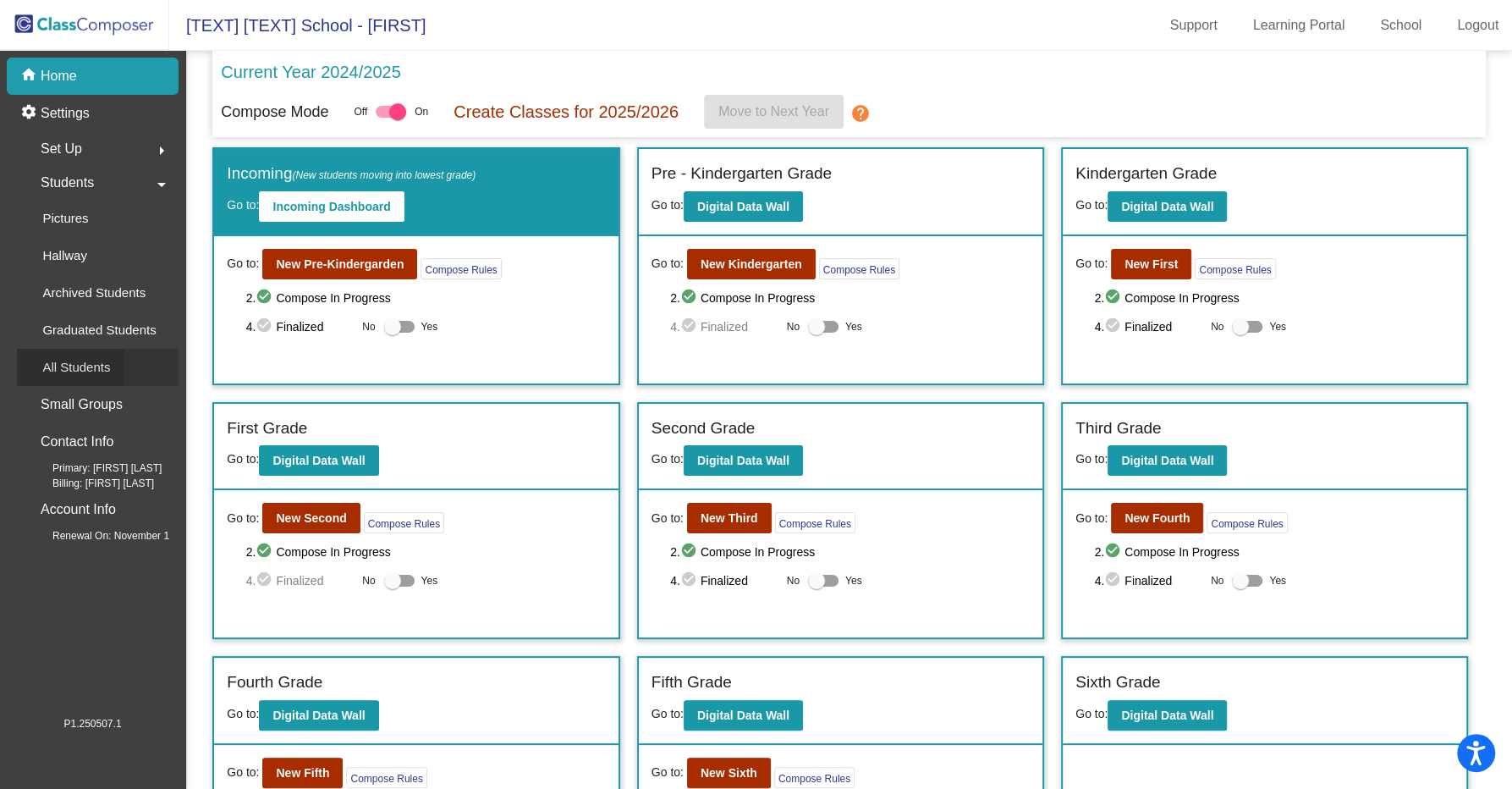 click on "All Students" 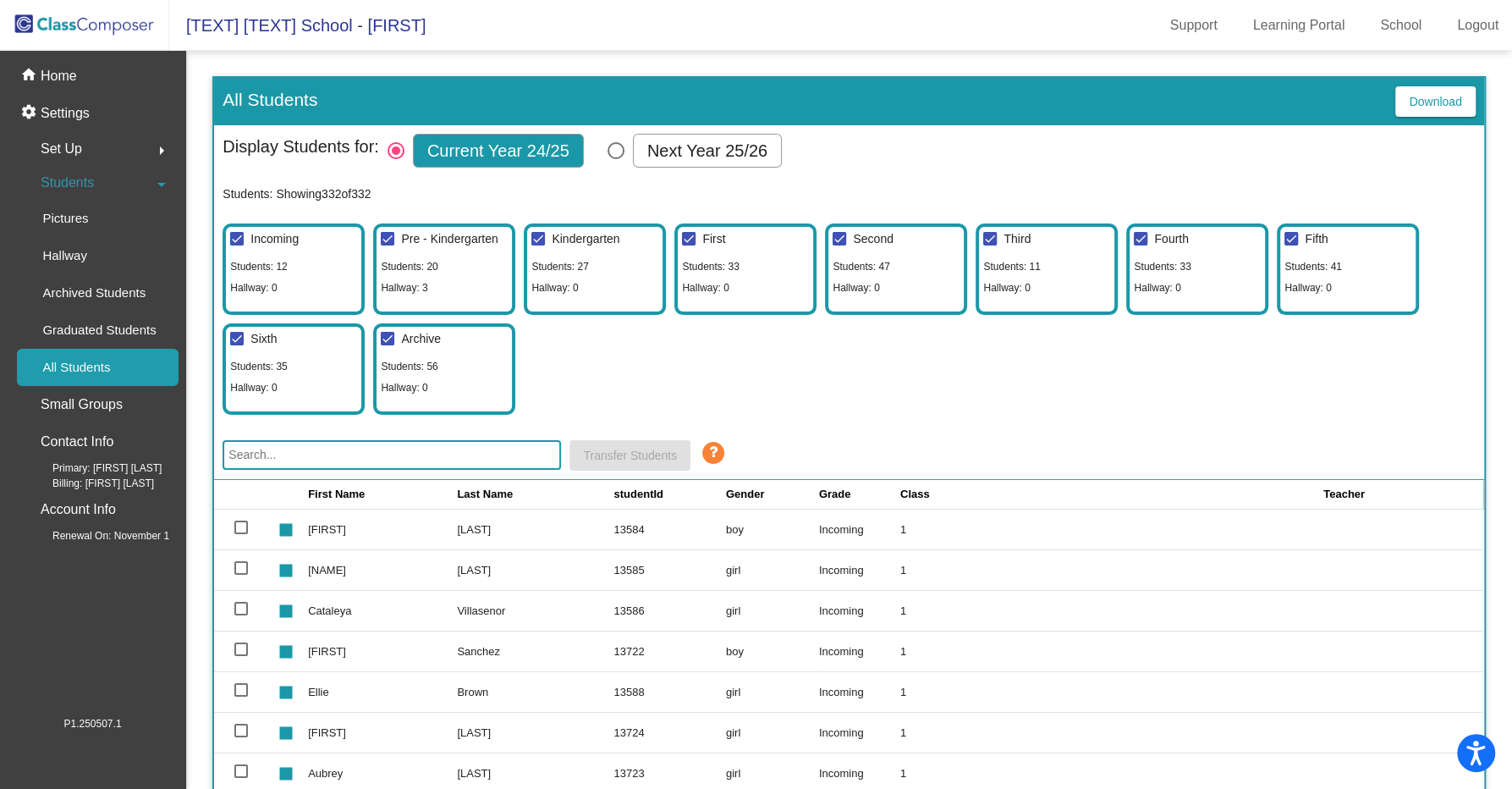 click at bounding box center (616, 151) 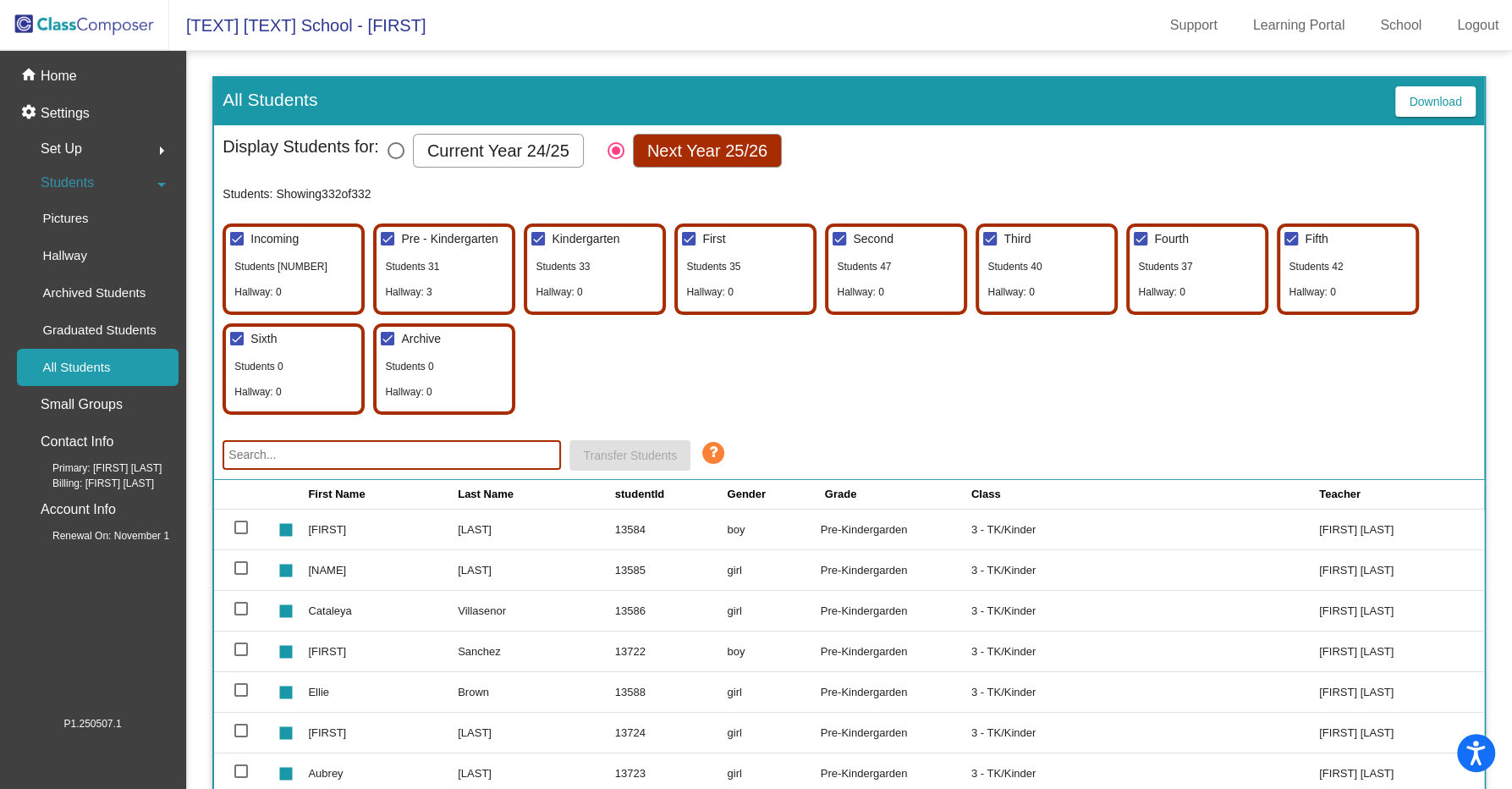 click on "Pre - Kindergarten  Students [NUMBER]  Hallway: [NUMBER]" 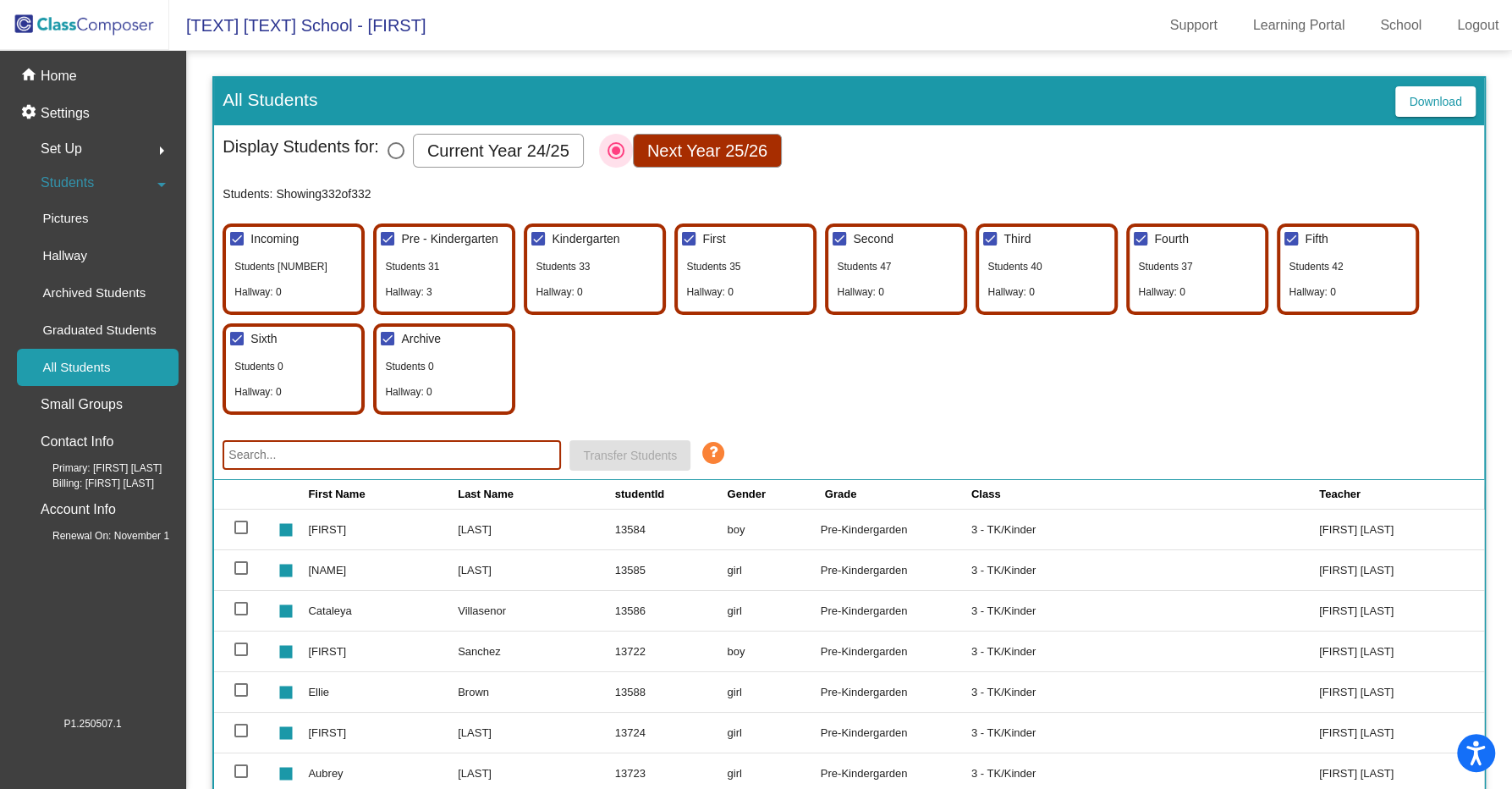 click at bounding box center (616, 151) 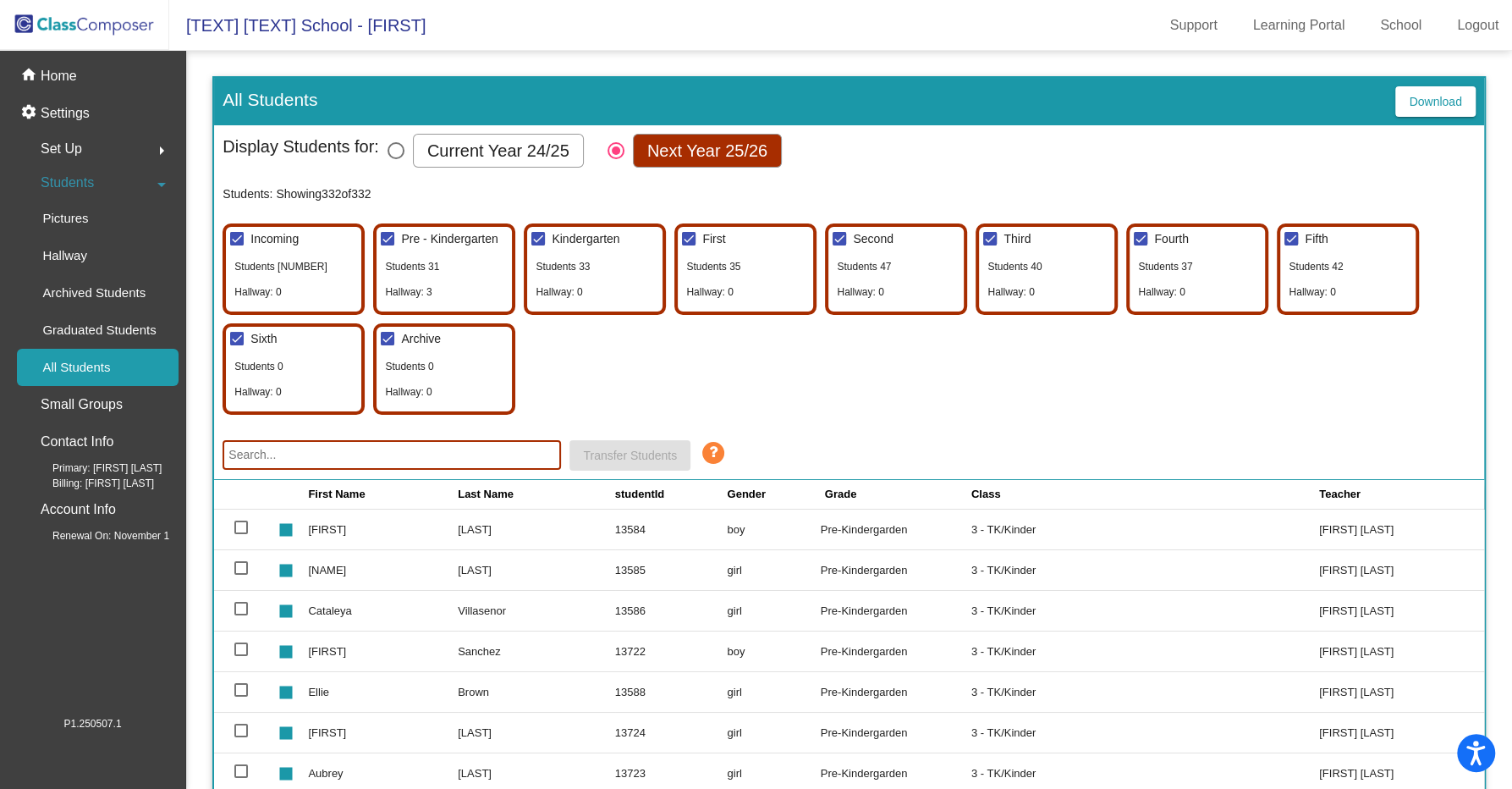click 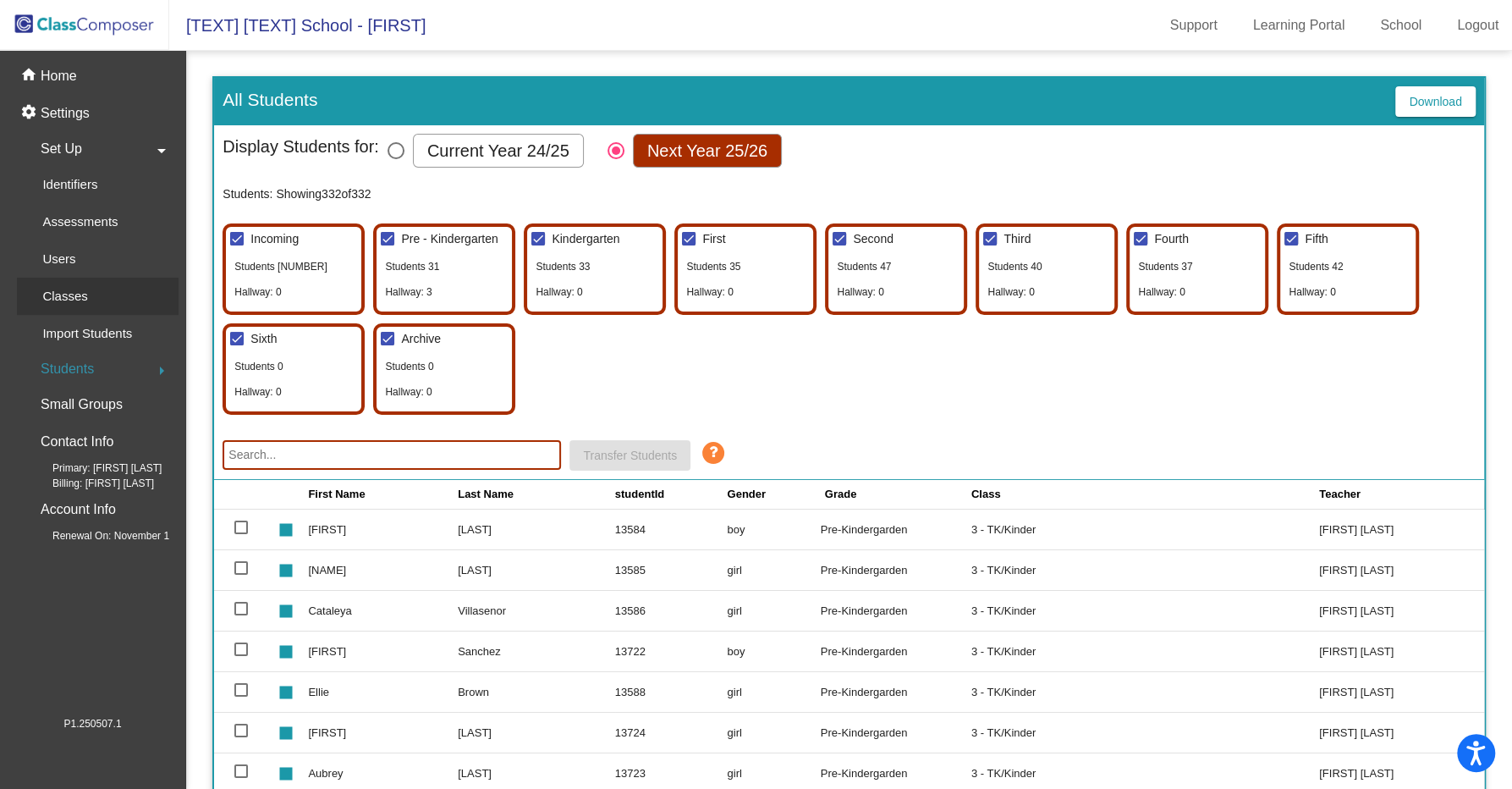 click on "Classes" 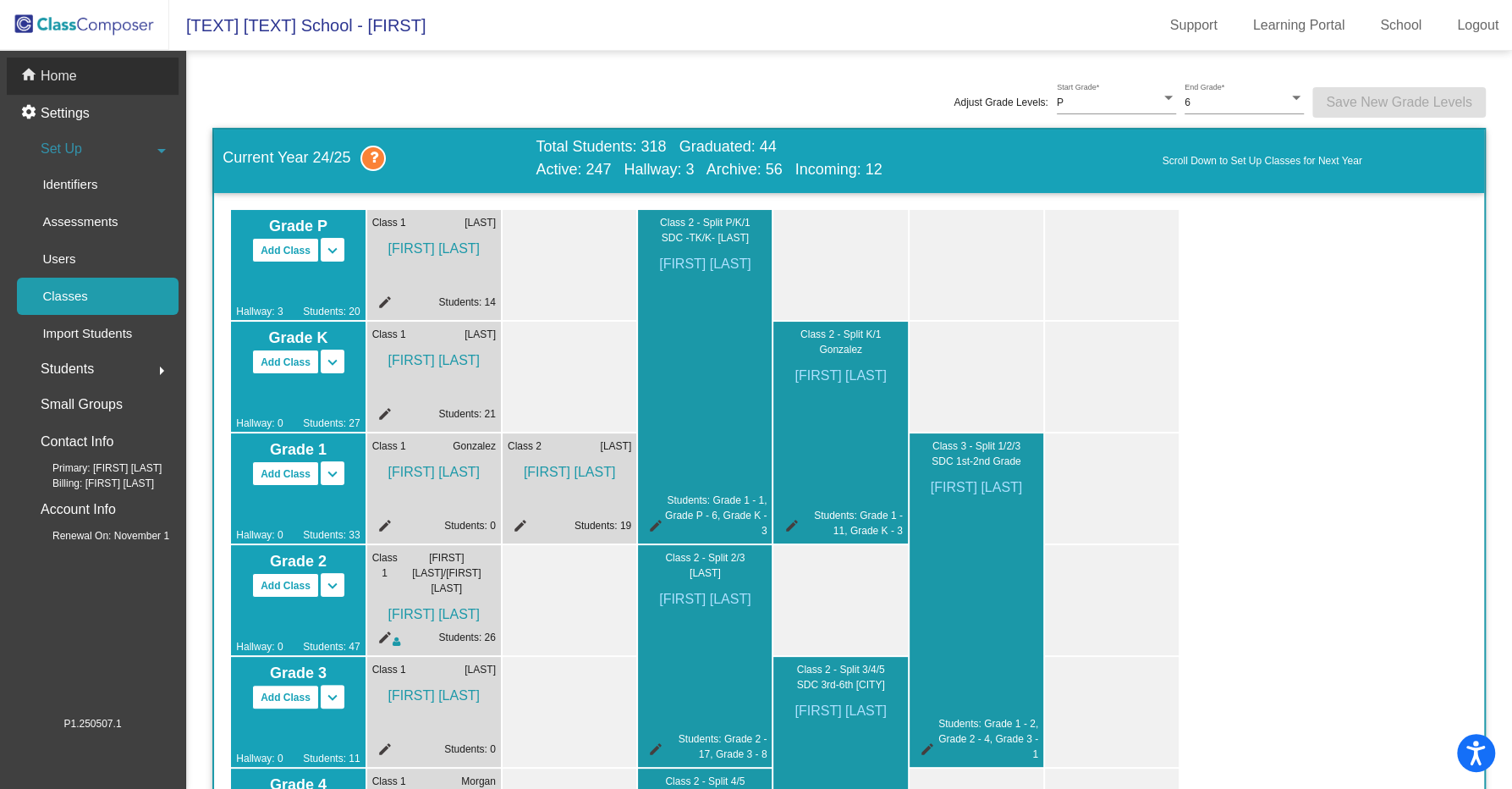 click on "home Home" 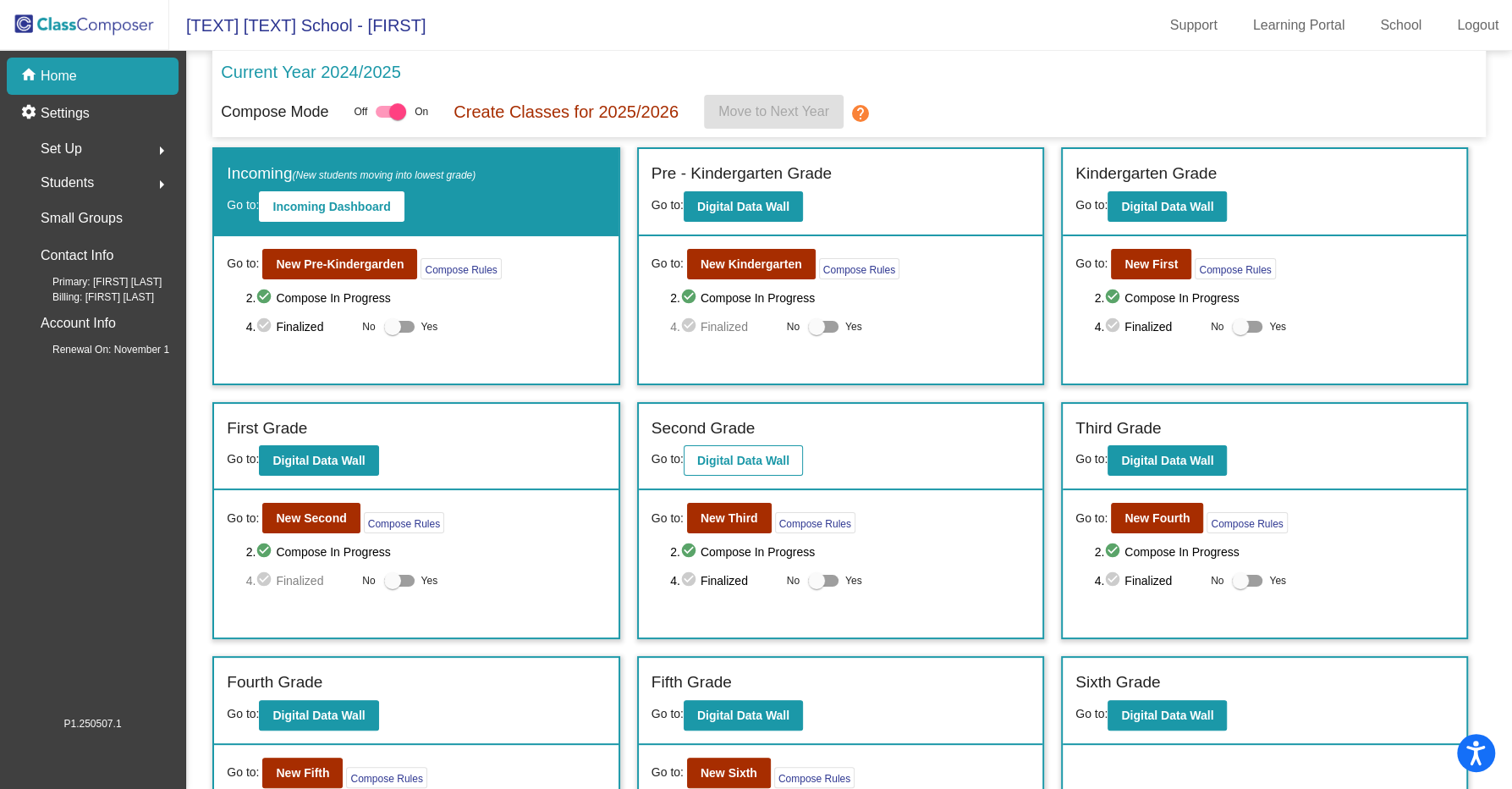 scroll, scrollTop: 102, scrollLeft: 0, axis: vertical 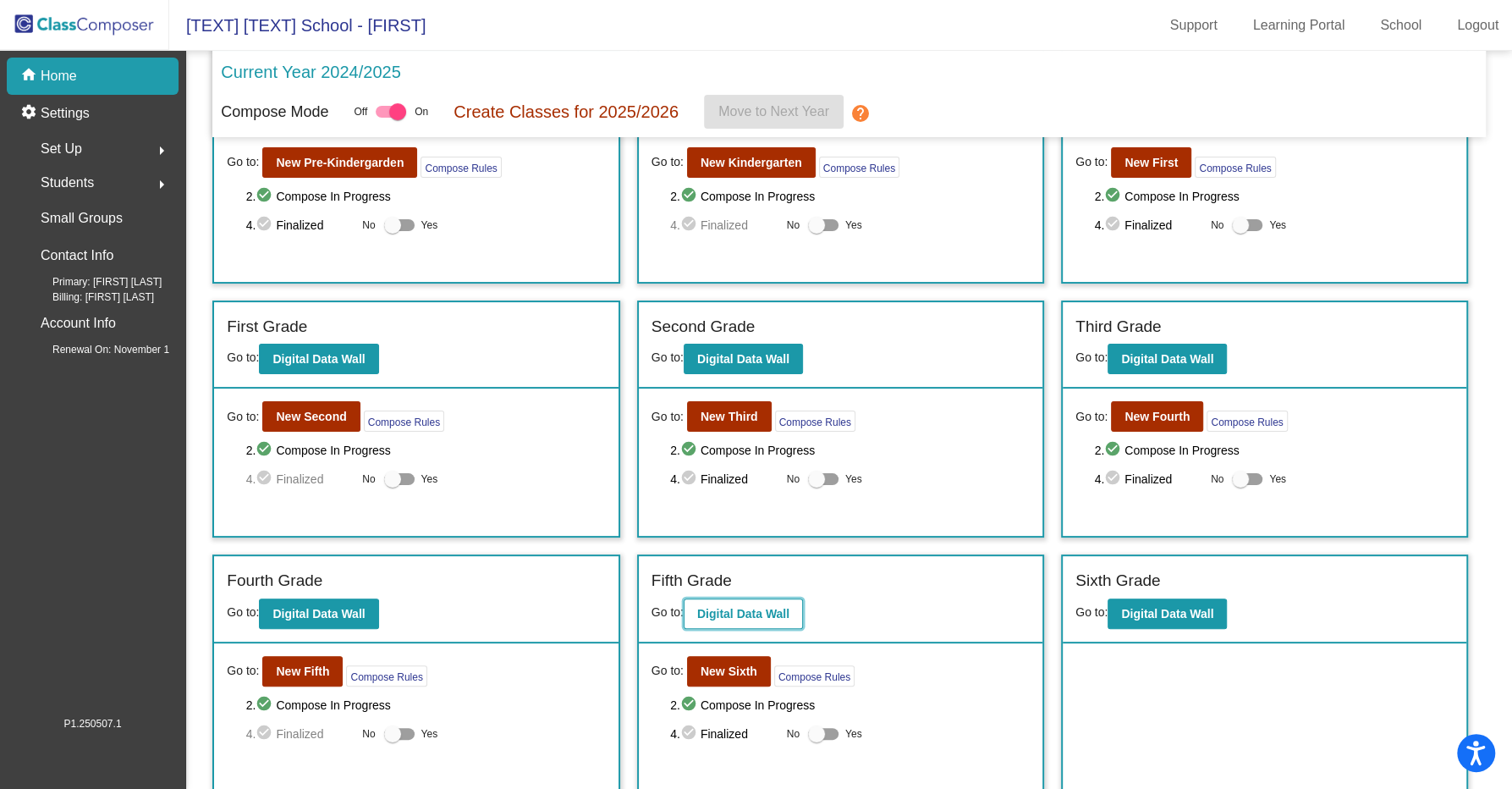 click on "Digital Data Wall" 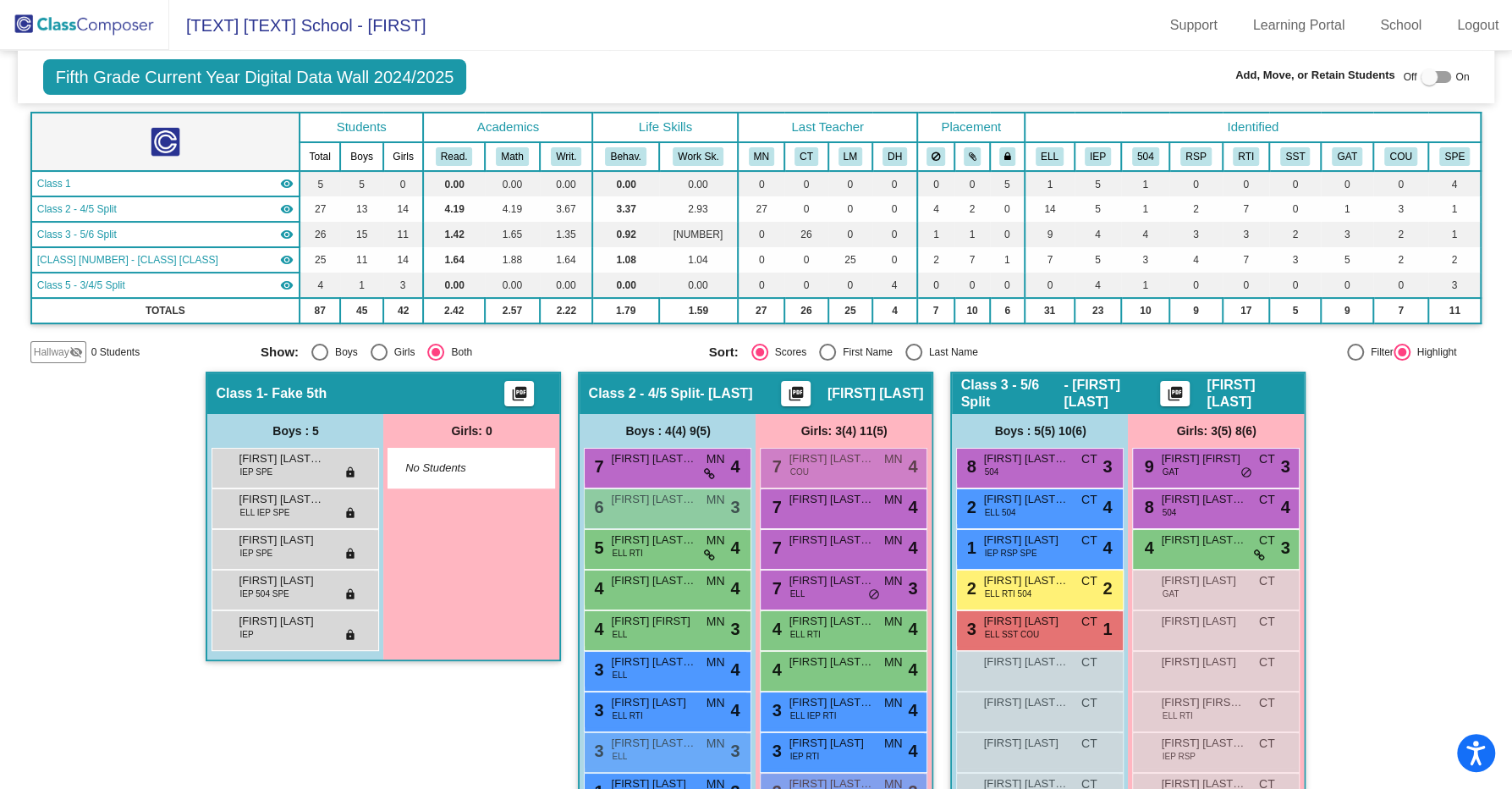 scroll, scrollTop: 137, scrollLeft: 0, axis: vertical 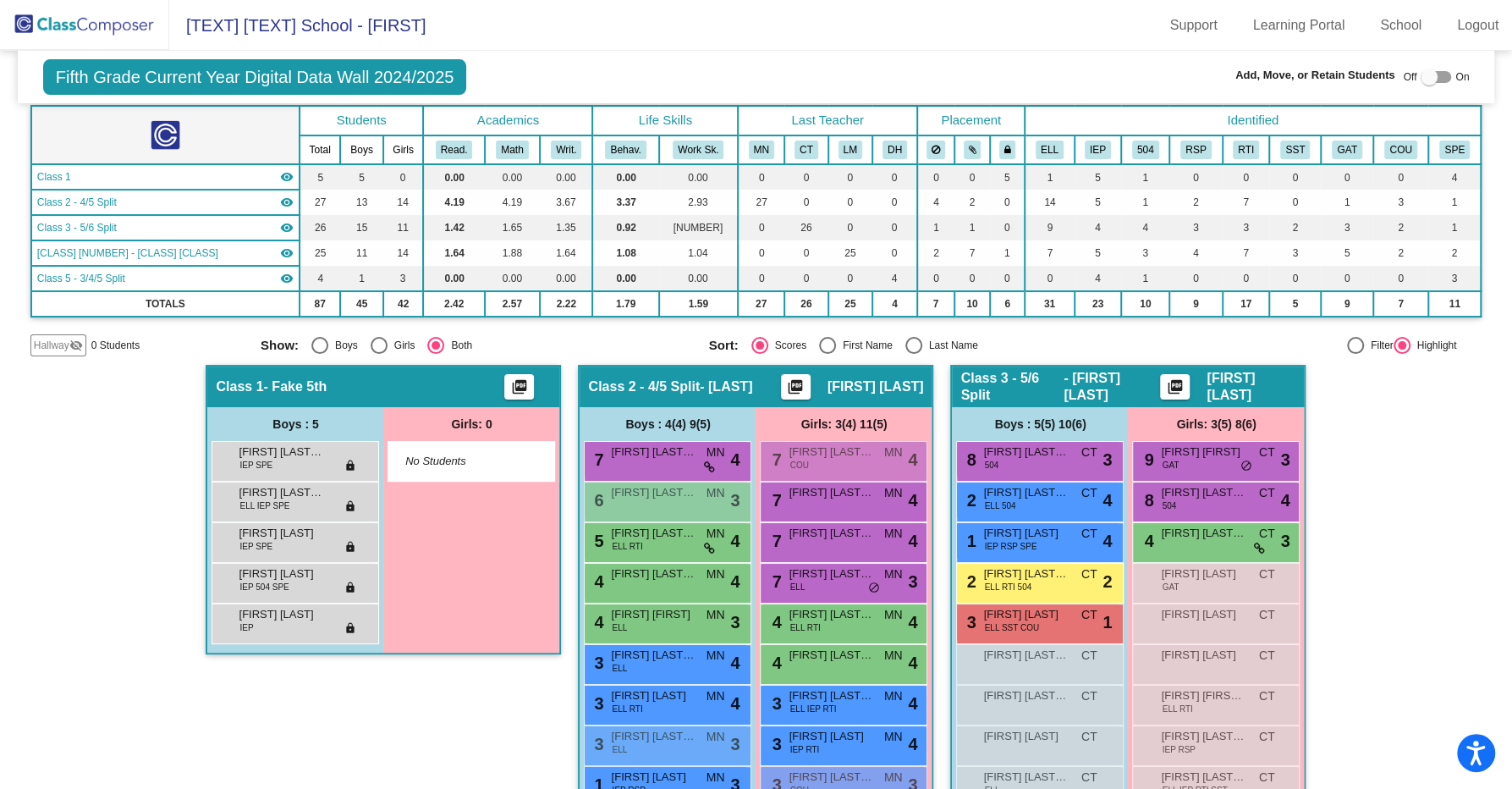click 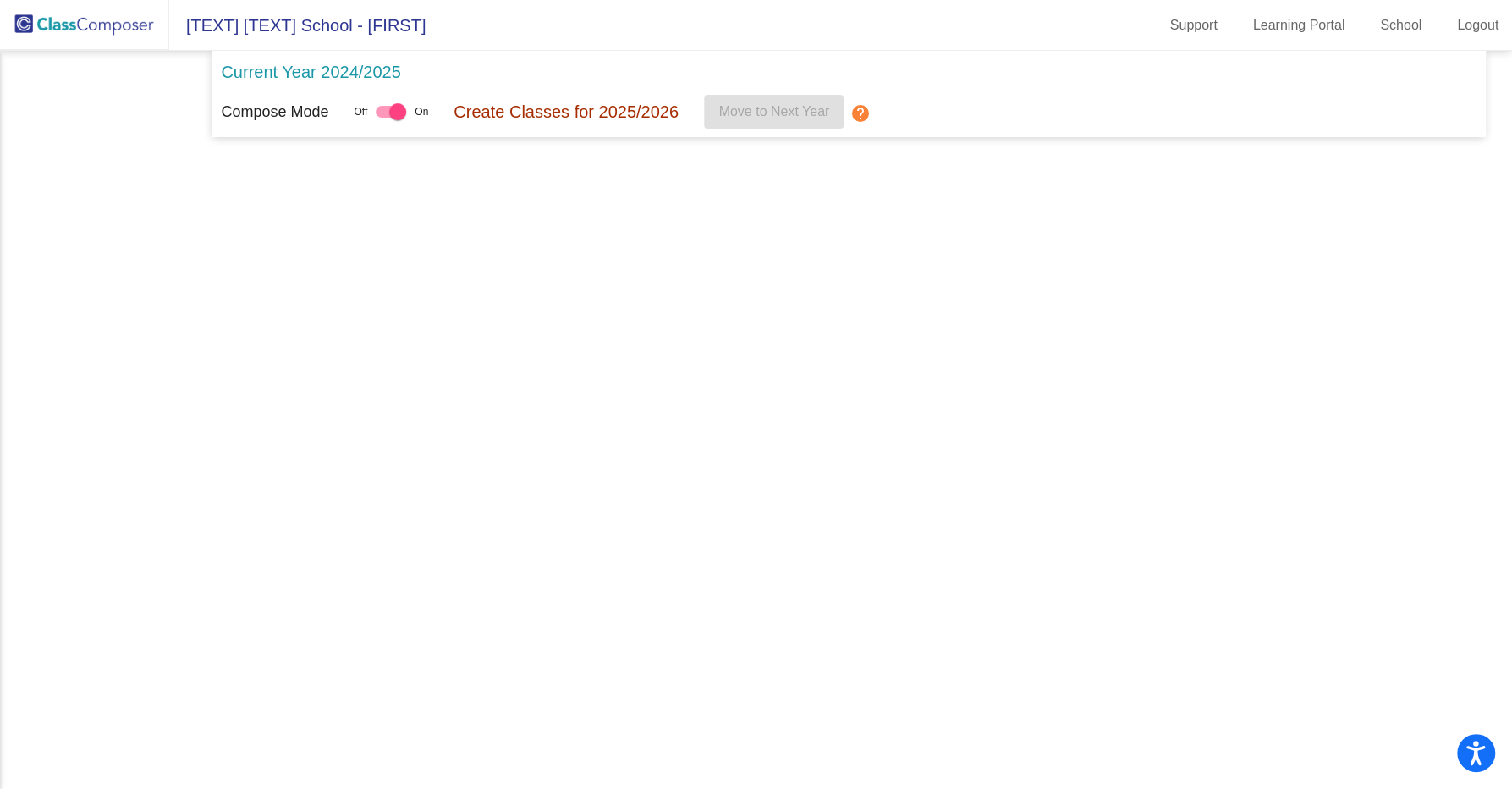 scroll, scrollTop: 0, scrollLeft: 0, axis: both 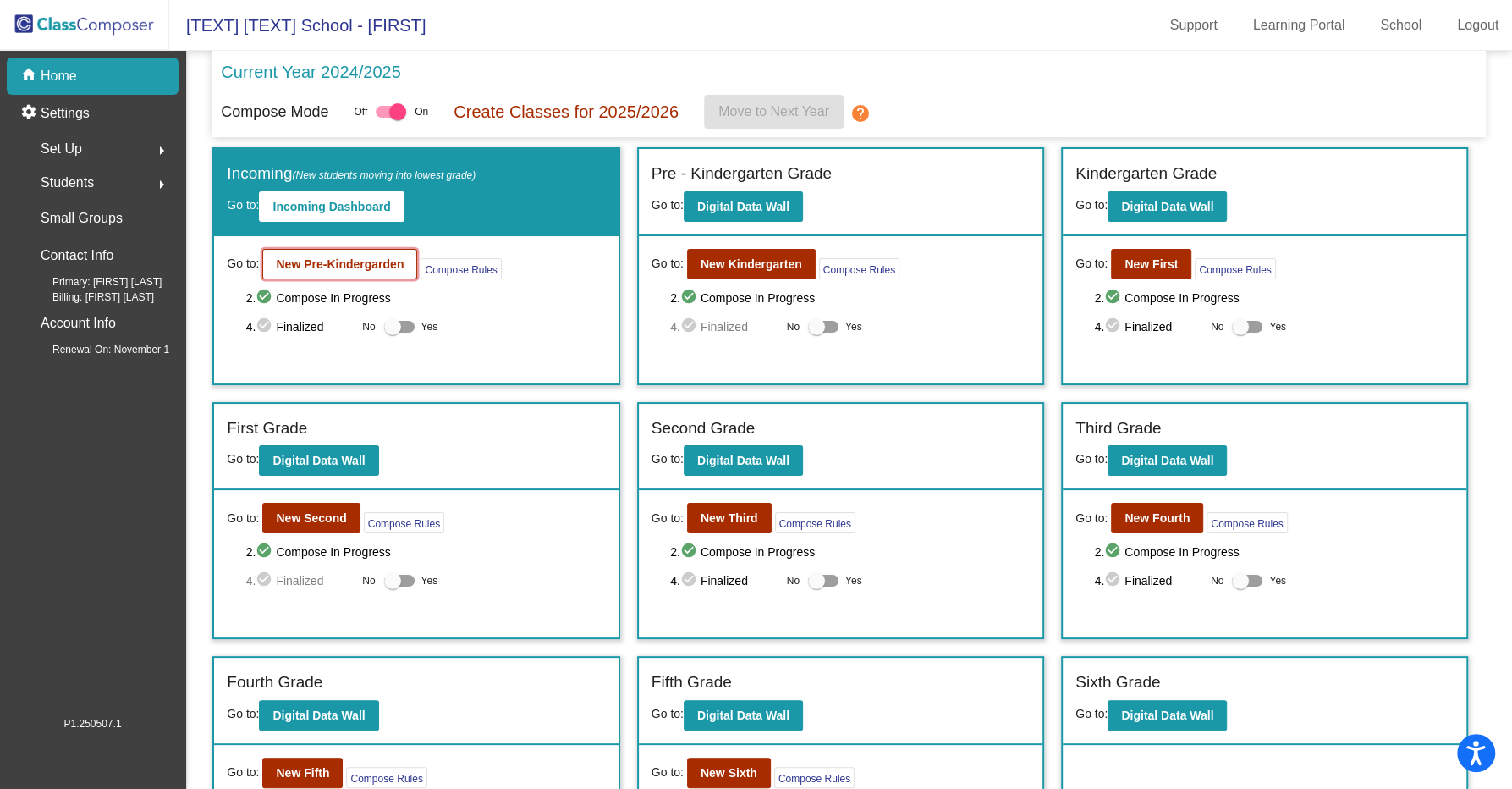 click on "New Pre-Kindergarden" 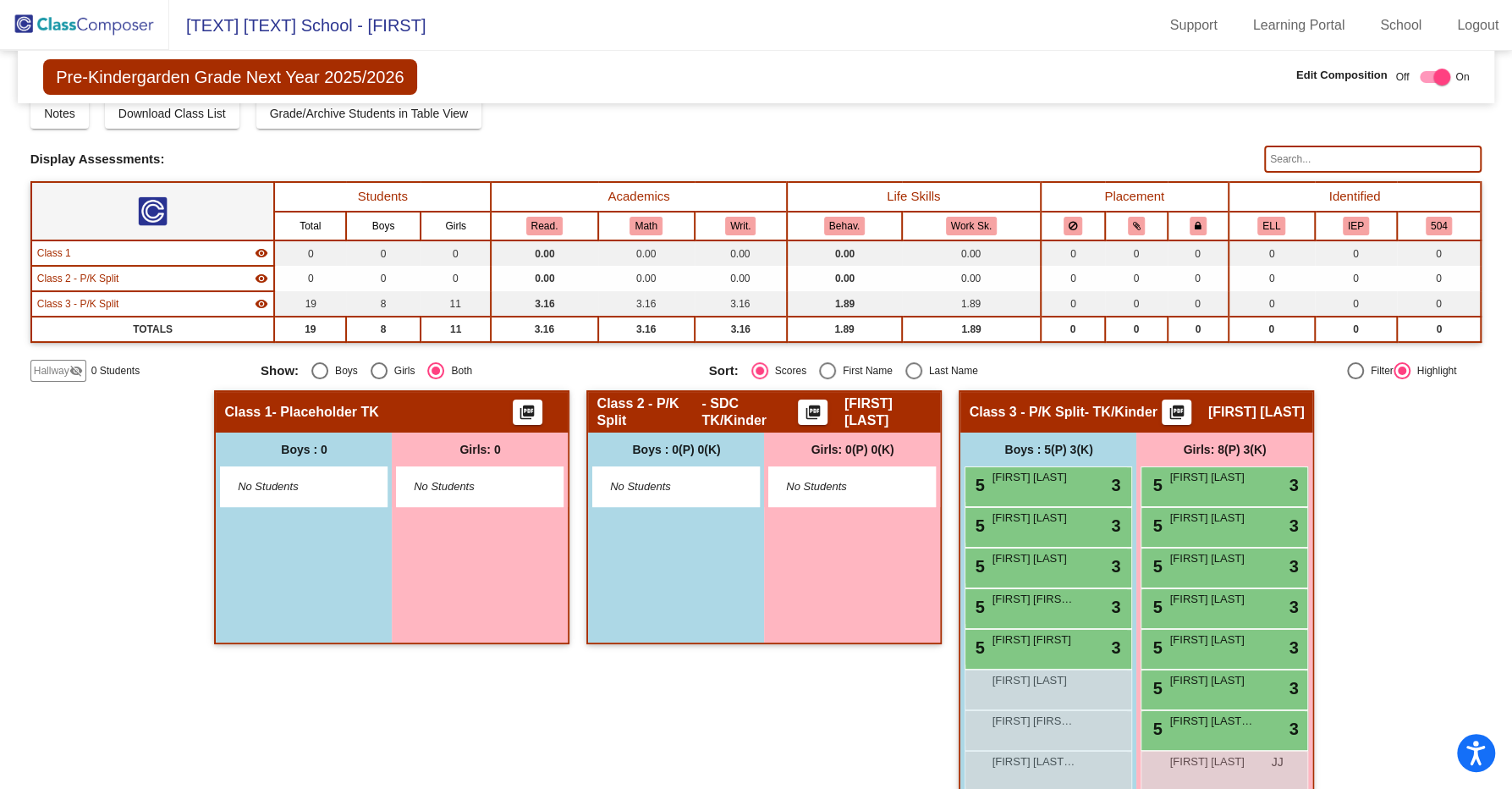 scroll, scrollTop: 0, scrollLeft: 0, axis: both 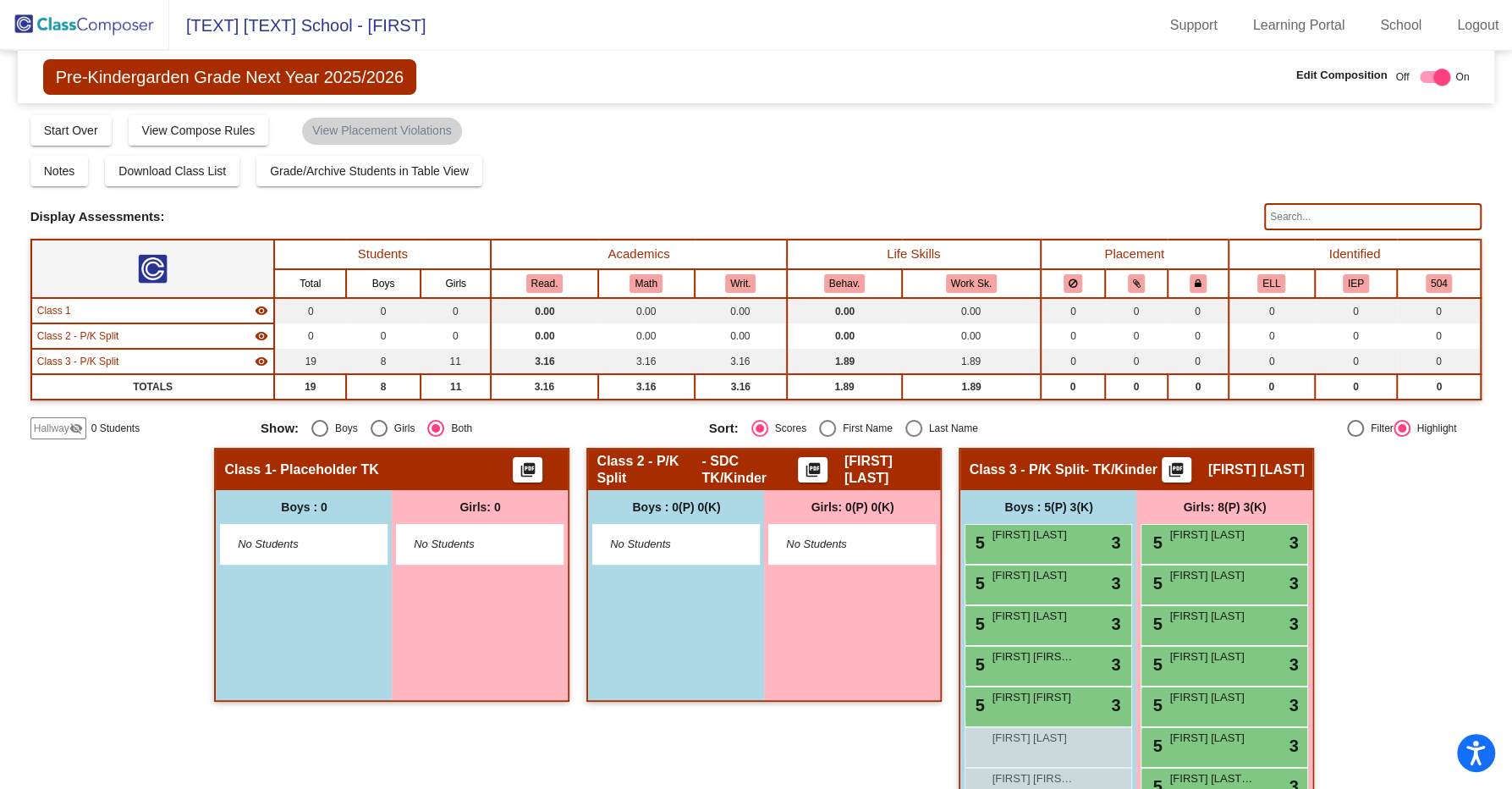 click 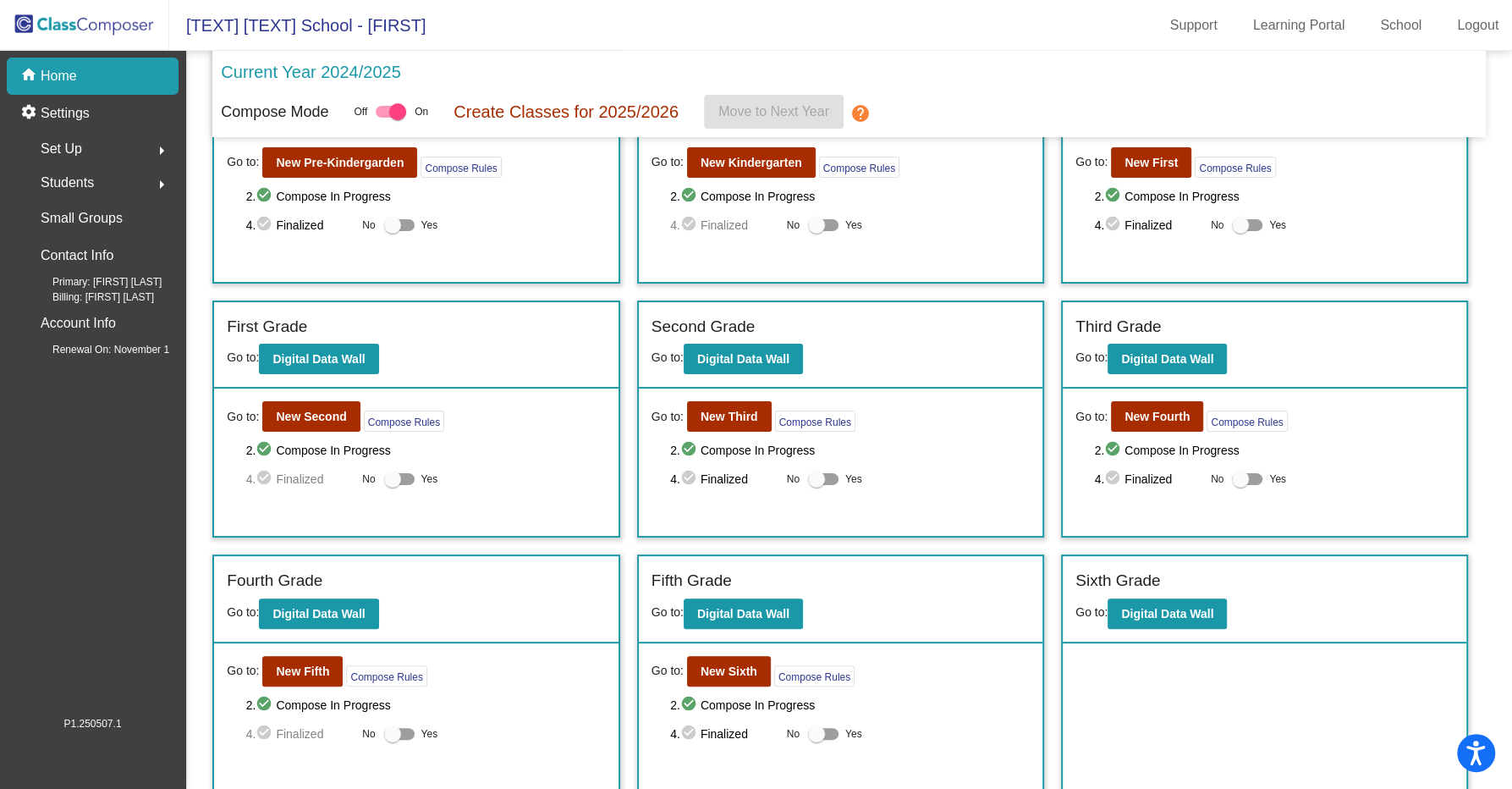 scroll, scrollTop: 102, scrollLeft: 0, axis: vertical 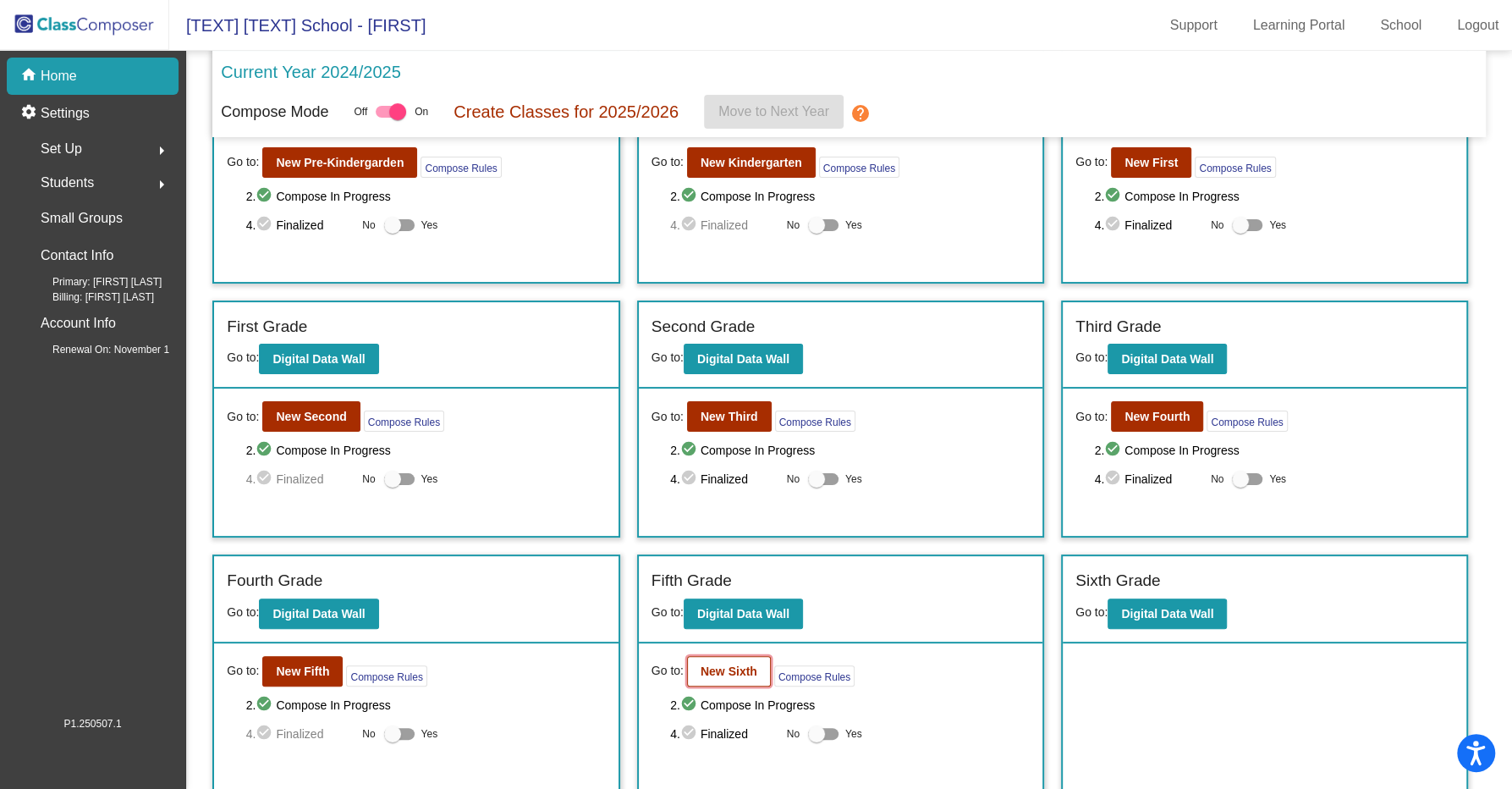 click on "New Sixth" 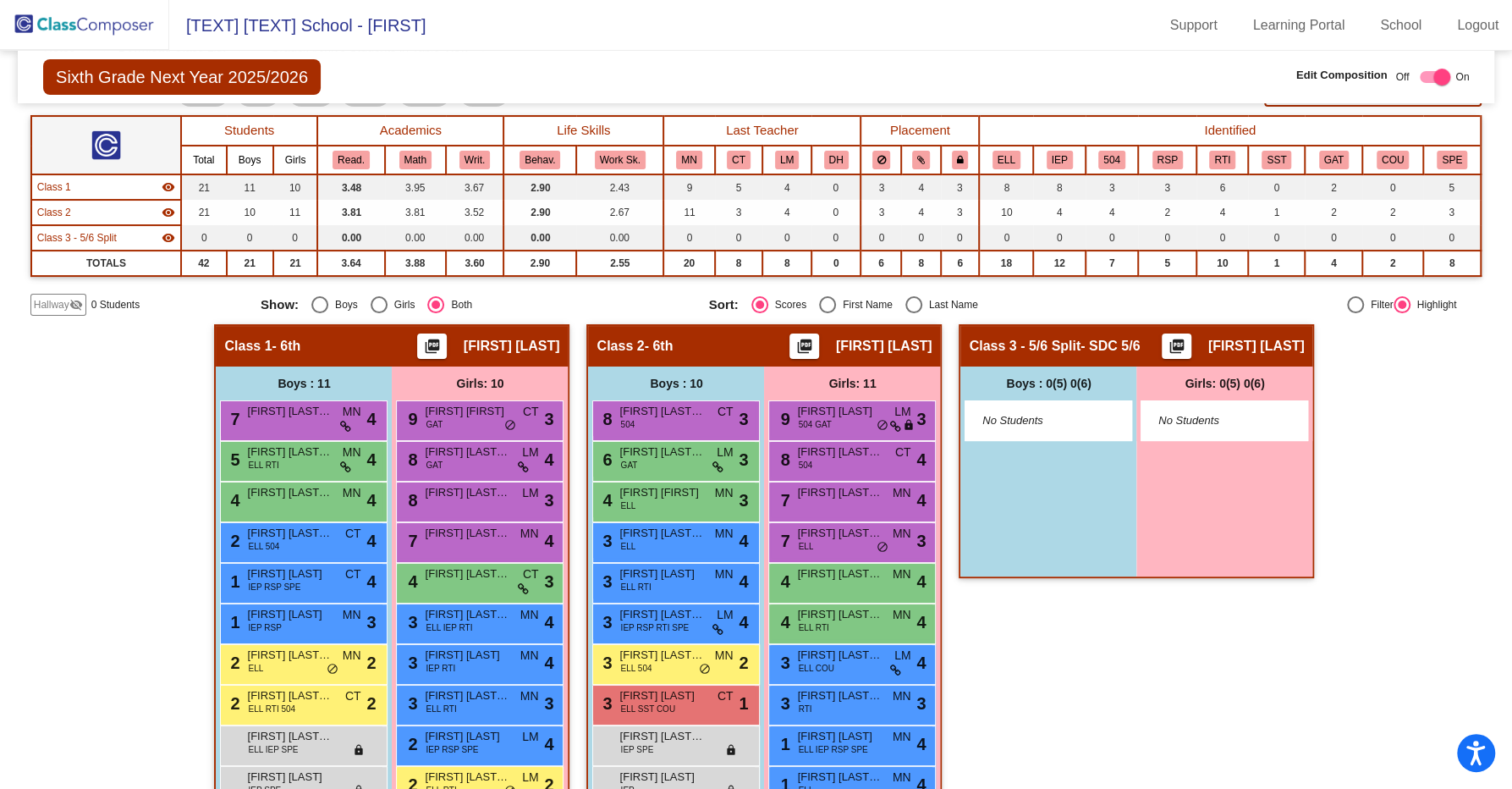 scroll, scrollTop: 119, scrollLeft: 0, axis: vertical 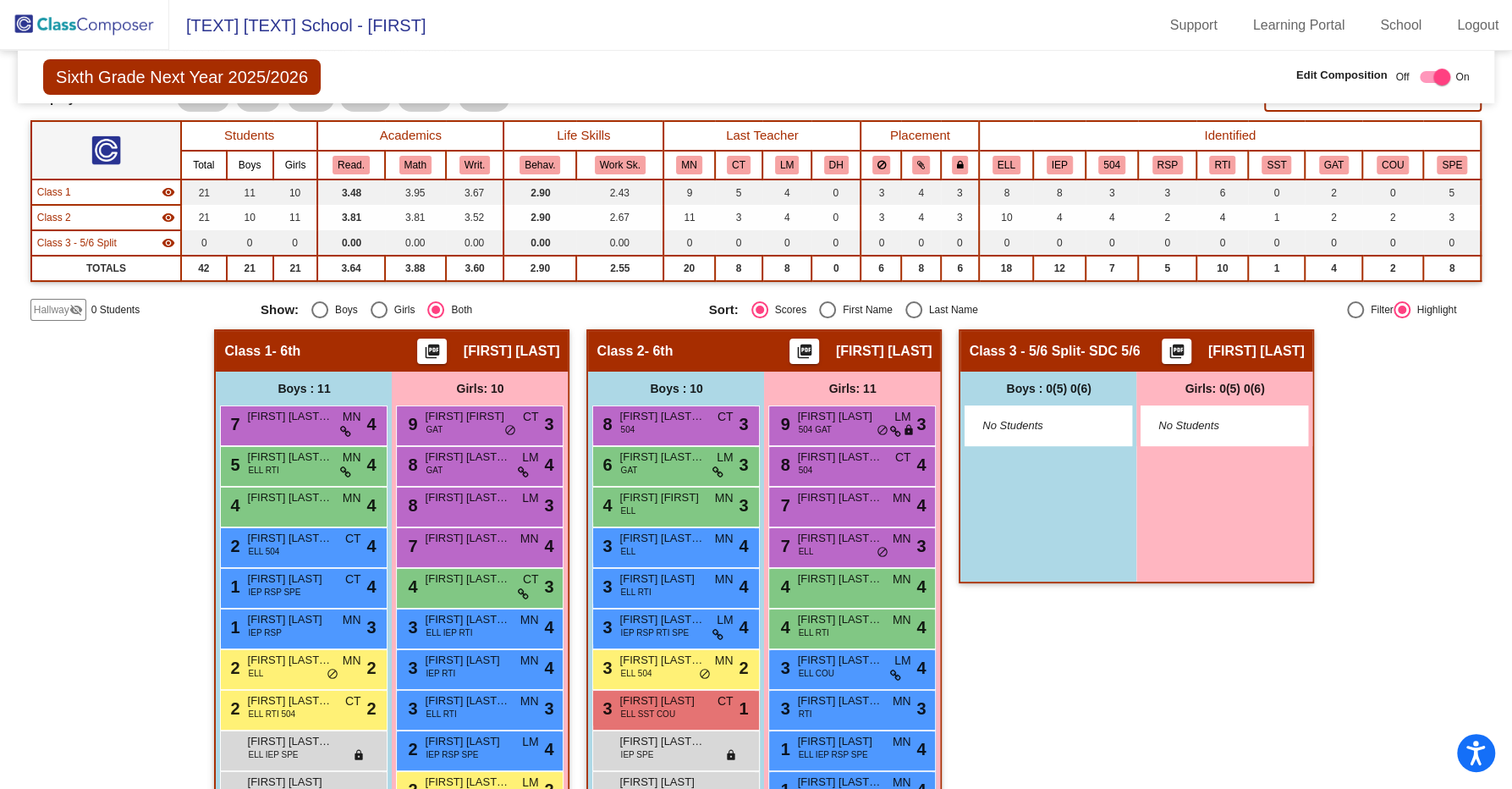 click on "Class 1   - 6th  picture_as_pdf Carl Triola" 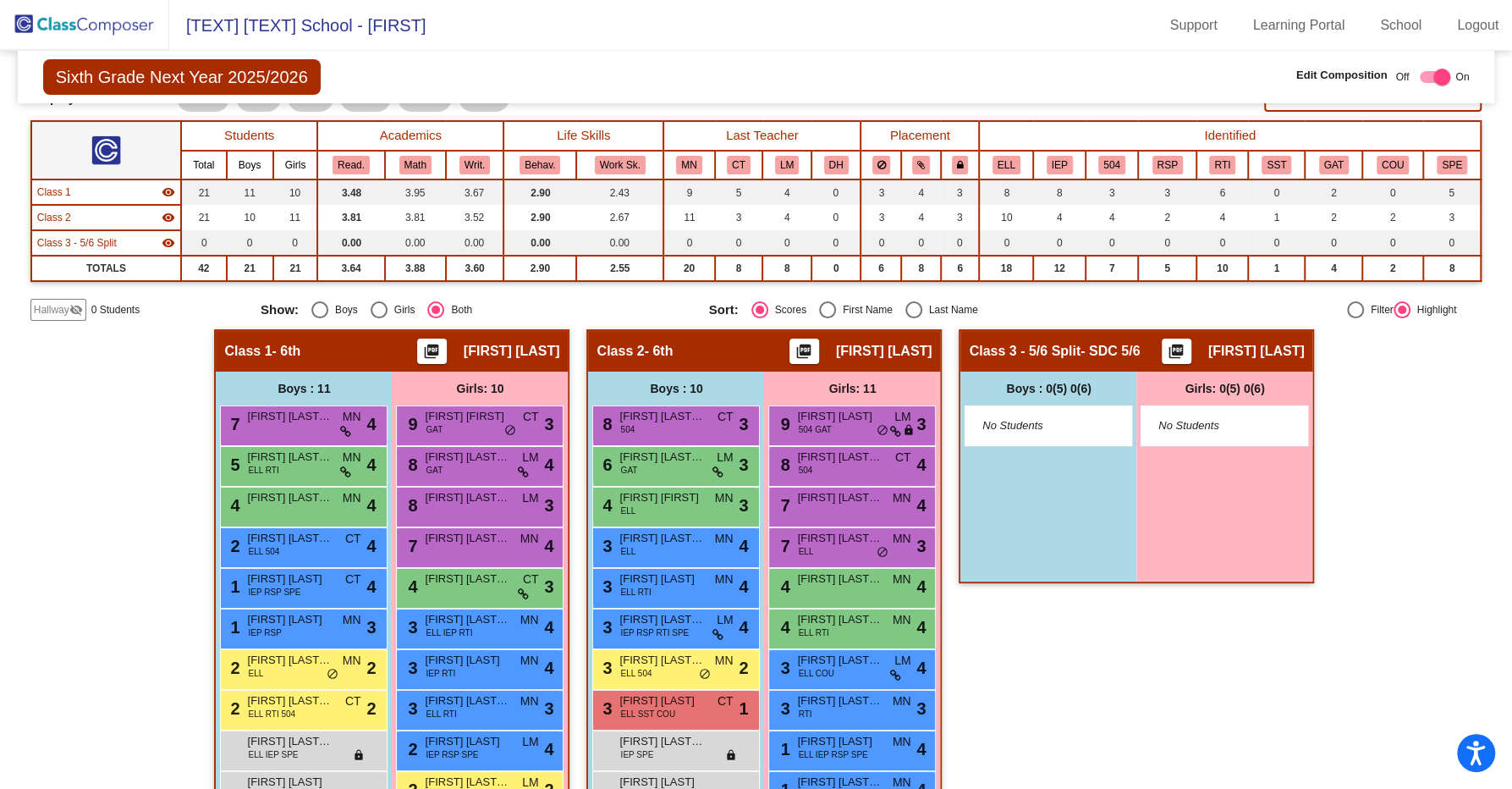 click on "Class 1" 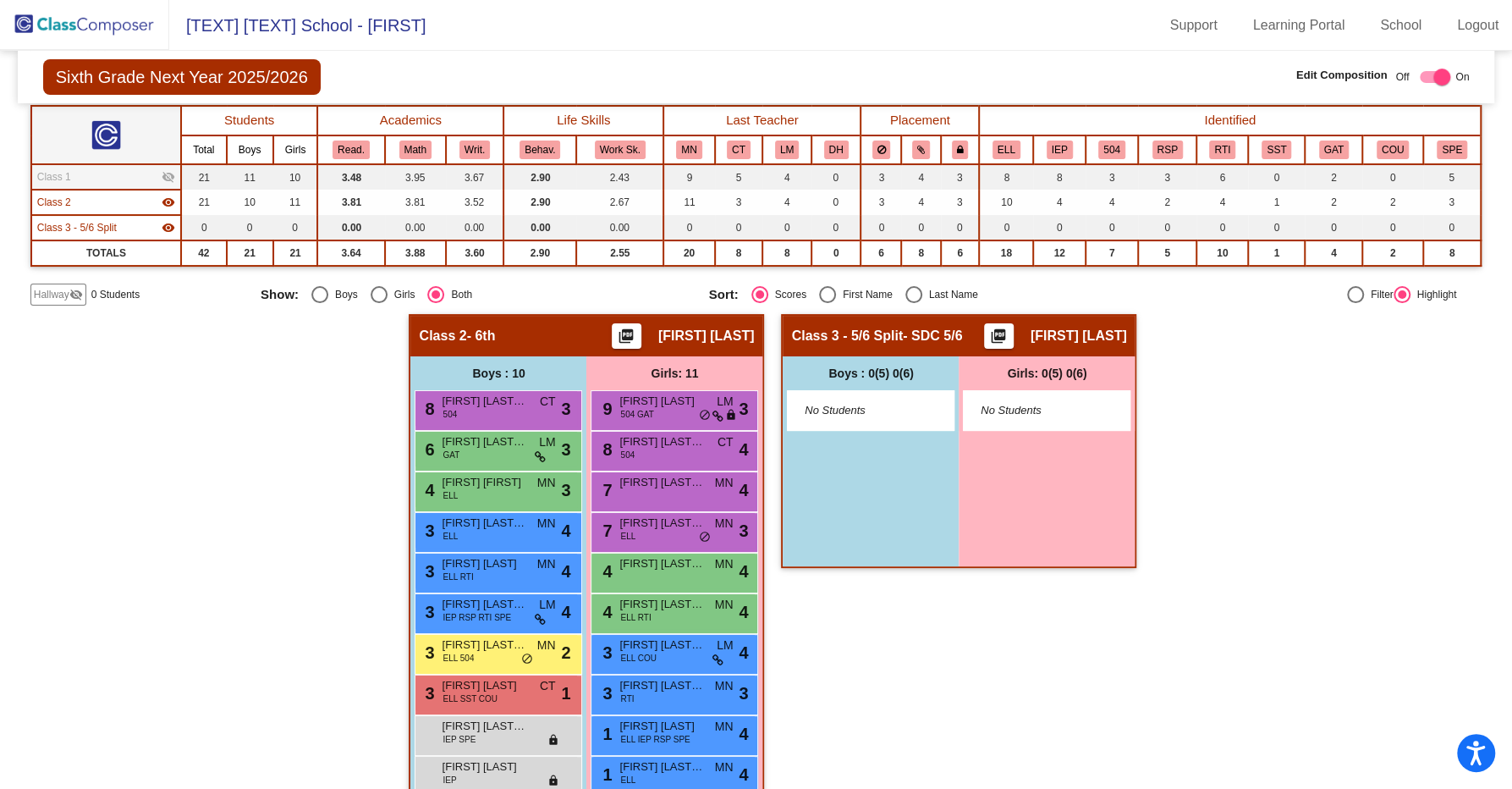 scroll, scrollTop: 7, scrollLeft: 0, axis: vertical 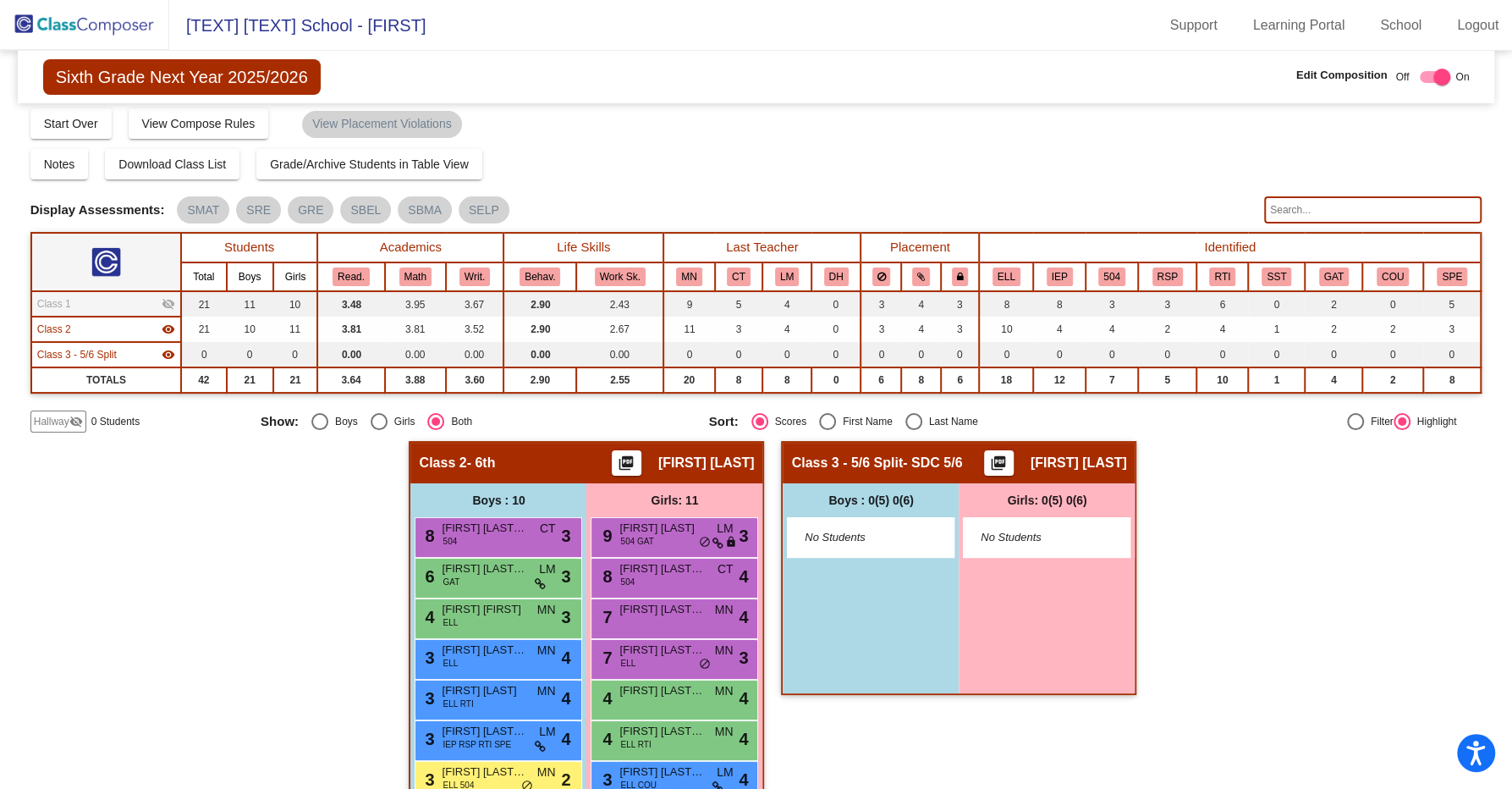 click on "Class 2  visibility" 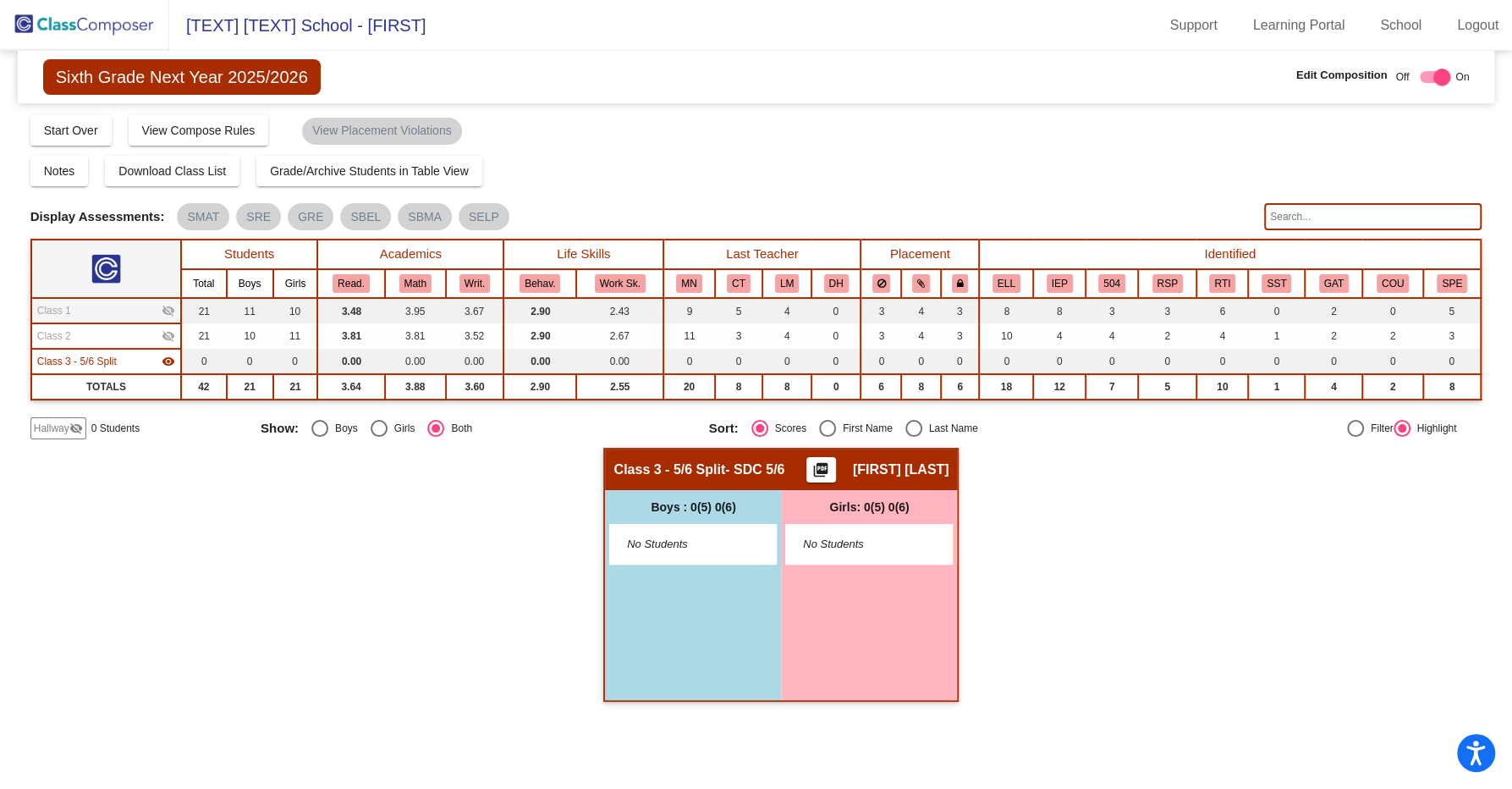 scroll, scrollTop: 0, scrollLeft: 0, axis: both 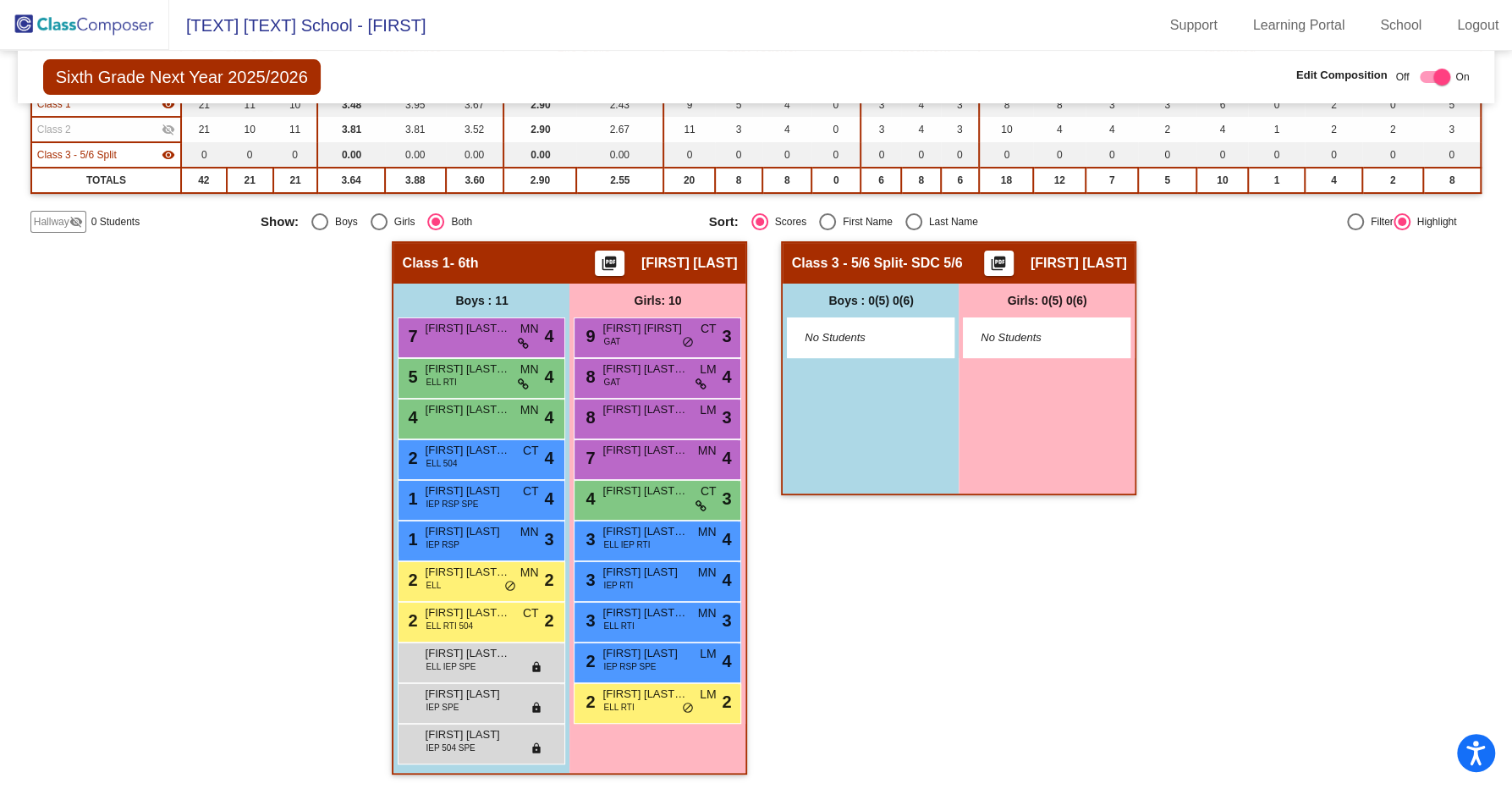 click on "Hallway   - Hallway Class  picture_as_pdf  Add Student  First Name Last Name Student Id  (Recommended)   Boy   Girl   Non Binary Add Close  Boys : 0    No Students   Girls: 0   No Students   Class 1   - 6th  picture_as_pdf Carl Triola  Add Student  First Name Last Name Student Id  (Recommended)   Boy   Girl   Non Binary Add Close  Boys : 11  7 Anthony Bernal Lopez MN lock do_not_disturb_alt 4 5 Mohammad Osman Mohammadi ELL RTI MN lock do_not_disturb_alt 4 4 Brayan Rodriguez Rosales MN lock do_not_disturb_alt 4 2 Alejandro Alcazar Gonzalez ELL 504 CT lock do_not_disturb_alt 4 1 Riley Velazquez IEP RSP SPE CT lock do_not_disturb_alt 4 1 Maxton Grossman IEP RSP MN lock do_not_disturb_alt 3 2 Hector Escobar Lopez ELL MN lock do_not_disturb_alt 2 2 Emanuel Acevedo Sosa ELL RTI 504 CT lock do_not_disturb_alt 2 Damian Carlos Mena ELL IEP SPE lock do_not_disturb_alt Isaiah Gonzalez IEP SPE lock do_not_disturb_alt Israel Elizondo IEP 504 SPE lock do_not_disturb_alt Girls: 10 9 Grayson Primavera GAT CT lock 3 8 4" 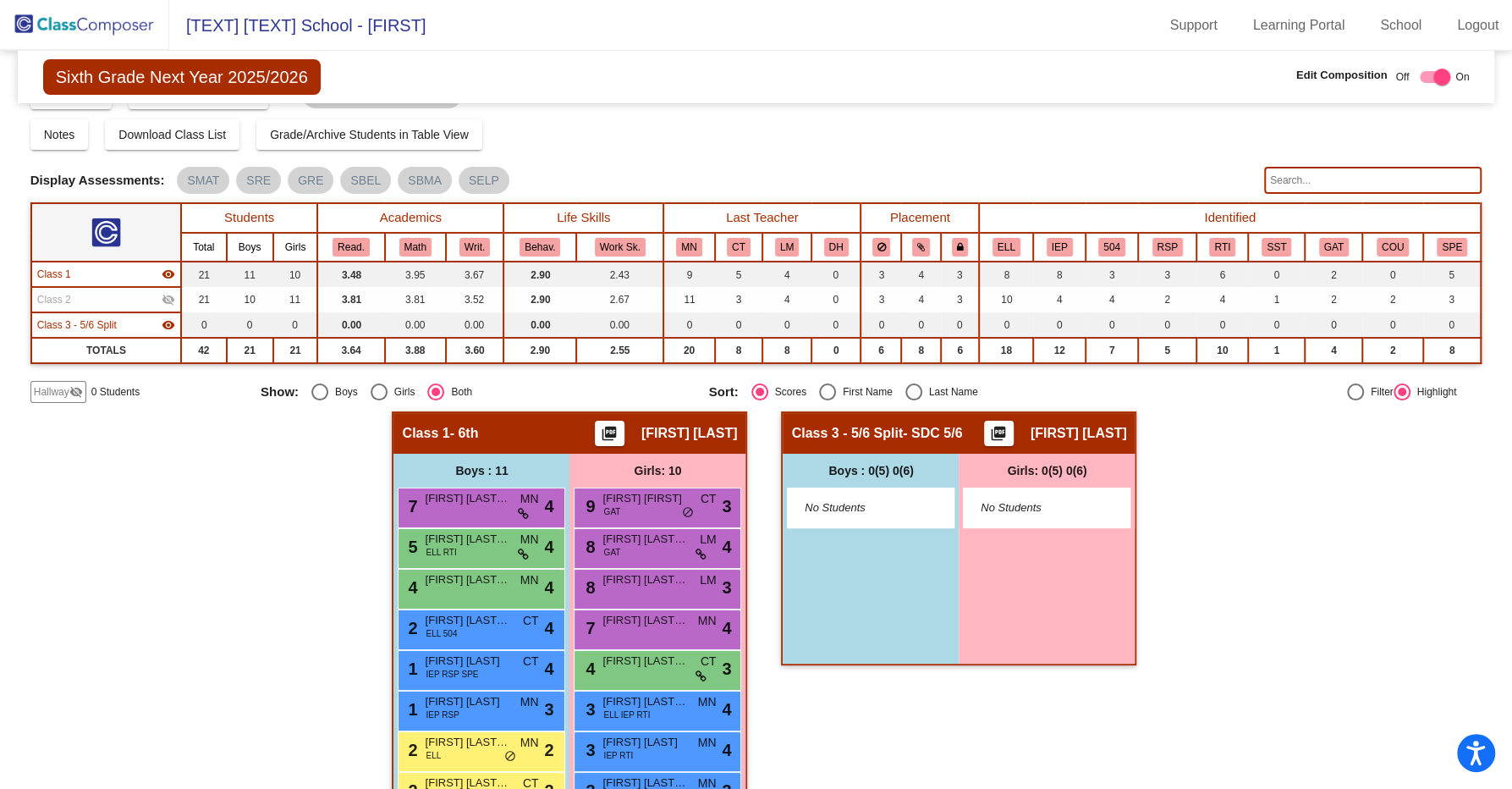 scroll, scrollTop: 0, scrollLeft: 0, axis: both 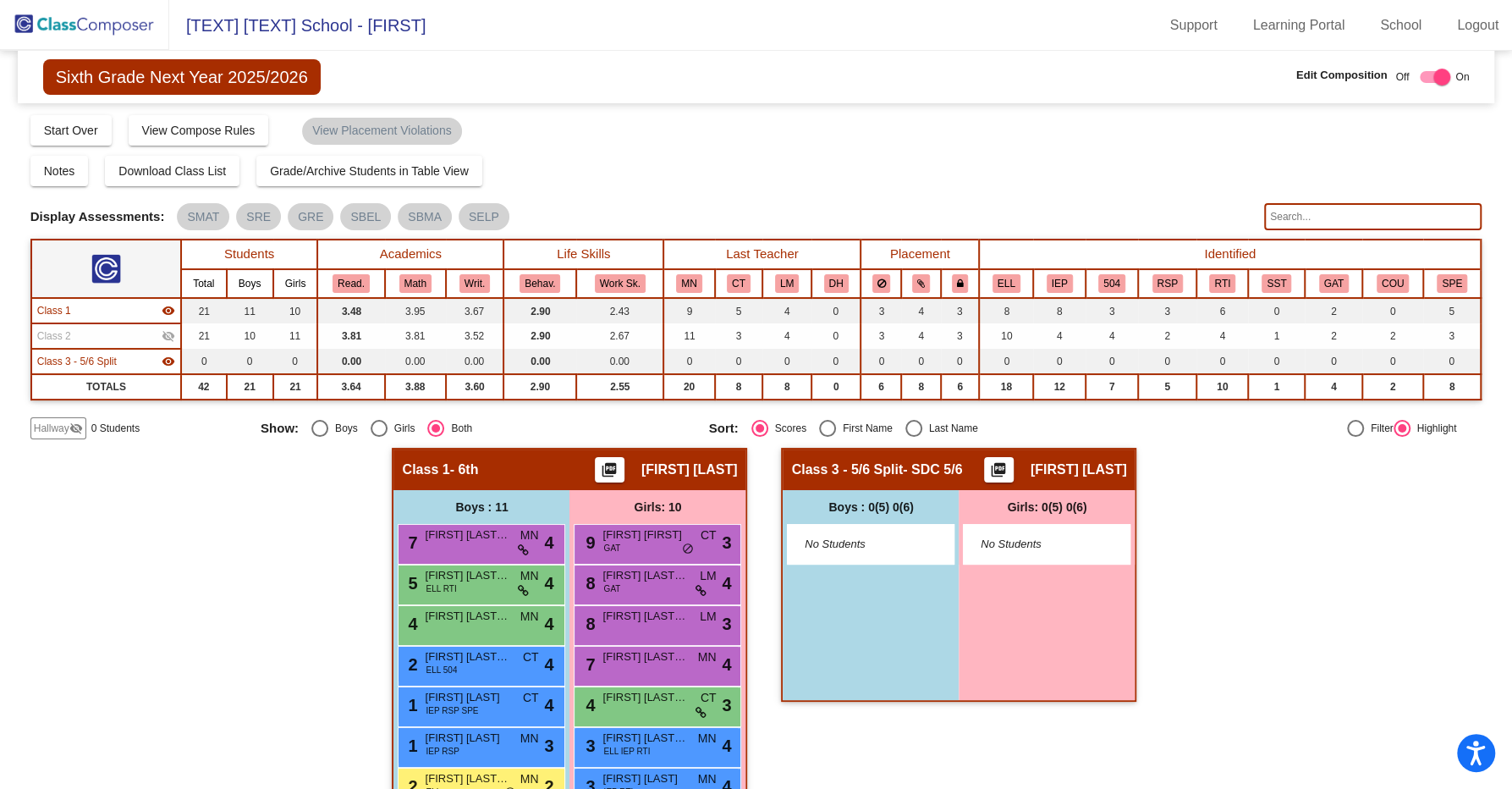 click on "Sixth Grade Next Year 2025/2026" 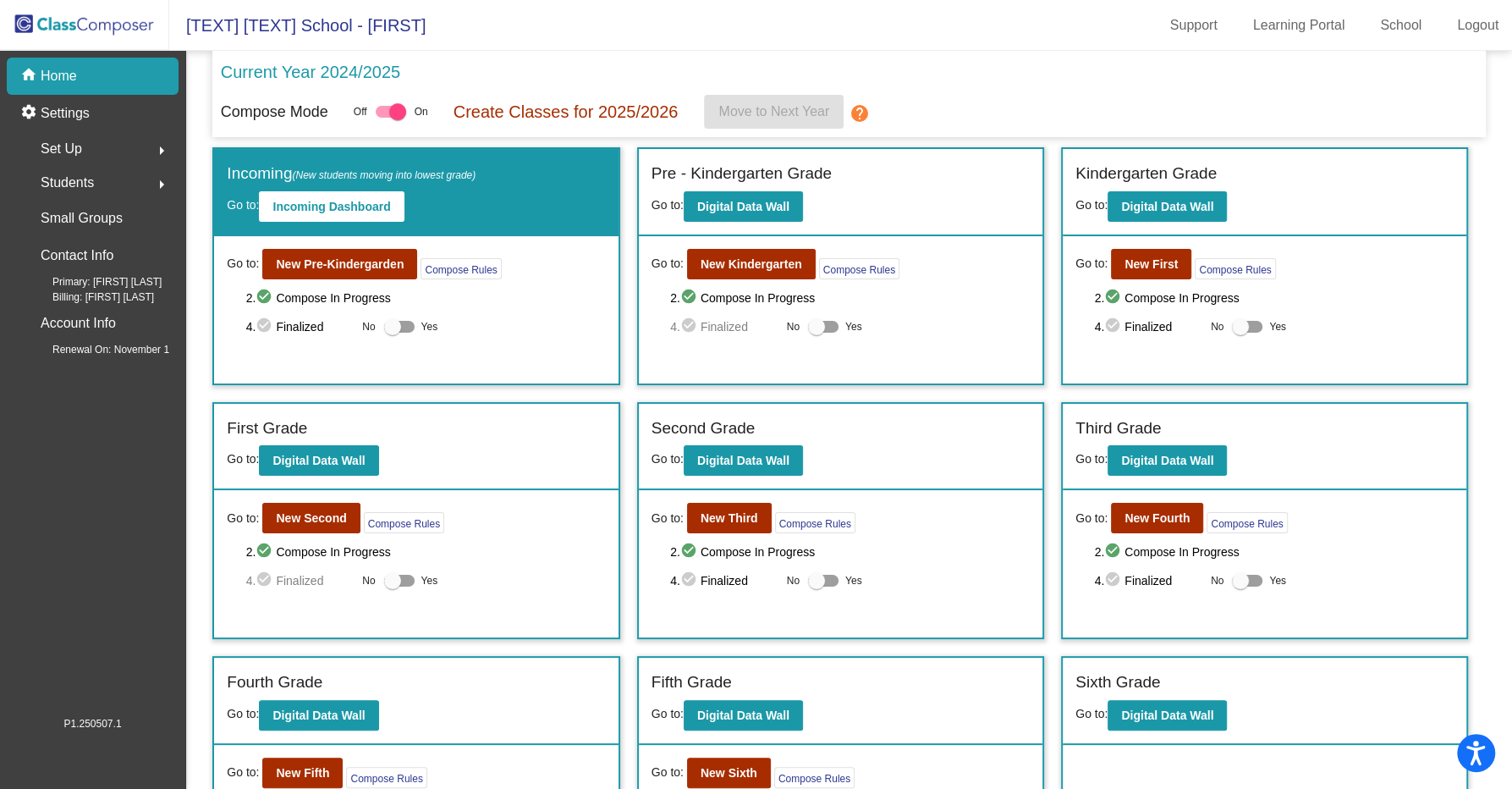 scroll, scrollTop: 102, scrollLeft: 0, axis: vertical 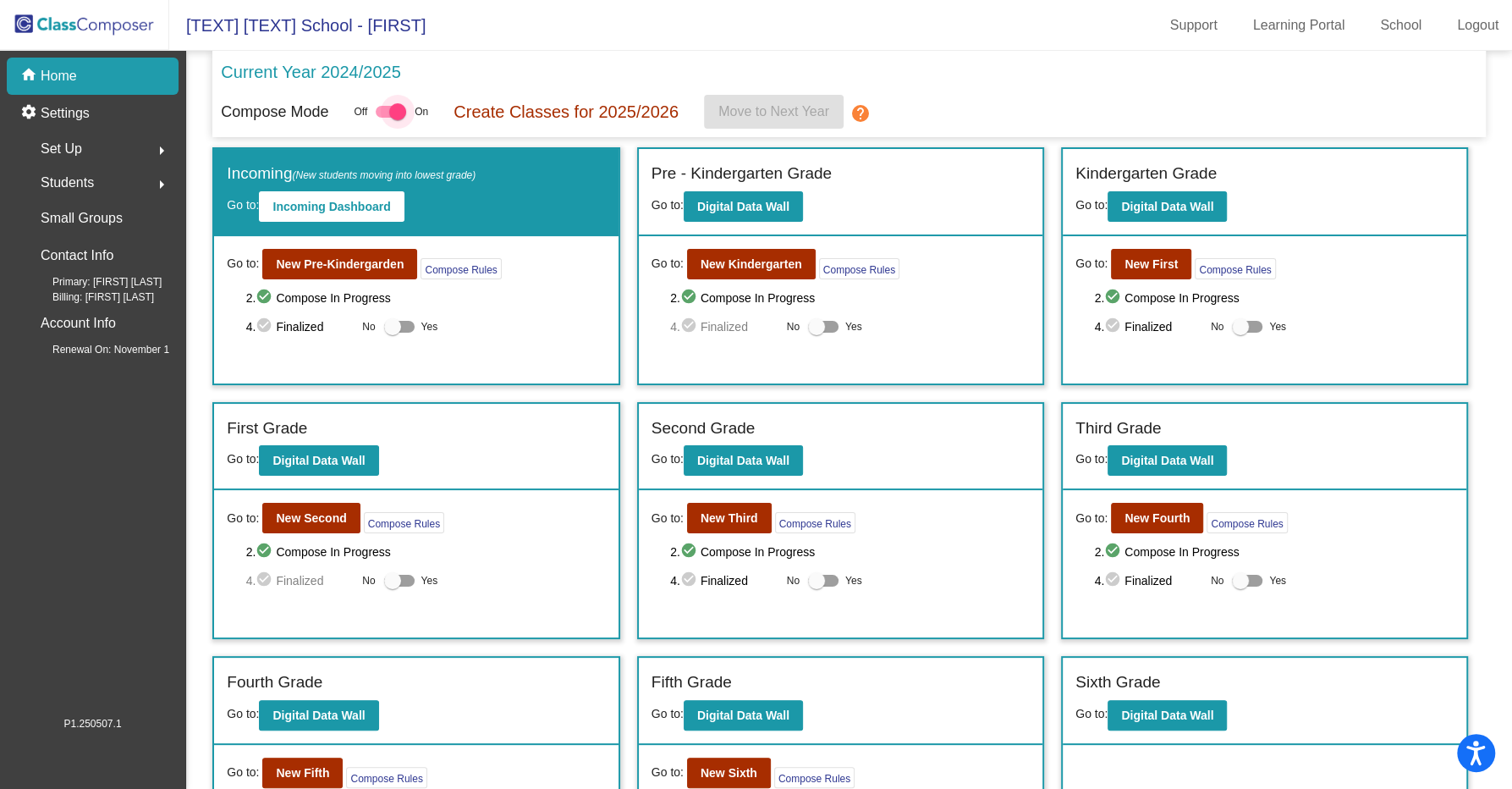 click at bounding box center [398, 112] 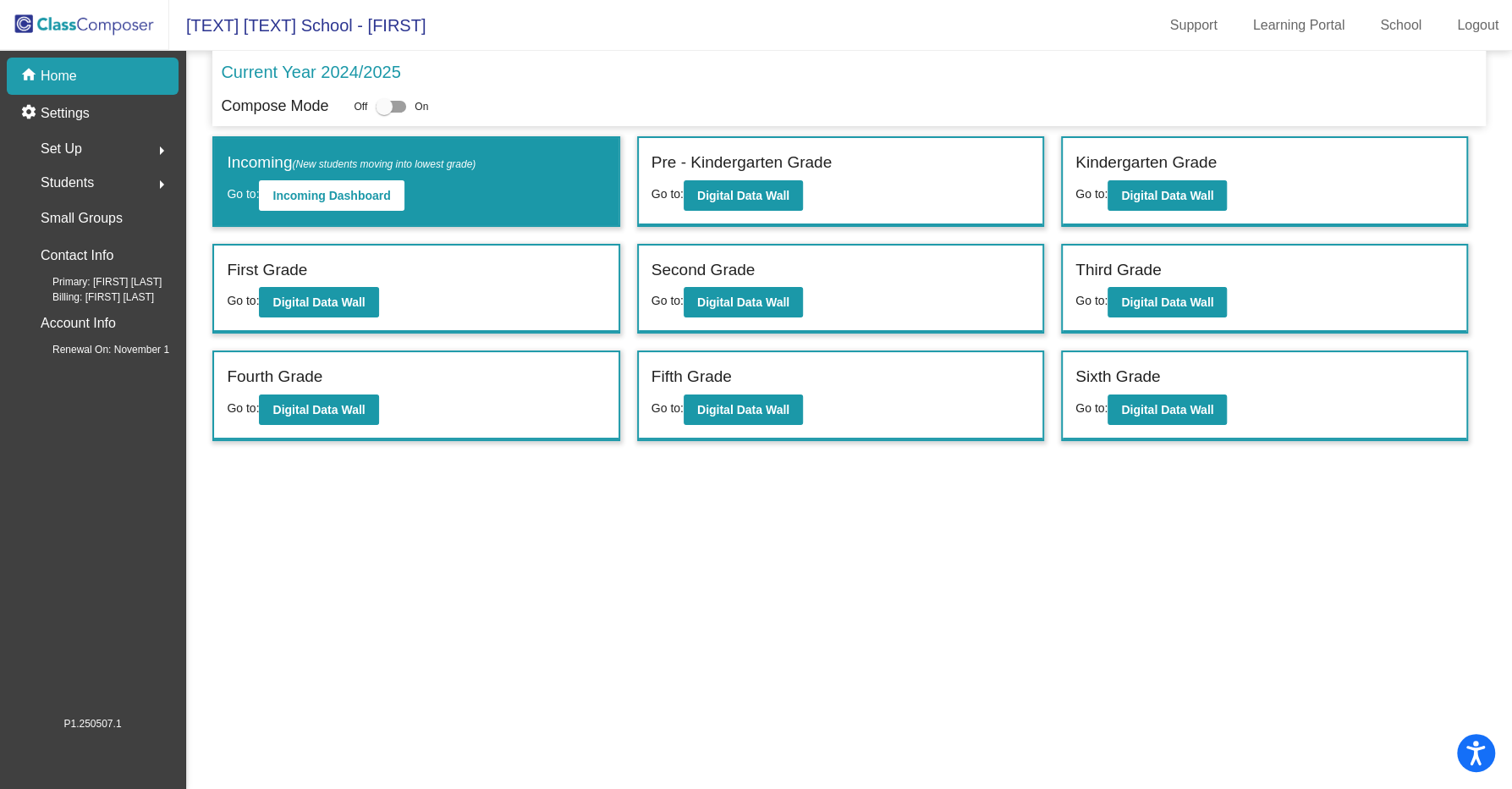 click at bounding box center [384, 107] 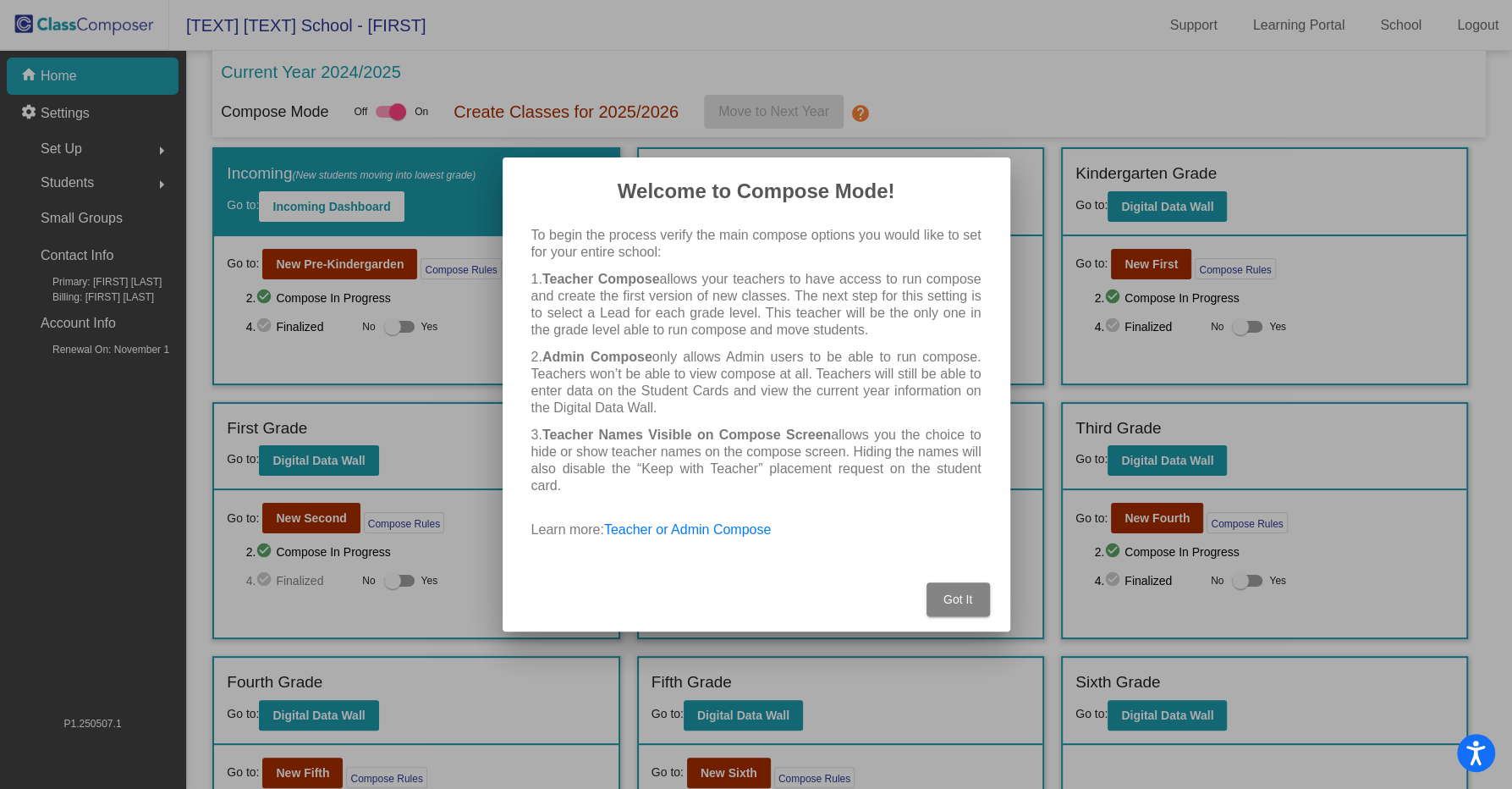 click on "Got It" at bounding box center (958, 599) 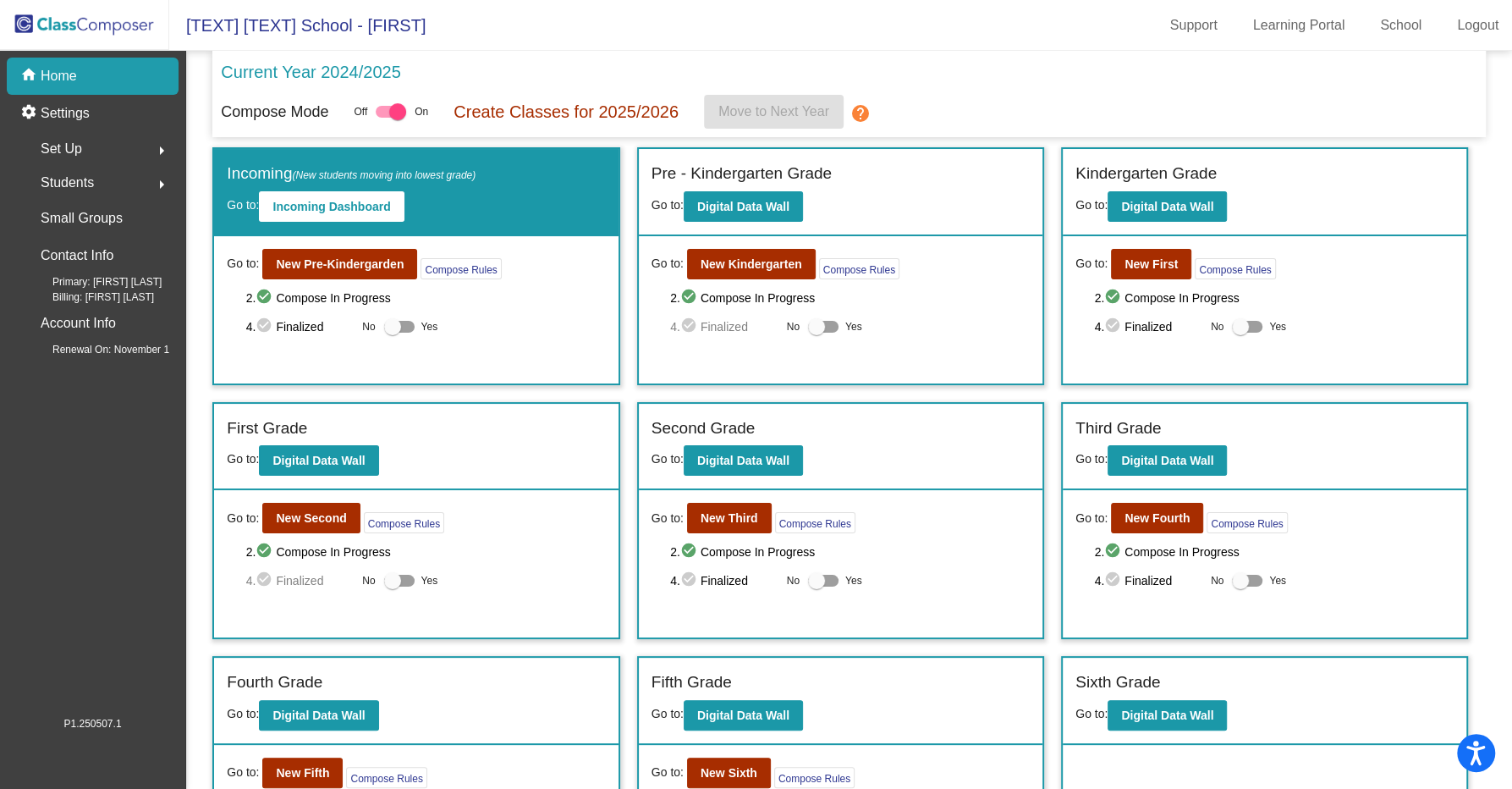 click on "arrow_right" 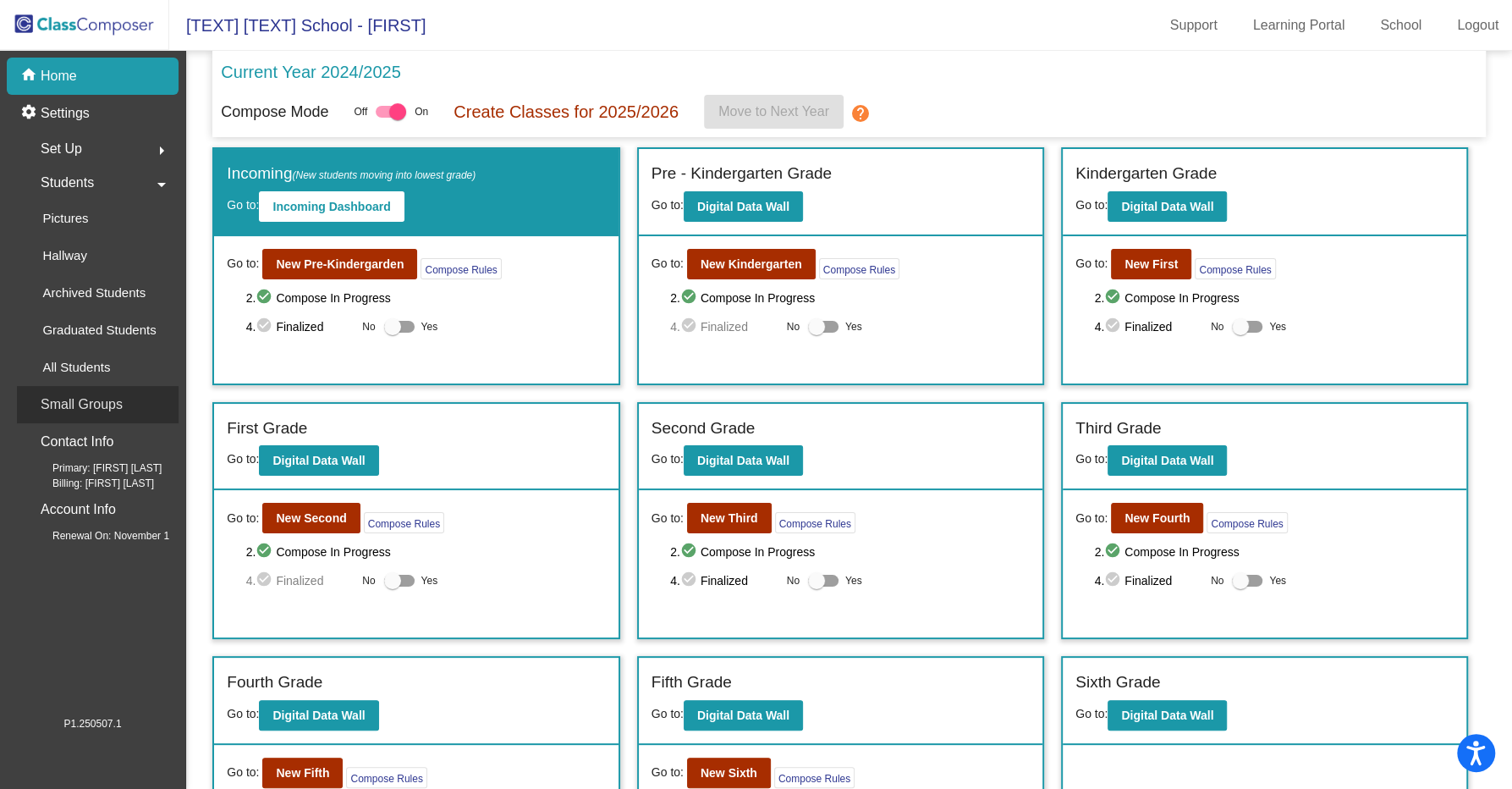 click on "Small Groups" 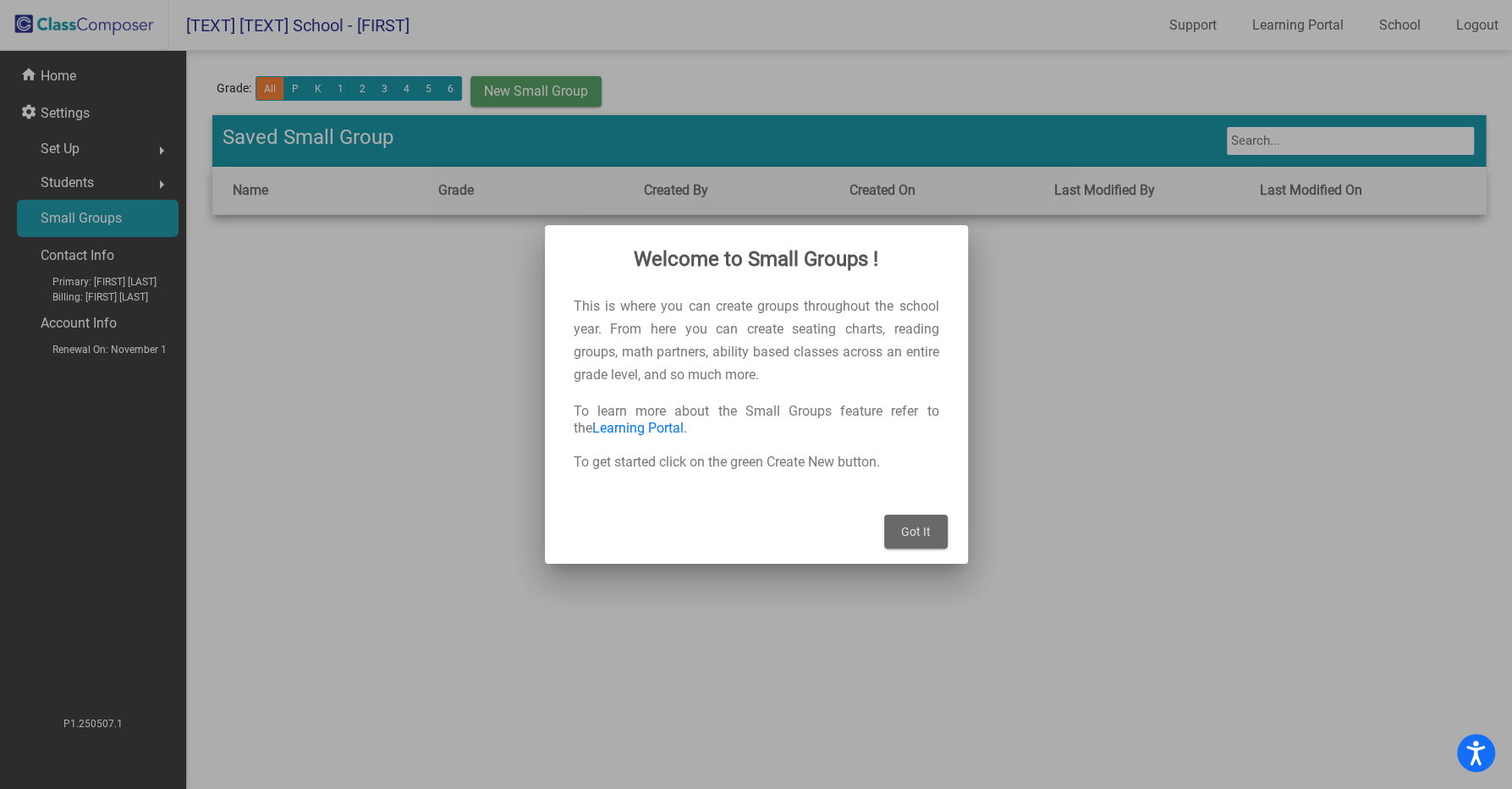 click at bounding box center [756, 394] 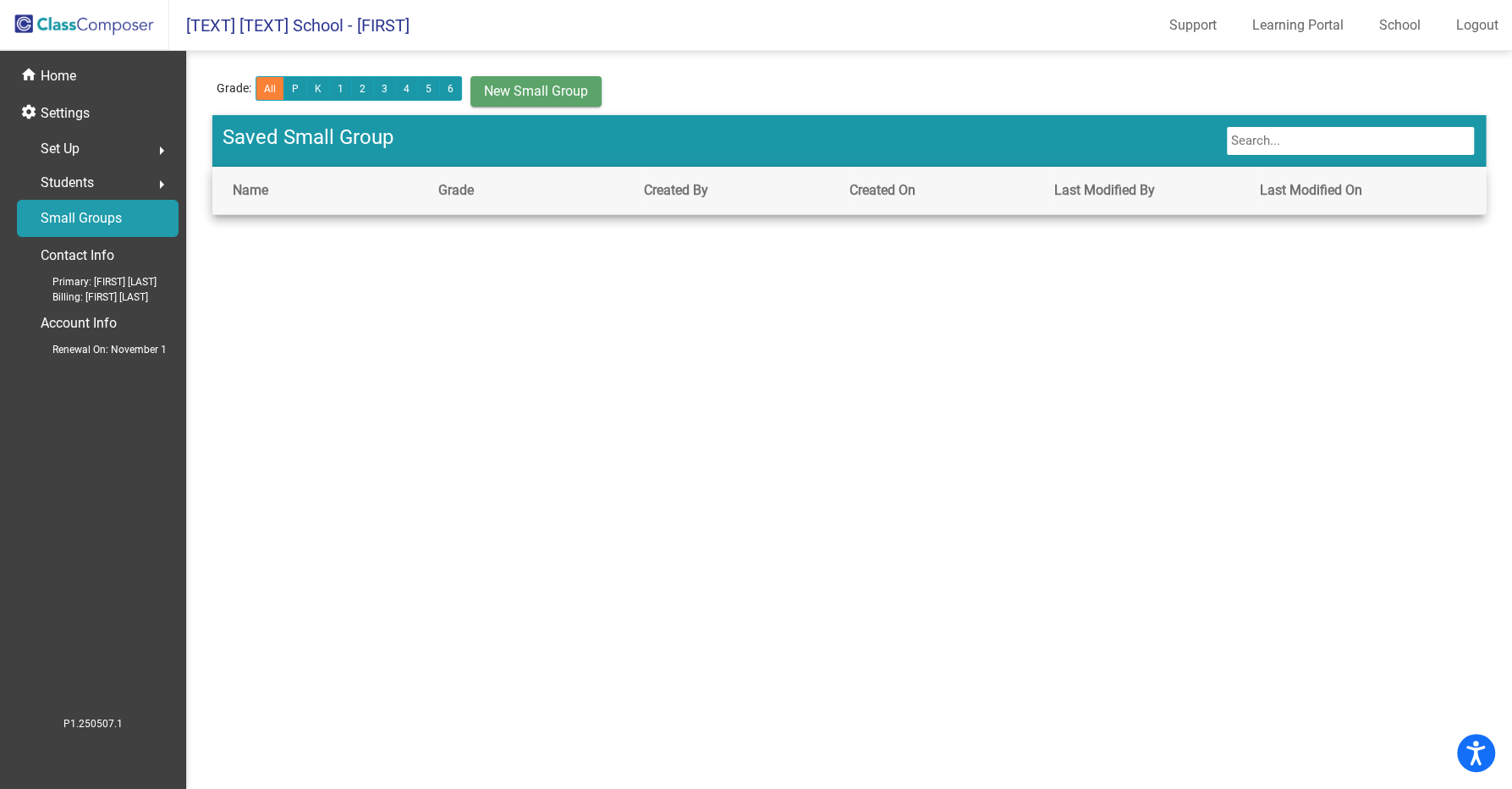 click on "Students" 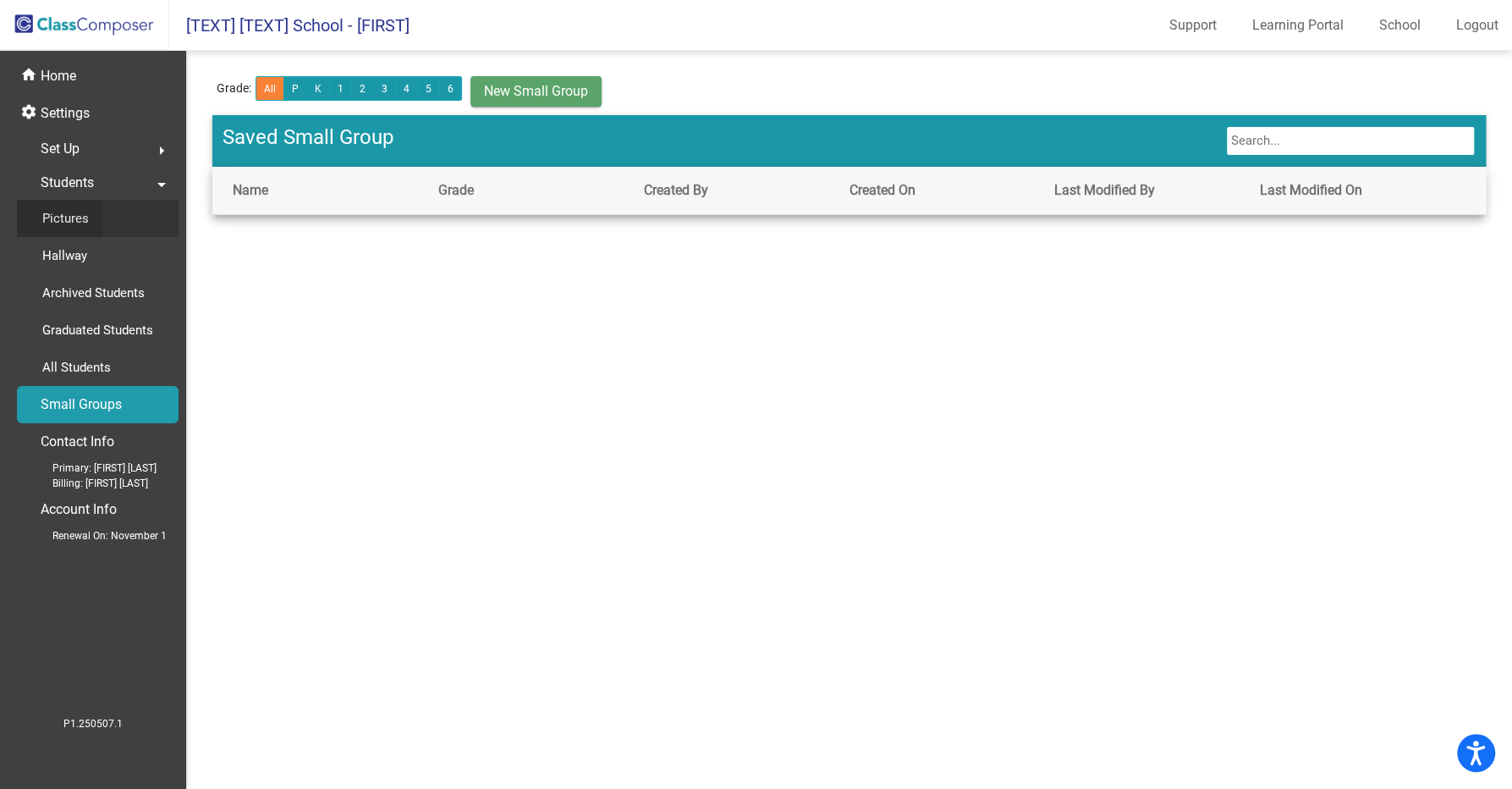 click on "Pictures" 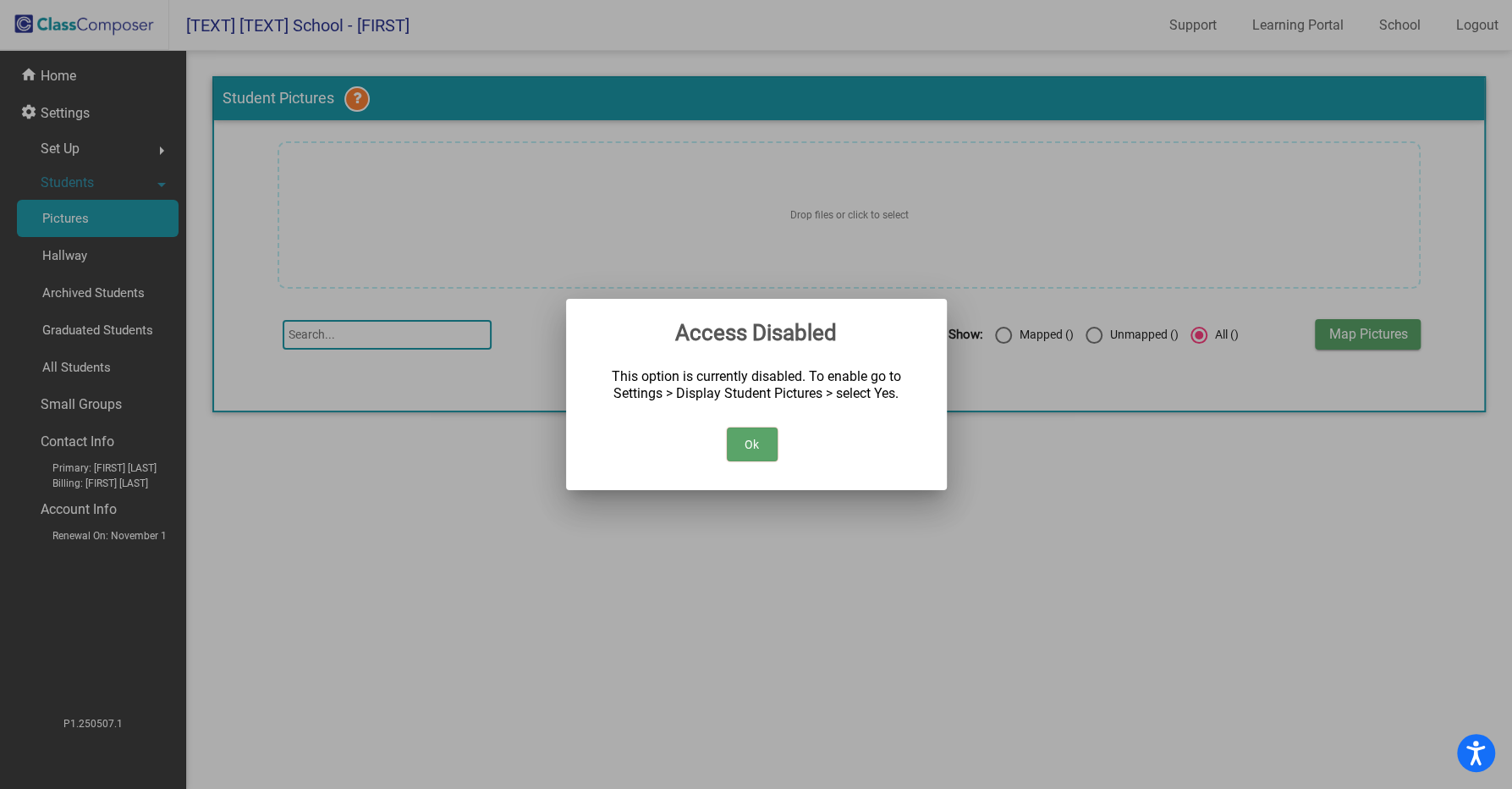click on "Ok" at bounding box center [752, 444] 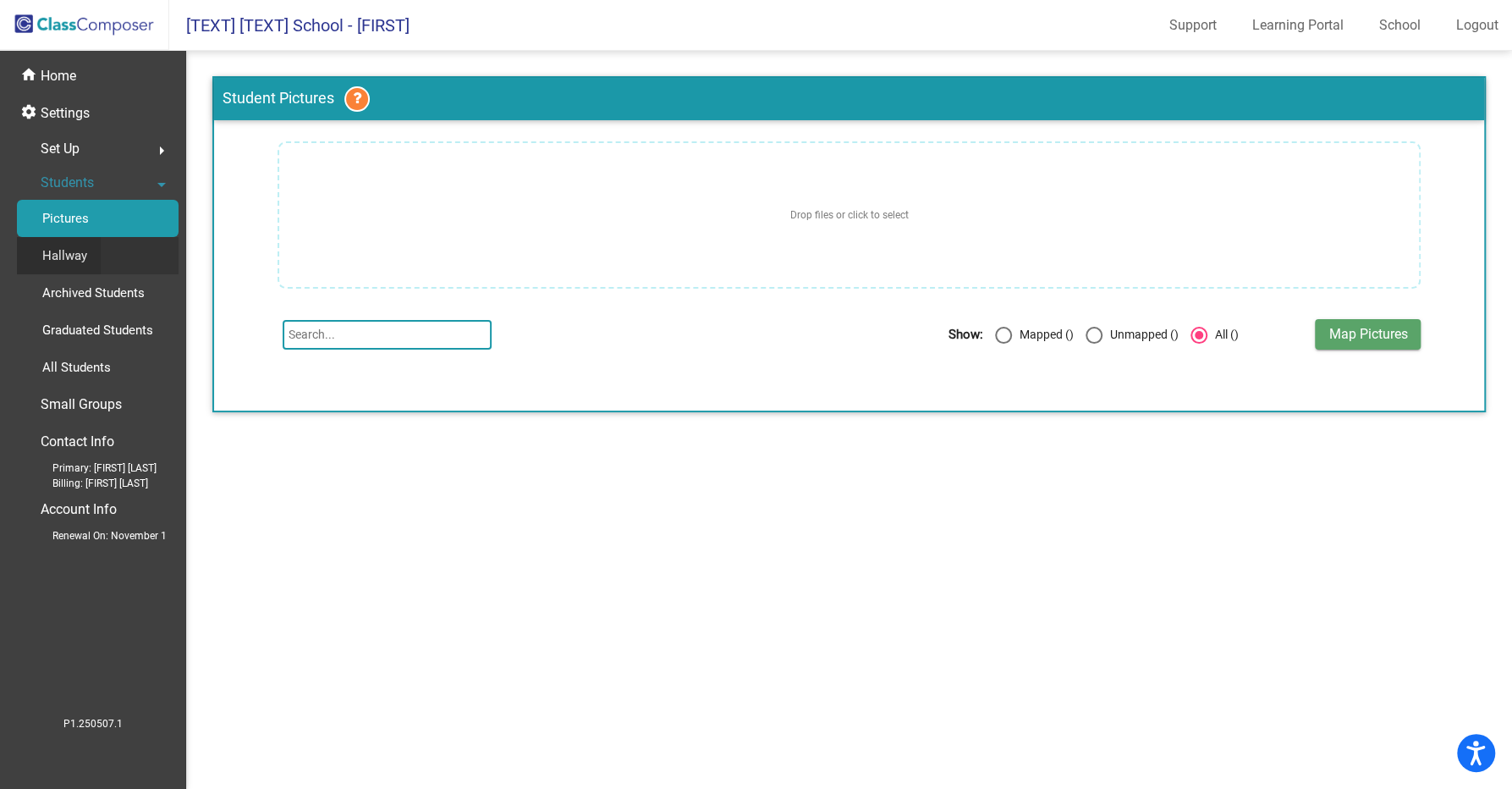 click on "Hallway" 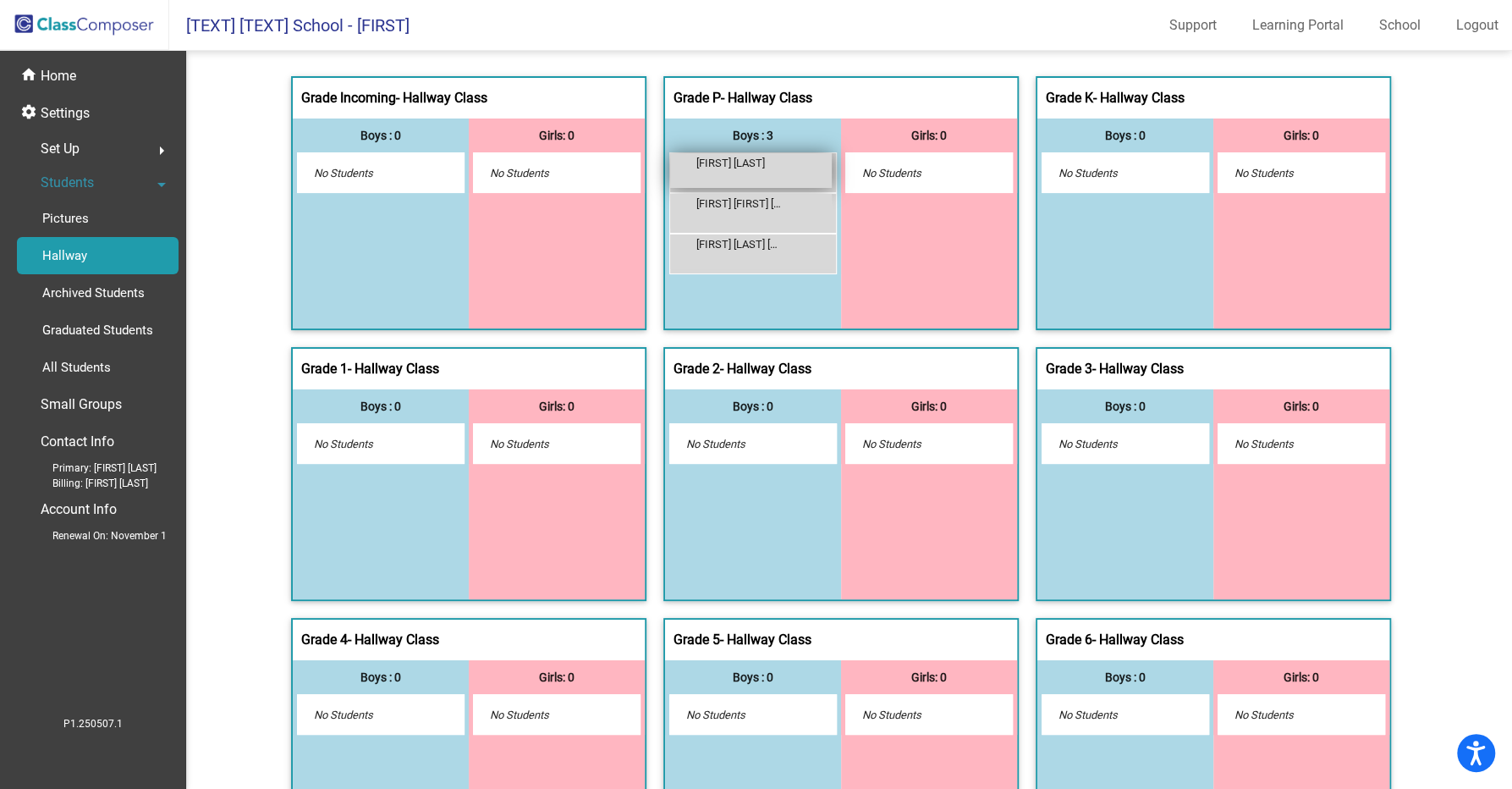click on "Carson Louis lock do_not_disturb_alt" at bounding box center (751, 170) 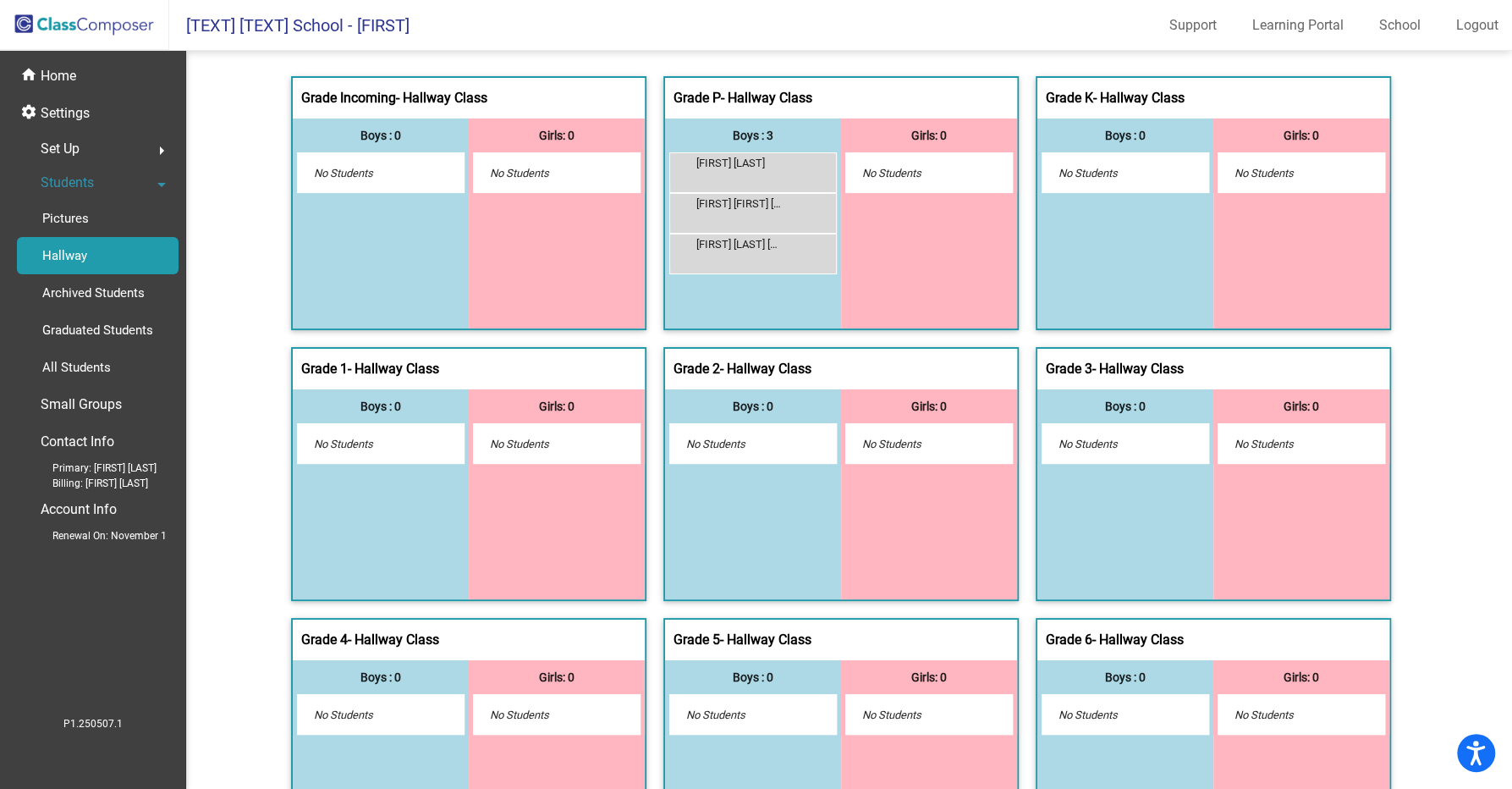 scroll, scrollTop: 3, scrollLeft: 0, axis: vertical 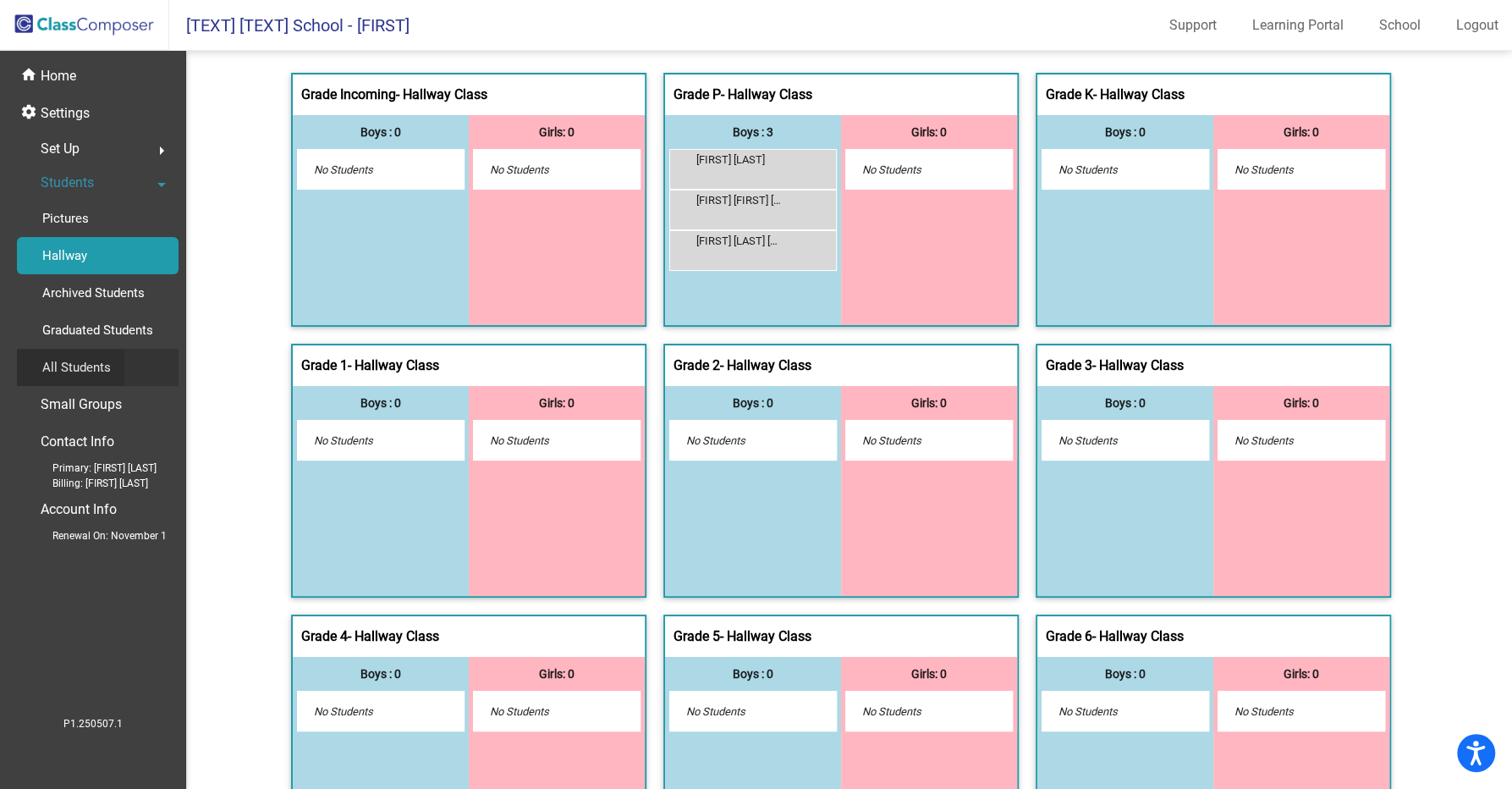 click on "All Students" 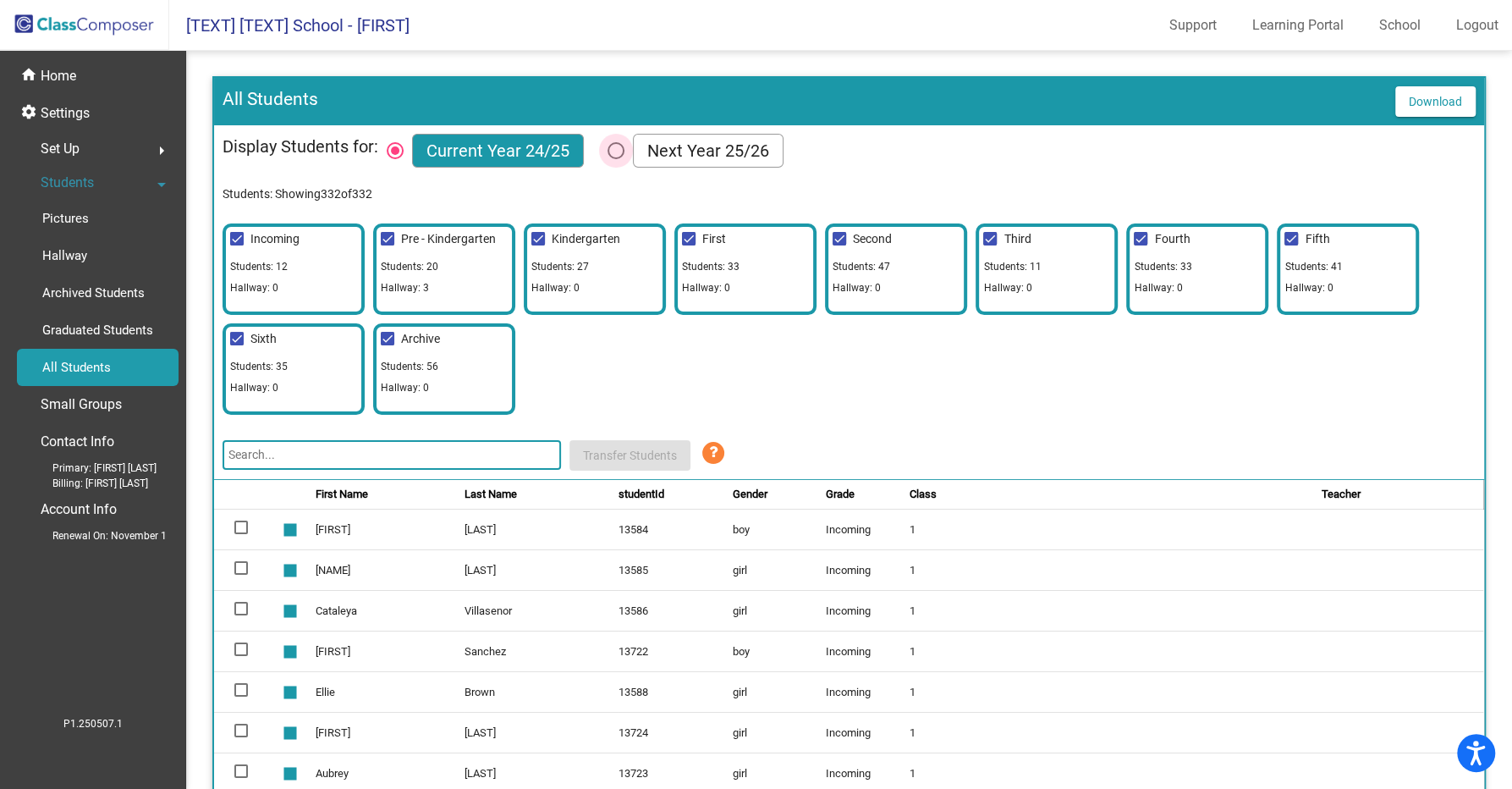 click at bounding box center [616, 151] 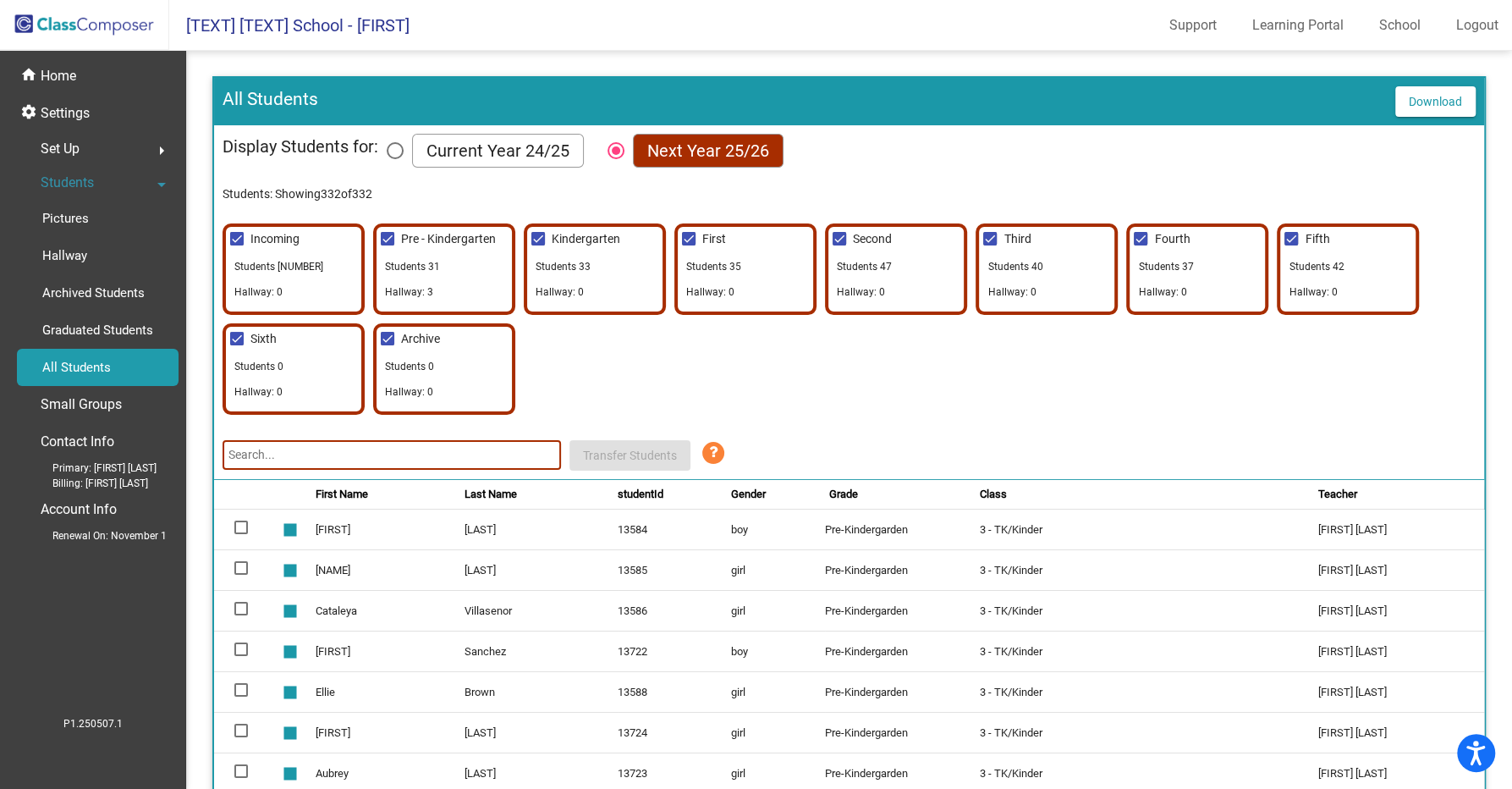 click 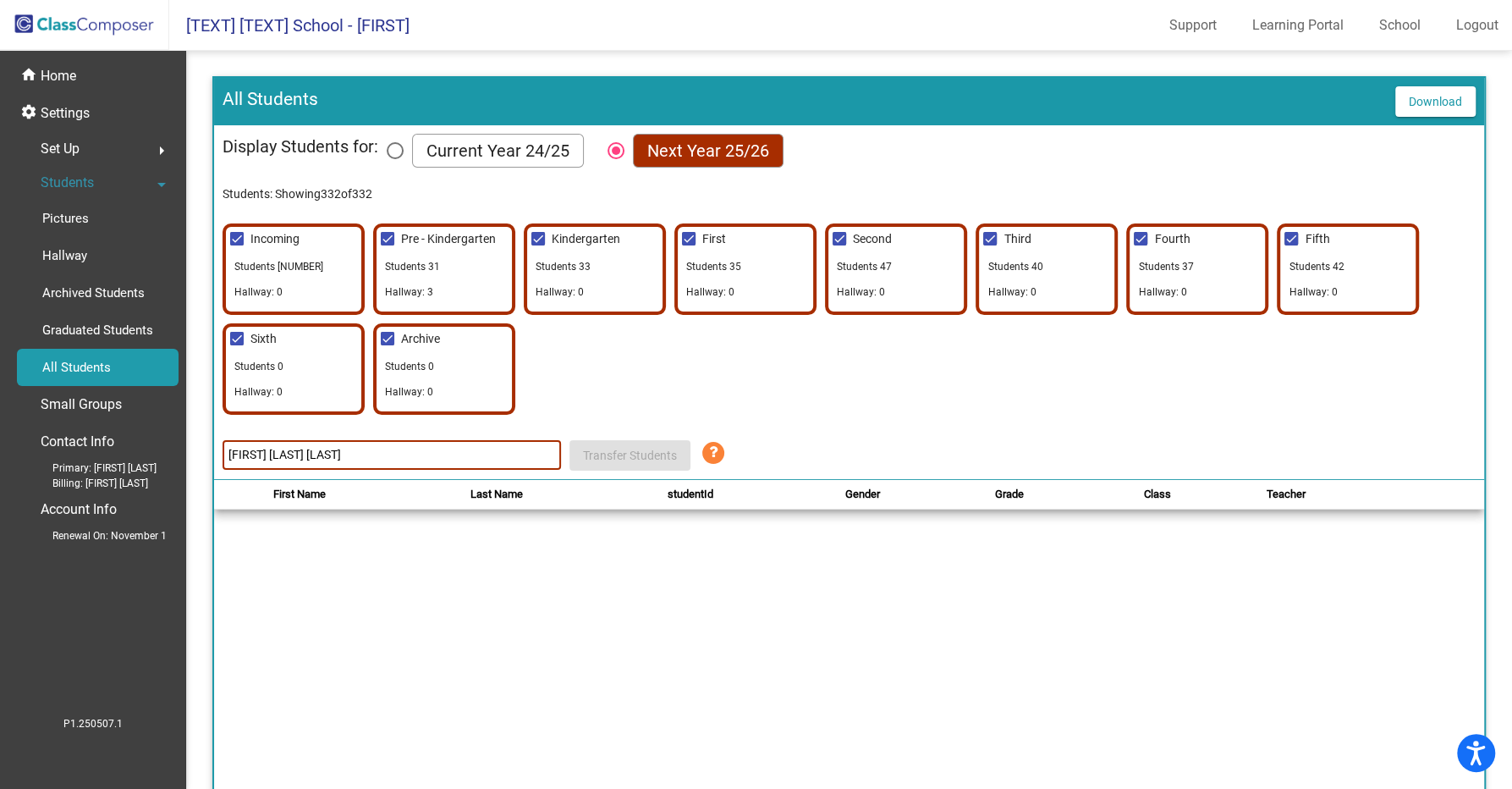 click on "valeria ruiz Arias" 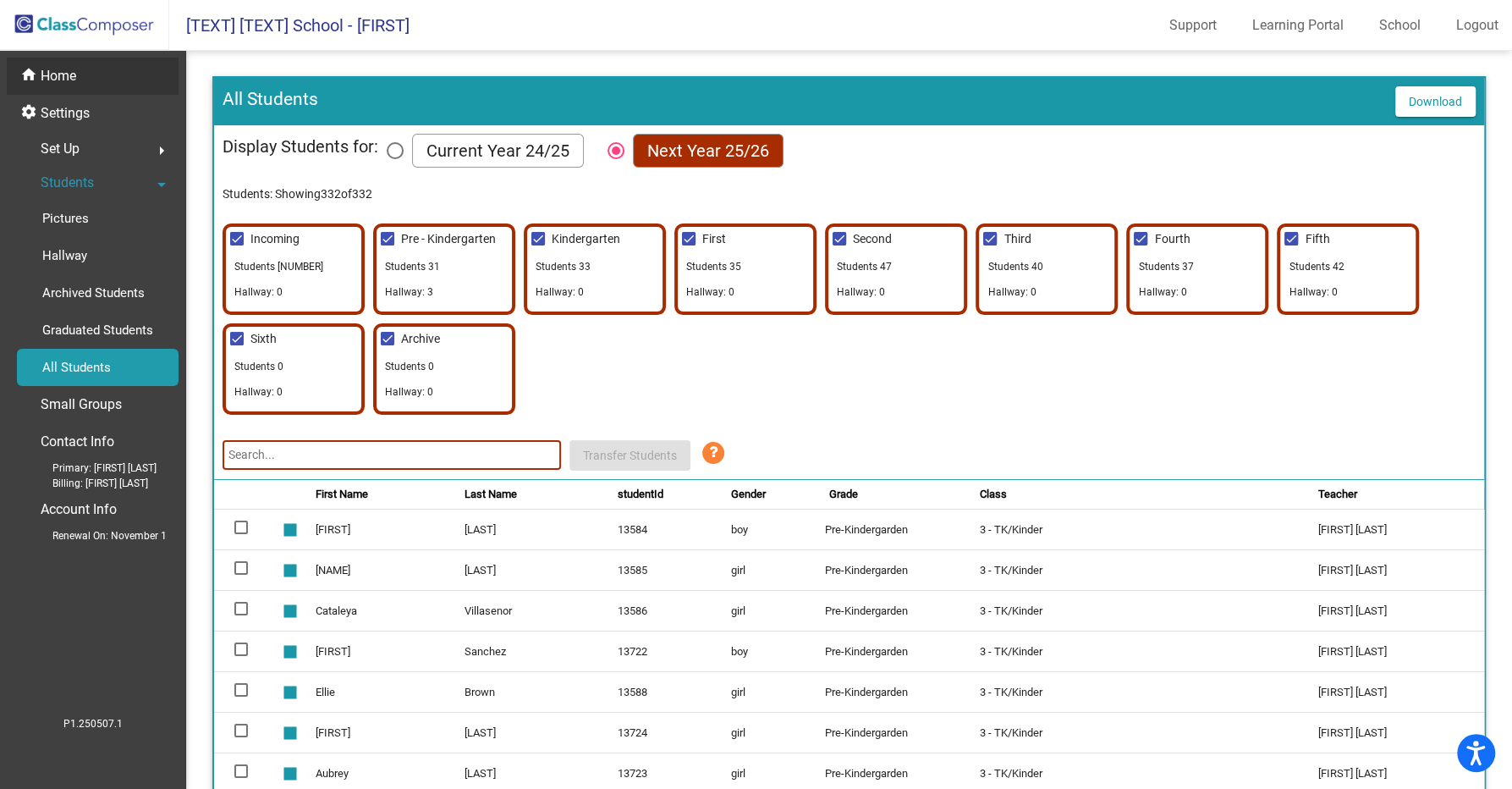 type 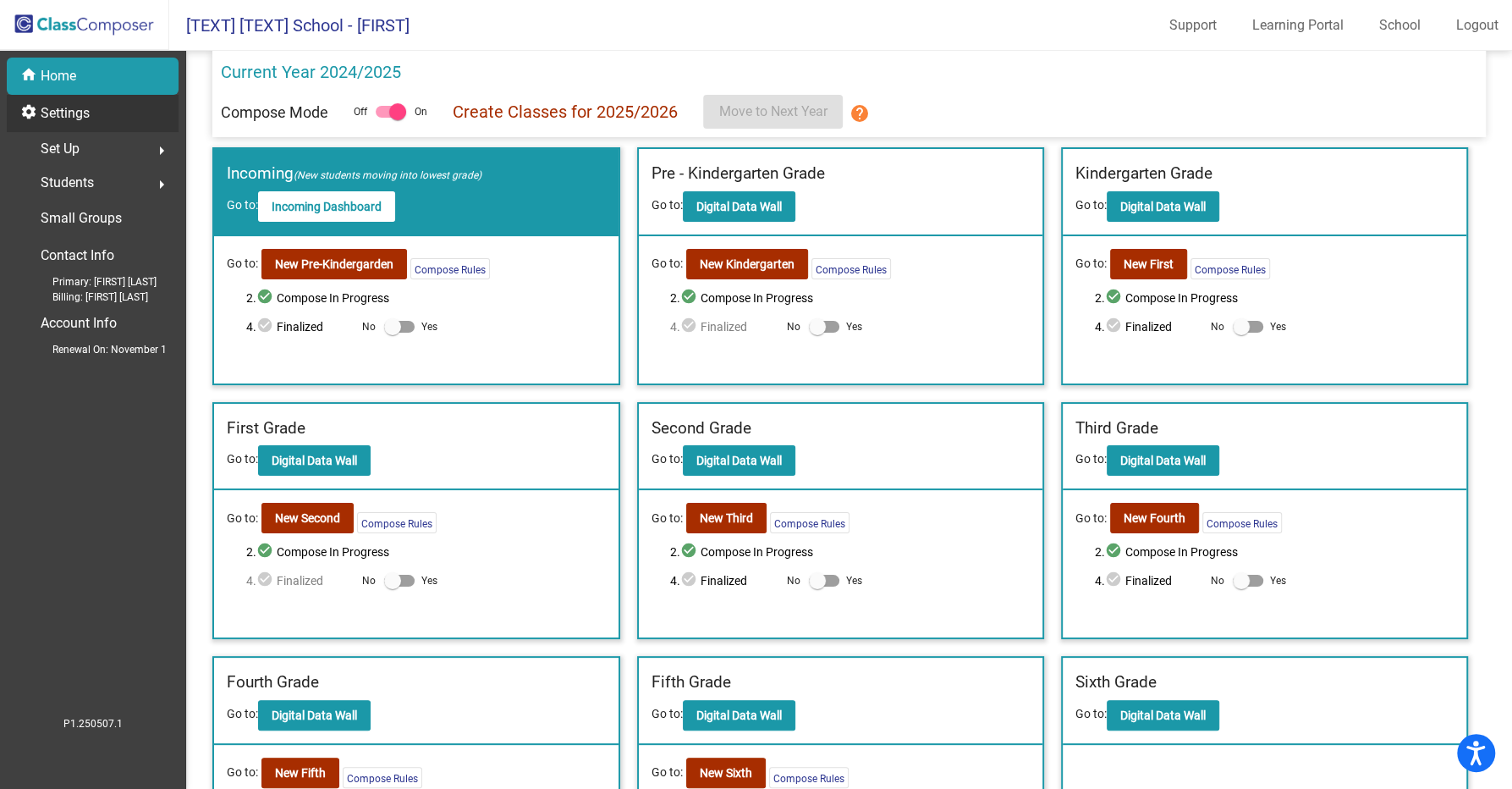 click on "Settings" 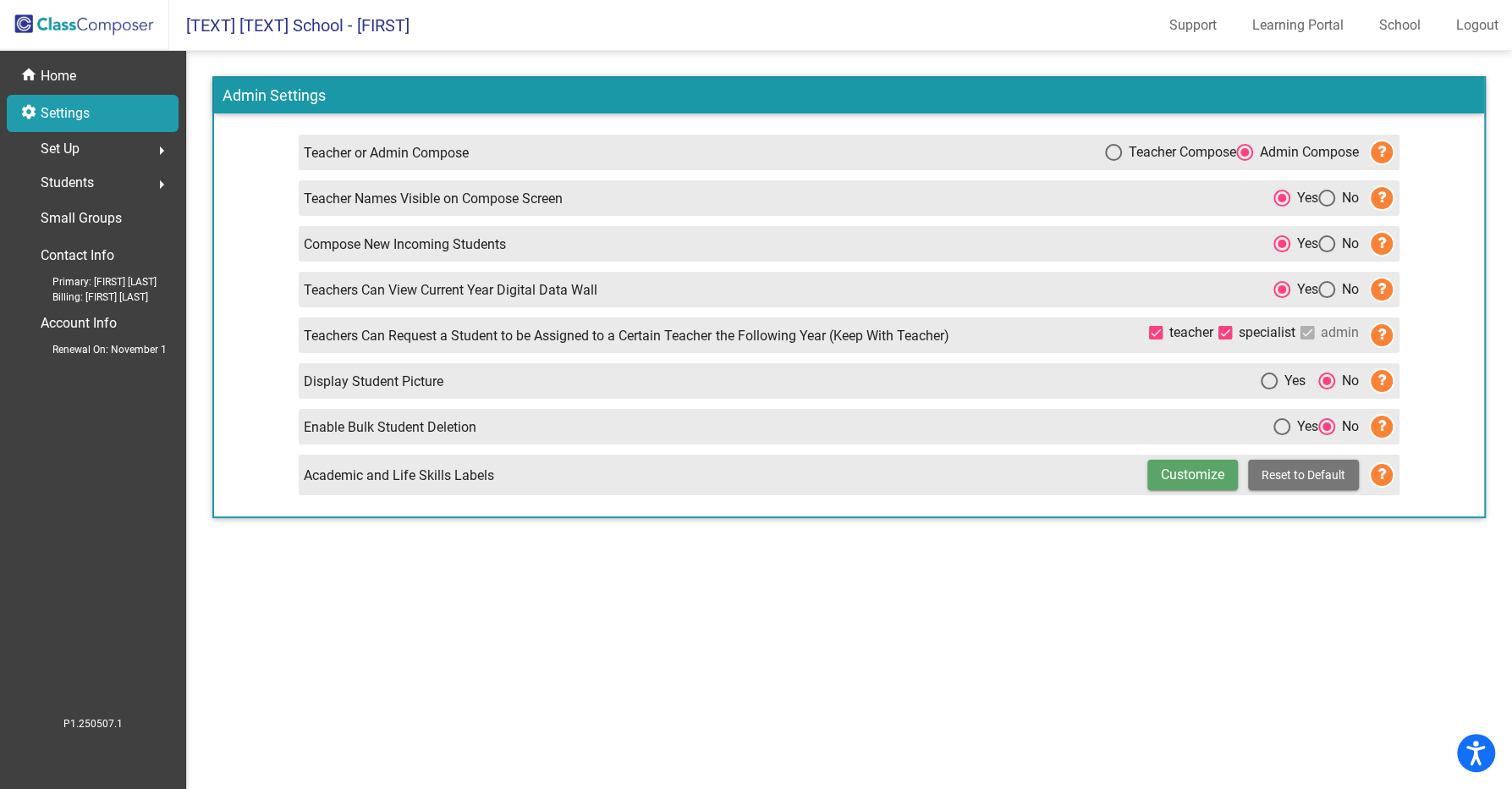 click on "Set Up  arrow_right" 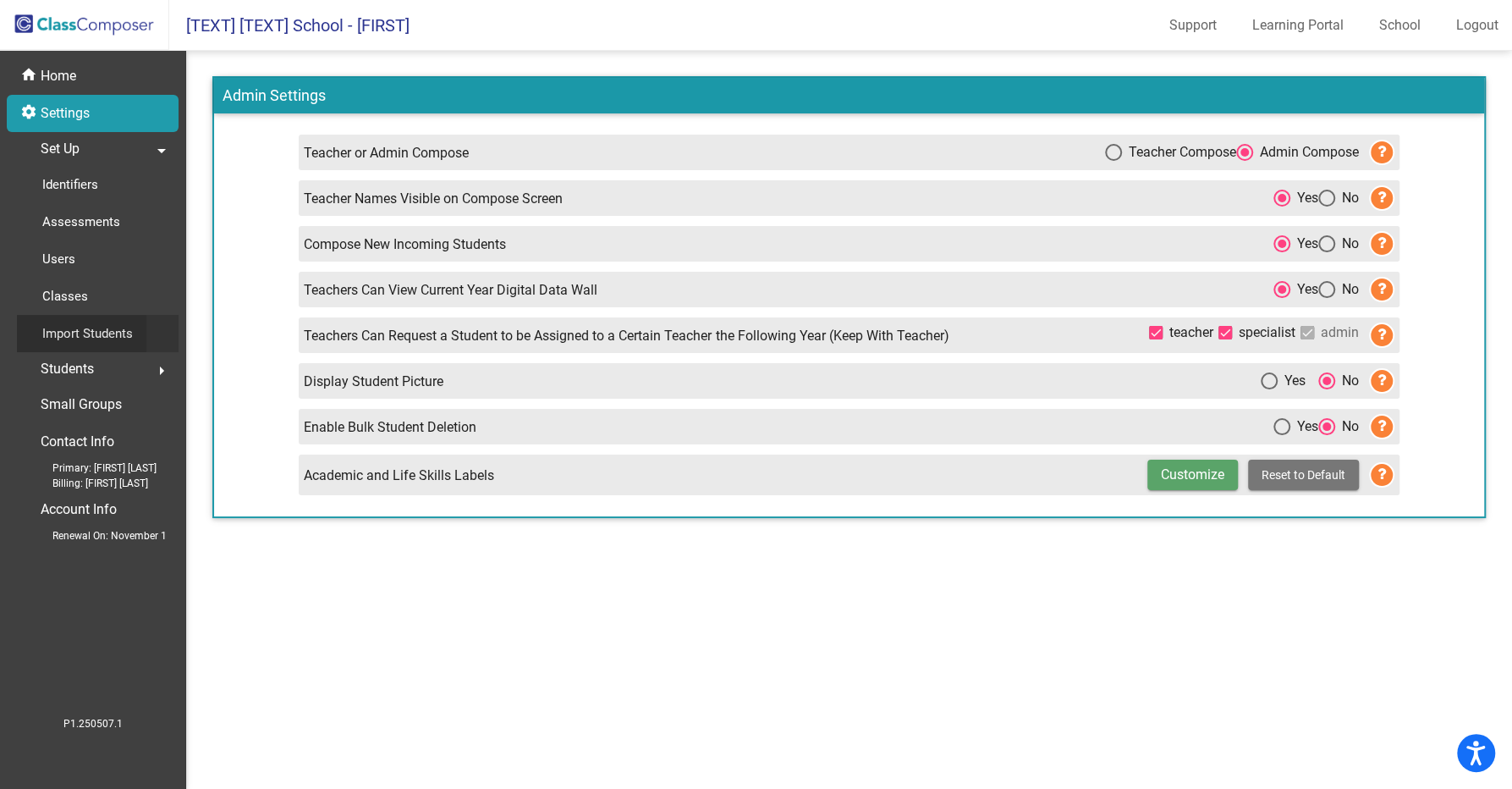 click on "Import Students" 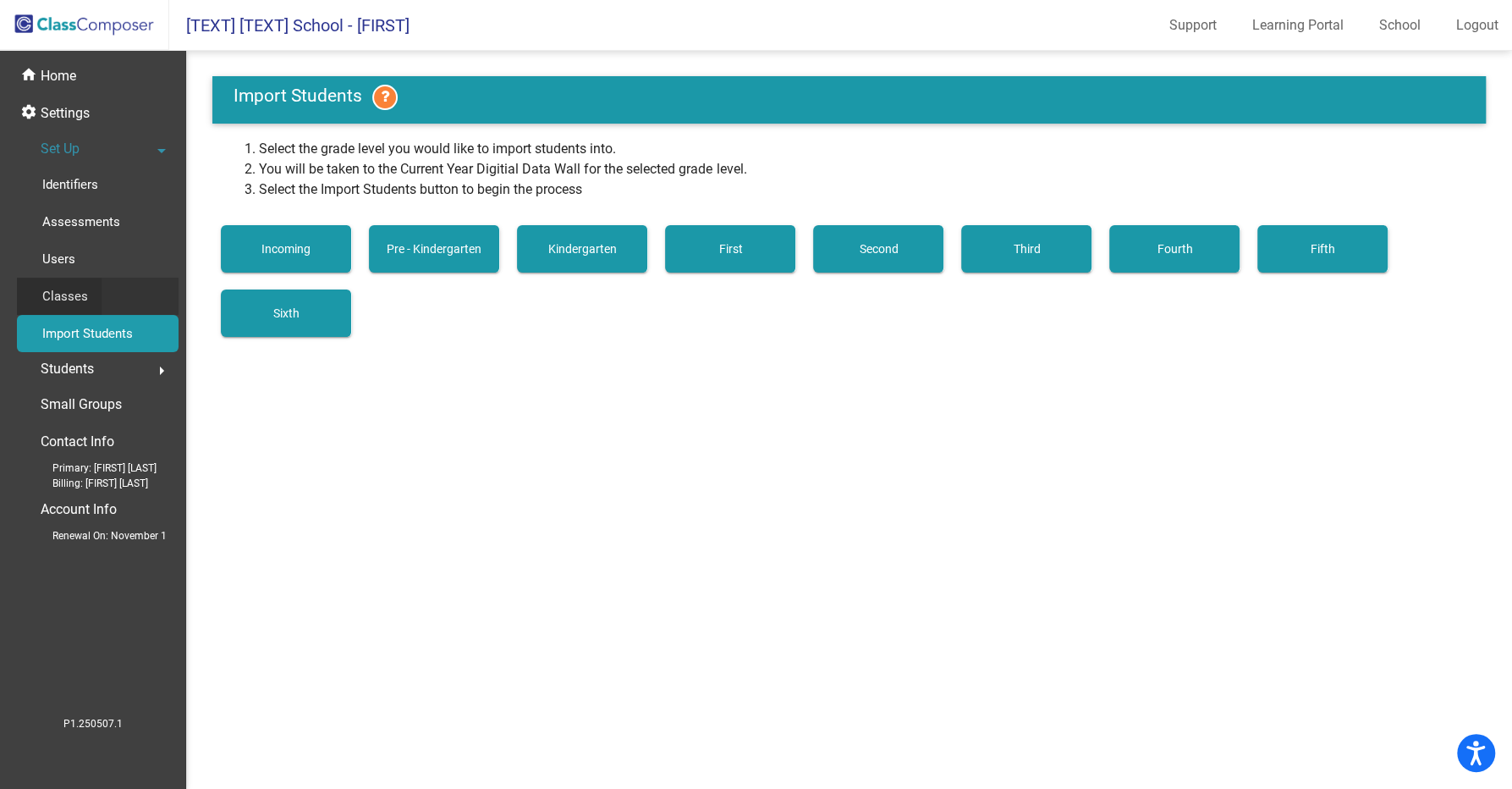 click on "Classes" 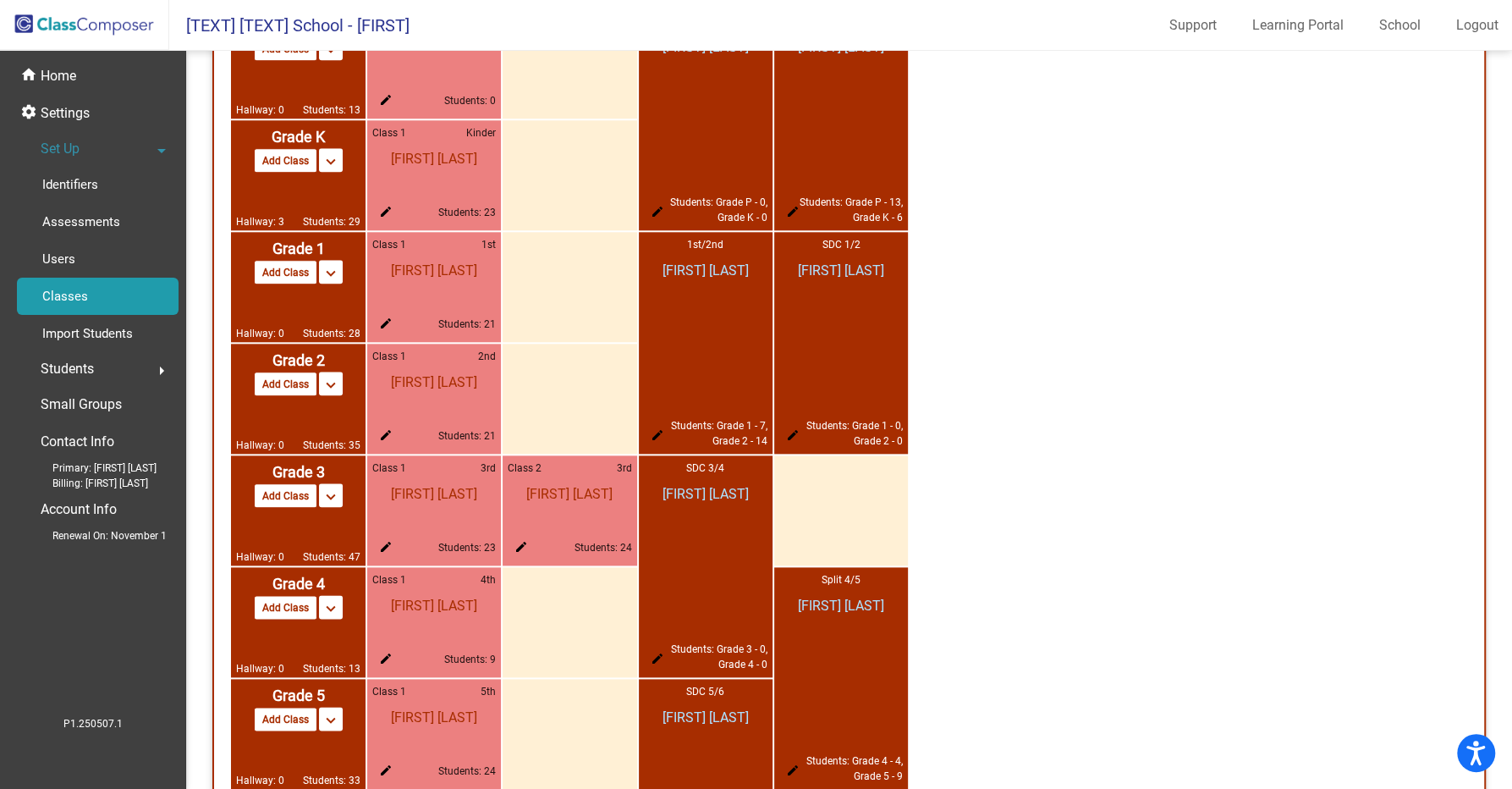 scroll, scrollTop: 1381, scrollLeft: 0, axis: vertical 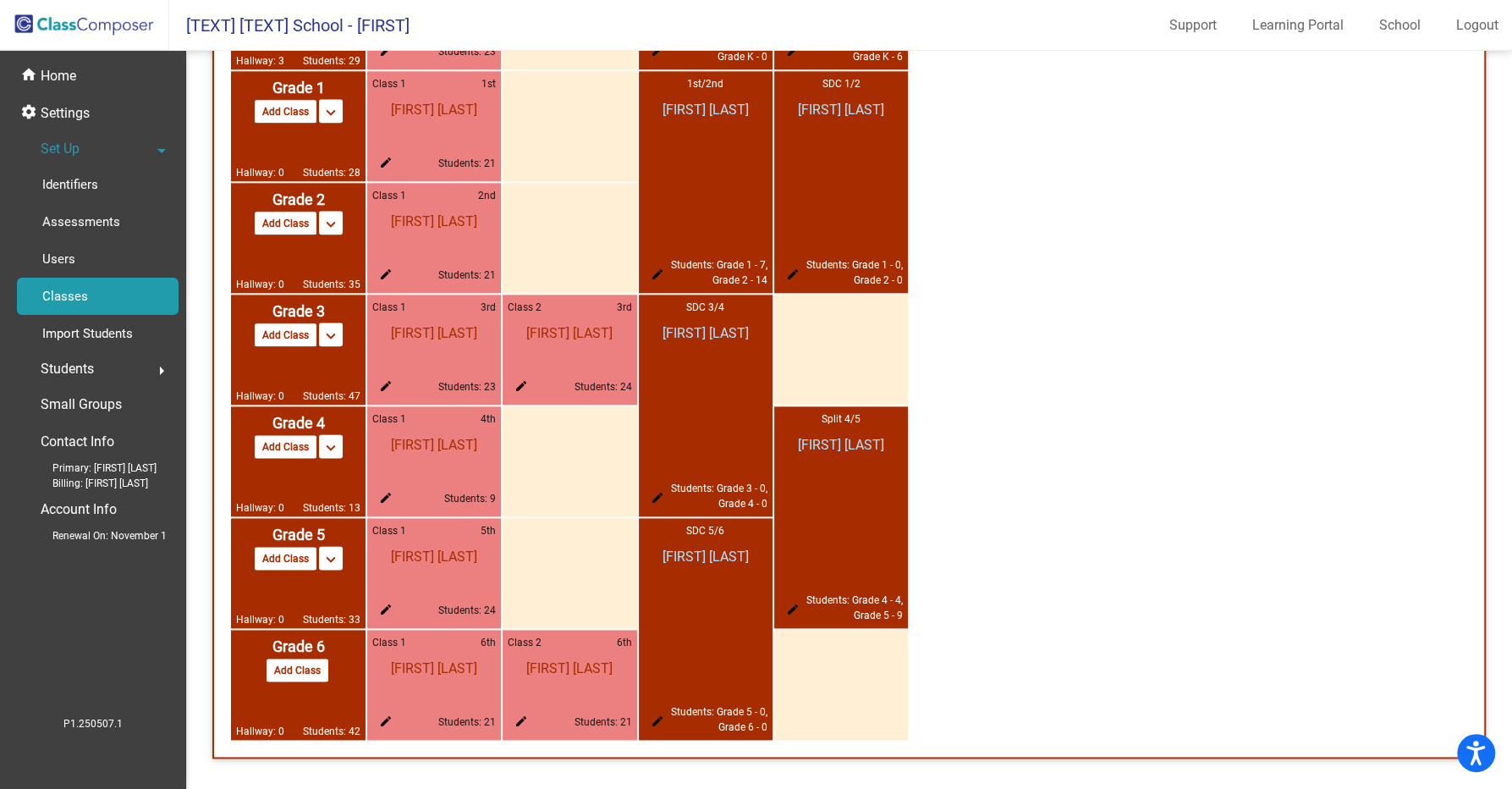 click on "[FIRST] [LAST]" 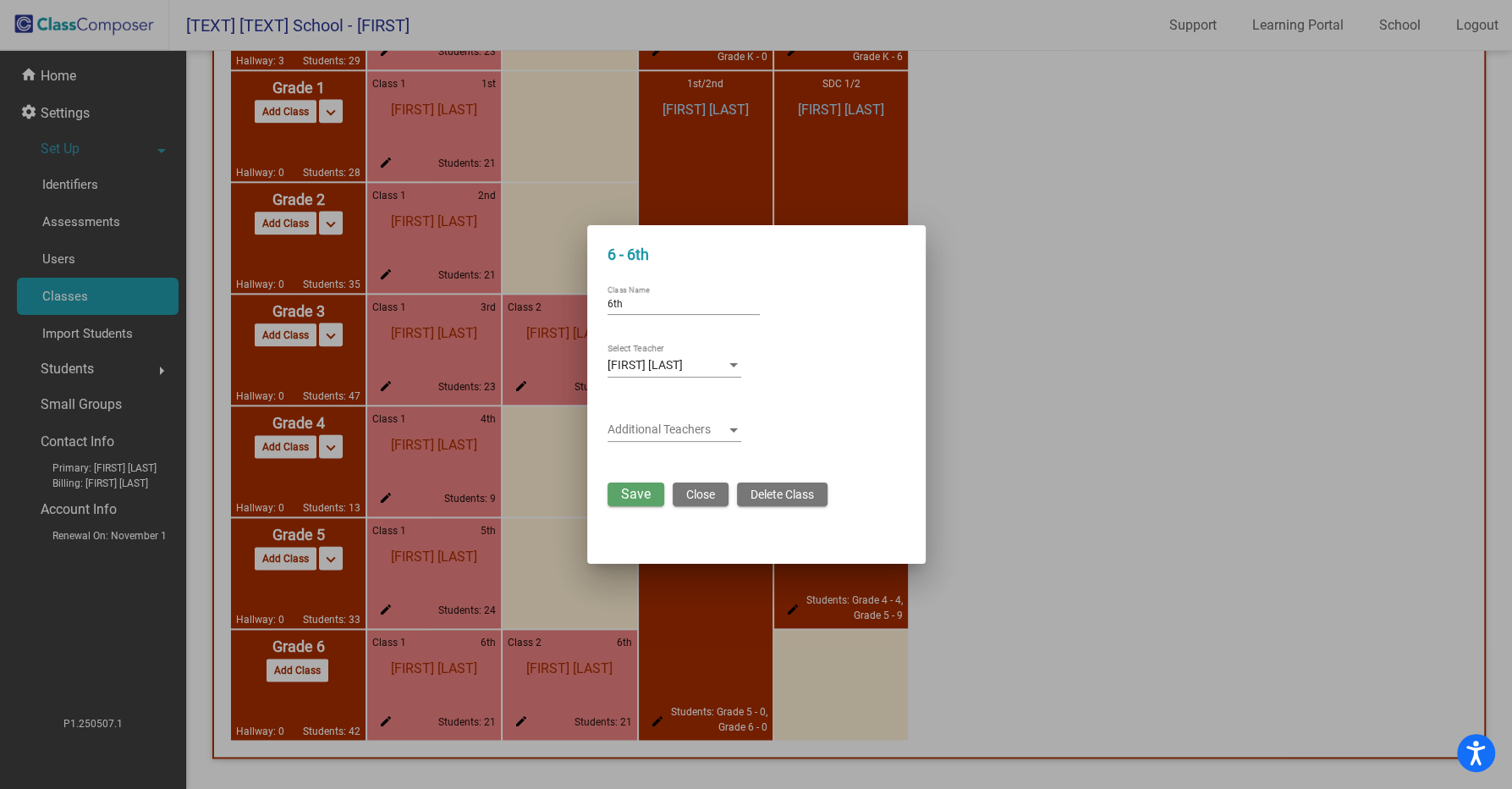 click at bounding box center [756, 394] 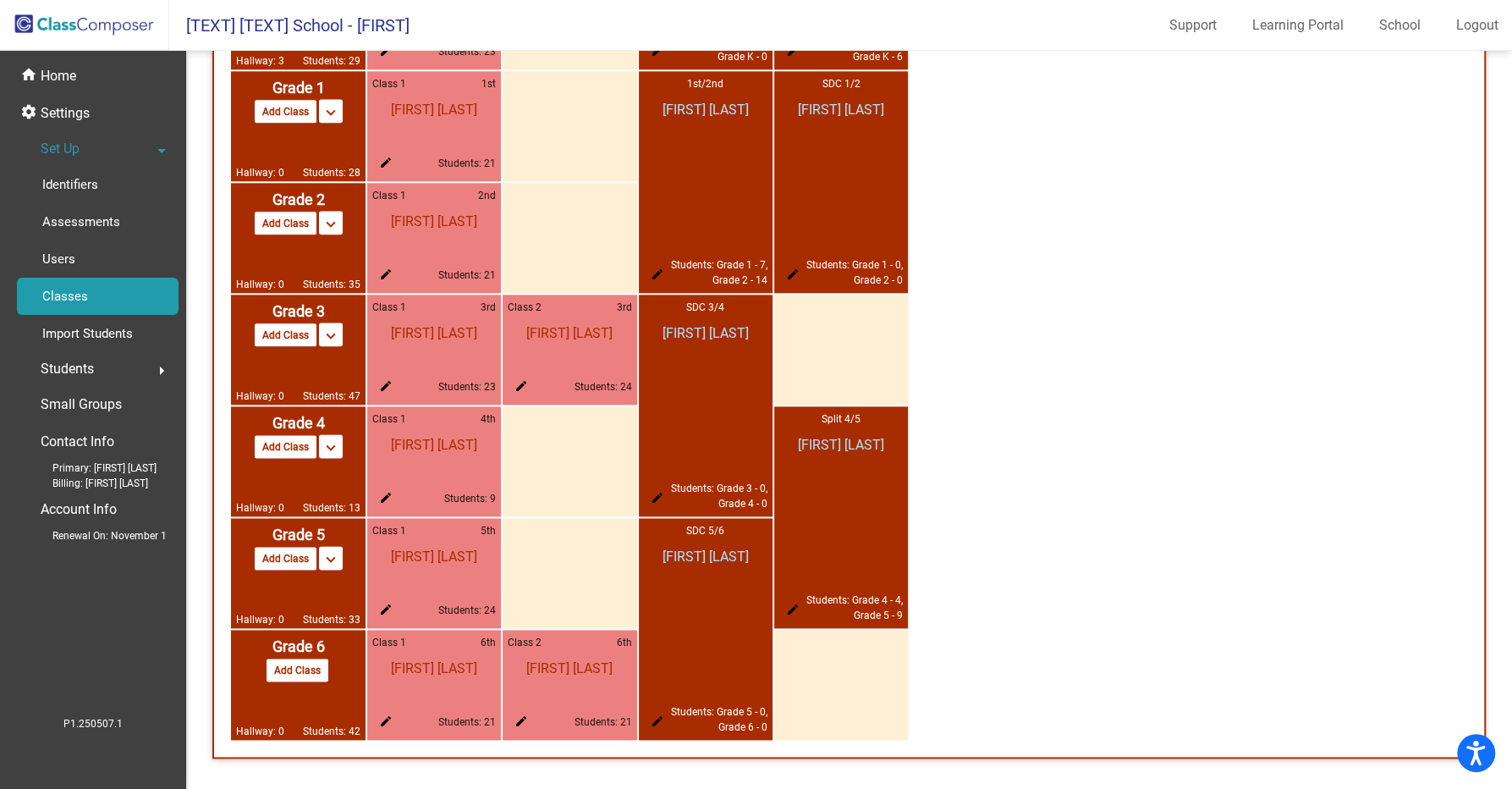 click on "Students" 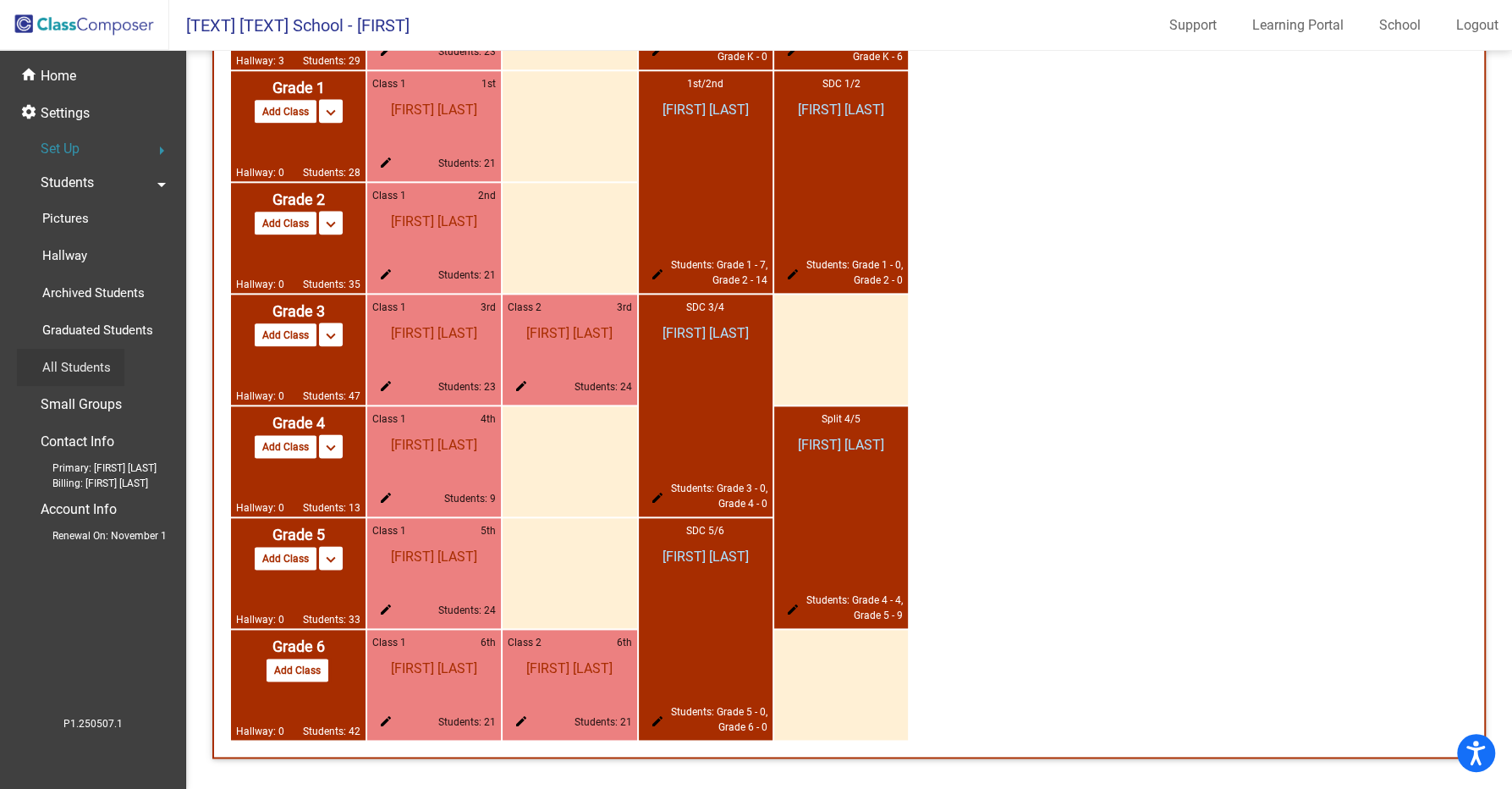 click on "All Students" 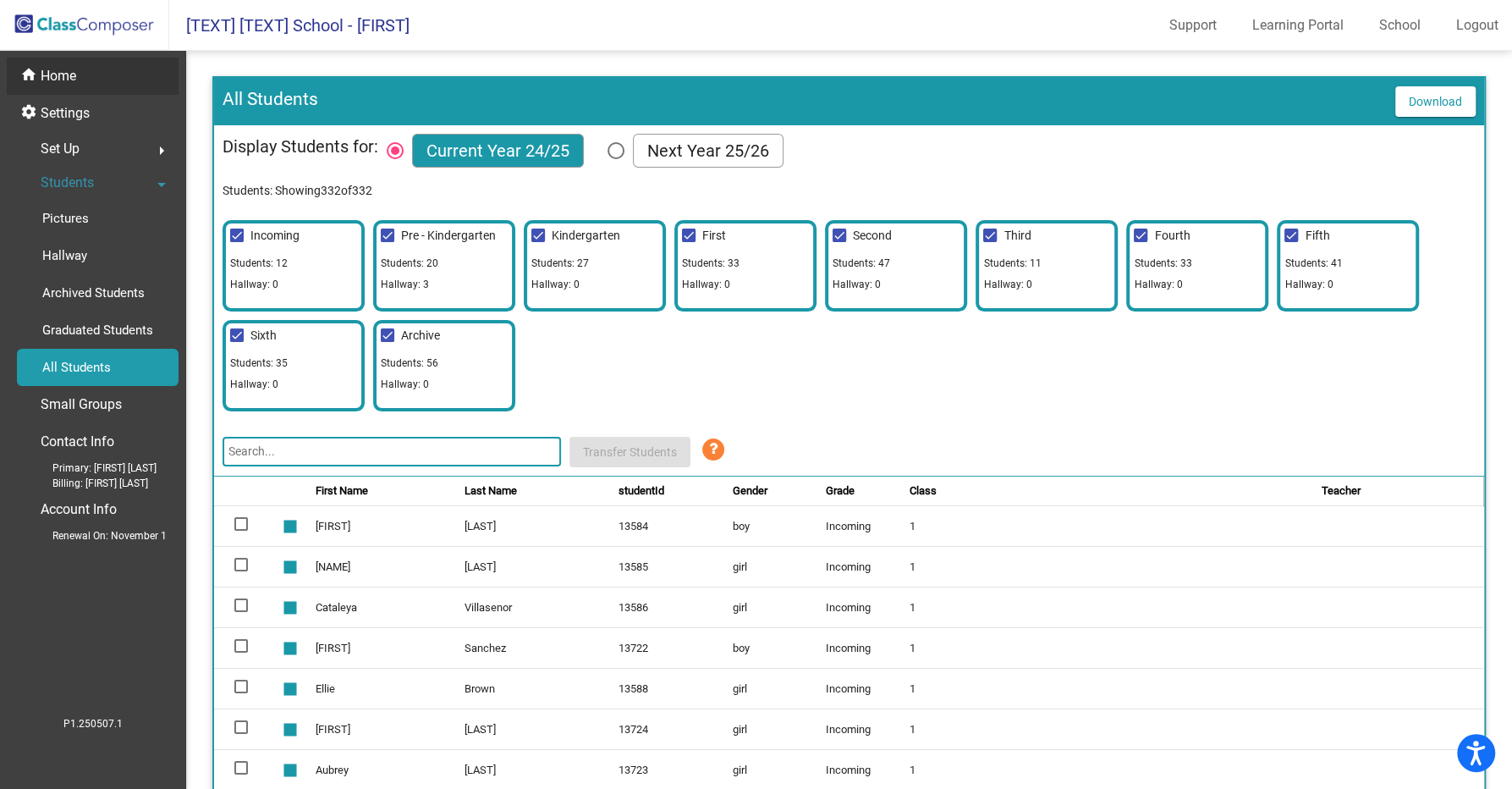 click on "Home" 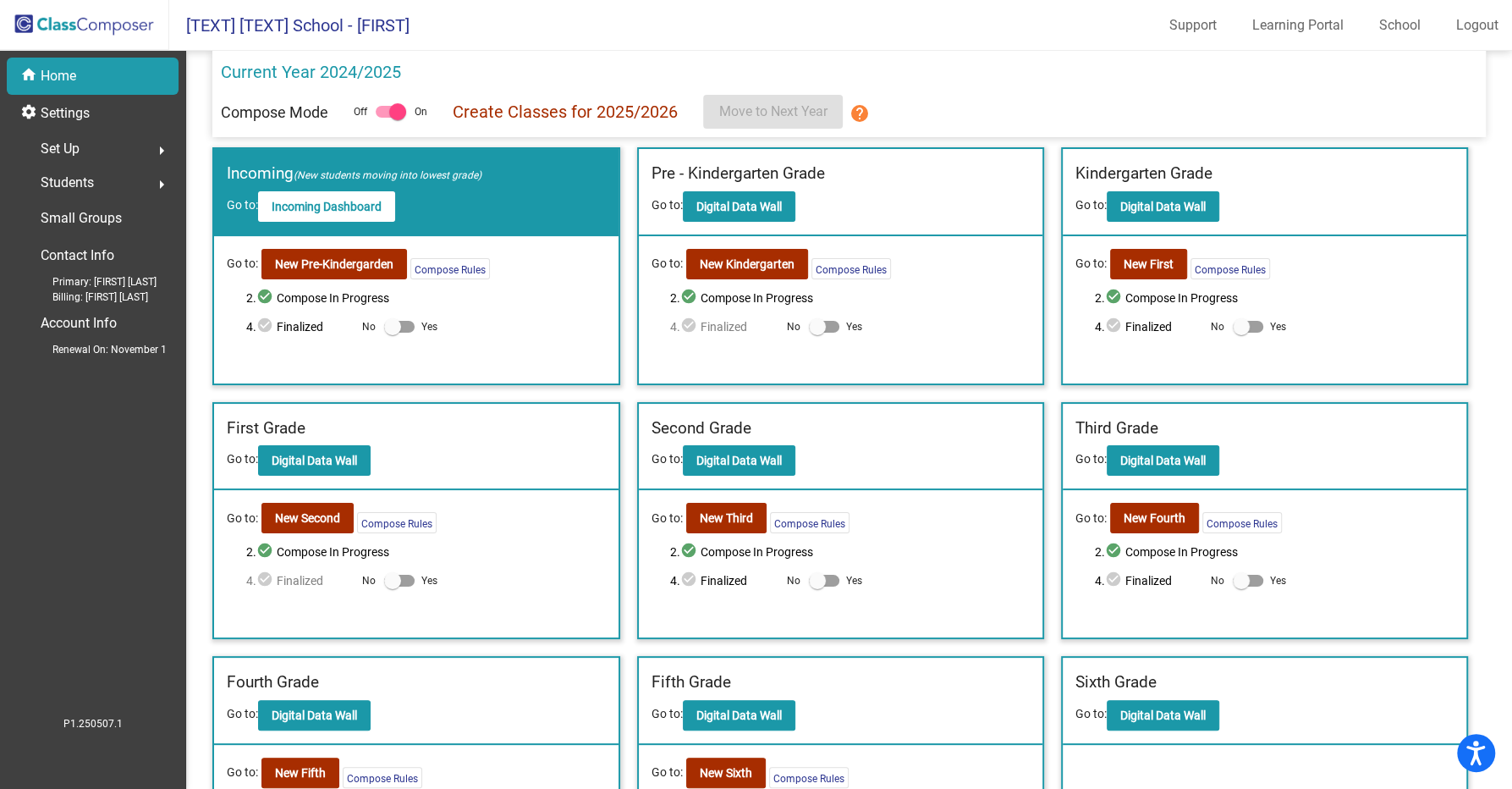 scroll, scrollTop: 102, scrollLeft: 0, axis: vertical 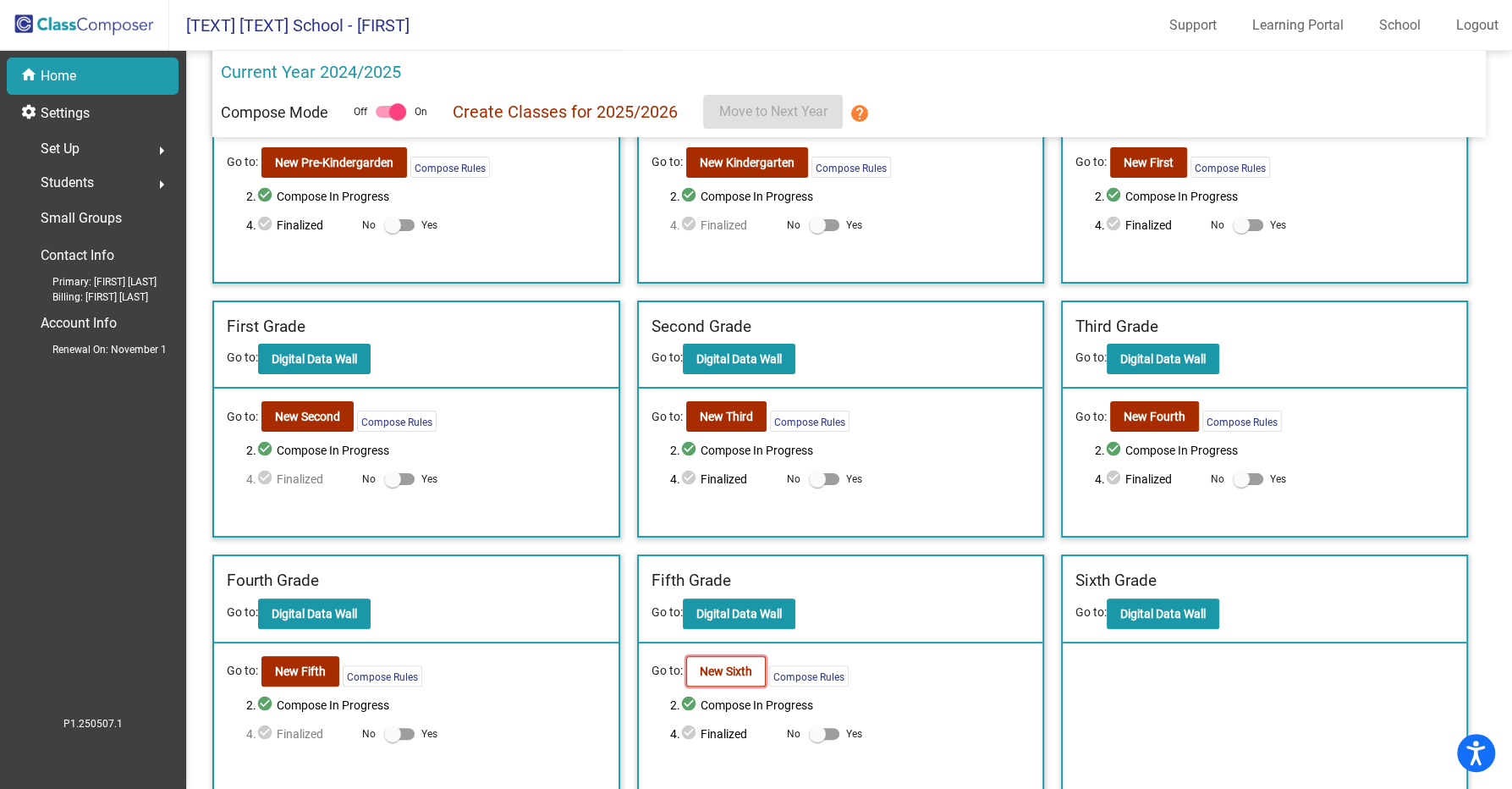 click on "New Sixth" 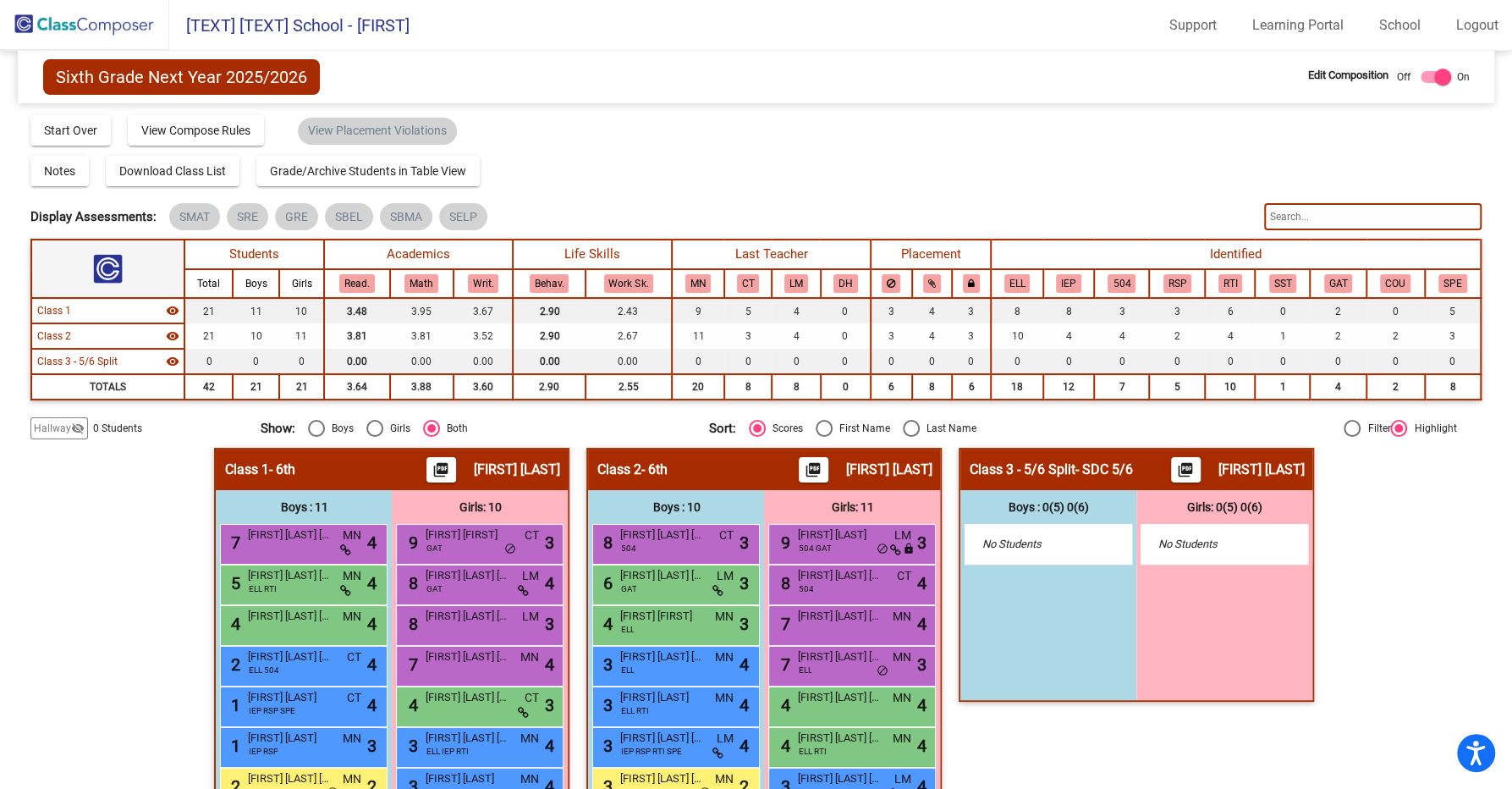 scroll, scrollTop: 207, scrollLeft: 0, axis: vertical 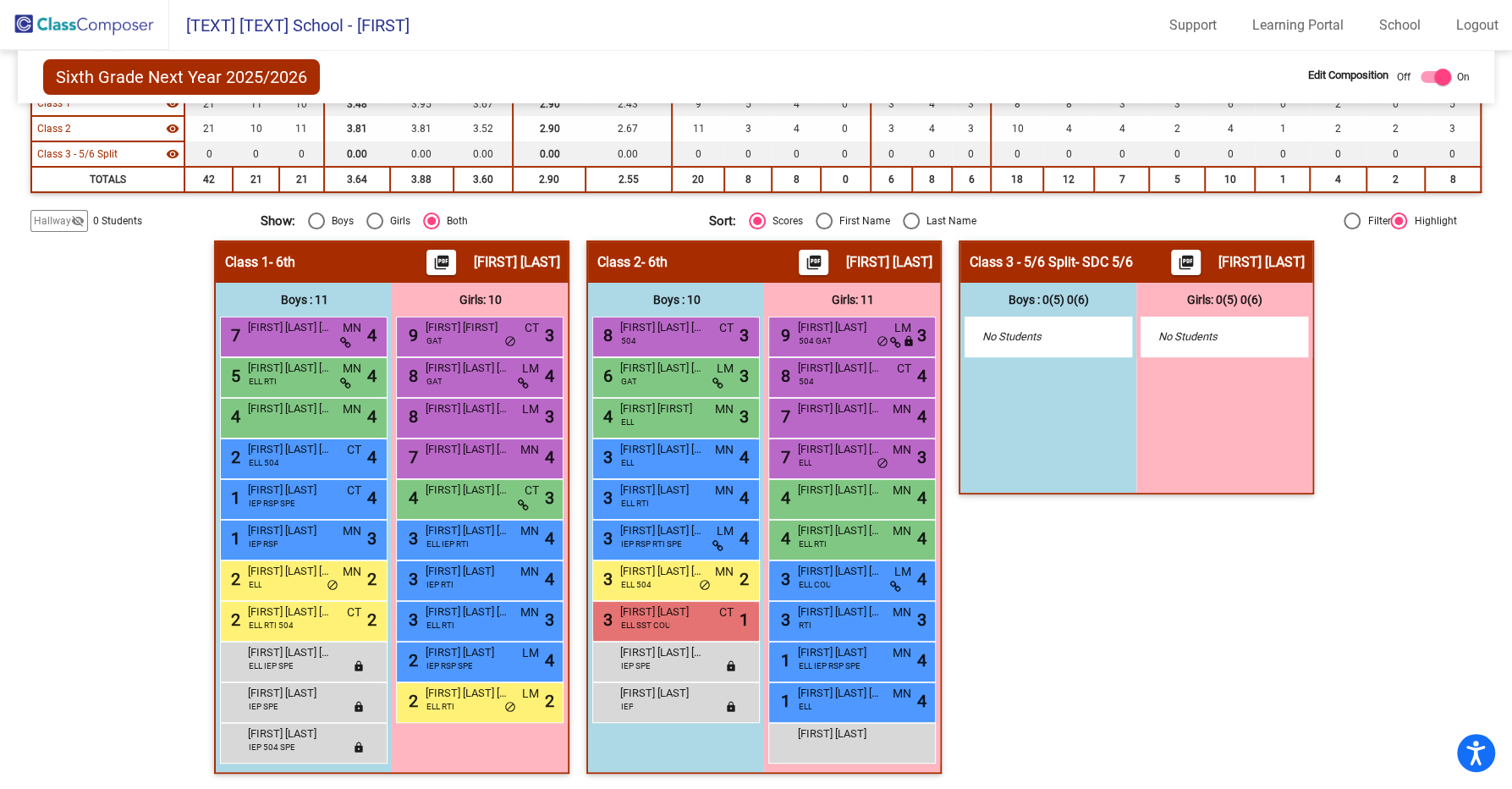 click on "[FIRST] [LAST]" 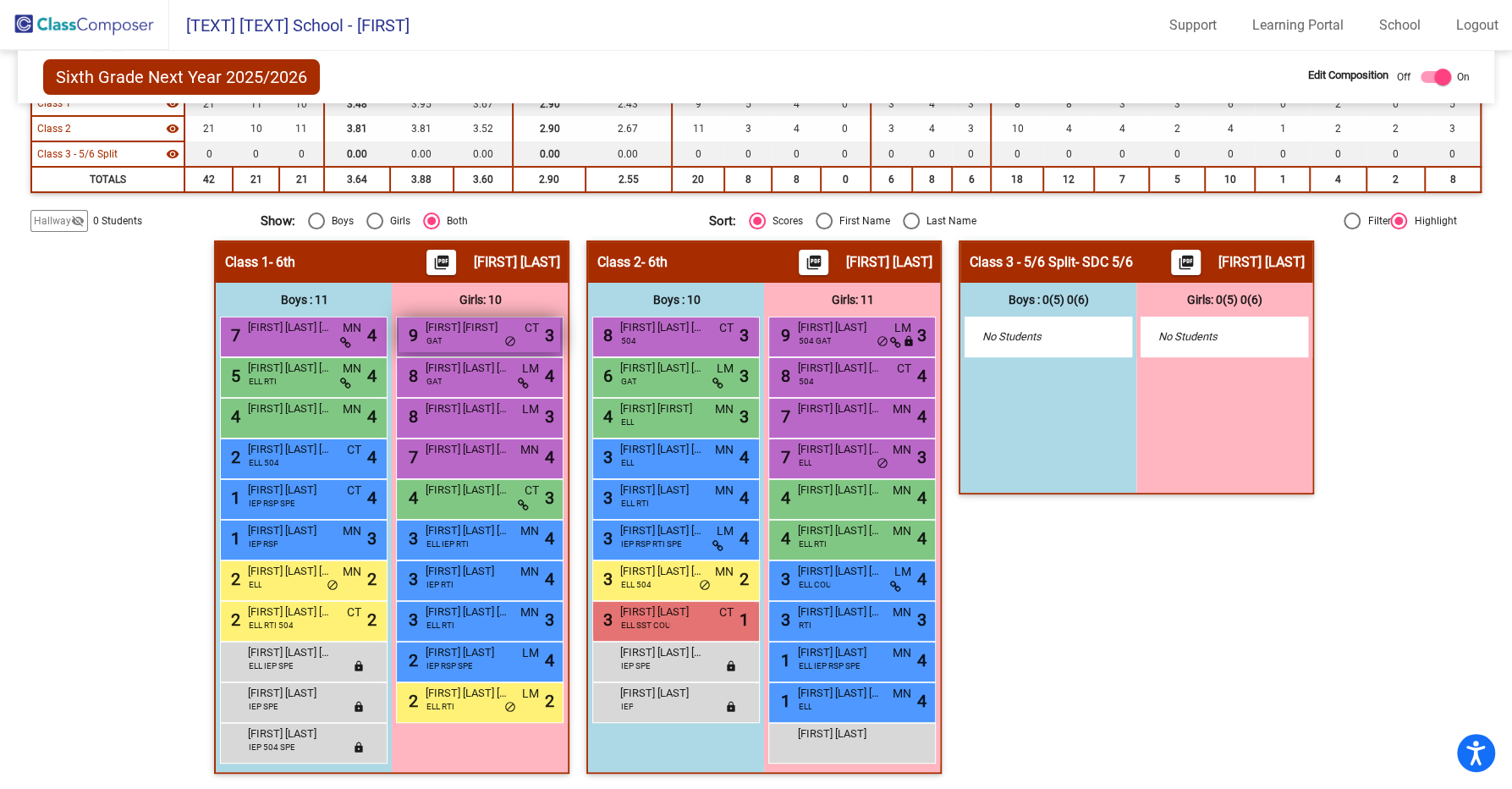 scroll, scrollTop: 0, scrollLeft: 0, axis: both 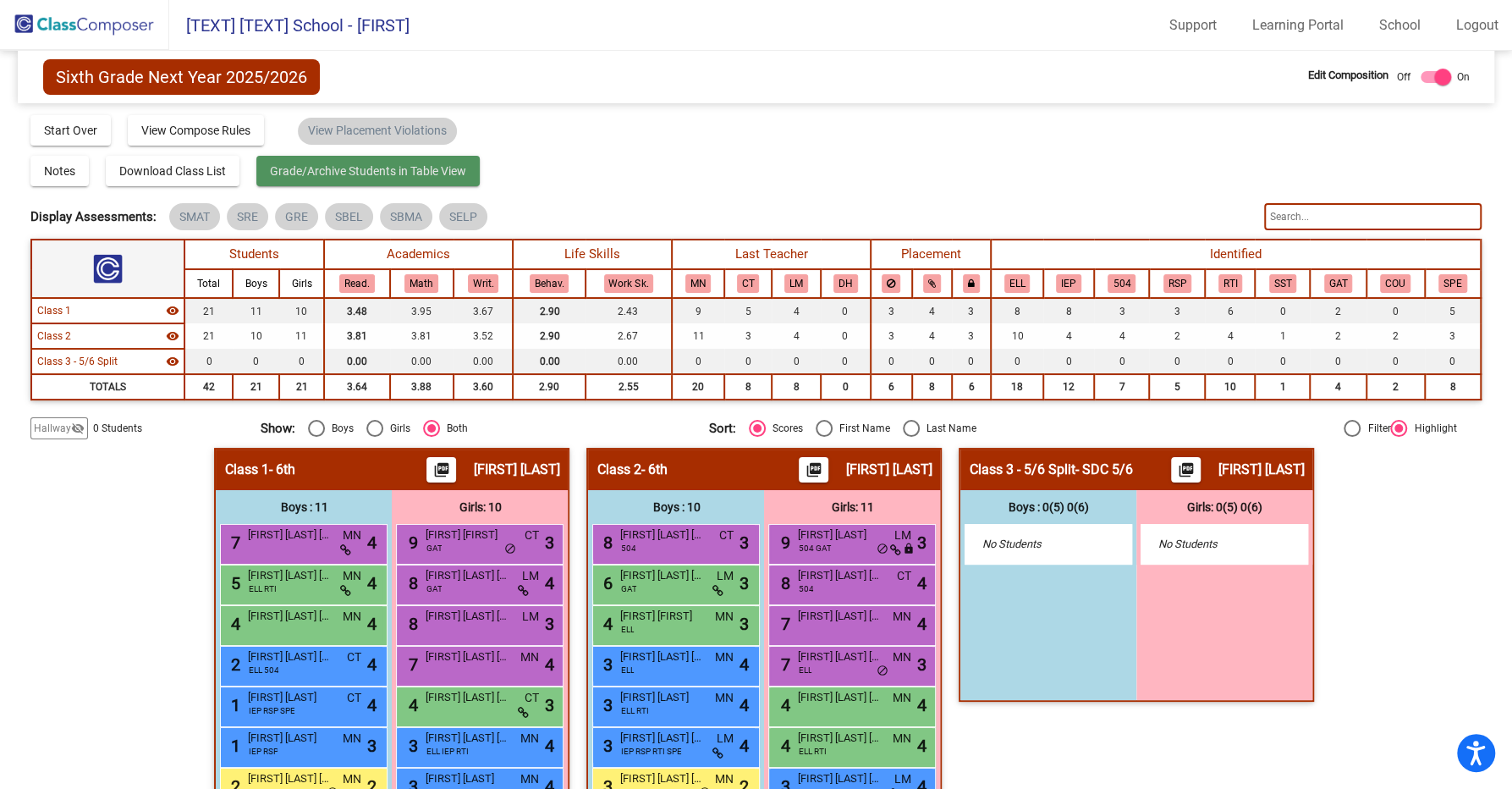 click on "Grade/Archive Students in Table View" 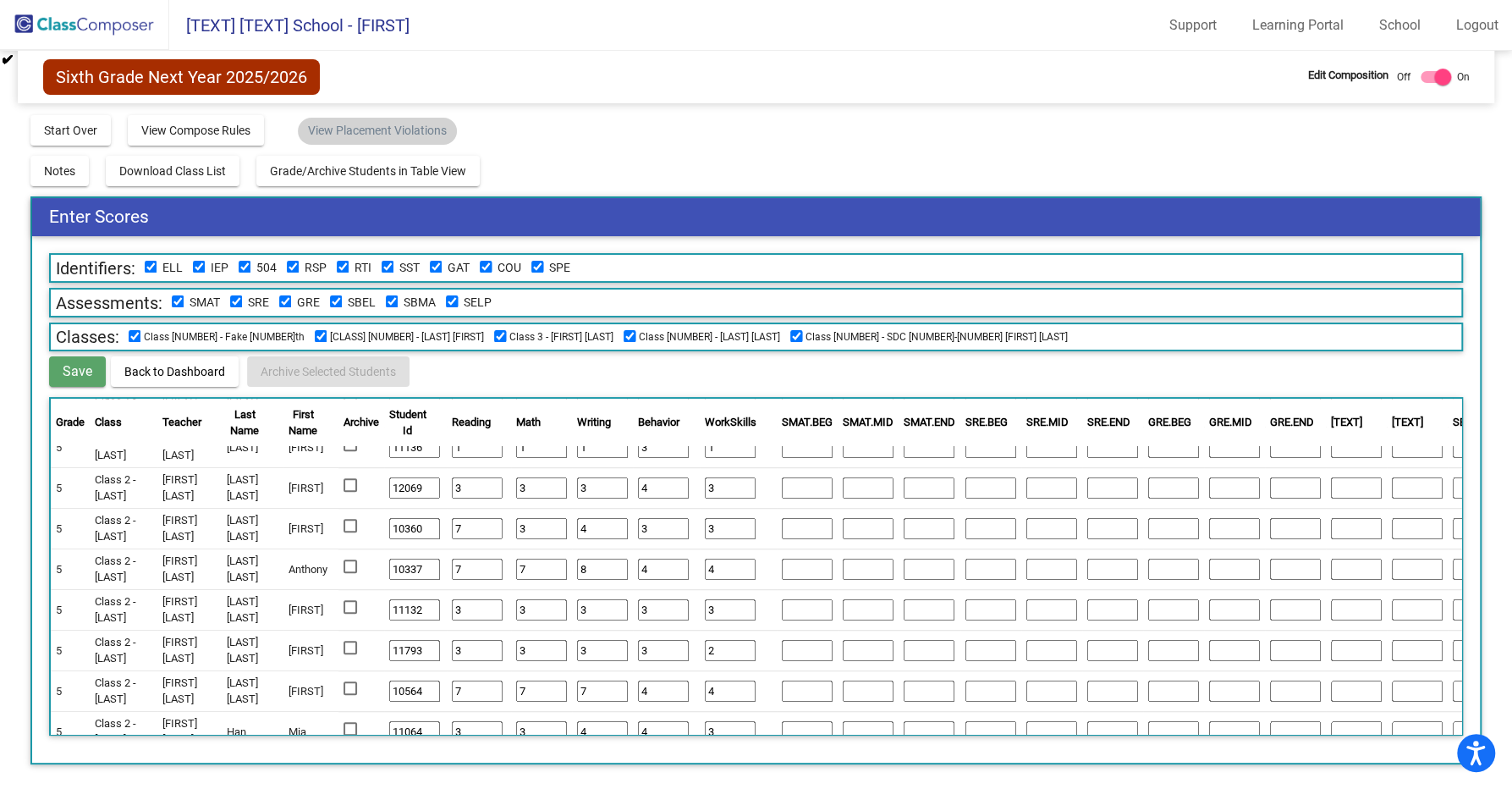 scroll, scrollTop: 0, scrollLeft: 0, axis: both 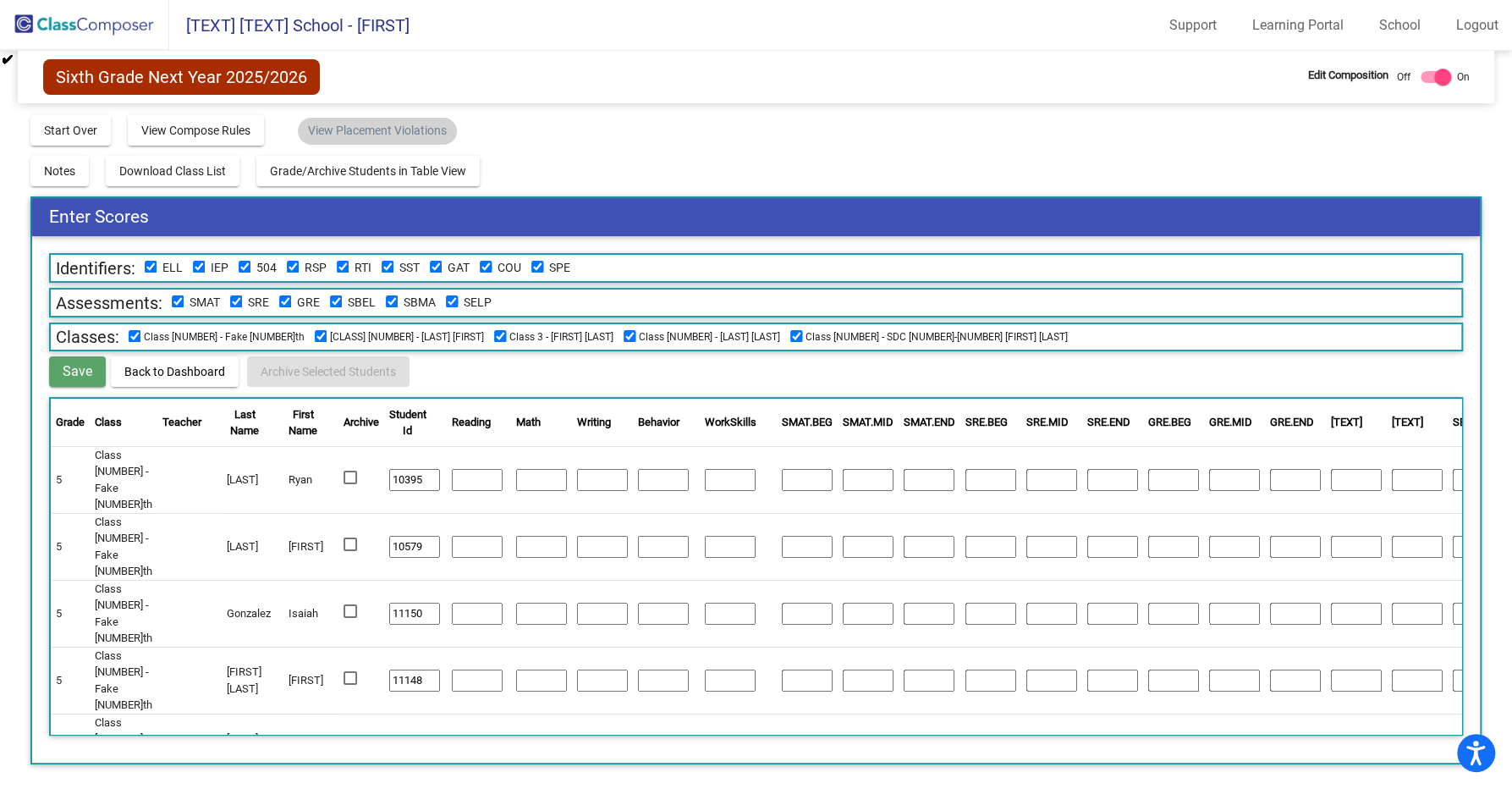 click on "Compose   Start Over   Submit Classes  Compose has been submitted  Check for Incomplete Scores  View Compose Rules   View Placement Violations" 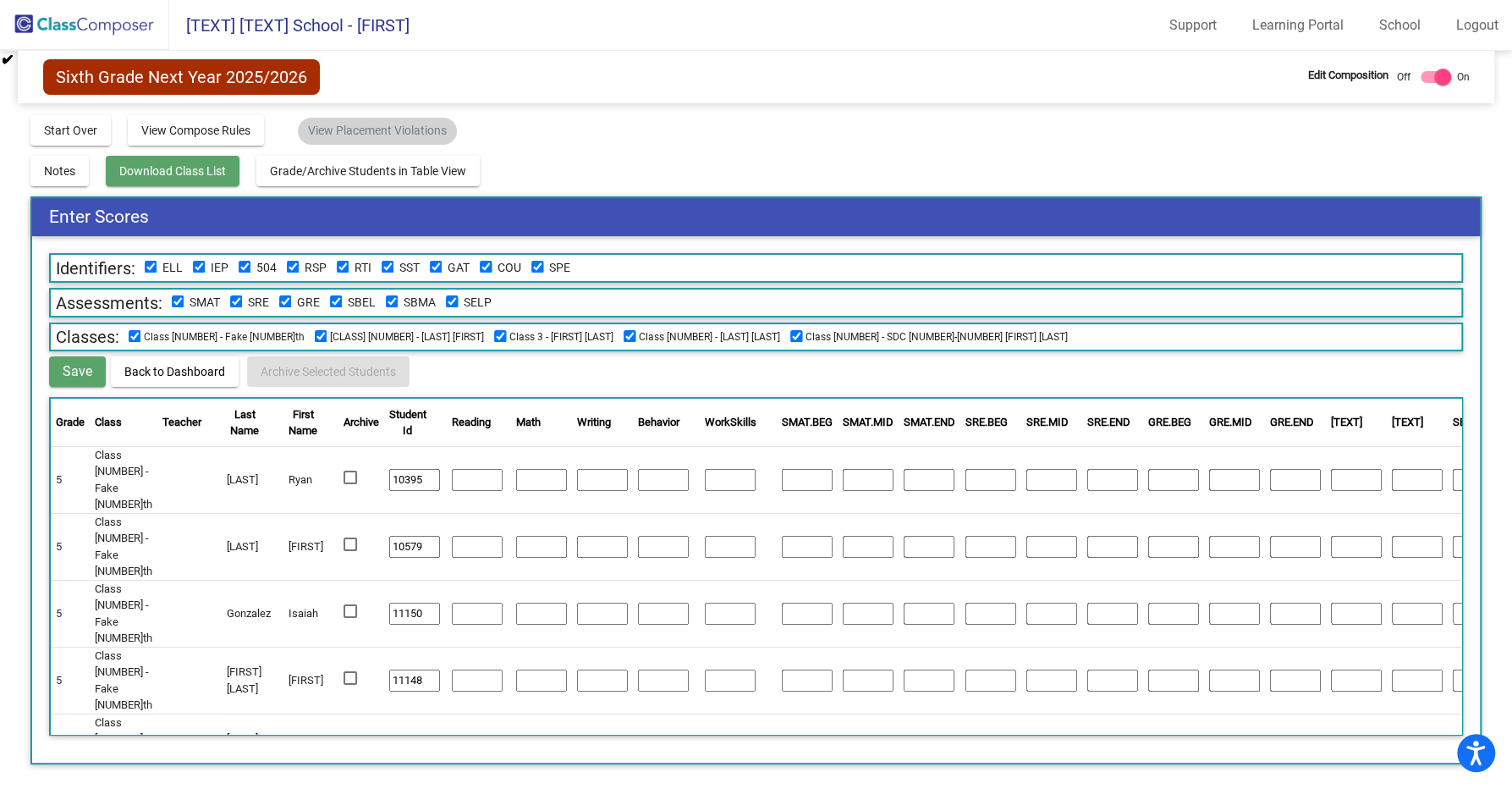 click on "Download Class List" 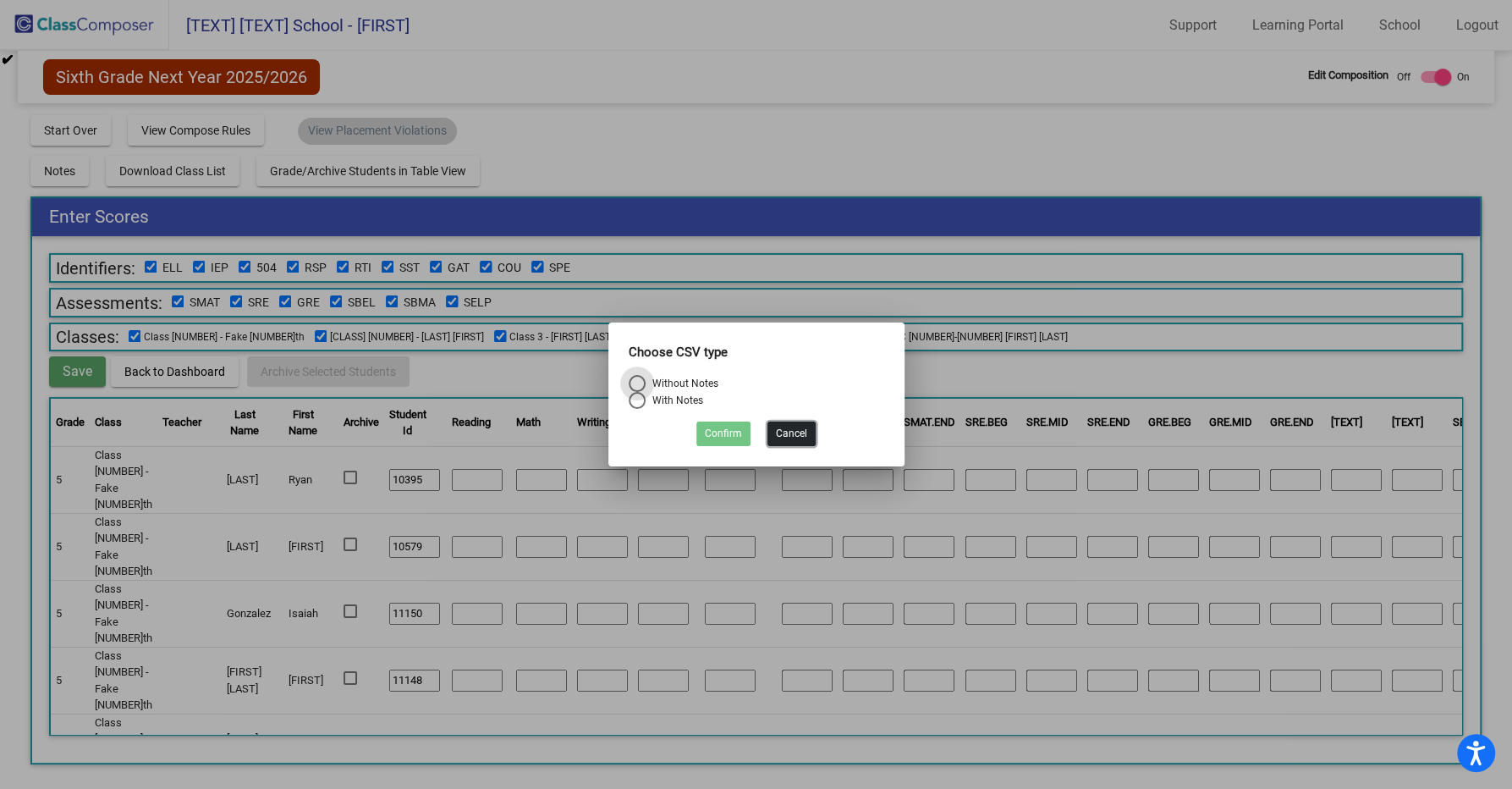 click on "Cancel" at bounding box center [791, 433] 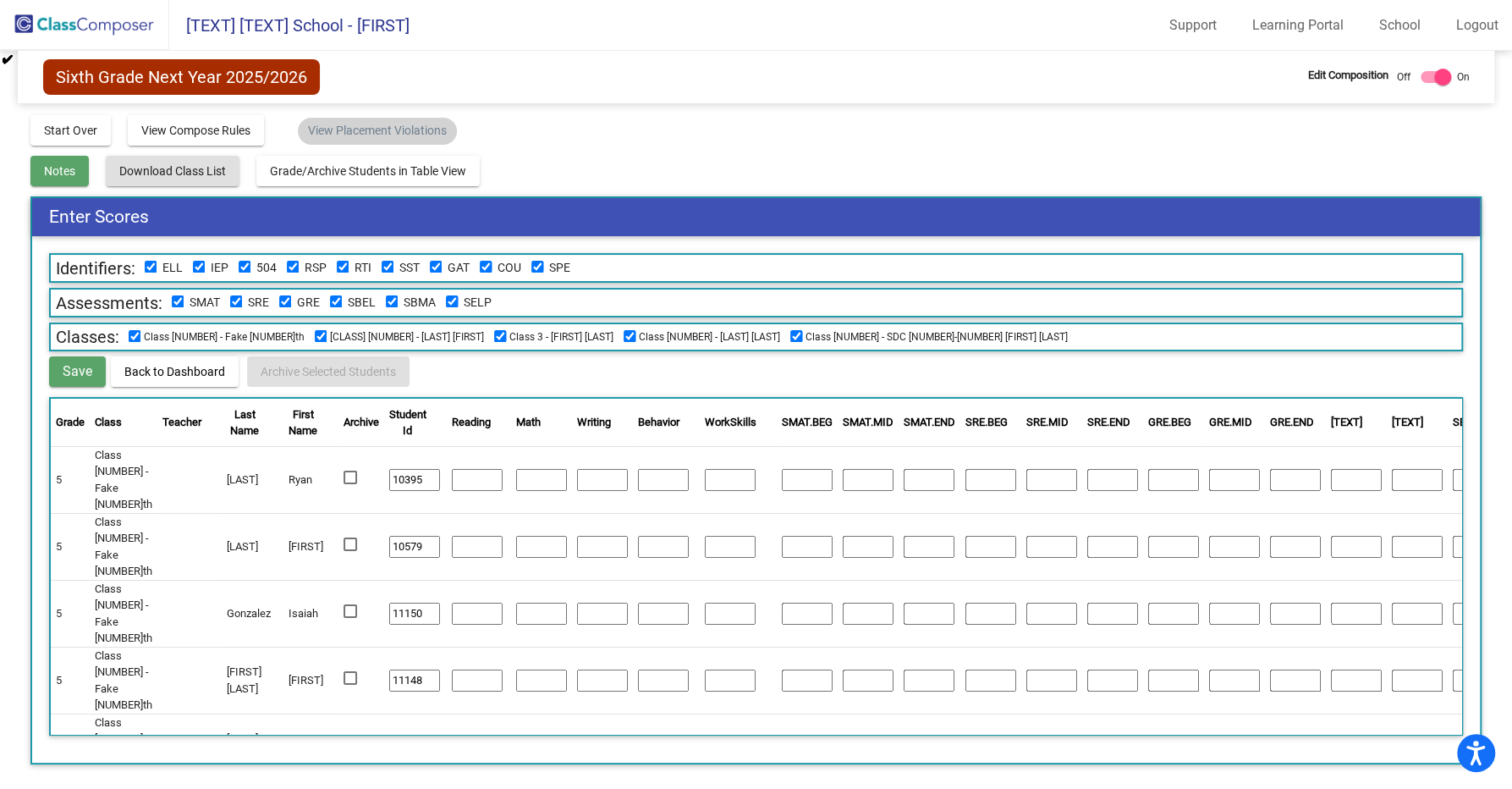 click on "Notes" 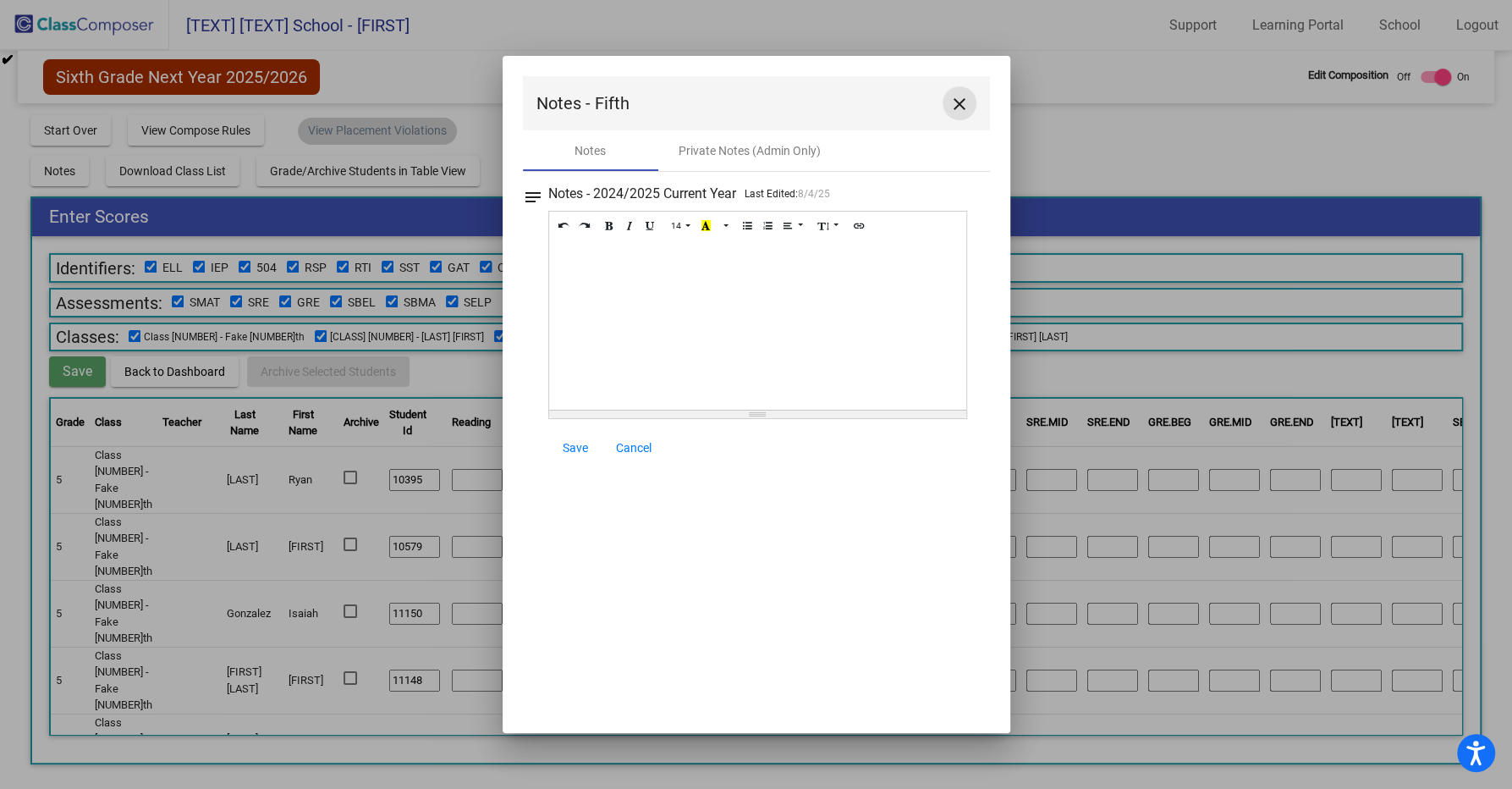 click on "close" at bounding box center (959, 104) 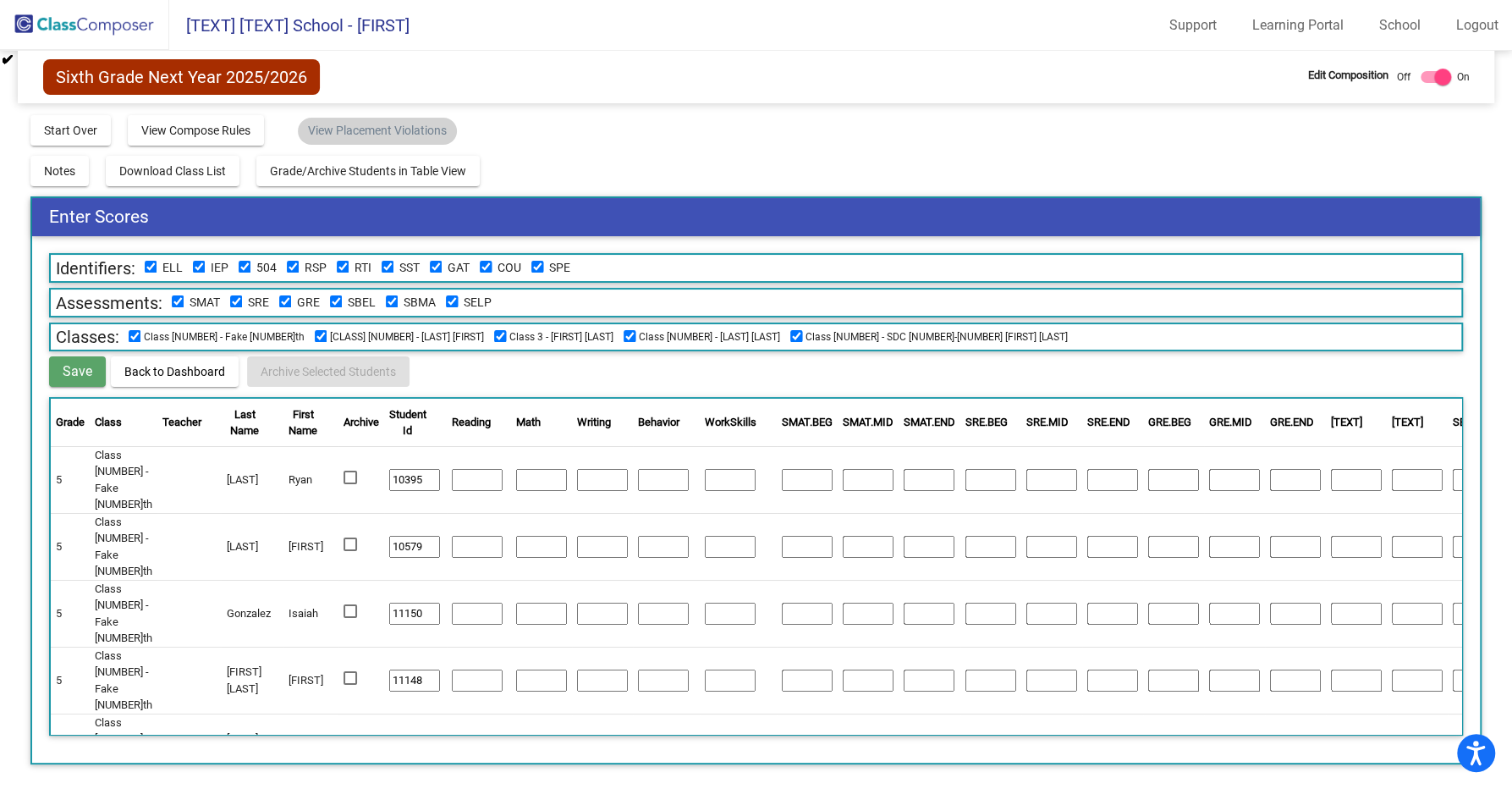 click on "Notes   Download Class List   Import Students   Grade/Archive Students in Table View   New Small Group   Saved Small Group" 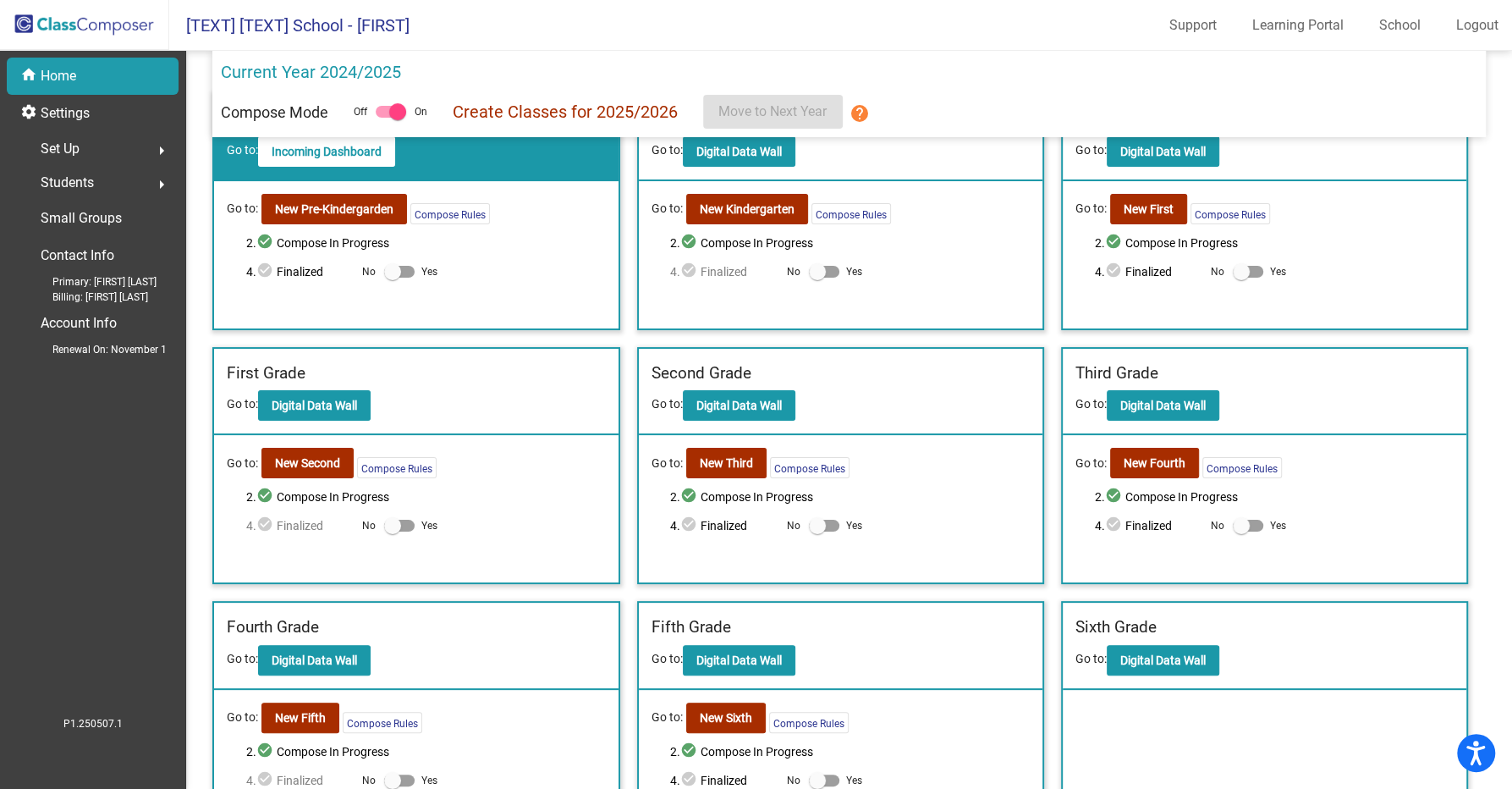 scroll, scrollTop: 0, scrollLeft: 0, axis: both 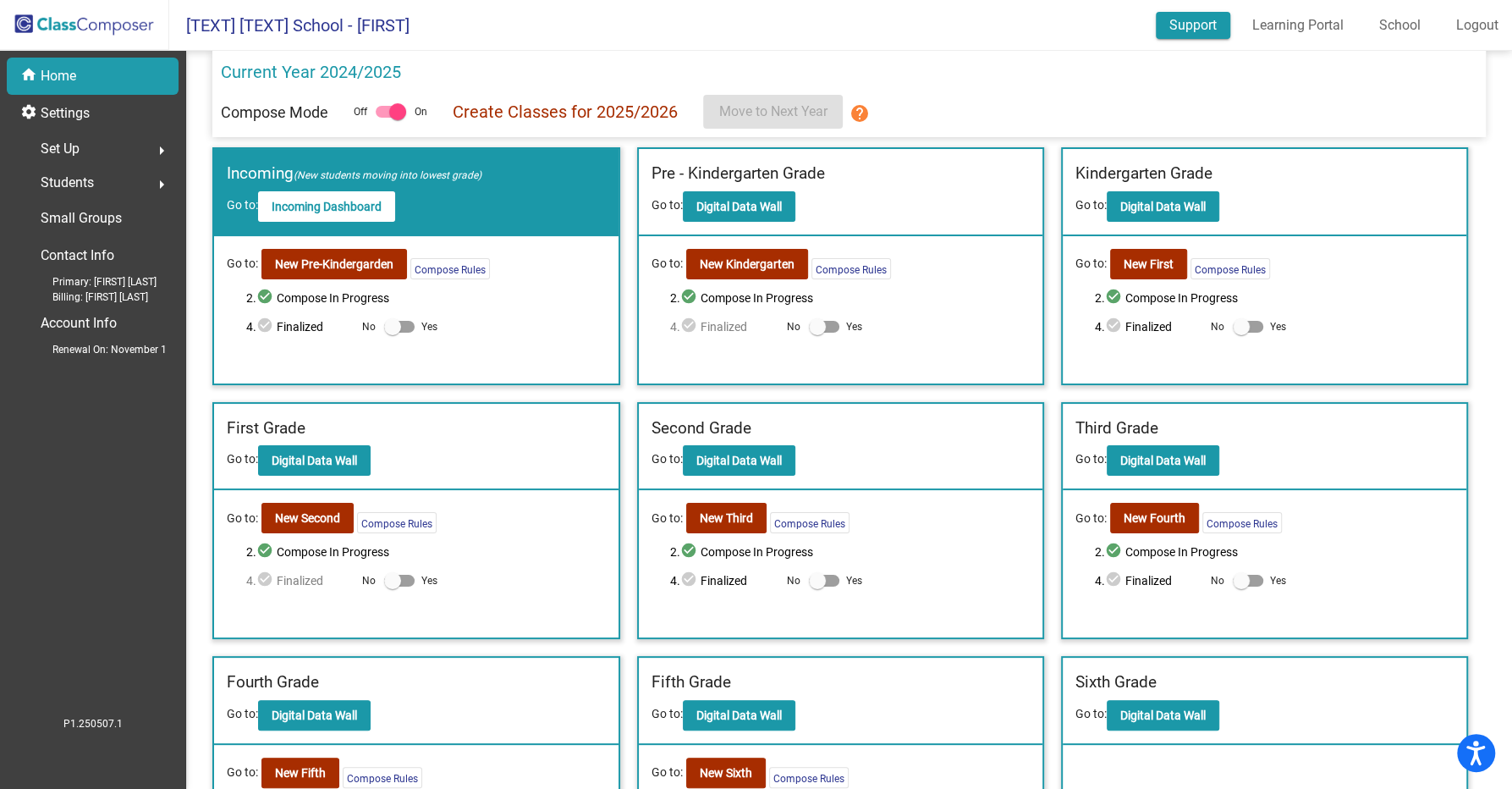click on "Support" 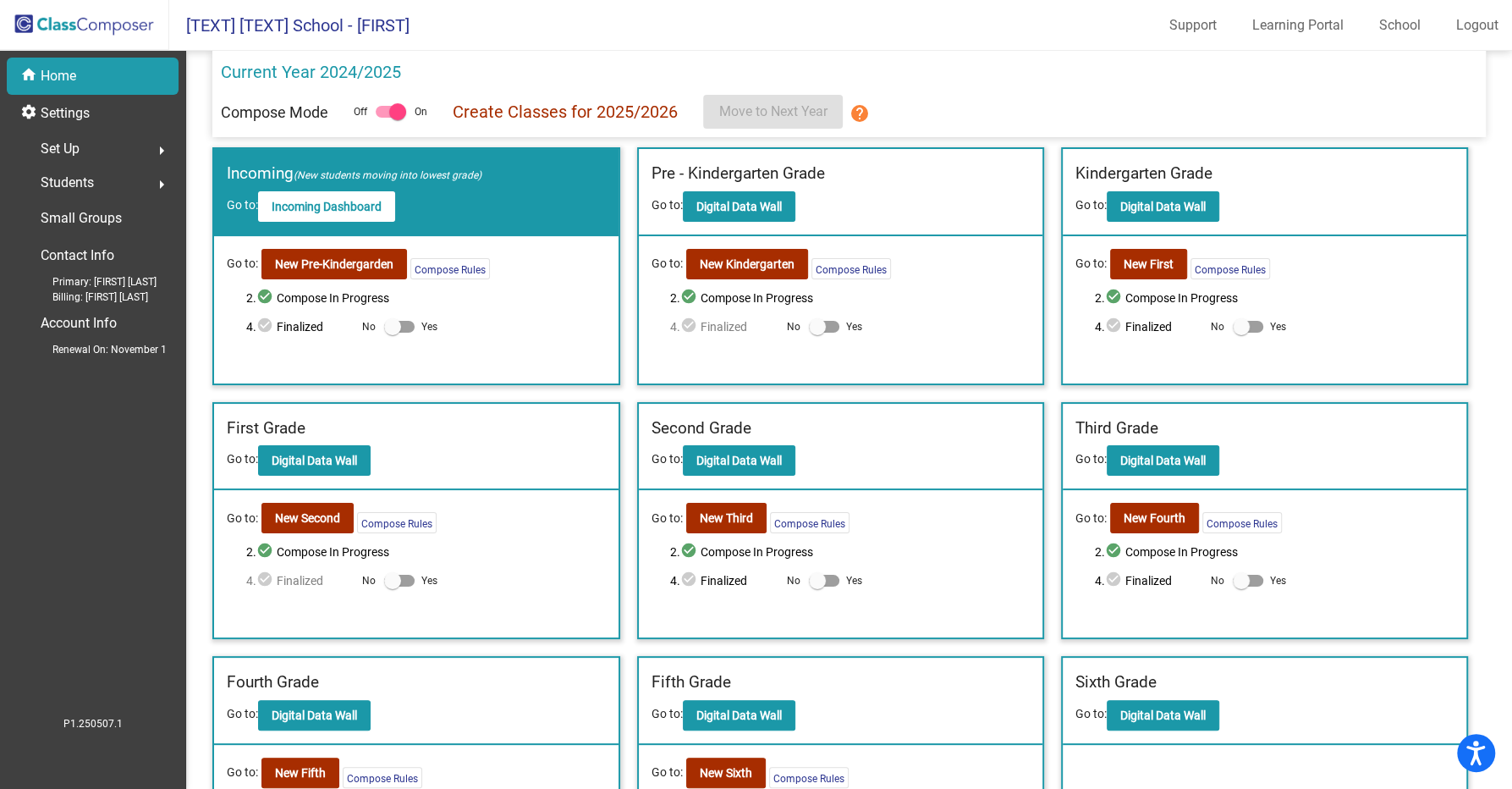 scroll, scrollTop: 102, scrollLeft: 0, axis: vertical 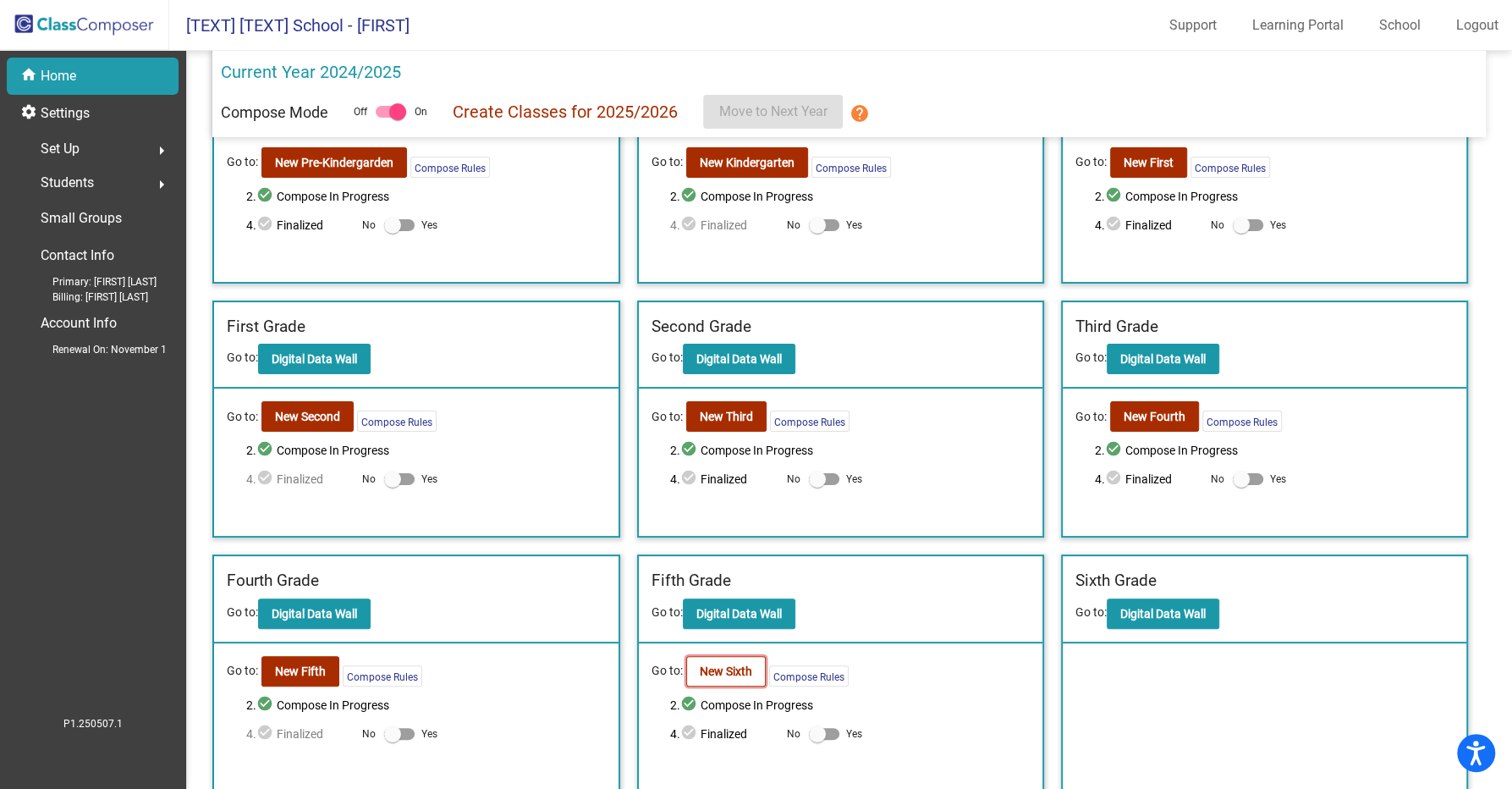 click on "New Sixth" 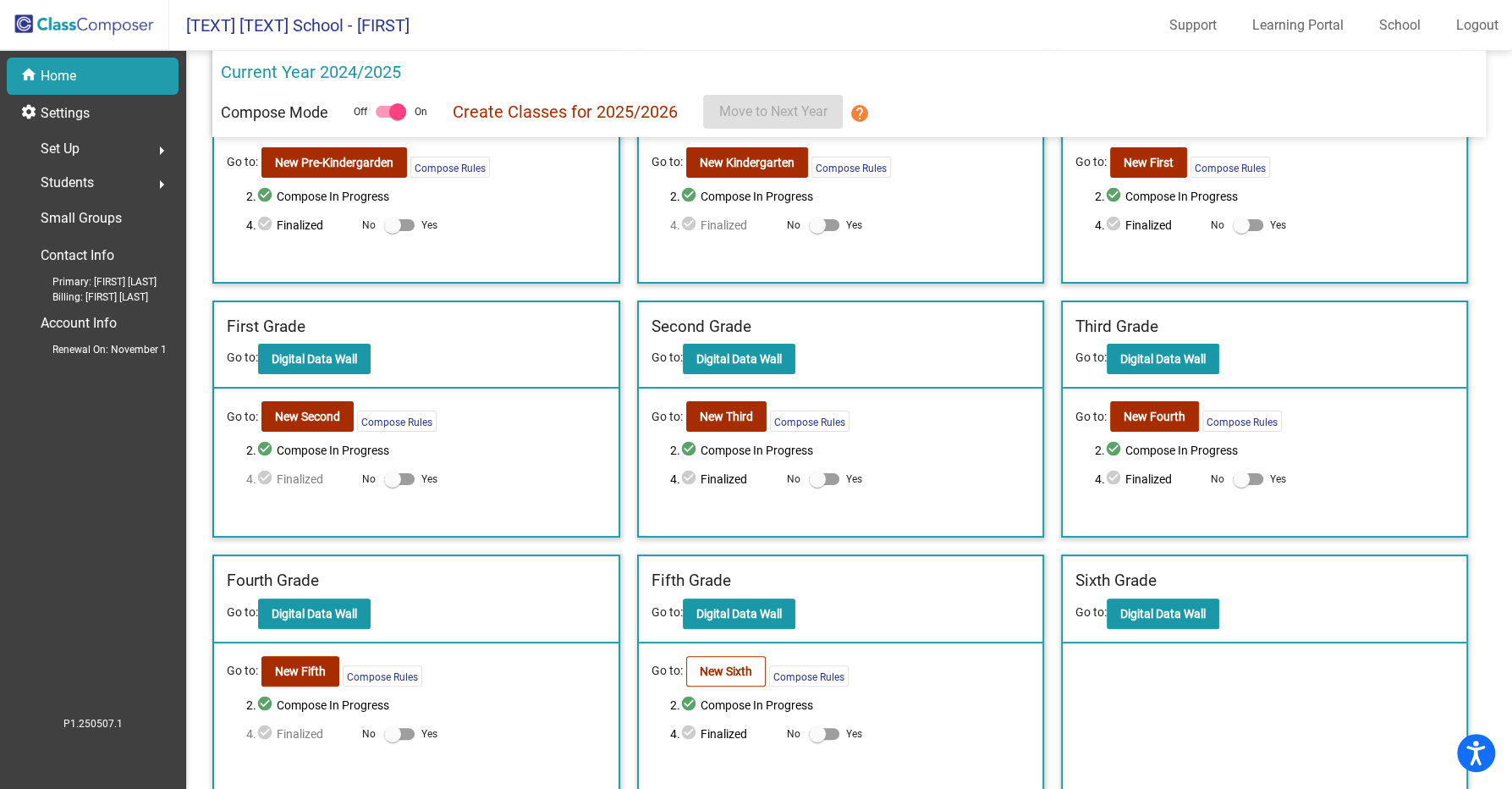 scroll, scrollTop: 0, scrollLeft: 0, axis: both 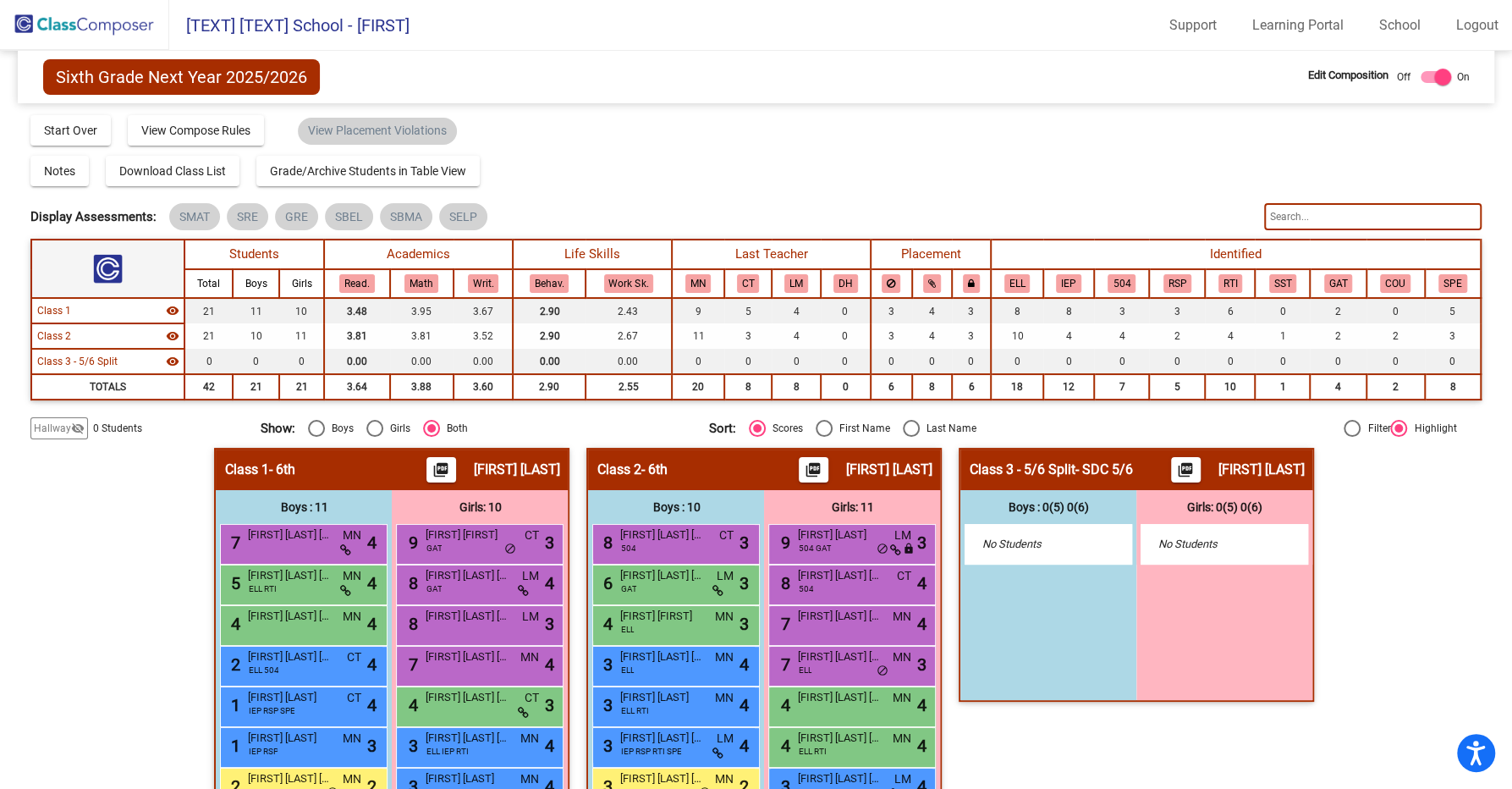click on "visibility_off" 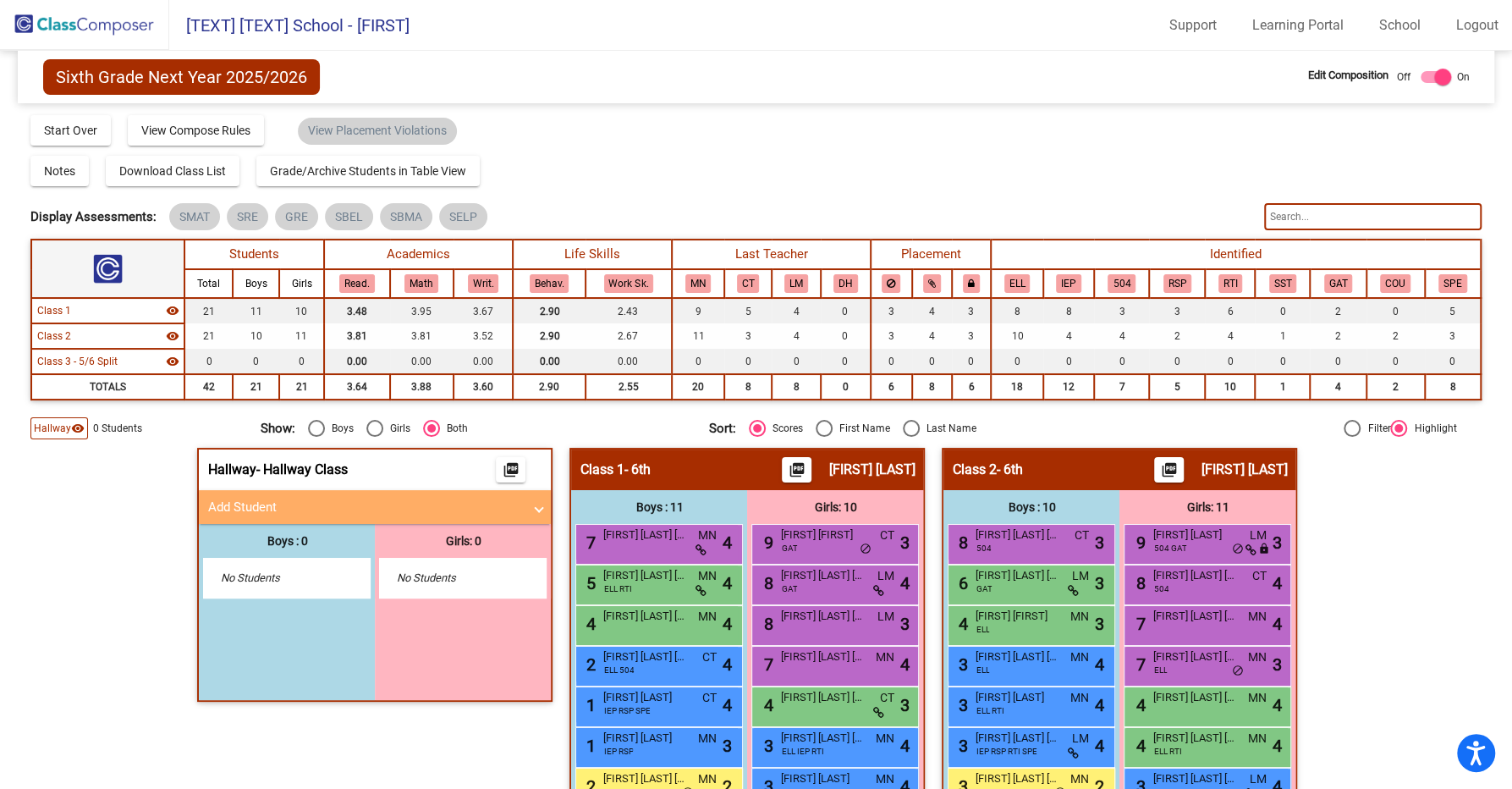click on "Add Student" at bounding box center [365, 507] 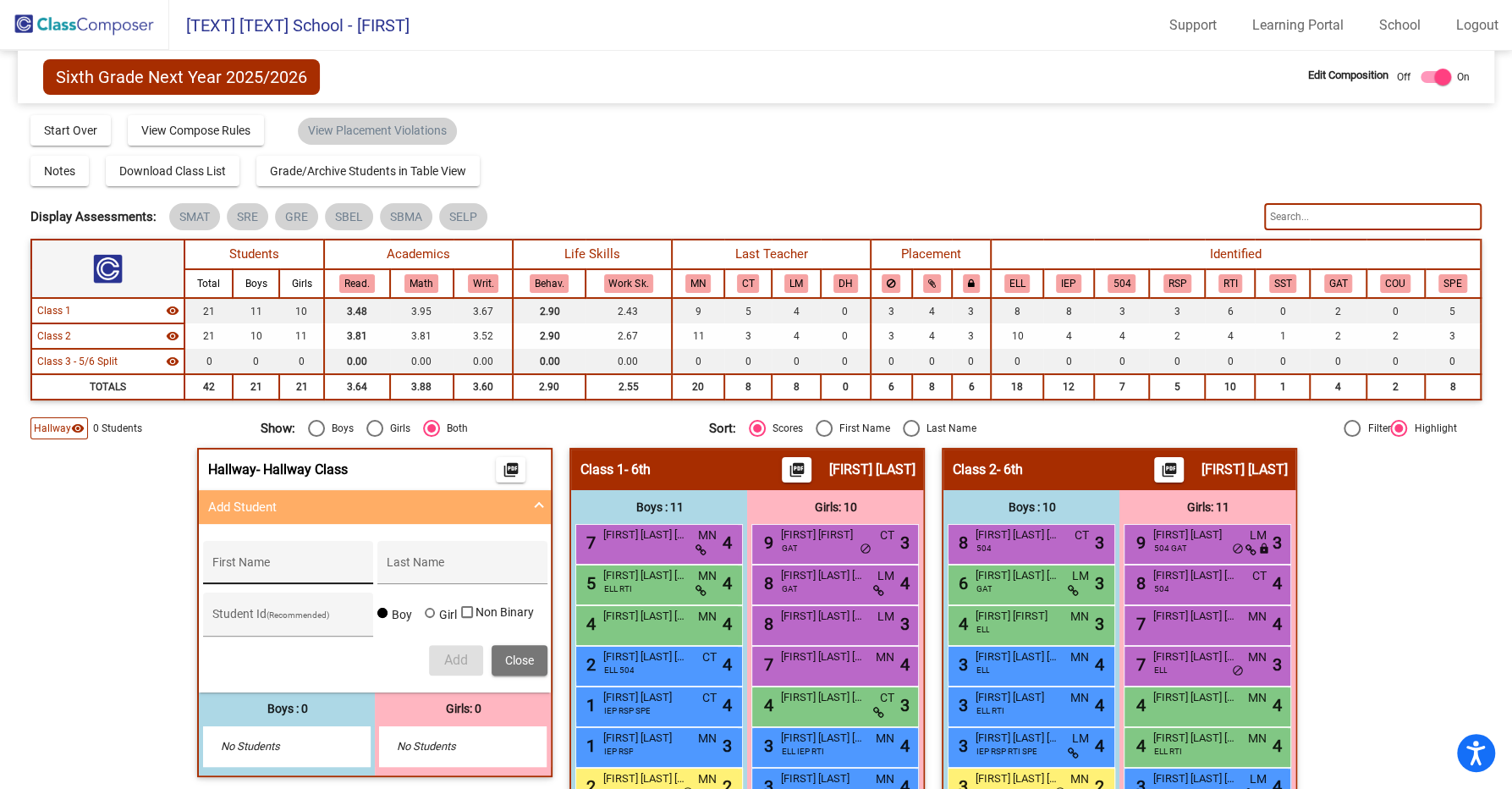 click on "First Name" at bounding box center [288, 567] 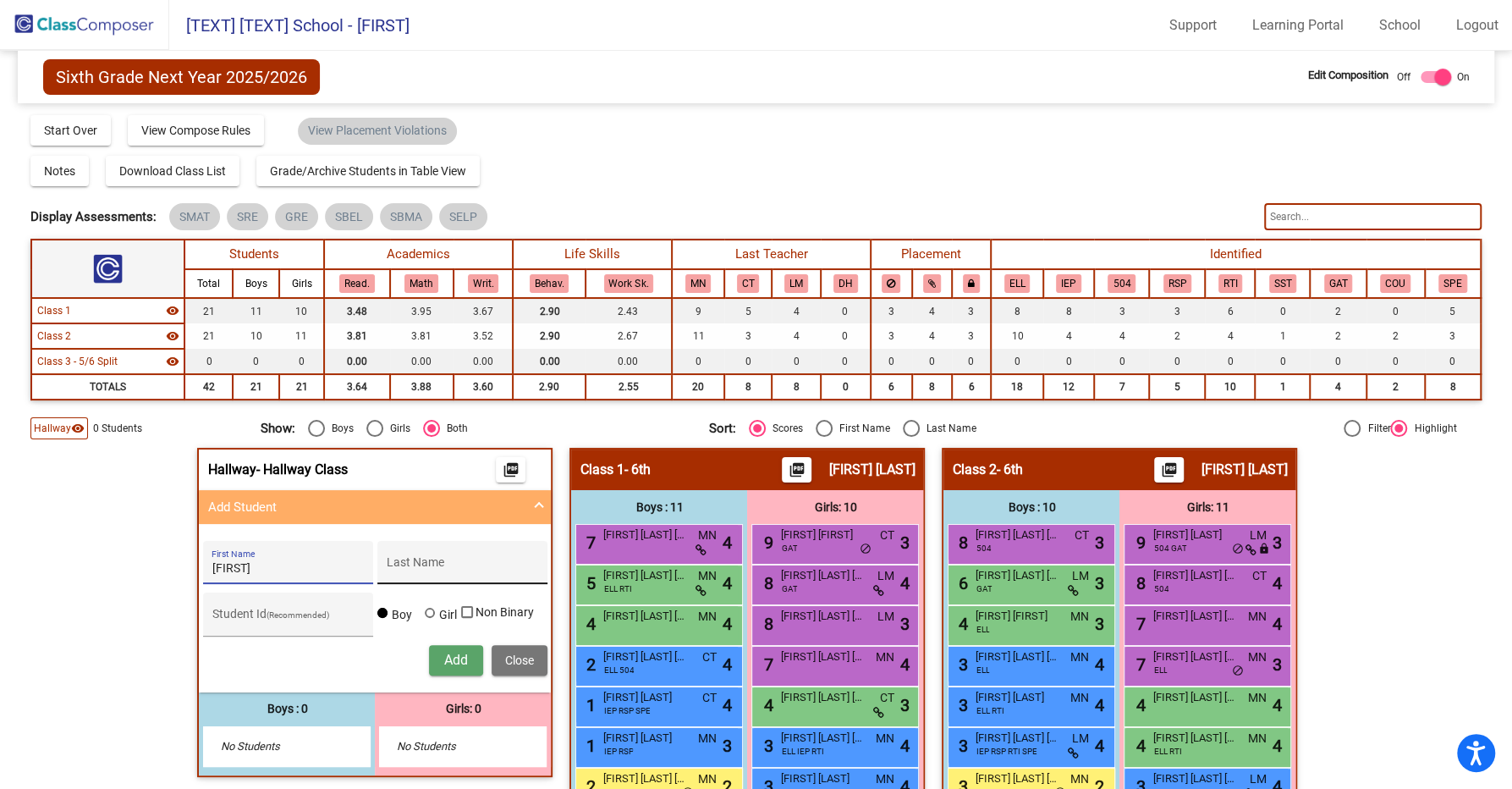 type on "[FIRST]" 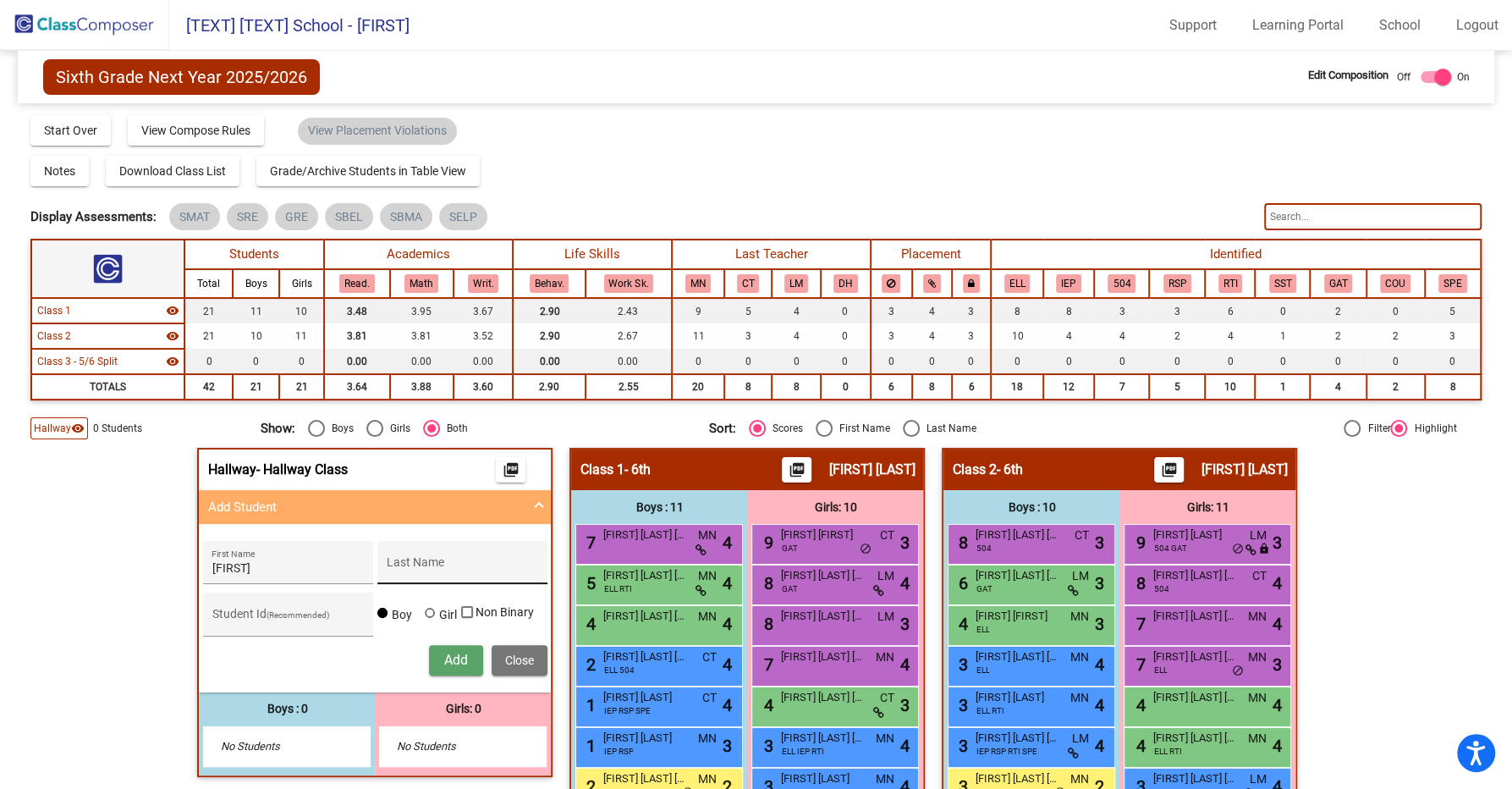 click on "Last Name" at bounding box center (462, 567) 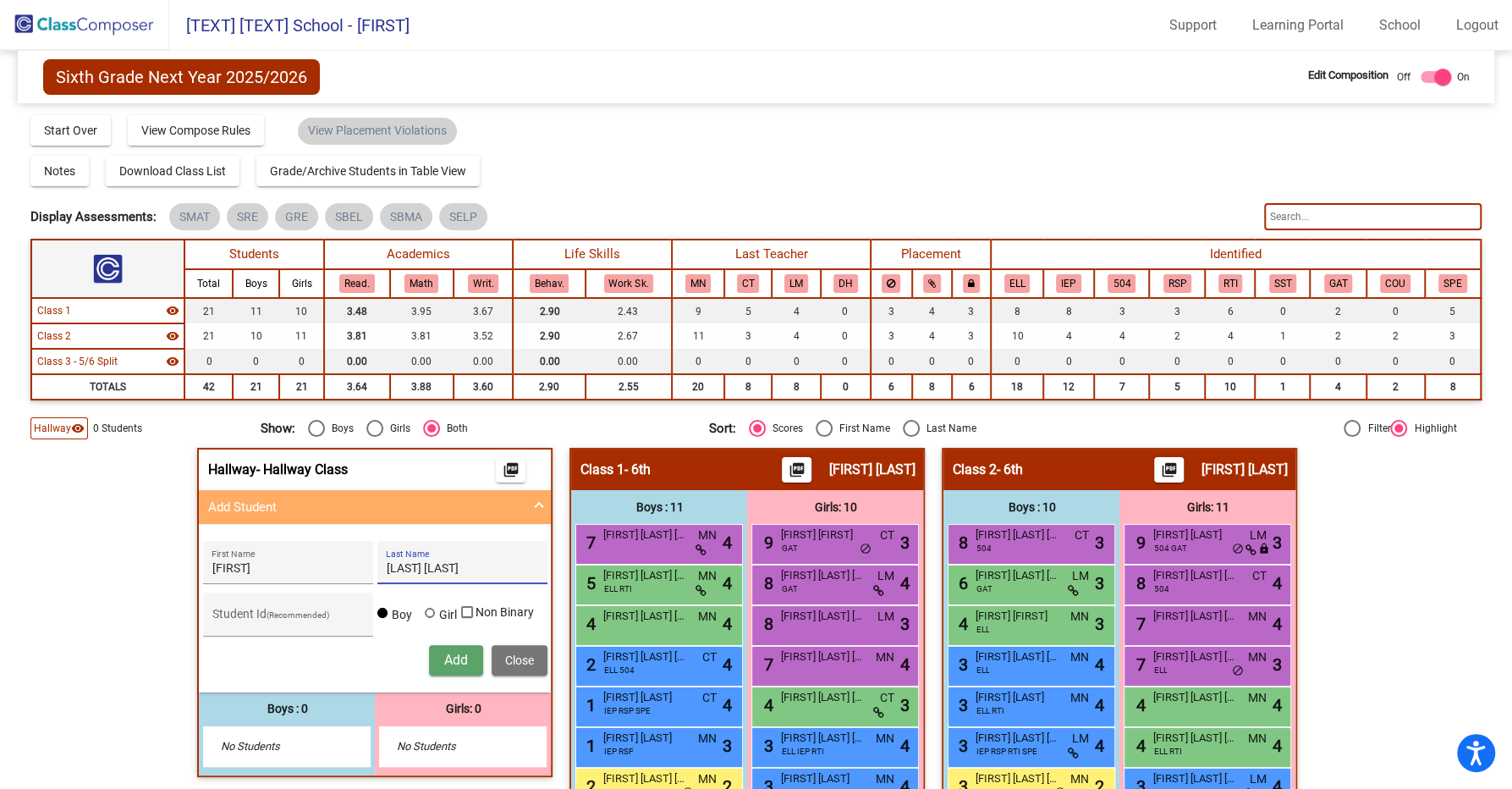 type on "[LAST] [LAST]" 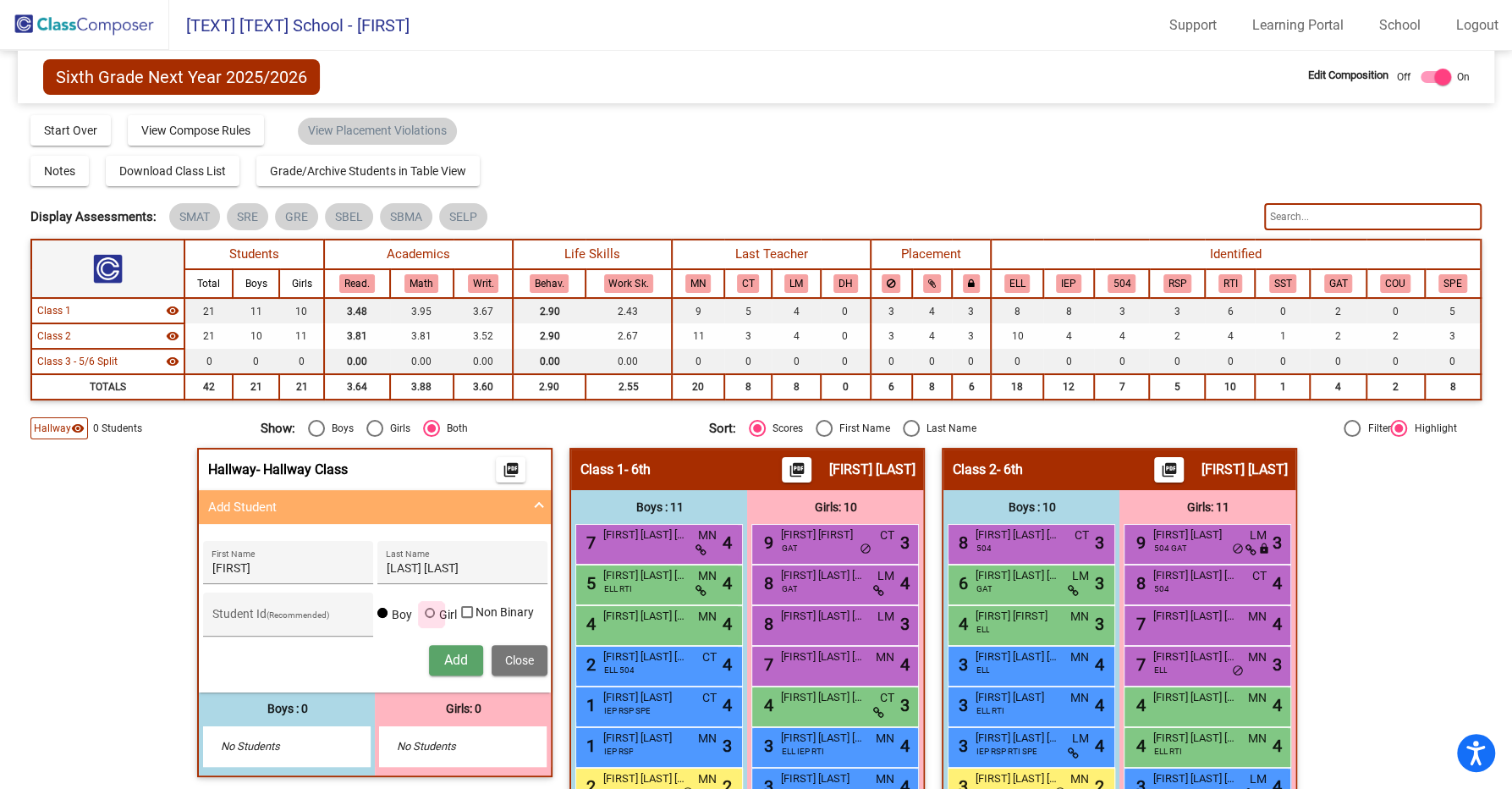 click at bounding box center [430, 613] 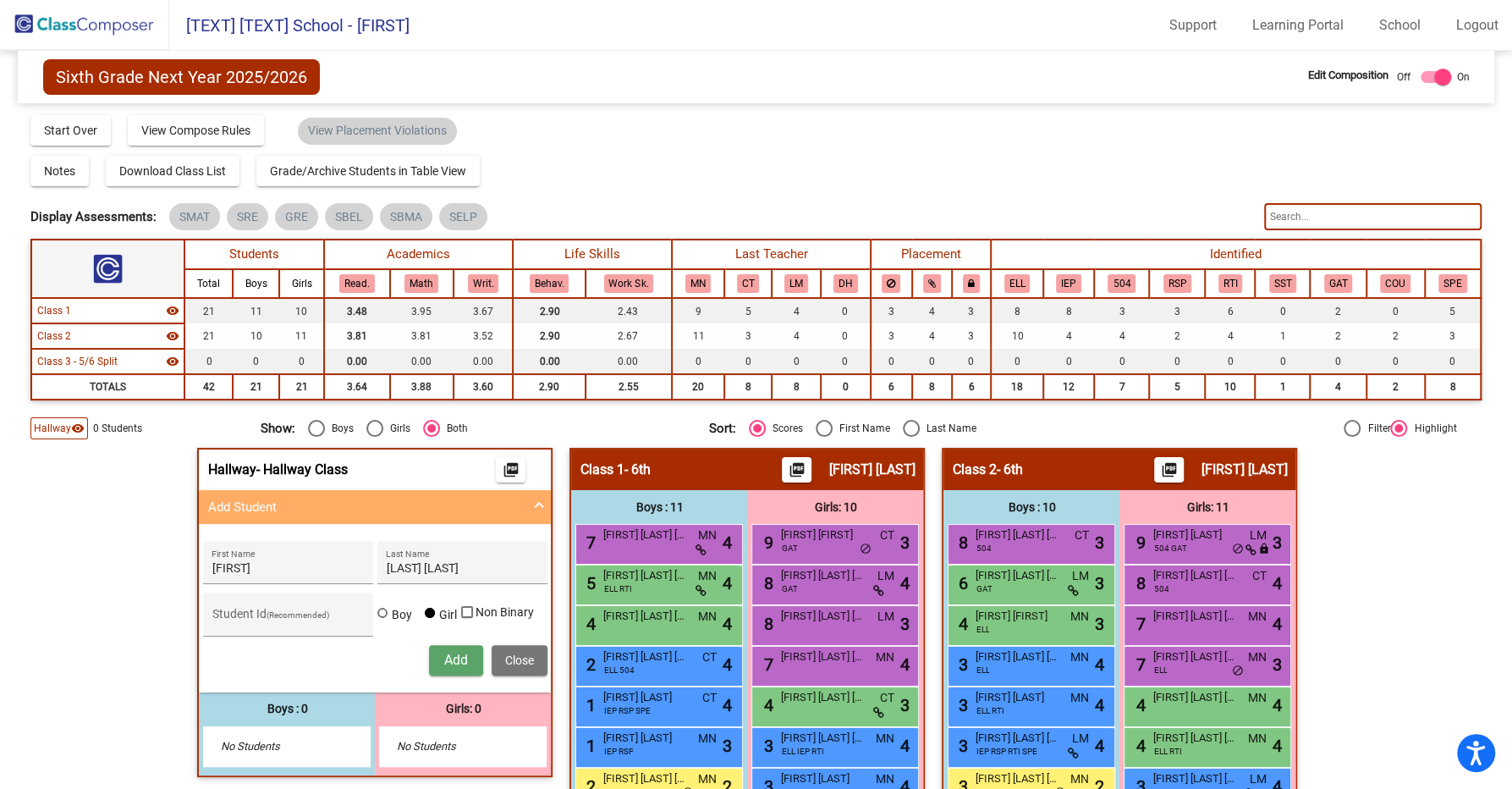 click on "Add" at bounding box center [456, 659] 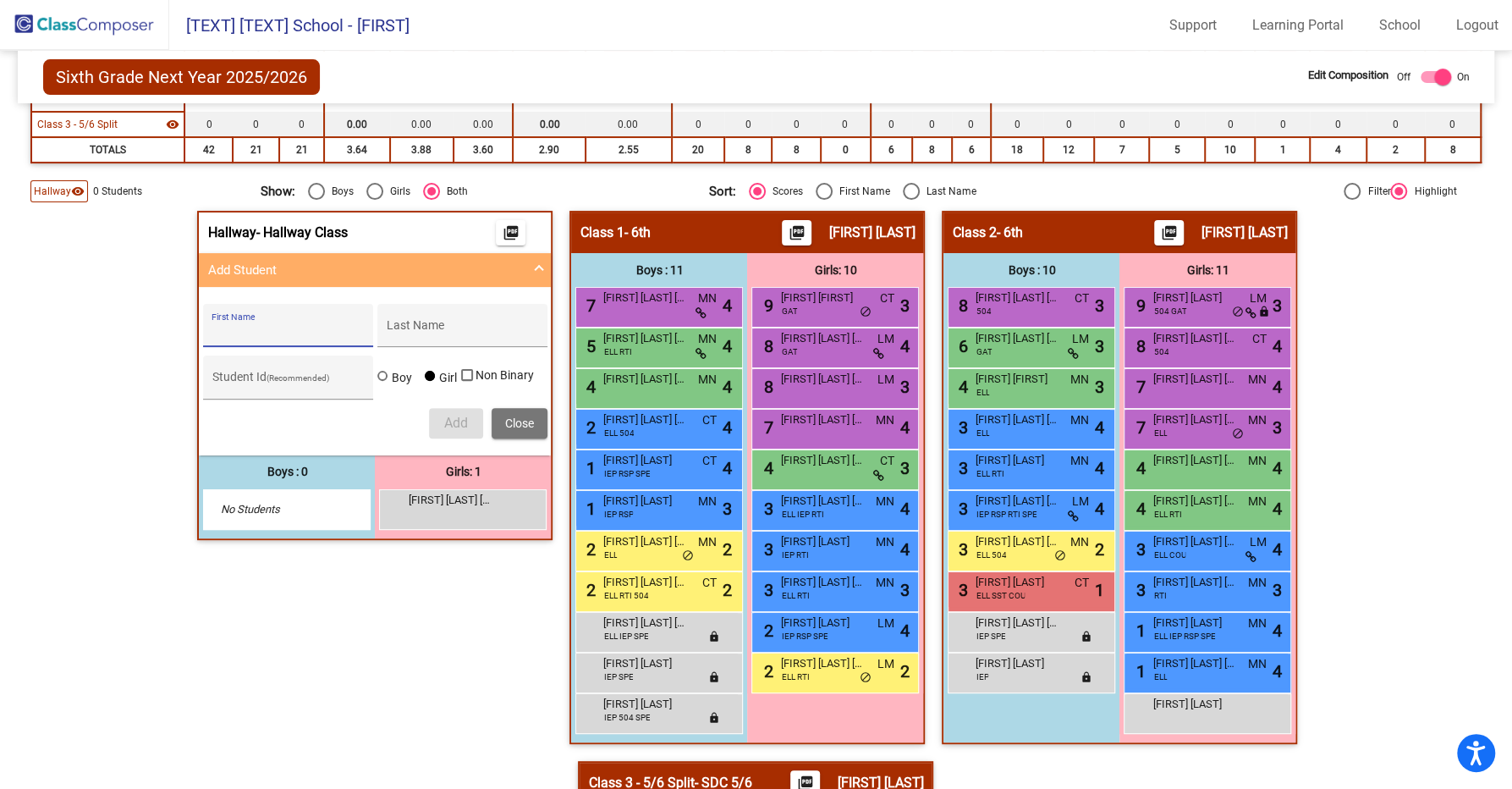 scroll, scrollTop: 268, scrollLeft: 0, axis: vertical 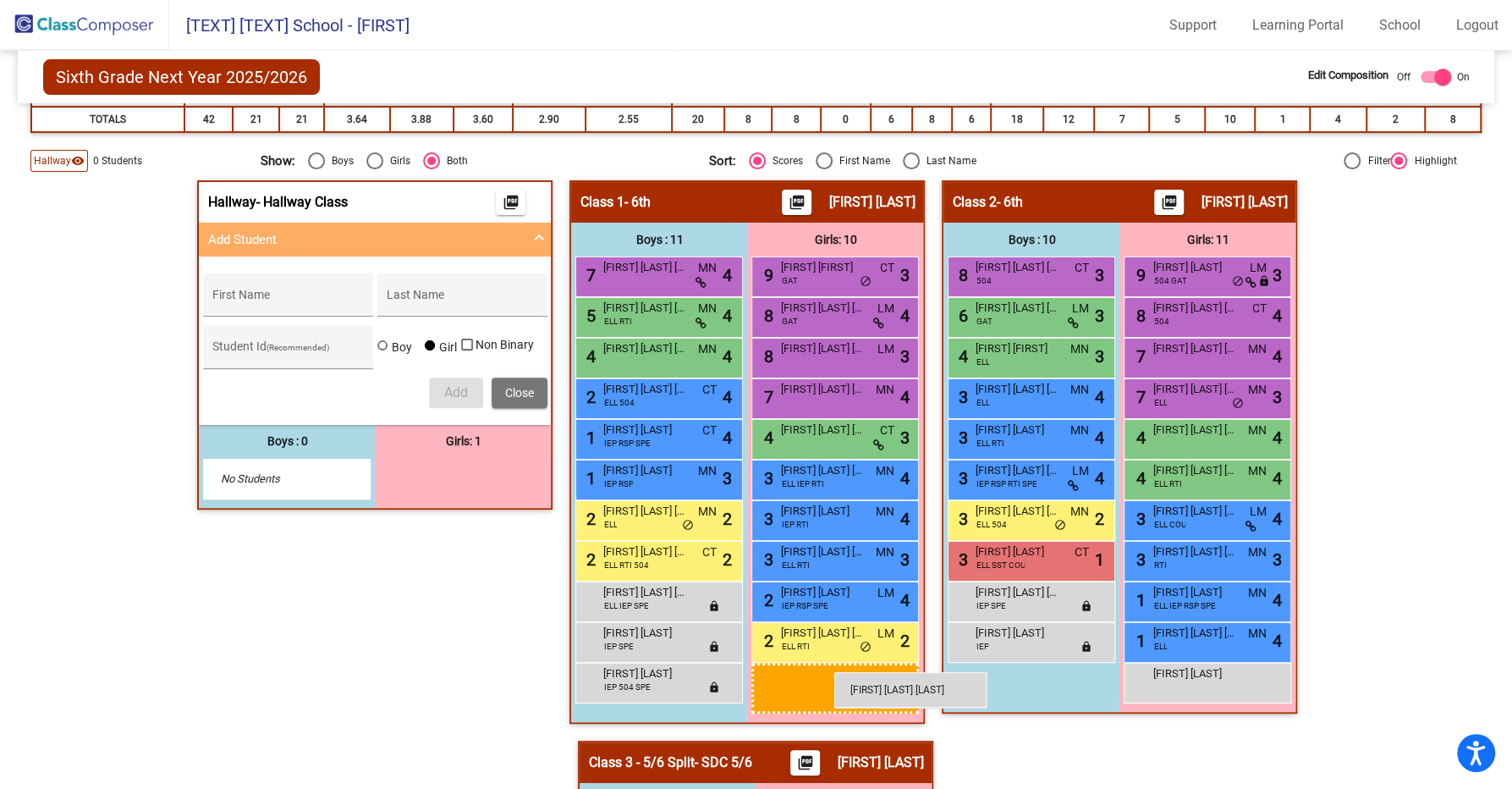 drag, startPoint x: 448, startPoint y: 479, endPoint x: 834, endPoint y: 672, distance: 431.5611 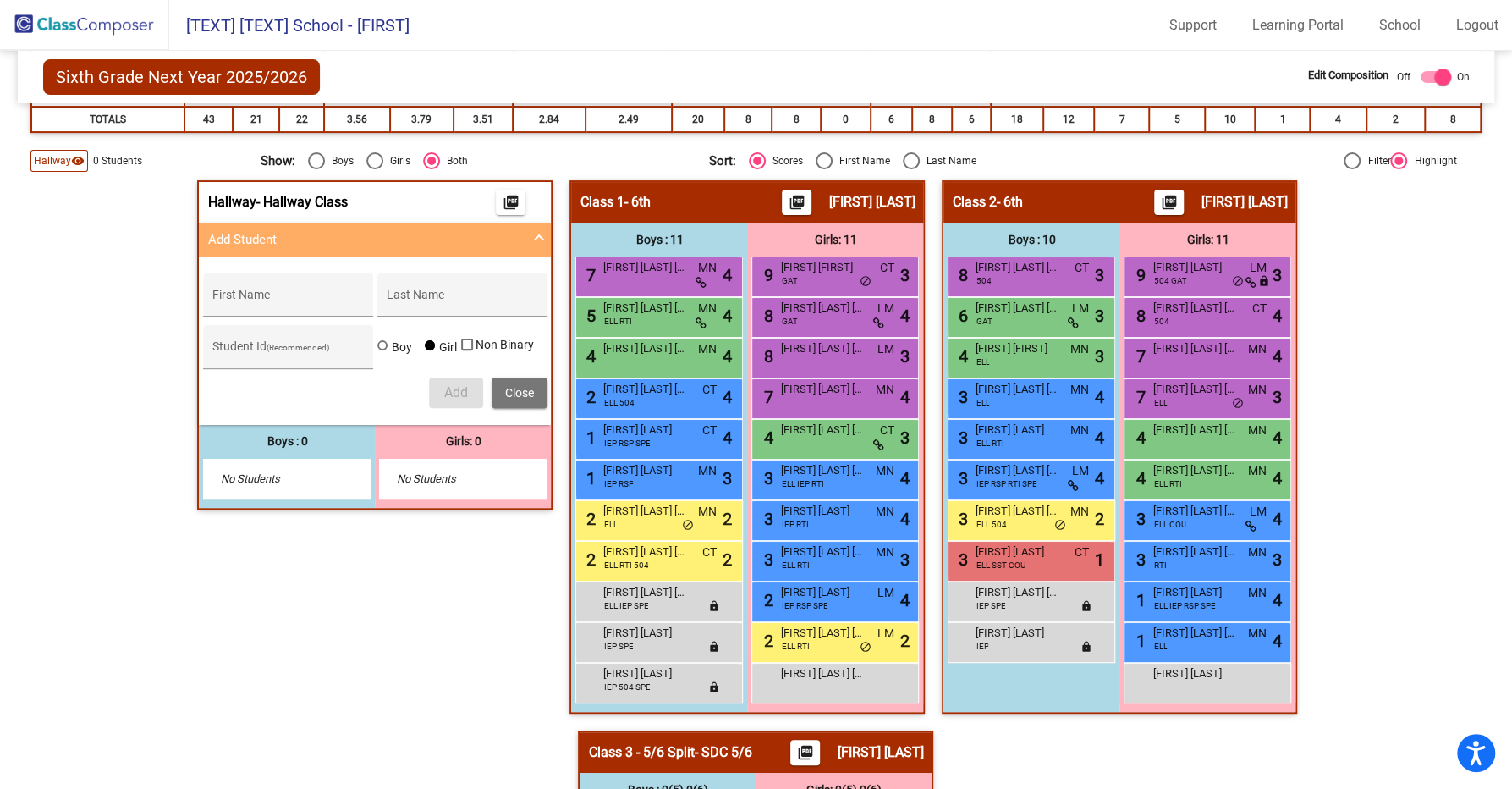 click on "Hallway   - Hallway Class  picture_as_pdf  Add Student  First Name Last Name Student Id  (Recommended)   Boy   Girl   Non Binary Add Close  Boys : 0    No Students   Girls: 0   No Students   Class 1   - 6th  picture_as_pdf Carl Triola  Add Student  First Name Last Name Student Id  (Recommended)   Boy   Girl   Non Binary Add Close  Boys : 11  7 Anthony Bernal Lopez MN lock do_not_disturb_alt 4 5 Mohammad Osman Mohammadi ELL RTI MN lock do_not_disturb_alt 4 4 Brayan Rodriguez Rosales MN lock do_not_disturb_alt 4 2 Alejandro Alcazar Gonzalez ELL 504 CT lock do_not_disturb_alt 4 1 Riley Velazquez IEP RSP SPE CT lock do_not_disturb_alt 4 1 Maxton Grossman IEP RSP MN lock do_not_disturb_alt 3 2 Hector Escobar Lopez ELL MN lock do_not_disturb_alt 2 2 Emanuel Acevedo Sosa ELL RTI 504 CT lock do_not_disturb_alt 2 Damian Carlos Mena ELL IEP SPE lock do_not_disturb_alt Isaiah Gonzalez IEP SPE lock do_not_disturb_alt Israel Elizondo IEP 504 SPE lock do_not_disturb_alt Girls: 11 9 Grayson Primavera GAT CT lock 3 8 4" 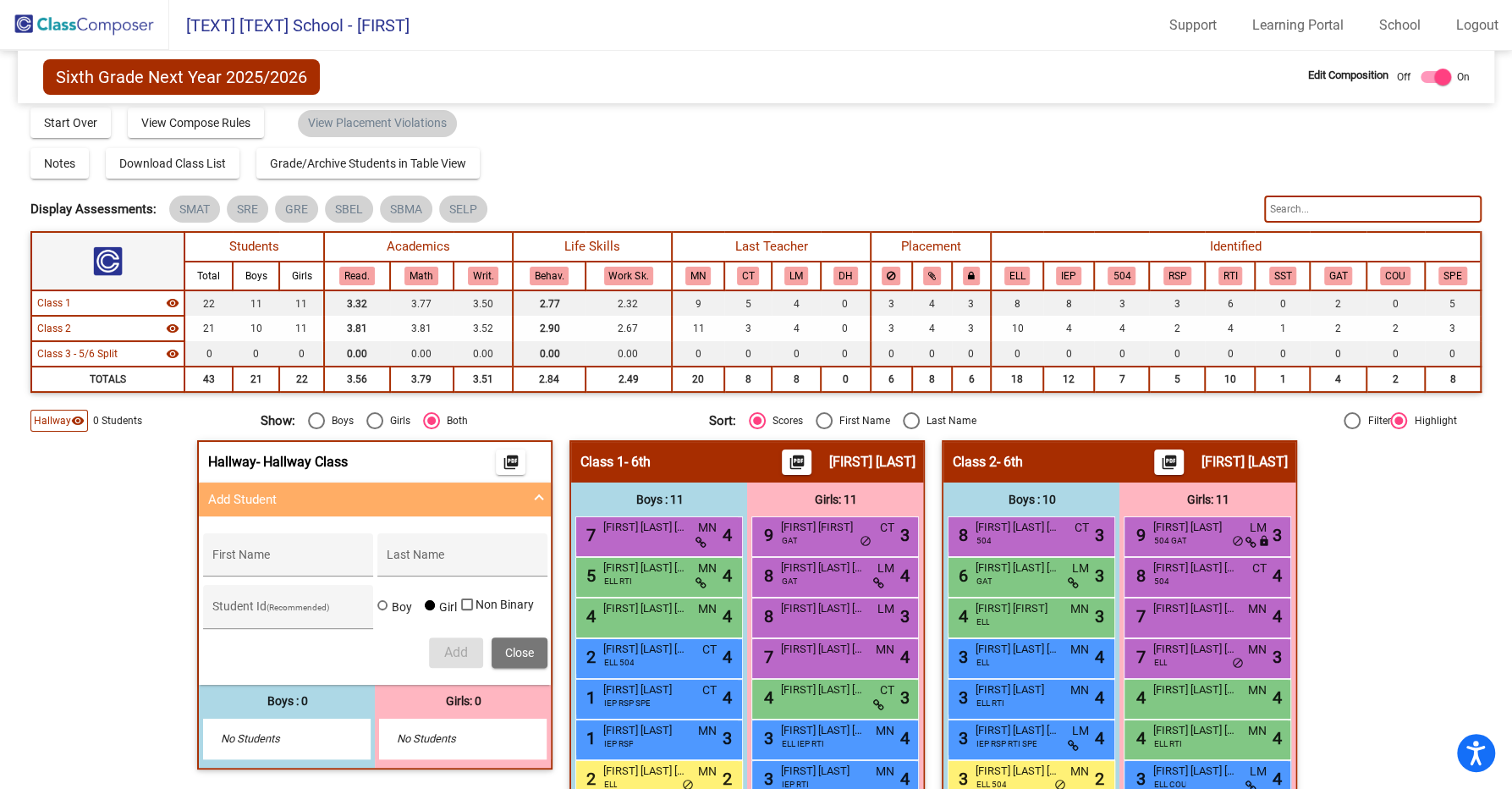 scroll, scrollTop: 0, scrollLeft: 0, axis: both 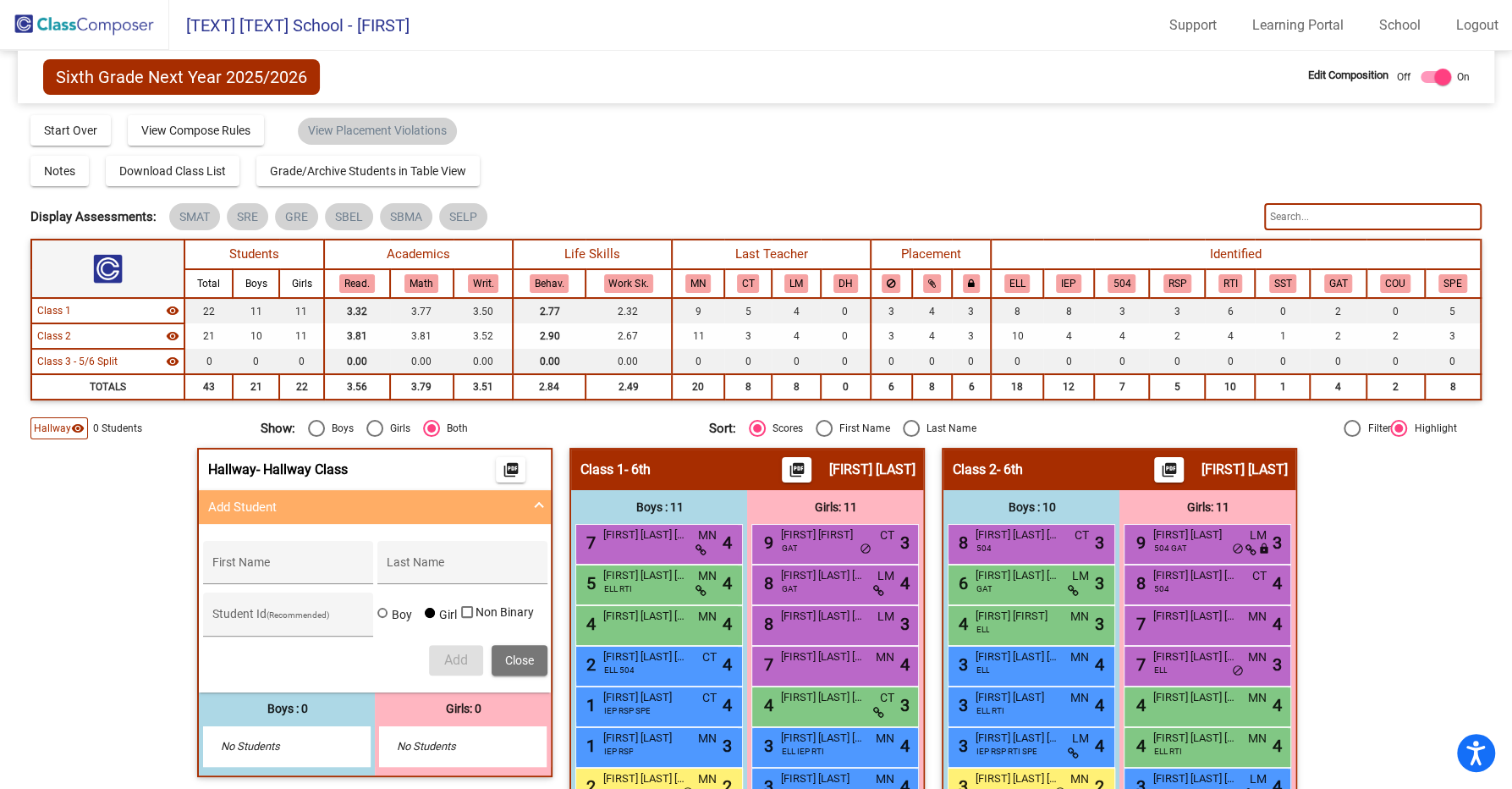 click 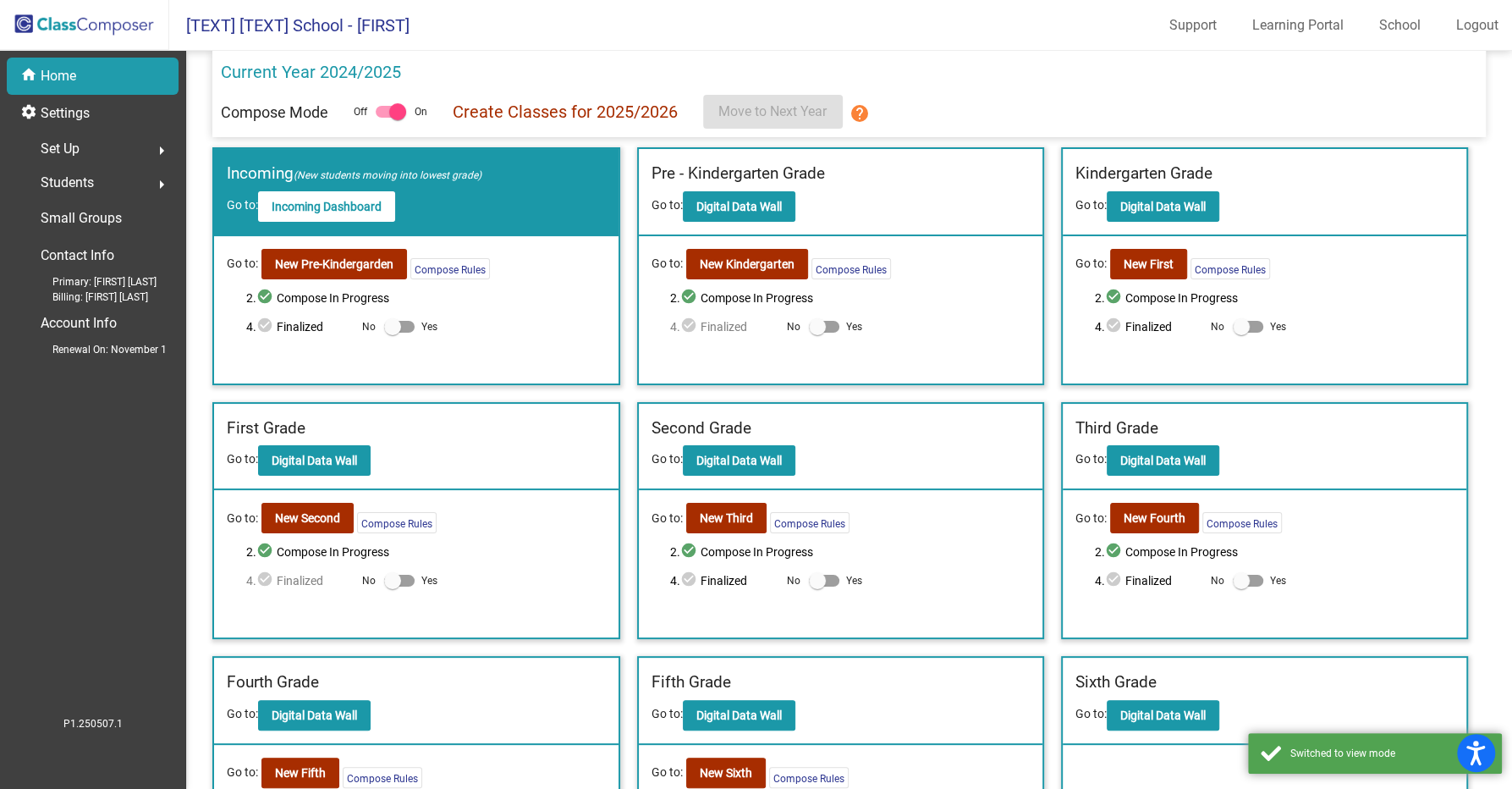 scroll, scrollTop: 102, scrollLeft: 0, axis: vertical 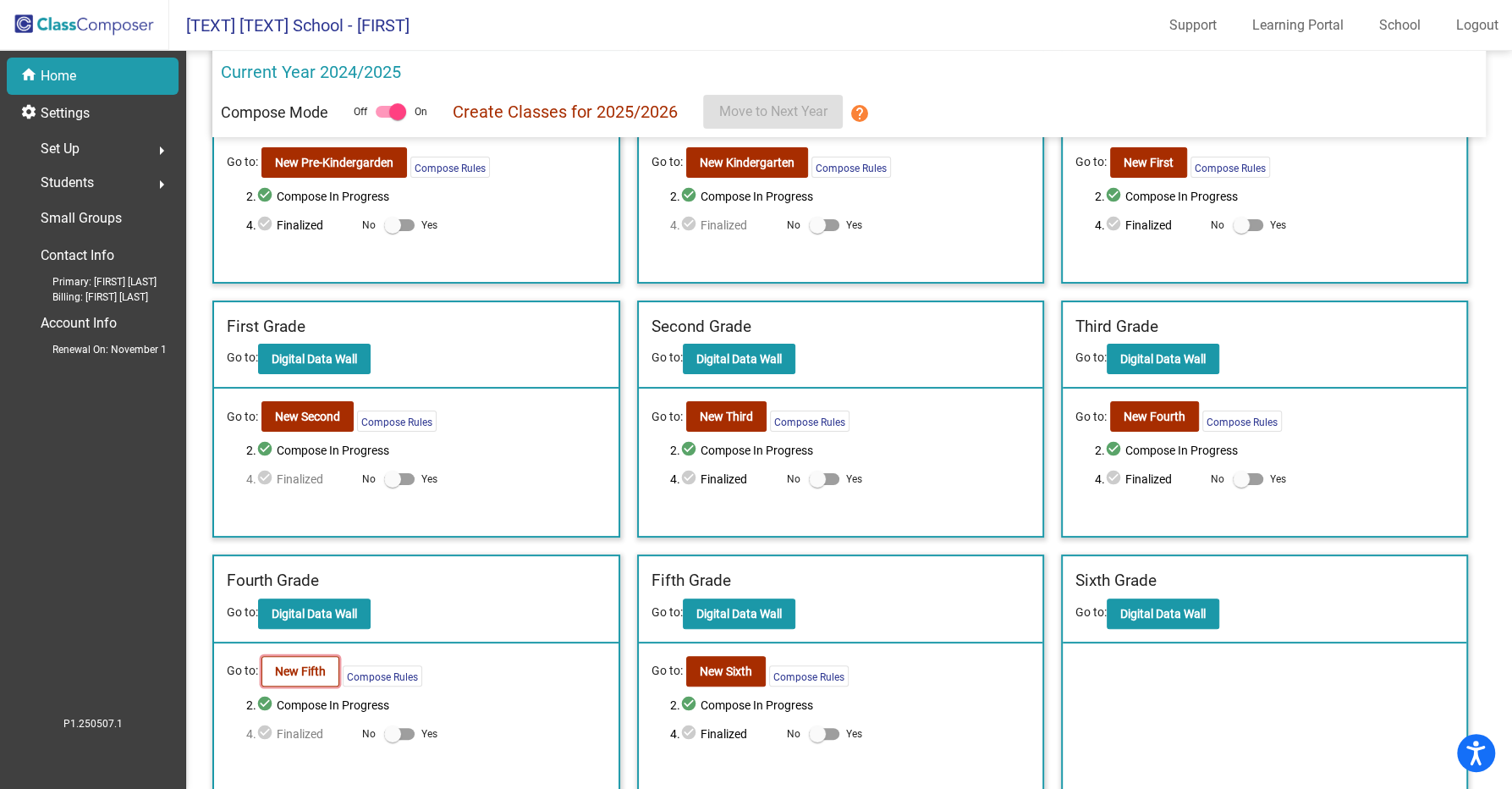 click on "New Fifth" 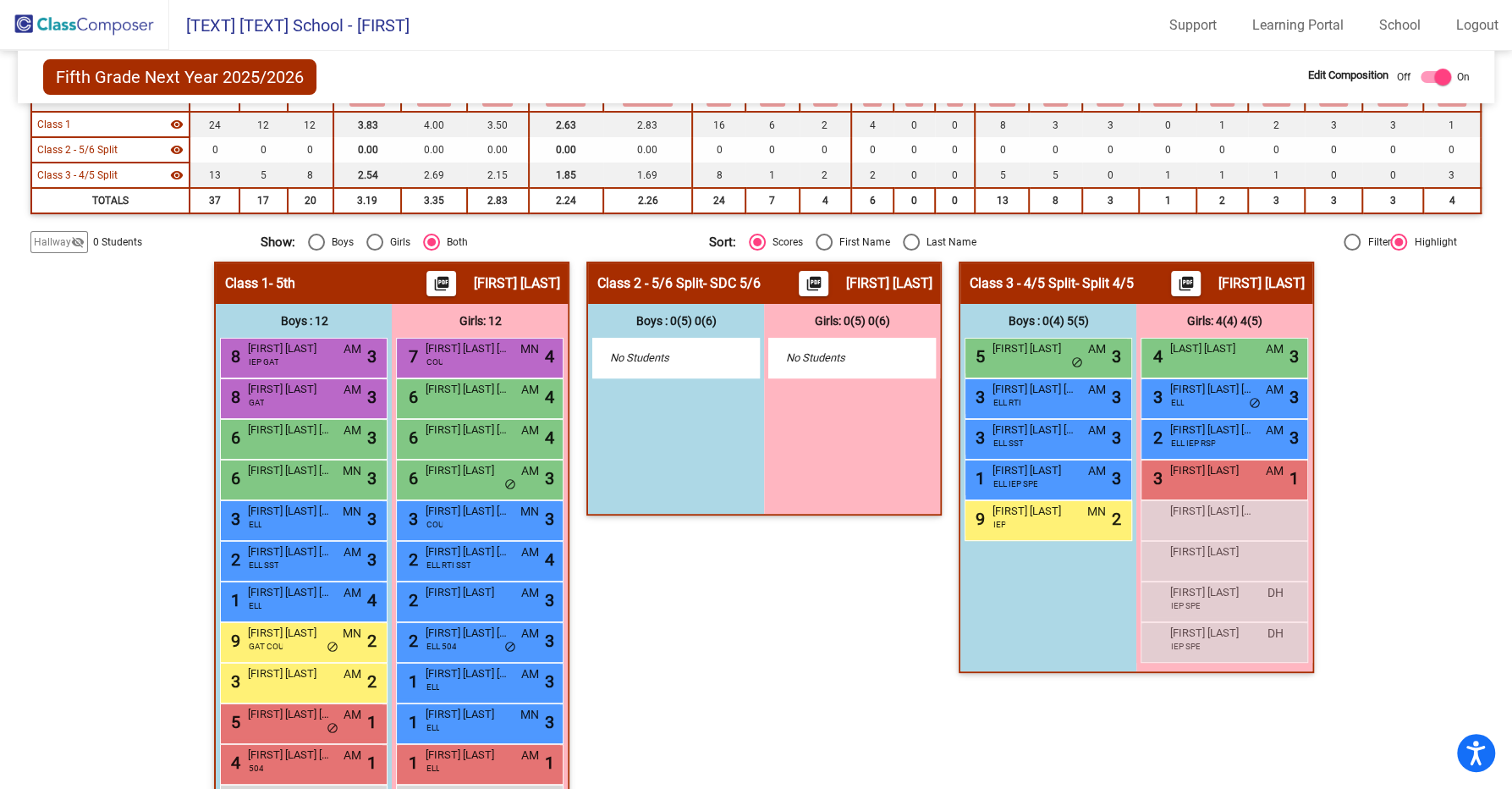 scroll, scrollTop: 248, scrollLeft: 0, axis: vertical 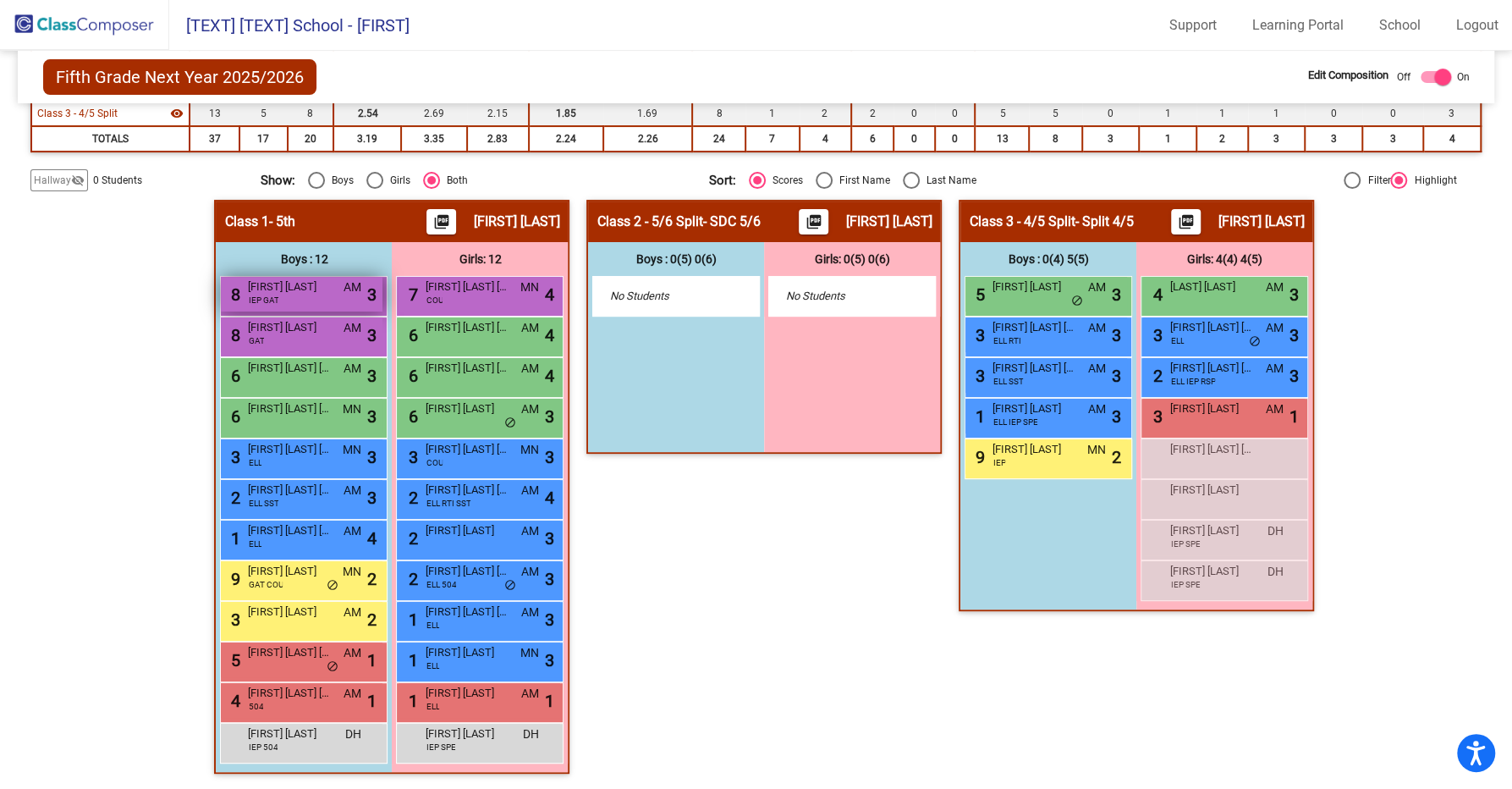 click on "AM" at bounding box center [351, 287] 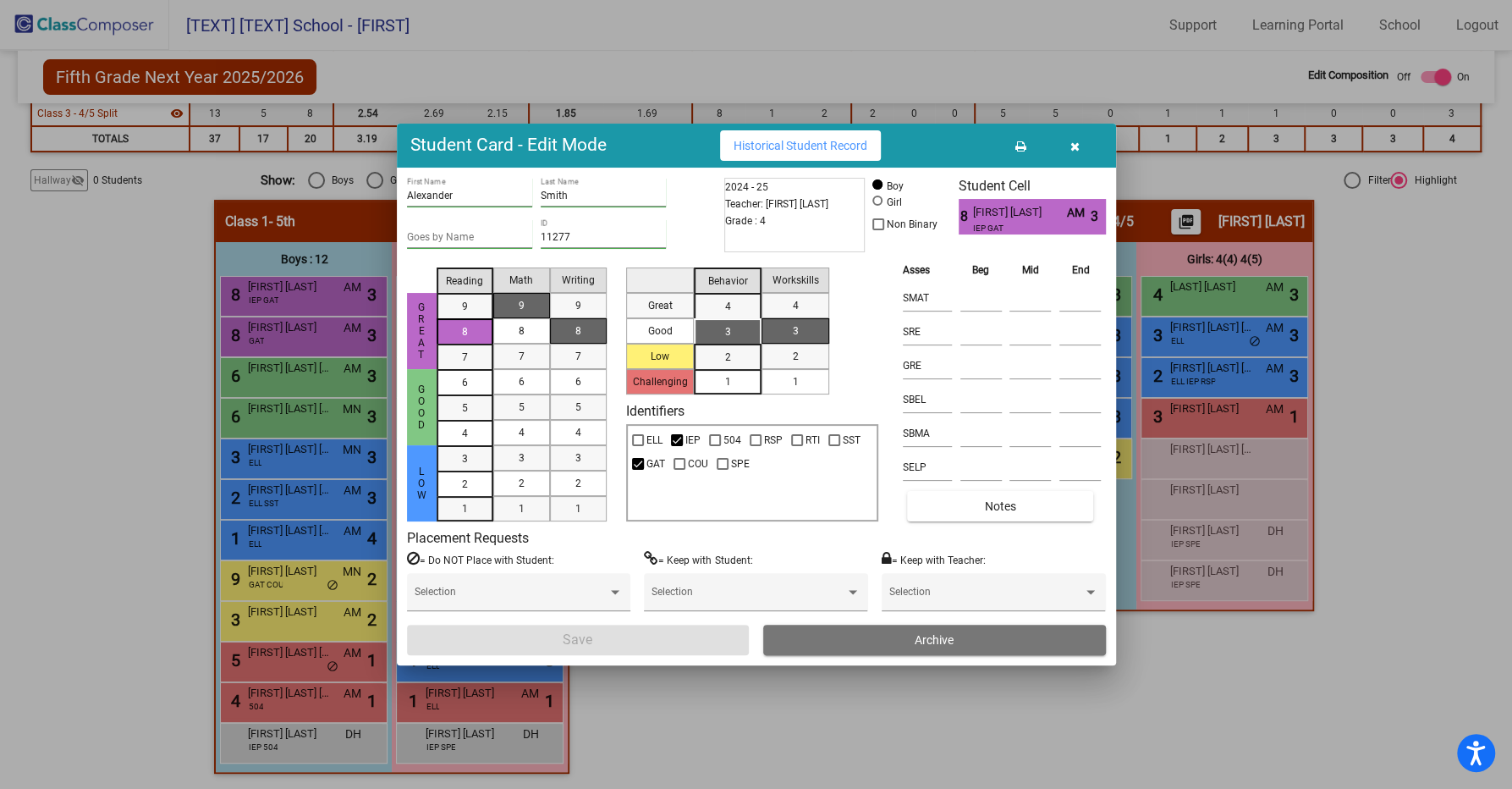 click at bounding box center (1075, 146) 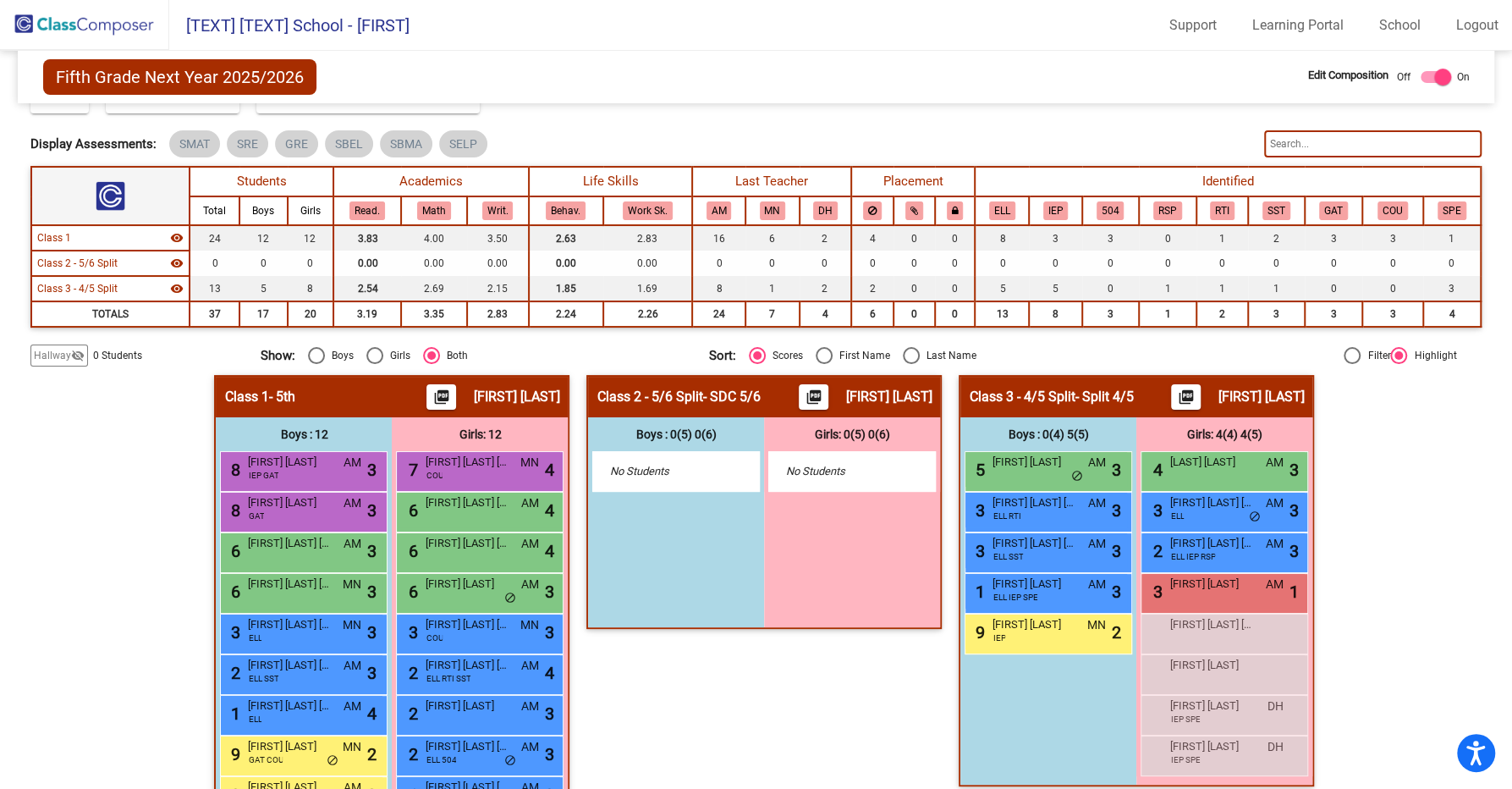 scroll, scrollTop: 0, scrollLeft: 0, axis: both 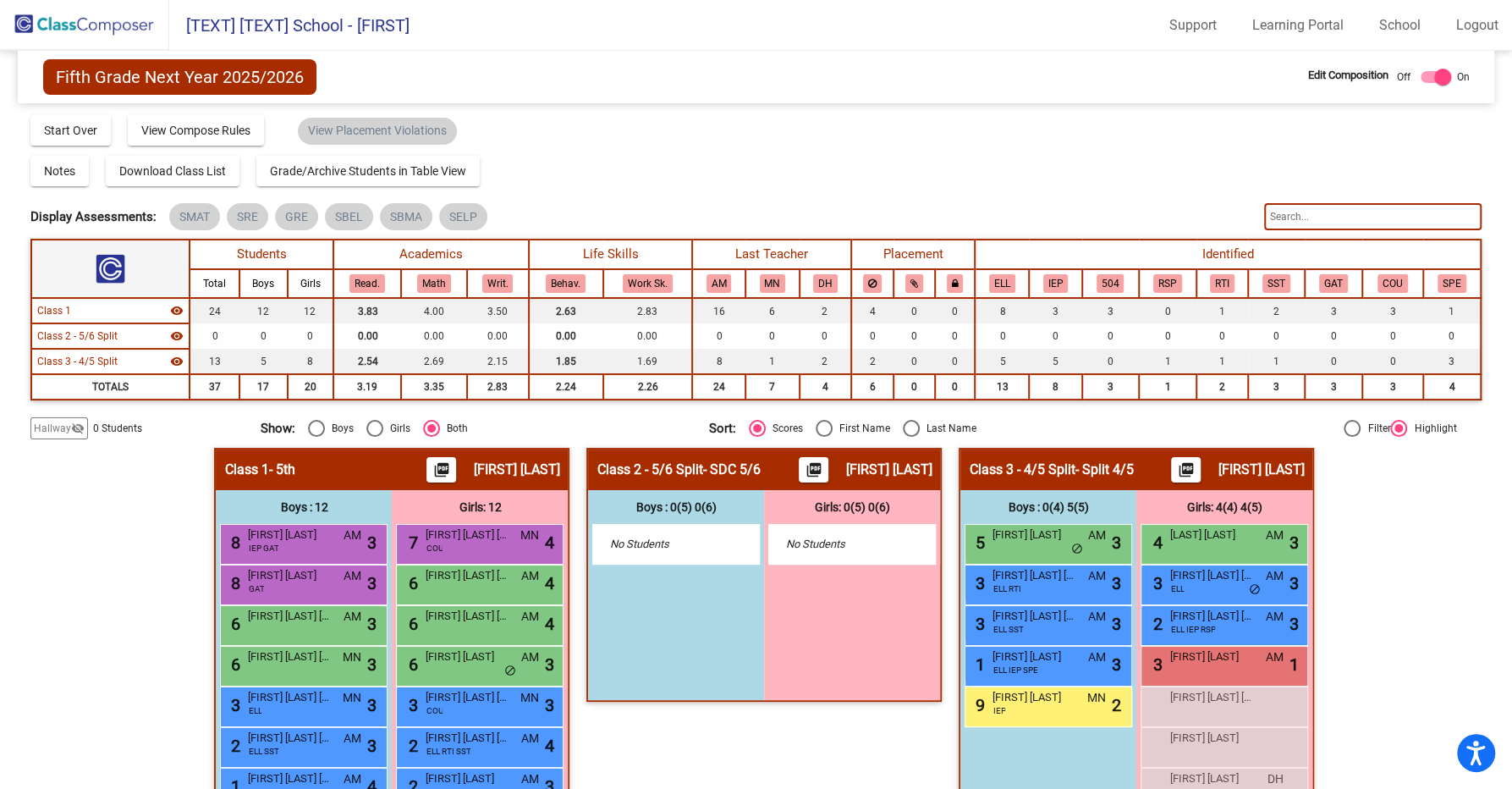 click 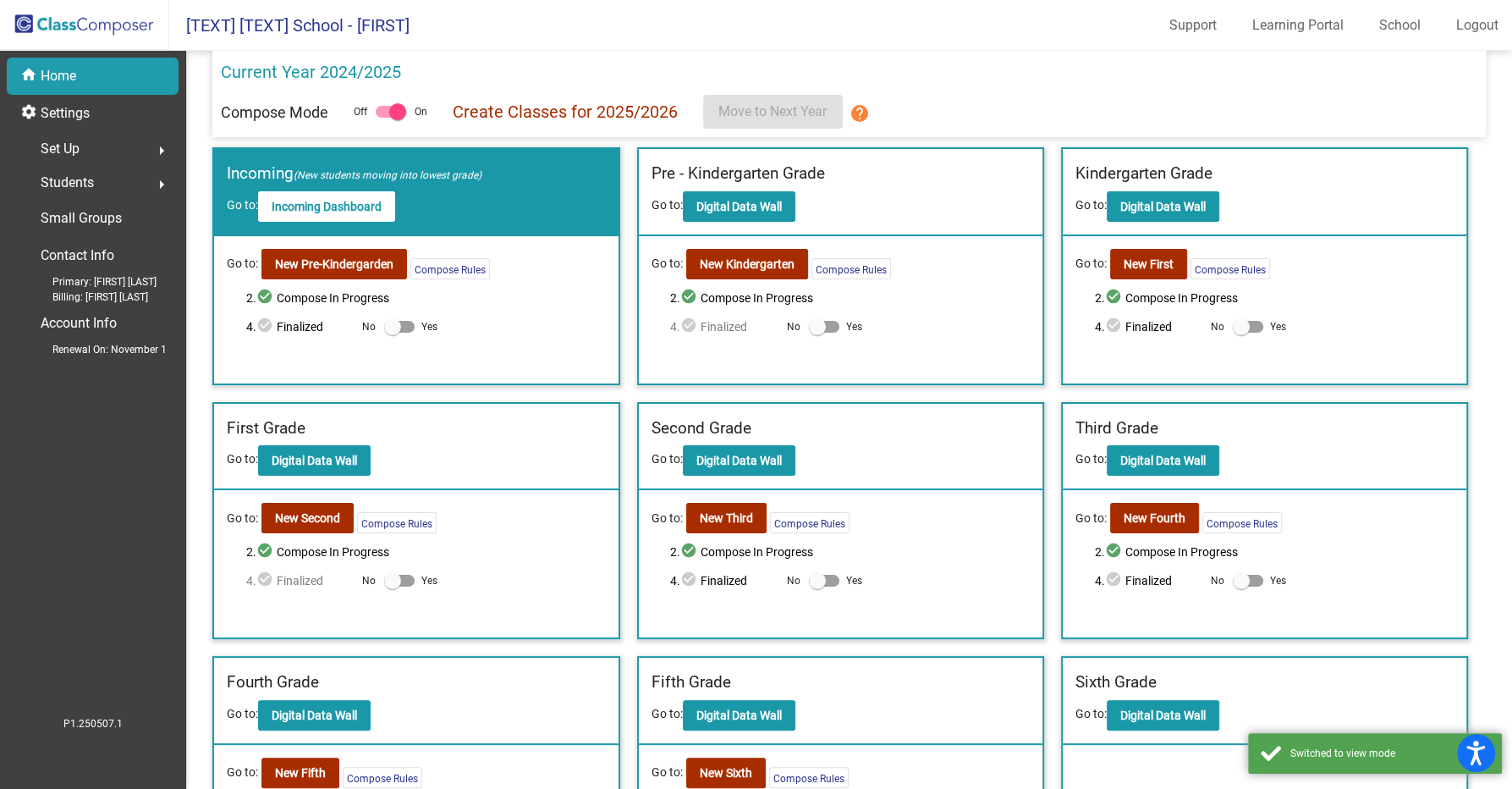 scroll, scrollTop: 102, scrollLeft: 0, axis: vertical 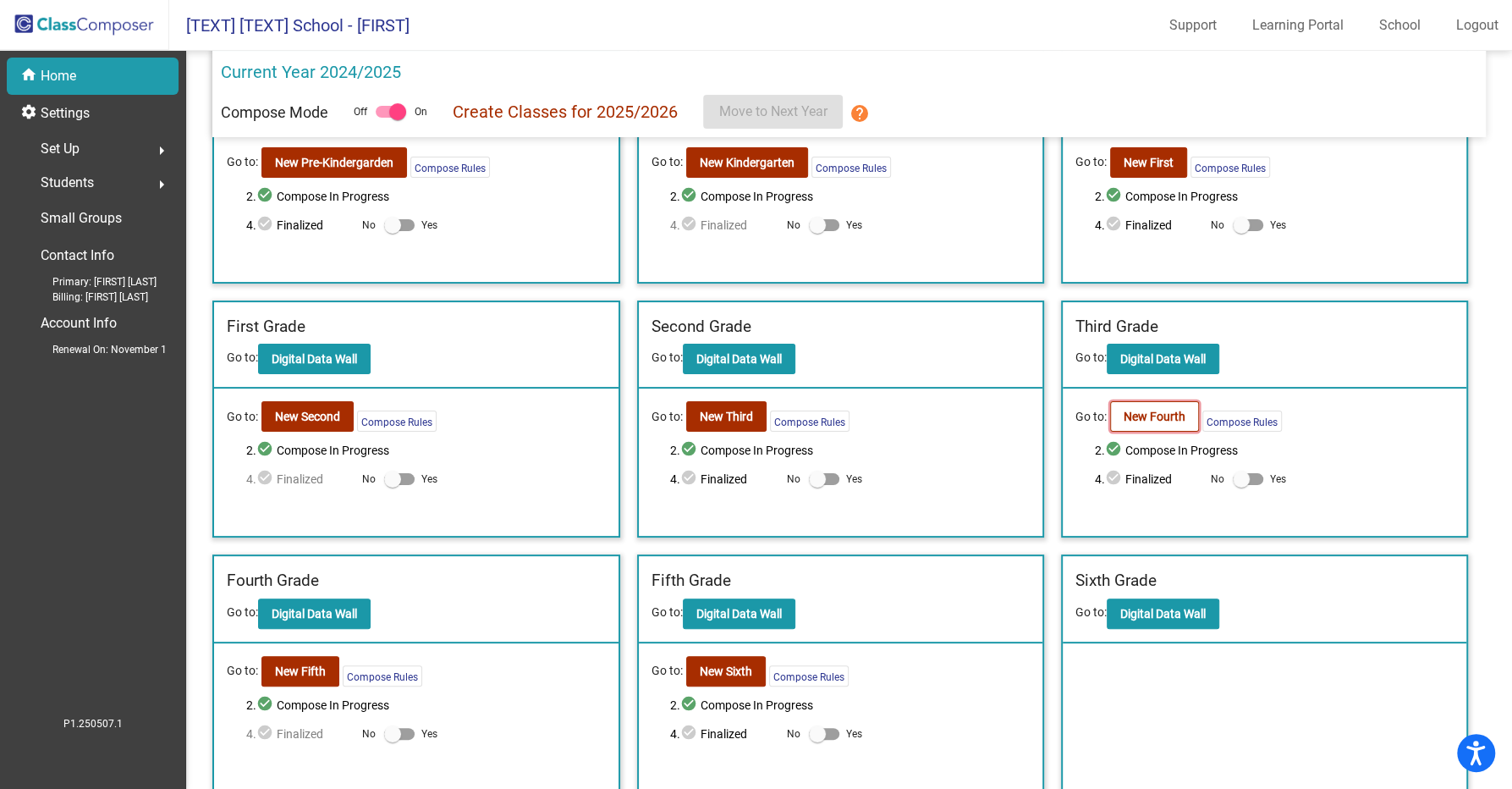 click on "New Fourth" 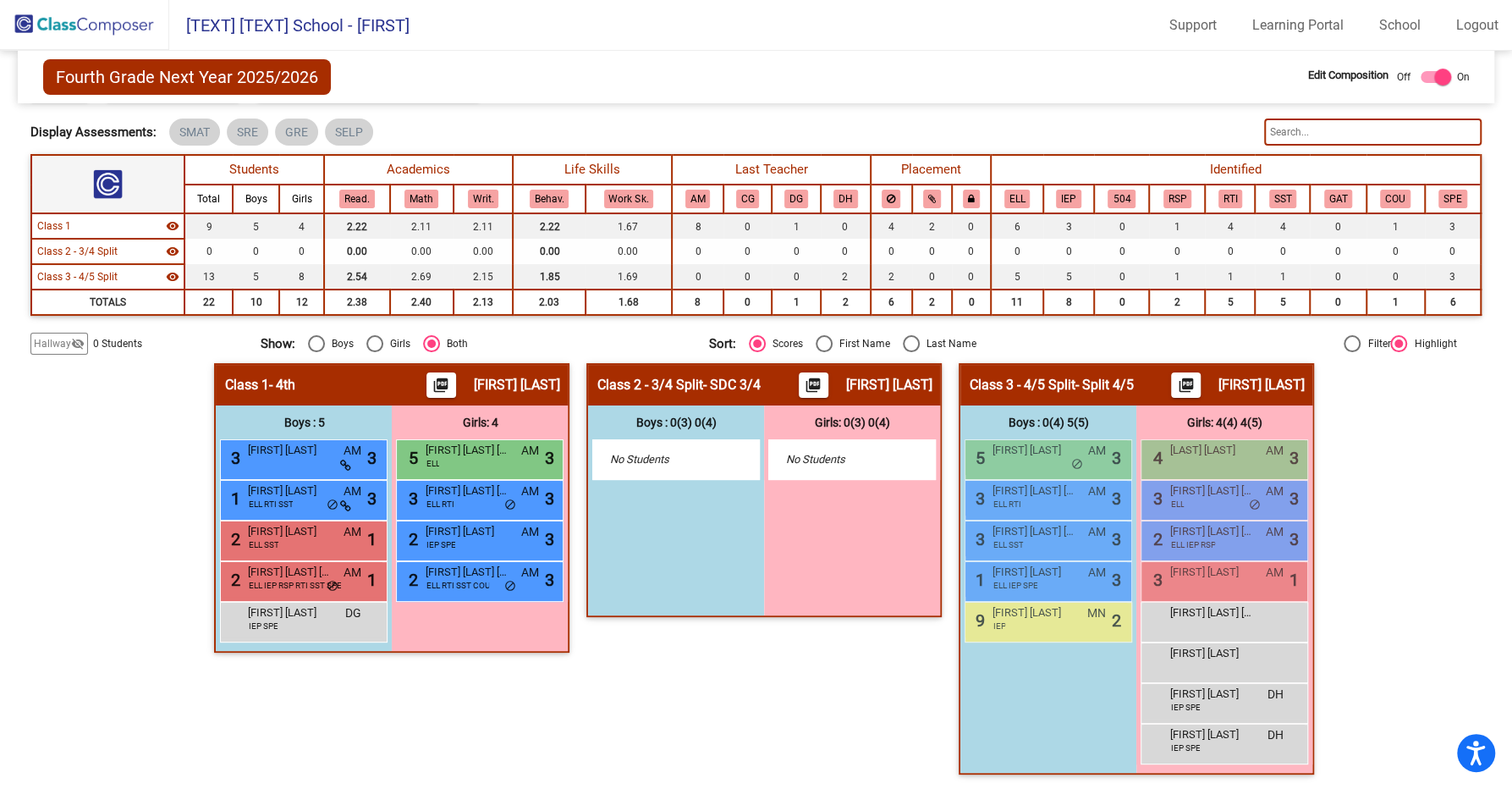 scroll, scrollTop: 86, scrollLeft: 0, axis: vertical 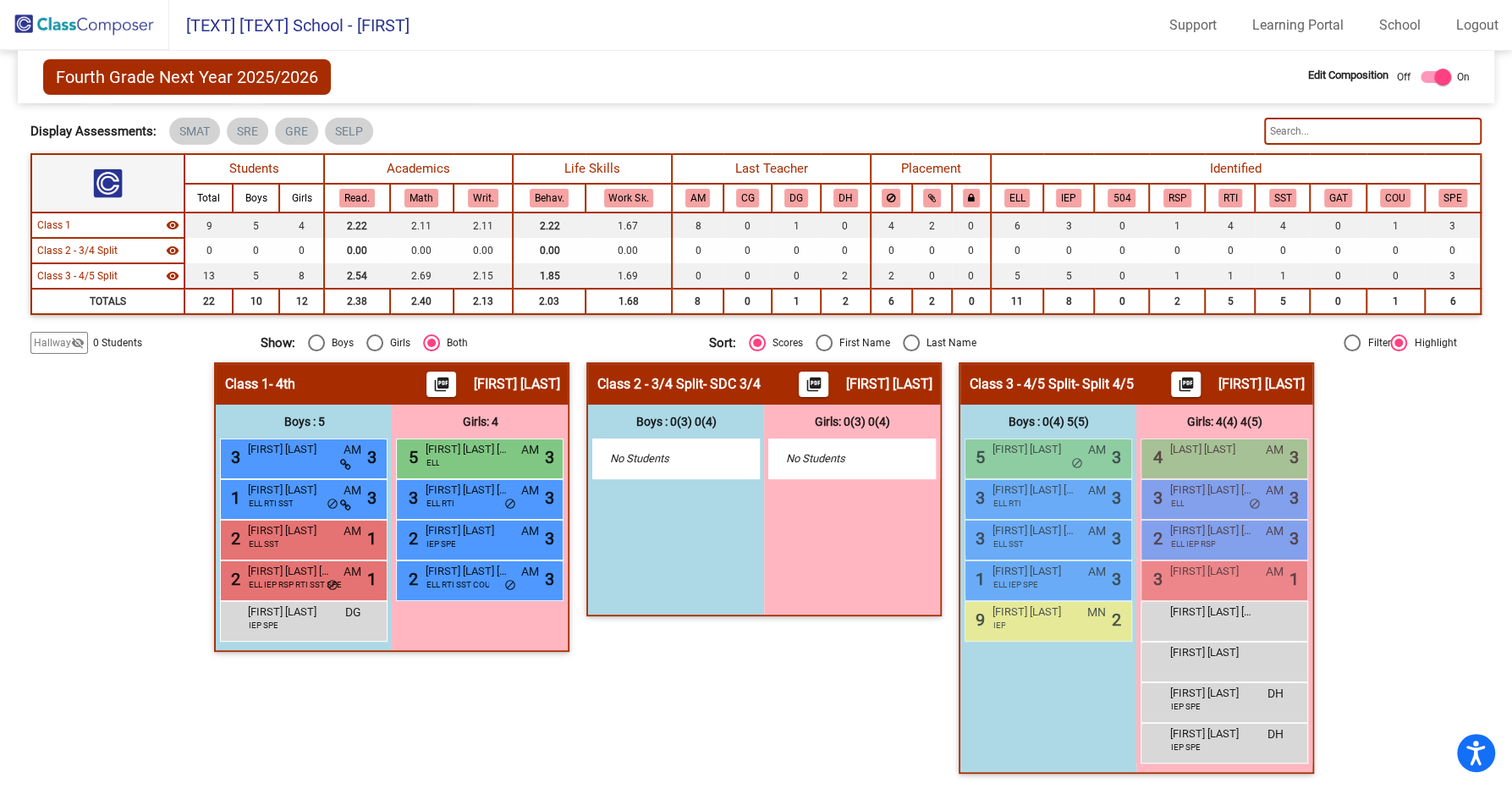click 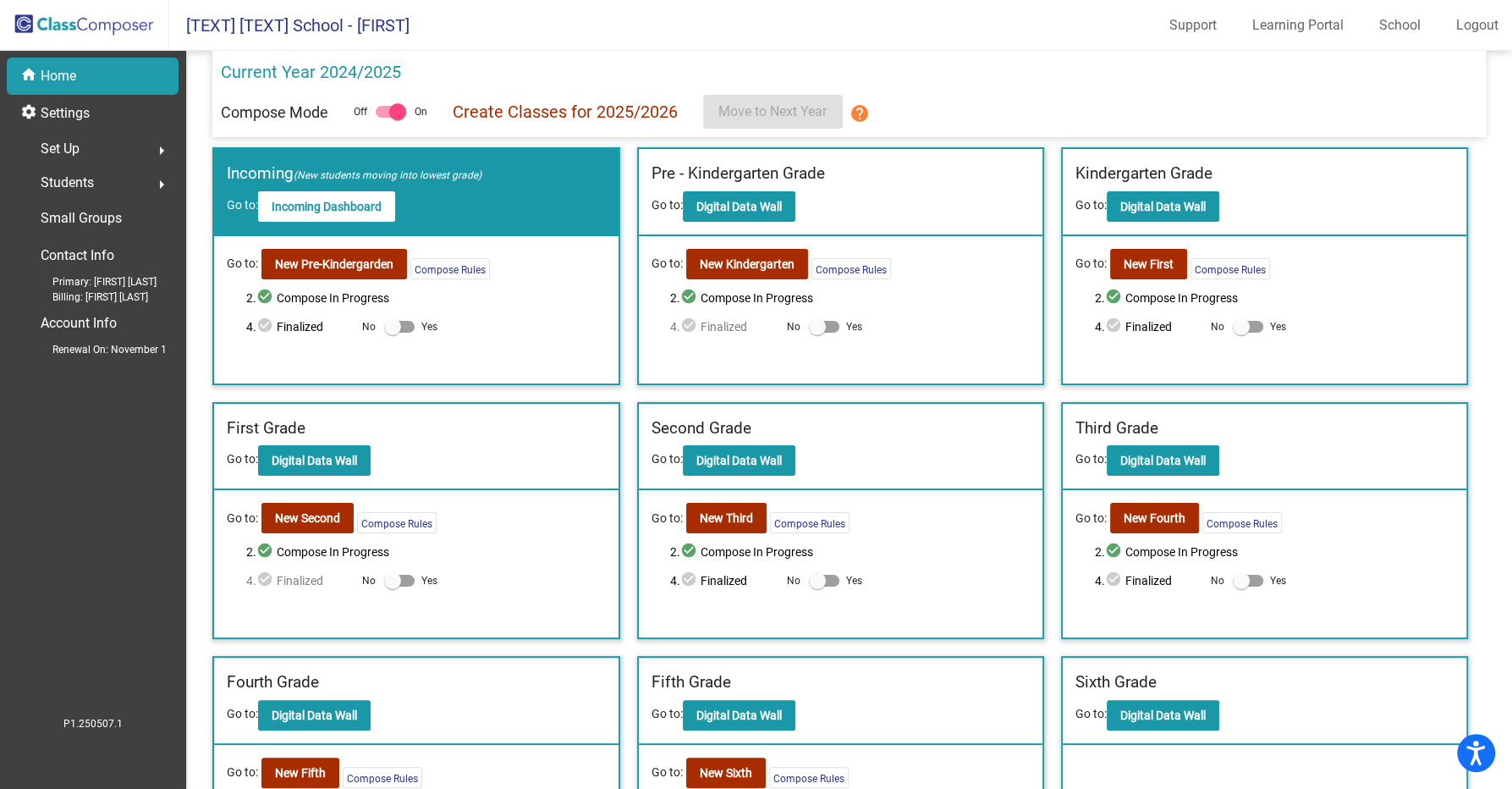 click on "Students" 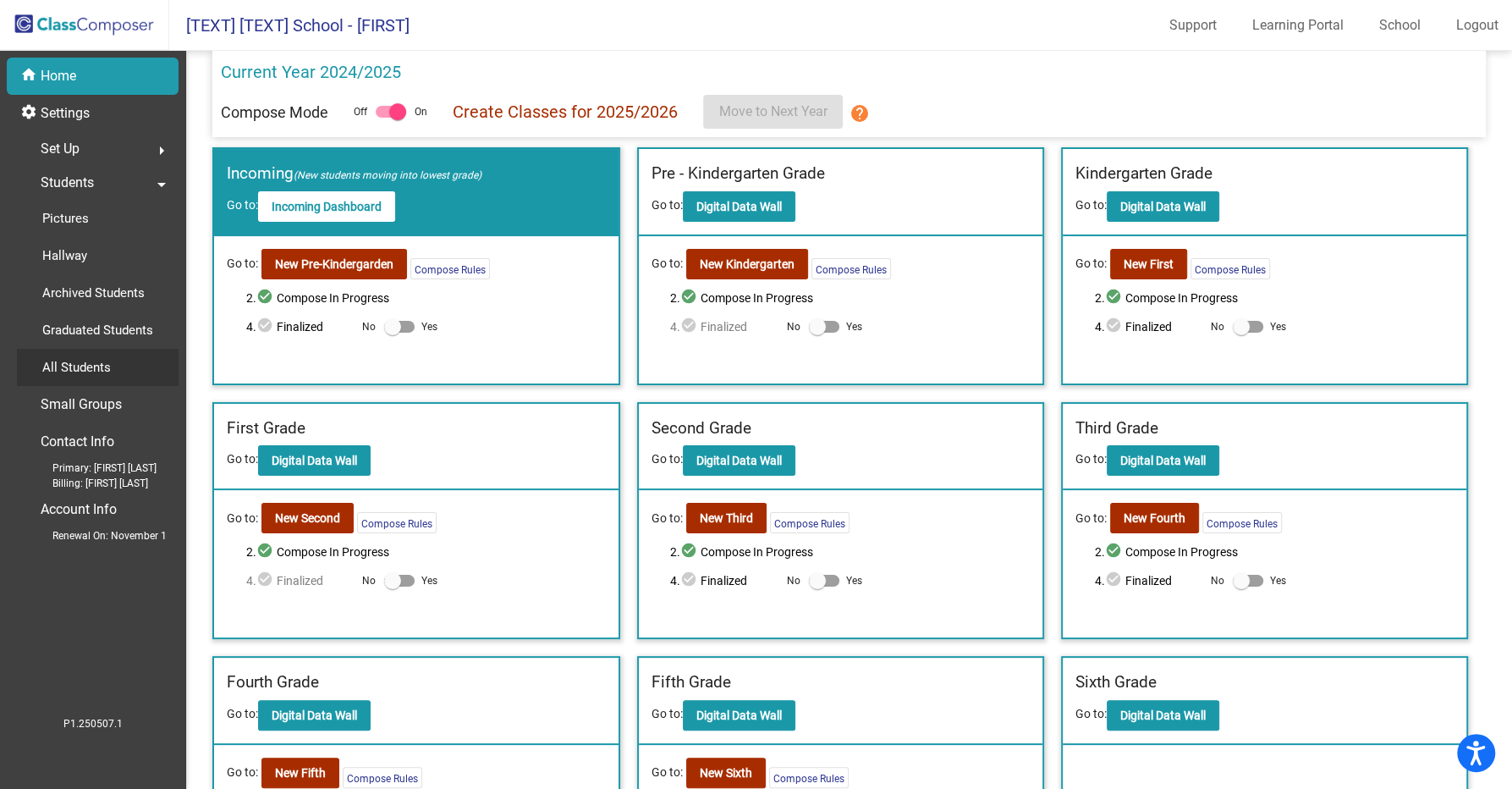 click on "All Students" 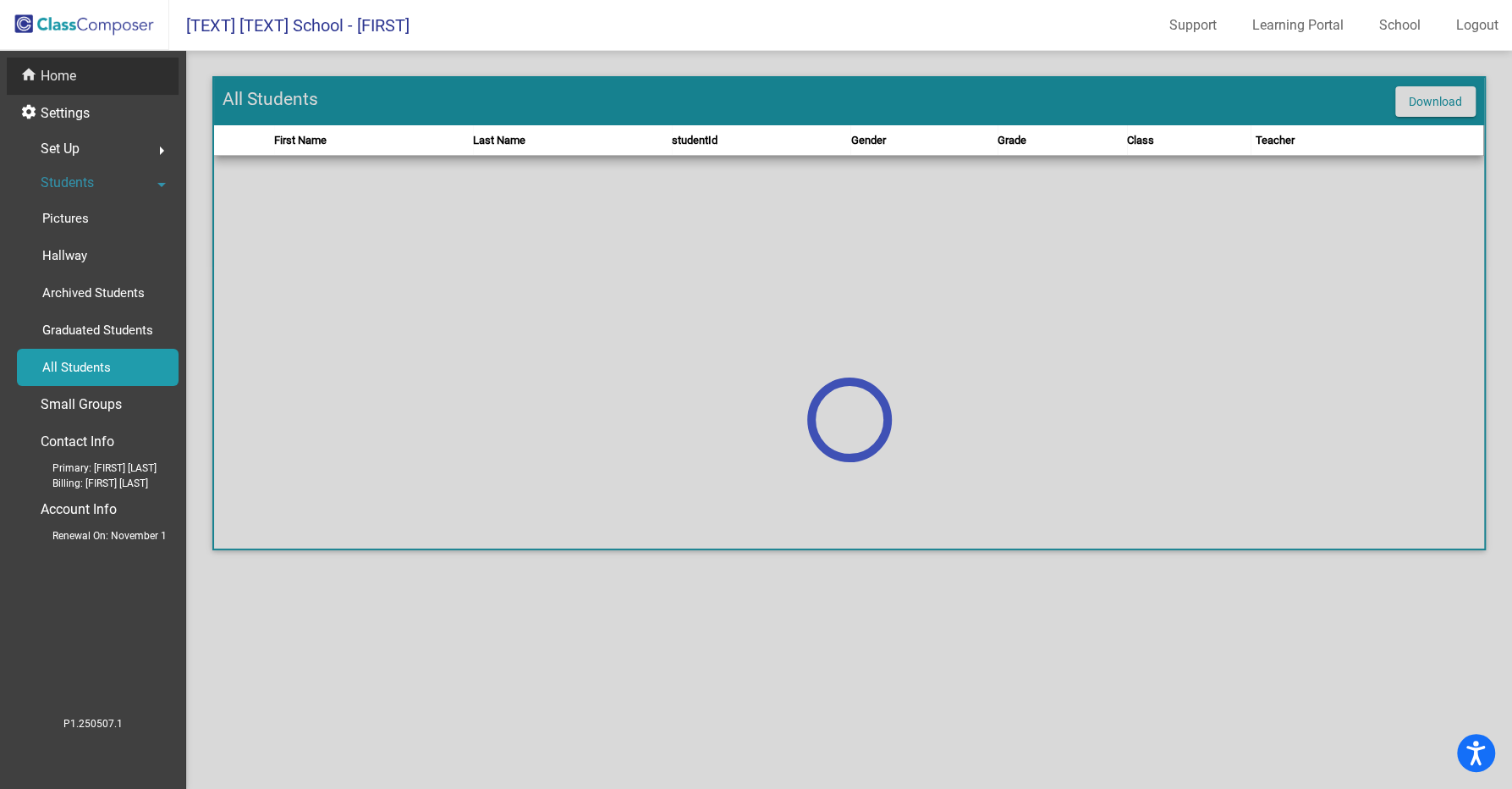 click on "Home" 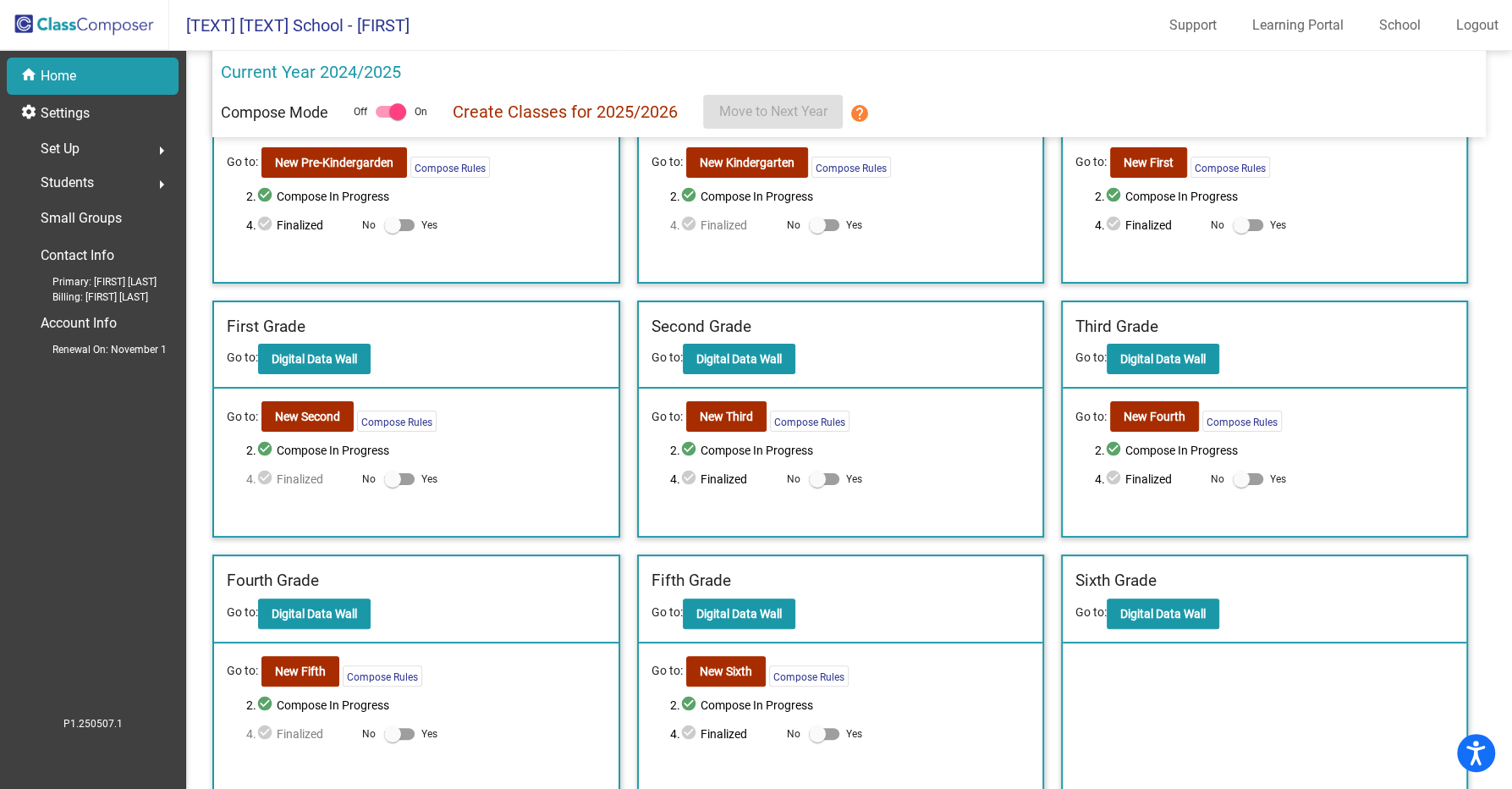 scroll, scrollTop: 0, scrollLeft: 0, axis: both 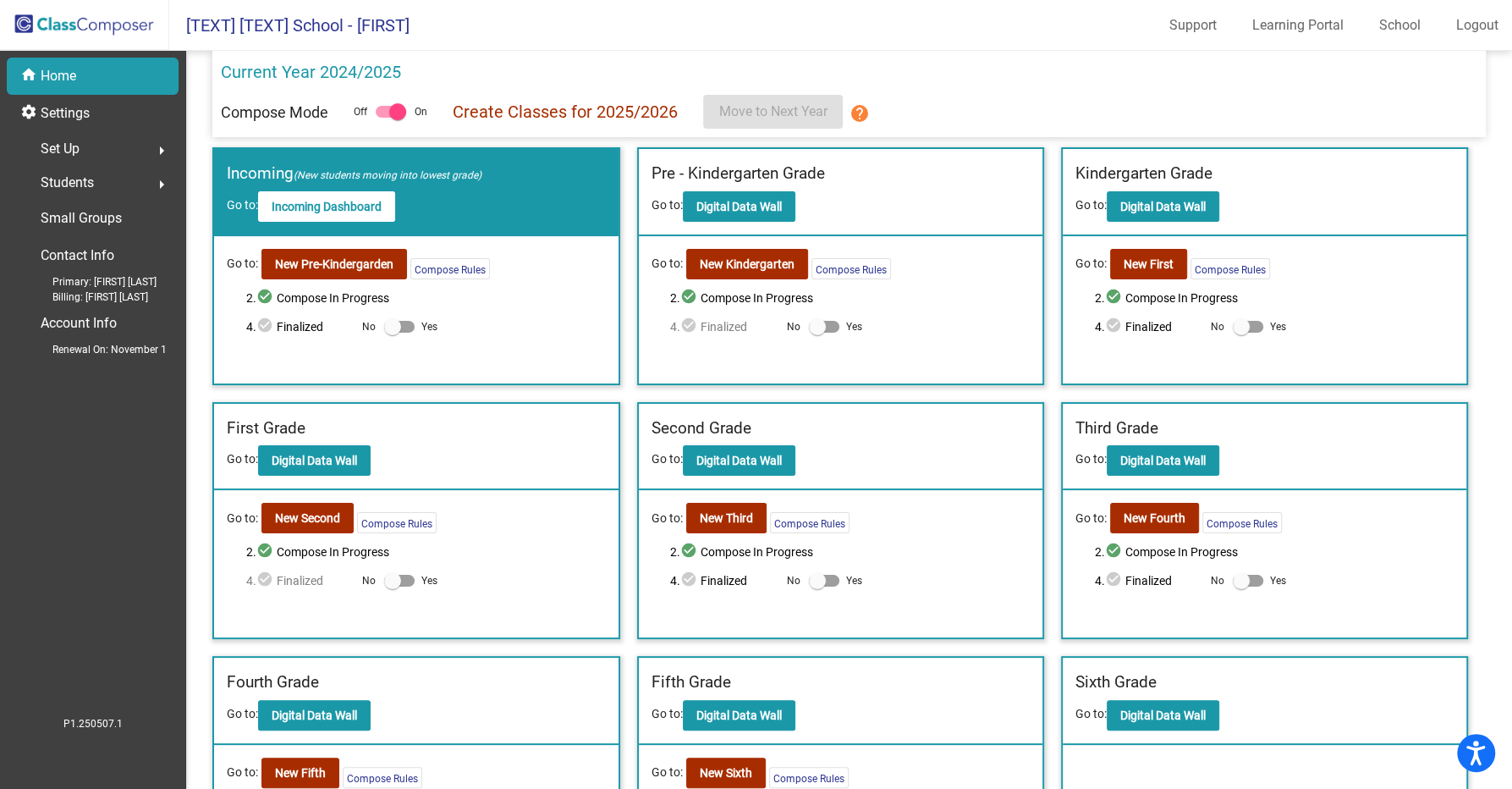 click on "Current Year 2024/2025" 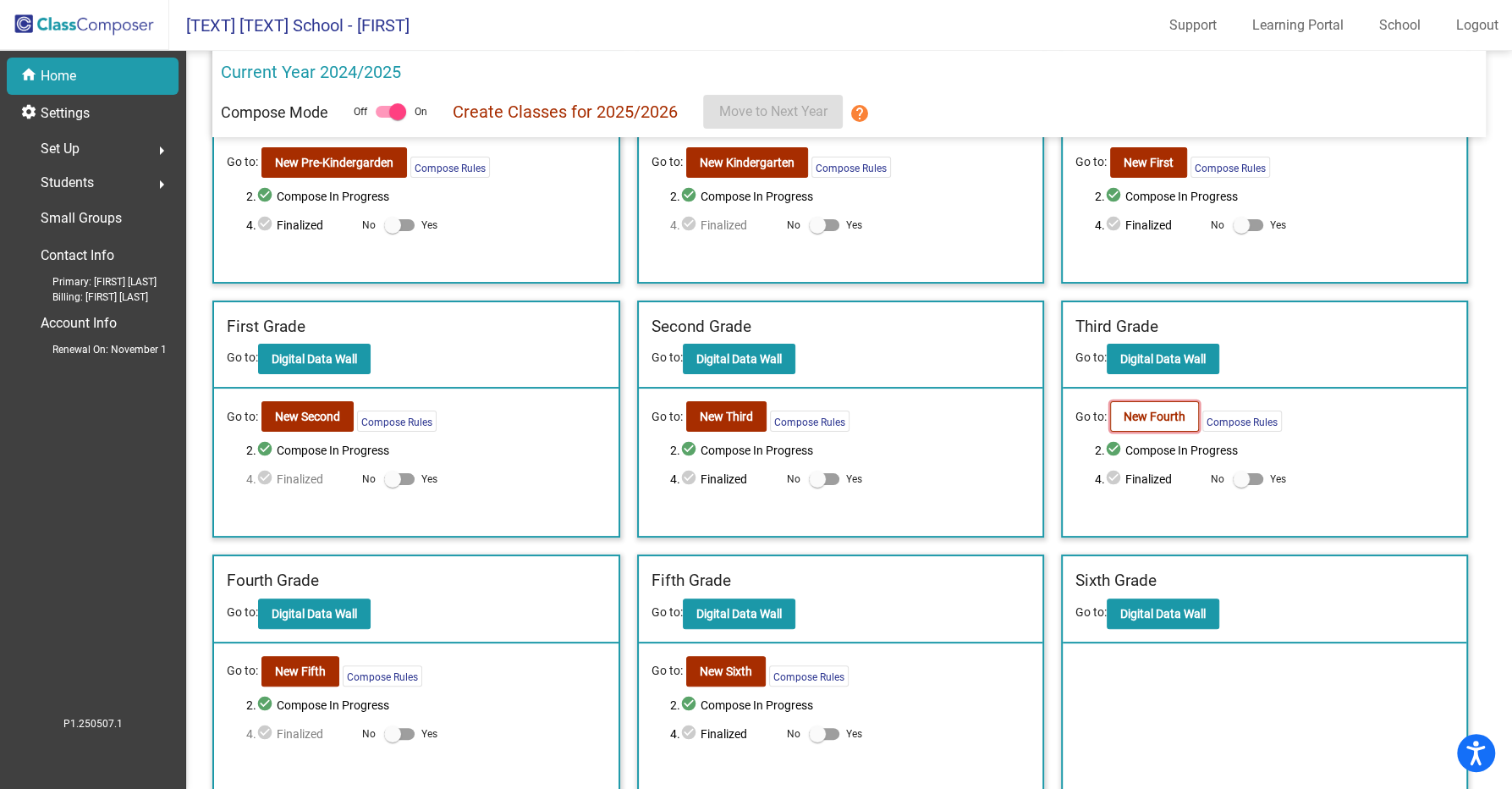 click on "New Fourth" 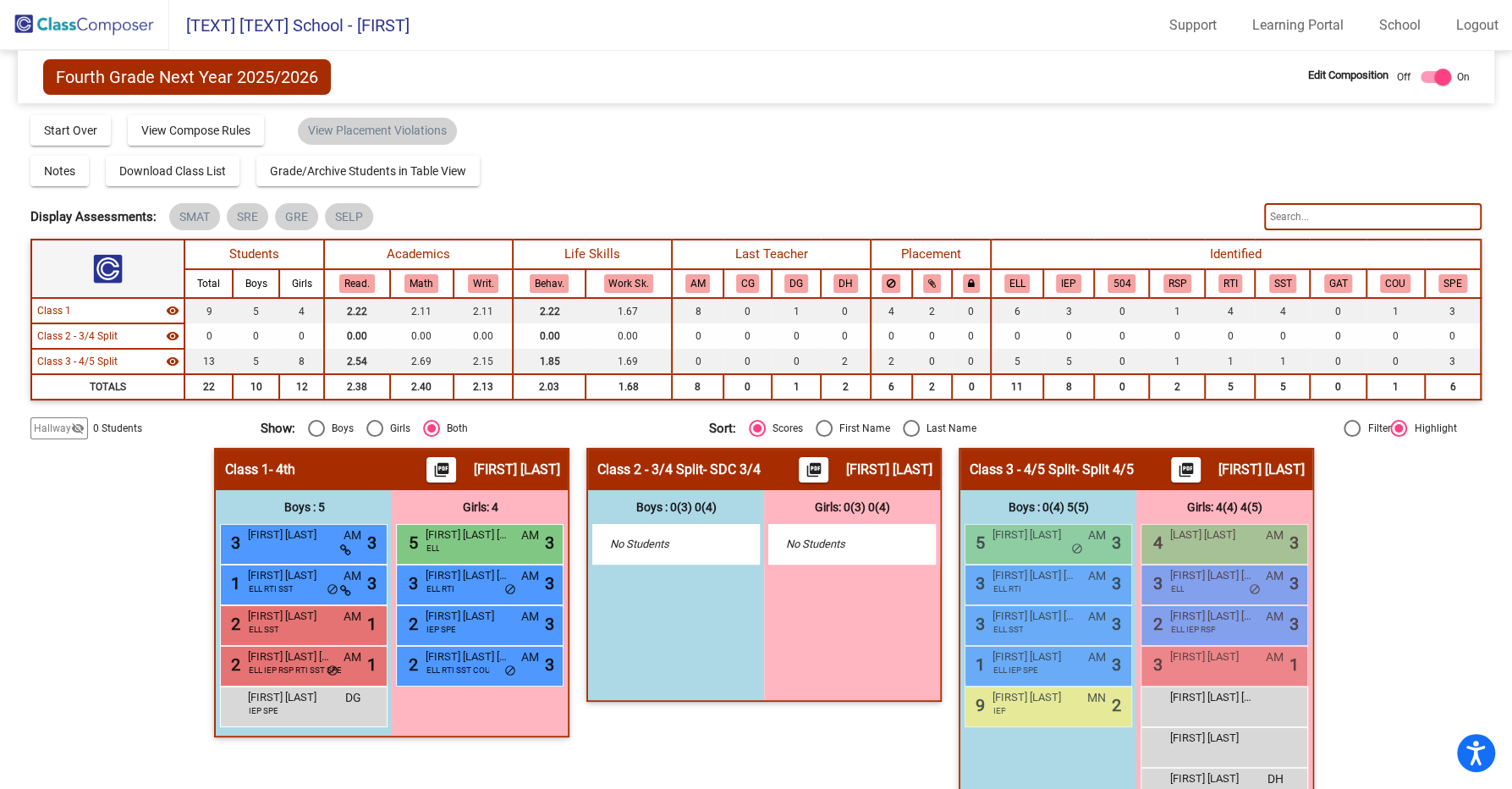 scroll, scrollTop: 86, scrollLeft: 0, axis: vertical 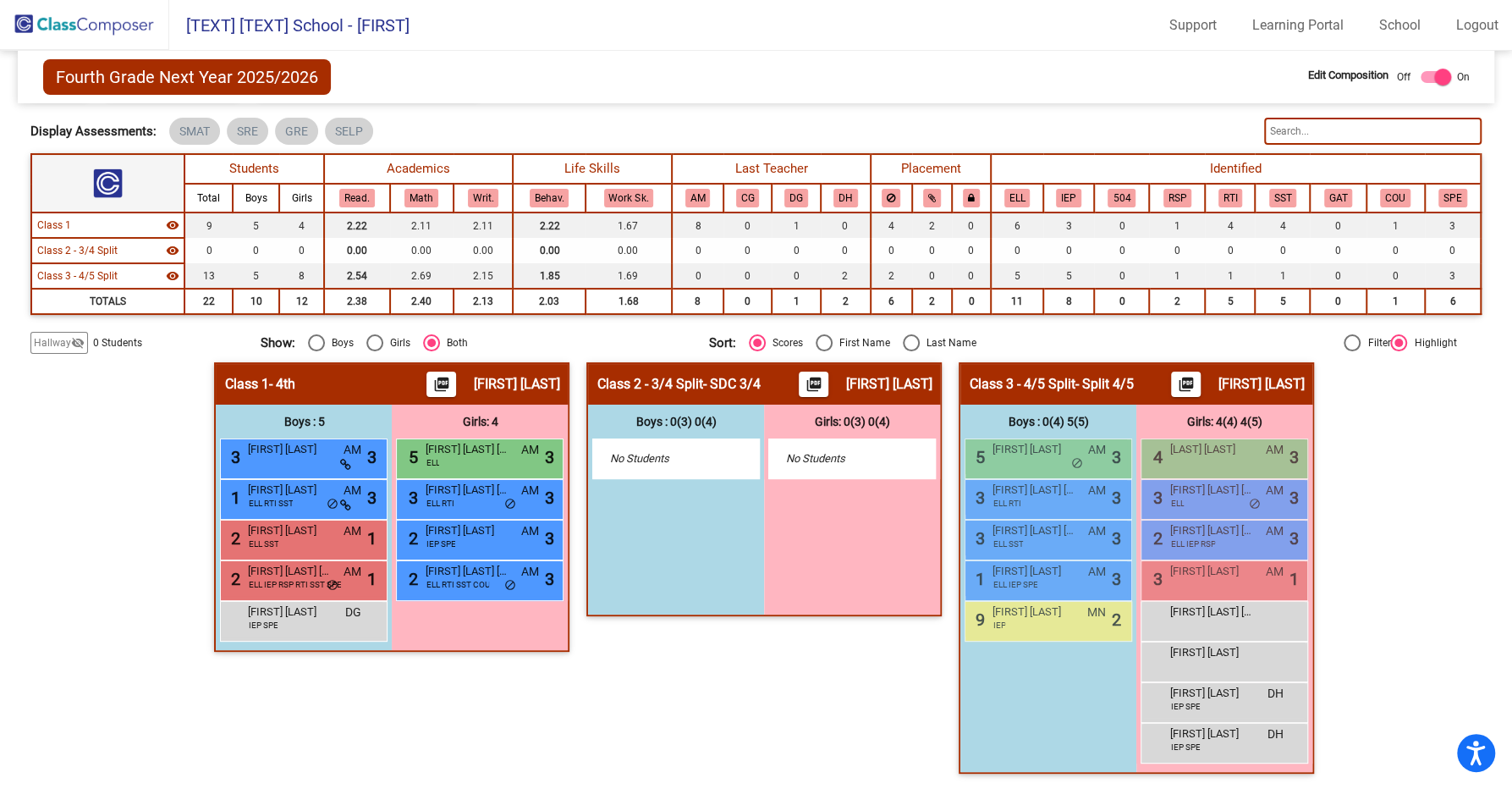click on "Hallway   - Hallway Class  picture_as_pdf  Add Student  First Name Last Name Student Id  (Recommended)   Boy   Girl   Non Binary Add Close  Boys : 0    No Students   Girls: 0   No Students   Class 1   - 4th  picture_as_pdf Leticia Rodriguez  Add Student  First Name Last Name Student Id  (Recommended)   Boy   Girl   Non Binary Add Close  Boys : 5  3 Colton Melin AM lock do_not_disturb_alt 3 1 Ian Morales ELL RTI SST AM lock do_not_disturb_alt 3 2 Moises Rodriguez ELL SST AM lock do_not_disturb_alt 1 2 Antonio Cornejo Pelayo ELL IEP RSP RTI SST SPE AM lock do_not_disturb_alt 1 Jibreal Humran IEP SPE DG lock do_not_disturb_alt Girls: 4 5 Jaylyne Carmona Reyes ELL AM lock do_not_disturb_alt 3 3 Alissa Barrios Cifuentes ELL RTI AM lock do_not_disturb_alt 3 2 Piper Jorgensen IEP SPE AM lock do_not_disturb_alt 3 2 Mayolet Hernandez Garcia ELL RTI SST COU AM lock do_not_disturb_alt 3 Class 2 - 3/4 Split   - SDC 3/4  picture_as_pdf Nicole Haggerty  Add Student  First Name Last Name Student Id  (Recommended)   3" 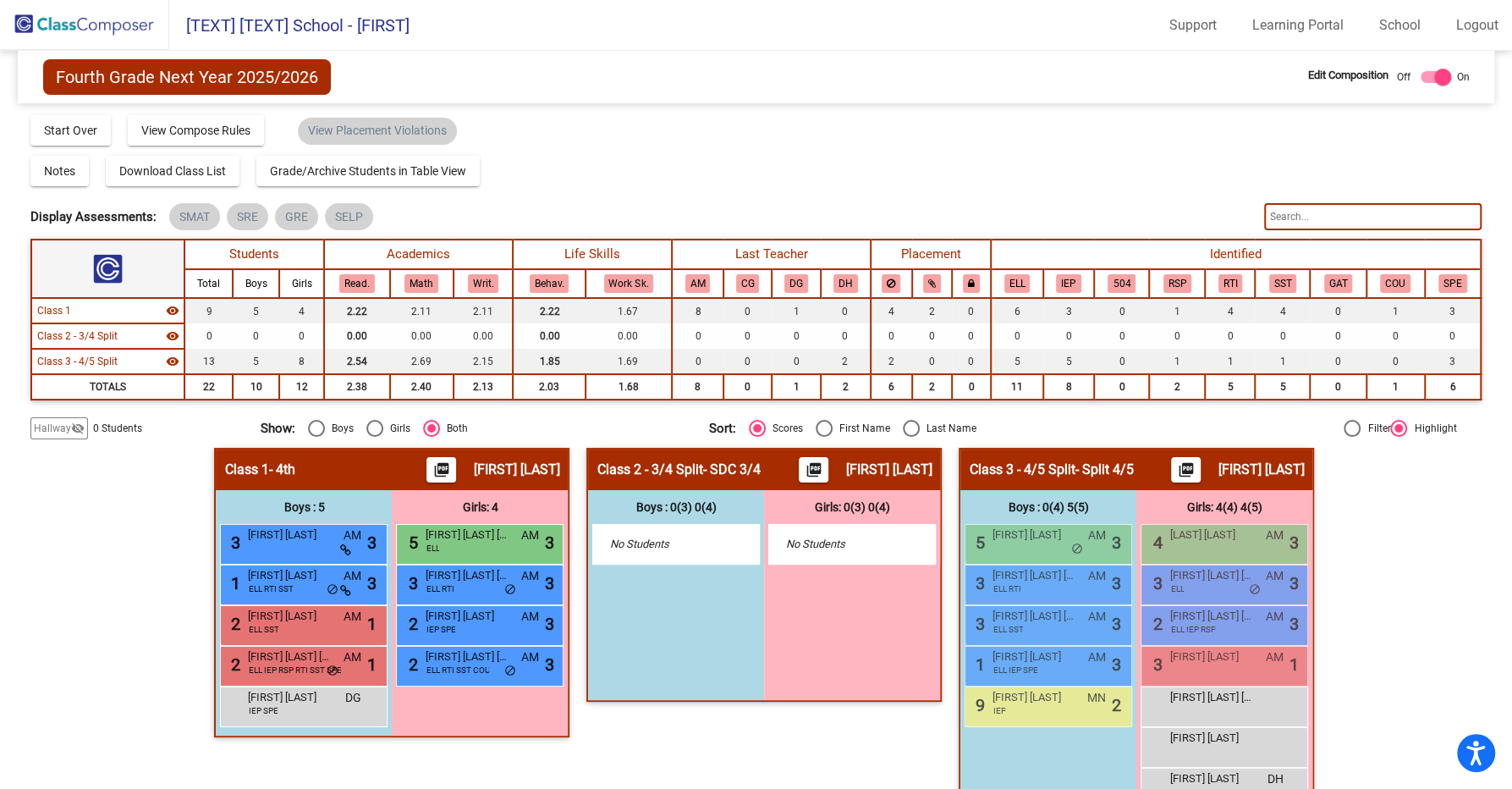 scroll, scrollTop: 86, scrollLeft: 0, axis: vertical 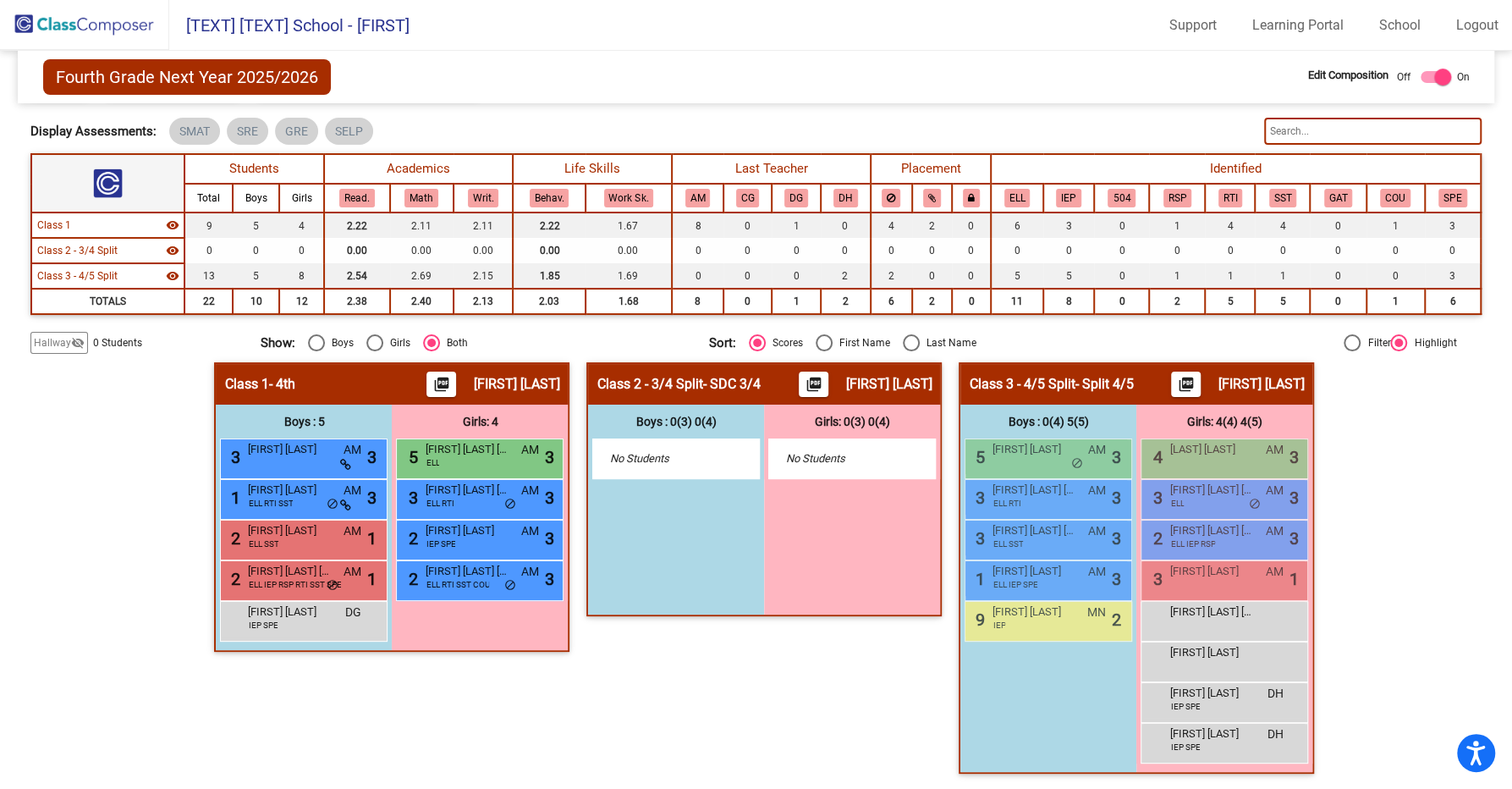 click 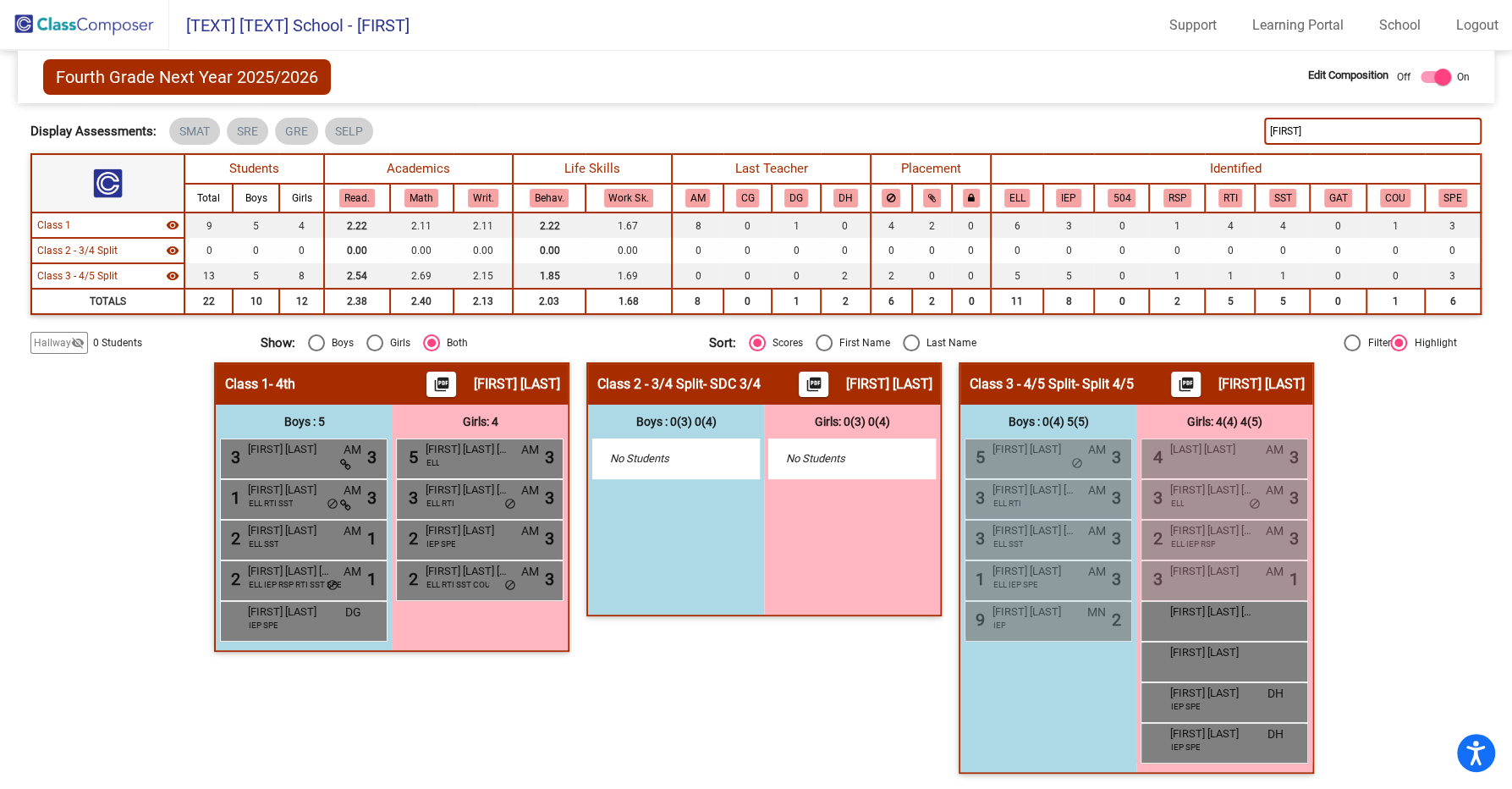 type on "[FIRST]" 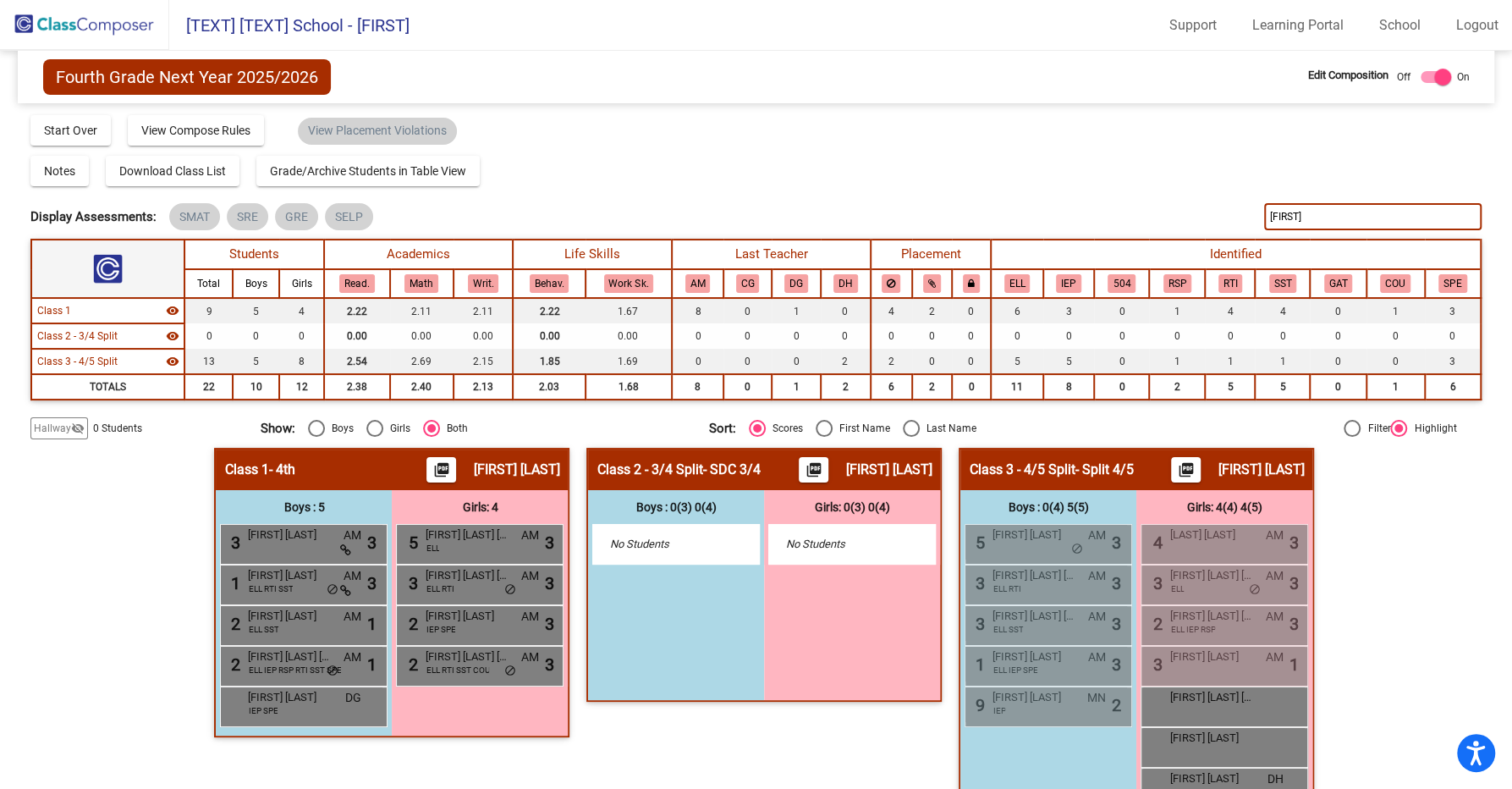 click 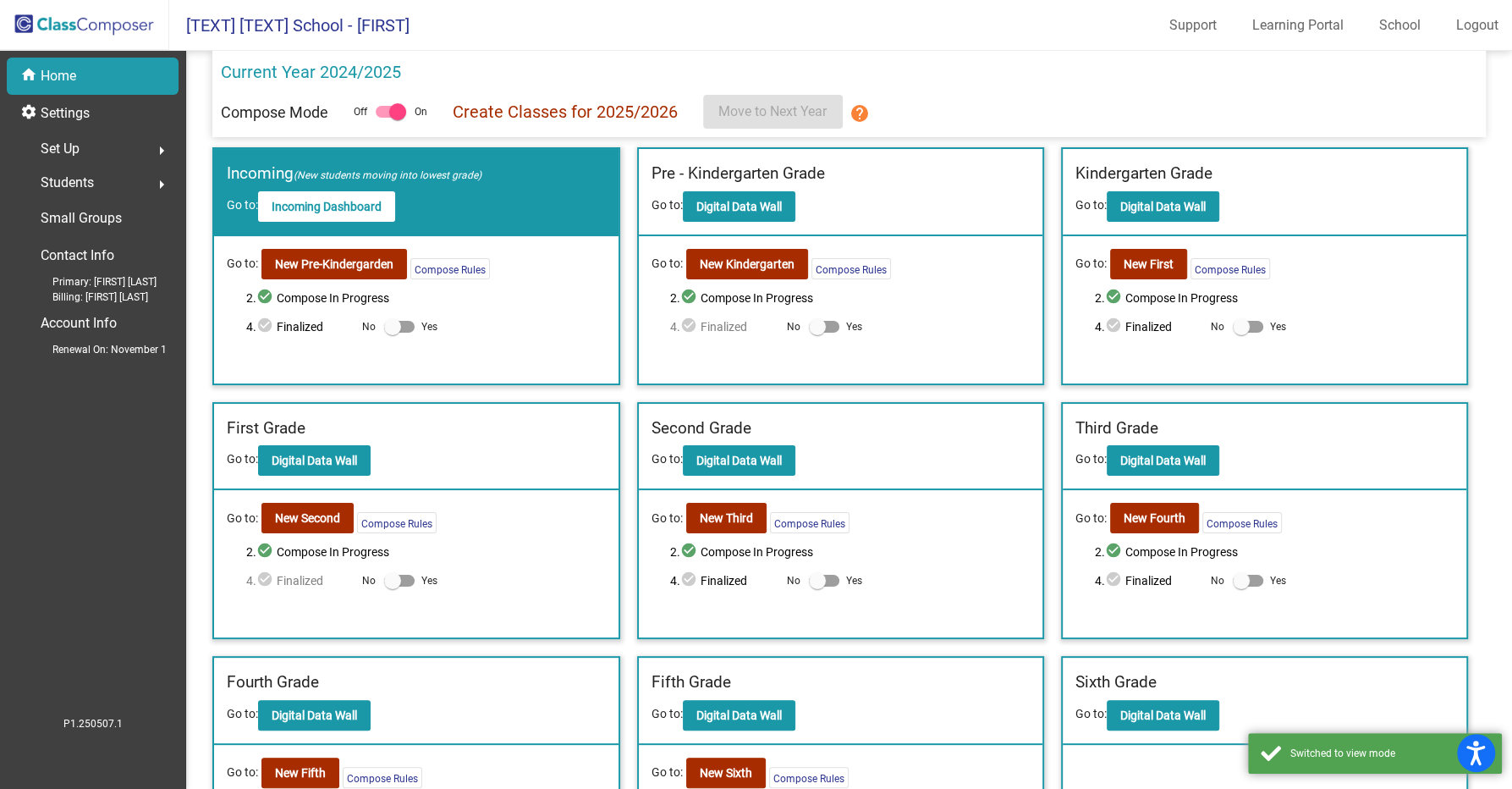 click on "Students  arrow_right" 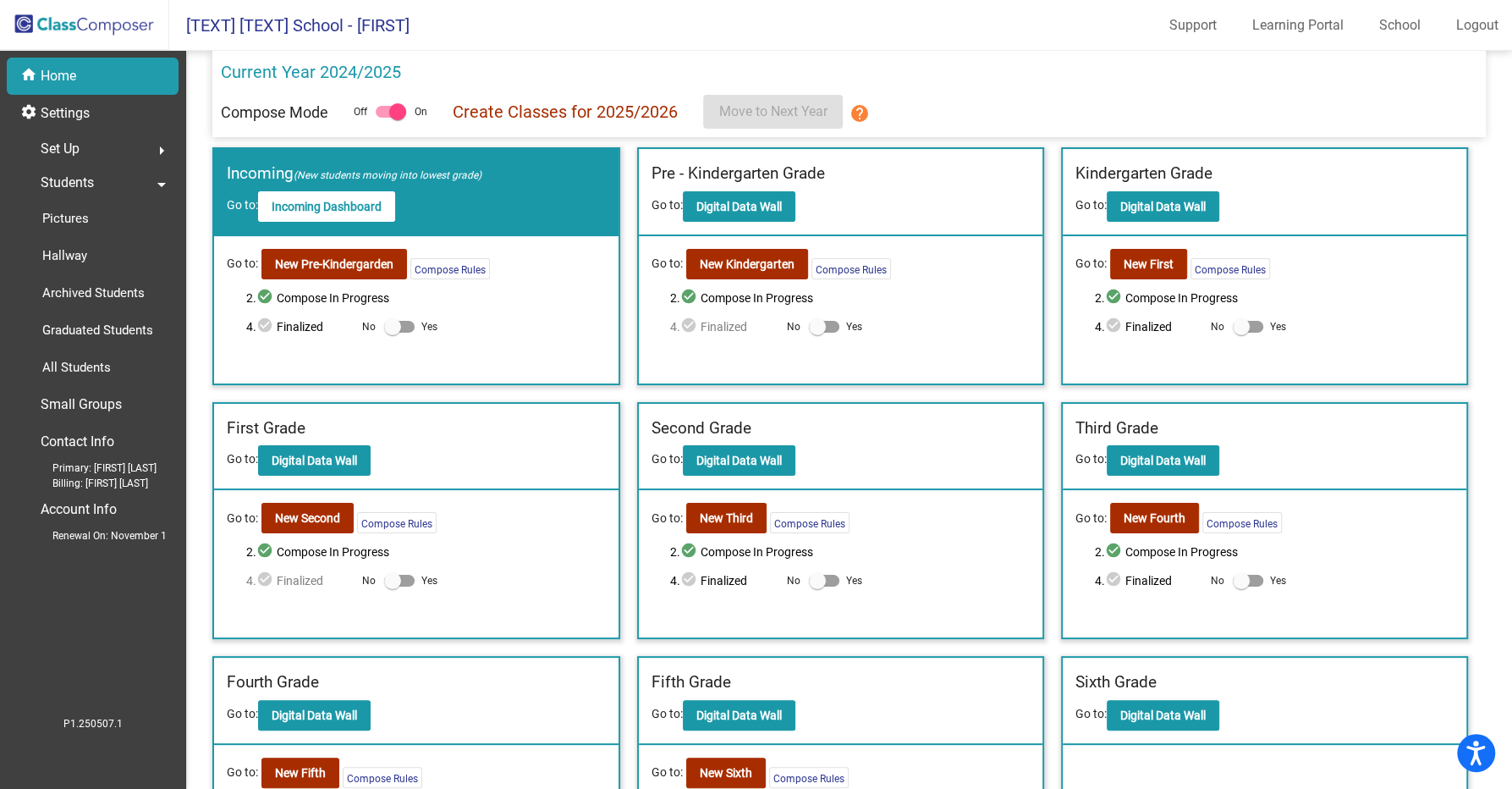 click on "Students" 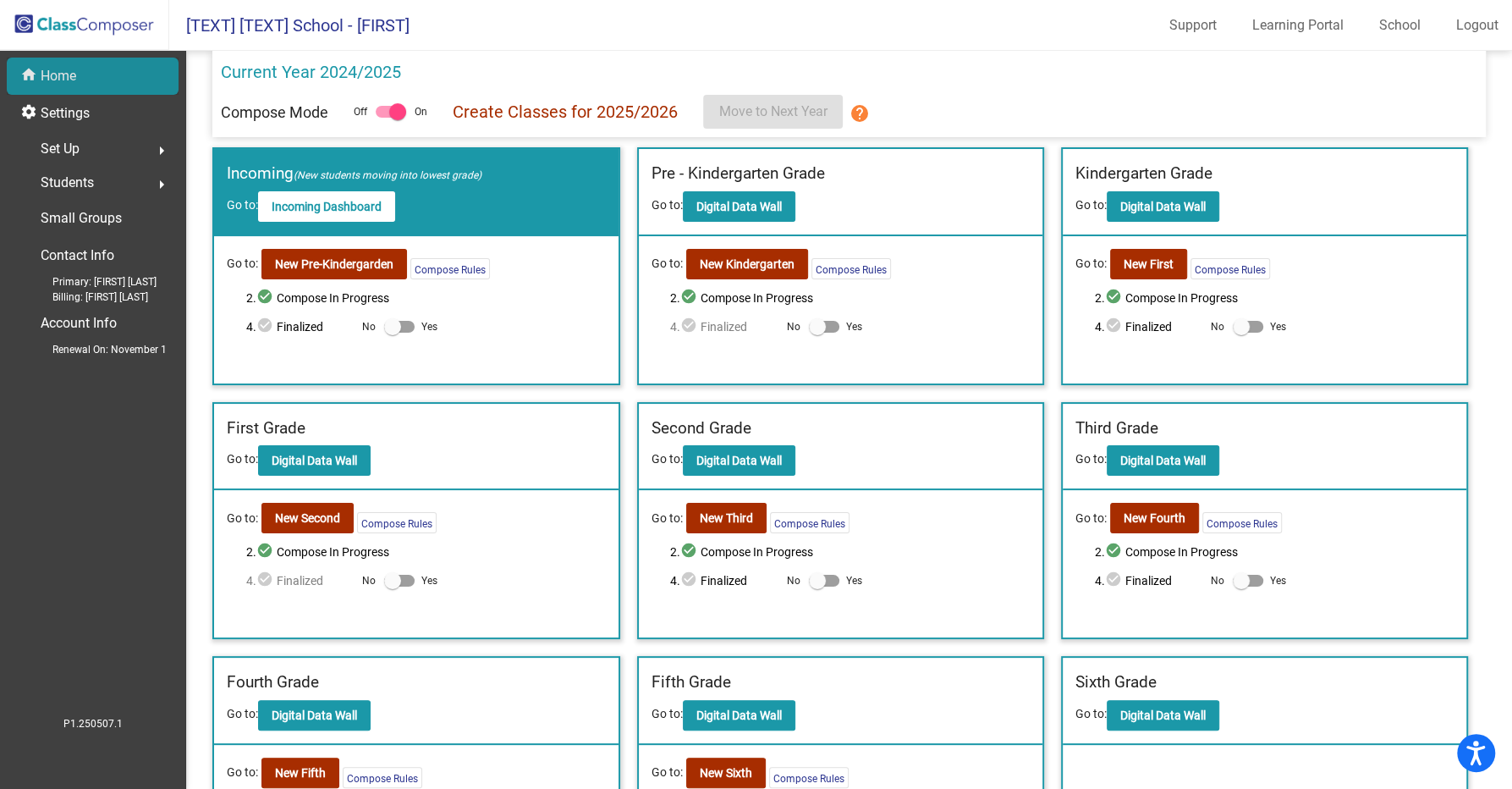 click on "home Home" 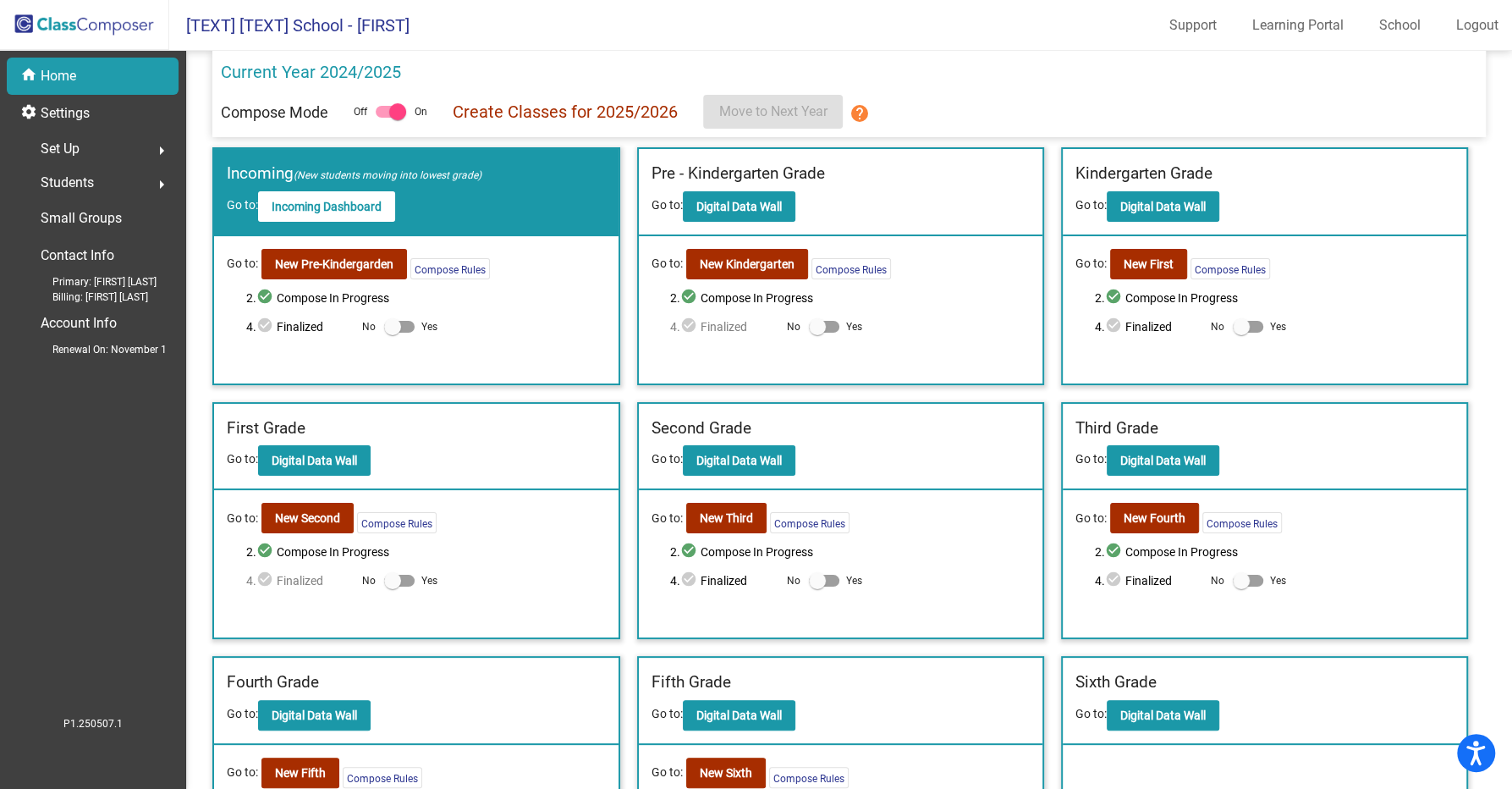 click on "Students" 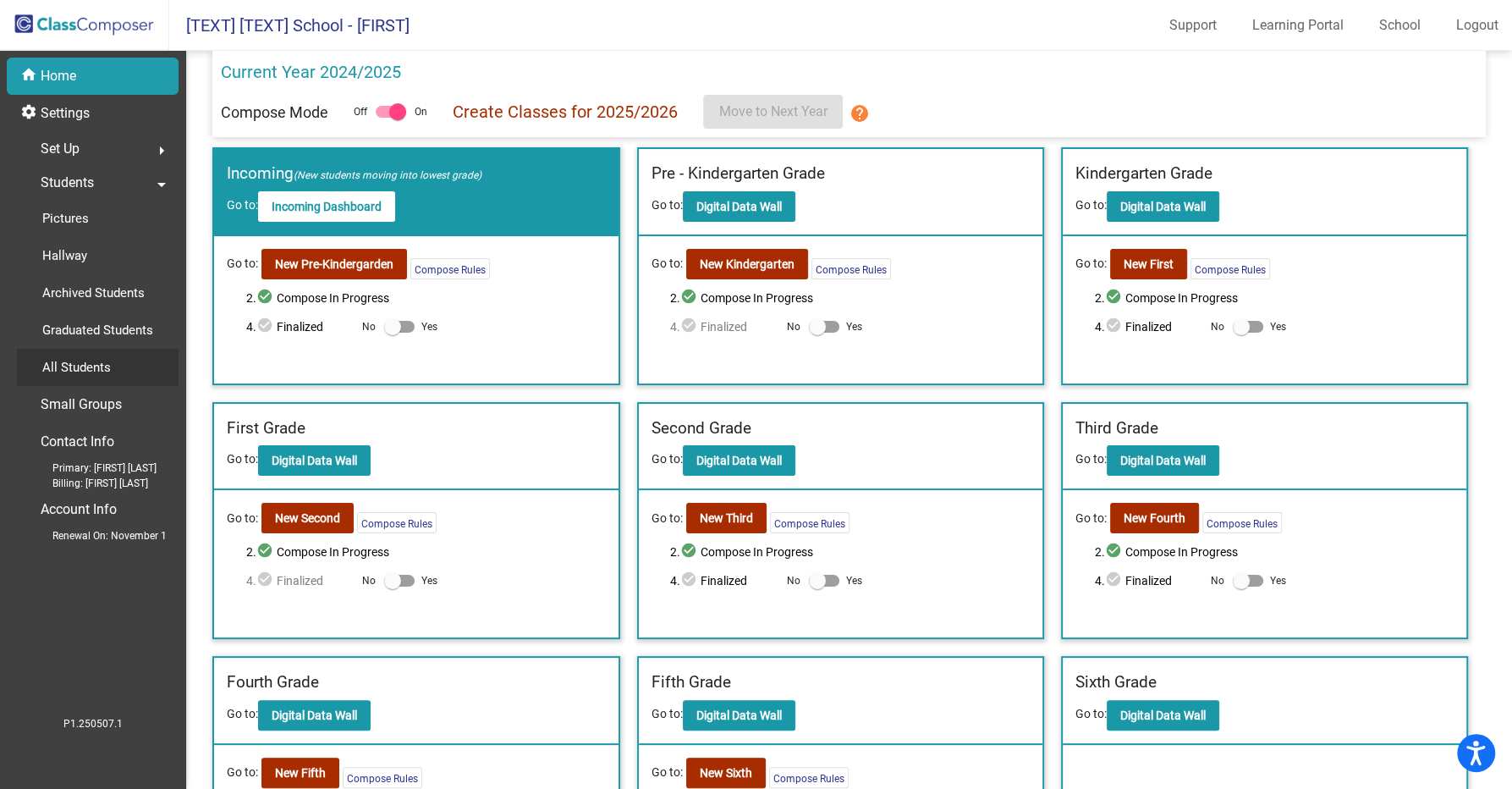 click on "All Students" 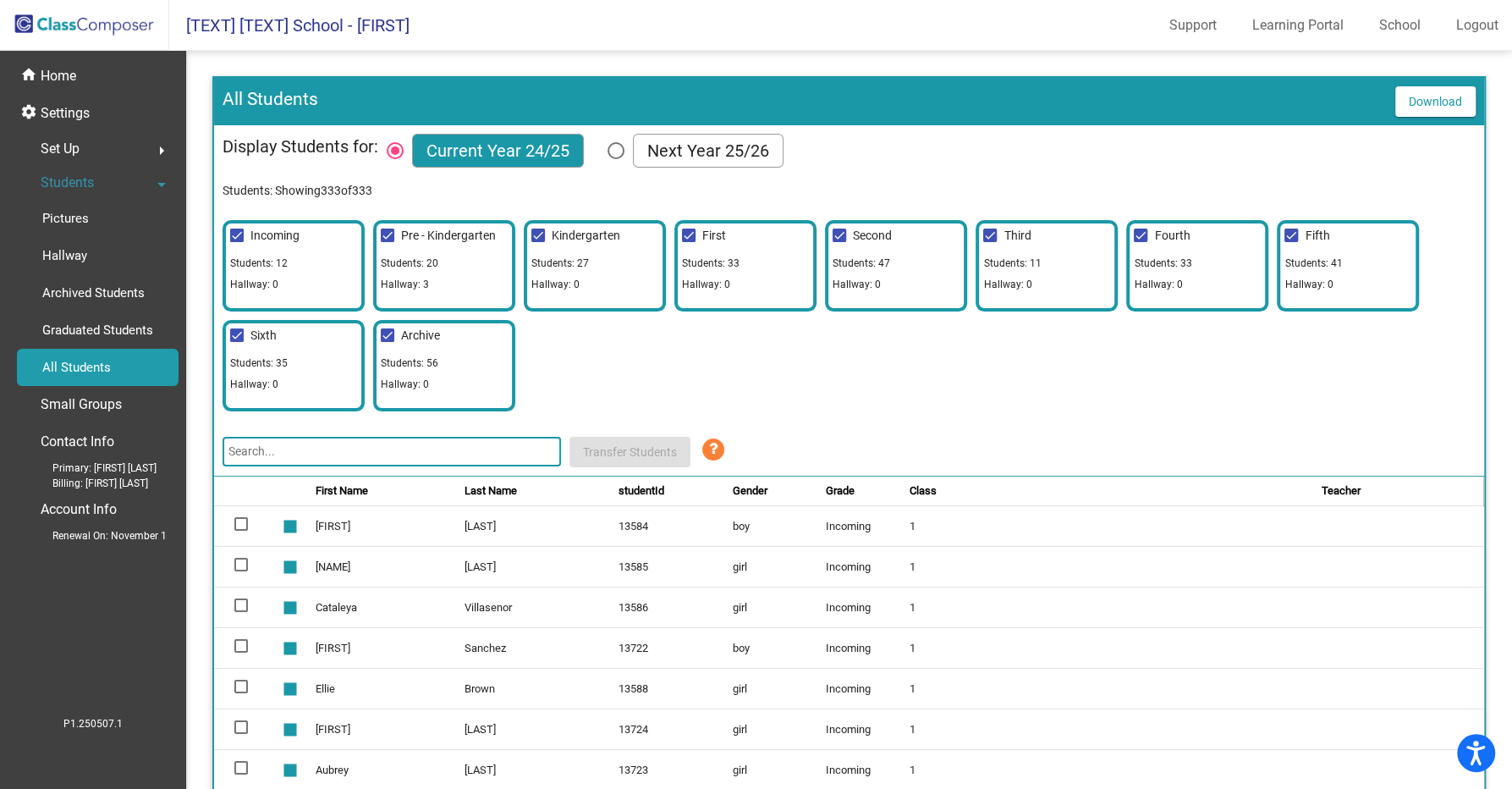 click 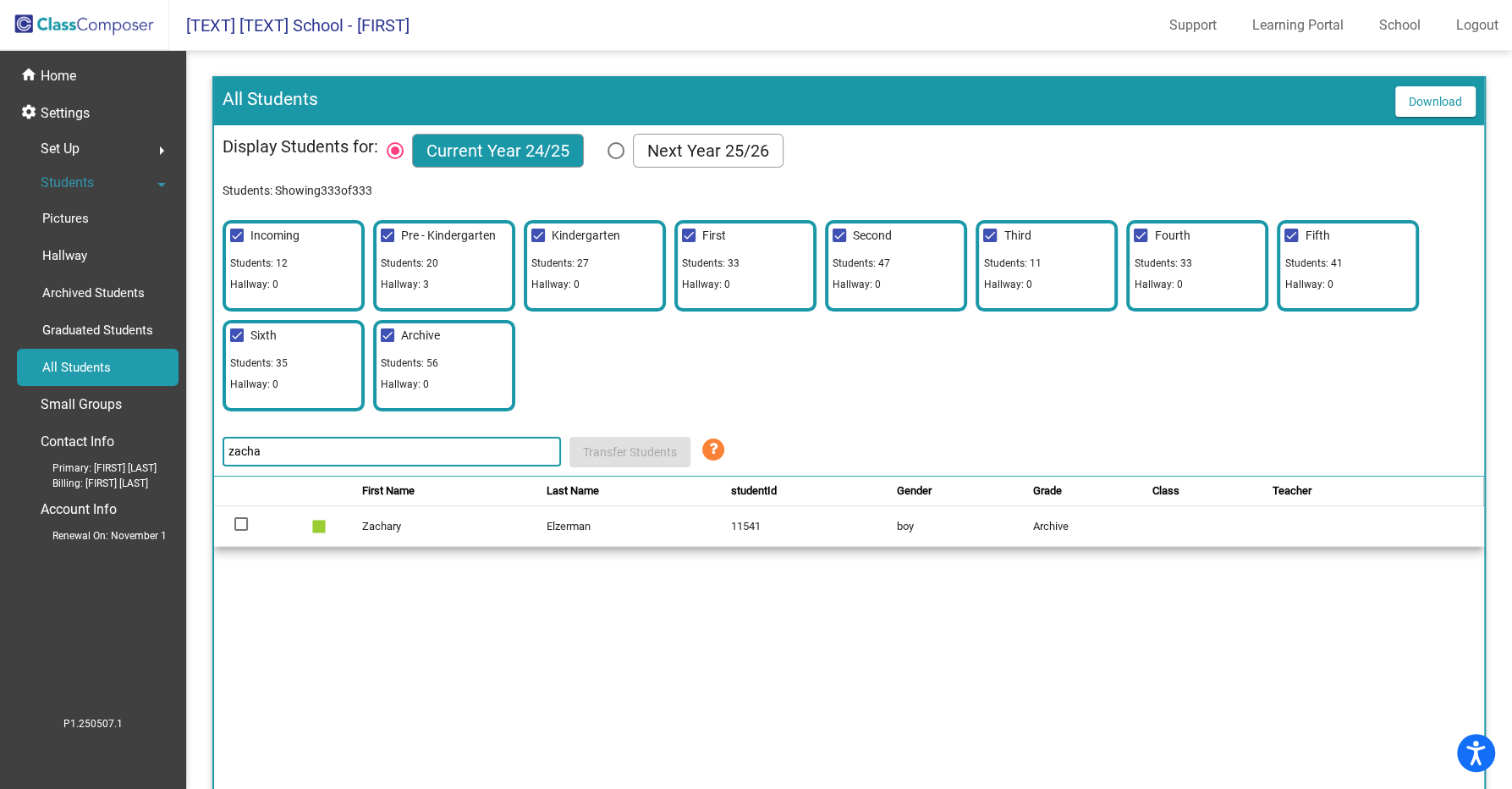 type on "zacha" 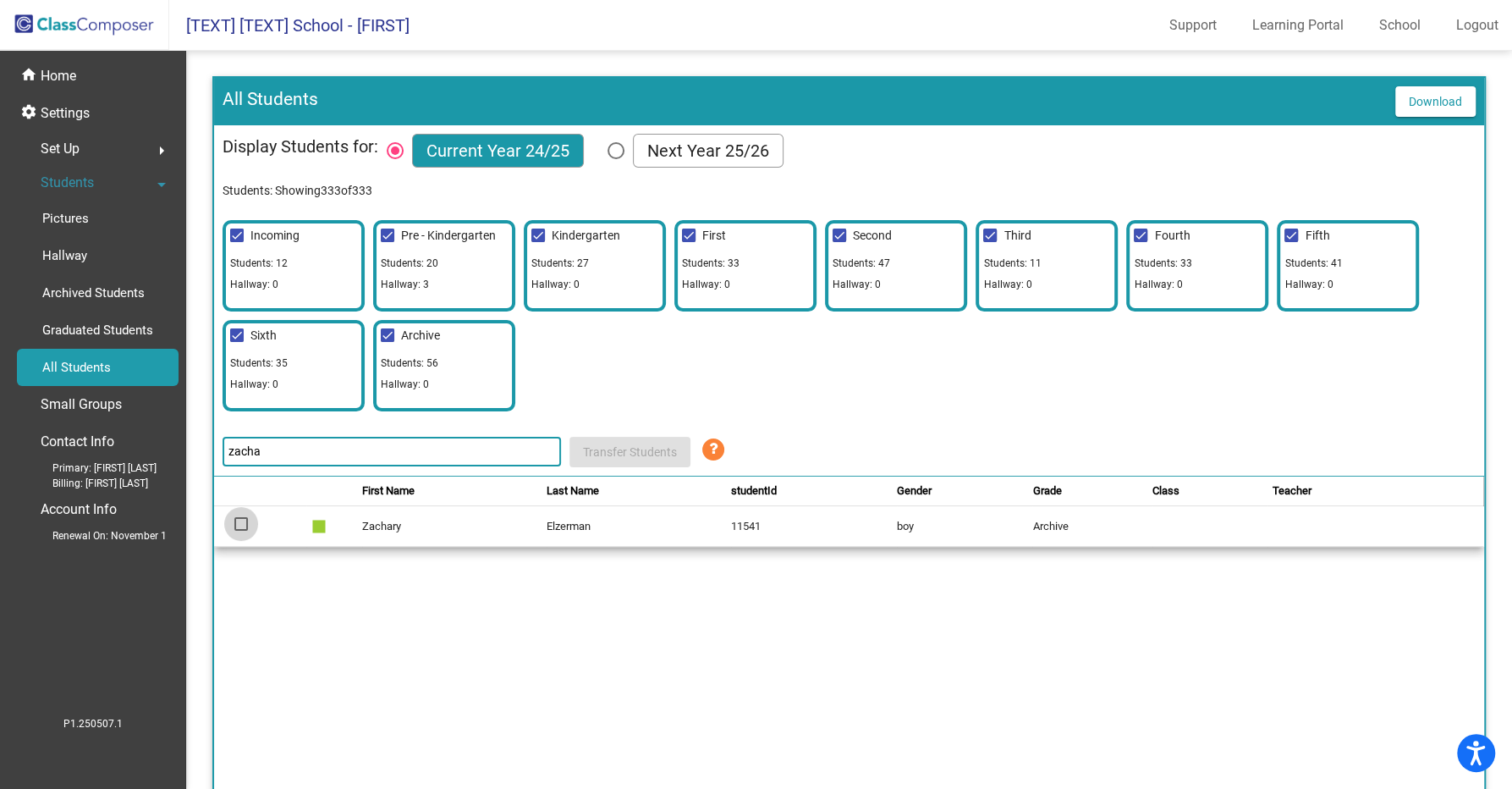 click at bounding box center [241, 524] 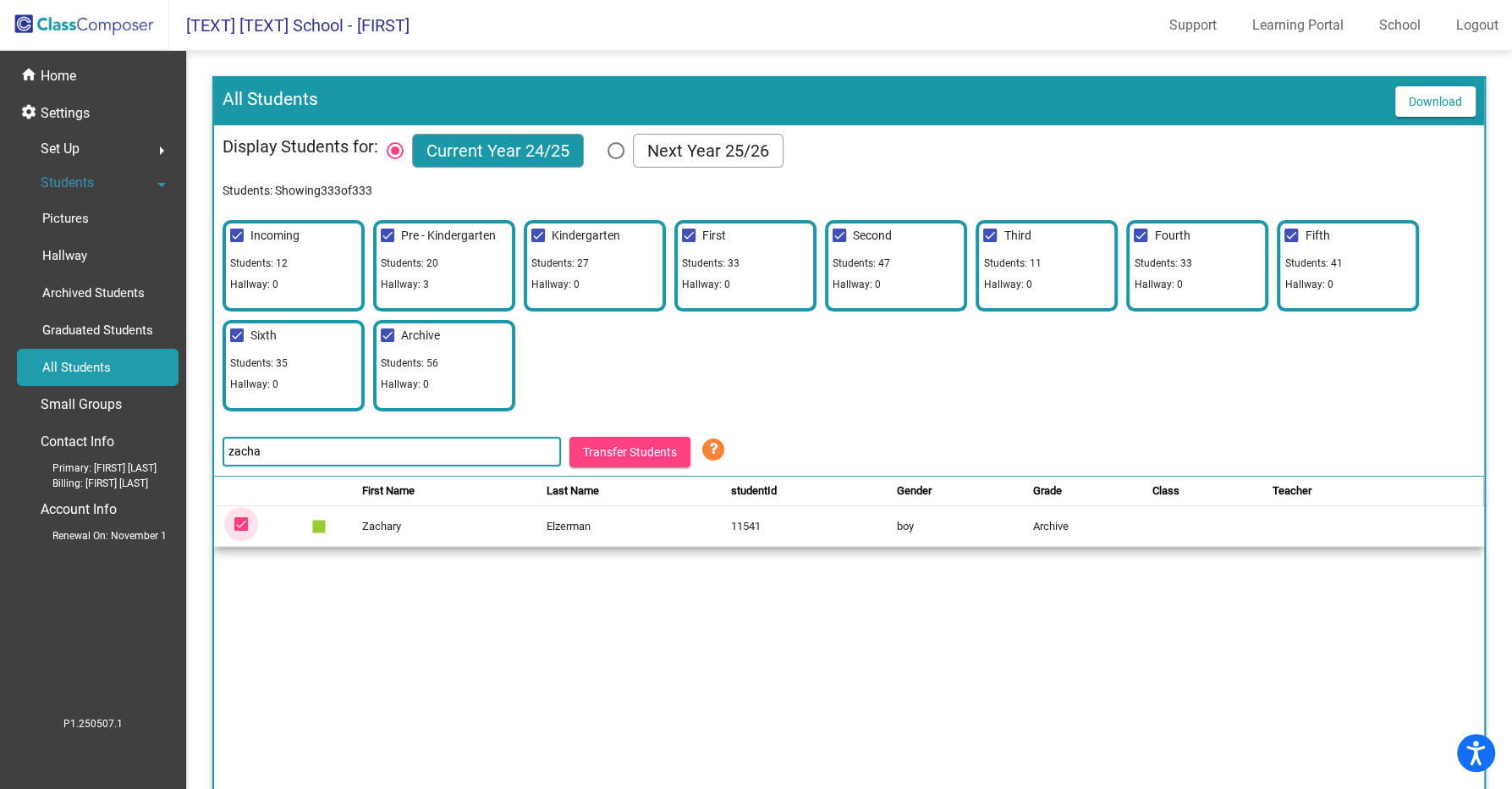click at bounding box center [241, 524] 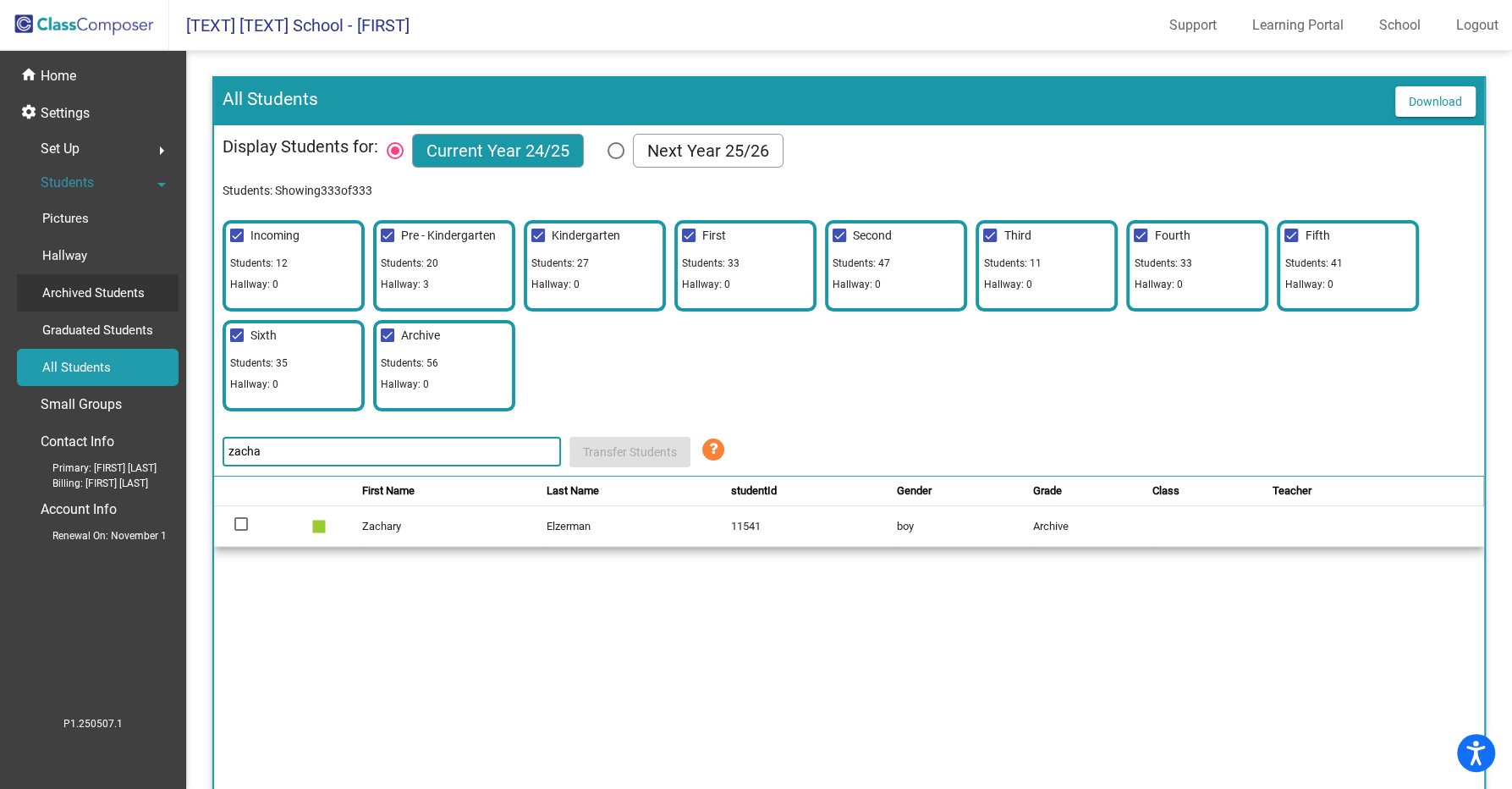 click on "Archived Students" 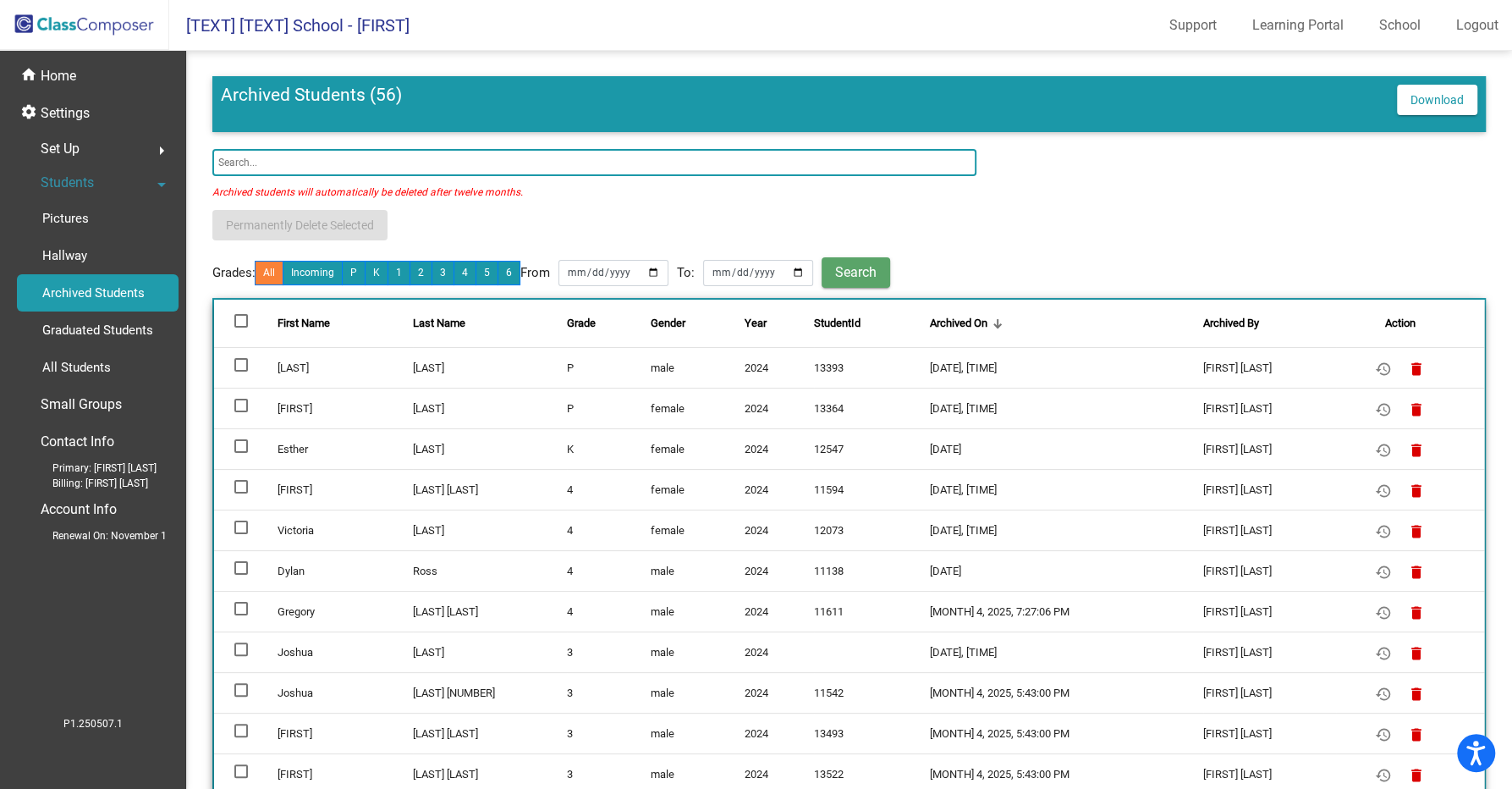 click 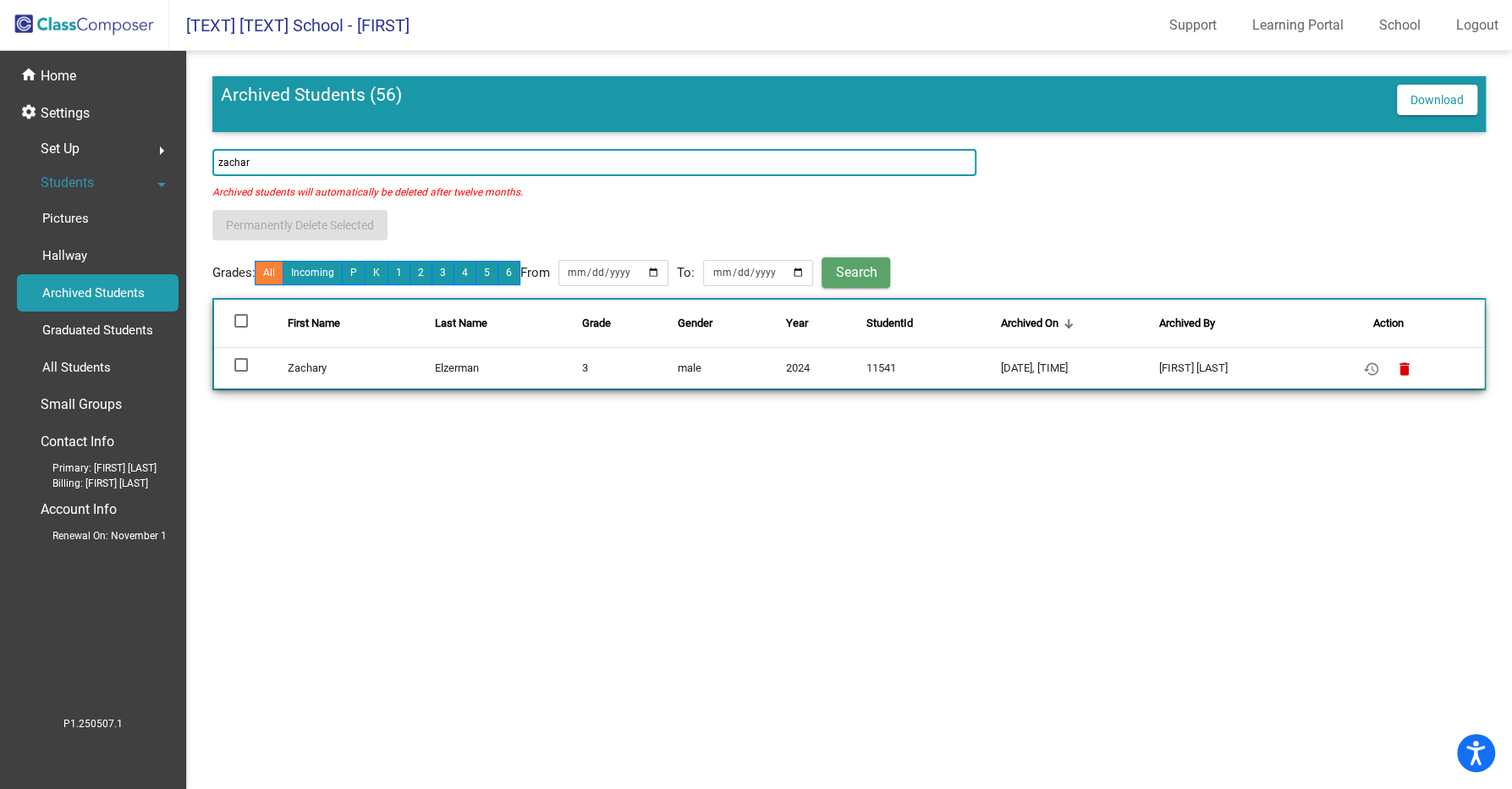 type on "zachar" 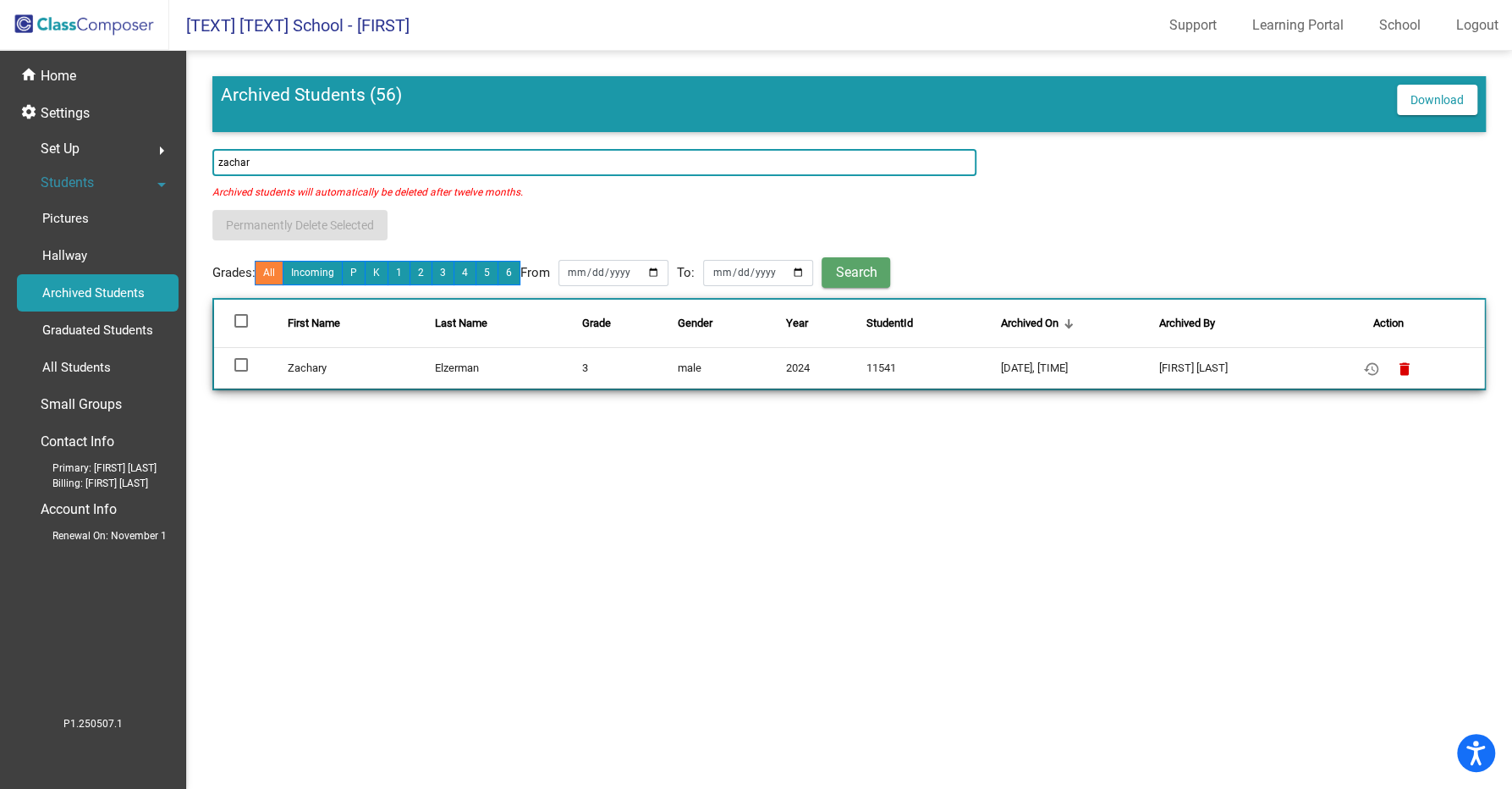 click on "Archived Students (56)  Download  zachar  Archived students will automatically be deleted after twelve months.   Permanently Delete Selected  Grades:     All   Incoming   P   K   1   2   3   4   5   6     From  To:   Search      First Name Last Name Grade Gender Year StudentId Archived On Archived By  Action    Gabriel Bradley  K   male   2024   12929   Jun 5, 2025, 8:56:32 PM   Julio Villalobos  restore      delete   Maisy McKinney  K   female   2024   13076   Mar 13, 2025, 9:36:29 PM   Jamie Lua  restore      delete   Axel Duarte Gonzalez  K   male   2024   13085   Mar 13, 2025, 9:36:06 PM   Jamie Lua  restore      delete   Kayla Dang  1   female   2024   12524   Apr 24, 2025, 8:41:49 PM   Madie O'Donnell  restore      delete   Esther Guerreiro  K   female   2024   12547   Aug 4, 2025, 7:28:05 PM   Kelly Matteri  restore      delete   Missael Flores Gongora  K   male   2024   12936   Mar 20, 2025, 5:07:52 PM   Jamie Lua  restore      delete   Luna Hernandez  K   female   2024" 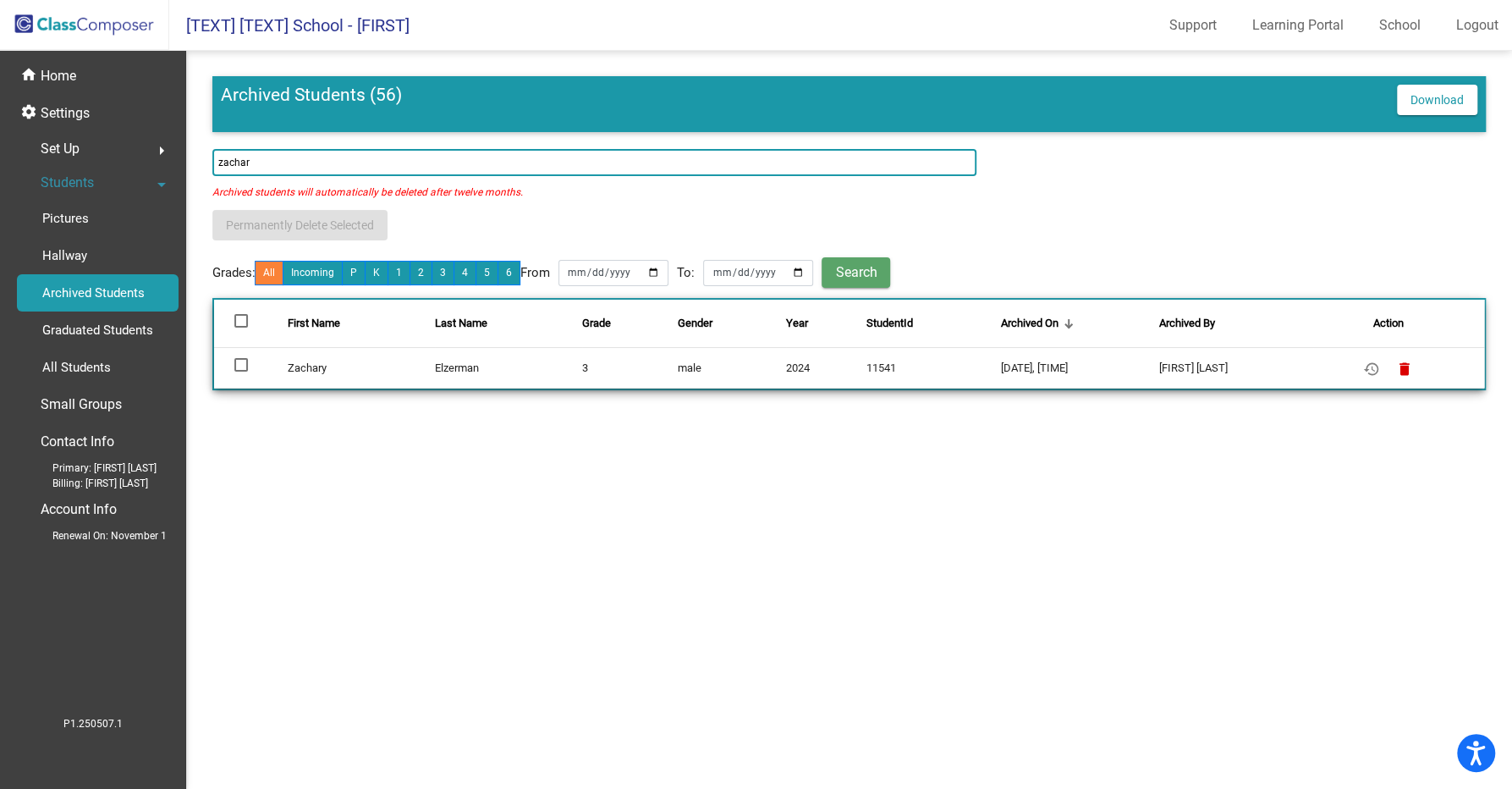 click on "Archived Students (56)  Download  zachar  Archived students will automatically be deleted after twelve months.   Permanently Delete Selected  Grades:     All   Incoming   P   K   1   2   3   4   5   6     From  To:   Search      First Name Last Name Grade Gender Year StudentId Archived On Archived By  Action    Gabriel Bradley  K   male   2024   12929   Jun 5, 2025, 8:56:32 PM   Julio Villalobos  restore      delete   Maisy McKinney  K   female   2024   13076   Mar 13, 2025, 9:36:29 PM   Jamie Lua  restore      delete   Axel Duarte Gonzalez  K   male   2024   13085   Mar 13, 2025, 9:36:06 PM   Jamie Lua  restore      delete   Kayla Dang  1   female   2024   12524   Apr 24, 2025, 8:41:49 PM   Madie O'Donnell  restore      delete   Esther Guerreiro  K   female   2024   12547   Aug 4, 2025, 7:28:05 PM   Kelly Matteri  restore      delete   Missael Flores Gongora  K   male   2024   12936   Mar 20, 2025, 5:07:52 PM   Jamie Lua  restore      delete   Luna Hernandez  K   female   2024" 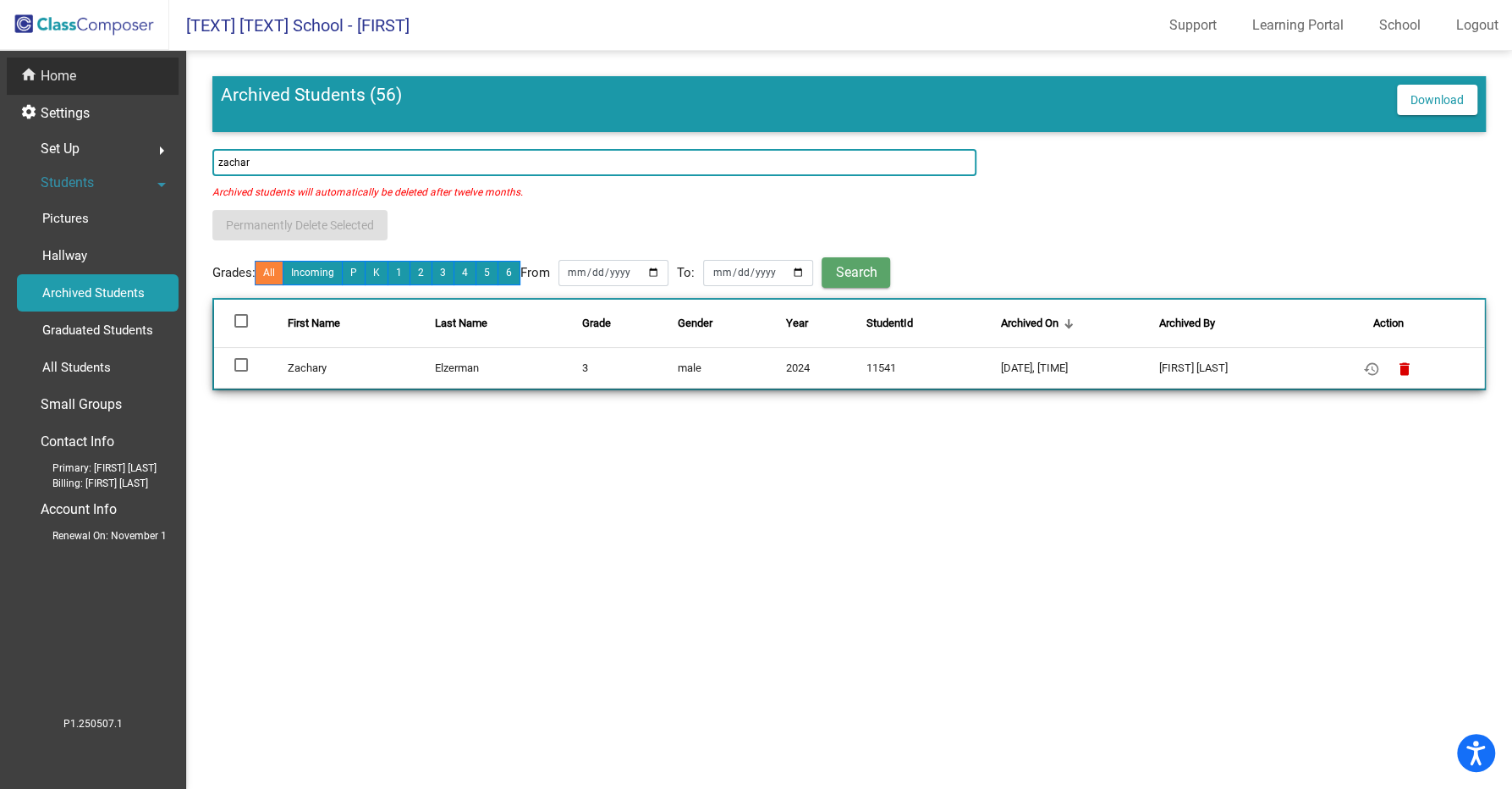 click on "Home" 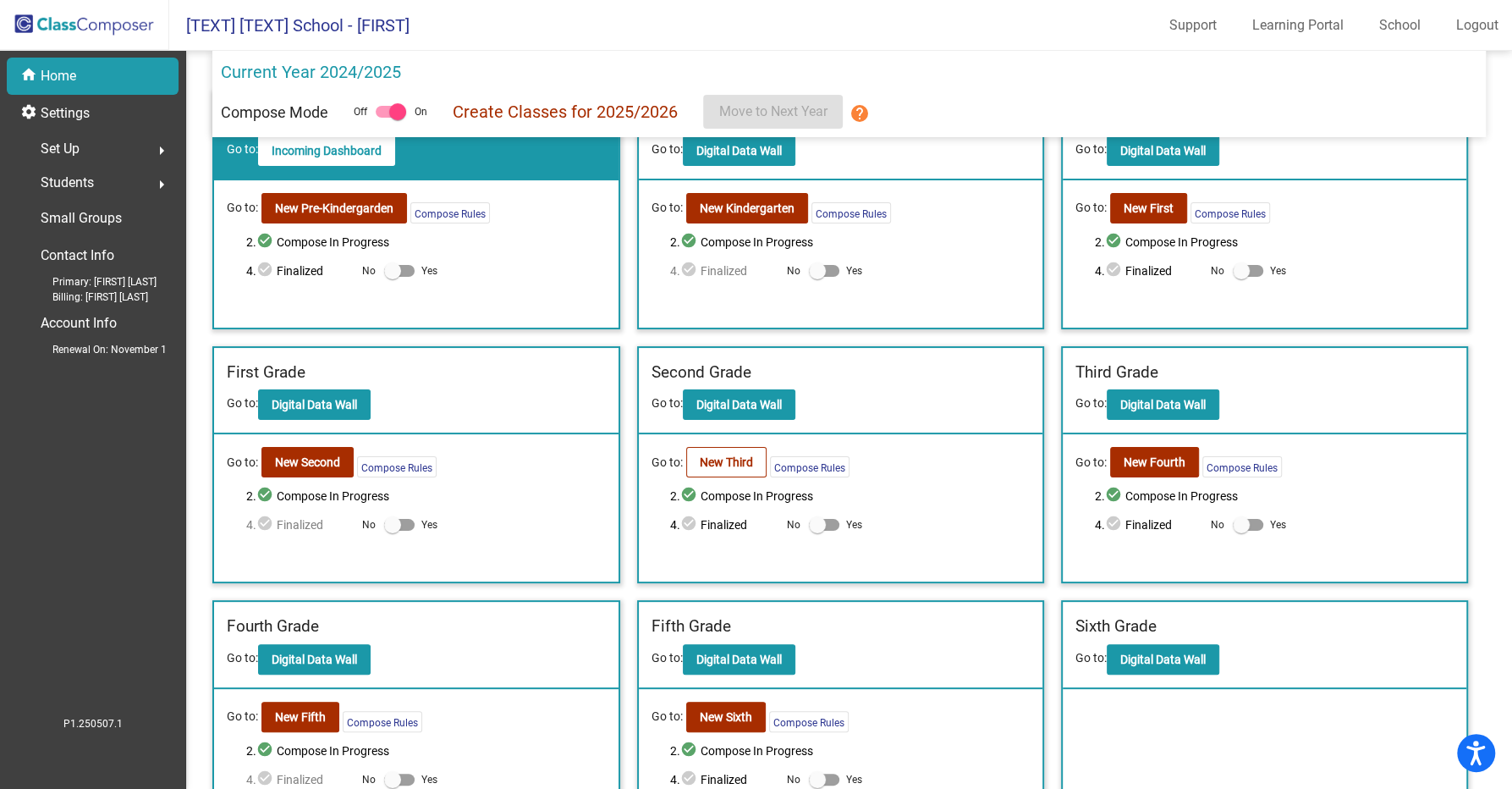 scroll, scrollTop: 102, scrollLeft: 0, axis: vertical 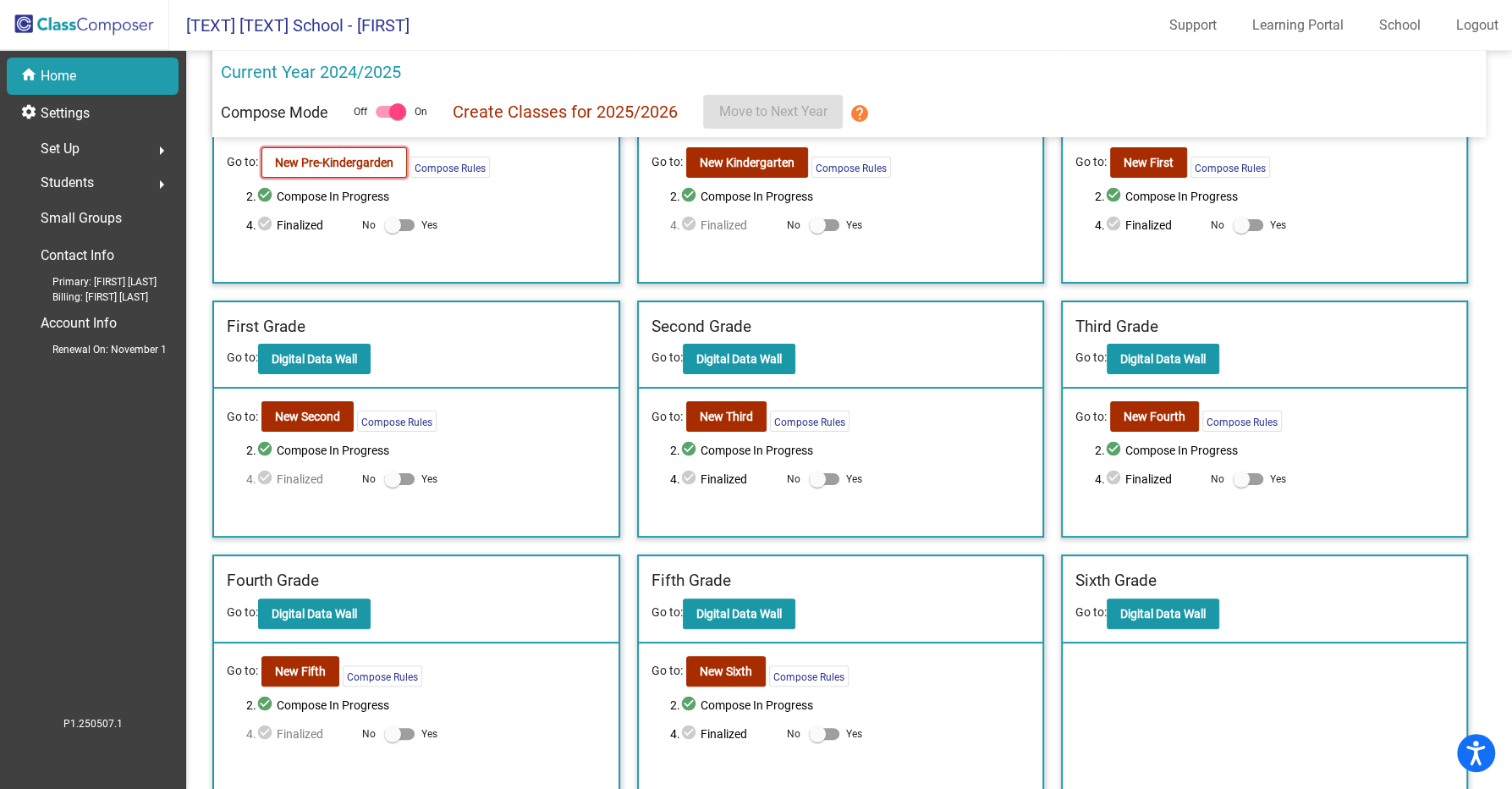 click on "New Pre-Kindergarden" 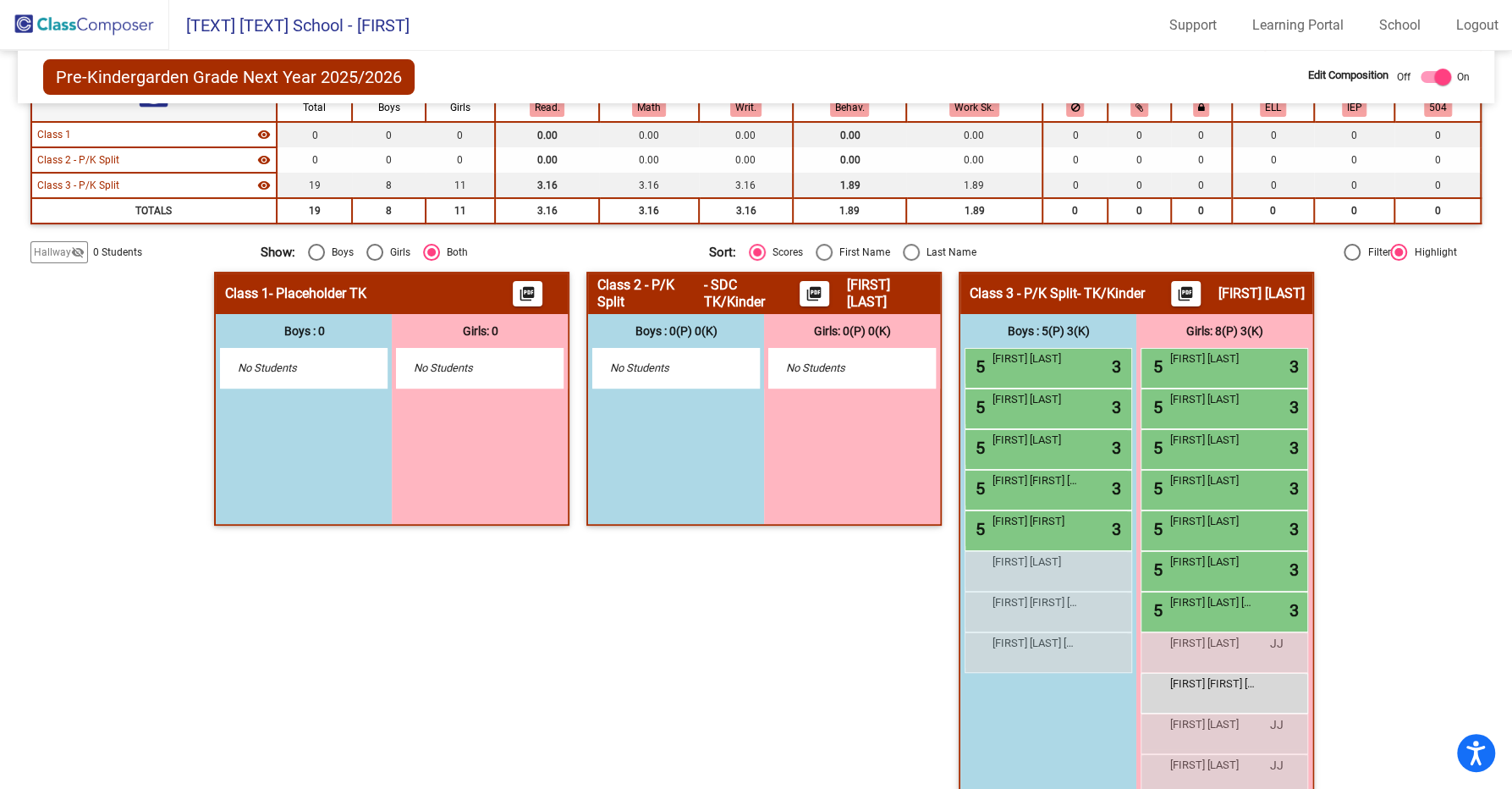 scroll, scrollTop: 207, scrollLeft: 0, axis: vertical 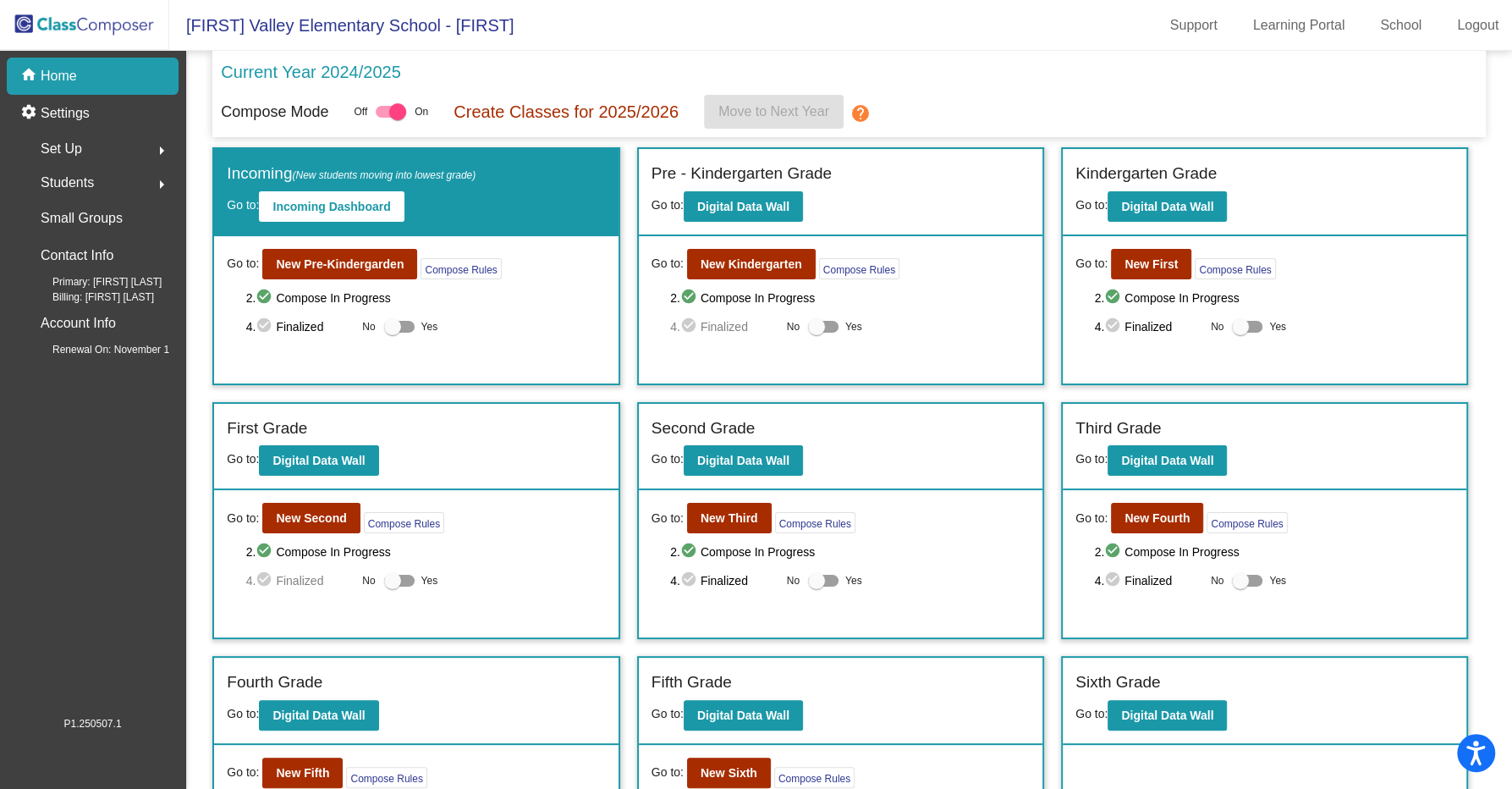click on "Students" 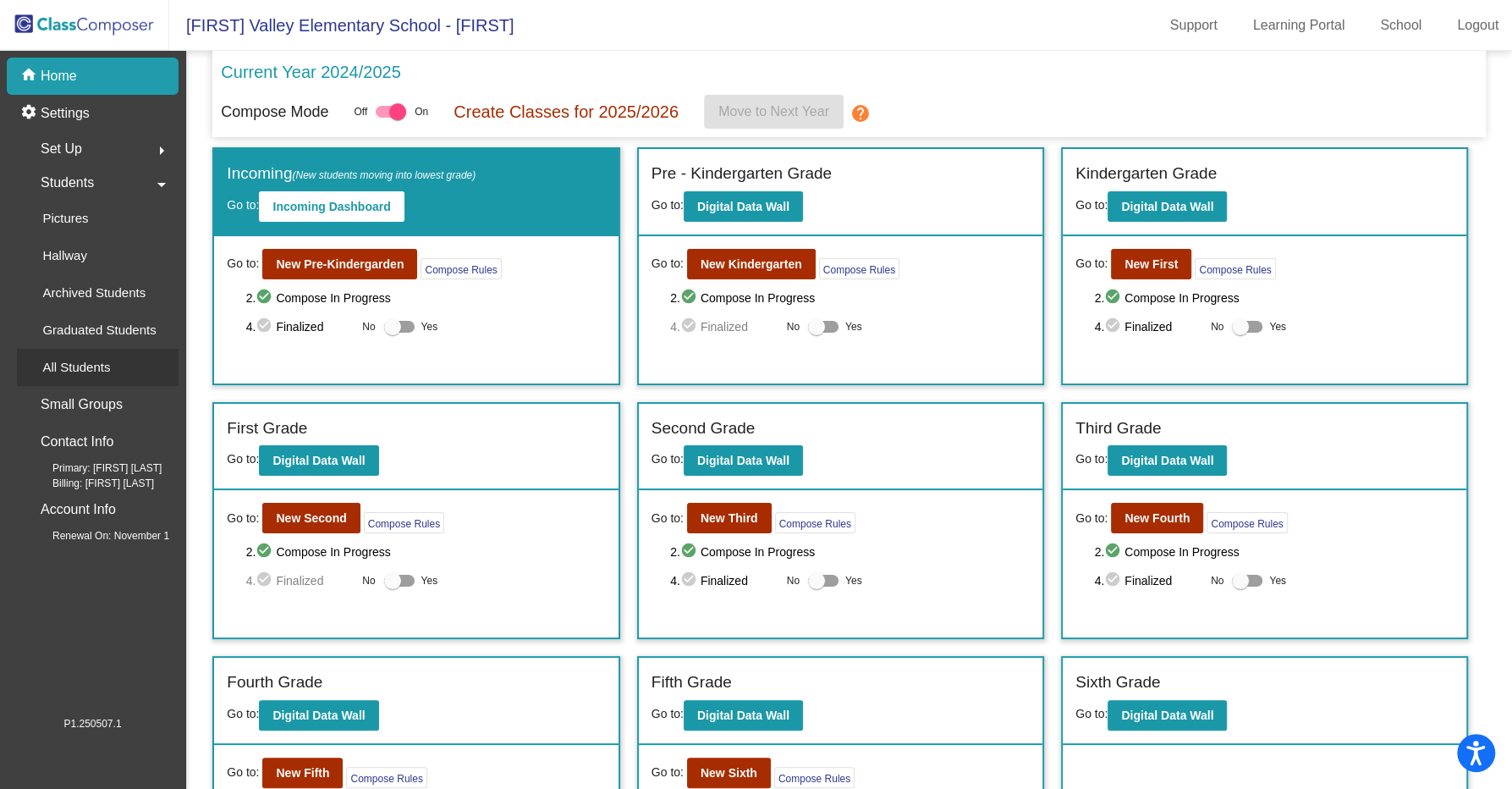 click on "All Students" 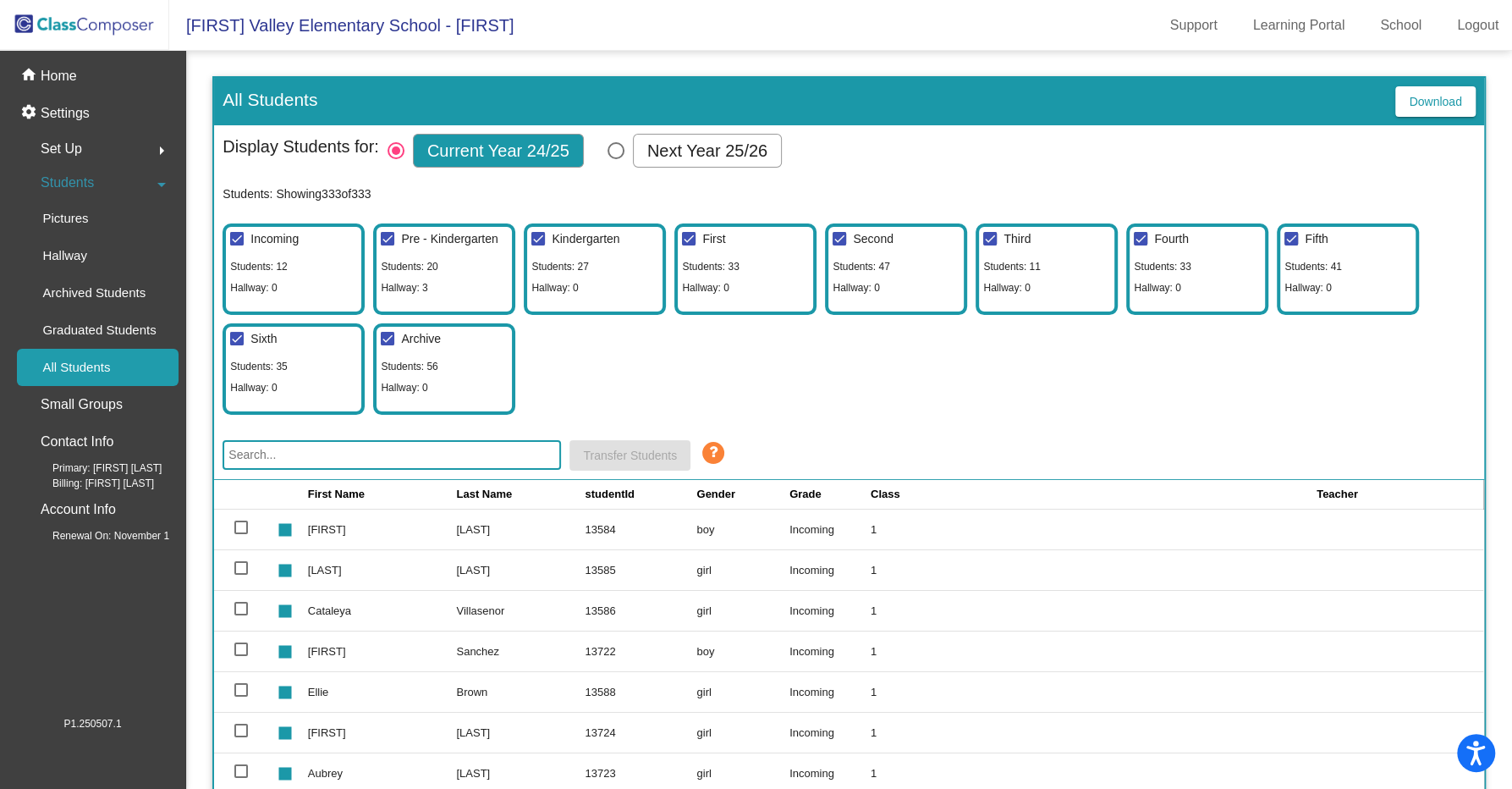 click 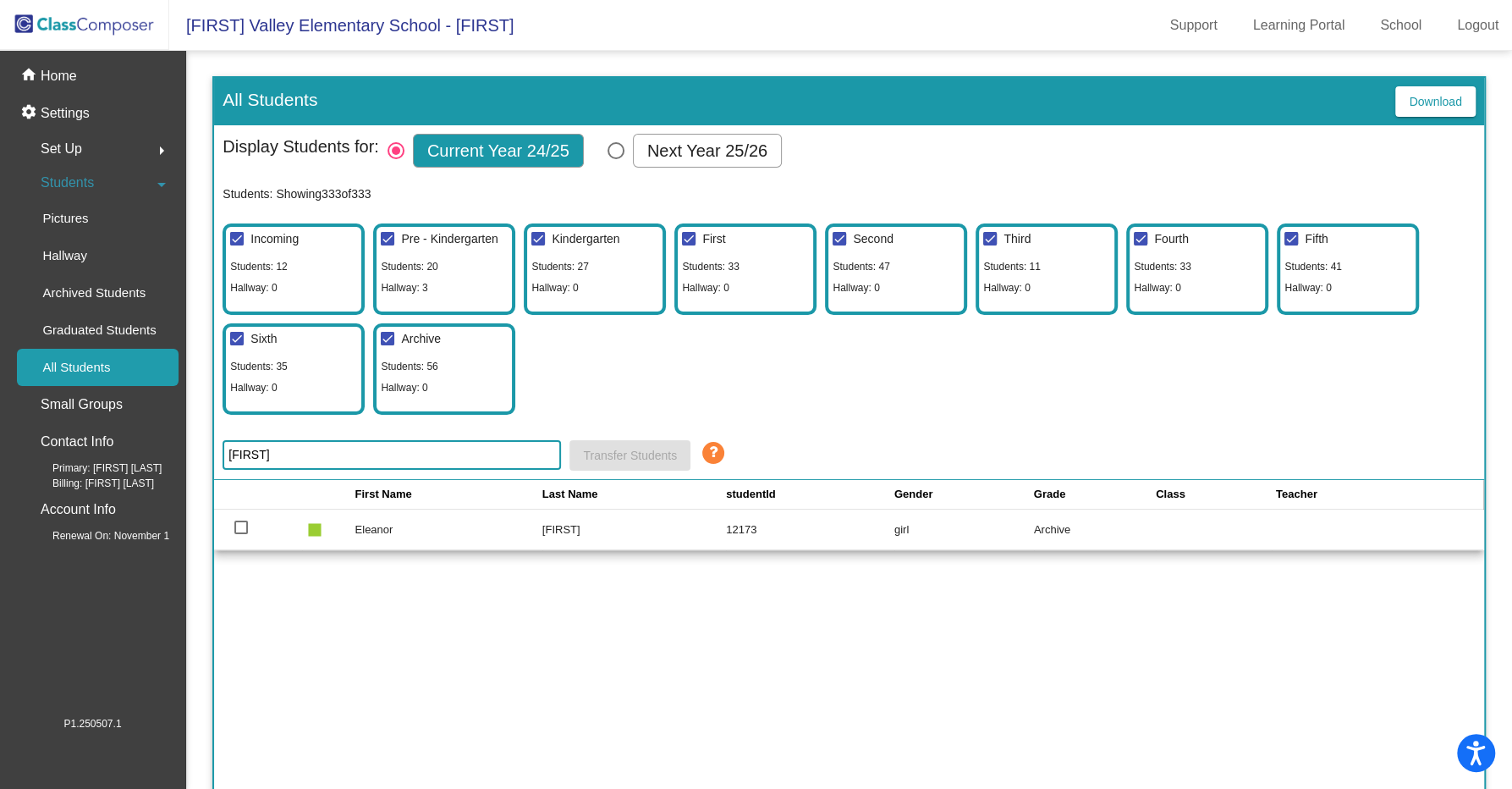 type on "[FIRST]" 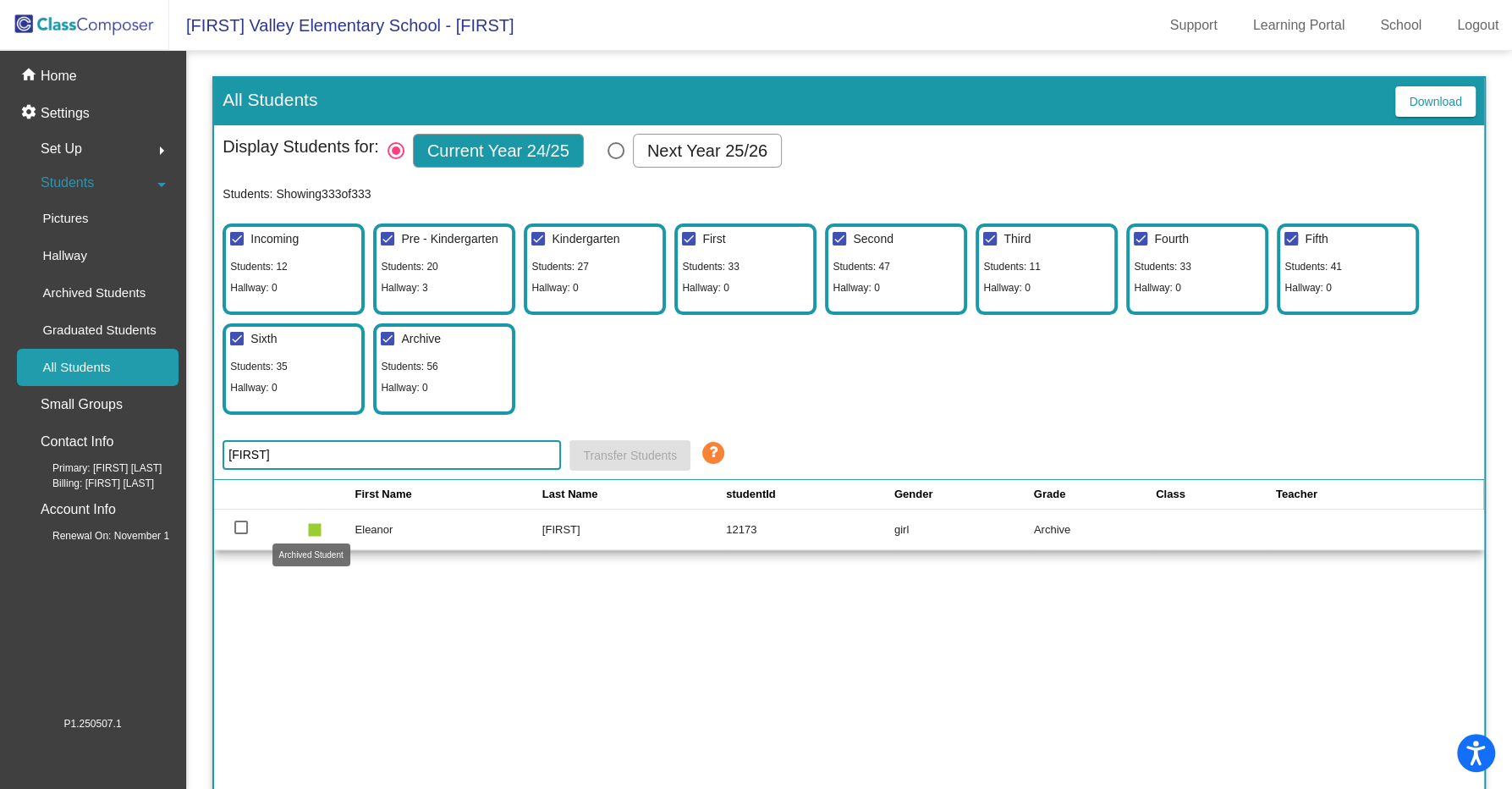 click on "stop" 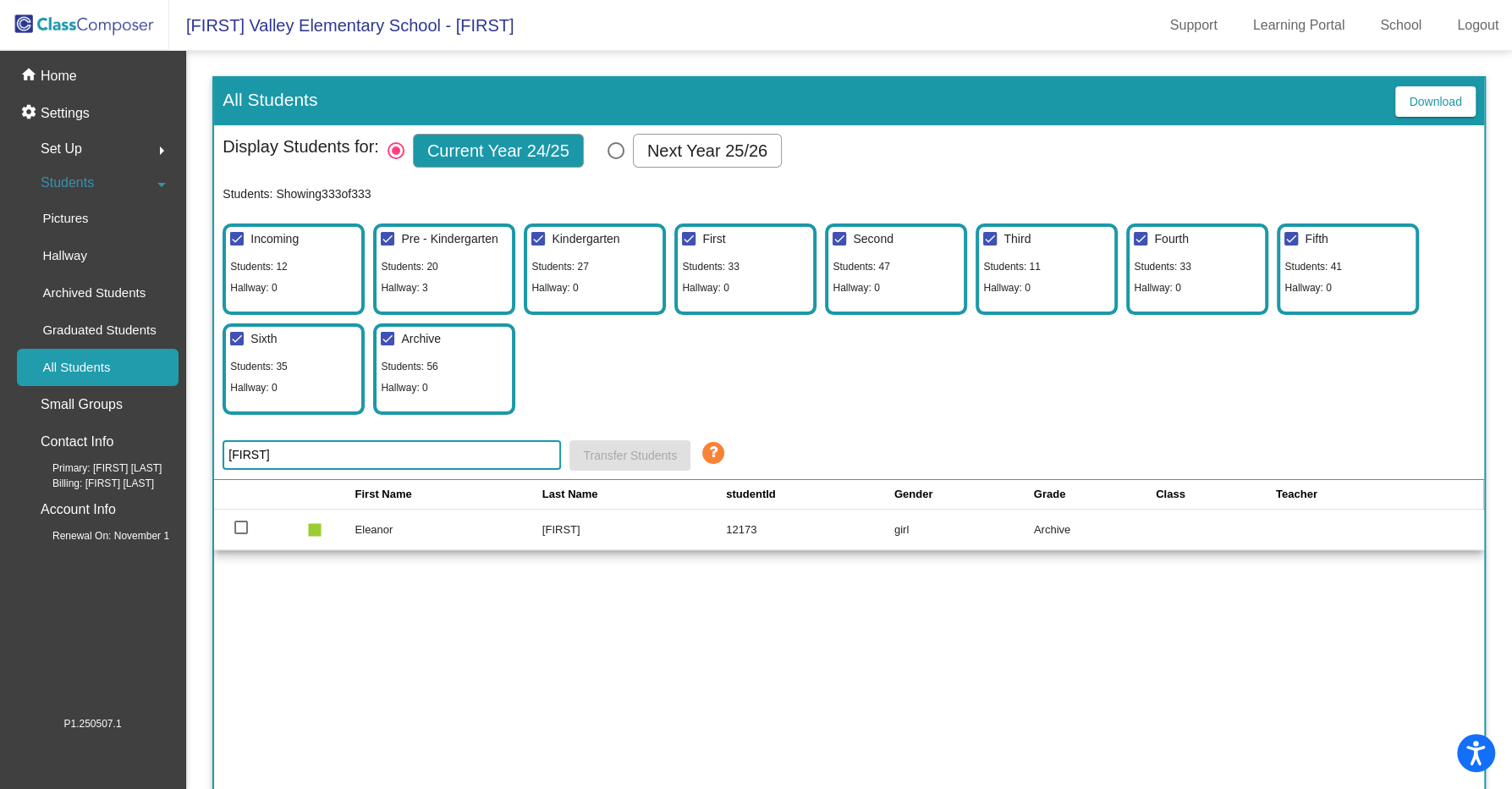 click on "Display Students for:  Current Year [YEAR]  Next Year [YEAR]  Students: Showing  [NUMBER]  of  [NUMBER]  Incoming Students: [NUMBER] Hallway: [NUMBER]  Pre - Kindergarten Students: [NUMBER] Hallway: [NUMBER]  Kindergarten Students: [NUMBER] Hallway: [NUMBER]  First Students: [NUMBER] Hallway: [NUMBER]  Second Students: [NUMBER] Hallway: [NUMBER]  Third Students: [NUMBER] Hallway: [NUMBER]  Fourth Students: [NUMBER] Hallway: [NUMBER]  Fifth Students: [NUMBER] Hallway: [NUMBER]  Sixth Students: [NUMBER] Hallway: [NUMBER]  Archive Students: [NUMBER] Hallway: [NUMBER] [FIRST]  Transfer Students" 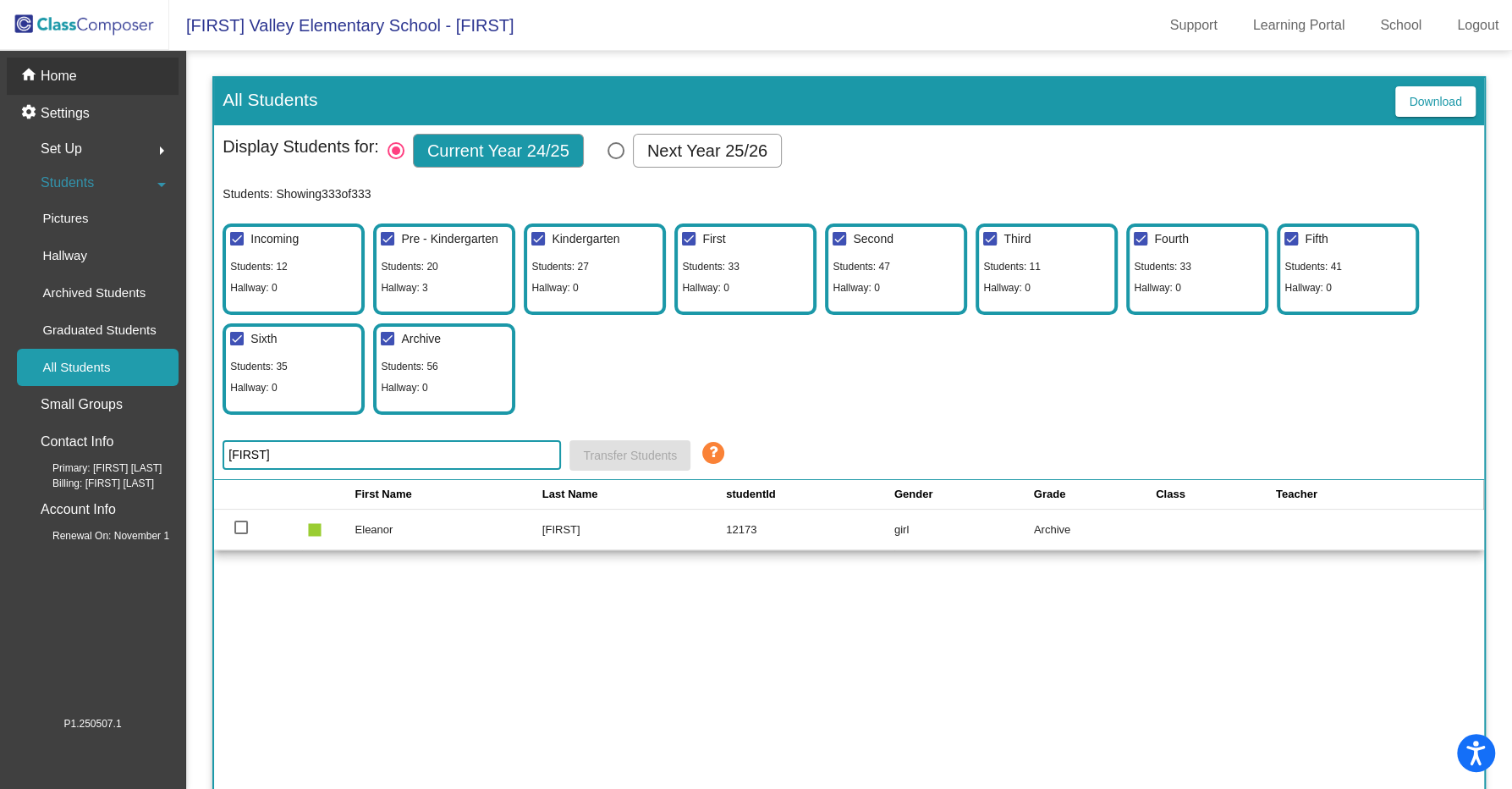 click on "Home" 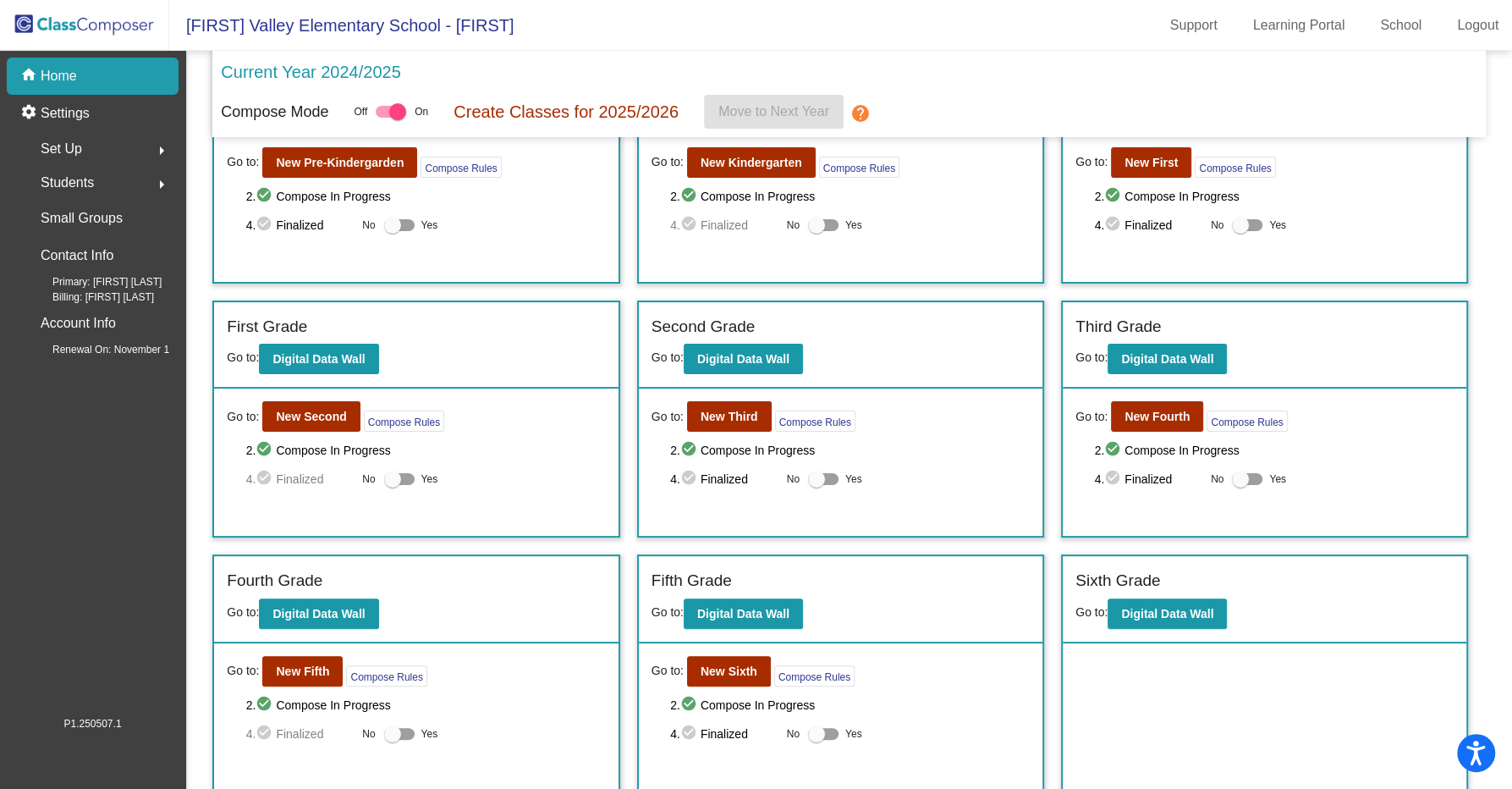 scroll, scrollTop: 102, scrollLeft: 0, axis: vertical 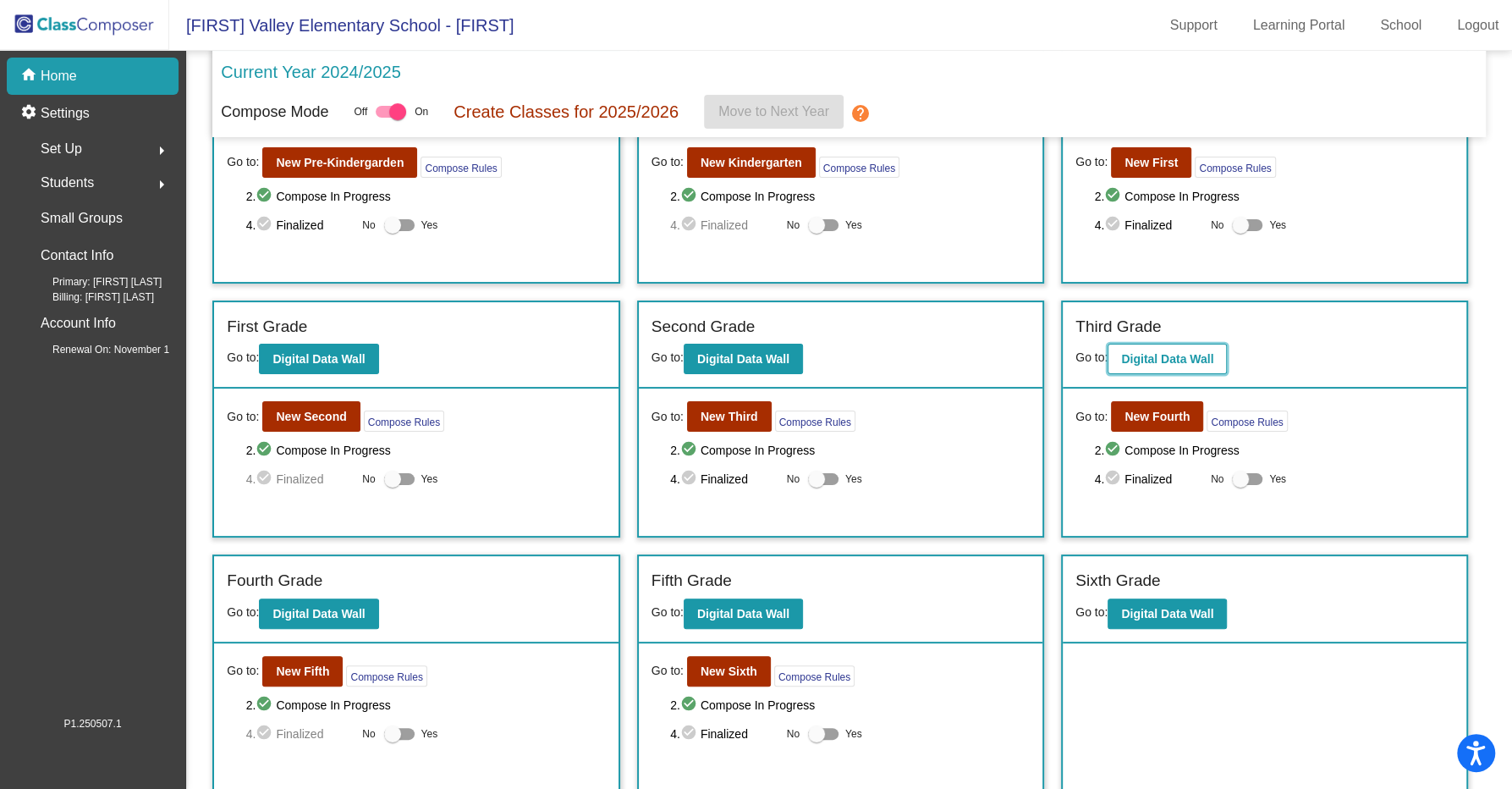 click on "Digital Data Wall" 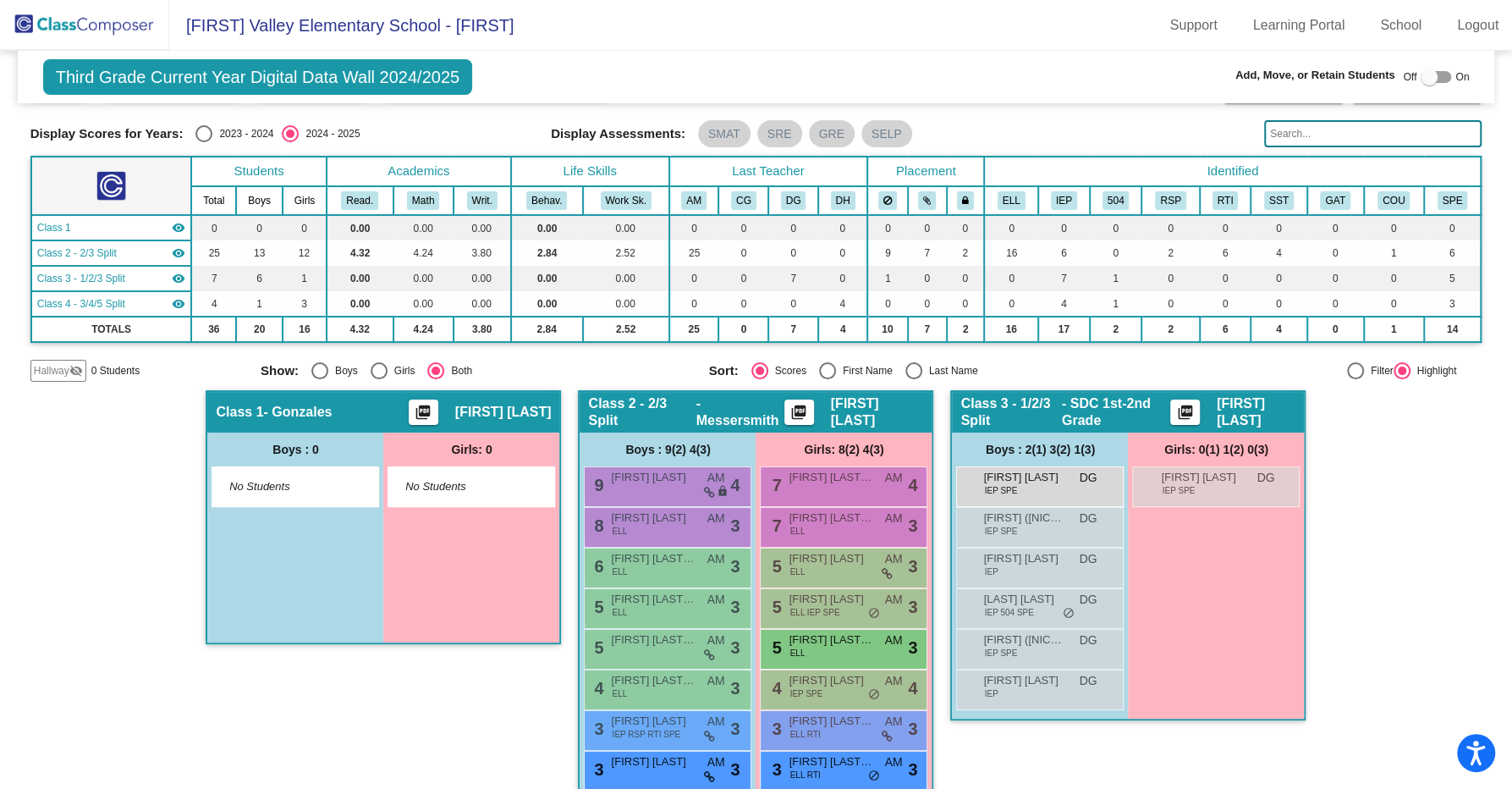 scroll, scrollTop: 80, scrollLeft: 0, axis: vertical 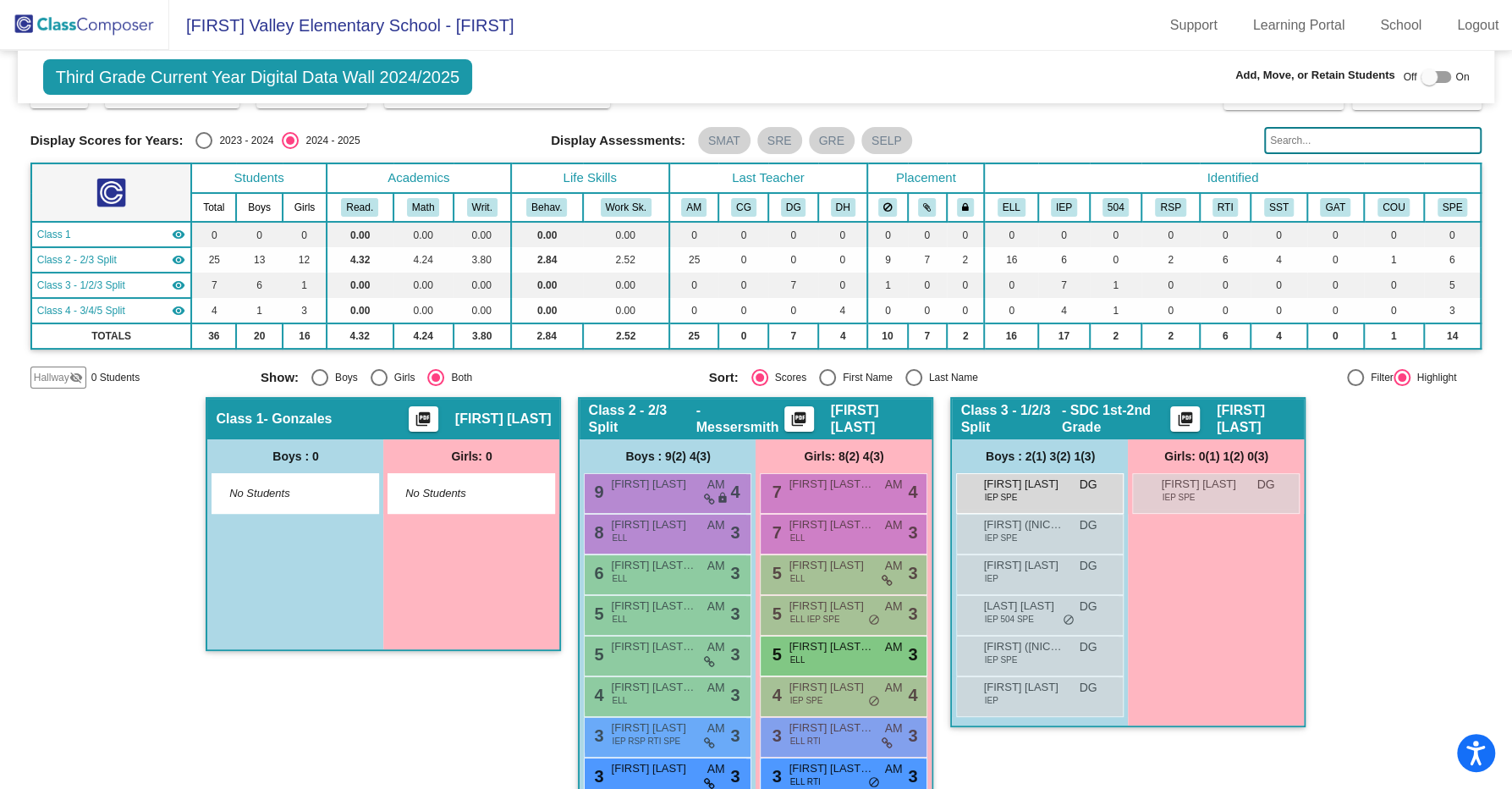click on "Third Grade Current Year Digital Data Wall 2024/2025  Add, Move, or Retain Students Off   On  Incoming   Digital Data Wall" 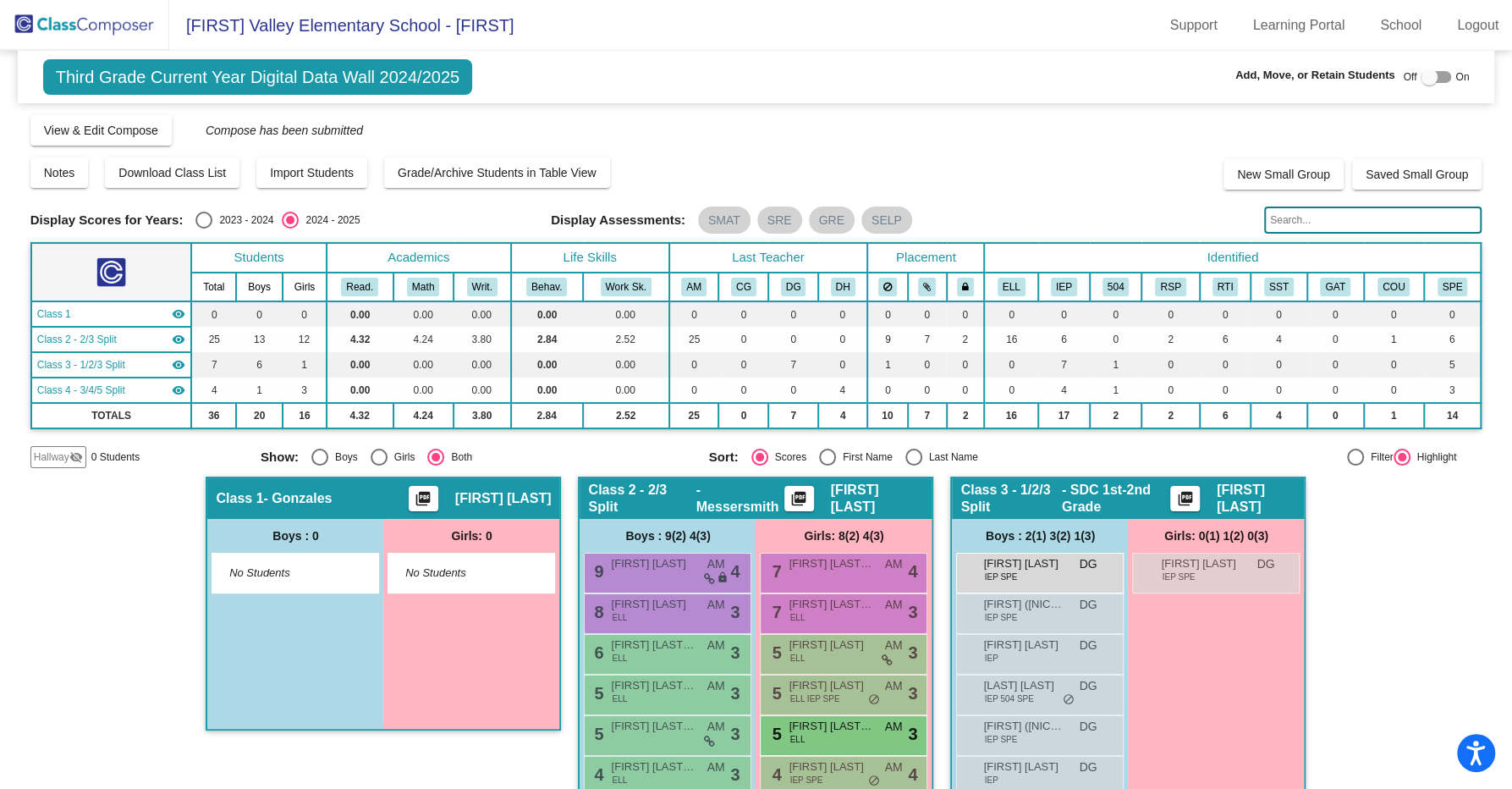 click 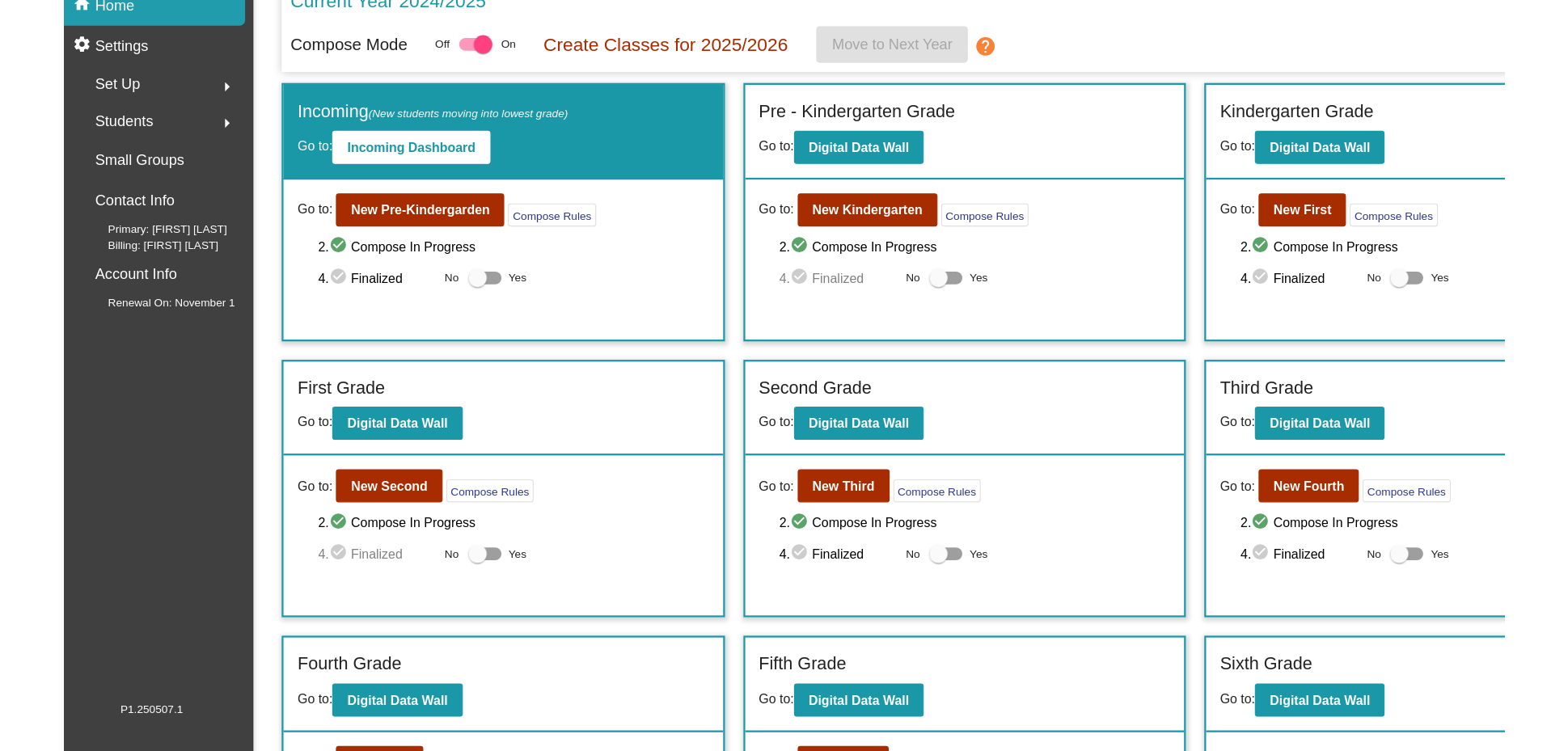 scroll, scrollTop: 0, scrollLeft: 0, axis: both 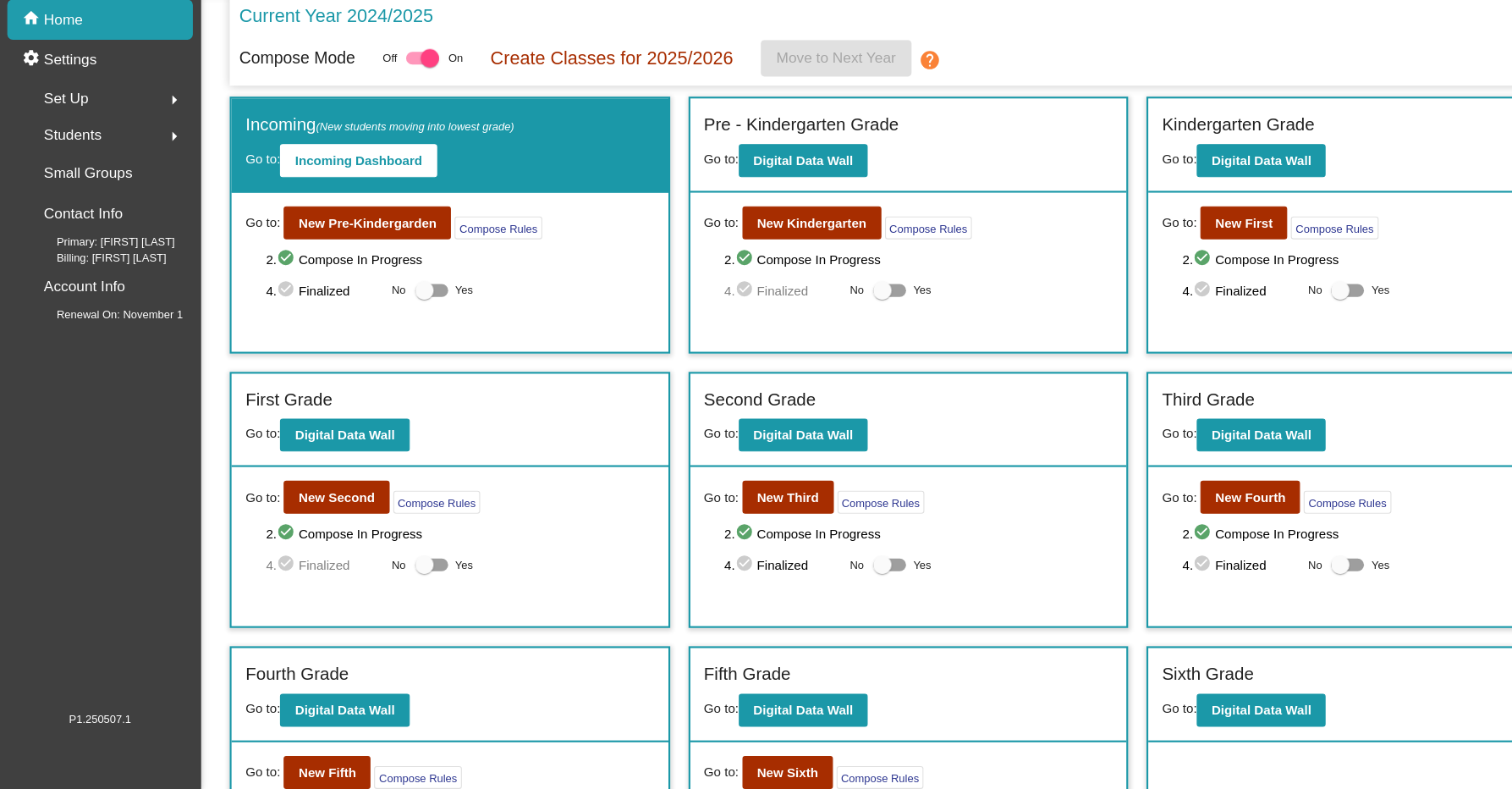 click on "Students" 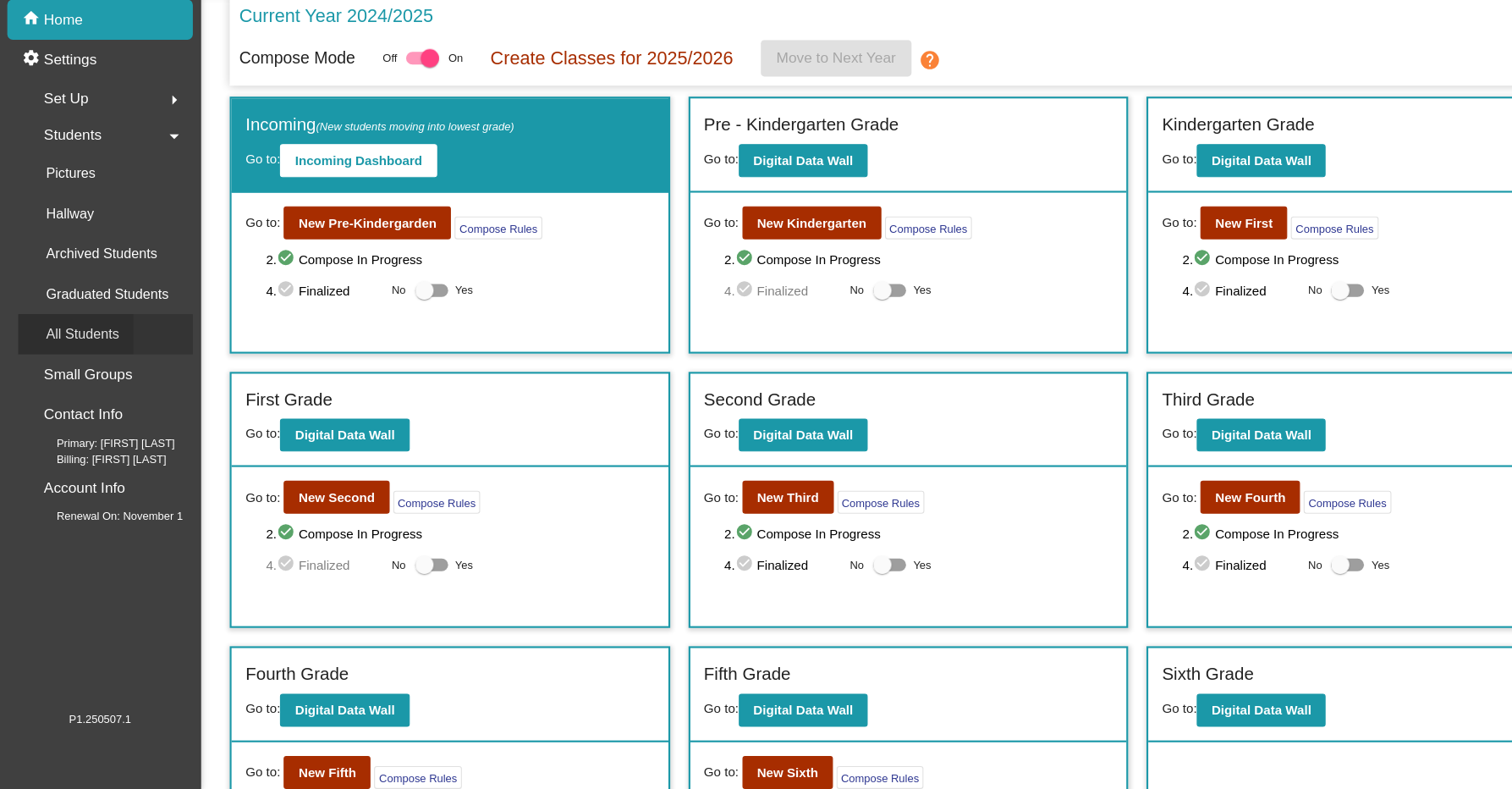 click on "All Students" 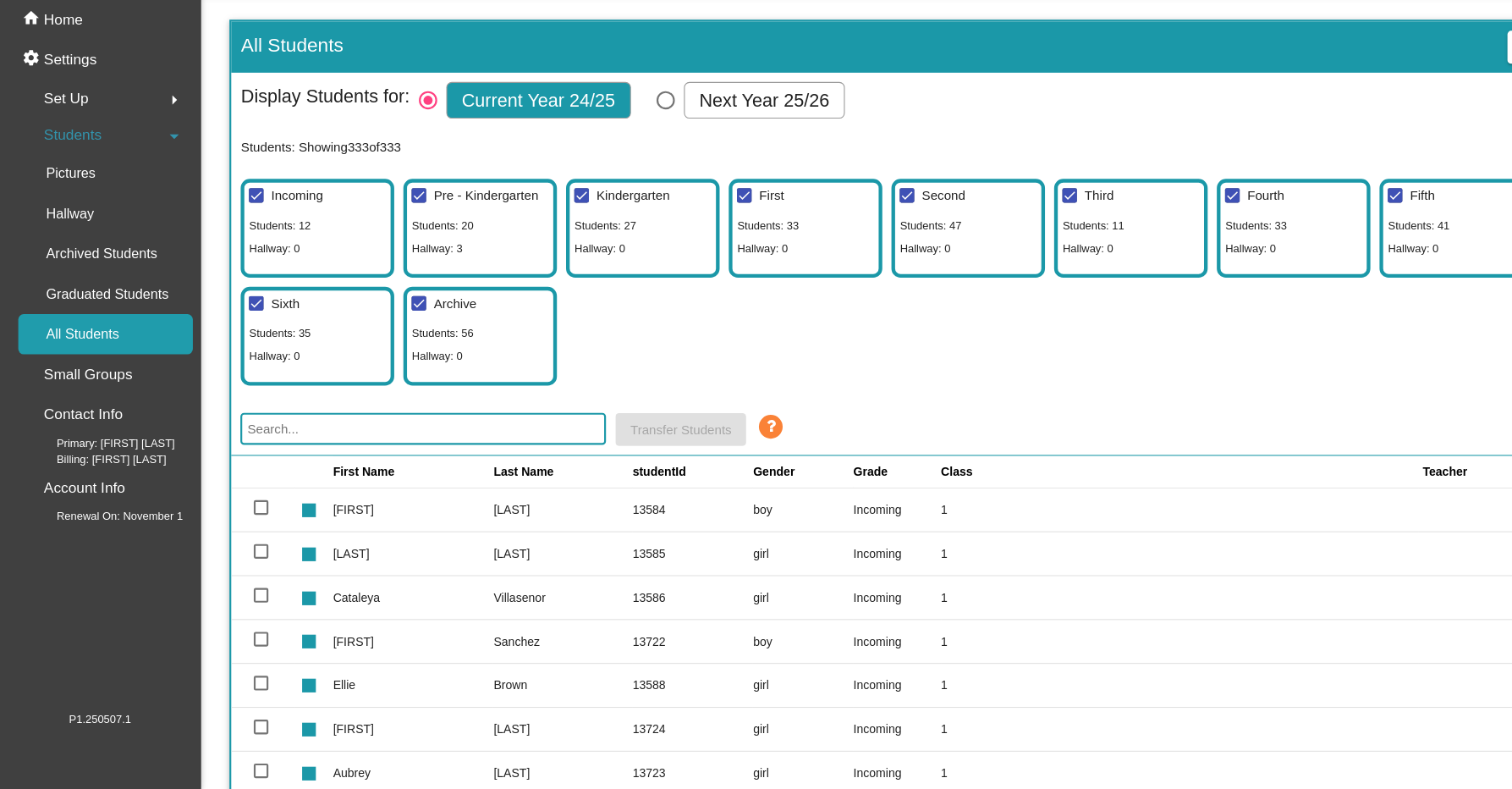 click 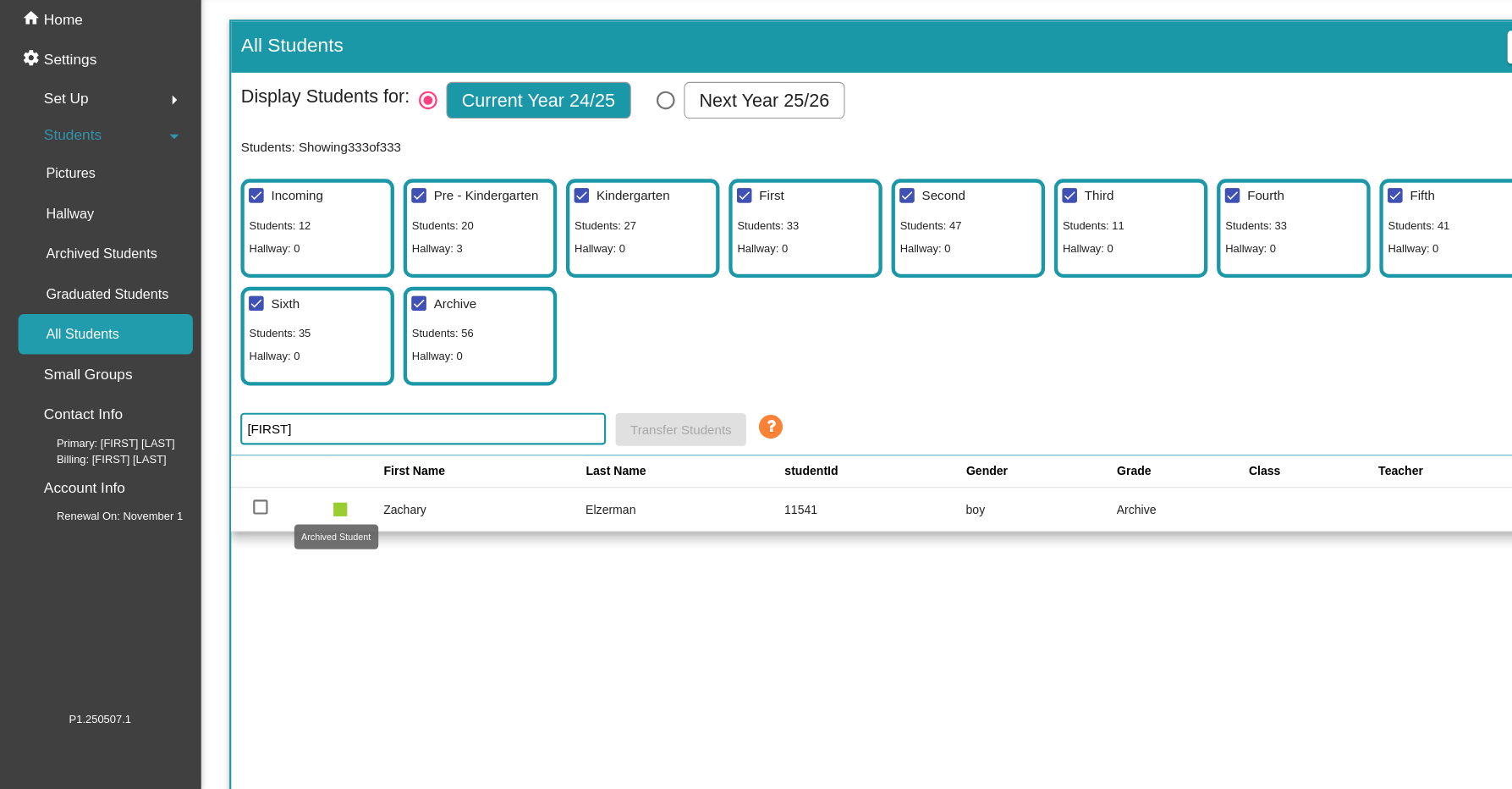 type on "[FIRST]" 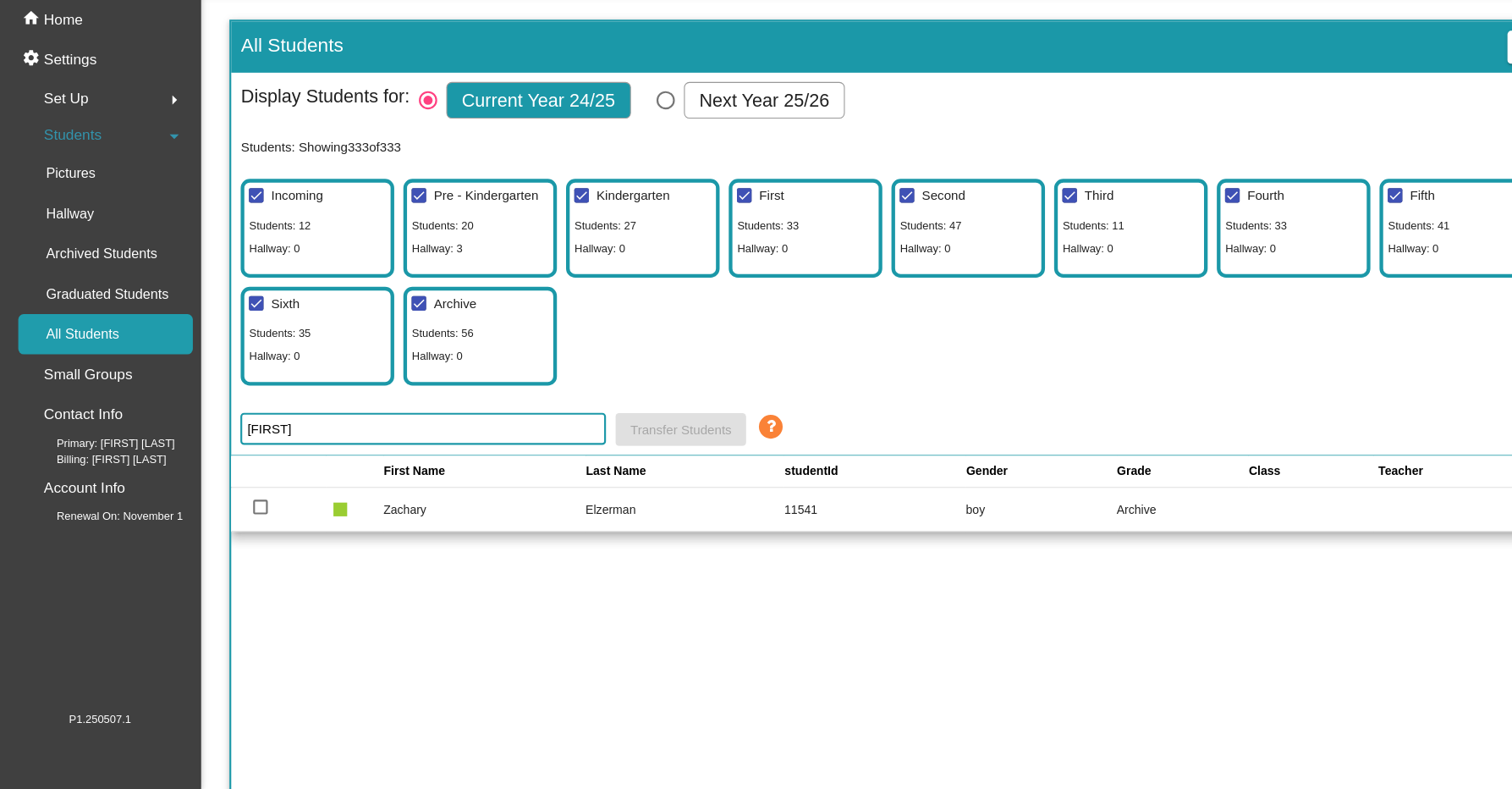click on "Zachary" 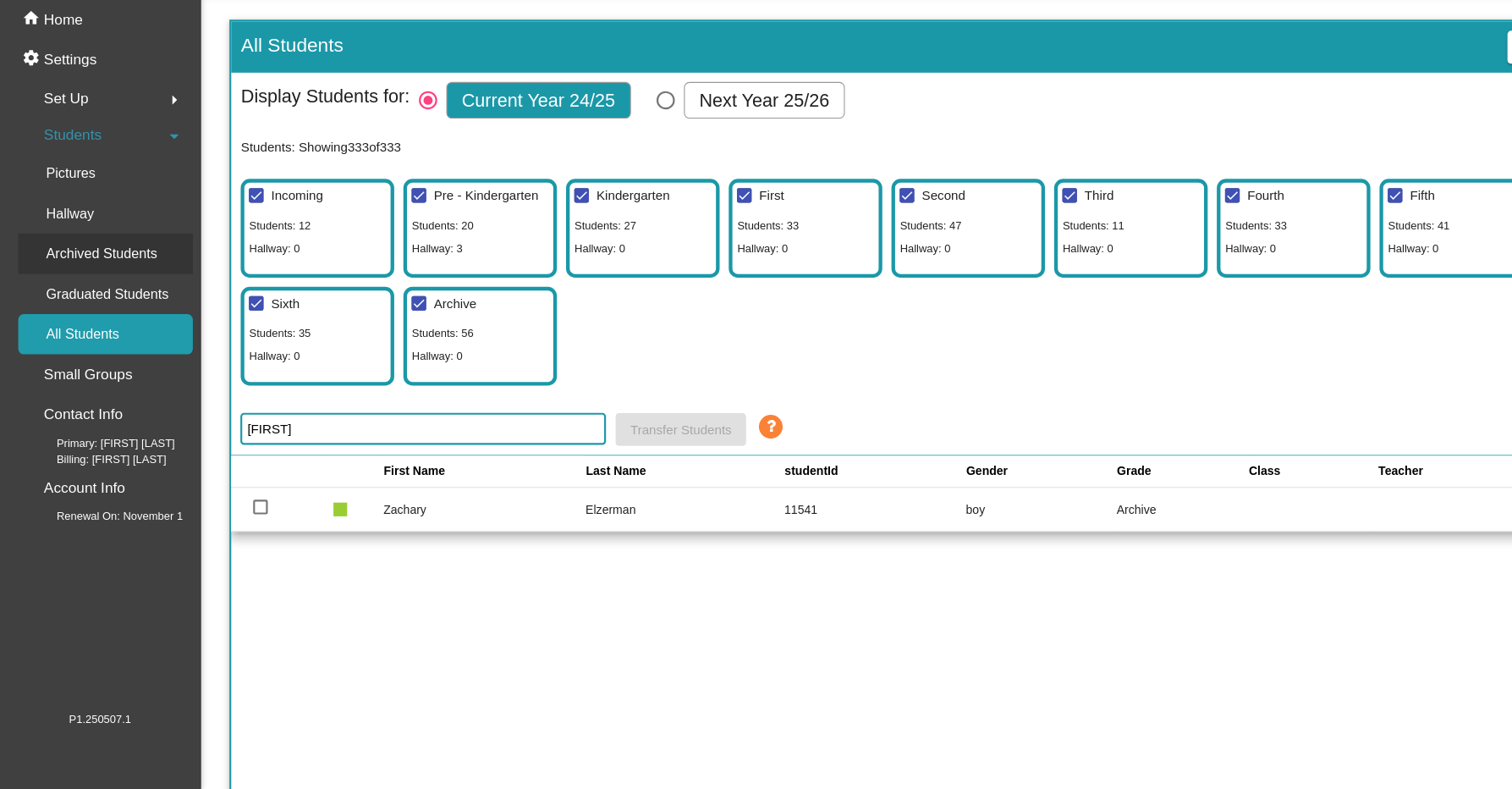 click on "Archived Students" 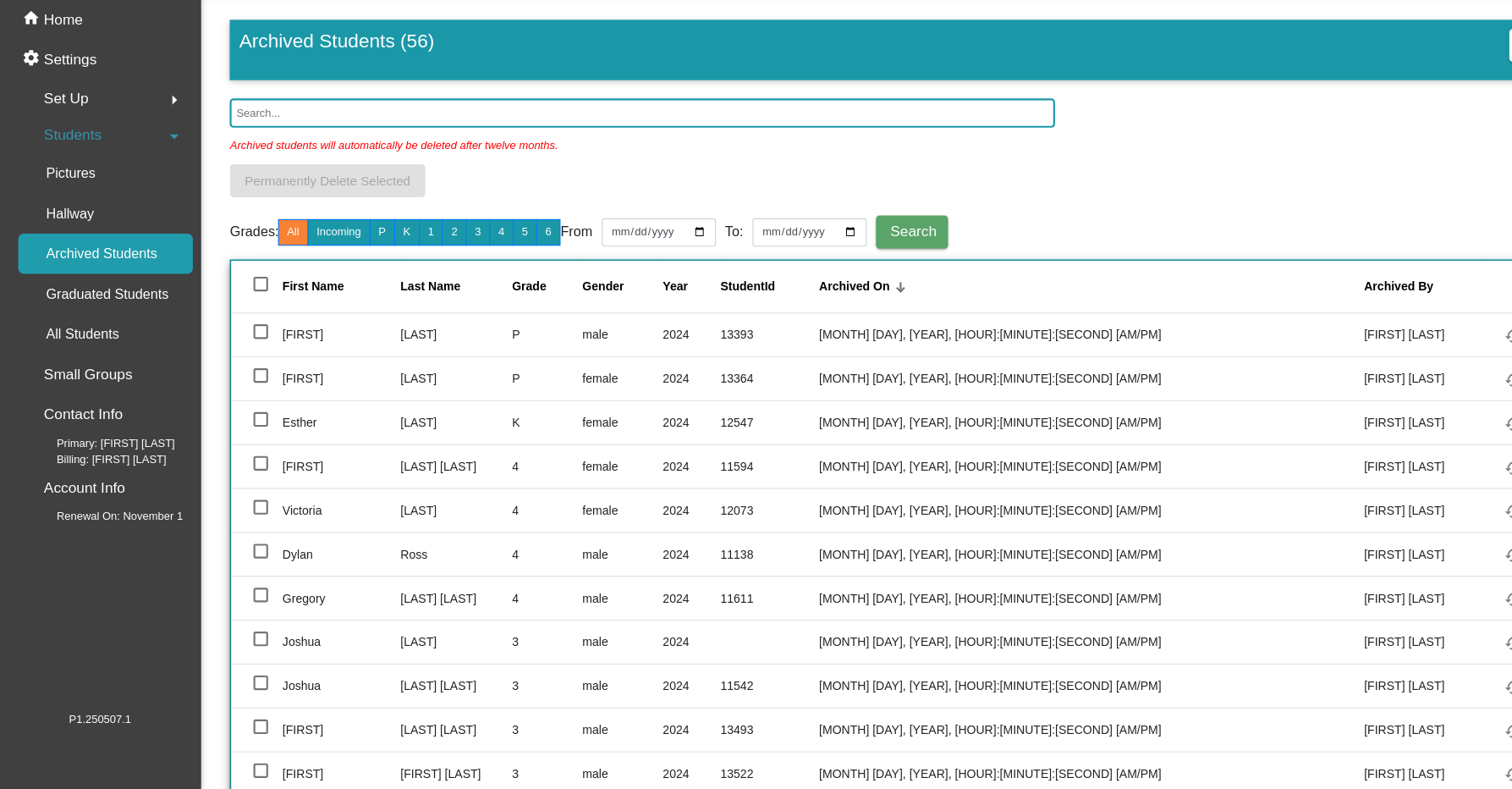 click 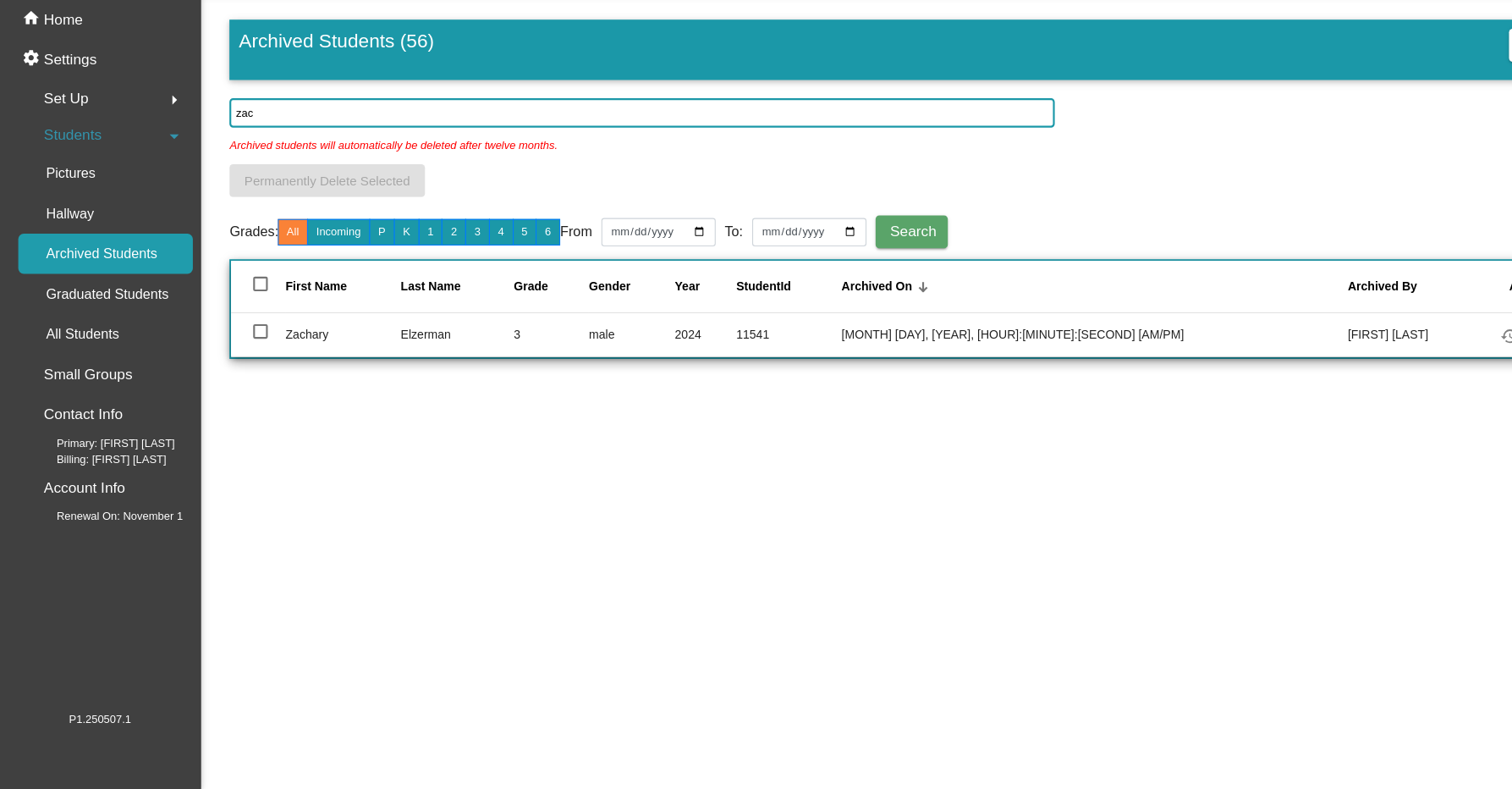 type on "zac" 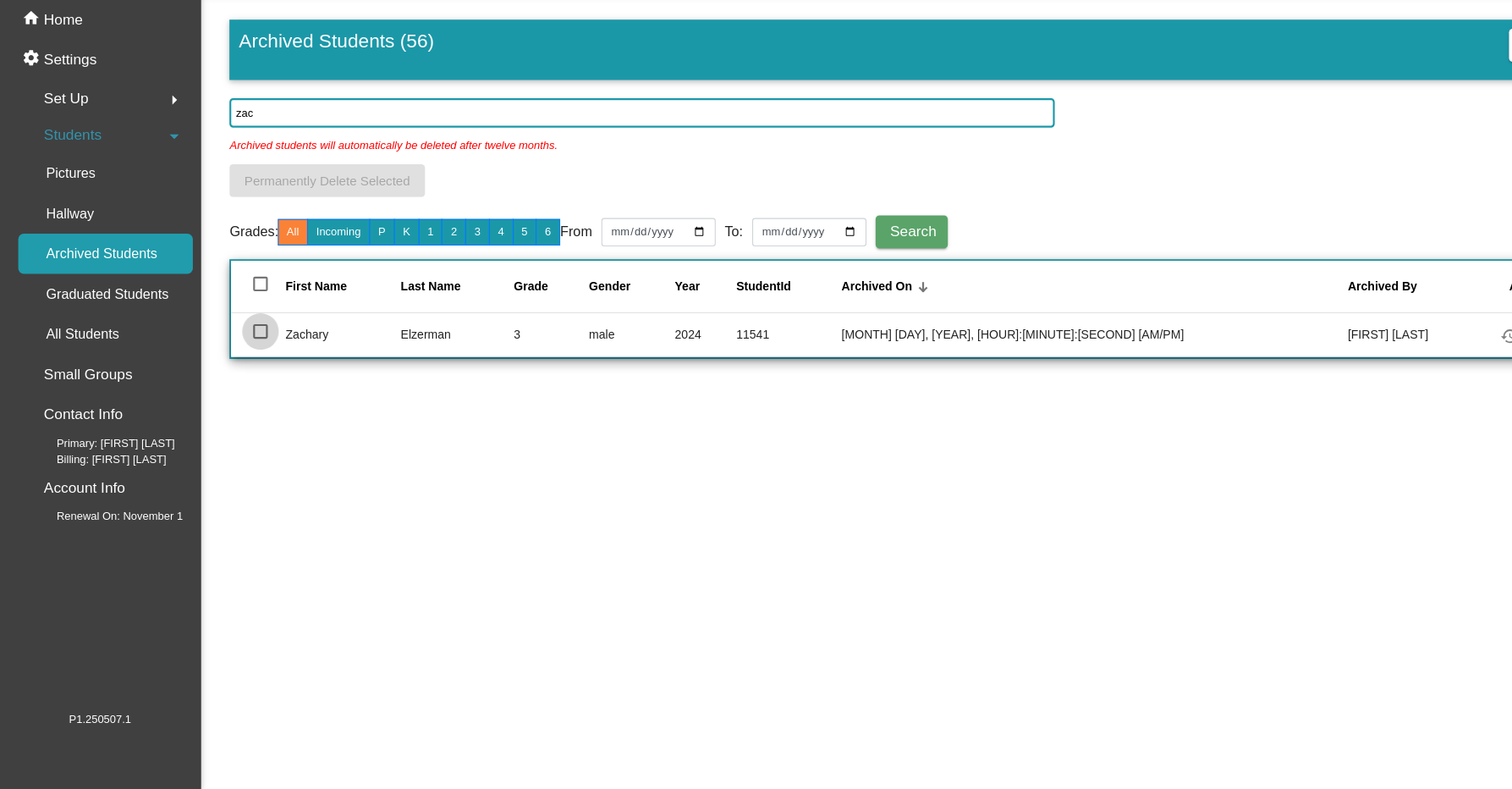 click at bounding box center [241, 365] 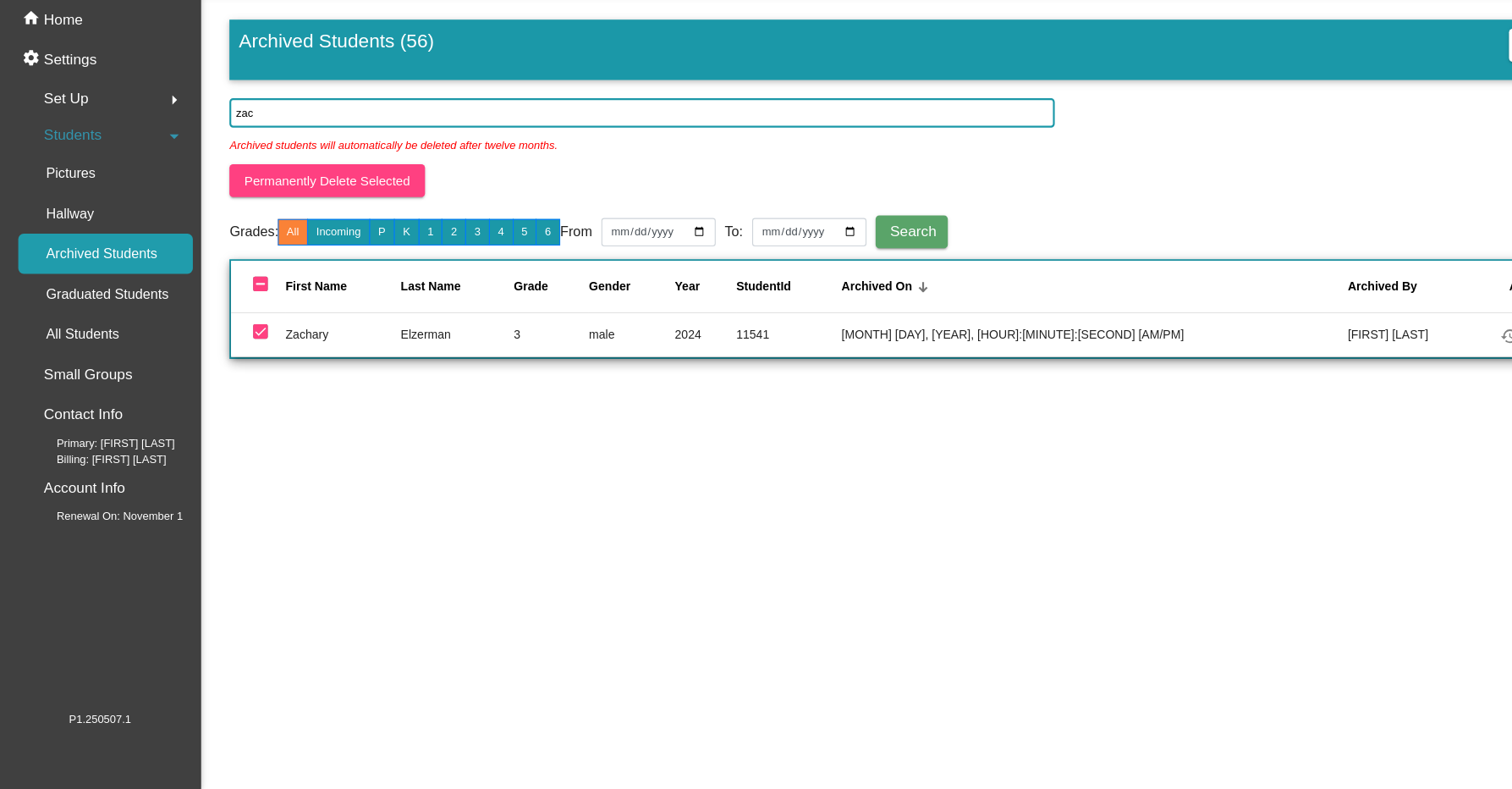 click at bounding box center [241, 365] 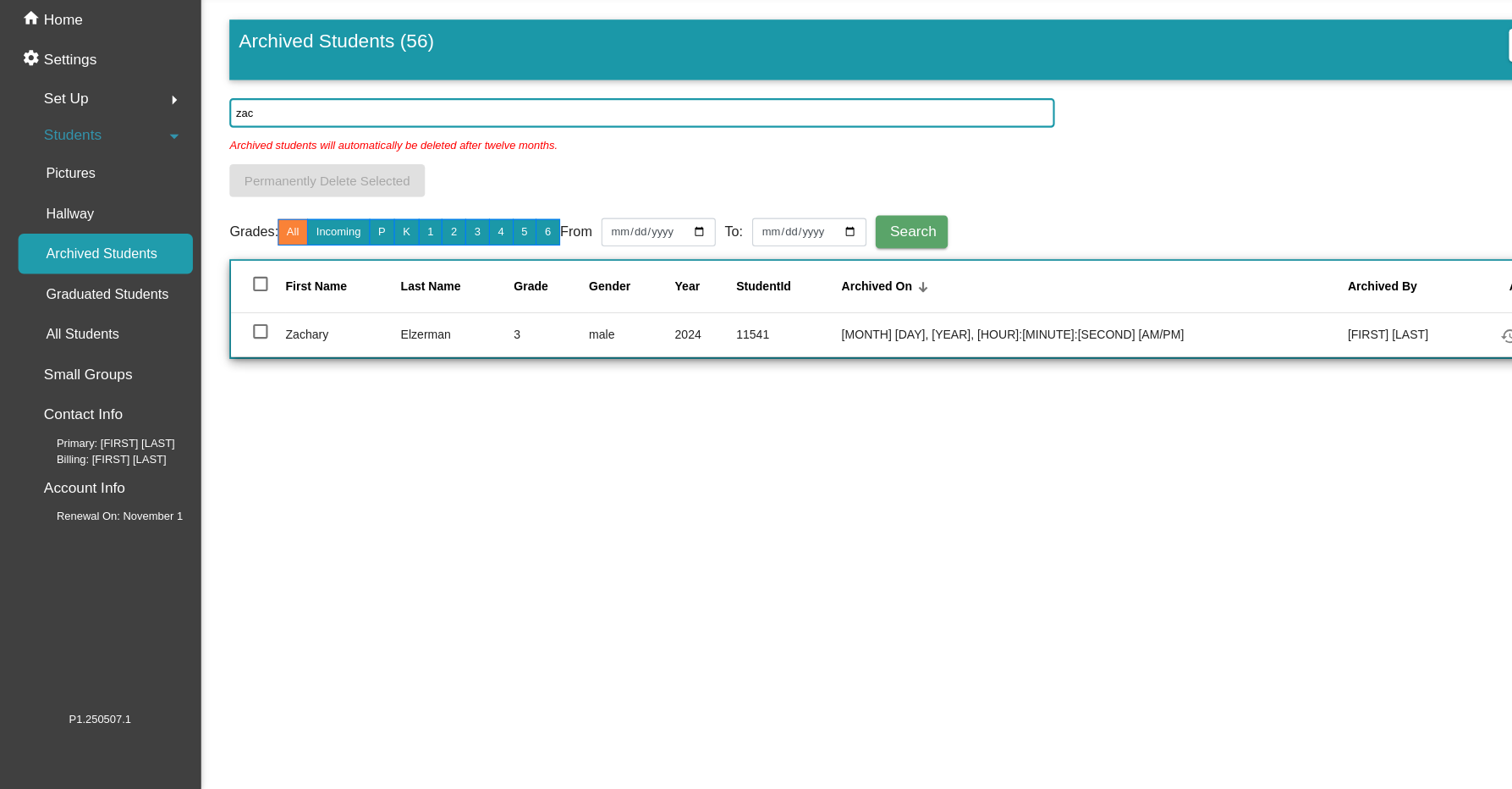 click on "Elzerman" 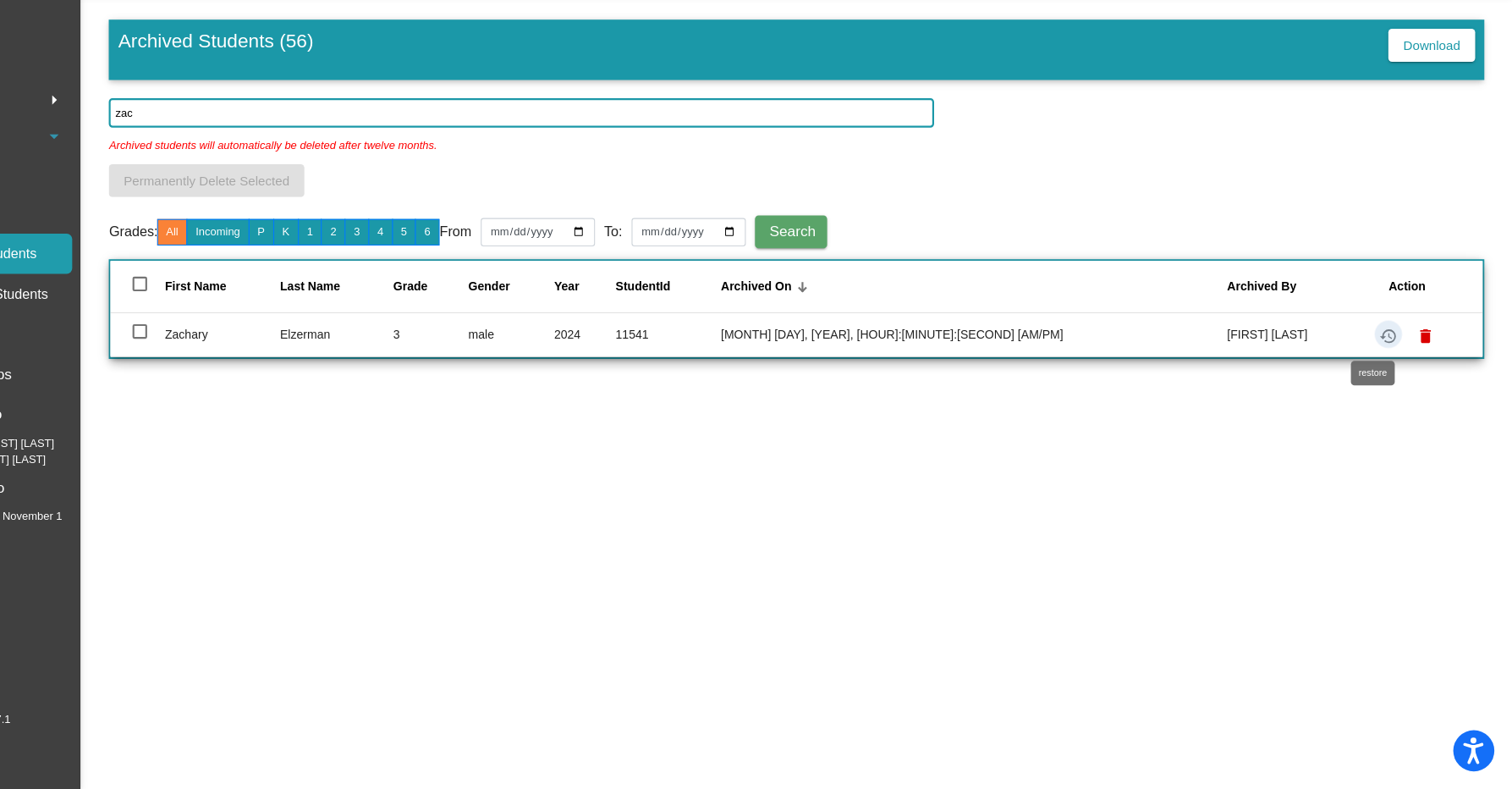 click on "restore" 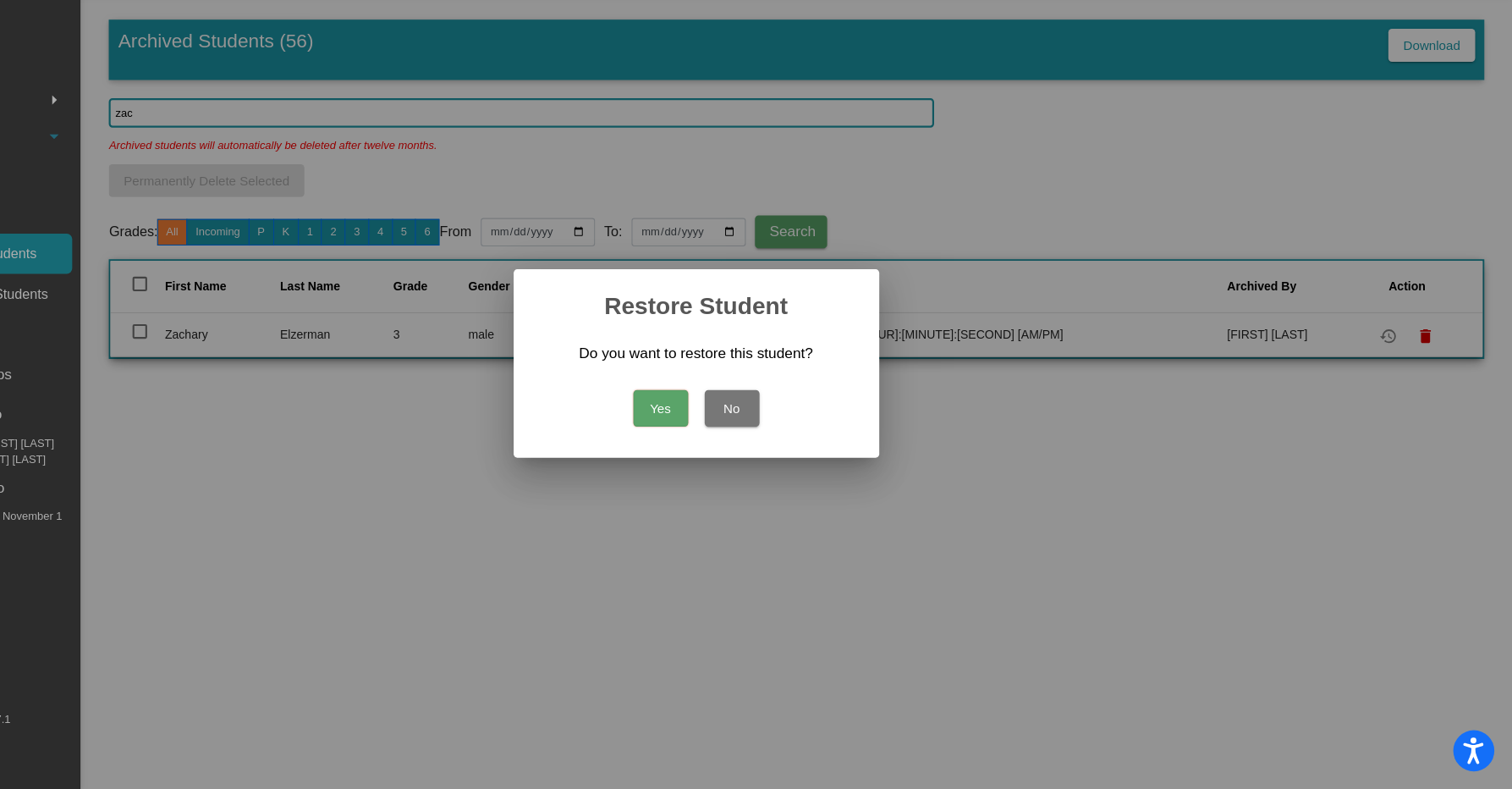 click on "Yes" at bounding box center (723, 436) 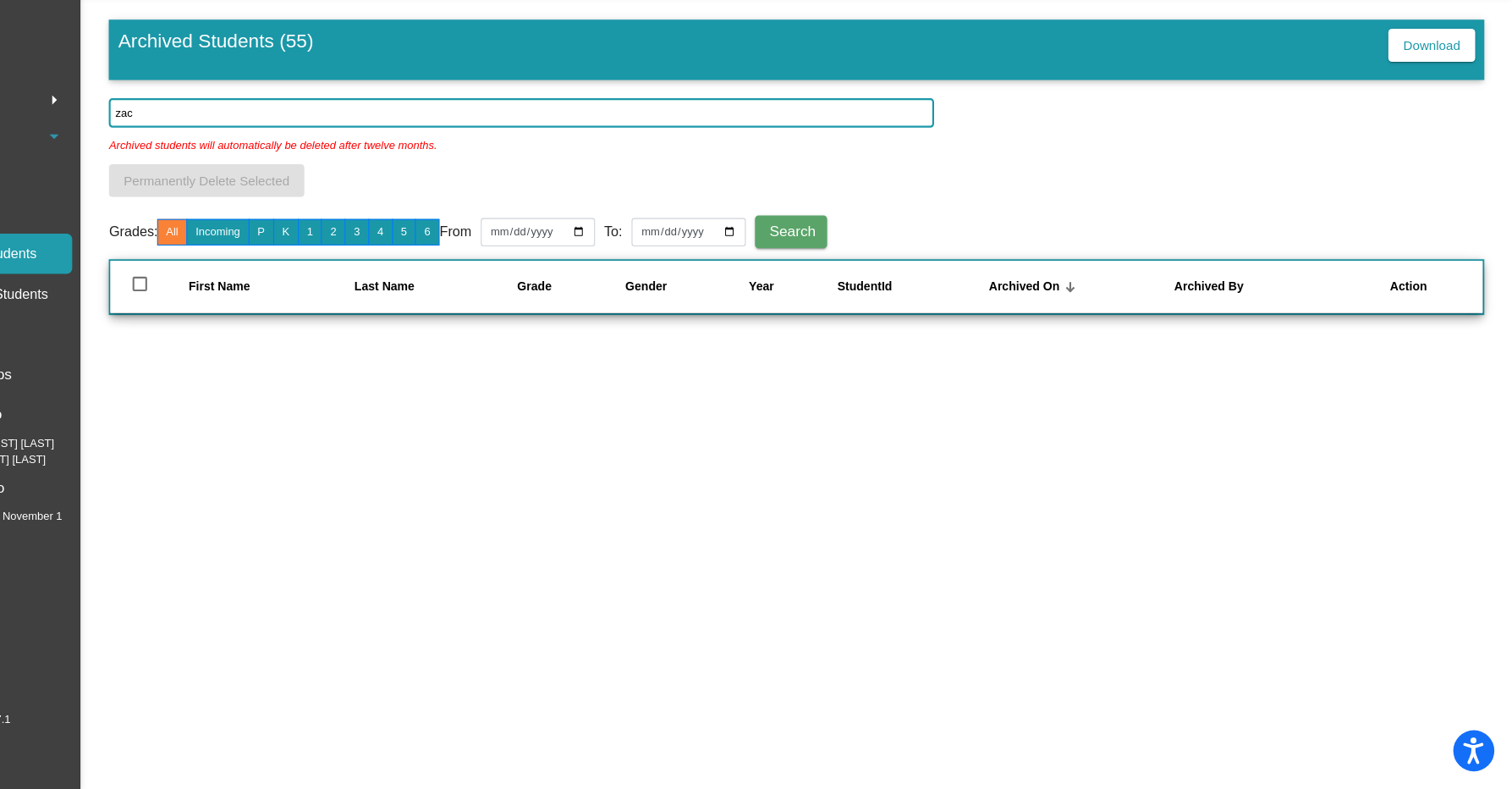 click on "zac" 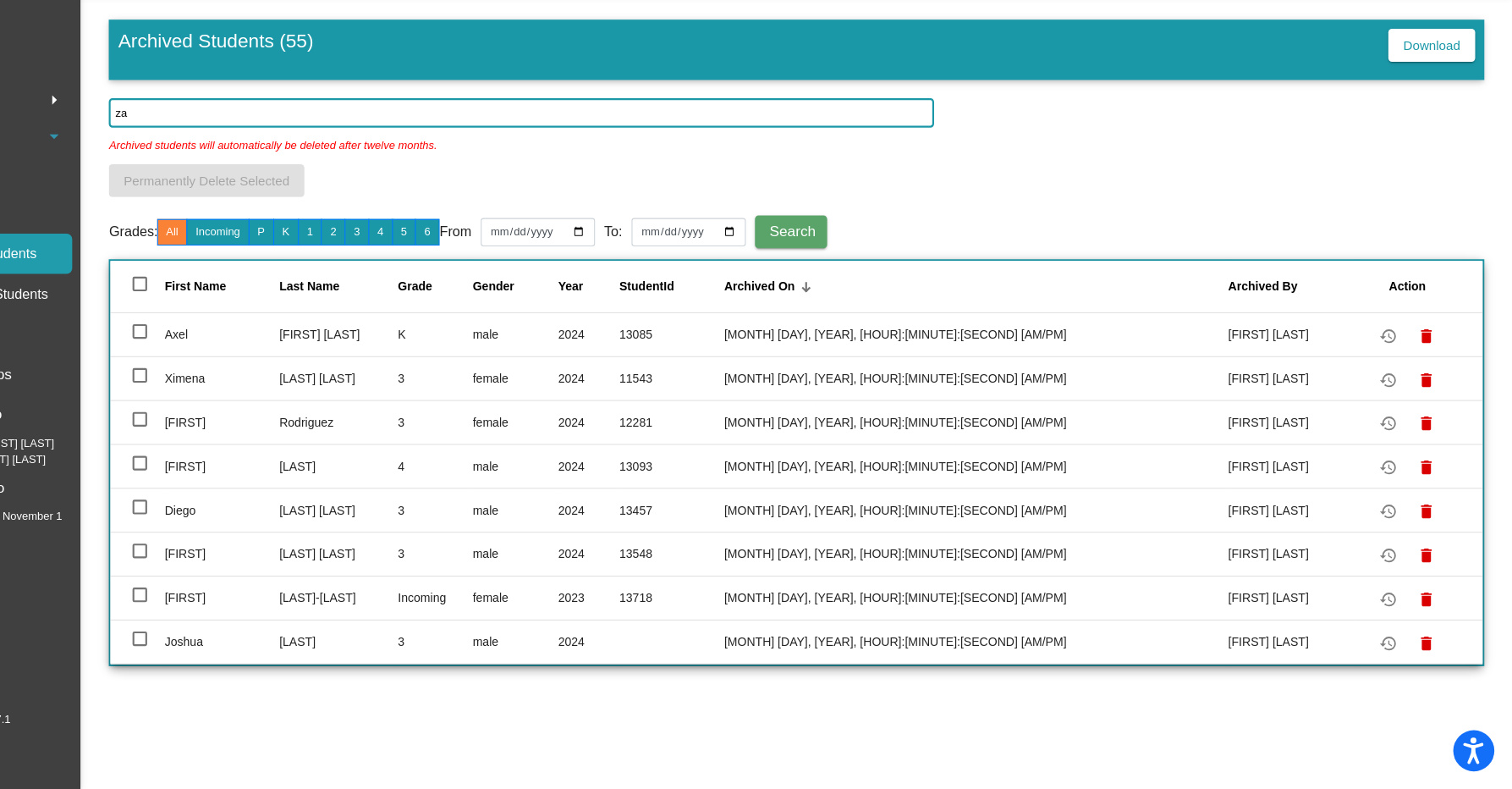 type on "z" 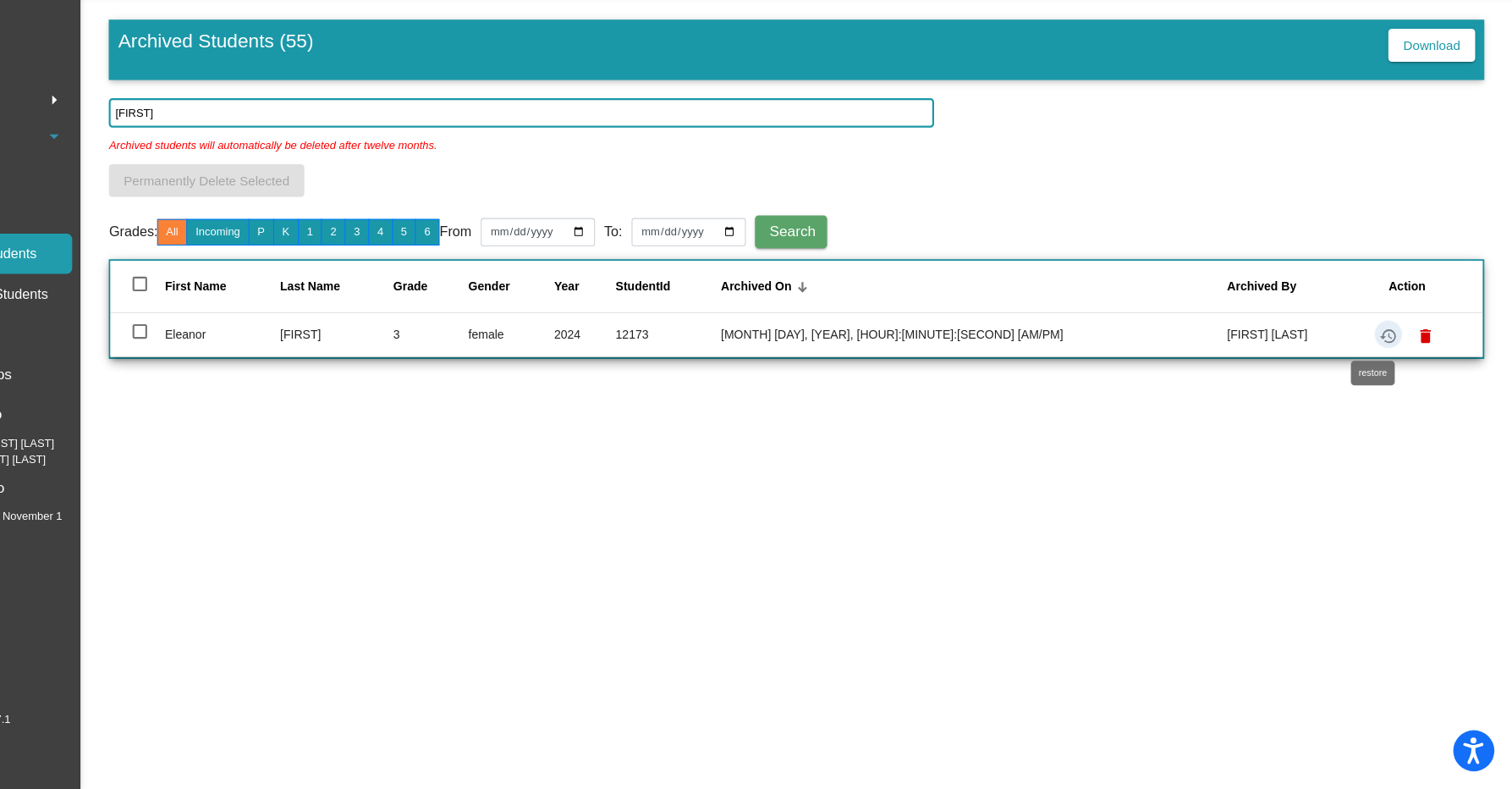 click on "restore" 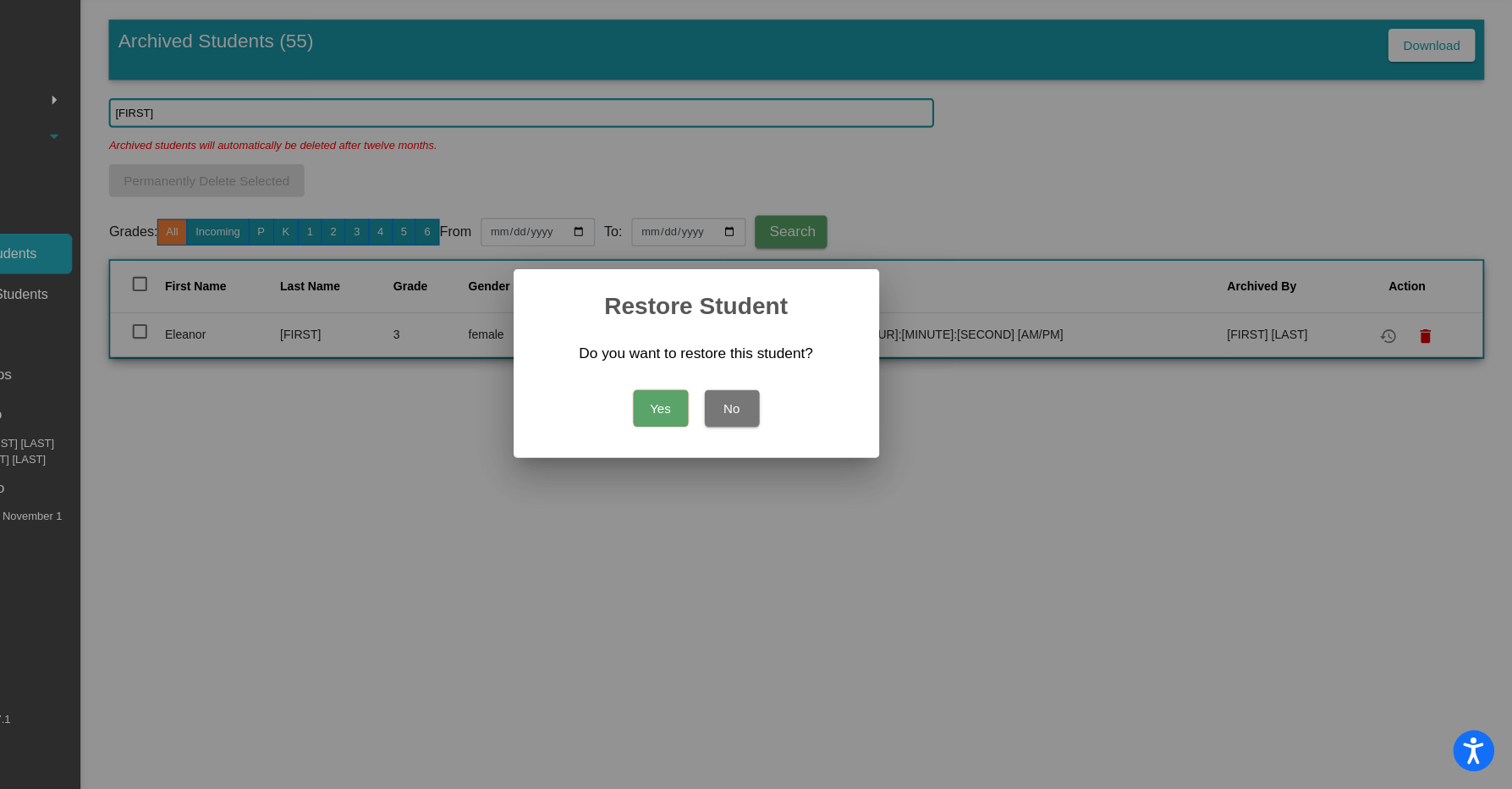 click on "Yes" at bounding box center (723, 436) 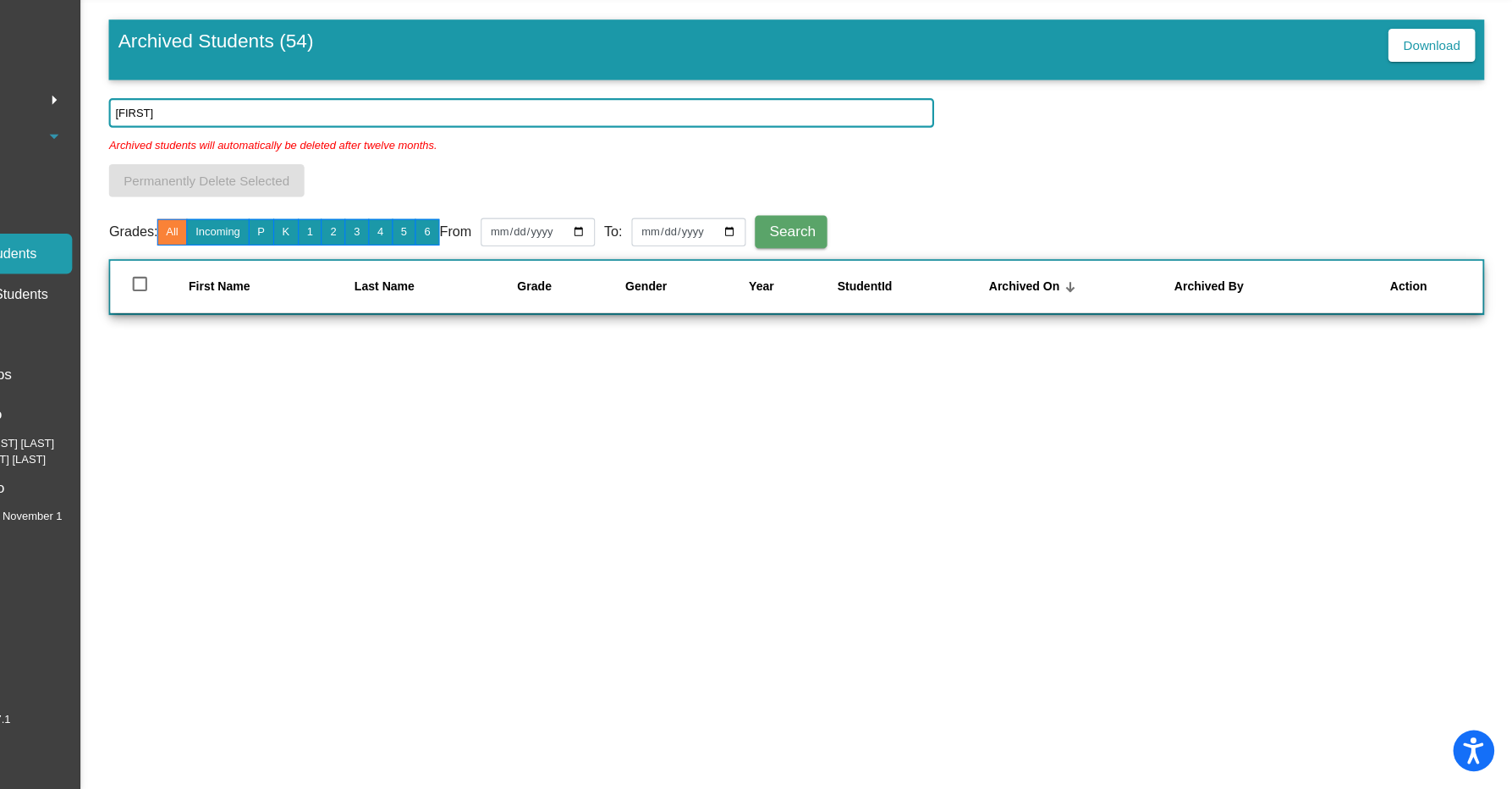 click on "[FIRST]" 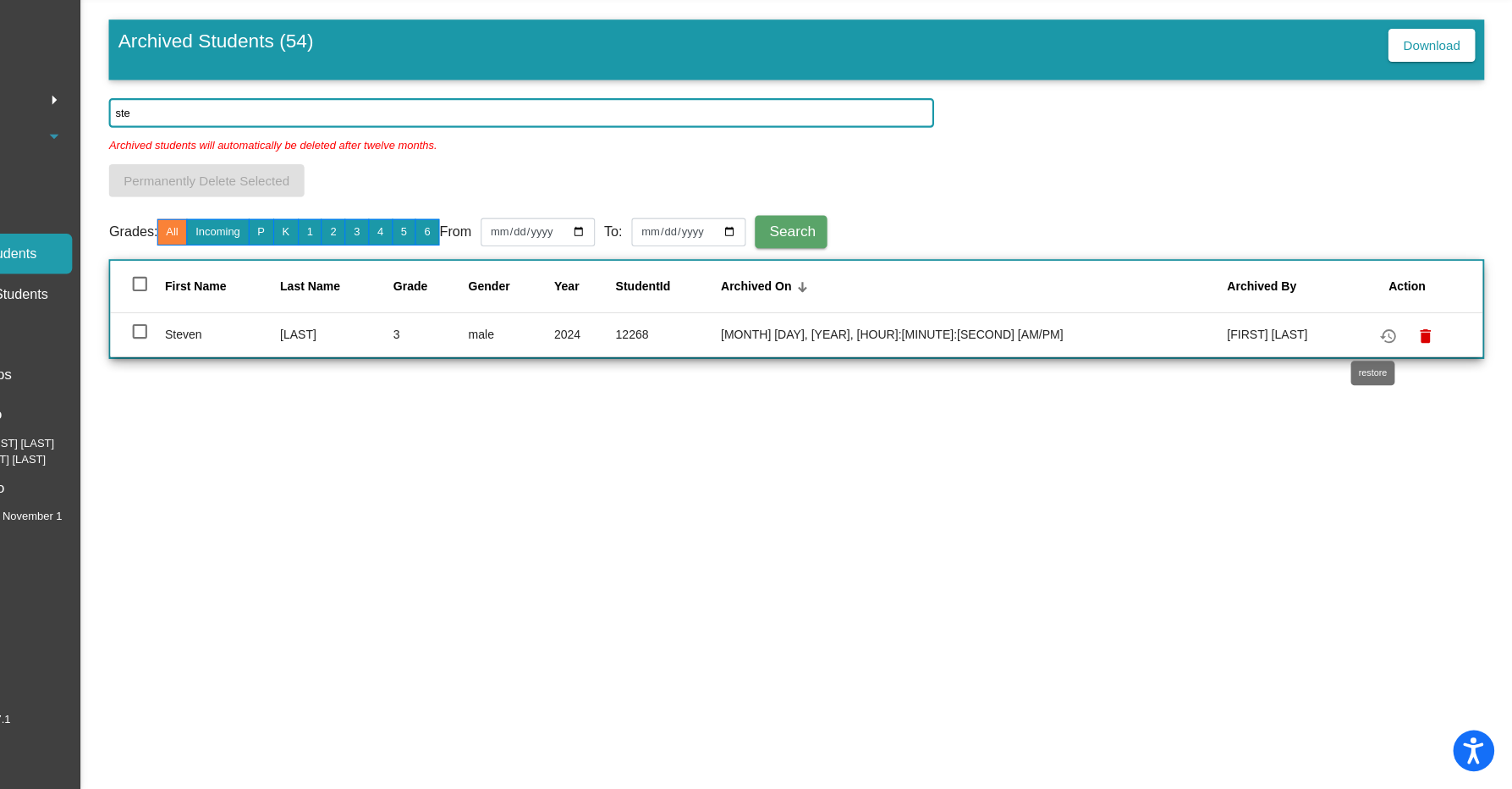 click on "restore" 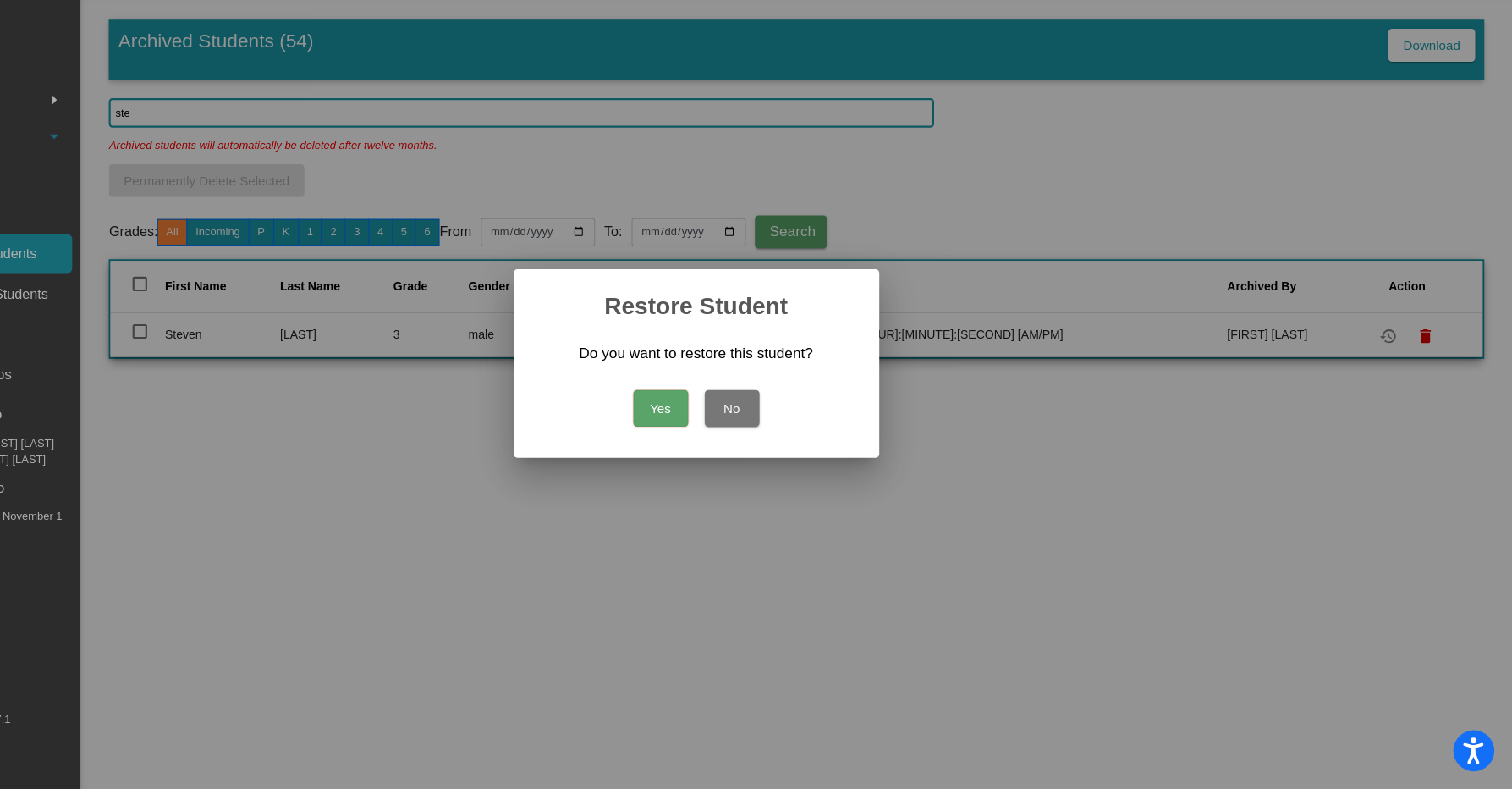 click on "Yes" at bounding box center (723, 436) 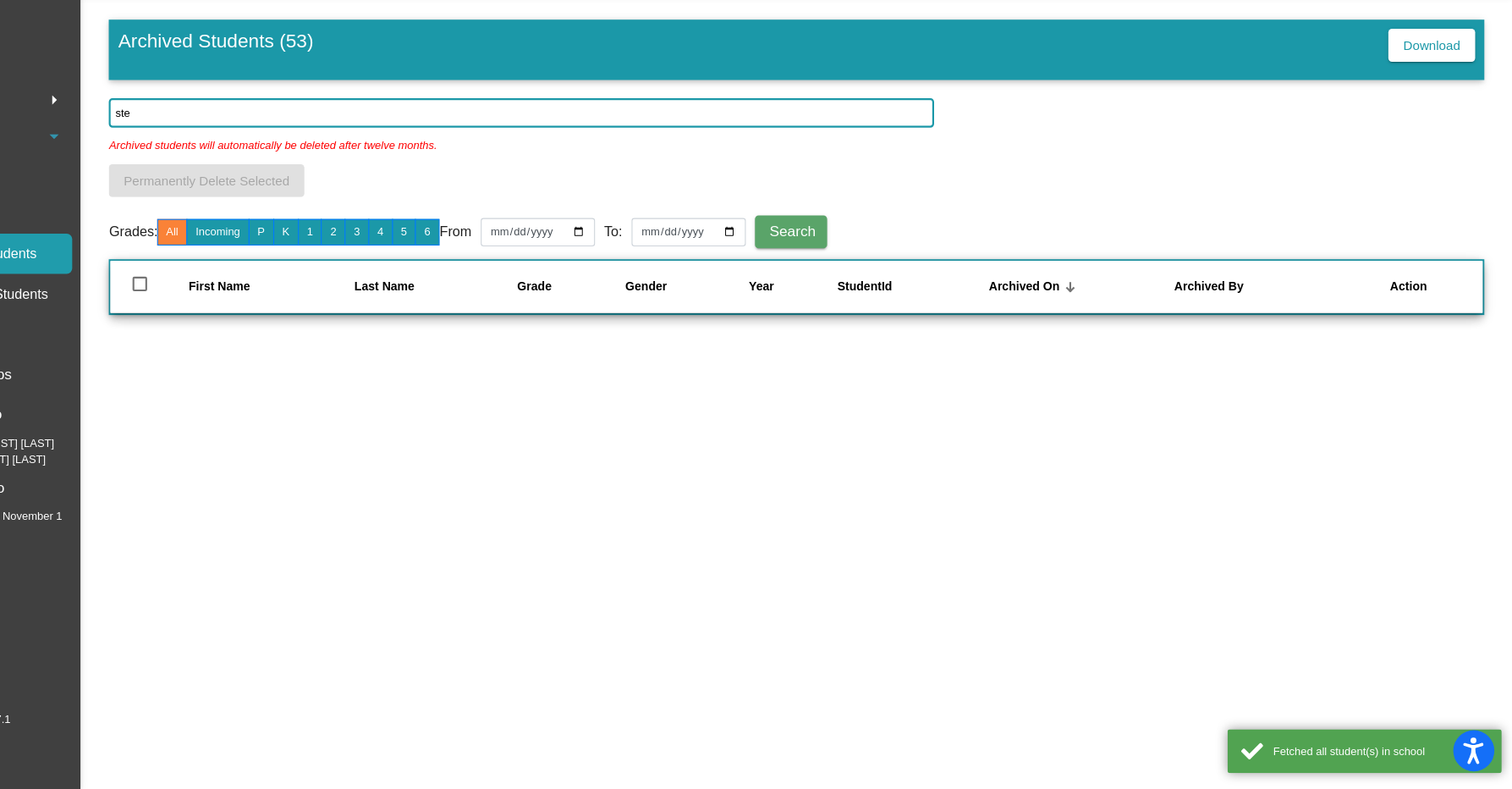 click on "ste" 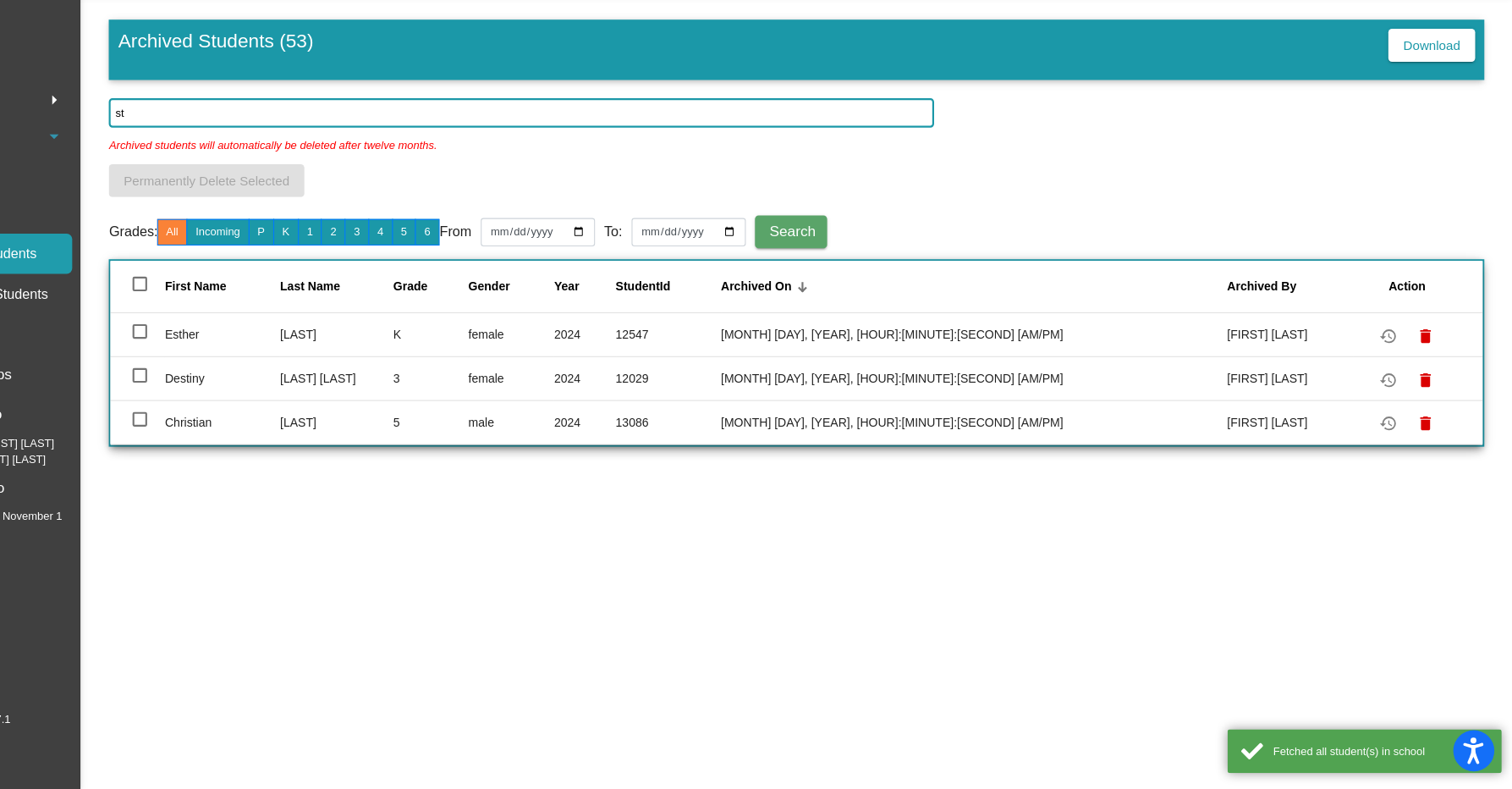 type on "s" 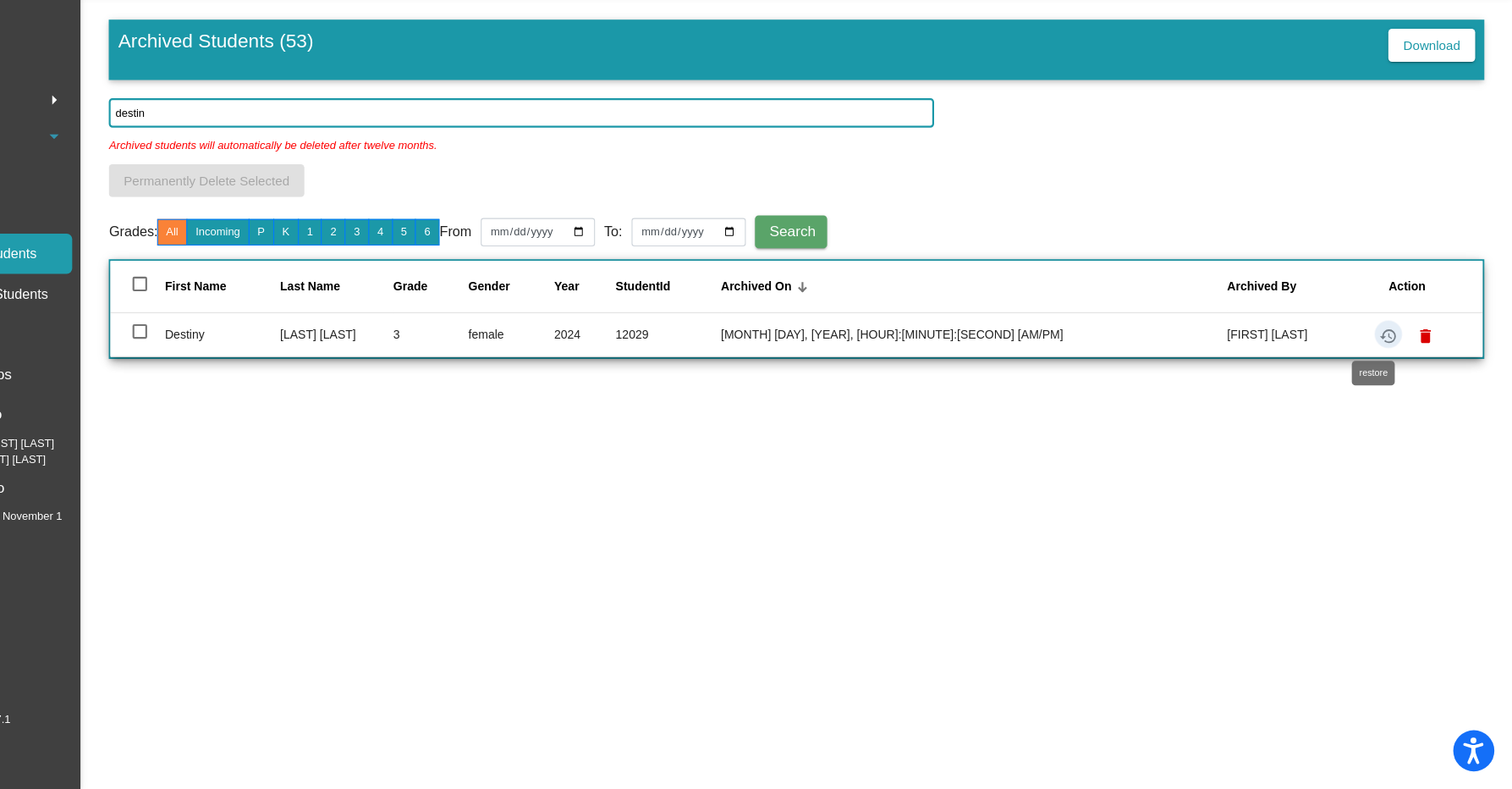 click on "restore" 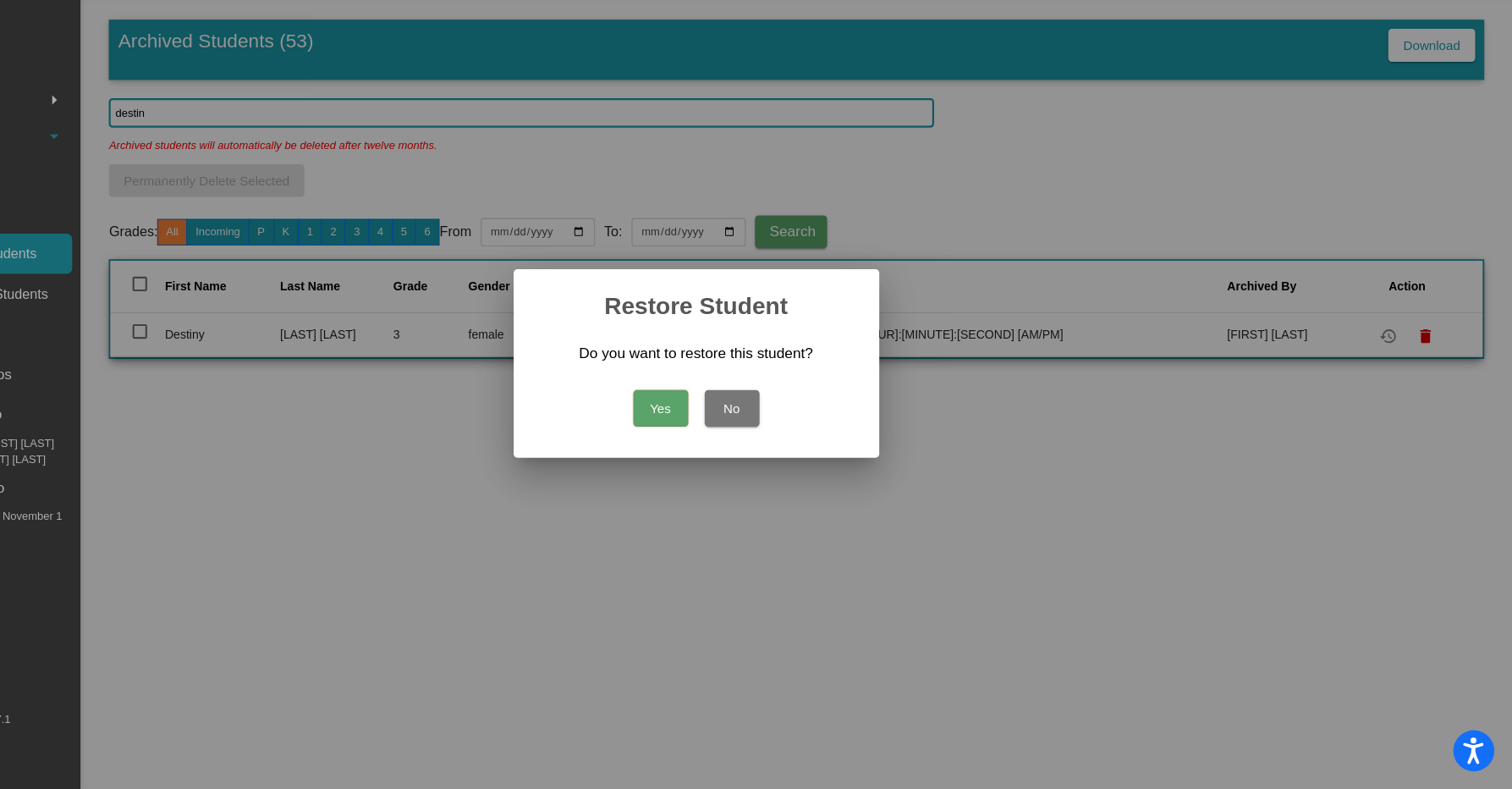 click on "Yes" at bounding box center [723, 436] 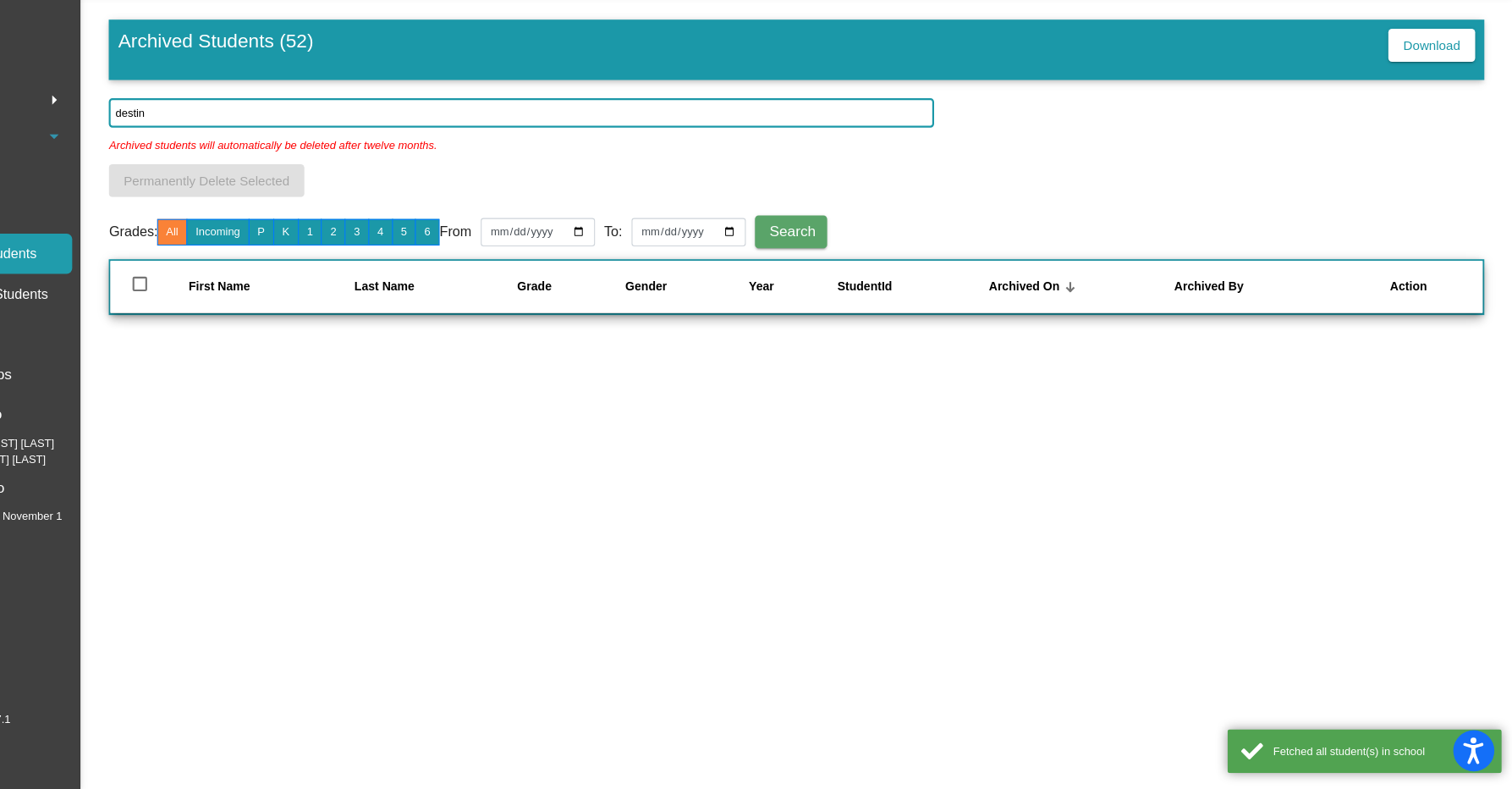 click on "destin" 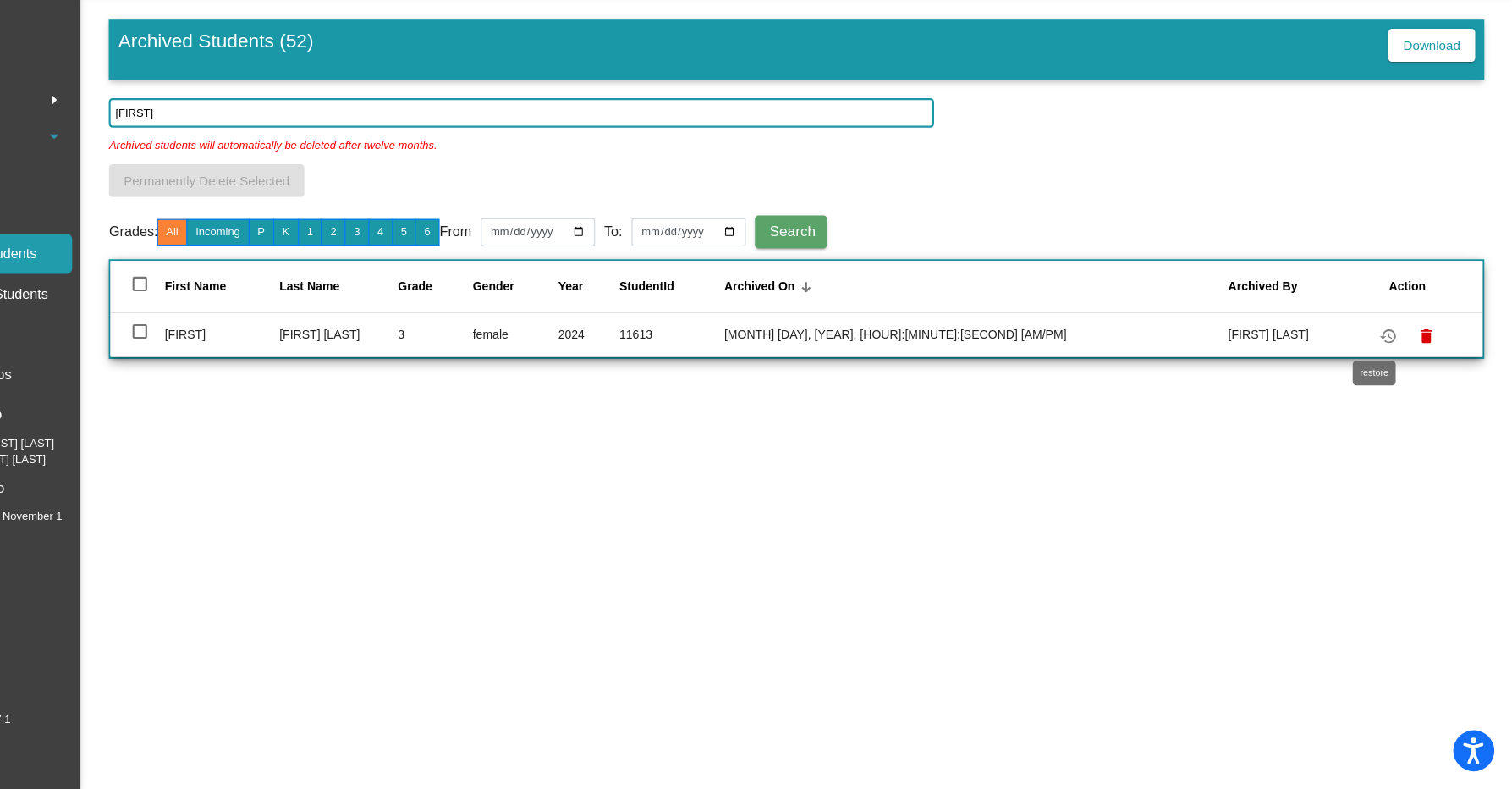 type on "[FIRST]" 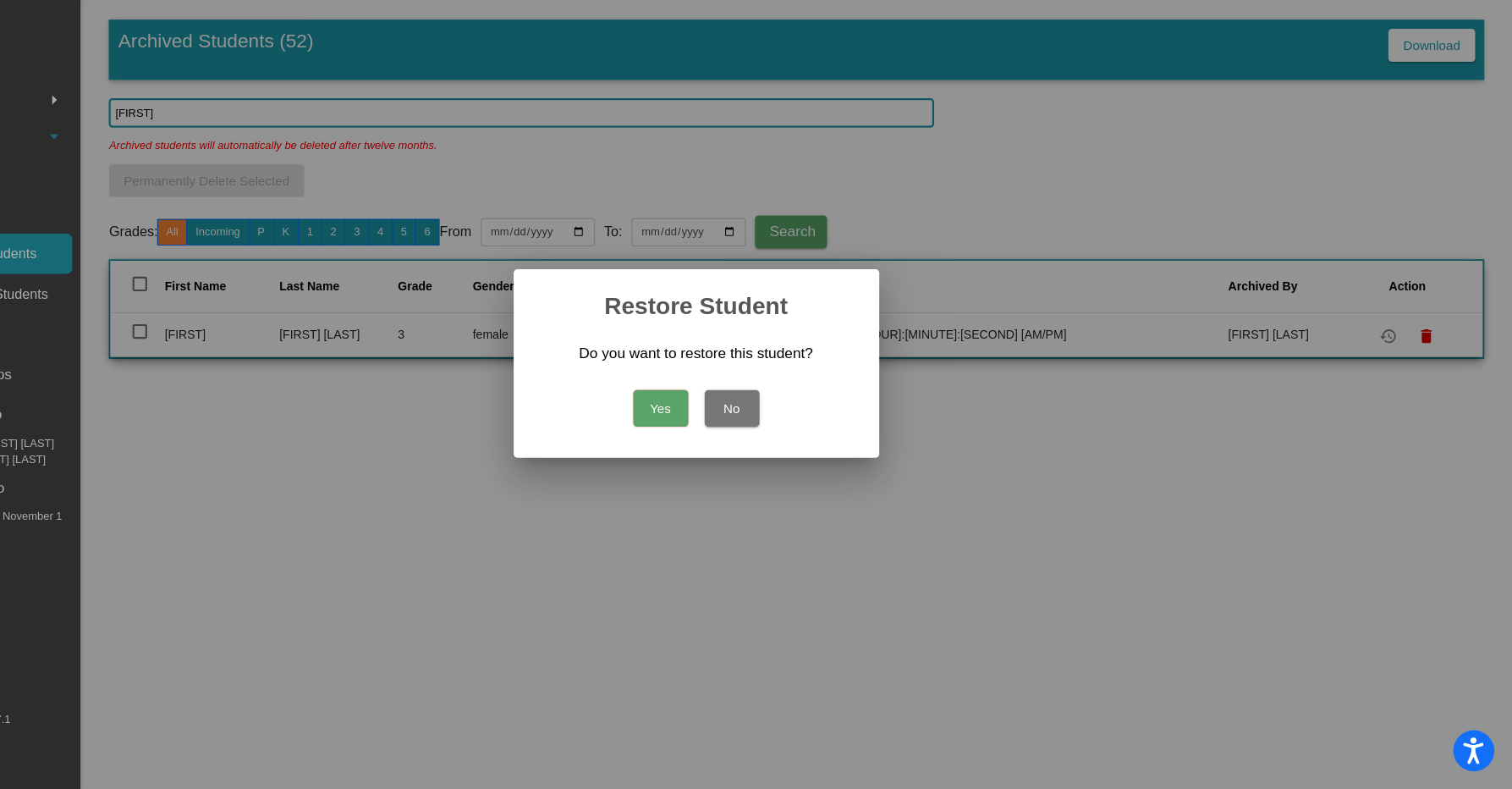 click on "Yes" at bounding box center [723, 436] 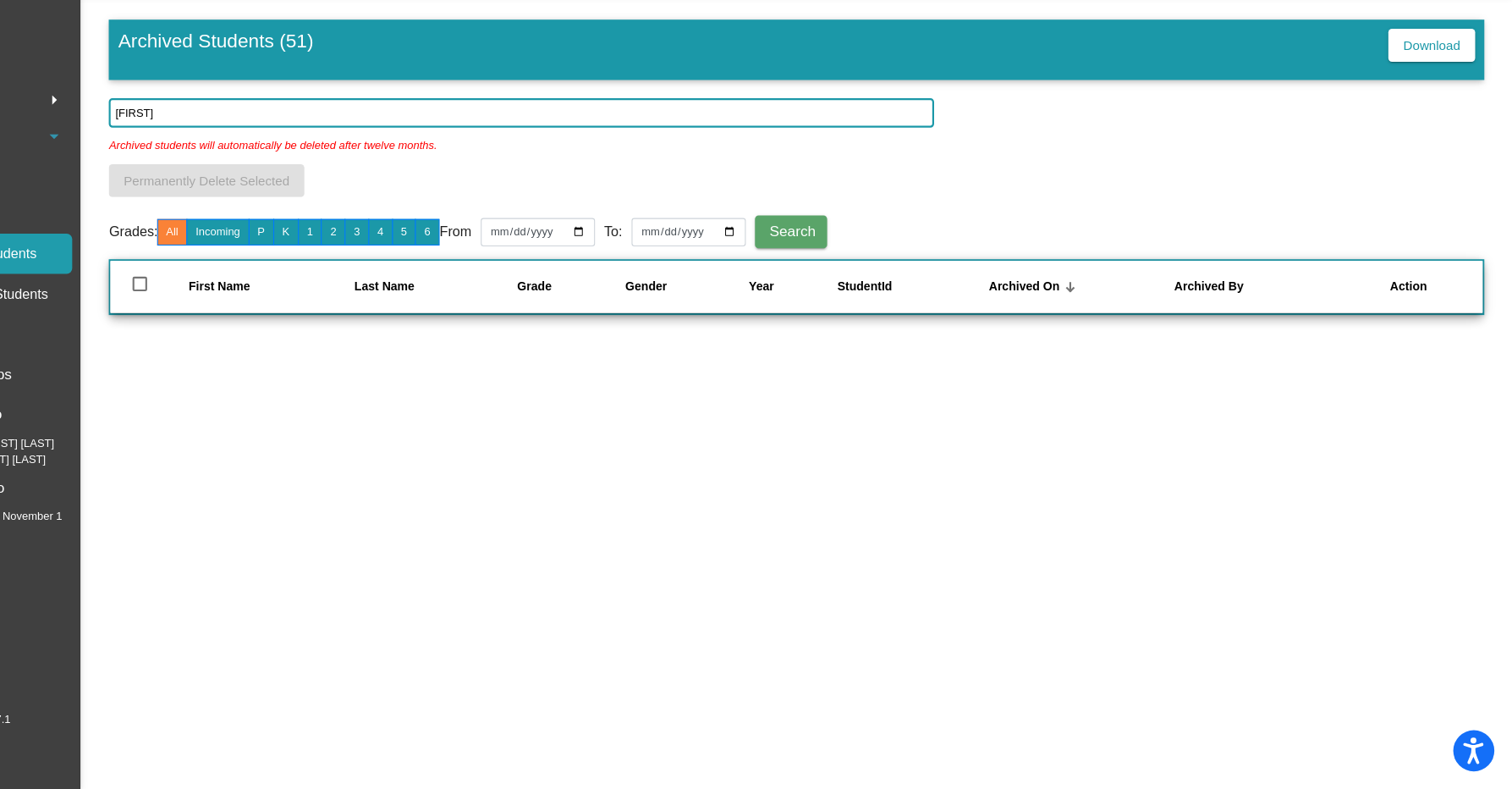 click on "[FIRST]" 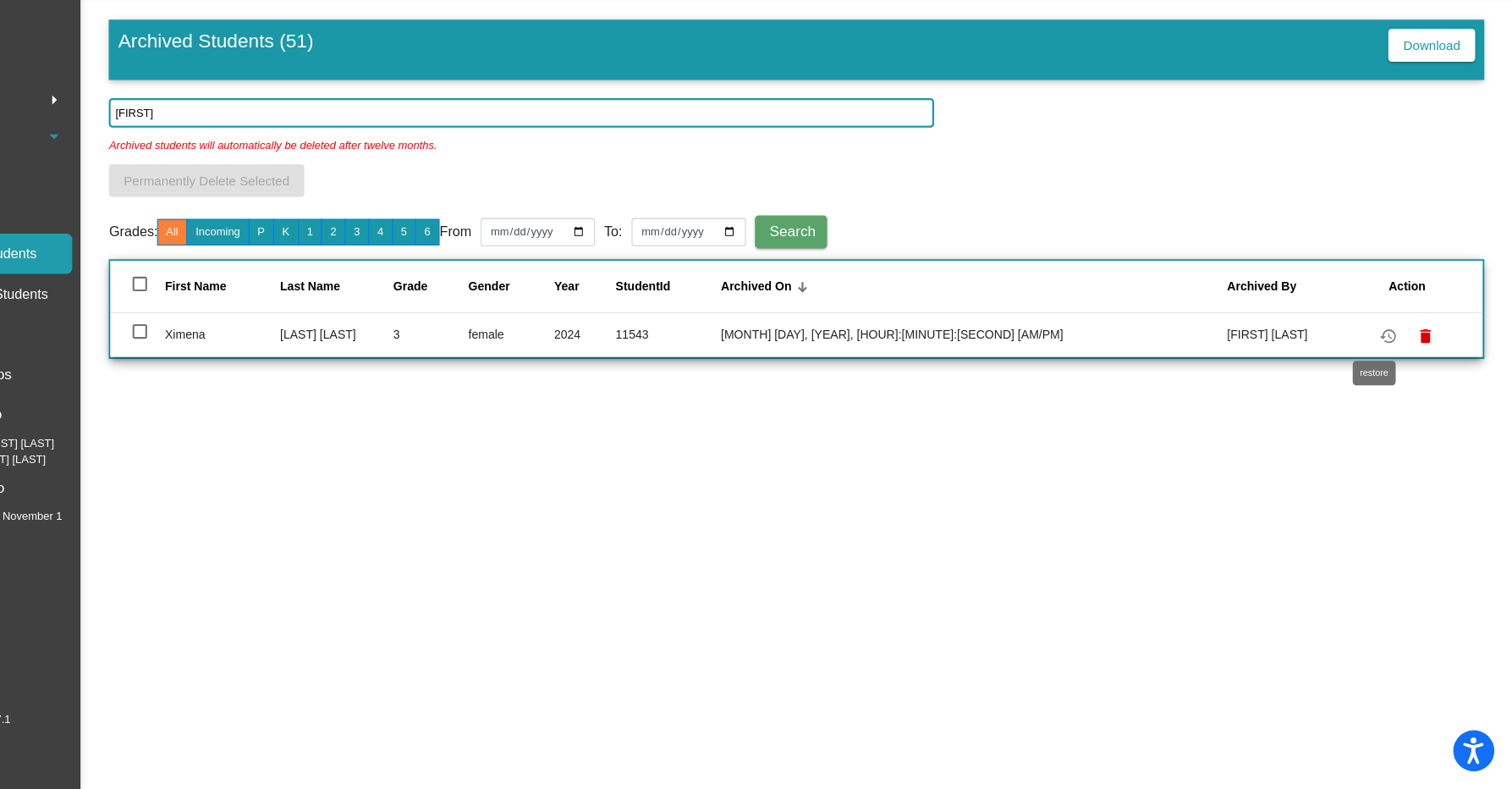 click on "restore" 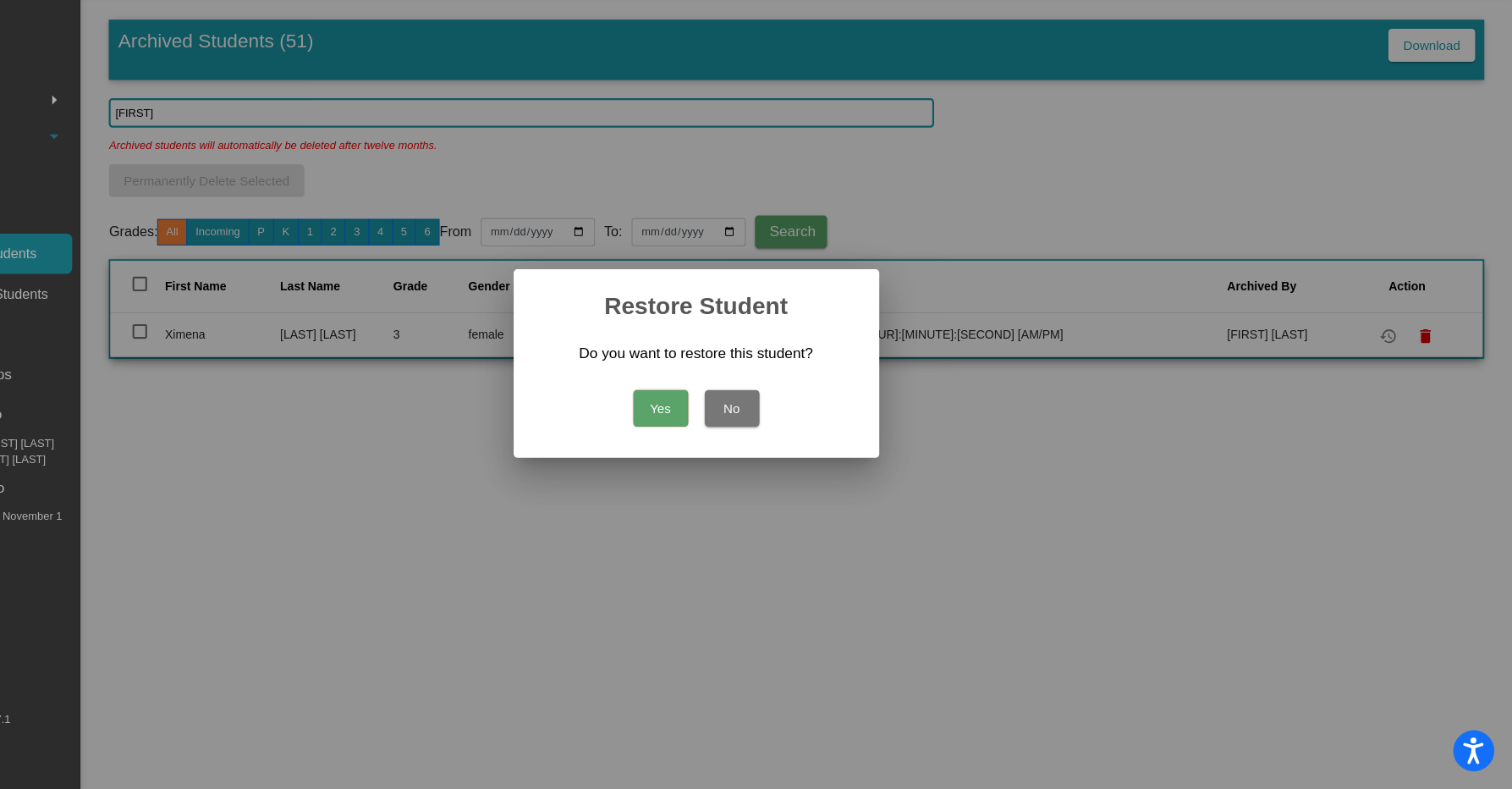 click on "Yes" at bounding box center (723, 436) 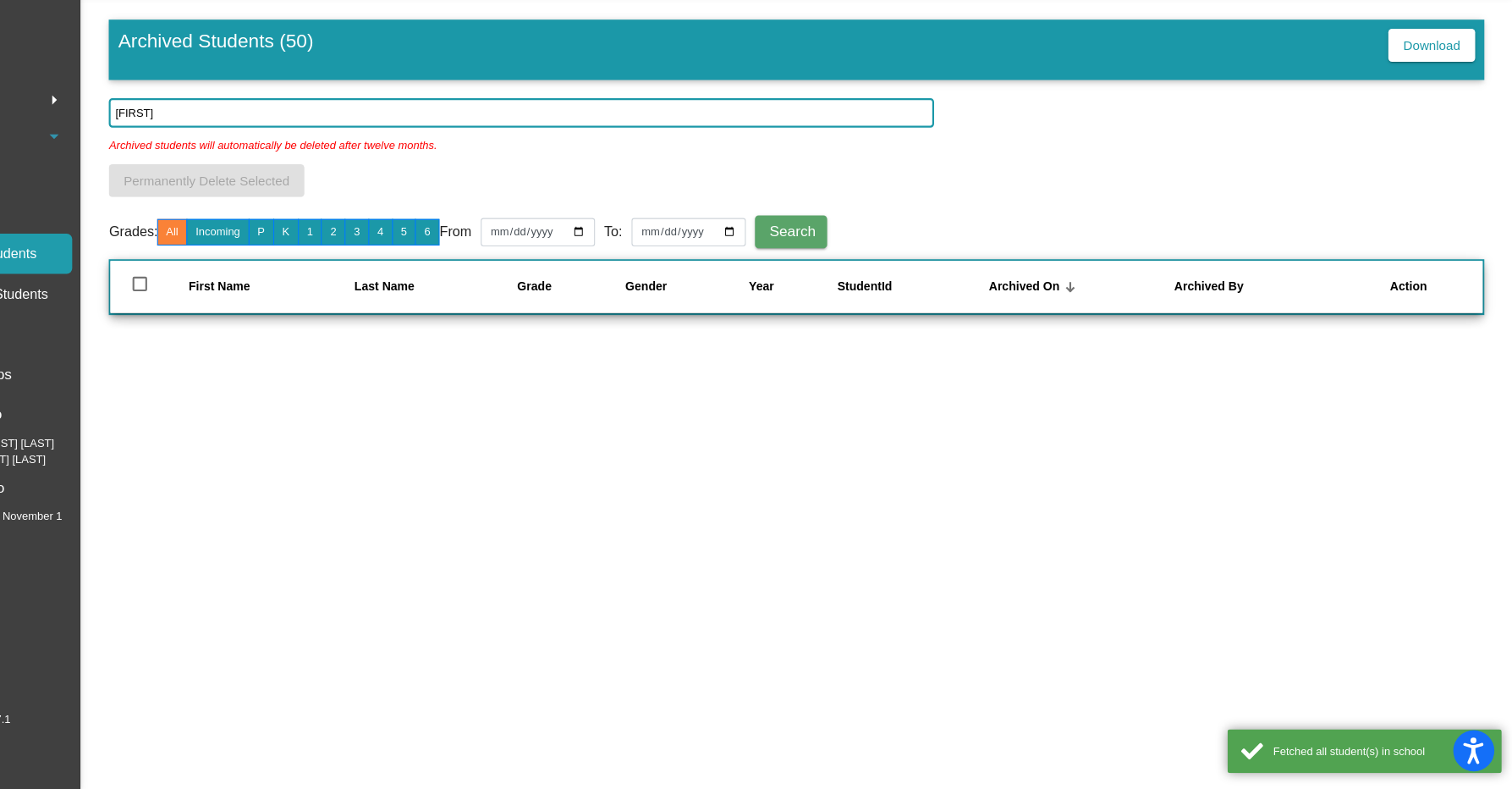 click on "[FIRST]" 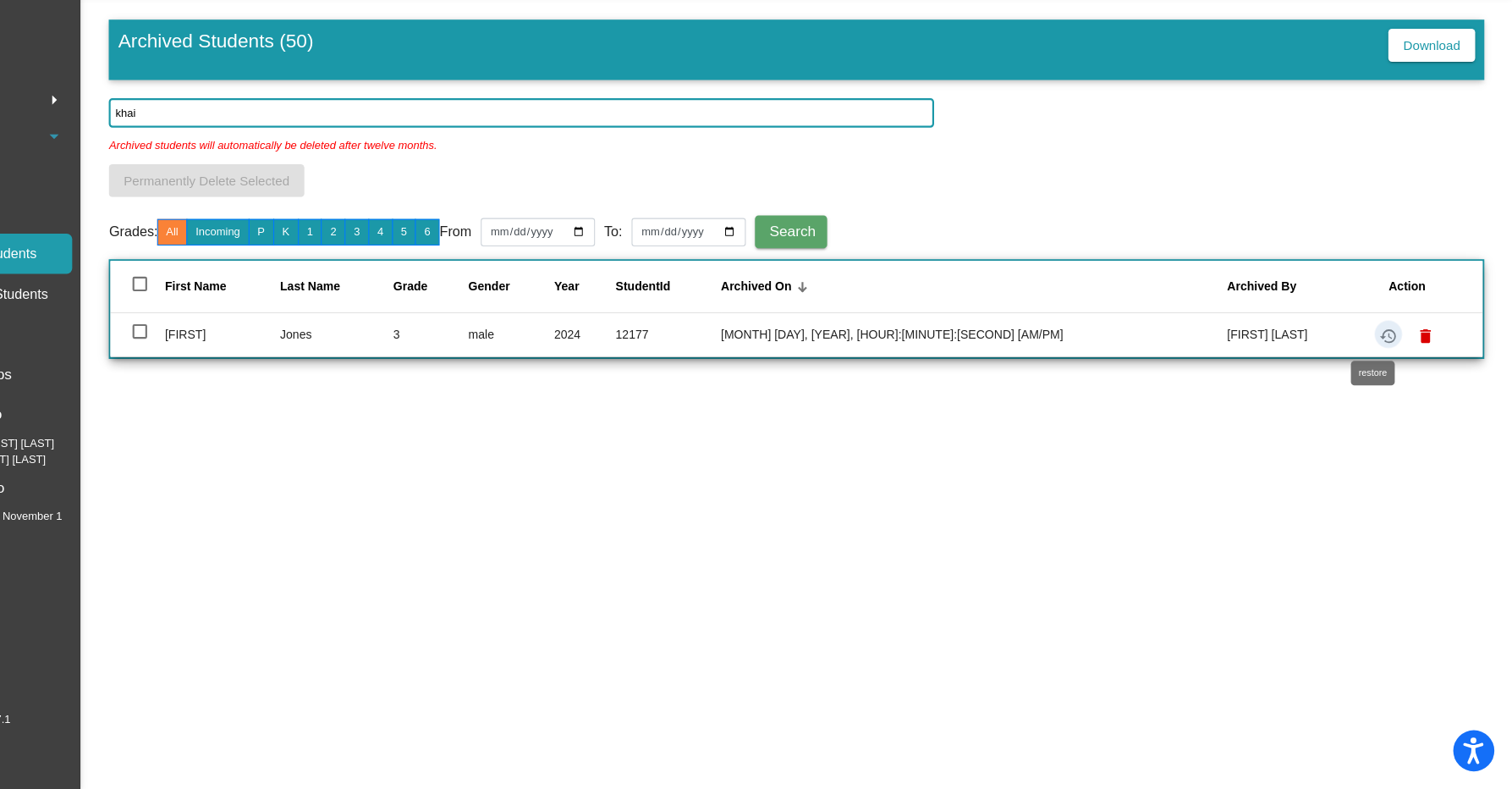 click on "restore" 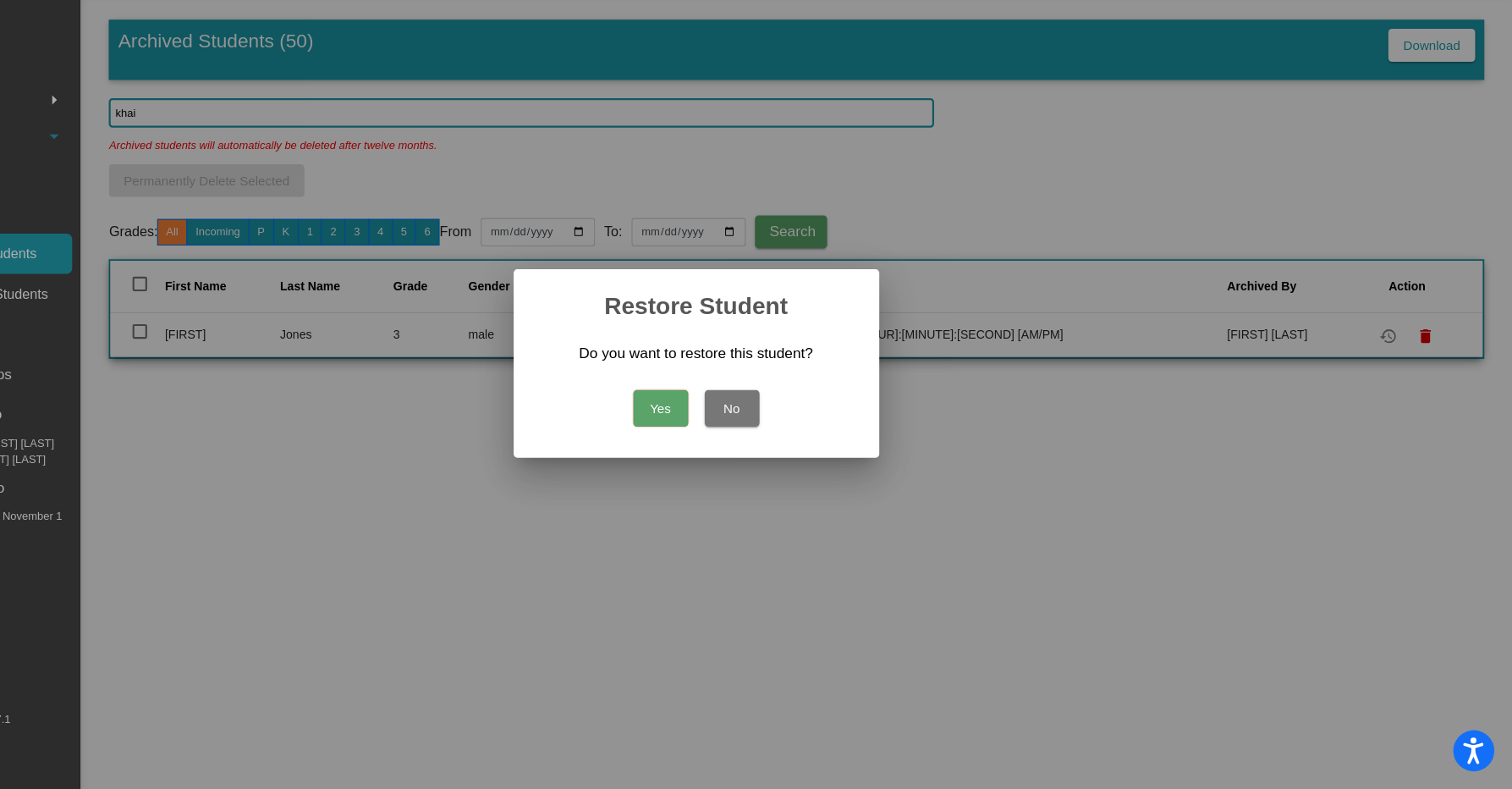 click on "Yes" at bounding box center (723, 436) 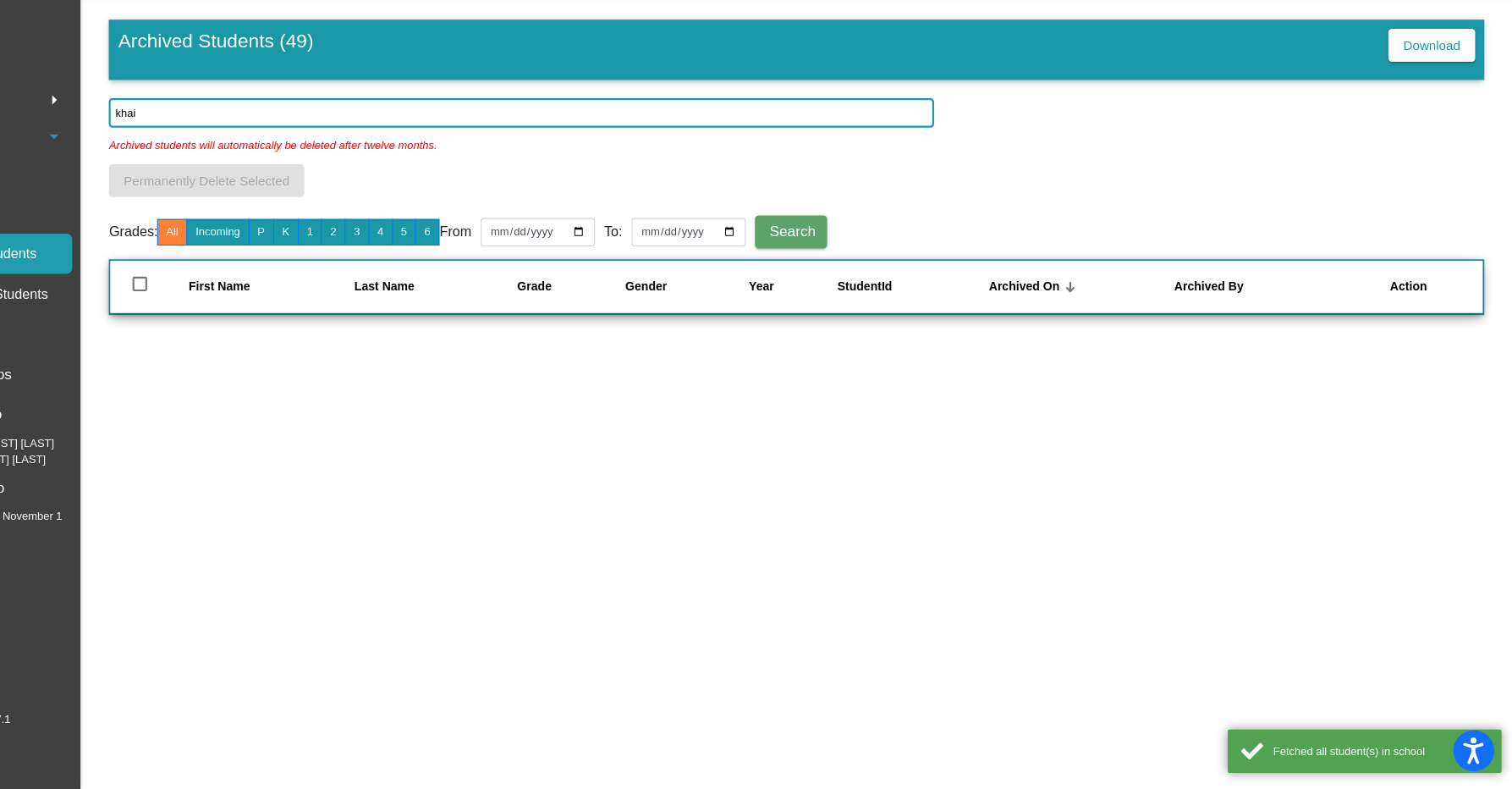 click on "khai" 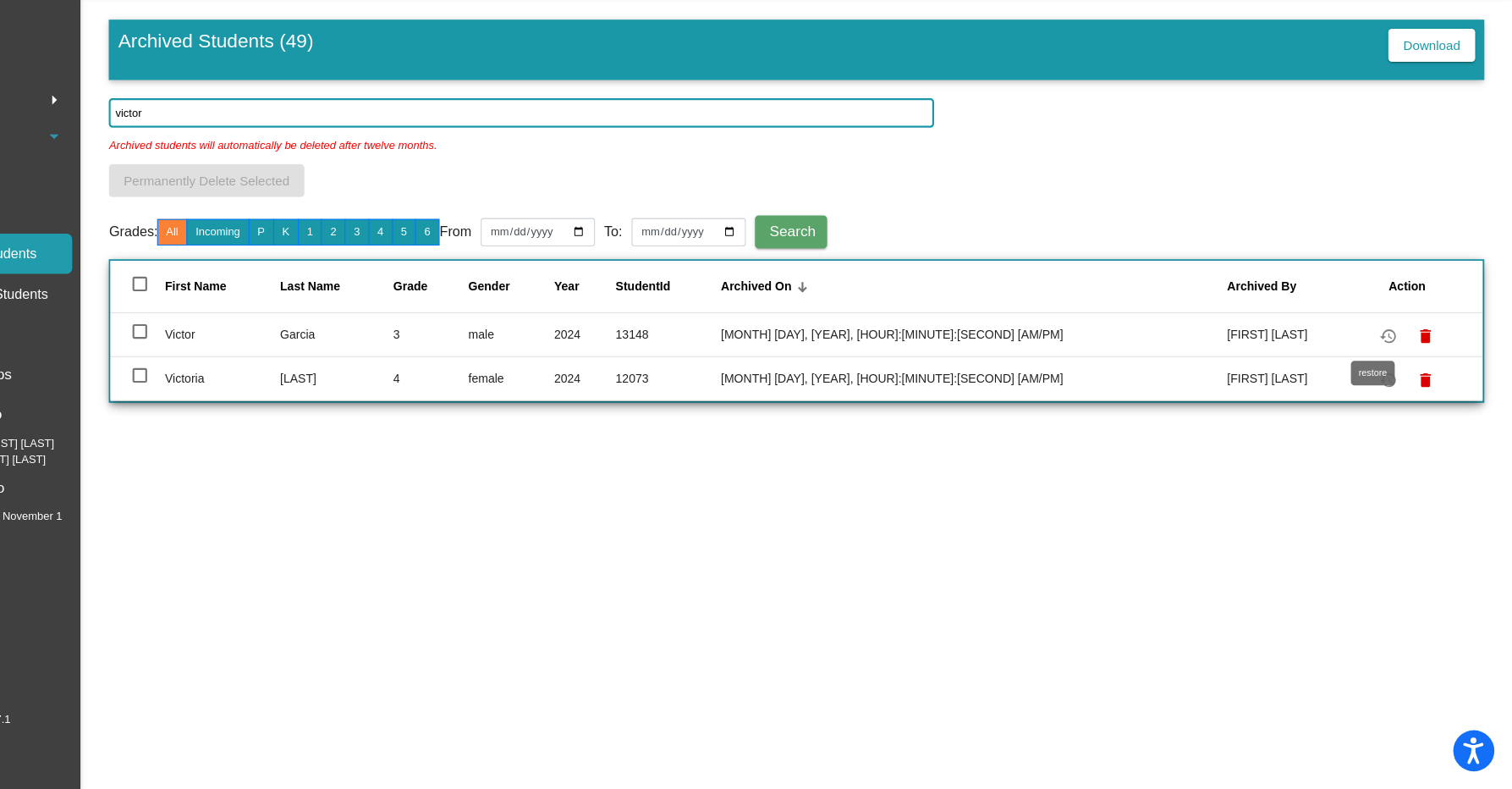 type on "victor" 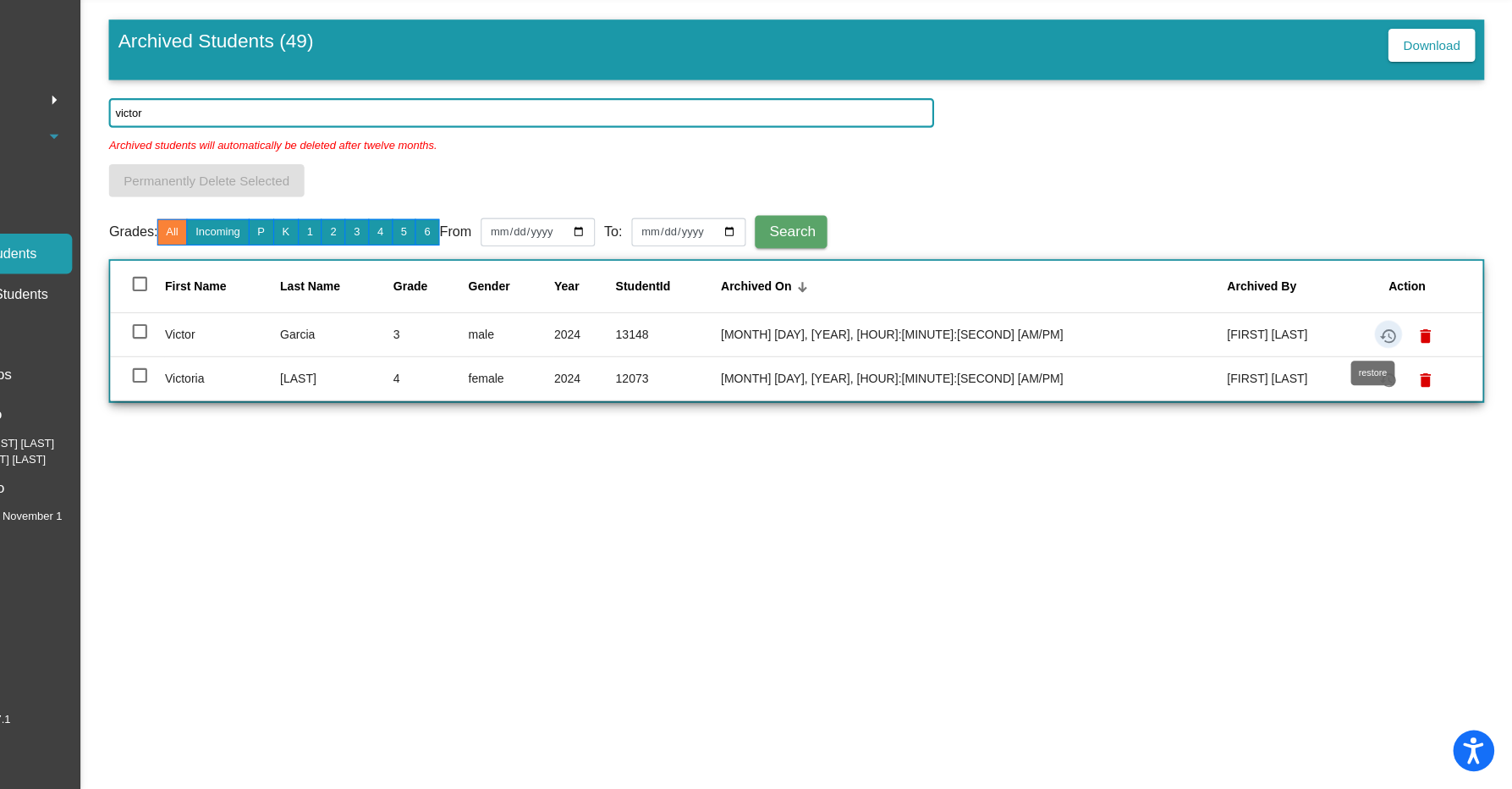 click on "restore" 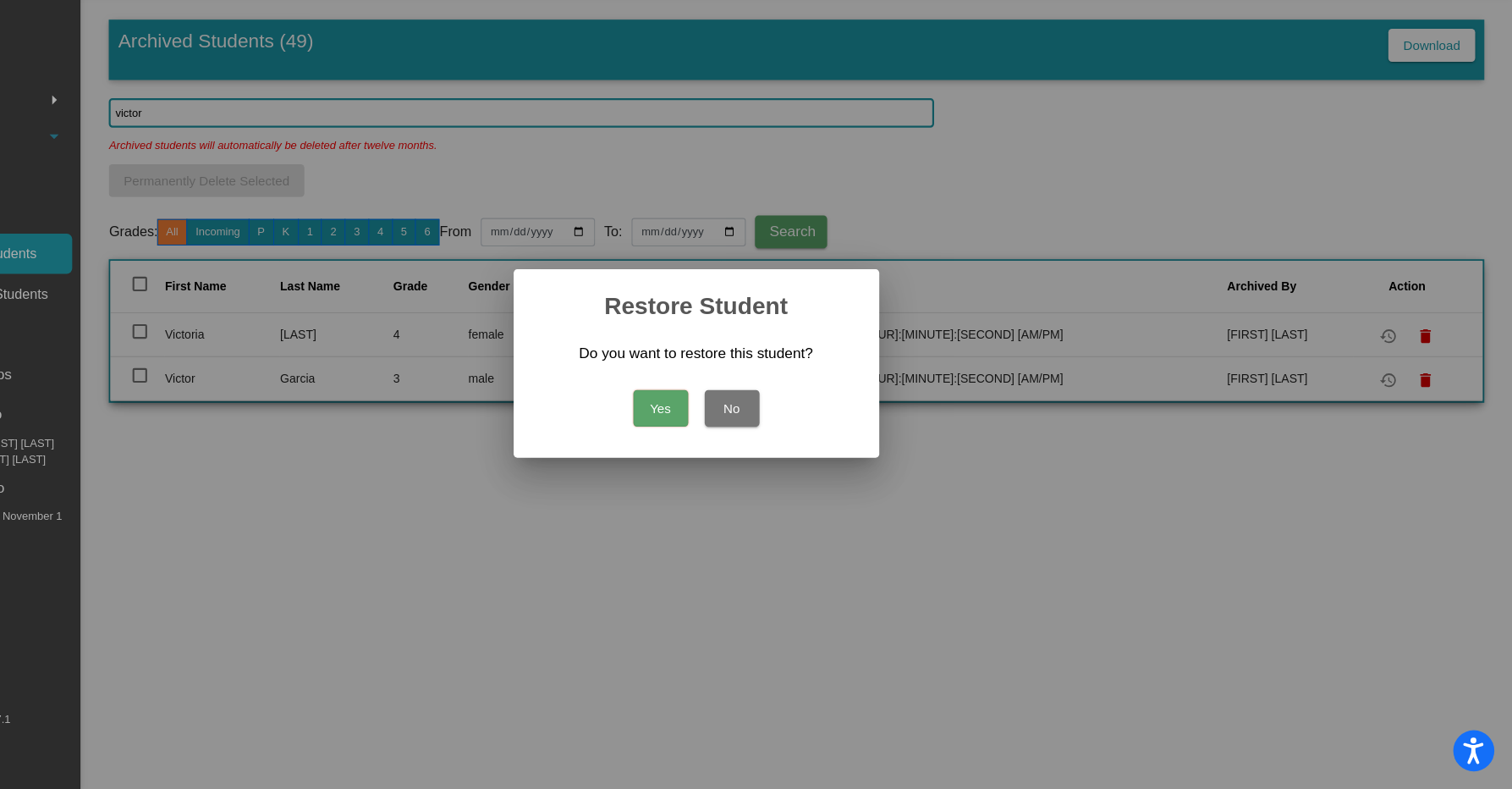 click on "Yes" at bounding box center (723, 436) 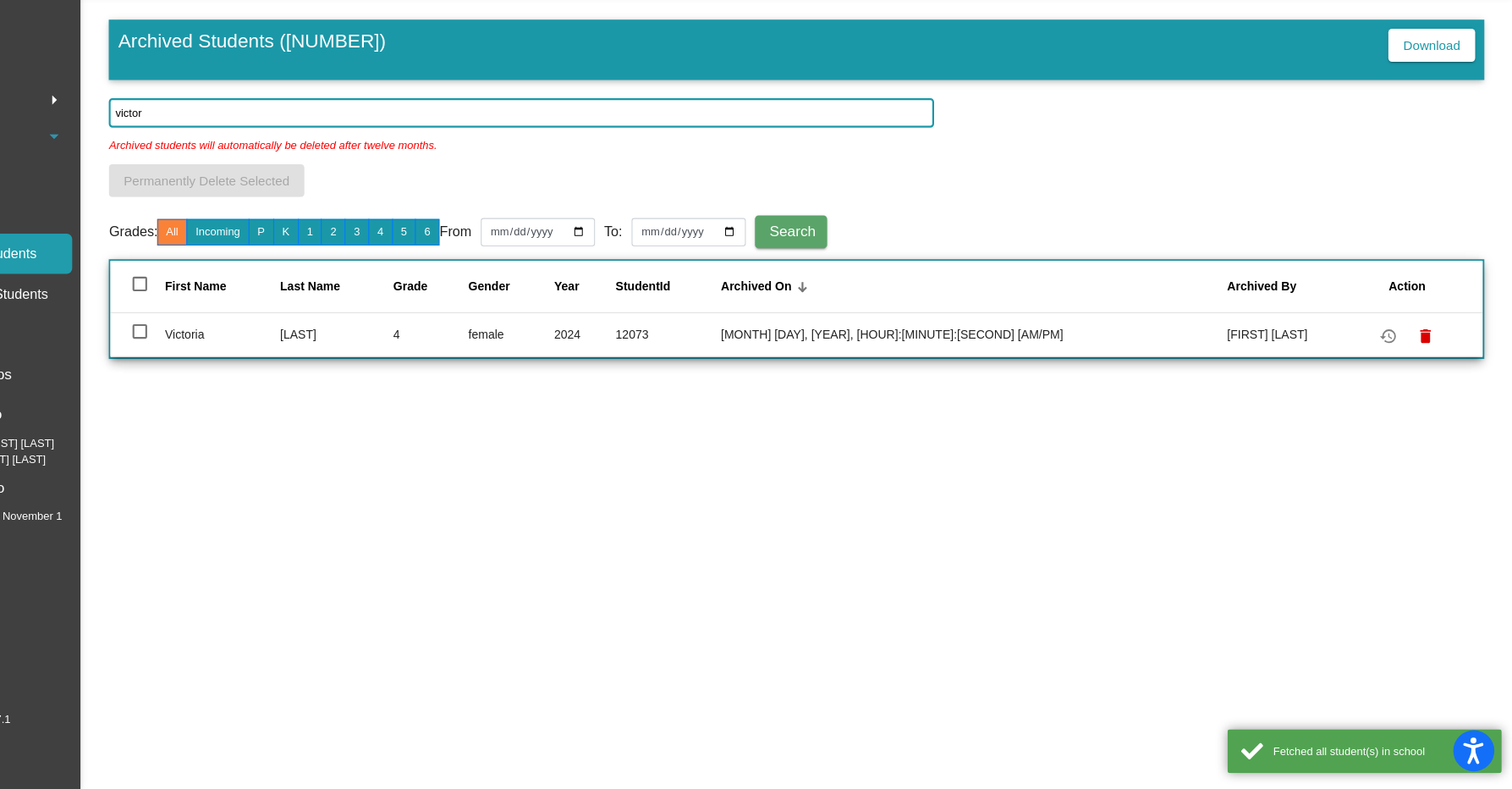 click on "victor" 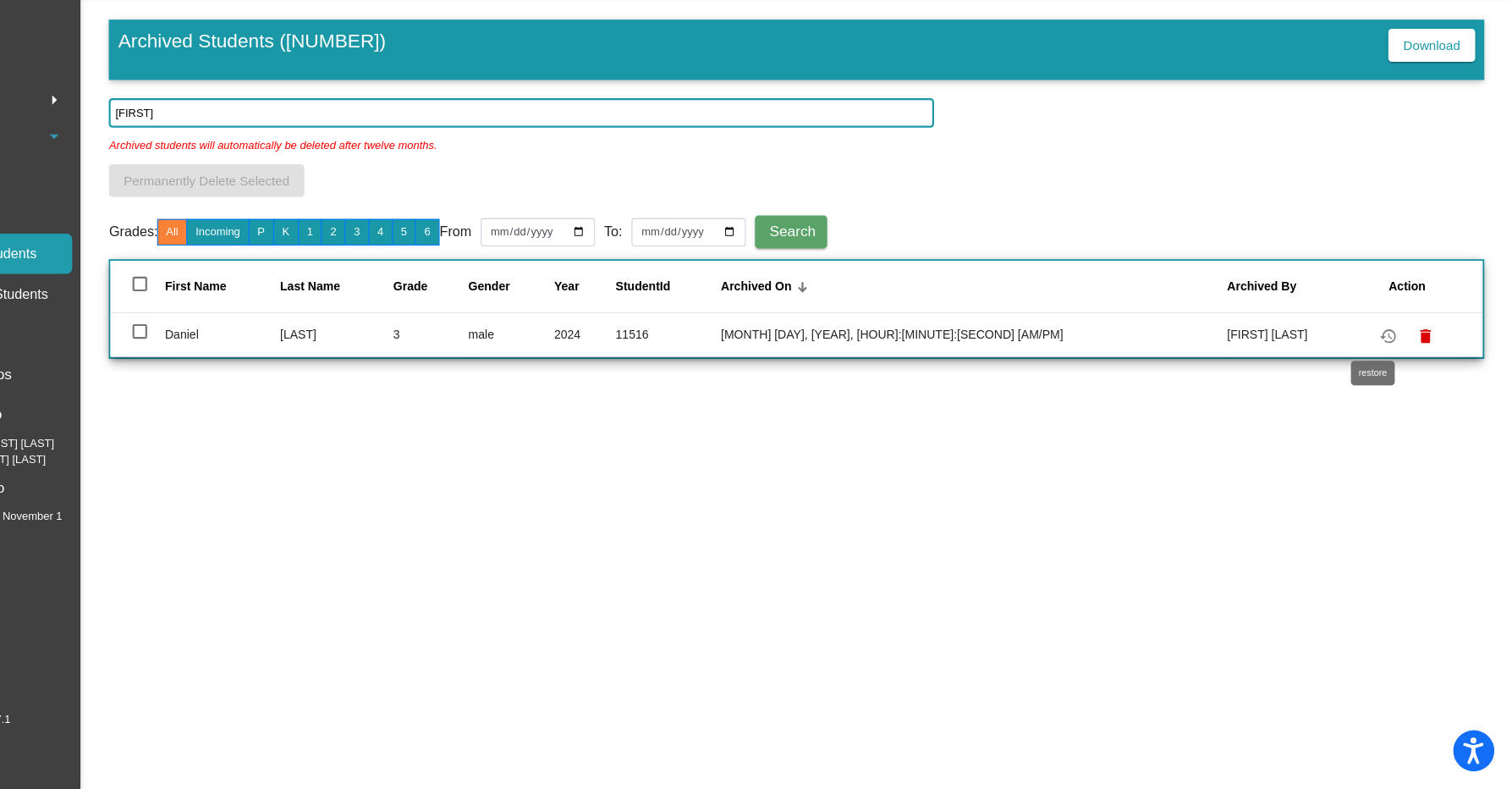 type on "[FIRST]" 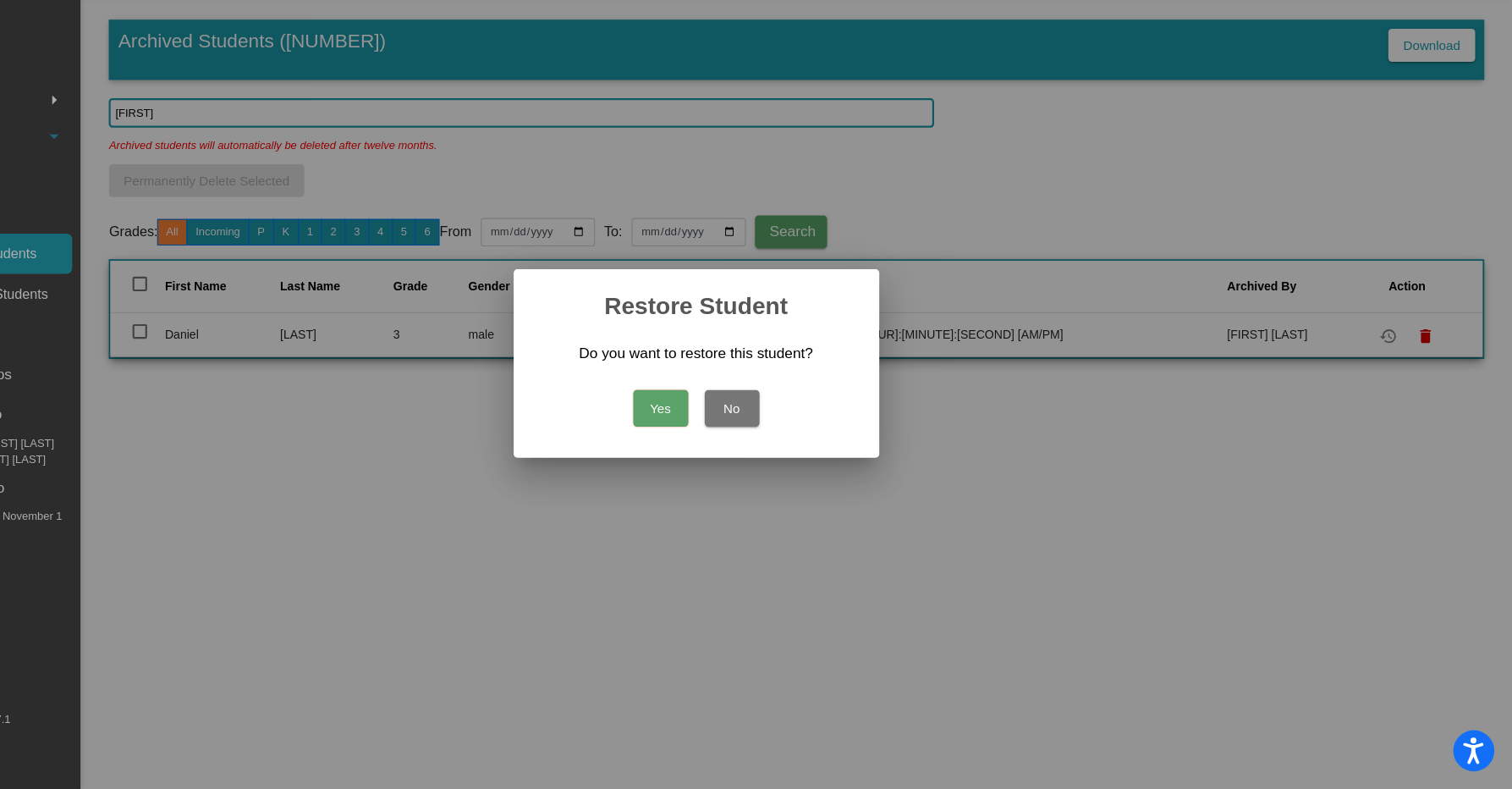 click on "Yes" at bounding box center [723, 436] 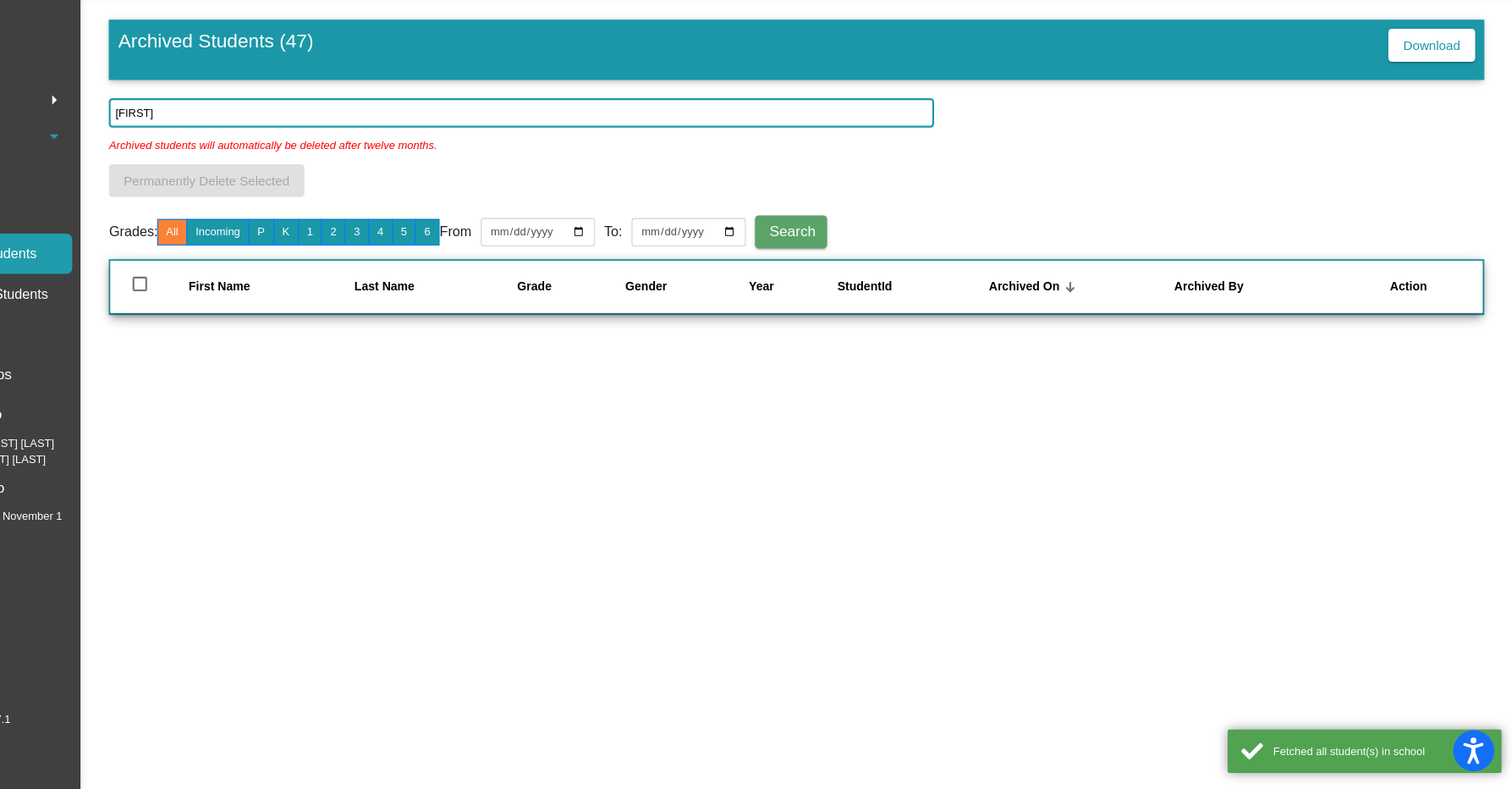 click on "[FIRST]" 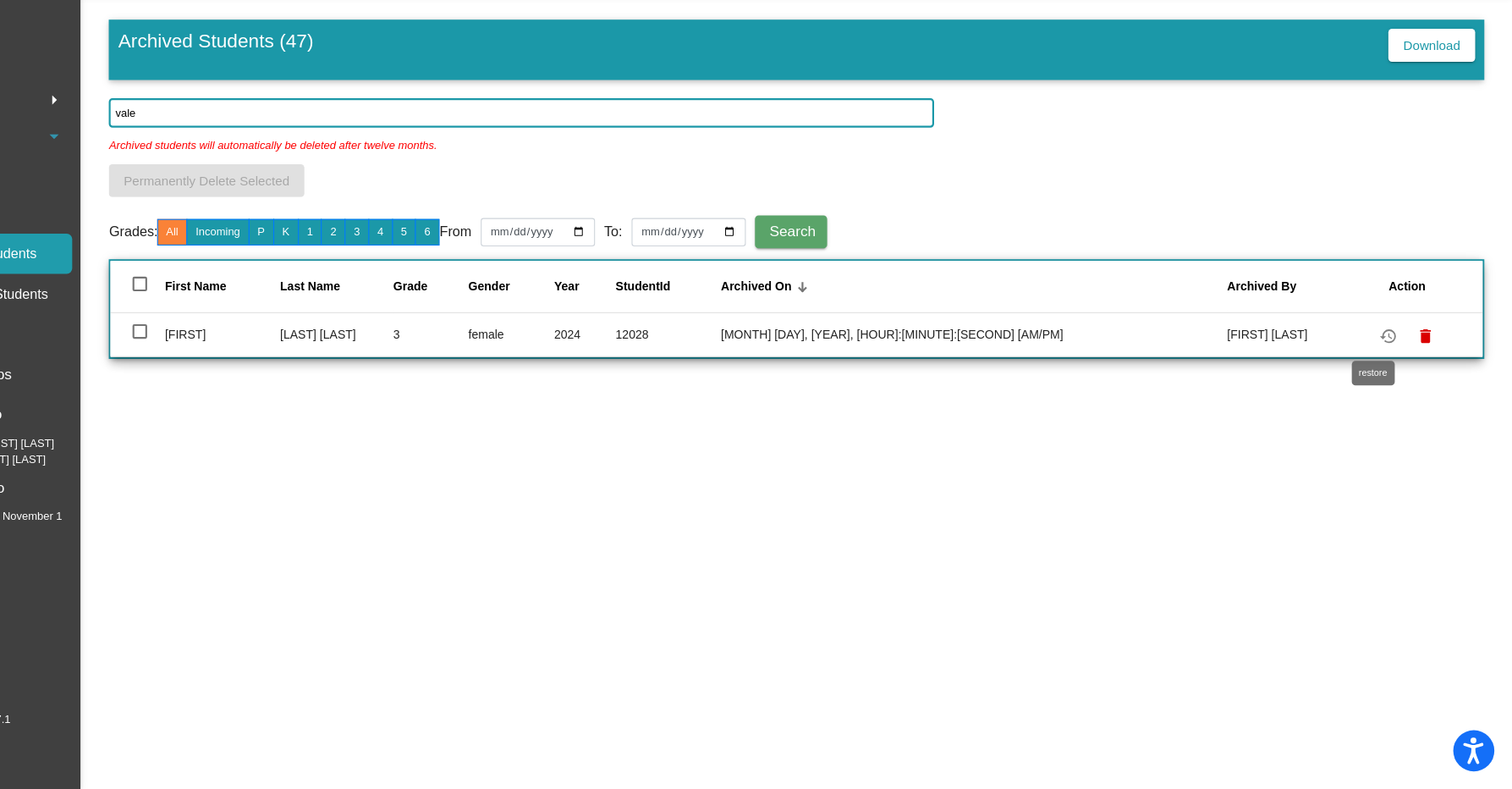 type on "vale" 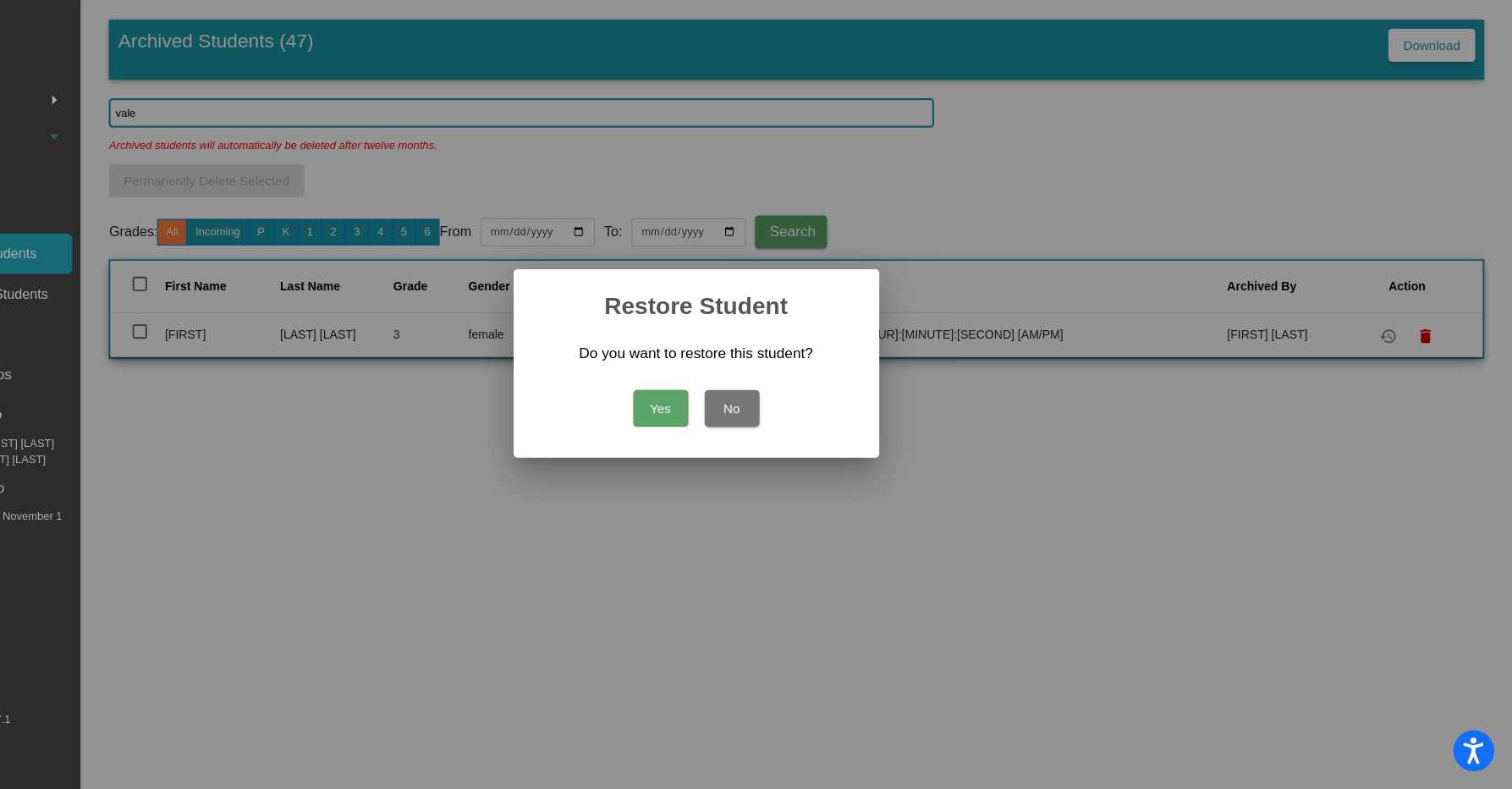 click on "Yes" at bounding box center [723, 436] 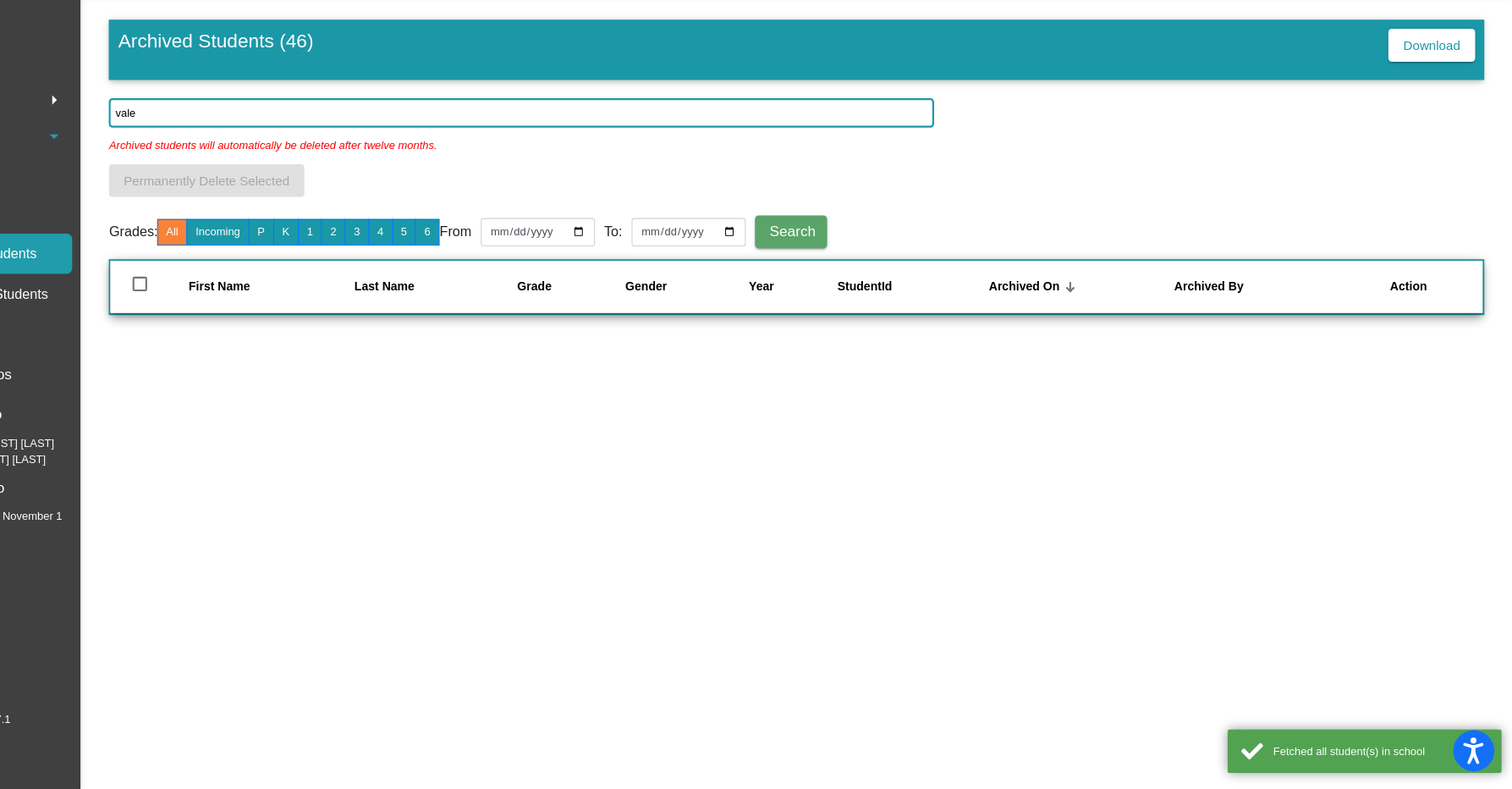 click on "vale" 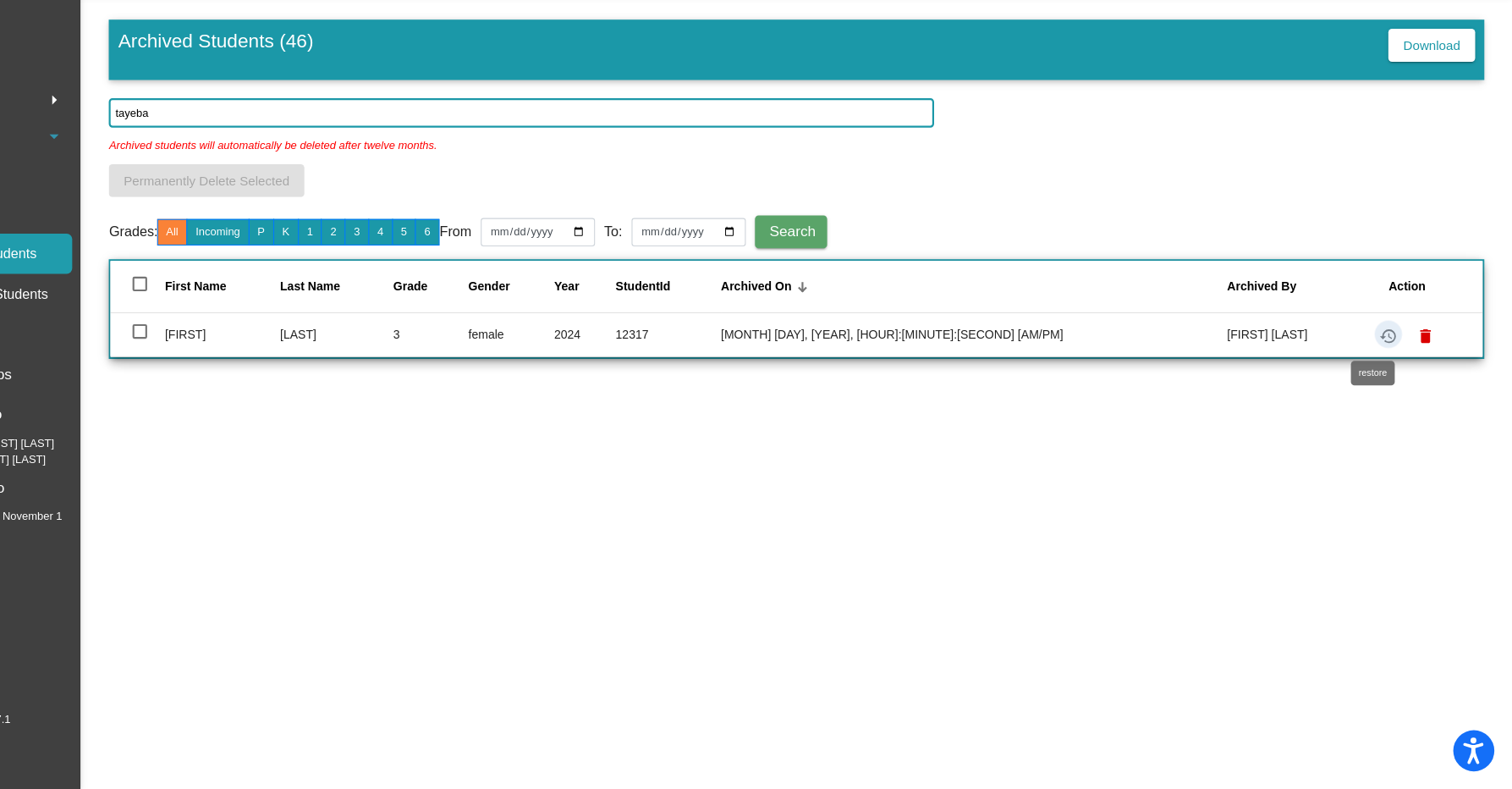 click on "restore" 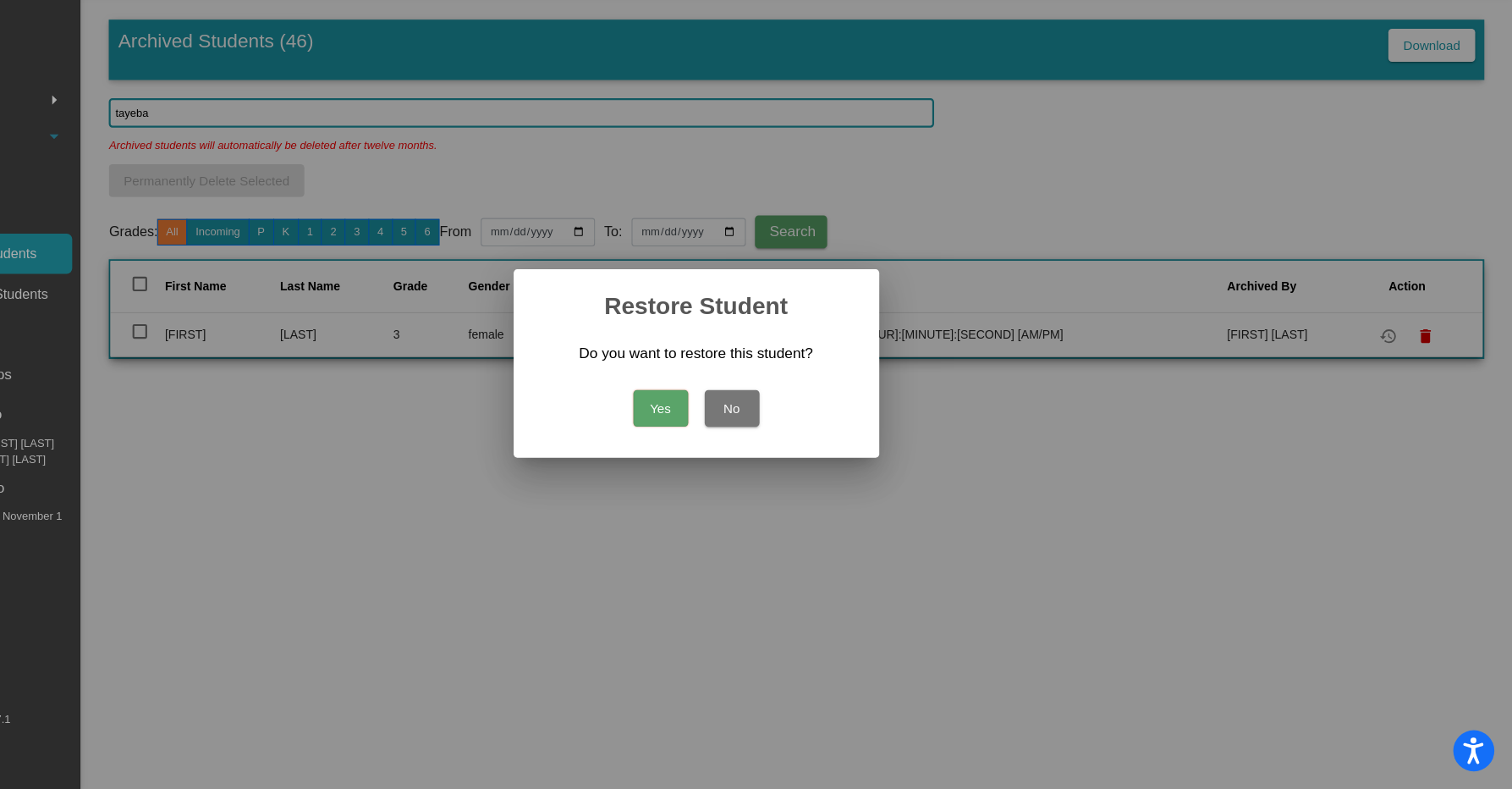 click on "Yes" at bounding box center (723, 436) 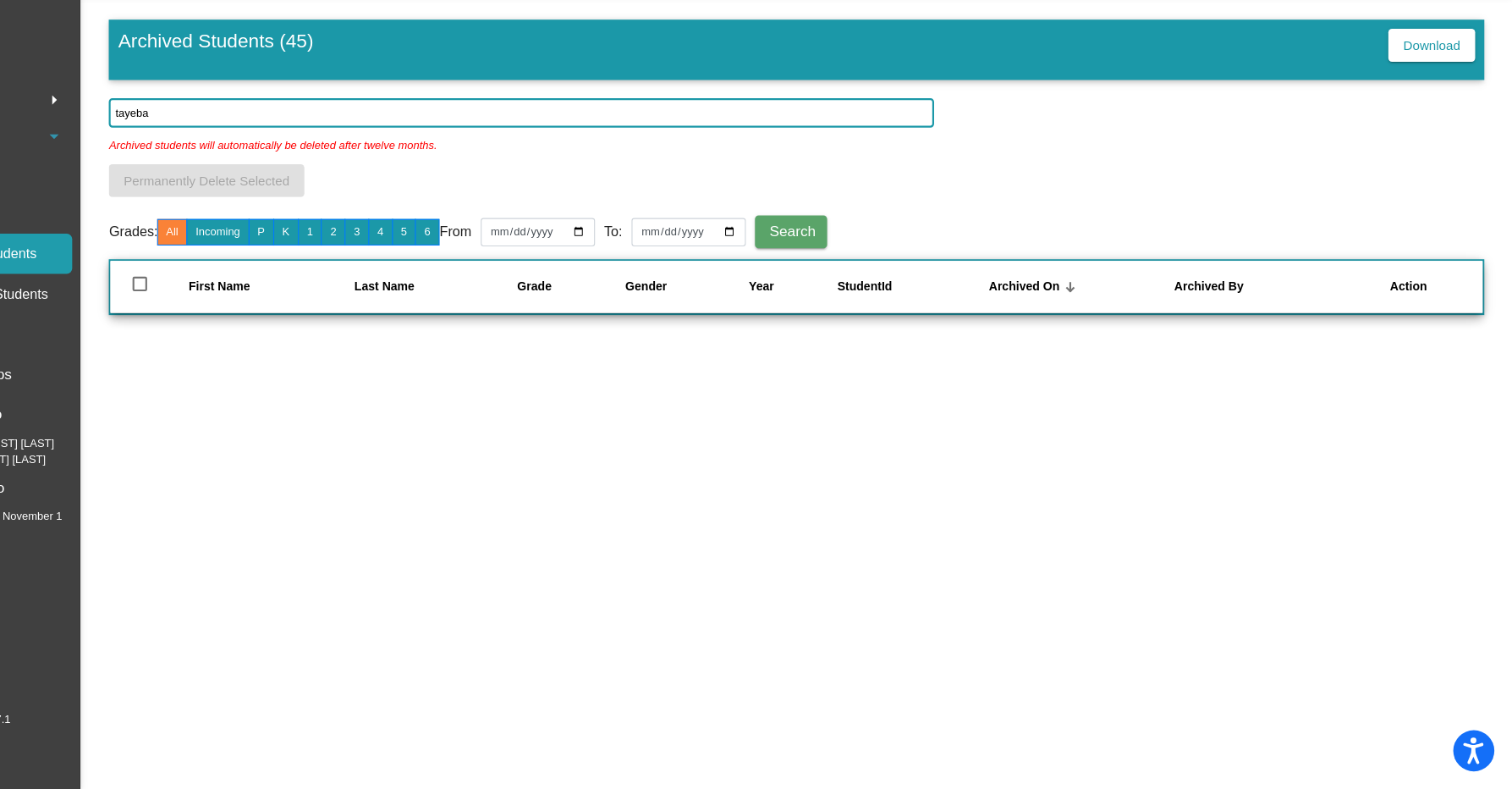 click on "tayeba" 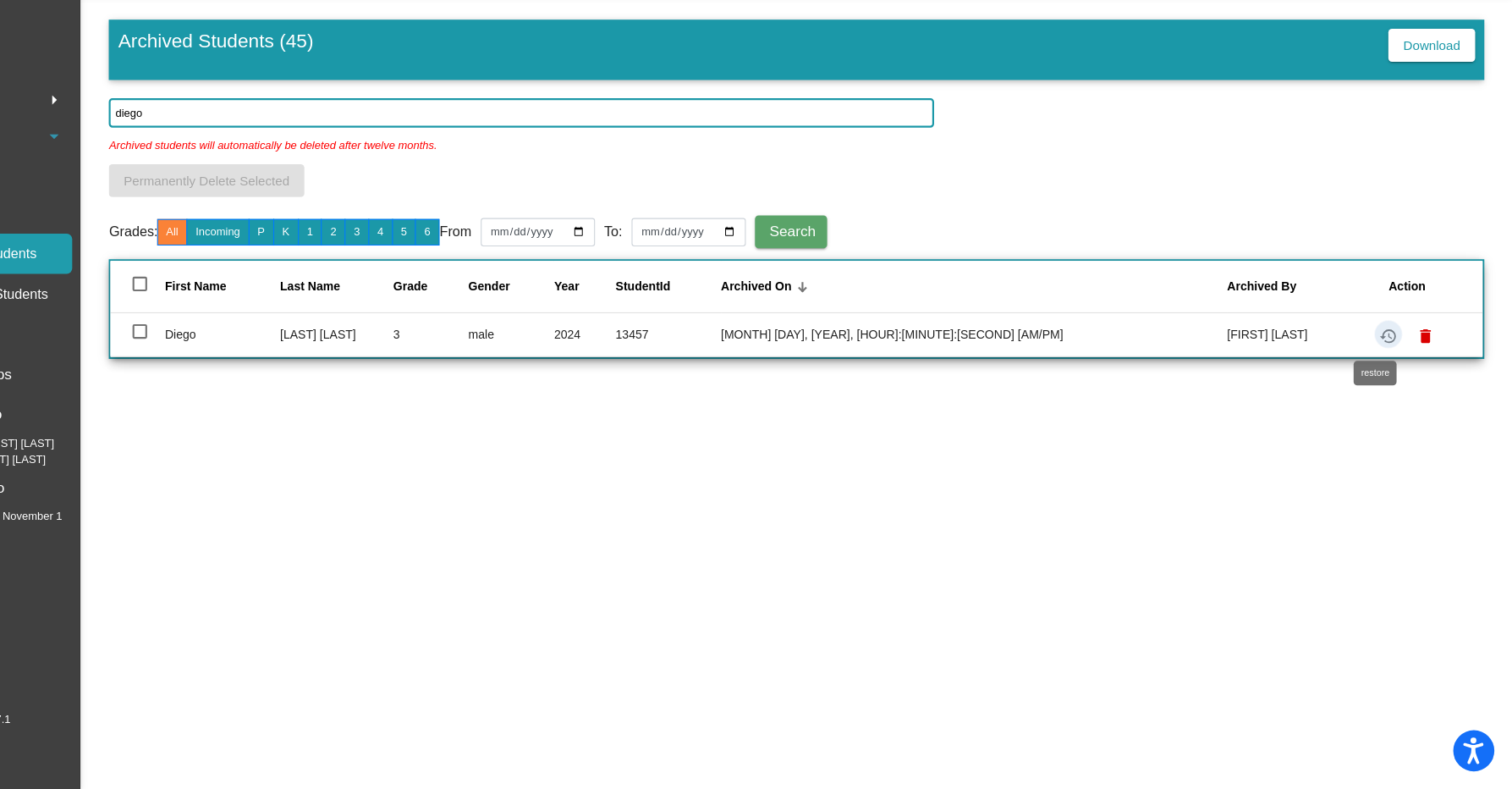 click on "restore" 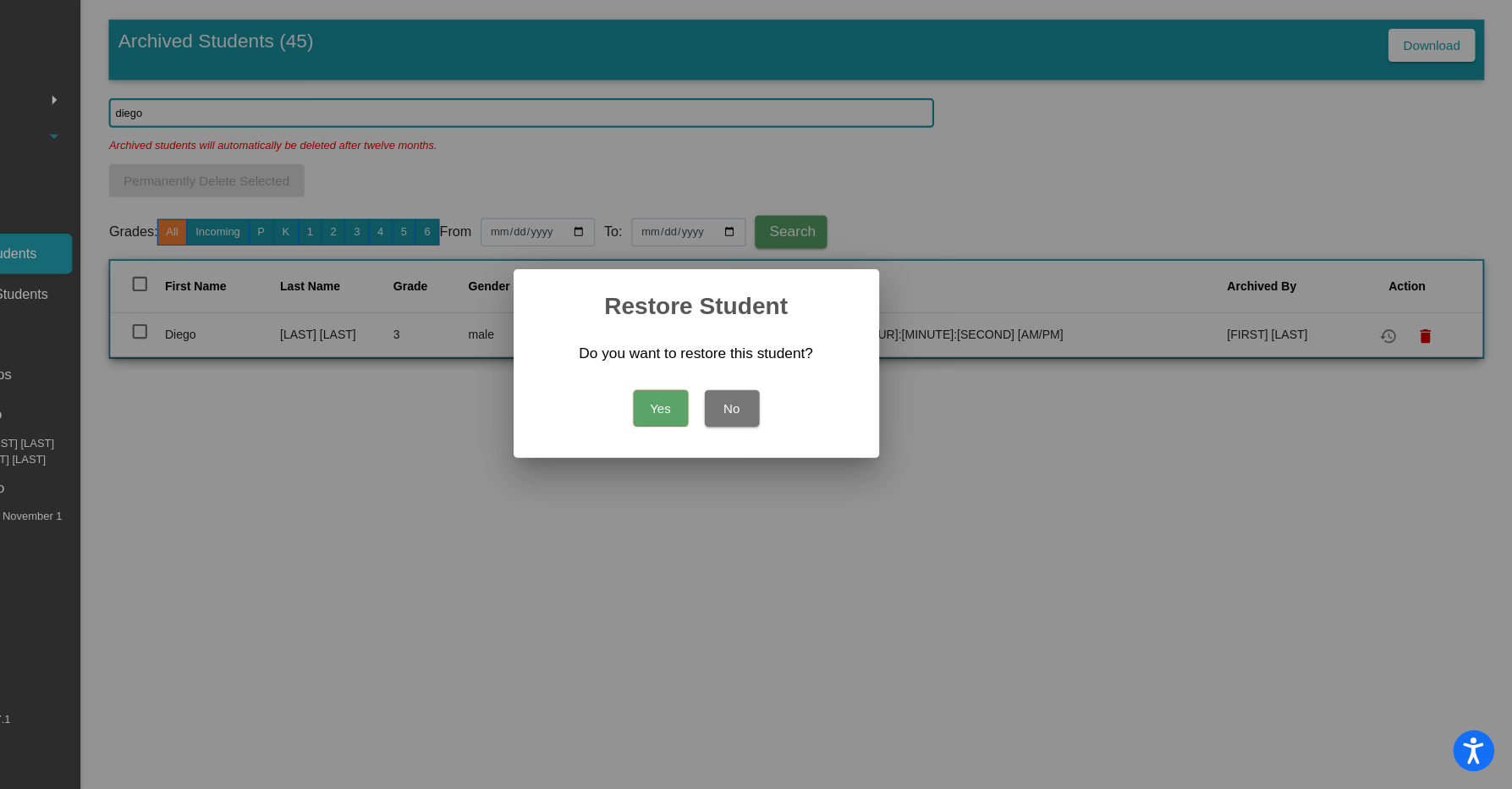 click on "Yes" at bounding box center (723, 436) 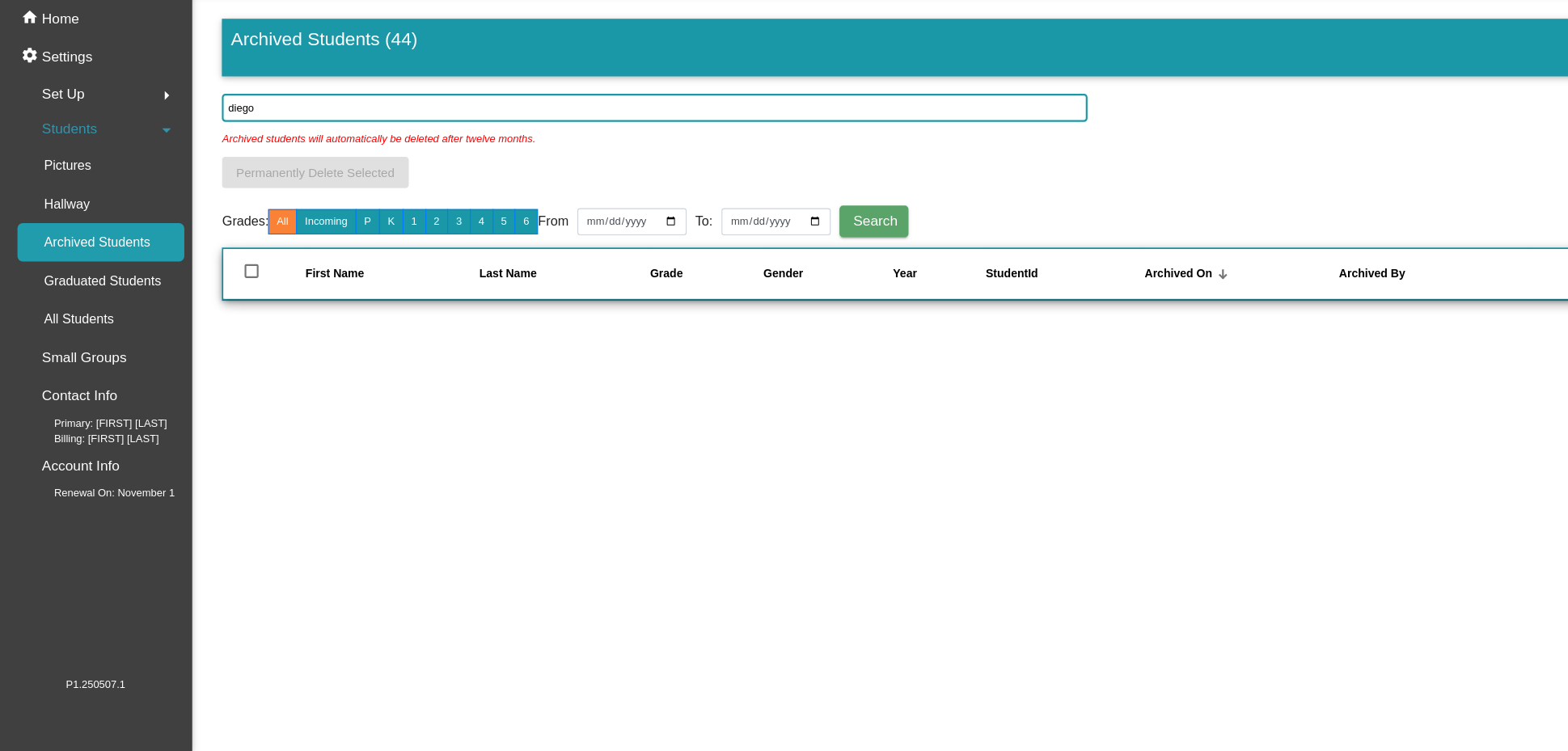 click on "diego" 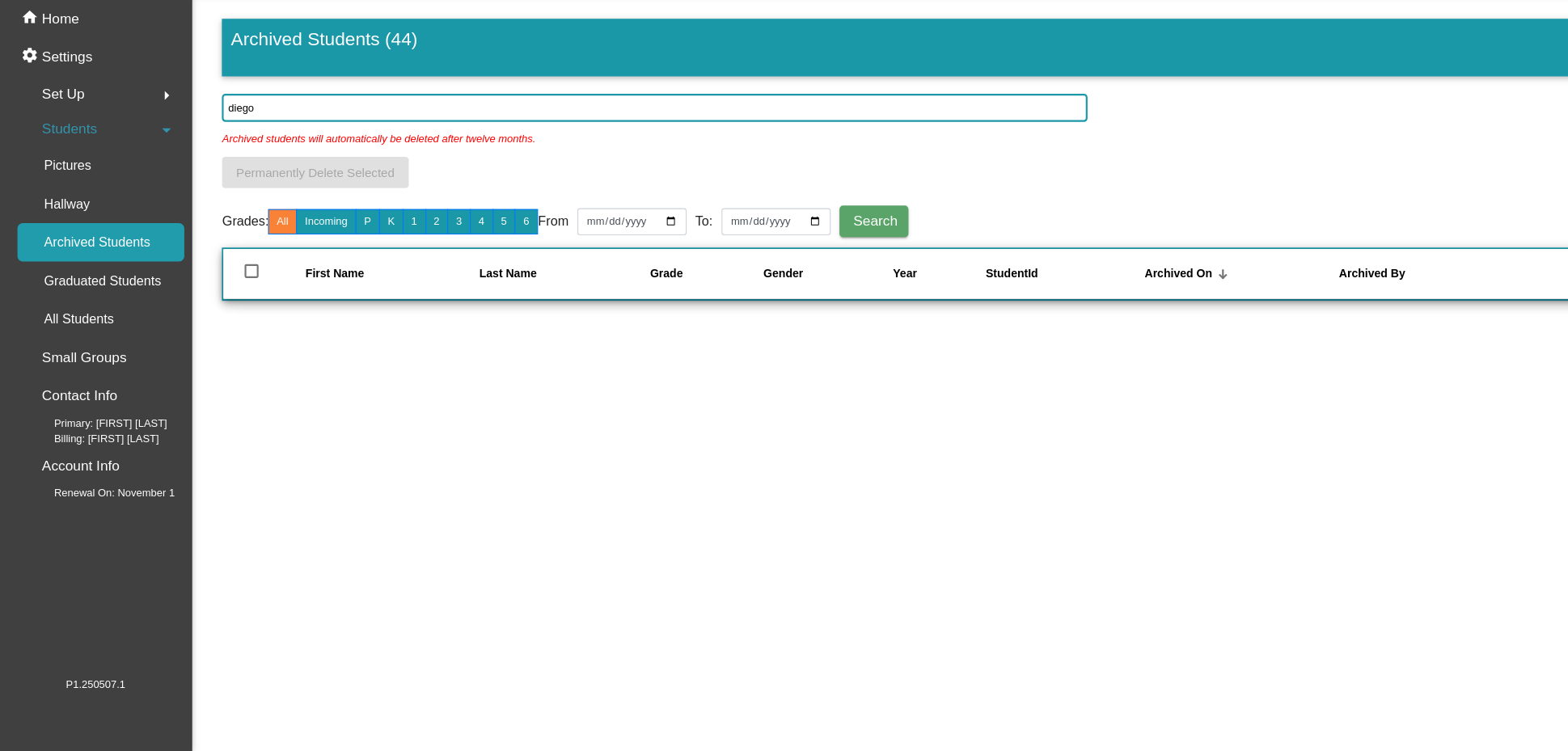click on "diego" 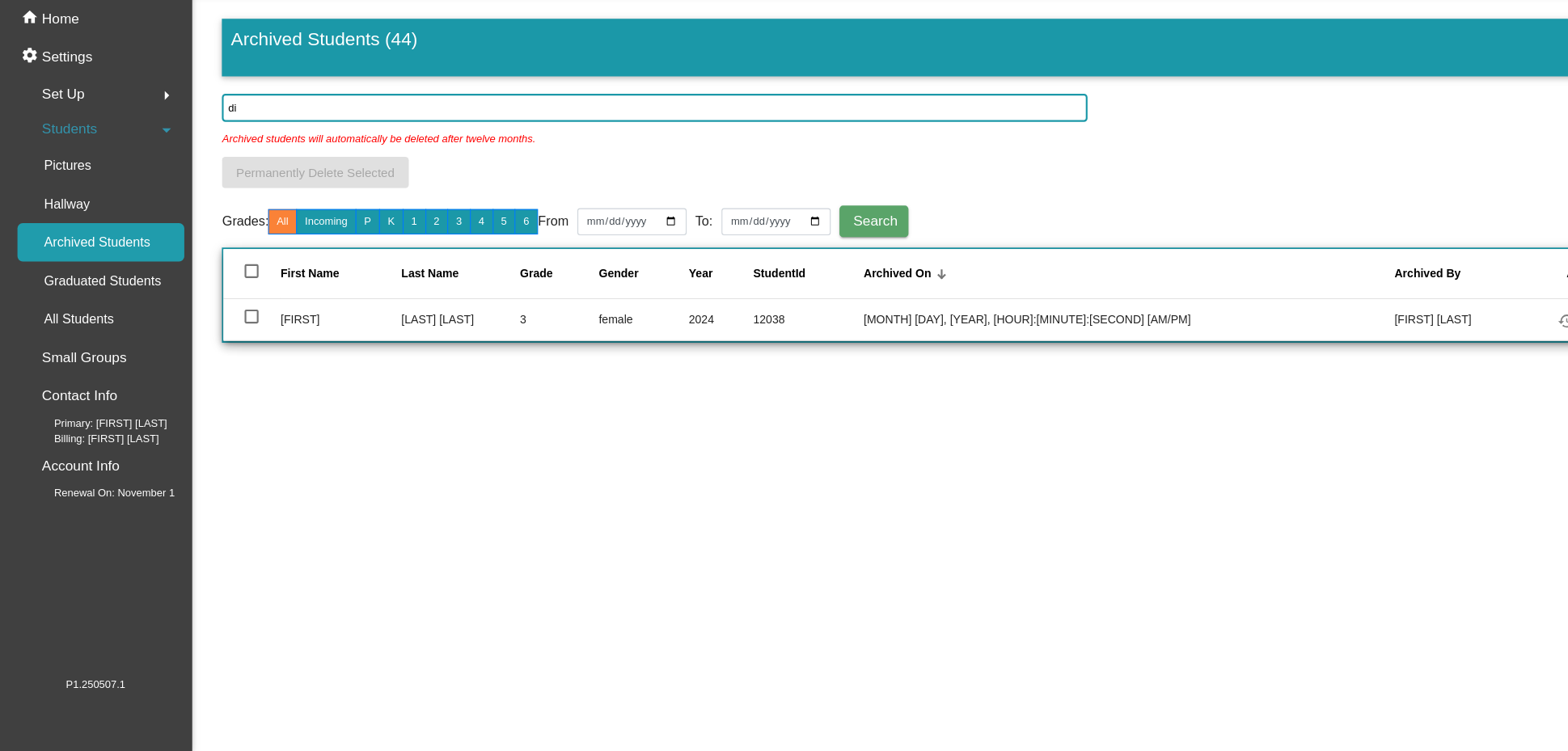 type on "d" 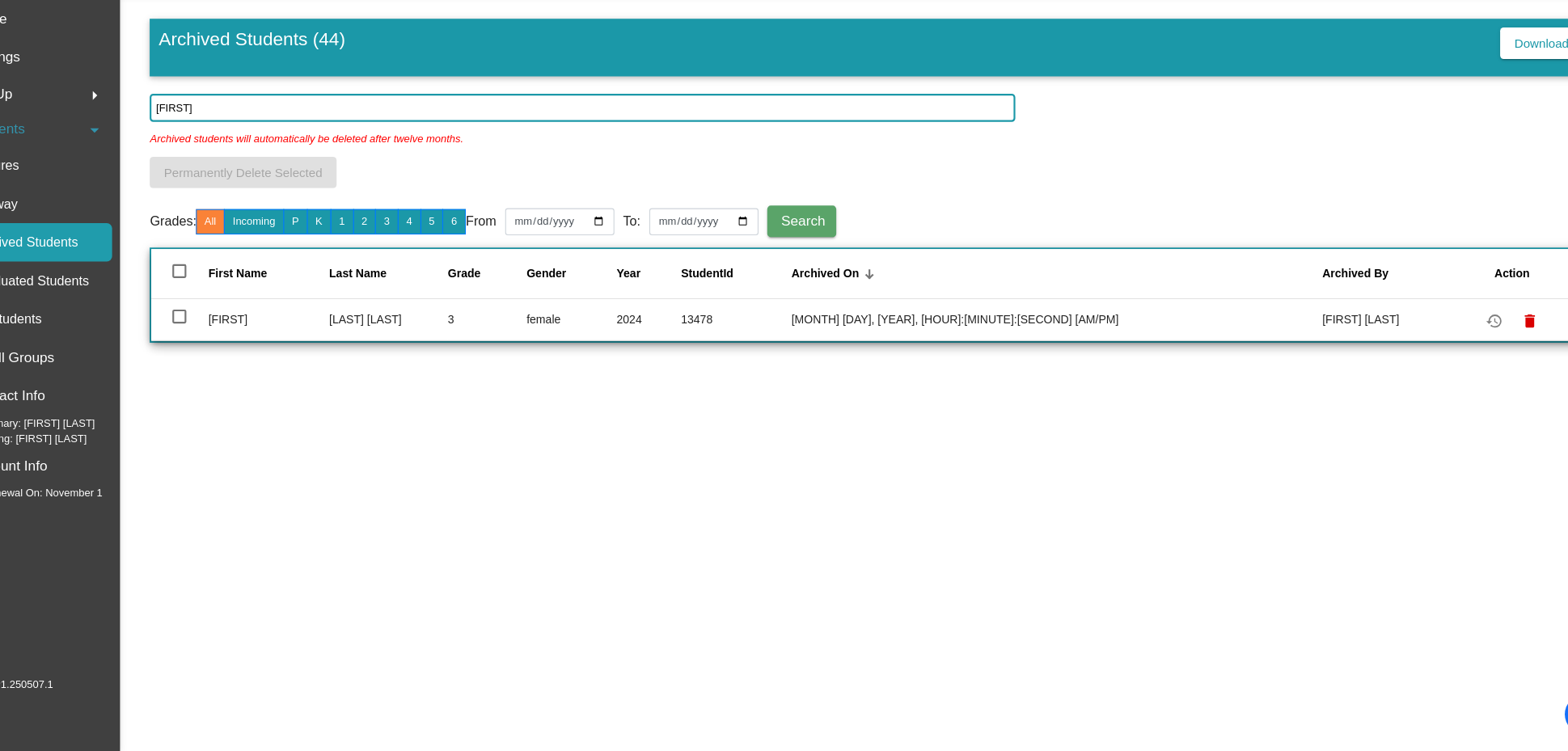 scroll, scrollTop: 0, scrollLeft: 0, axis: both 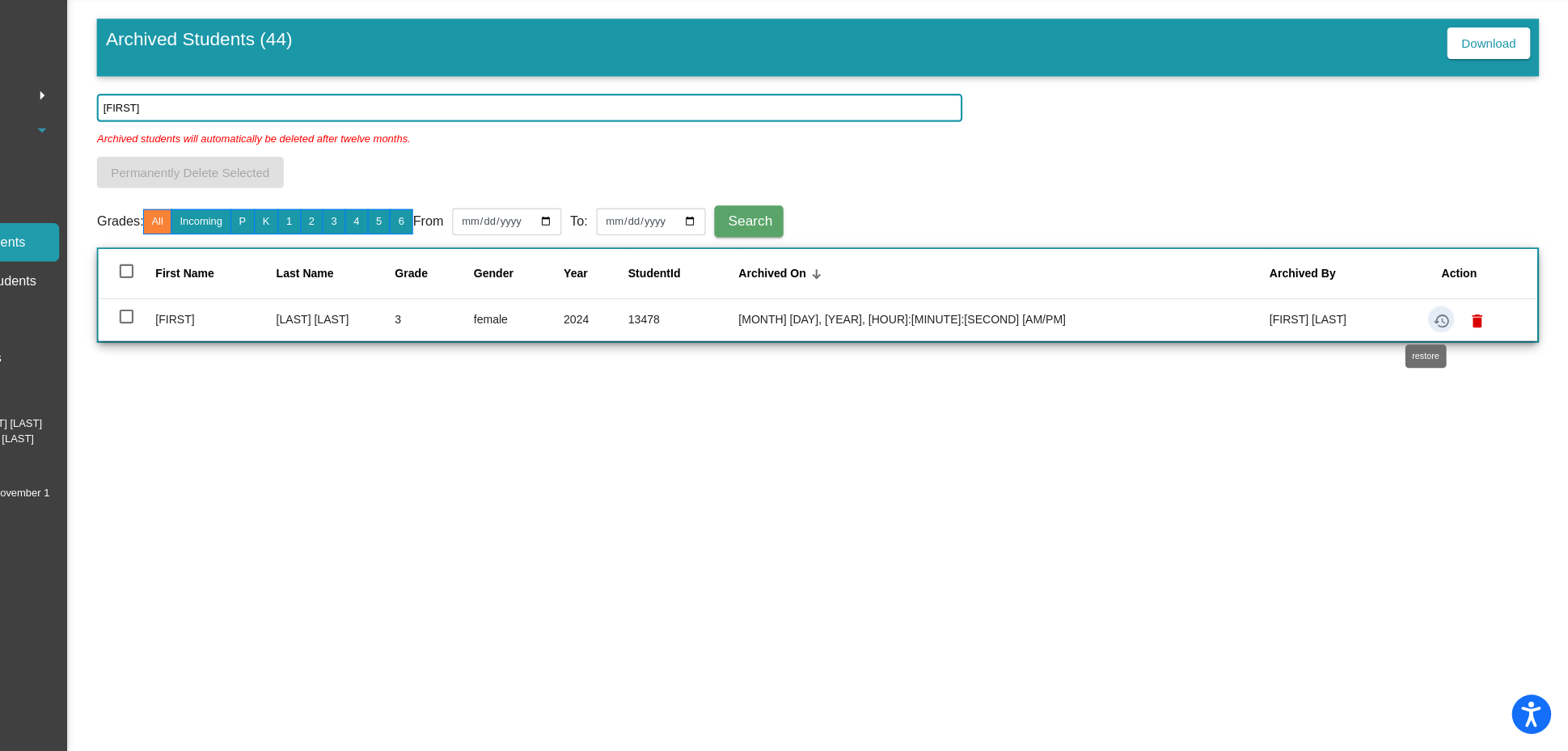 click on "restore" 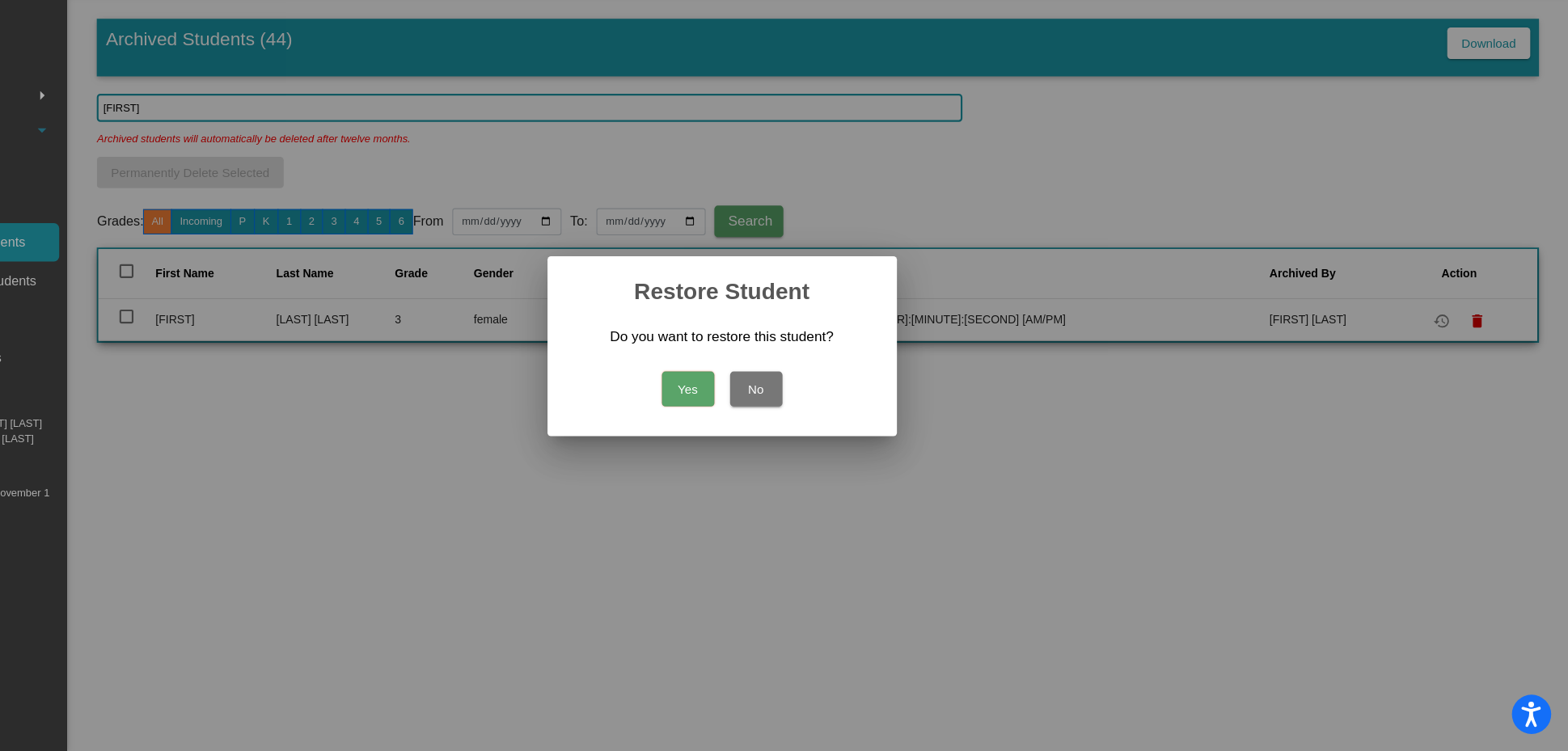 click on "Yes" at bounding box center [753, 416] 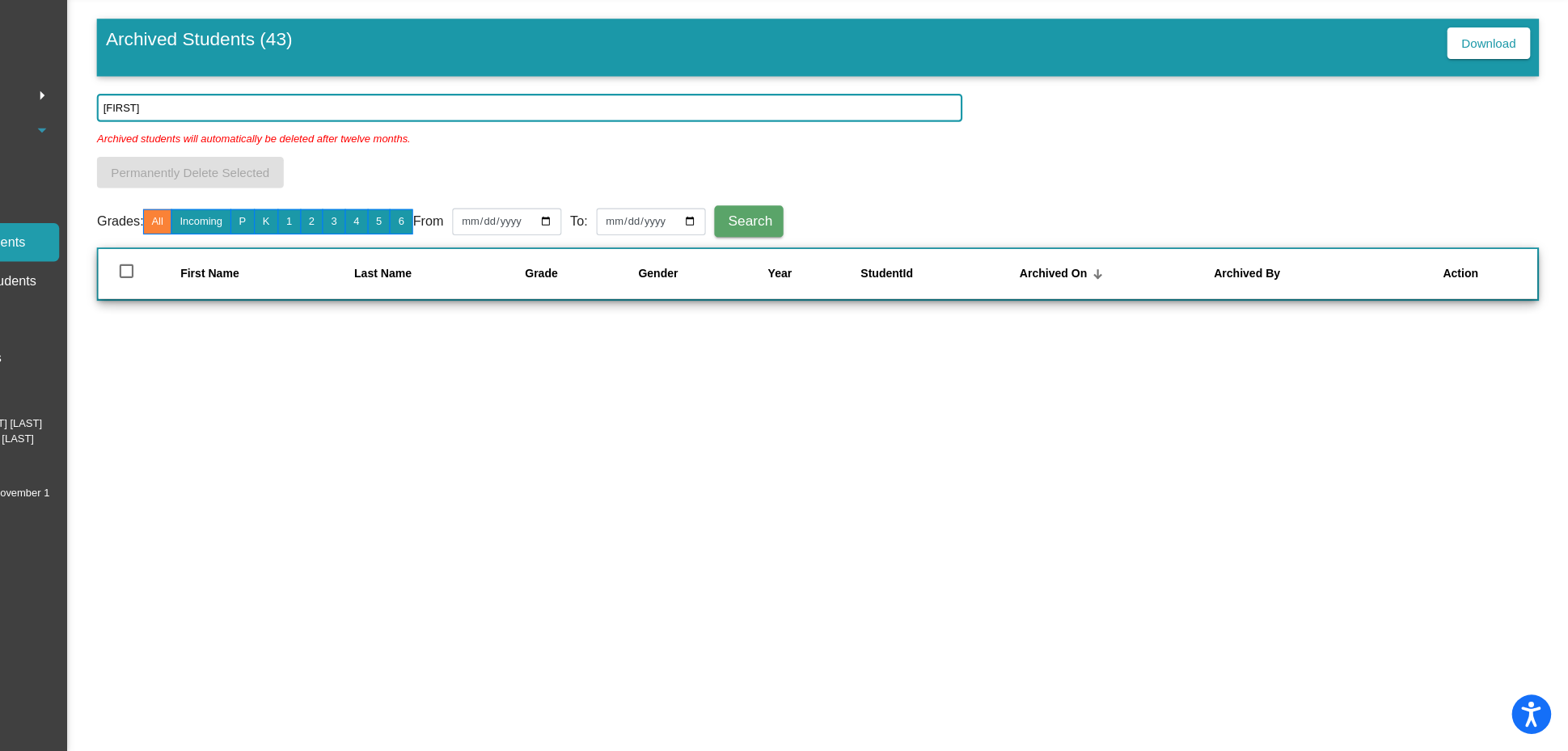 click on "[FIRST]" 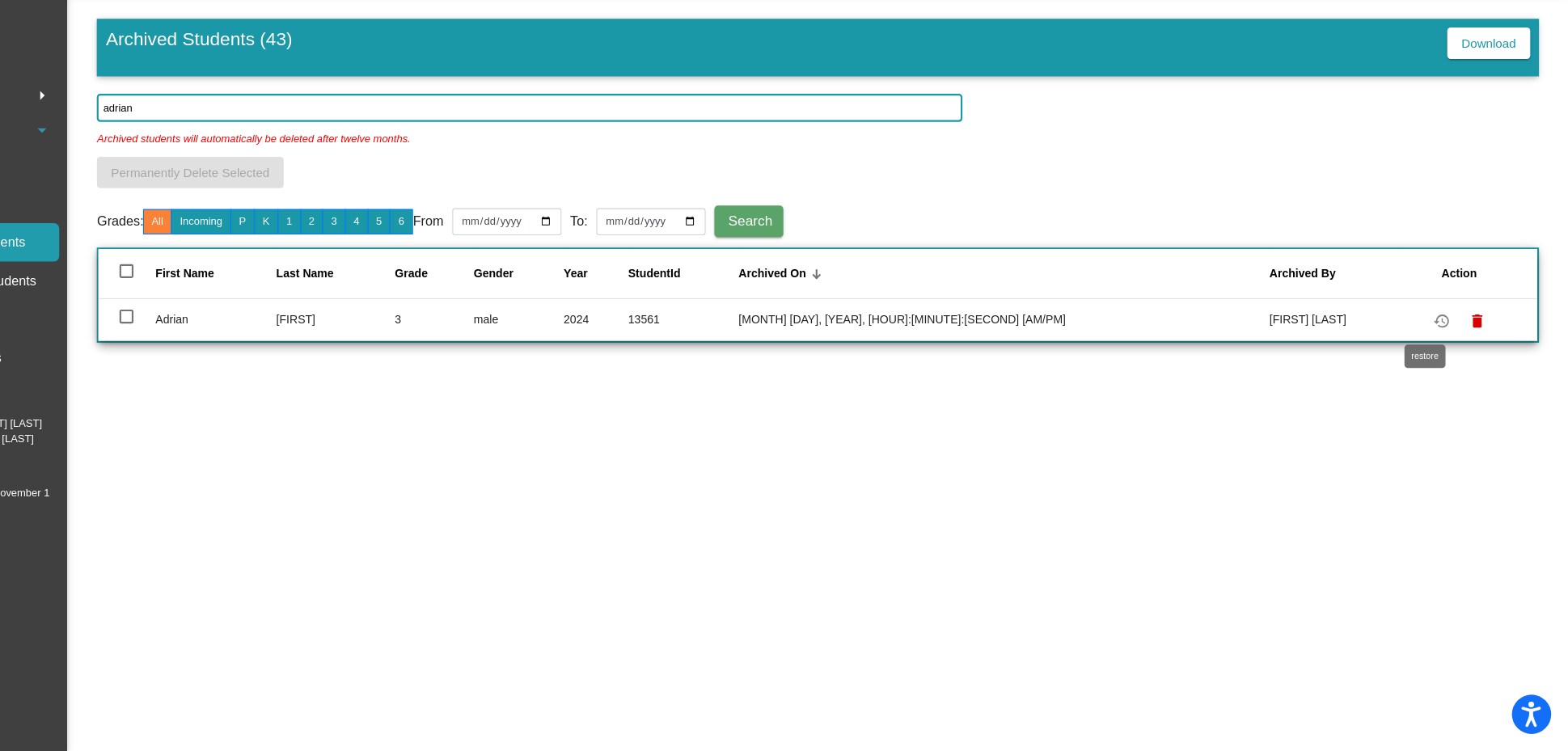 click on "restore" 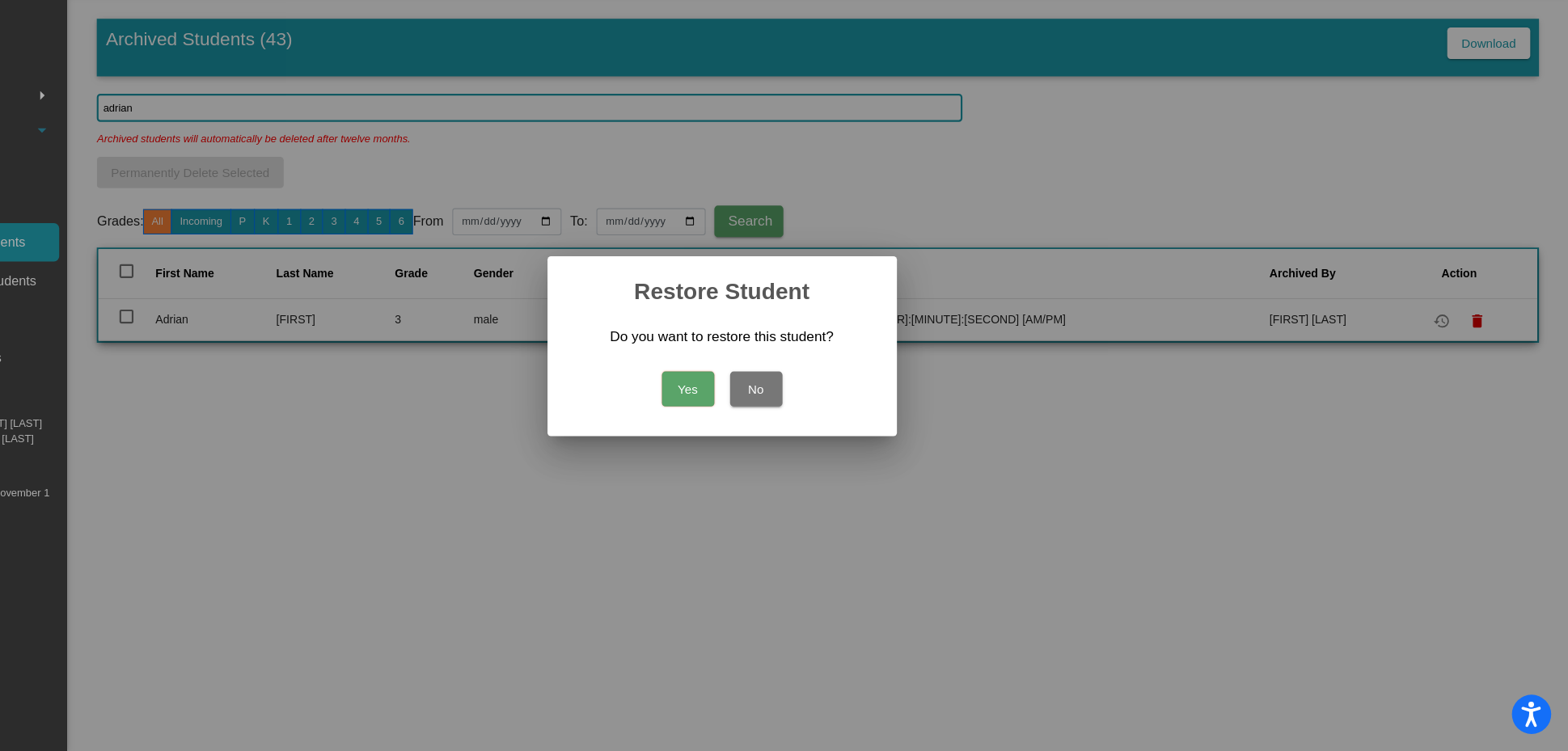 click on "Yes" at bounding box center [753, 416] 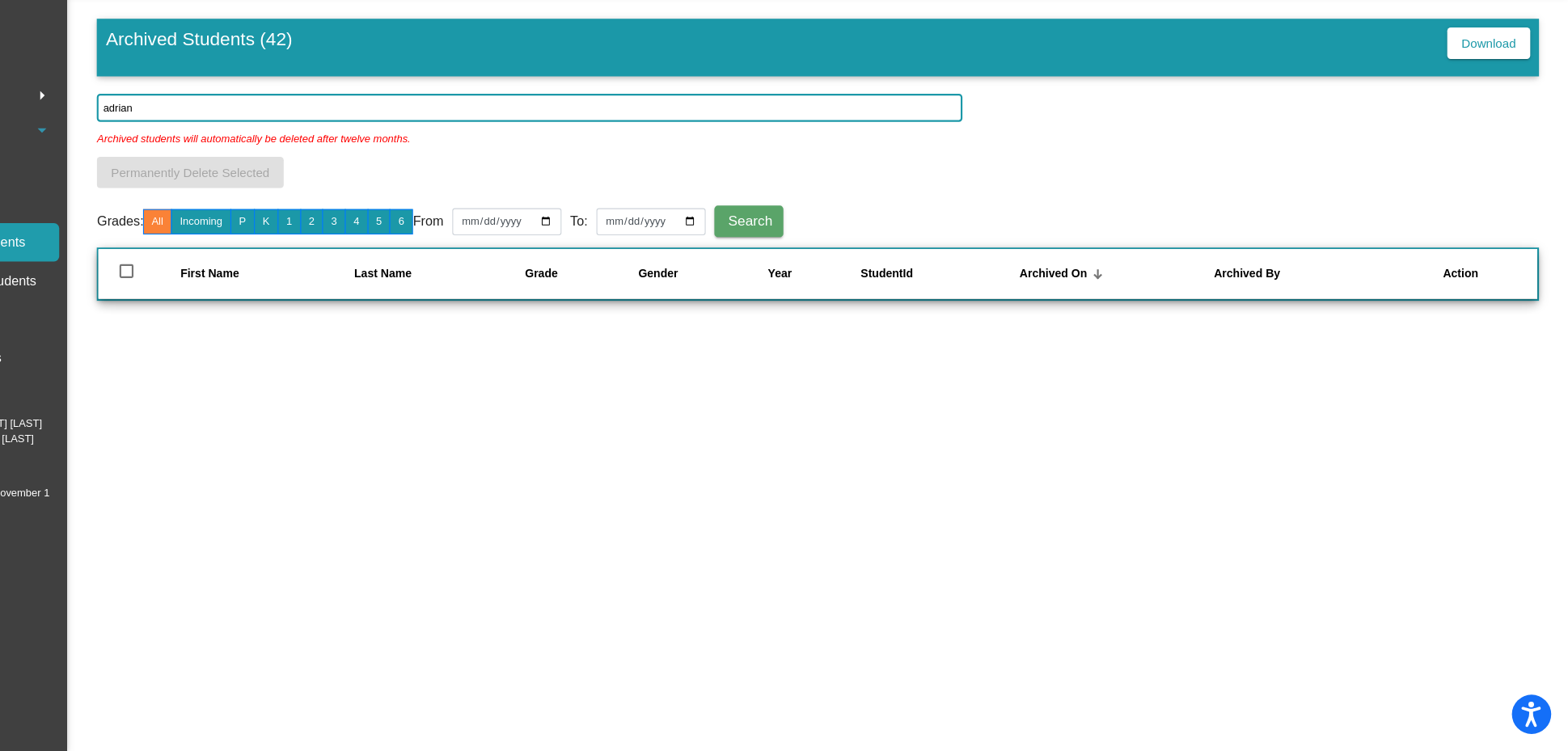 click on "adrian" 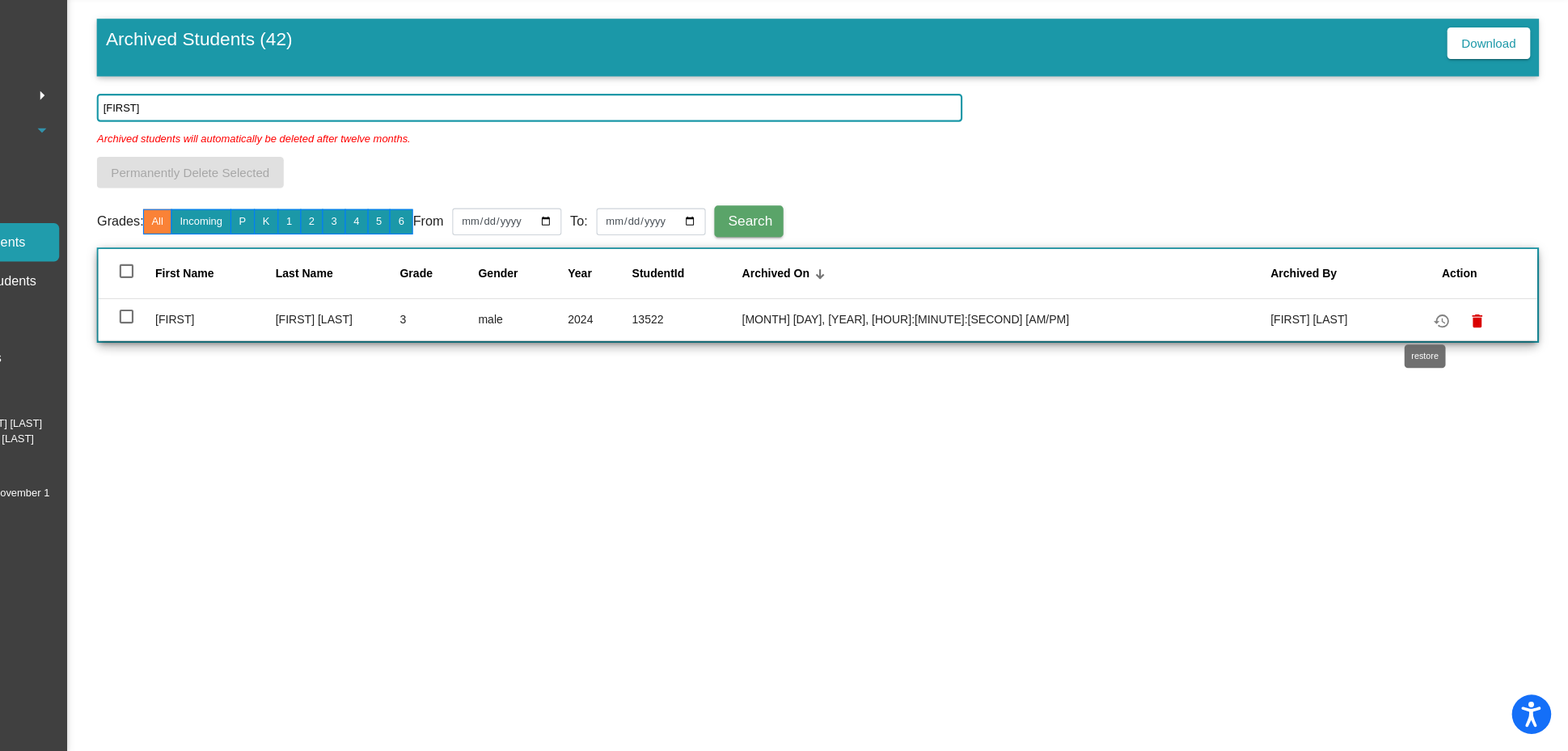 click on "restore" 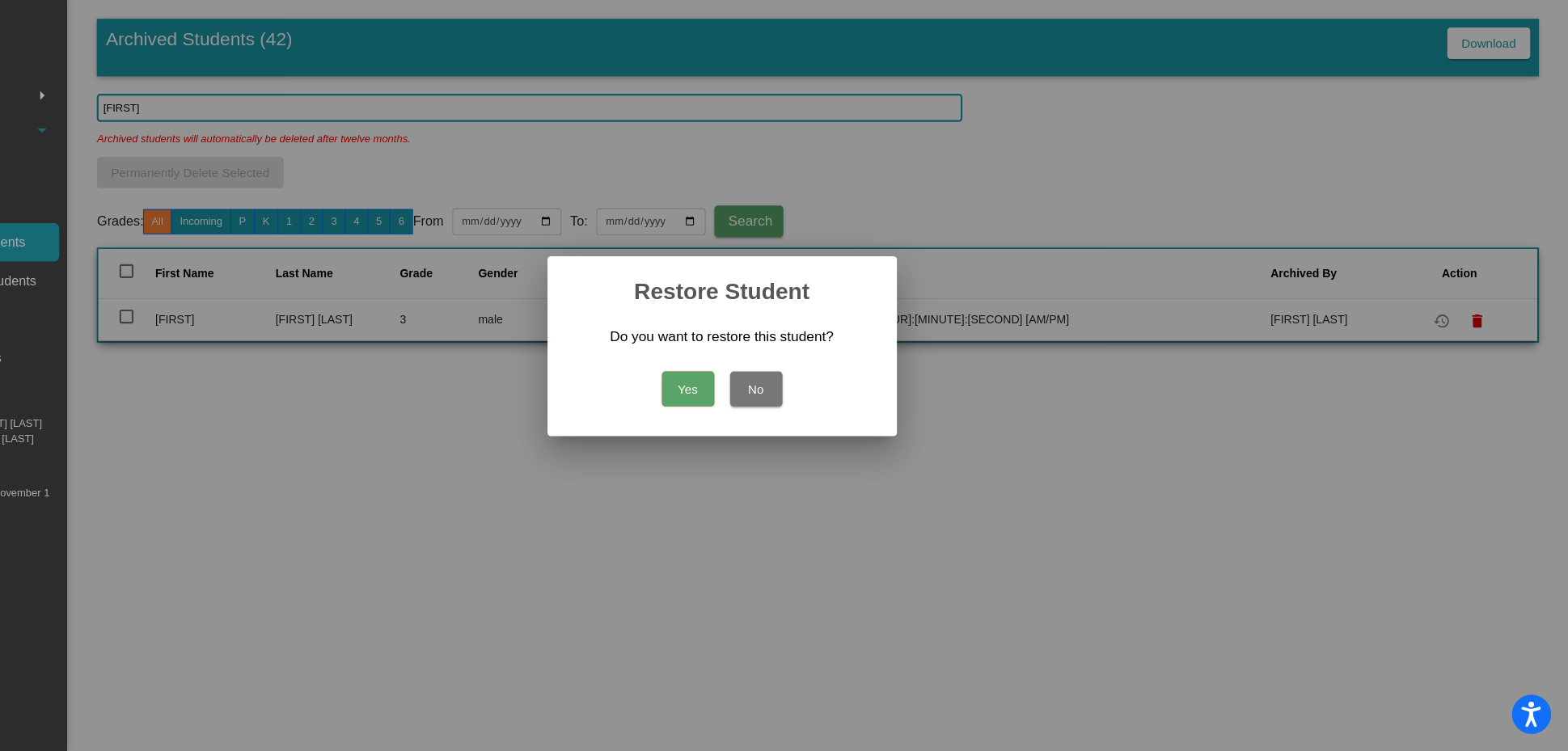 click on "Yes" at bounding box center [753, 416] 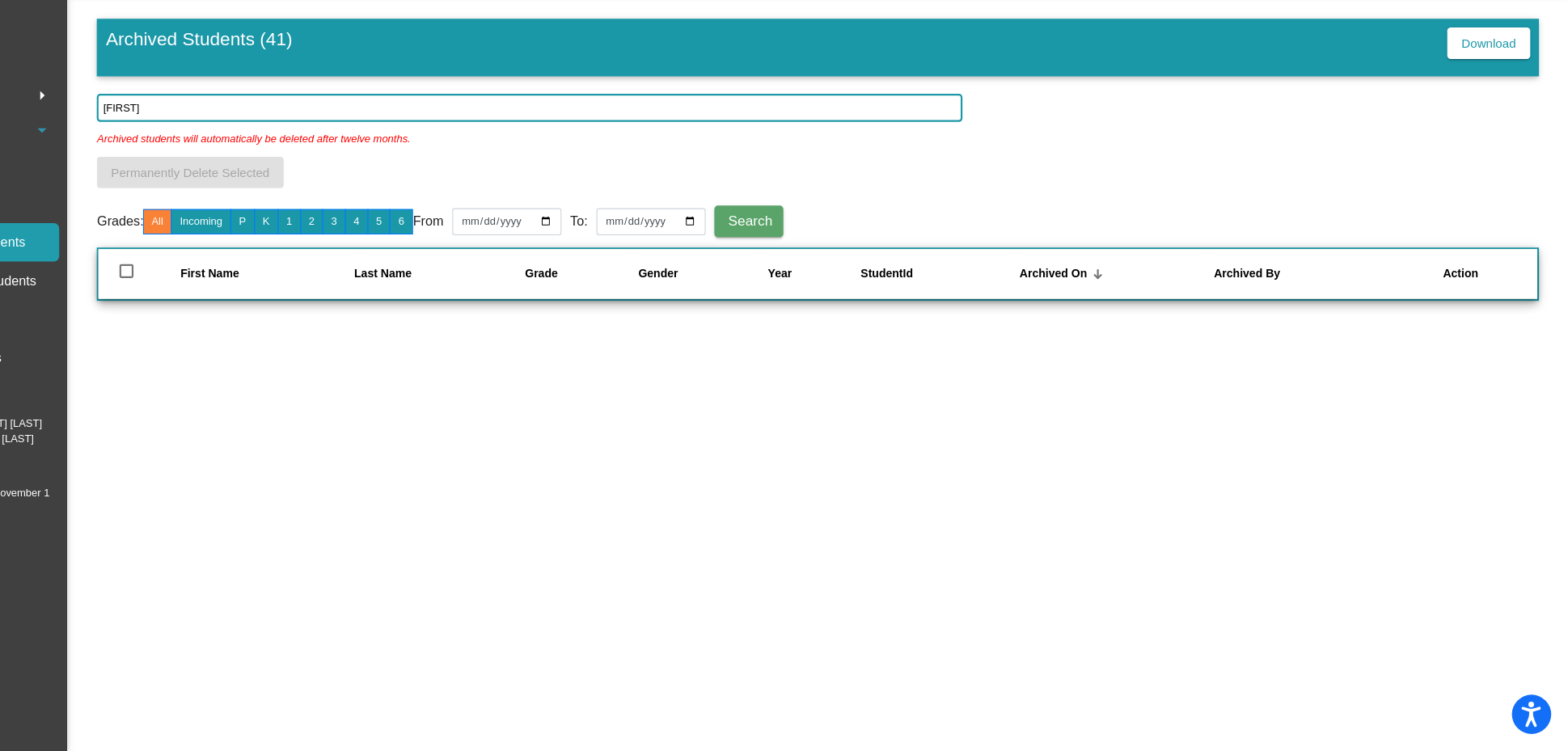 click on "[FIRST]" 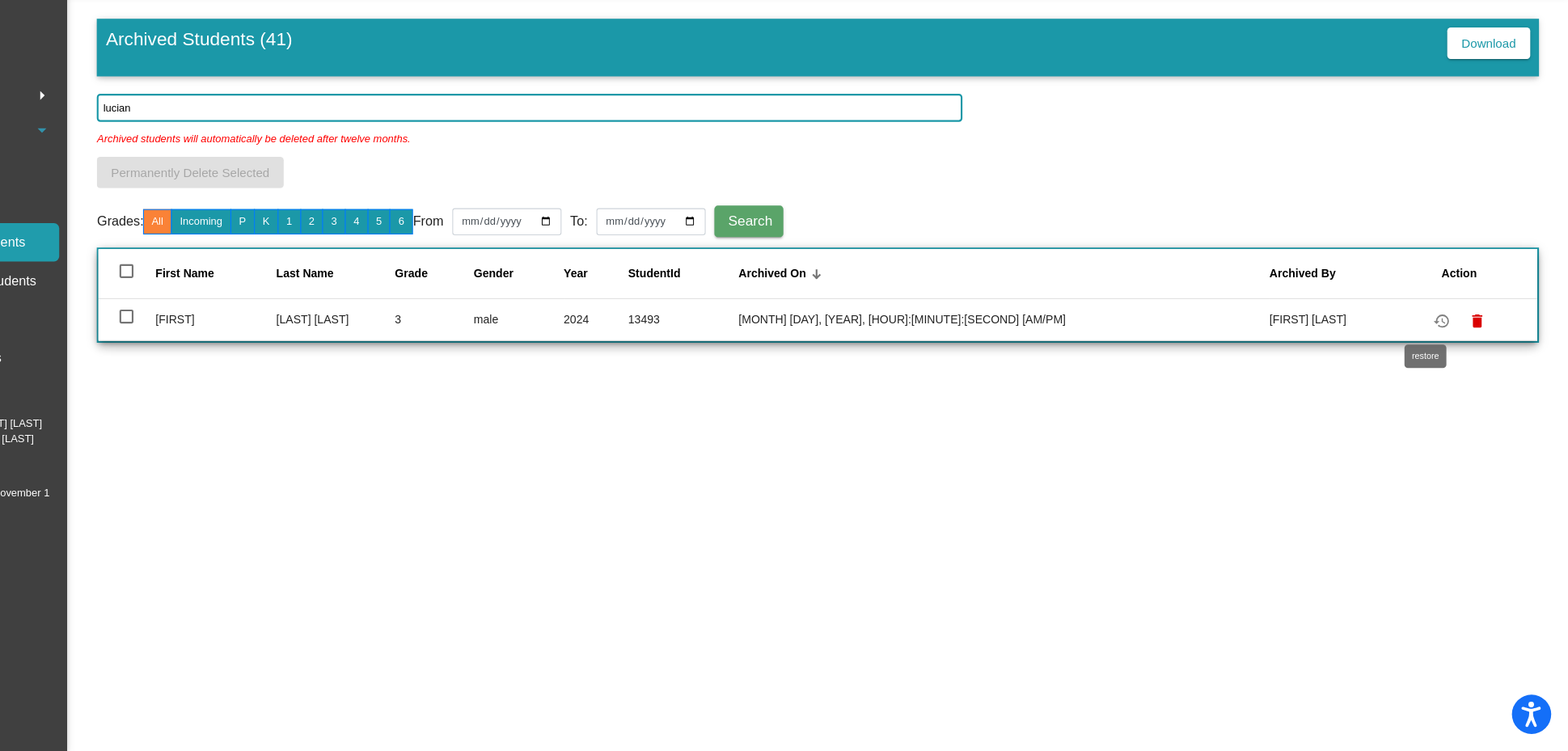 type on "lucian" 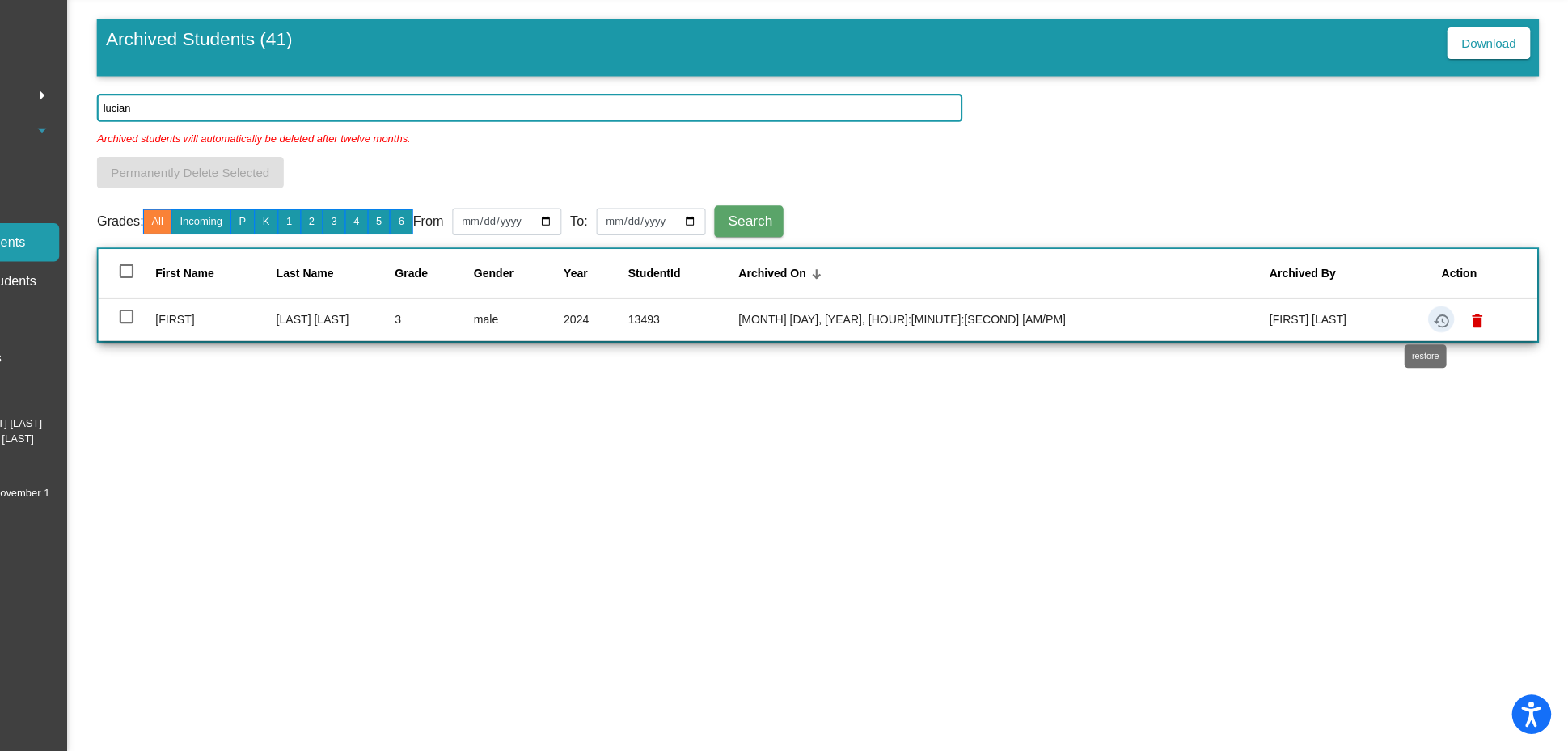 click on "restore" 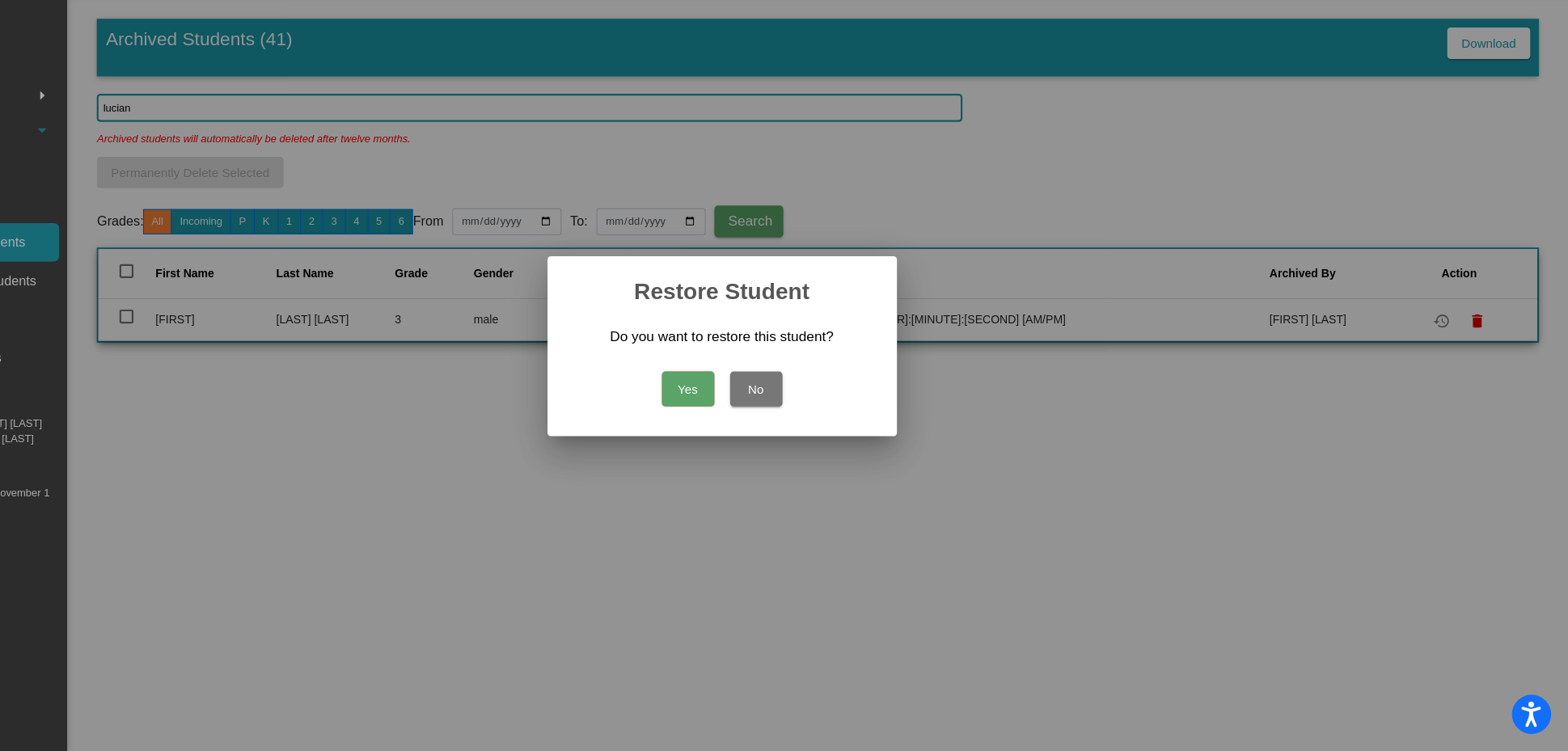 click on "Yes" at bounding box center [753, 416] 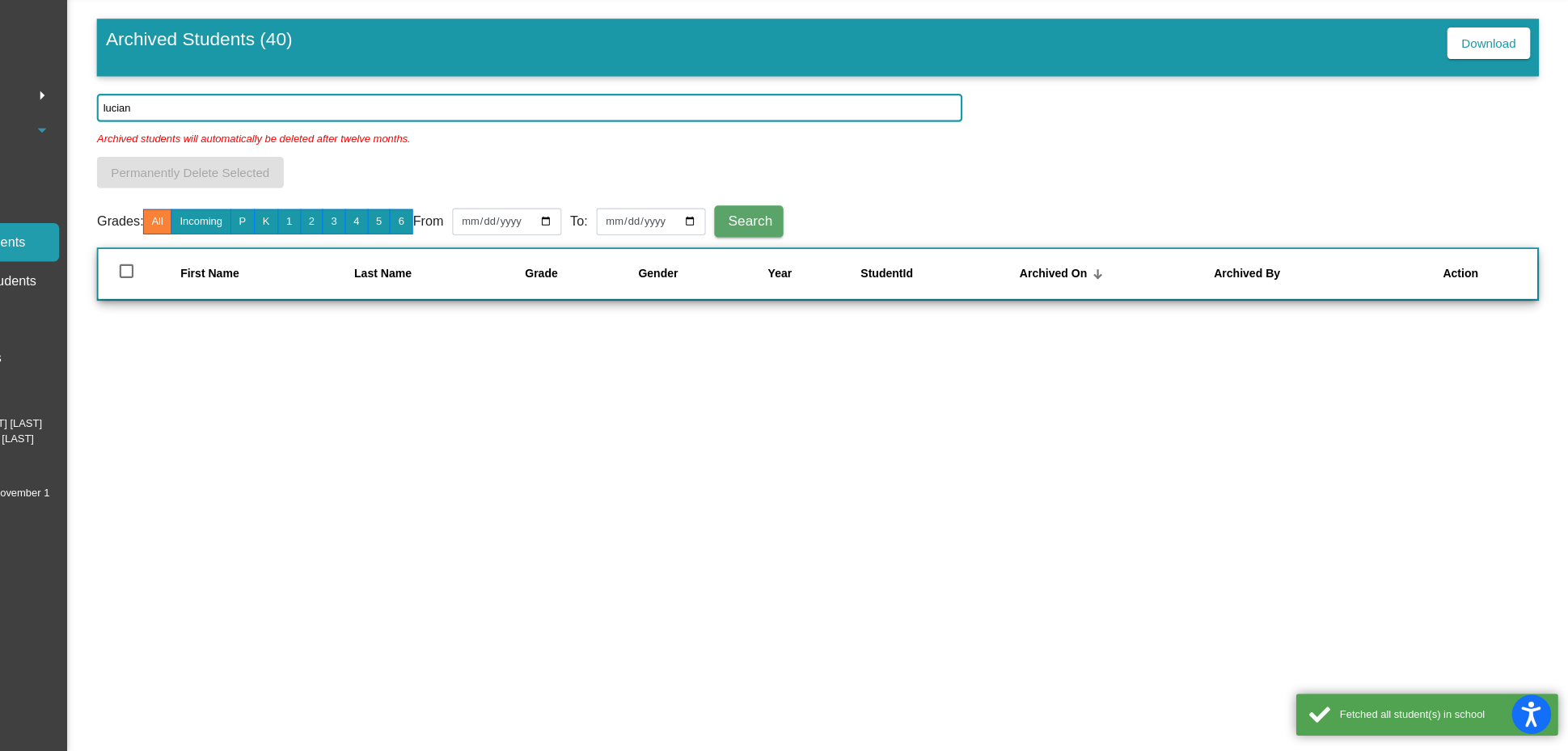 click on "lucian" 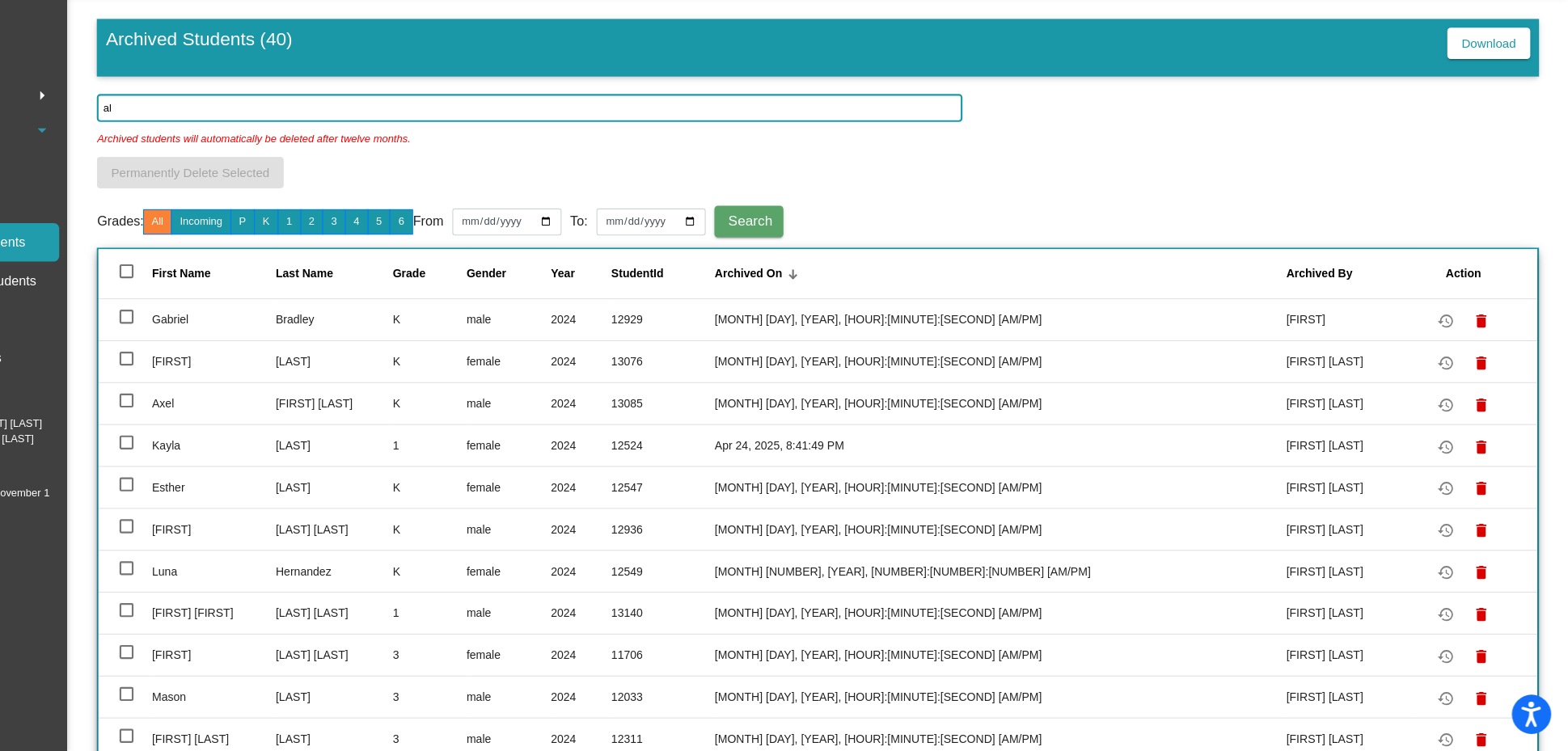 type on "a" 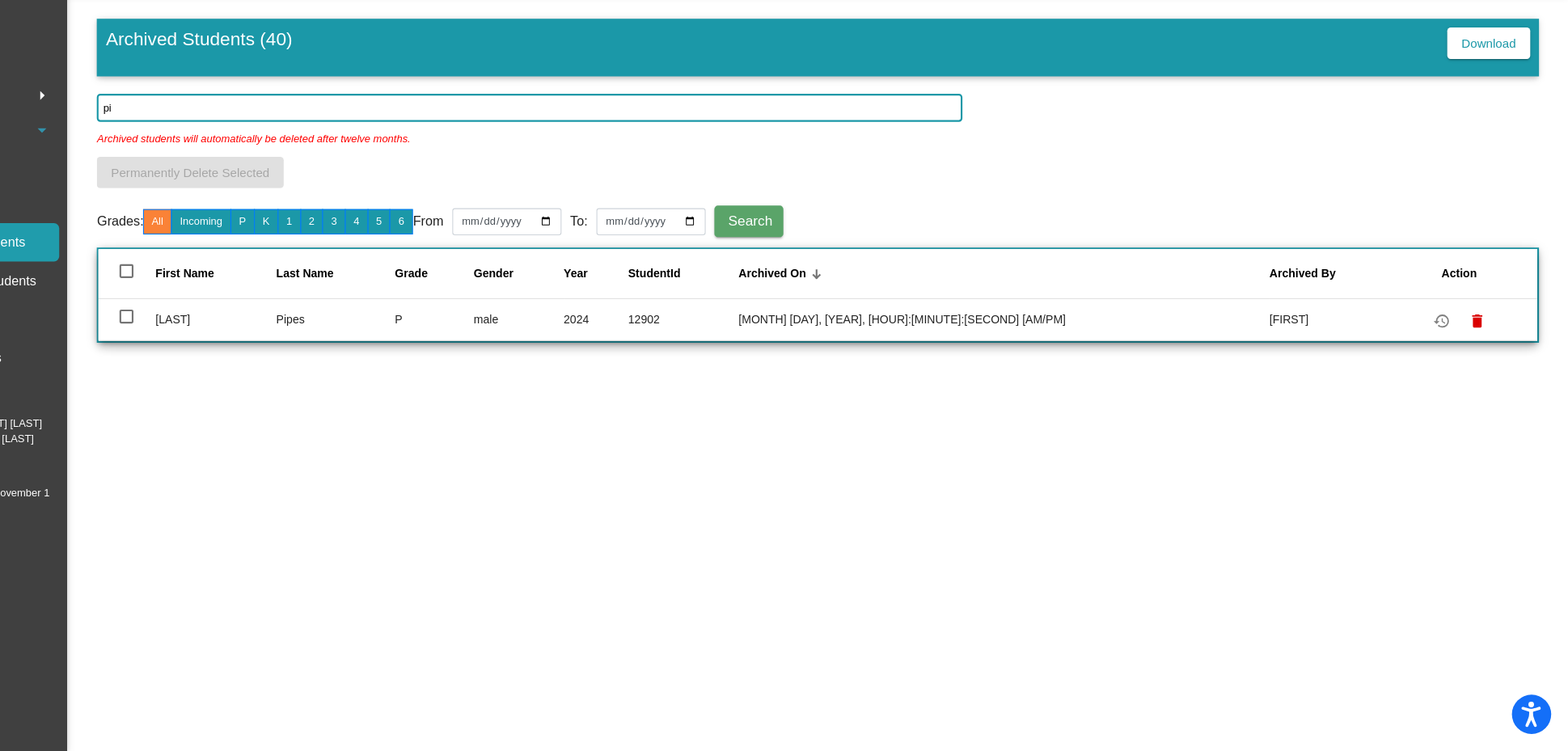 type on "p" 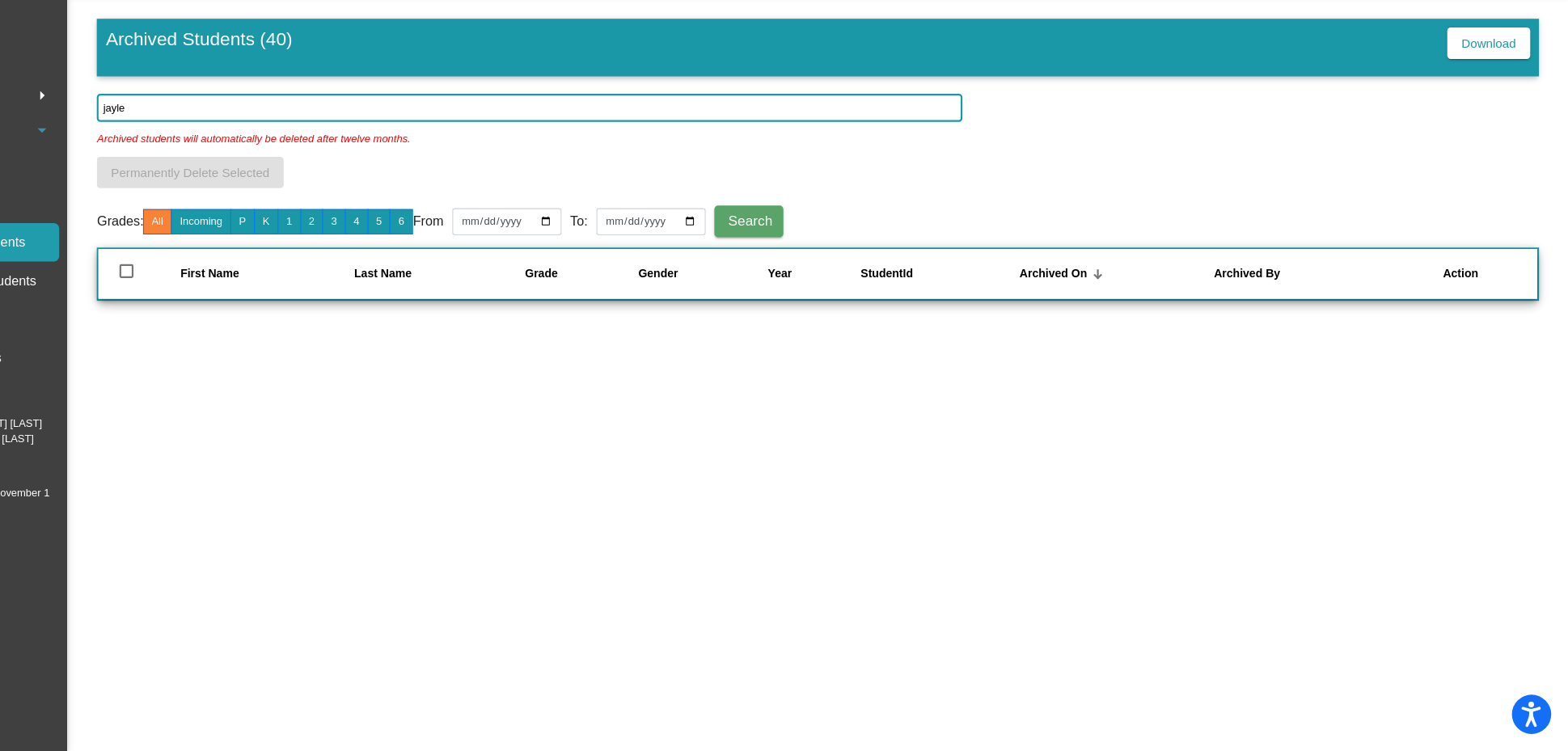 type on "[FIRST]" 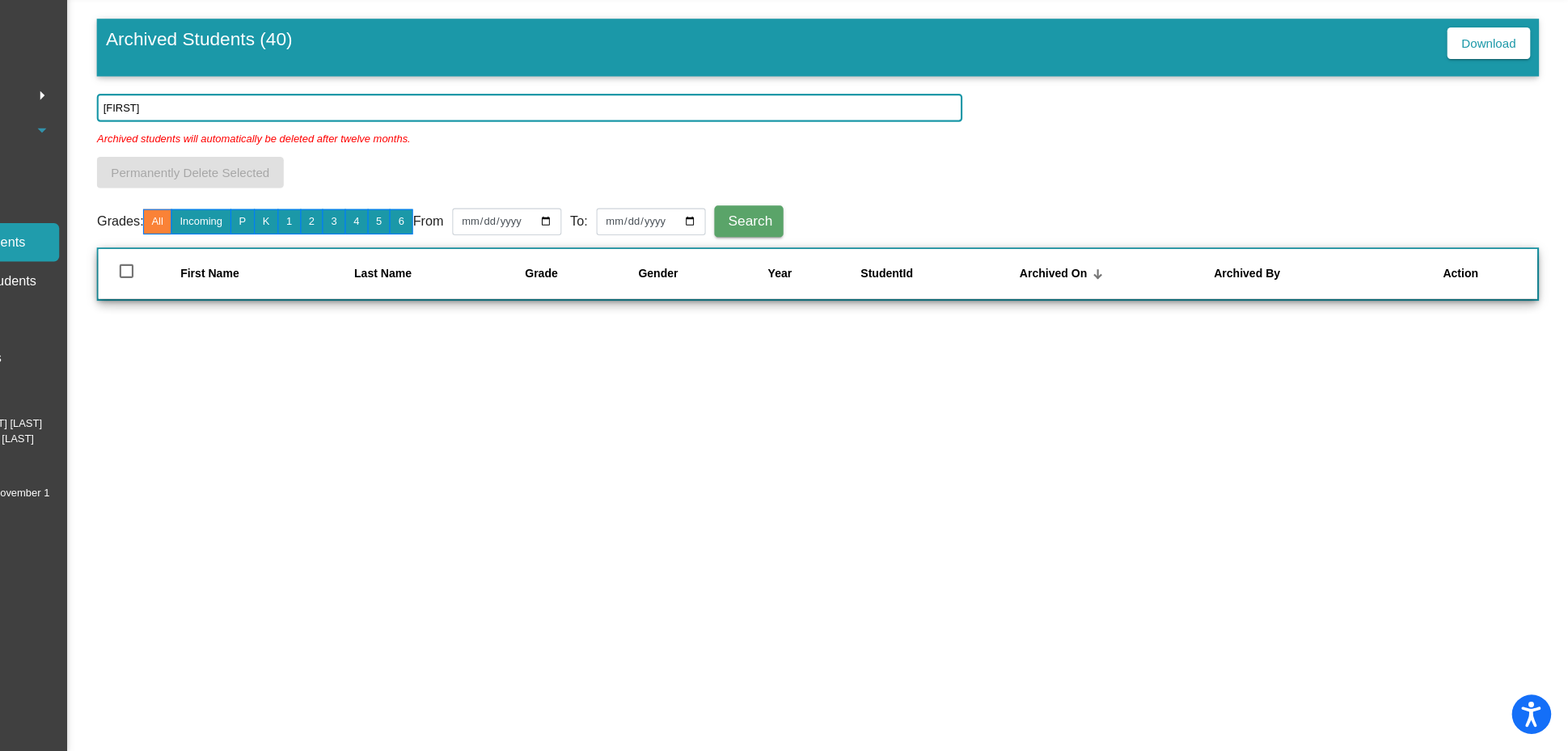 click on "[FIRST]" 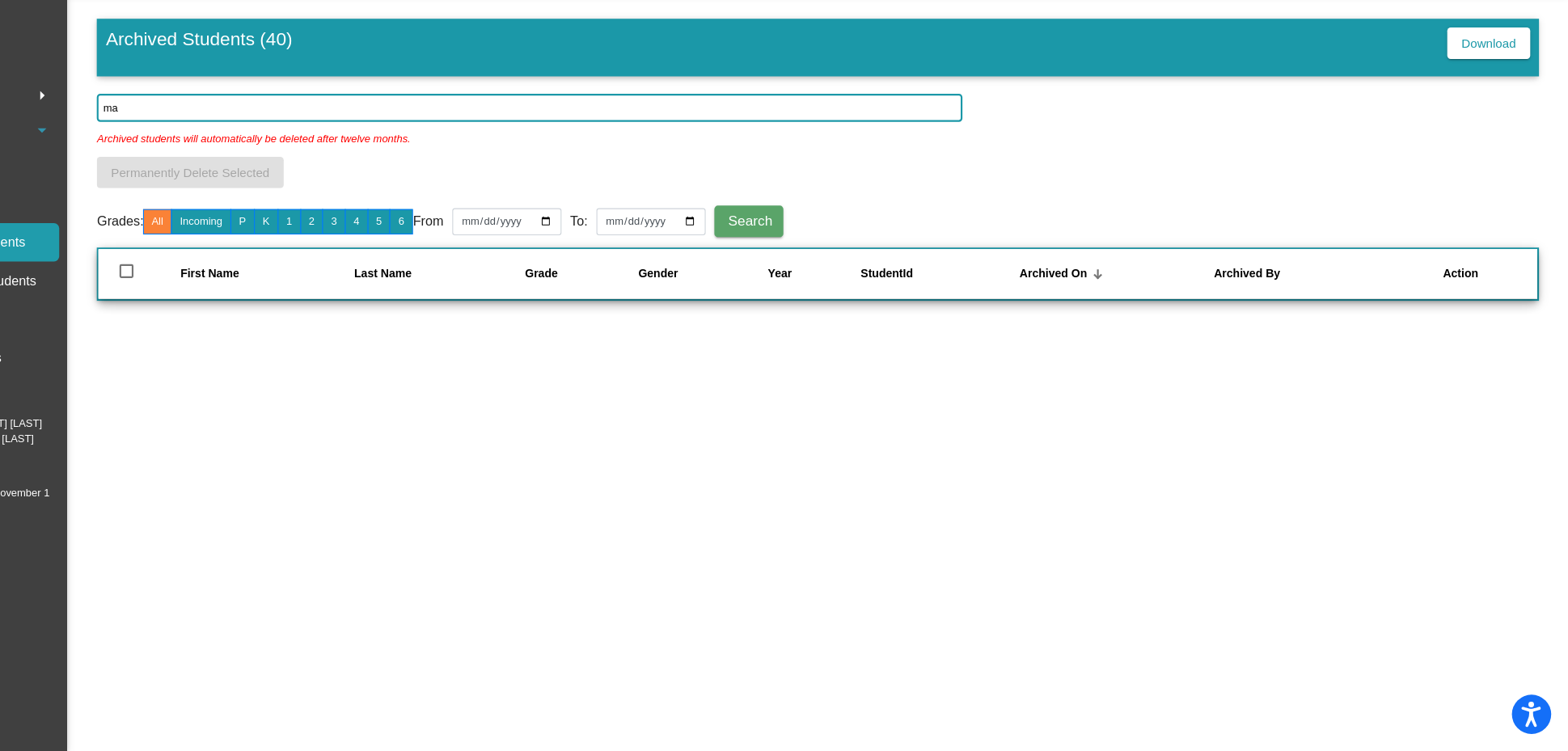 type on "m" 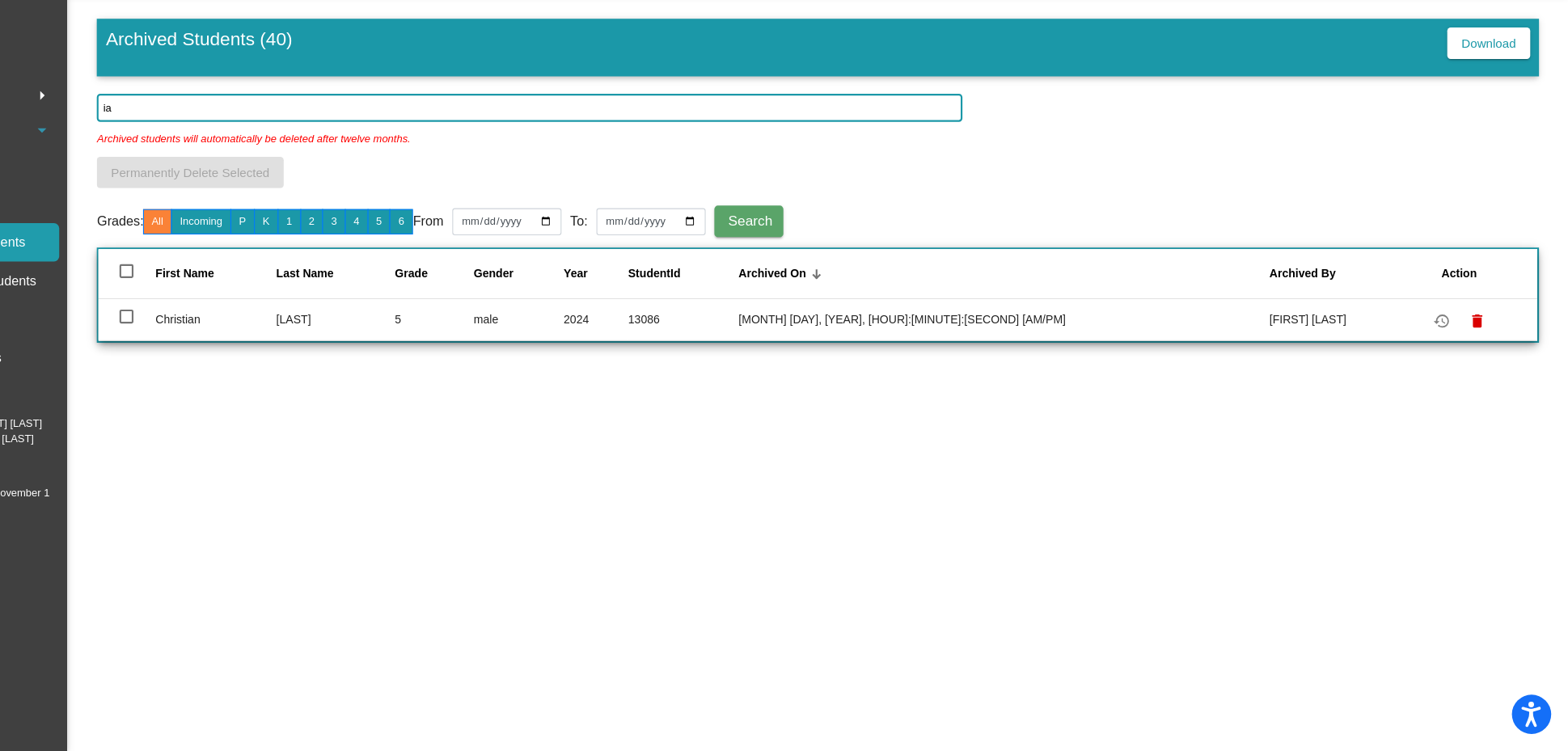 type on "i" 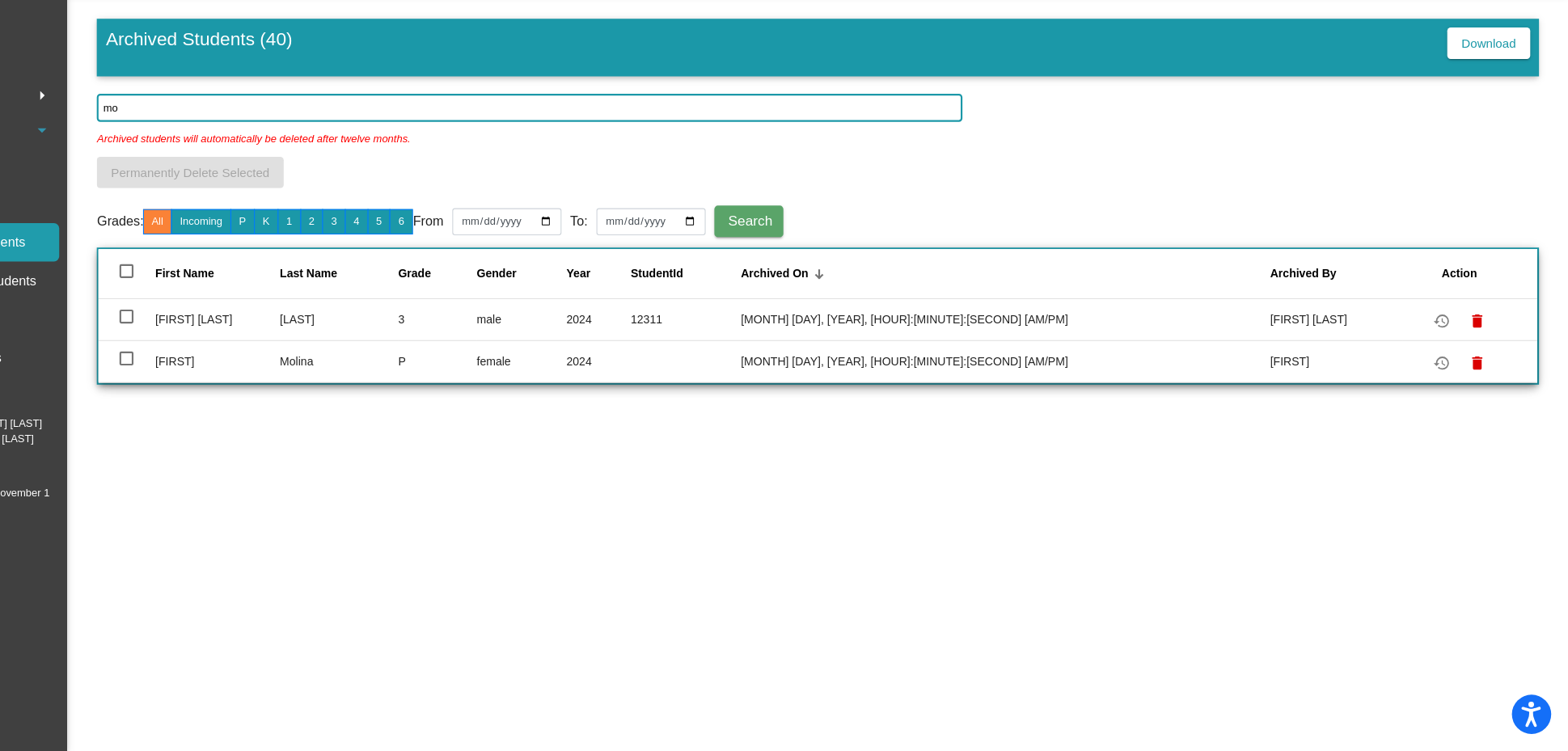 type on "m" 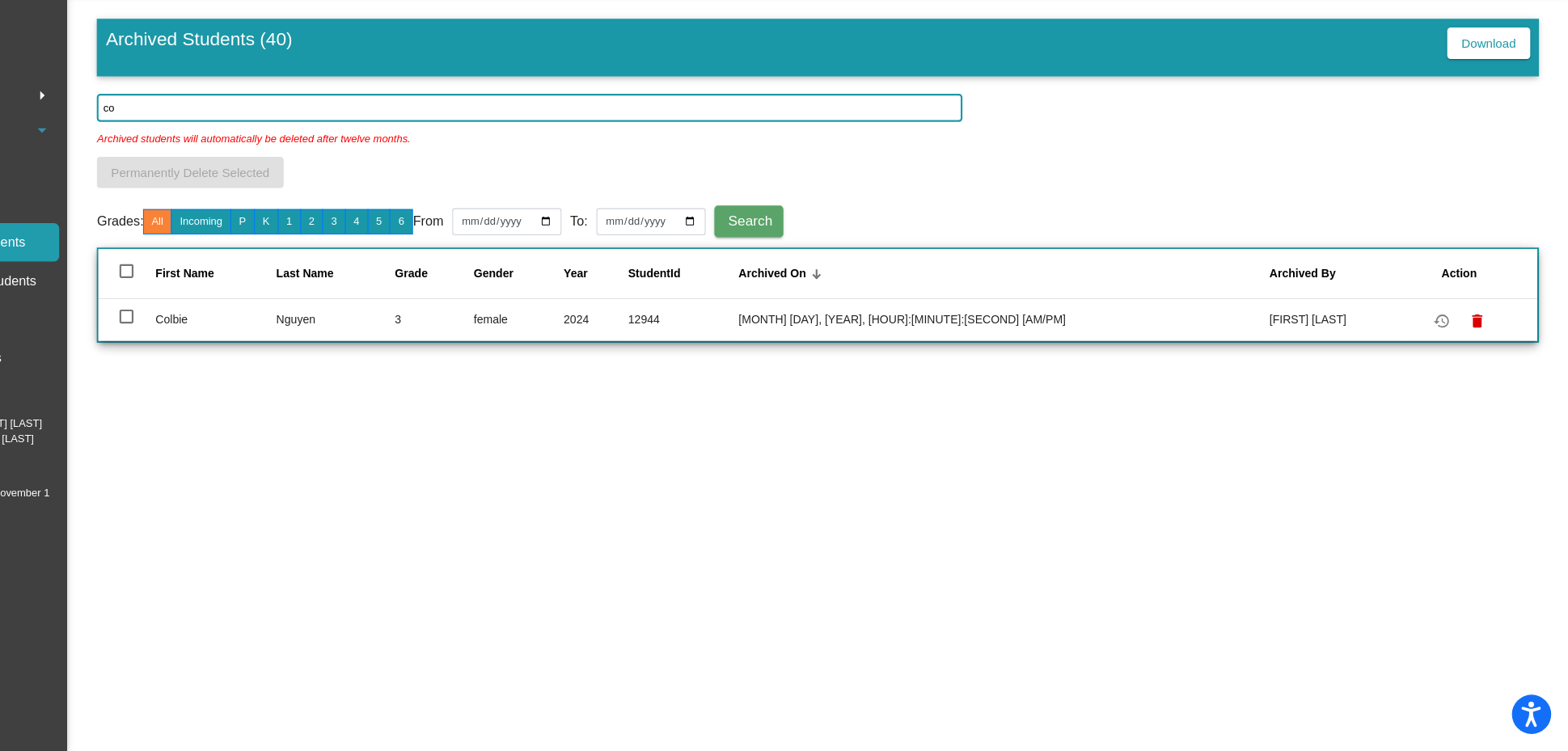 type on "c" 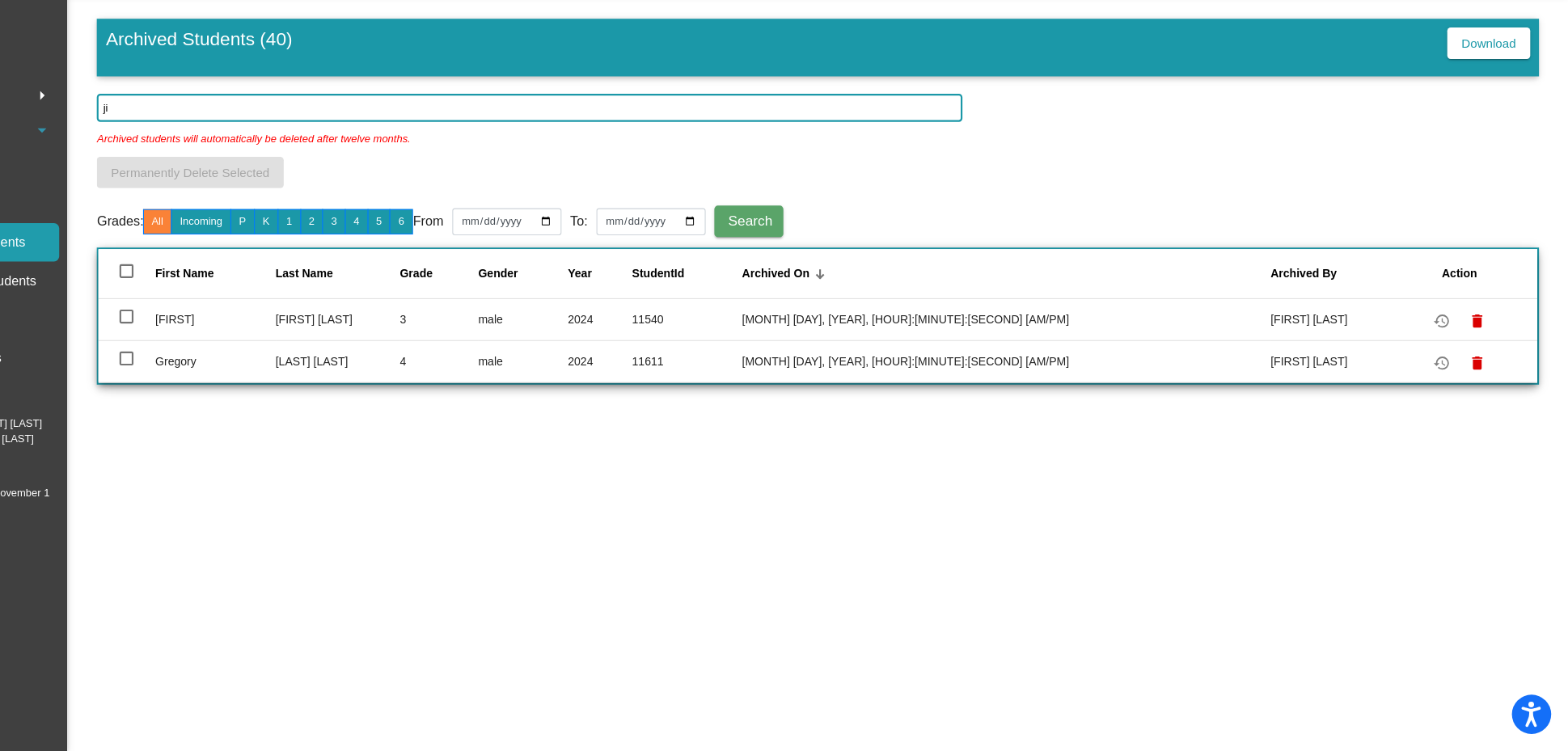 type on "j" 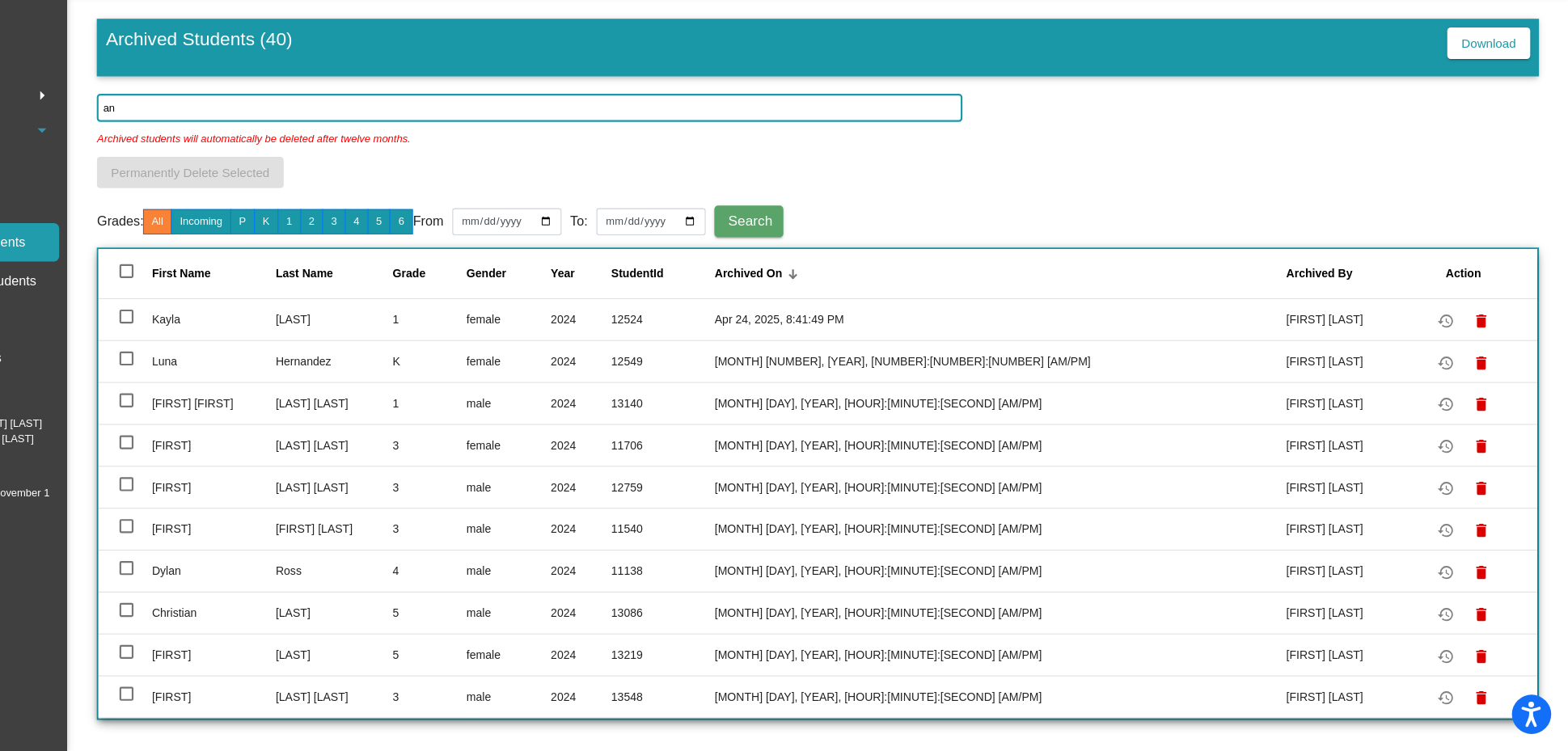 type on "a" 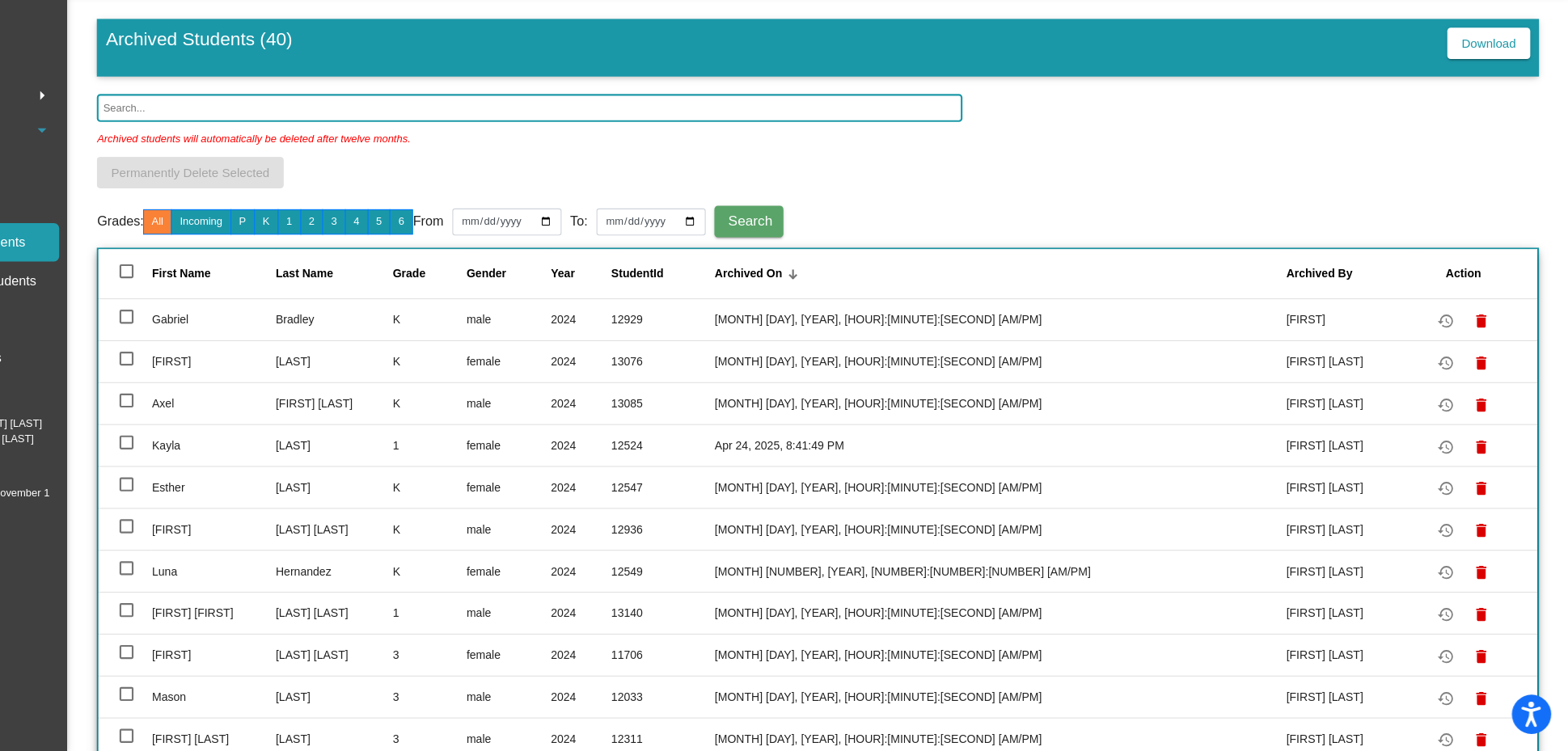 click 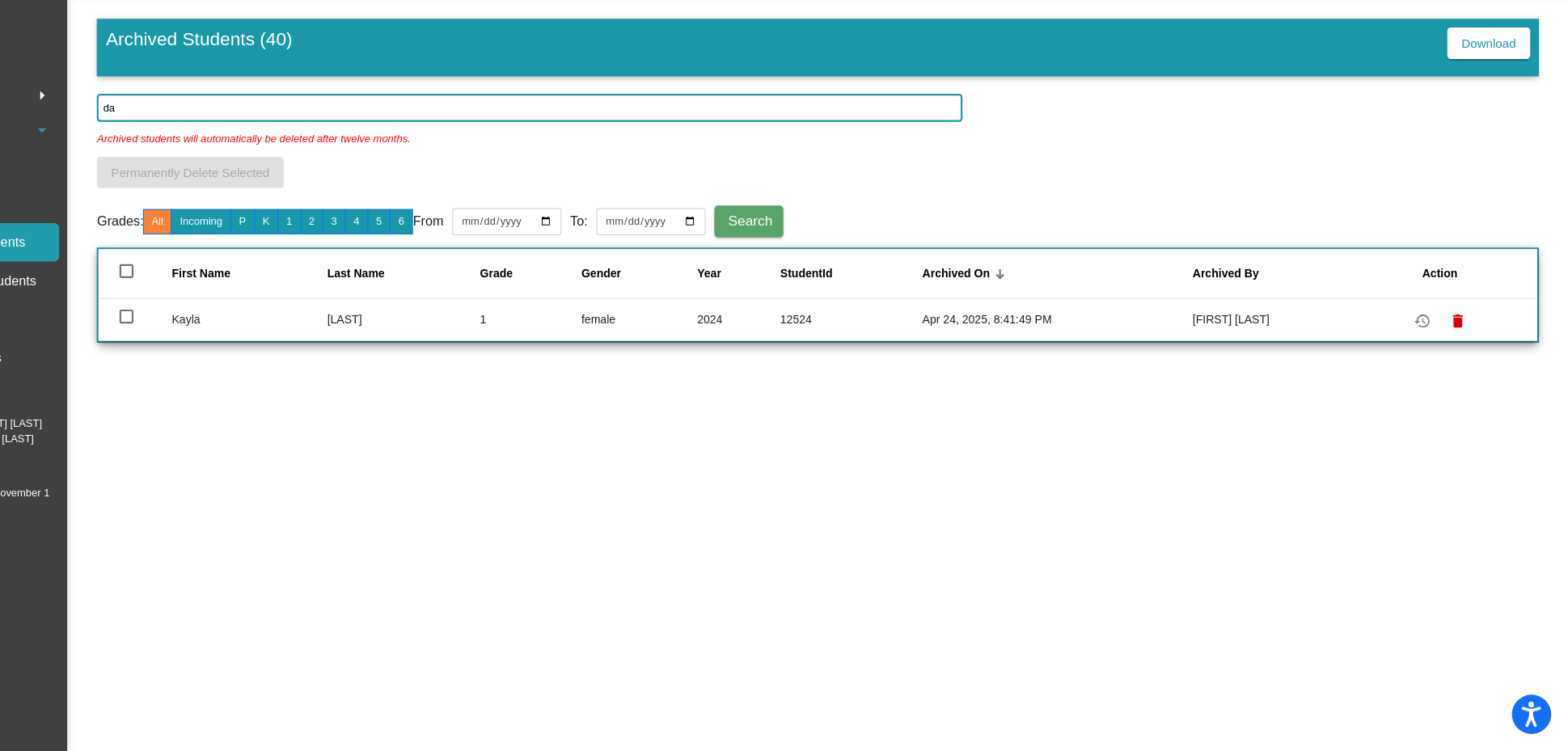 type on "d" 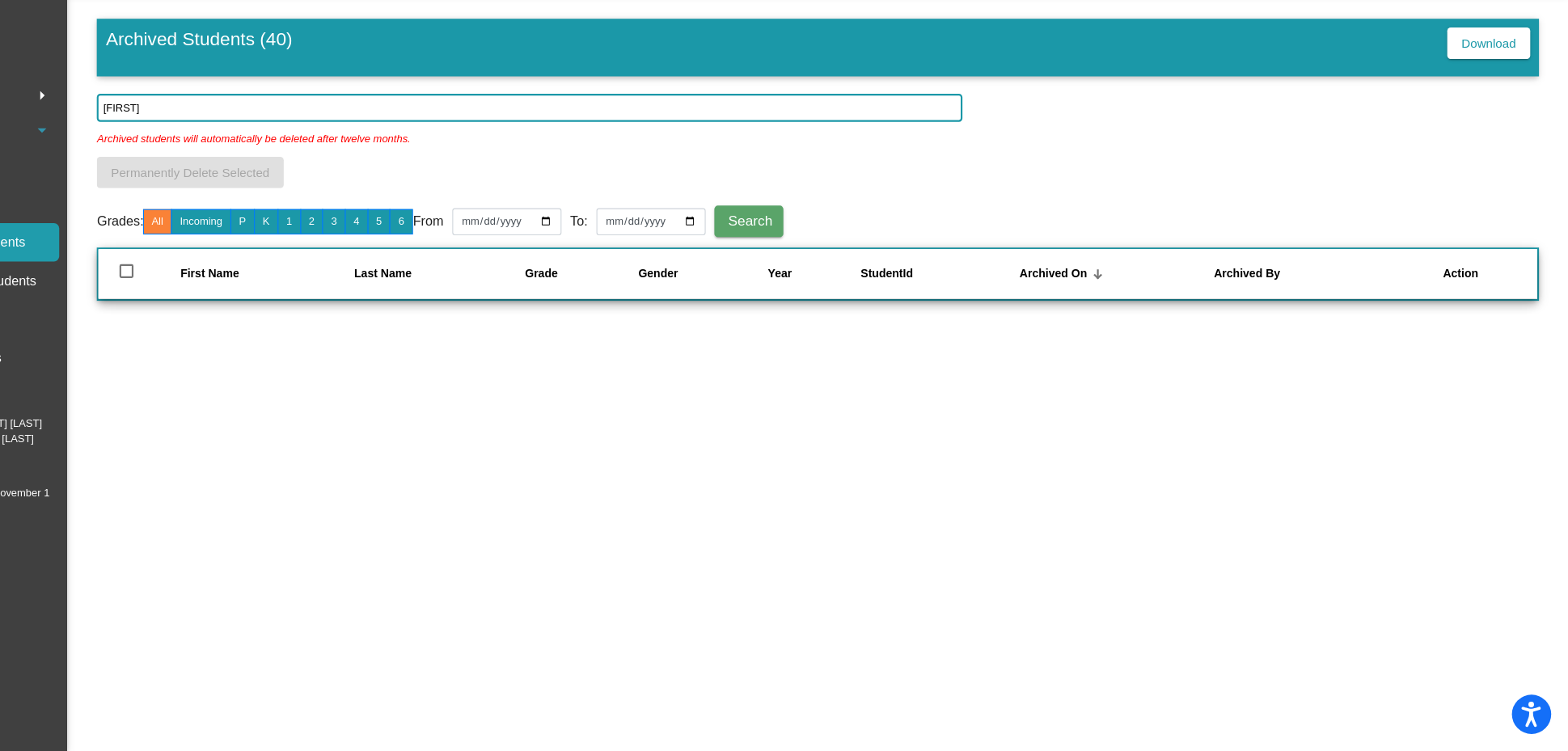 type on "[FIRST]" 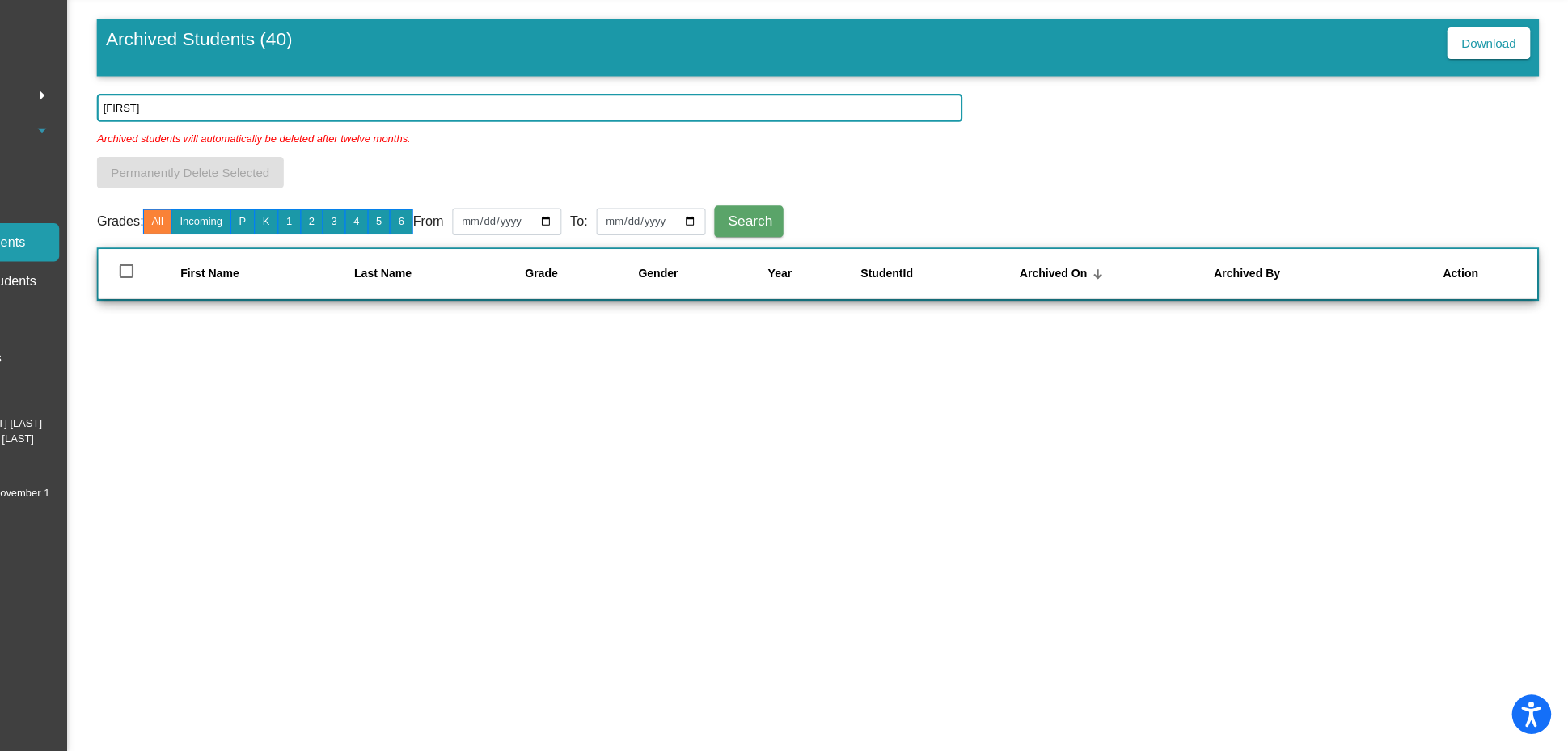 click on "[FIRST]" 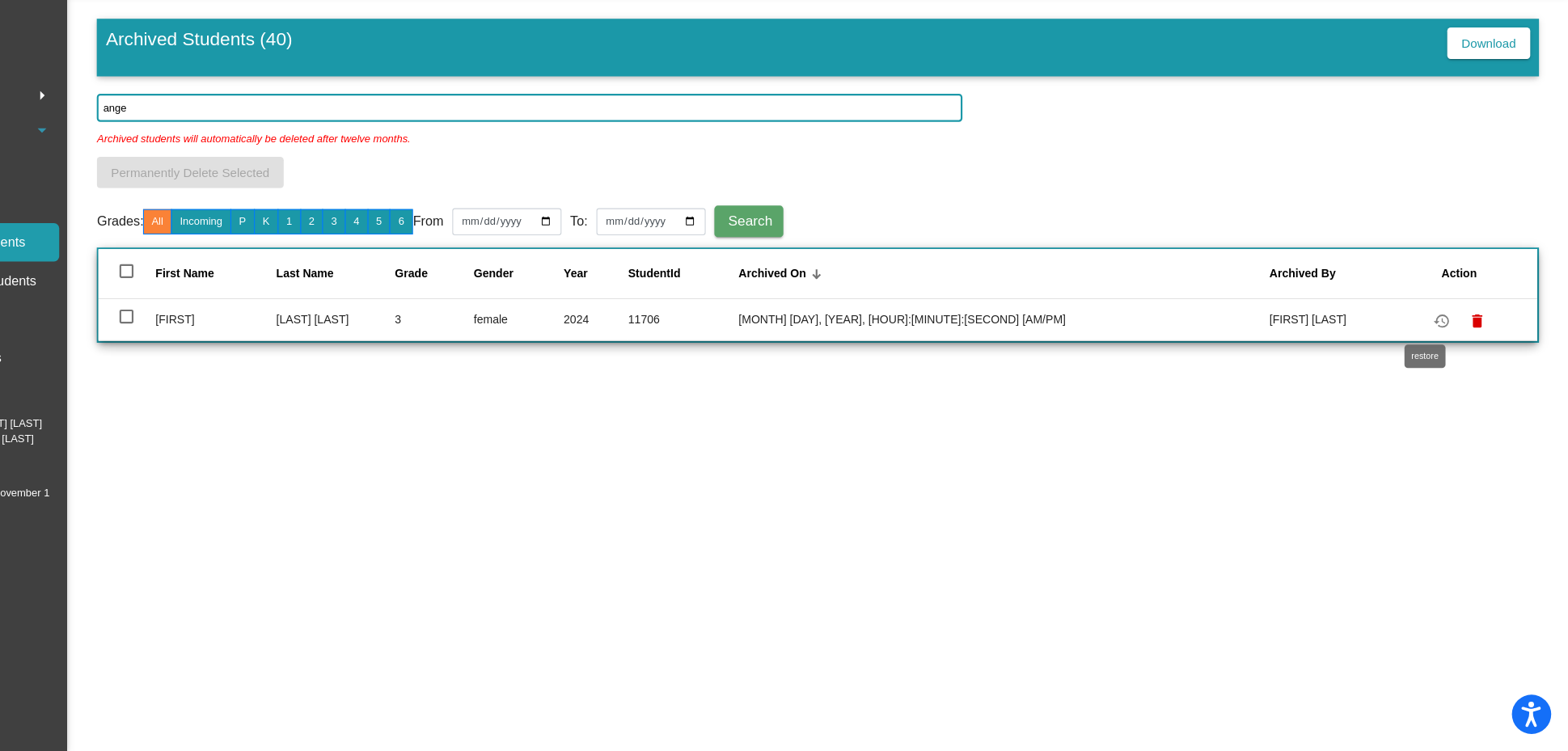 type on "ange" 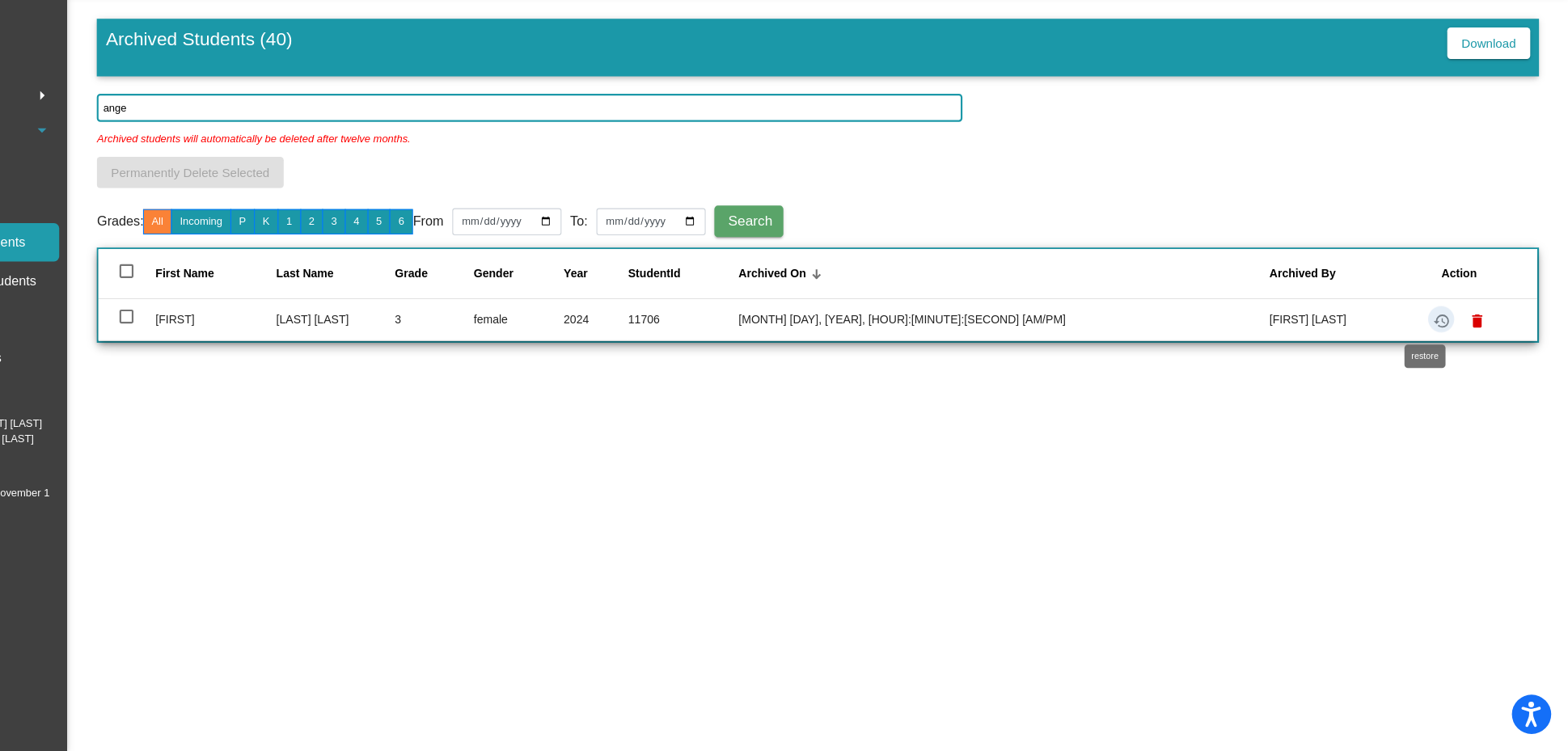click on "restore" 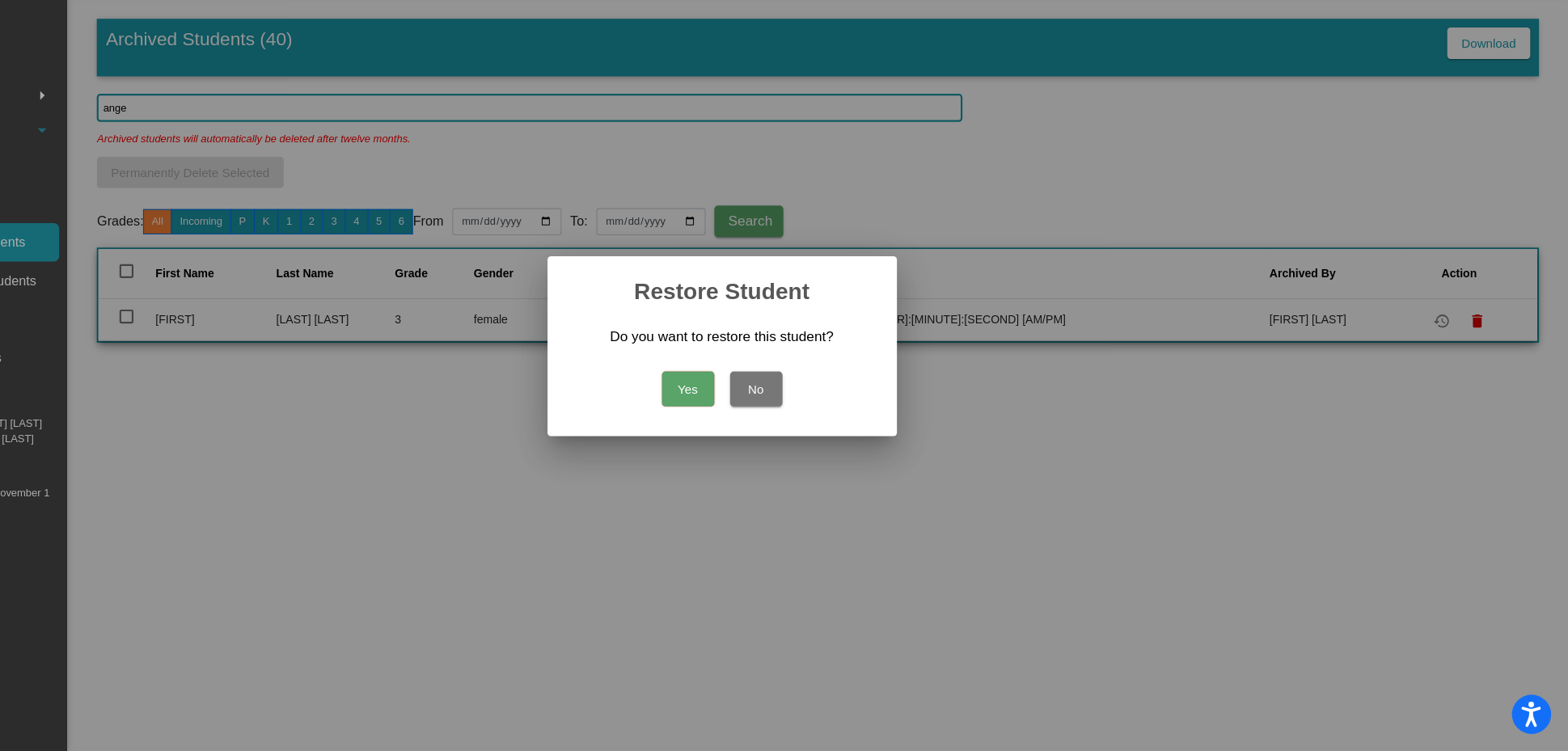 click on "Yes" at bounding box center (753, 416) 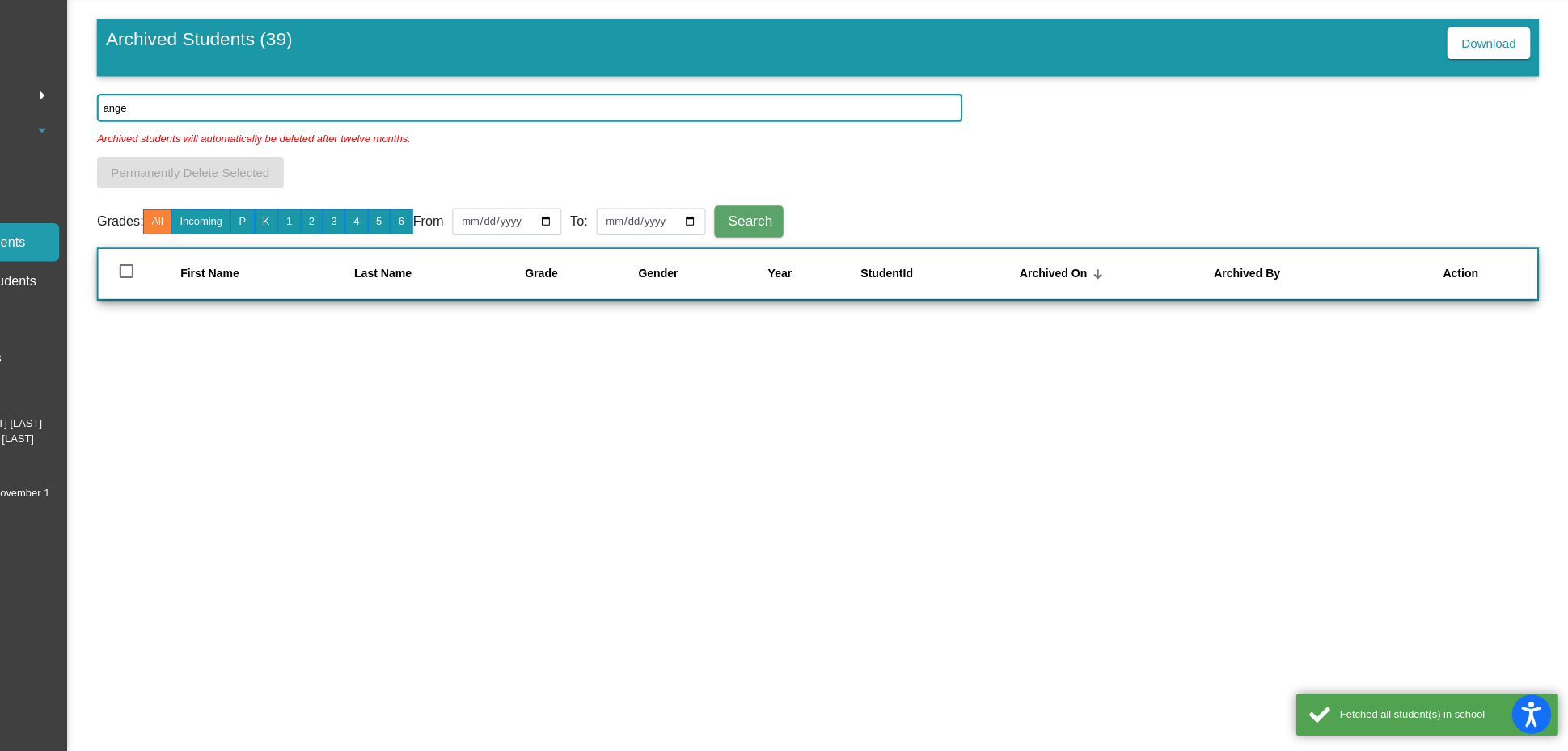 click on "ange" 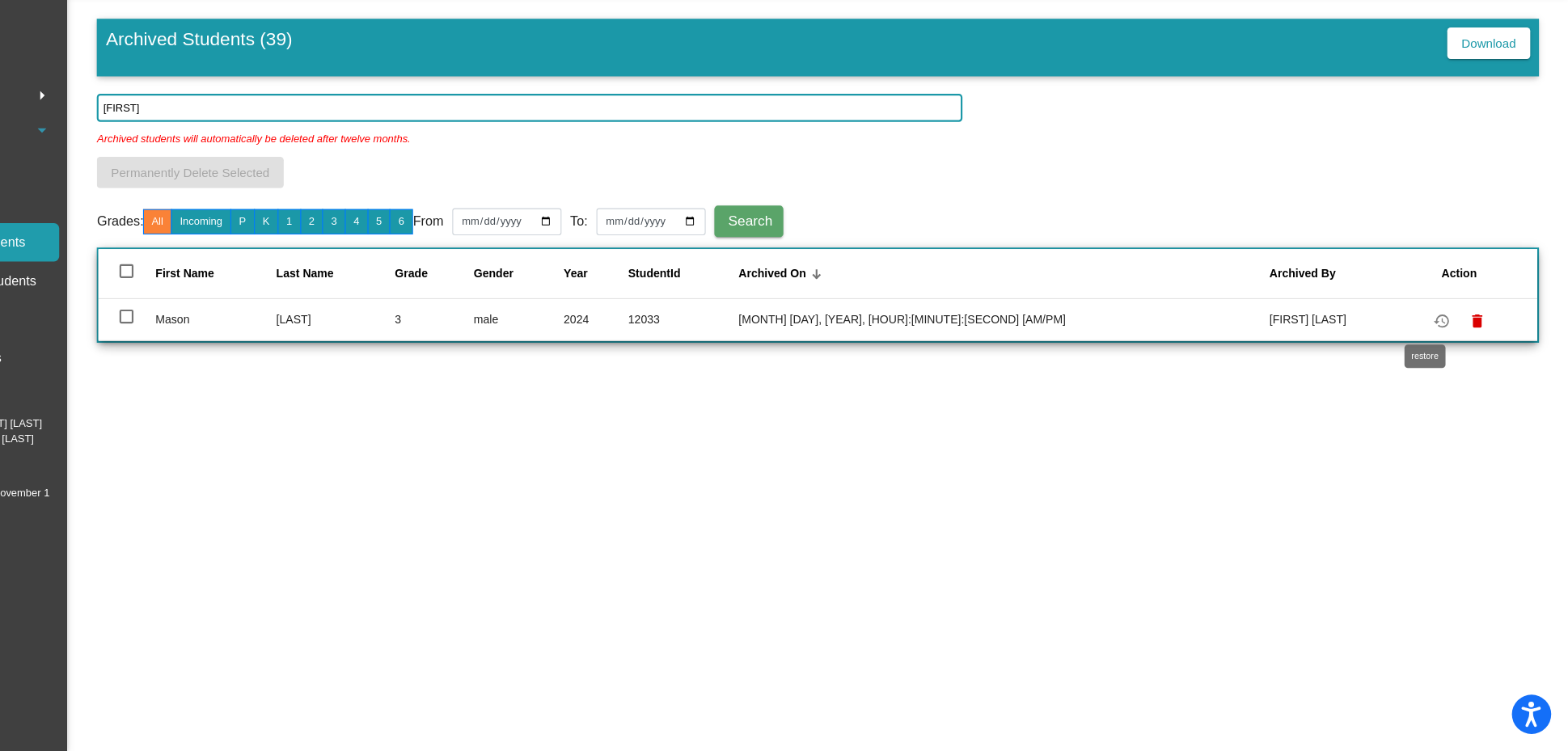 type on "[FIRST]" 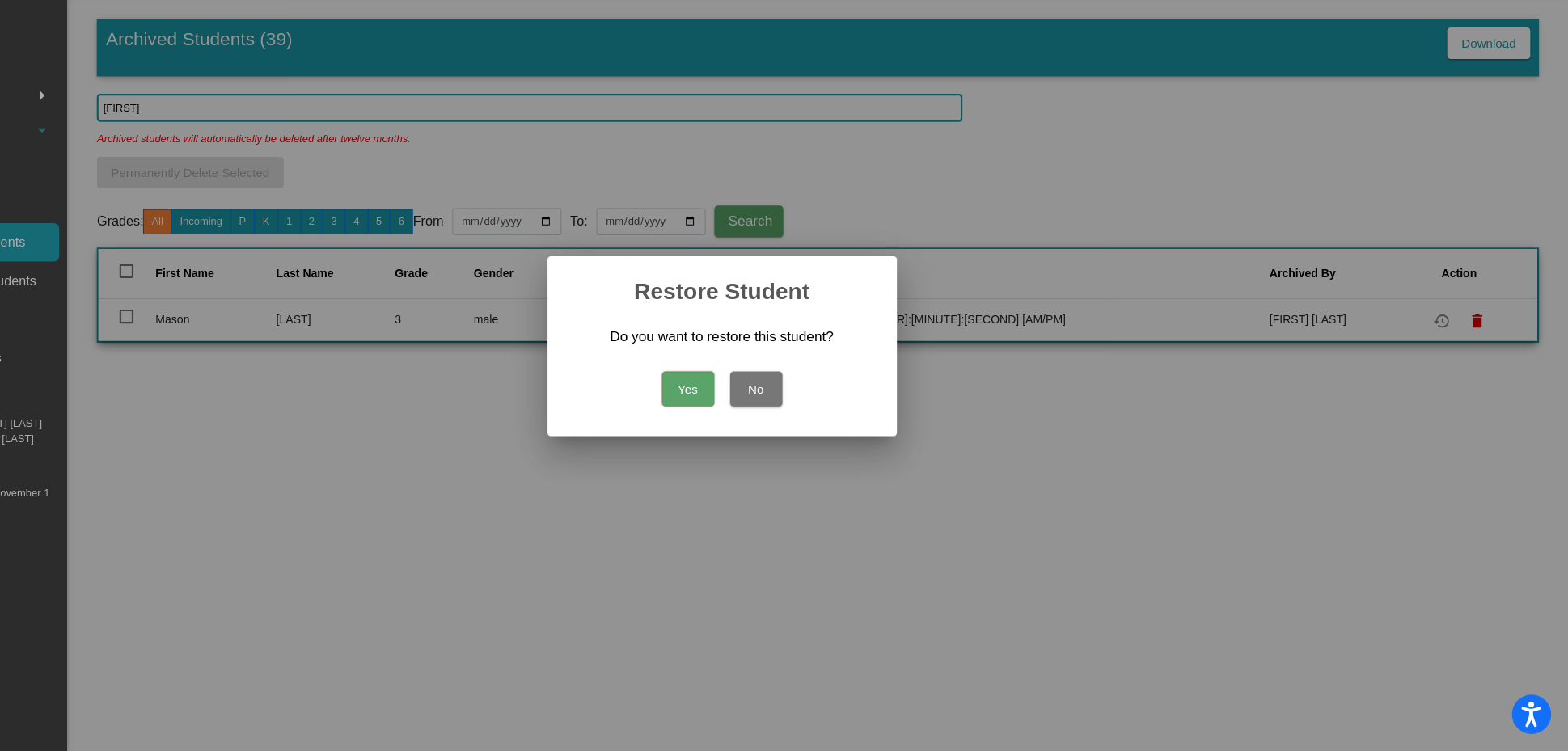 click on "Yes" at bounding box center (753, 416) 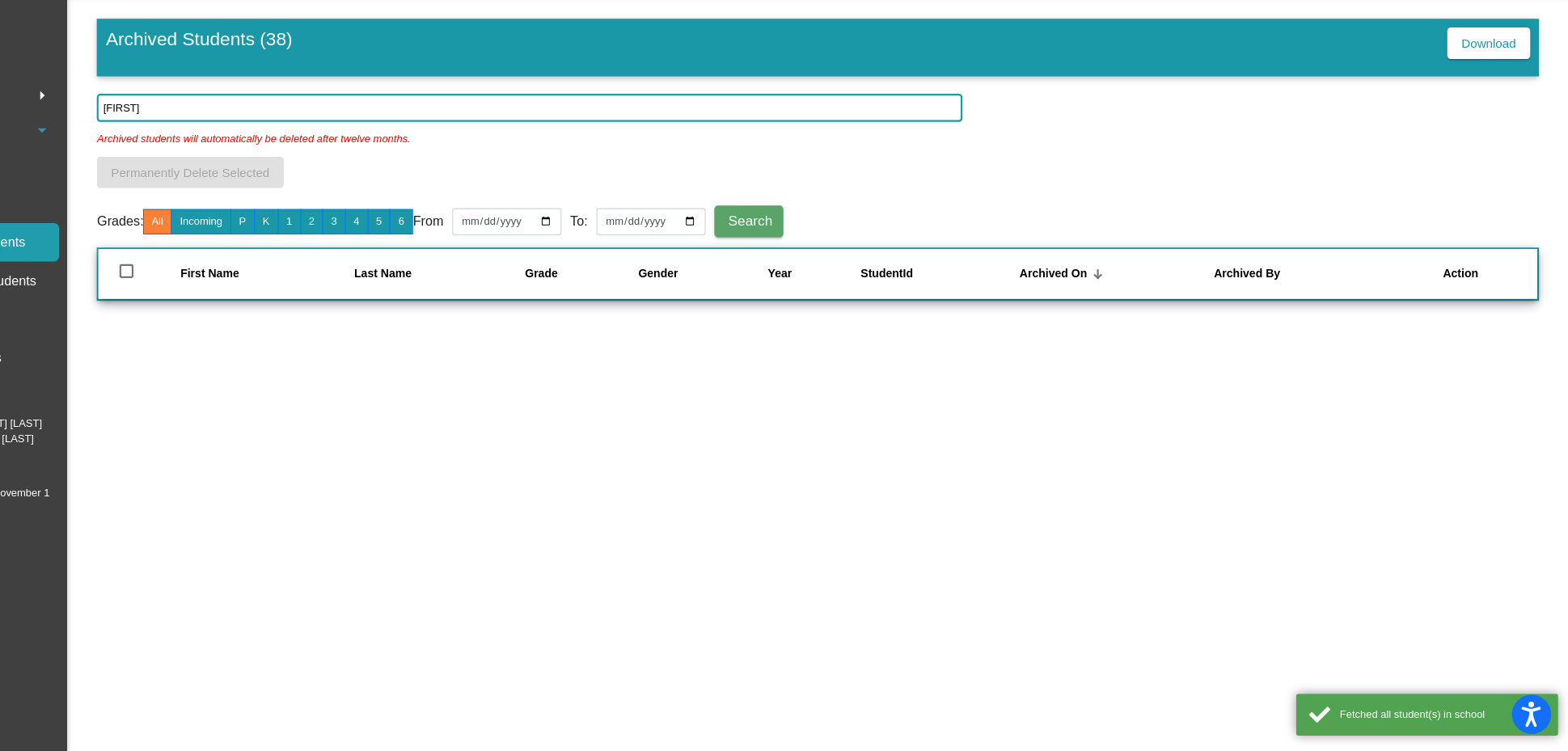 click on "[FIRST]" 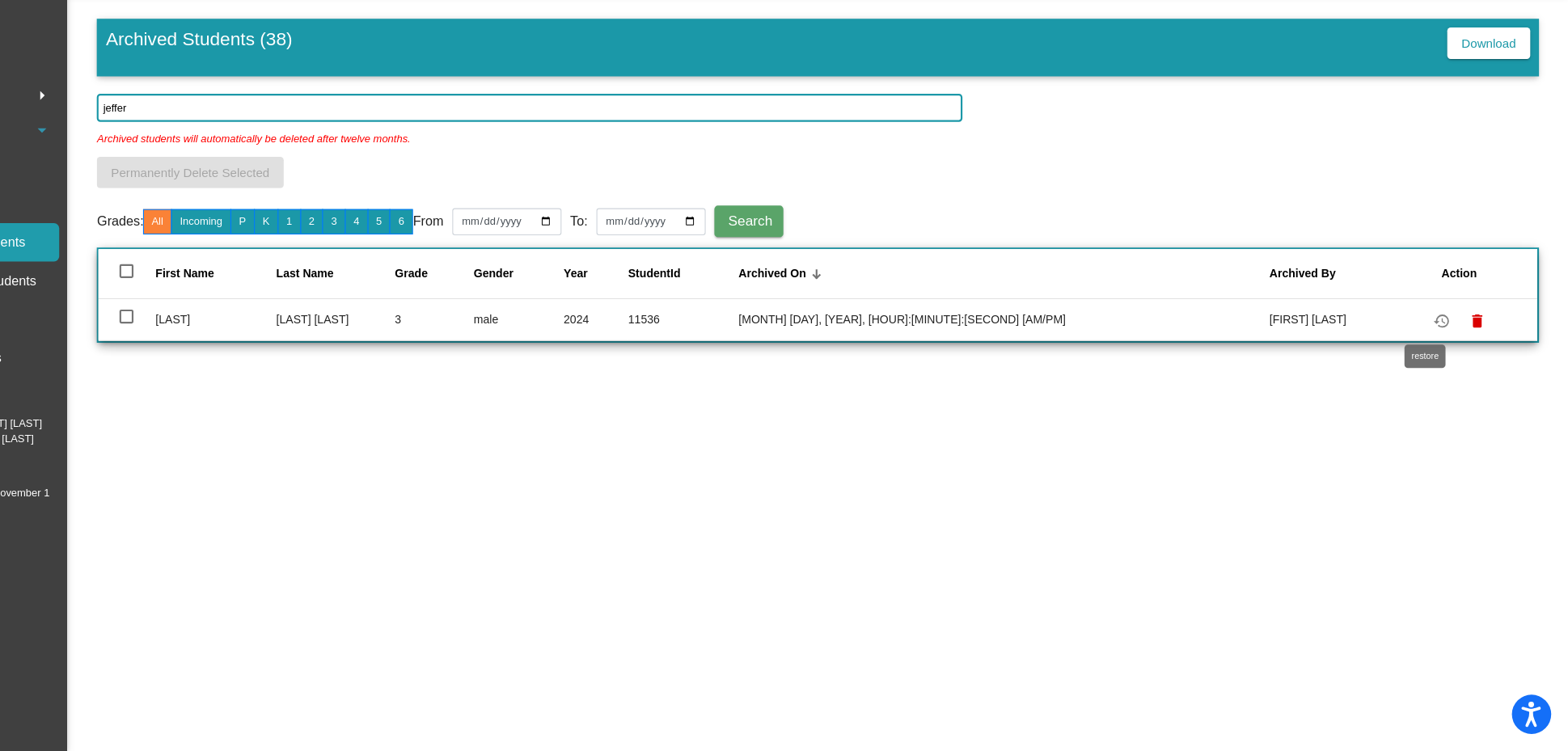 click on "restore" 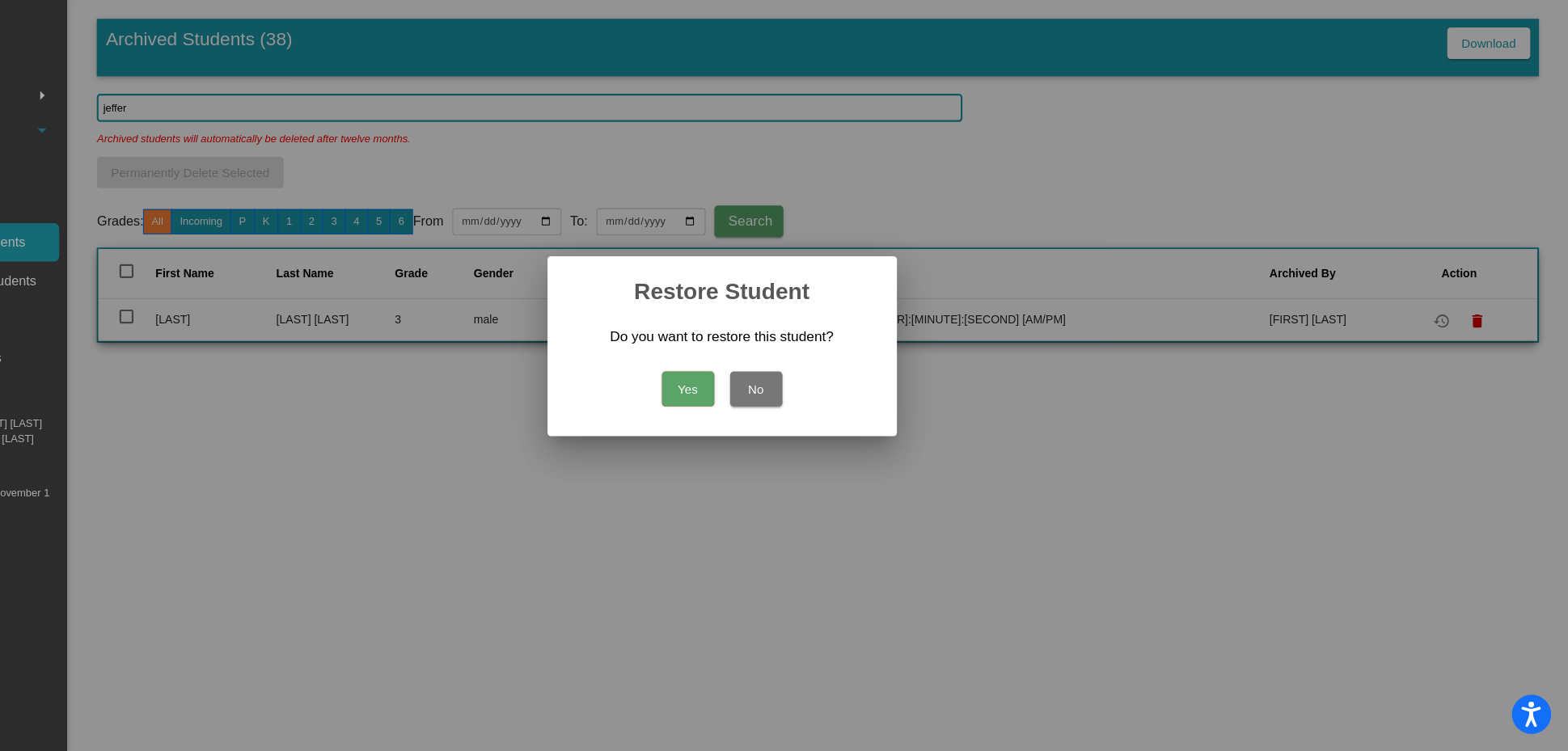click on "Yes" at bounding box center [753, 416] 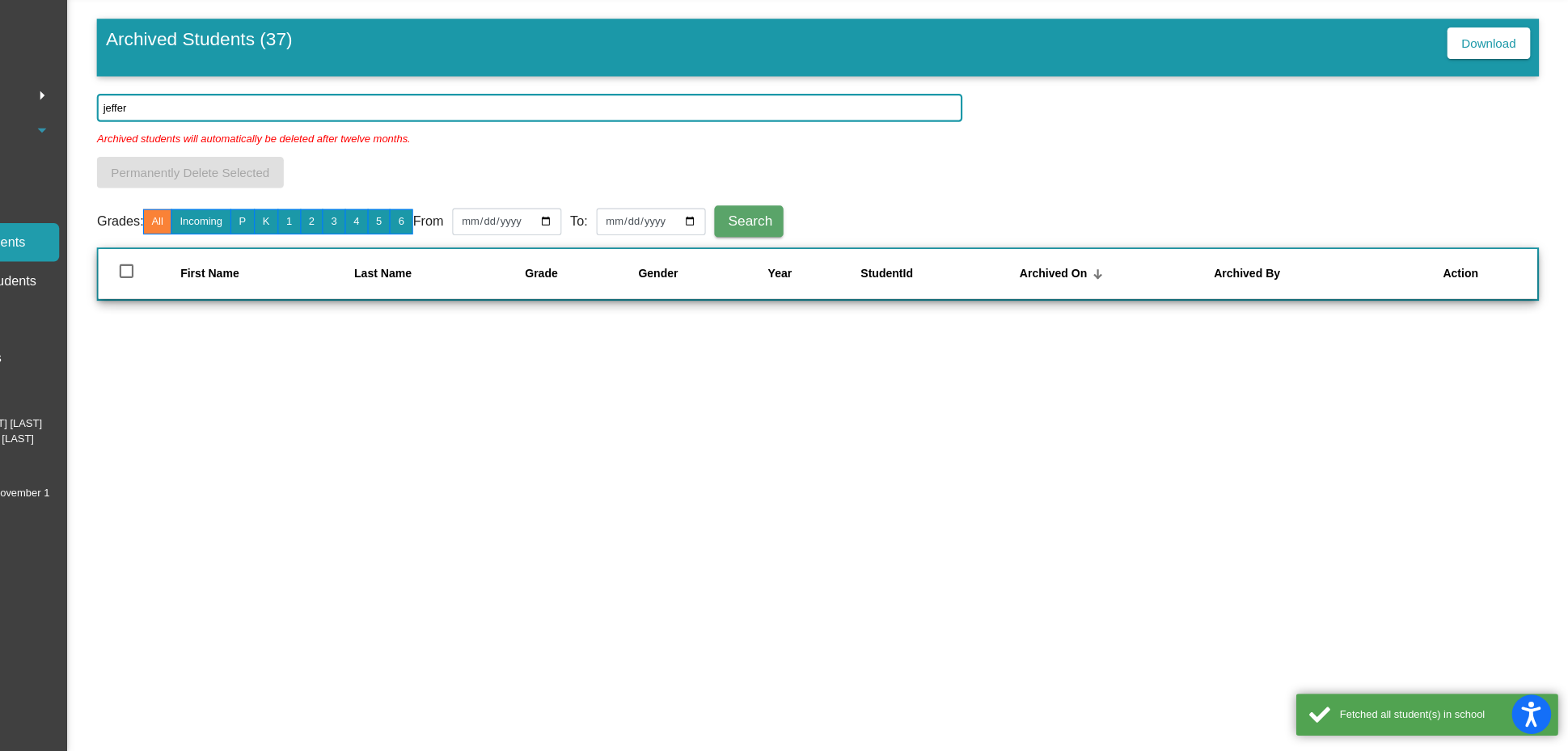 click on "jeffer" 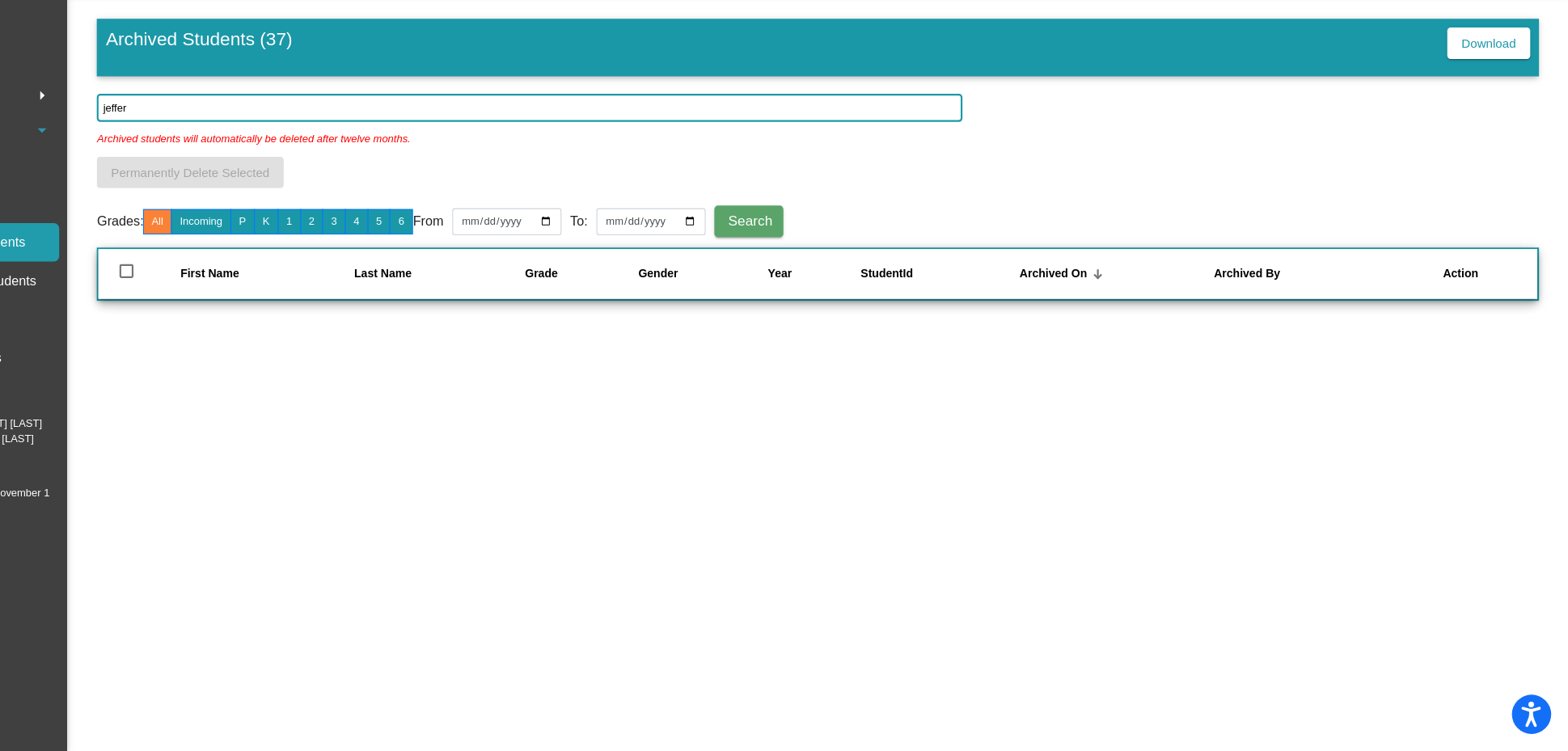 click on "jeffer" 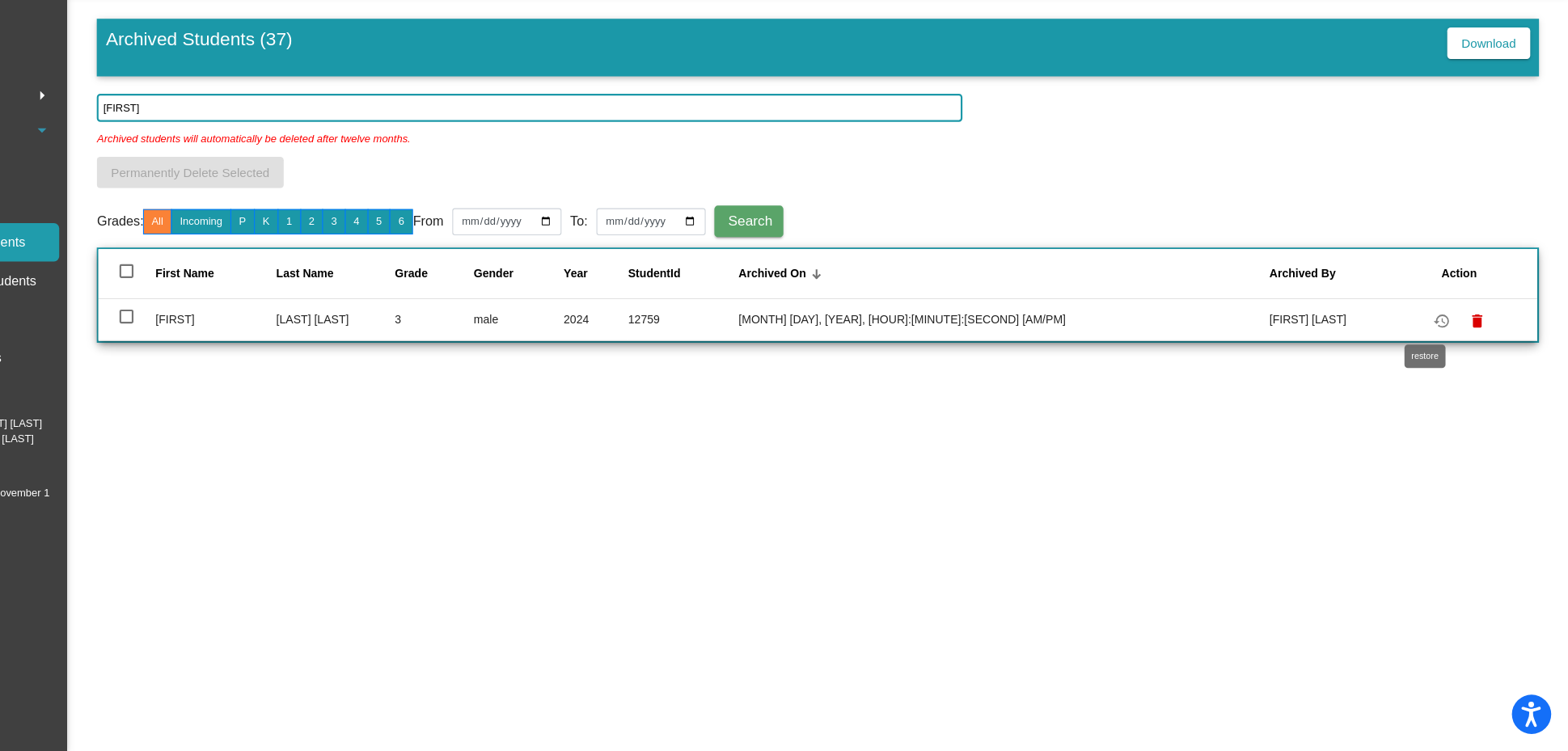 type on "[FIRST]" 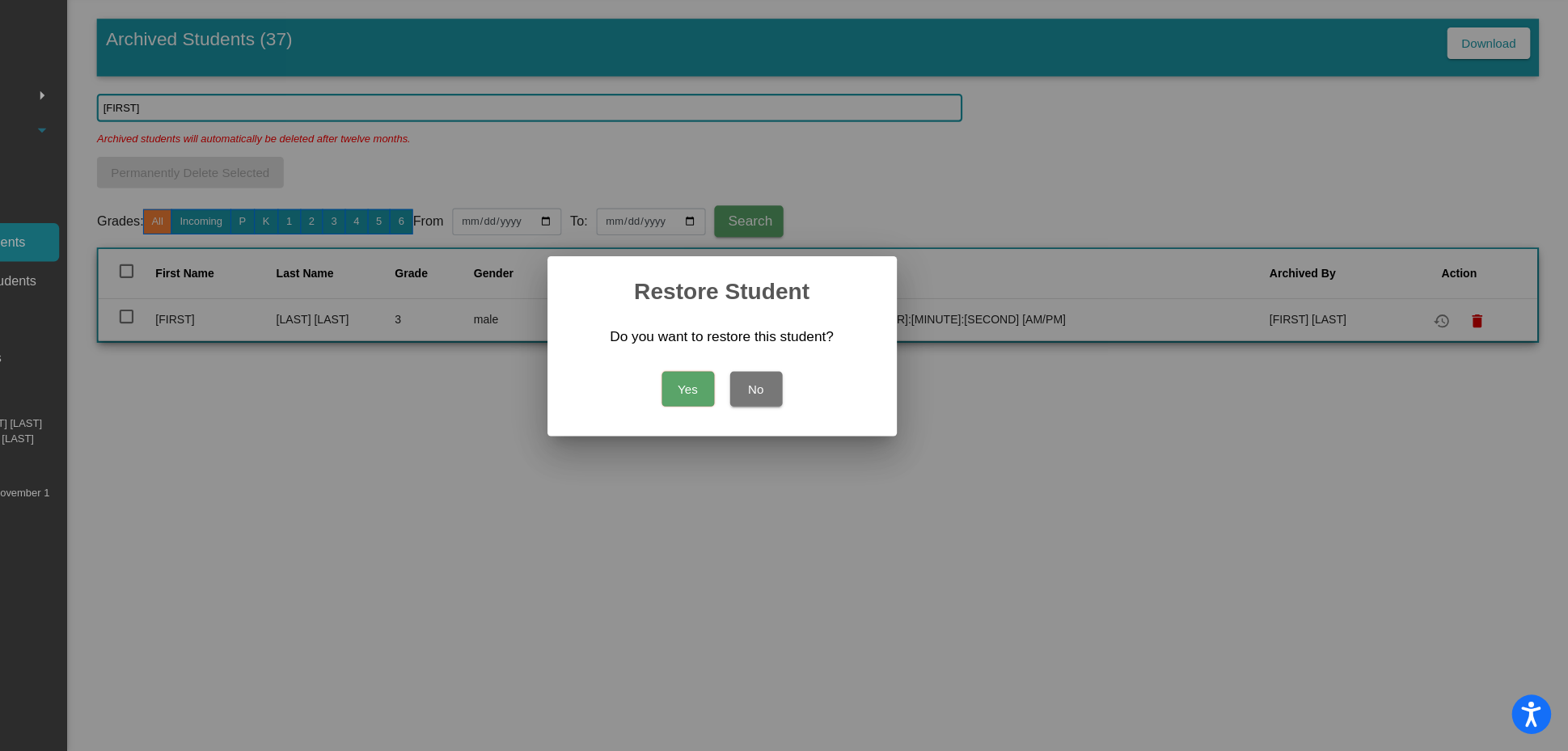 click on "Yes" at bounding box center (753, 416) 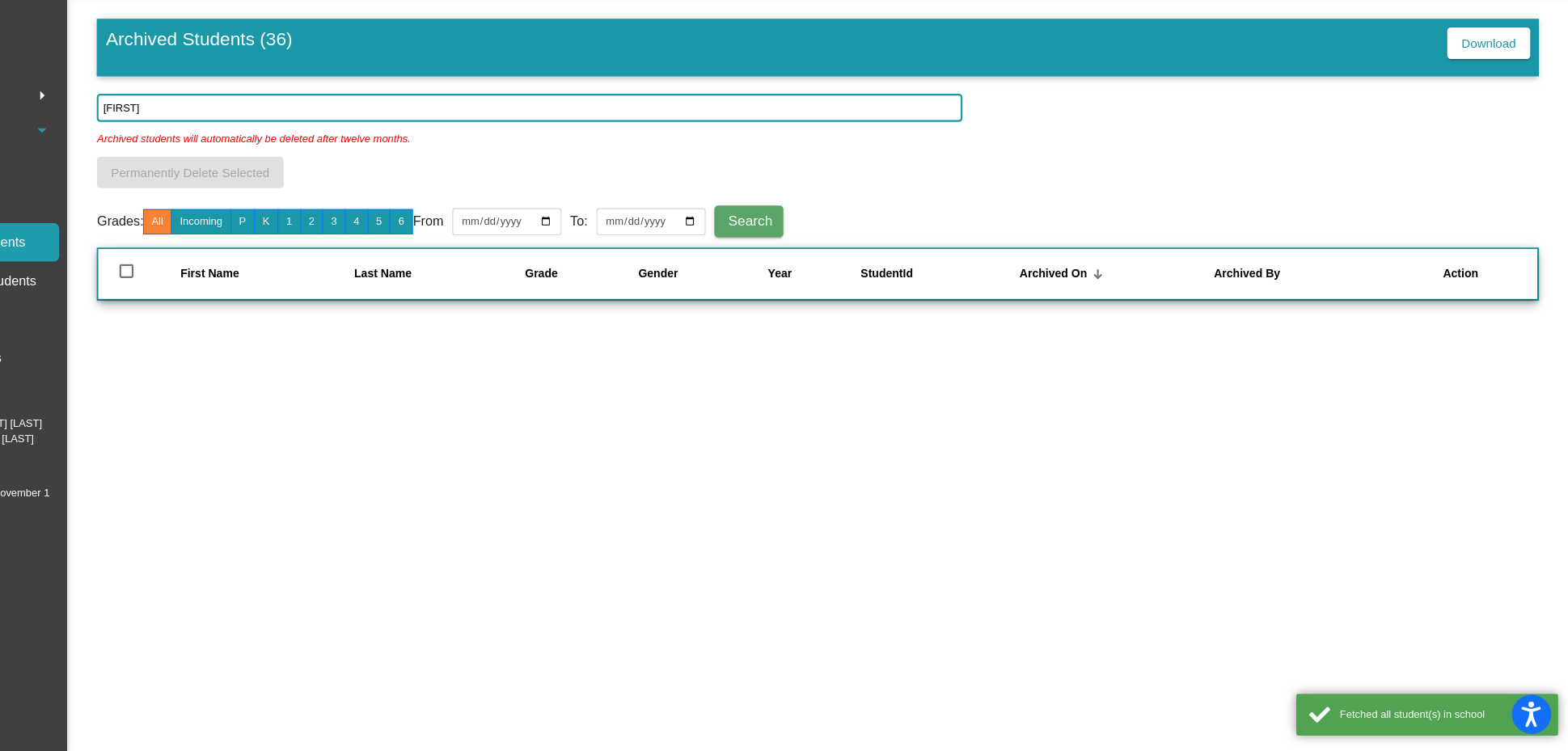 click on "[FIRST]" 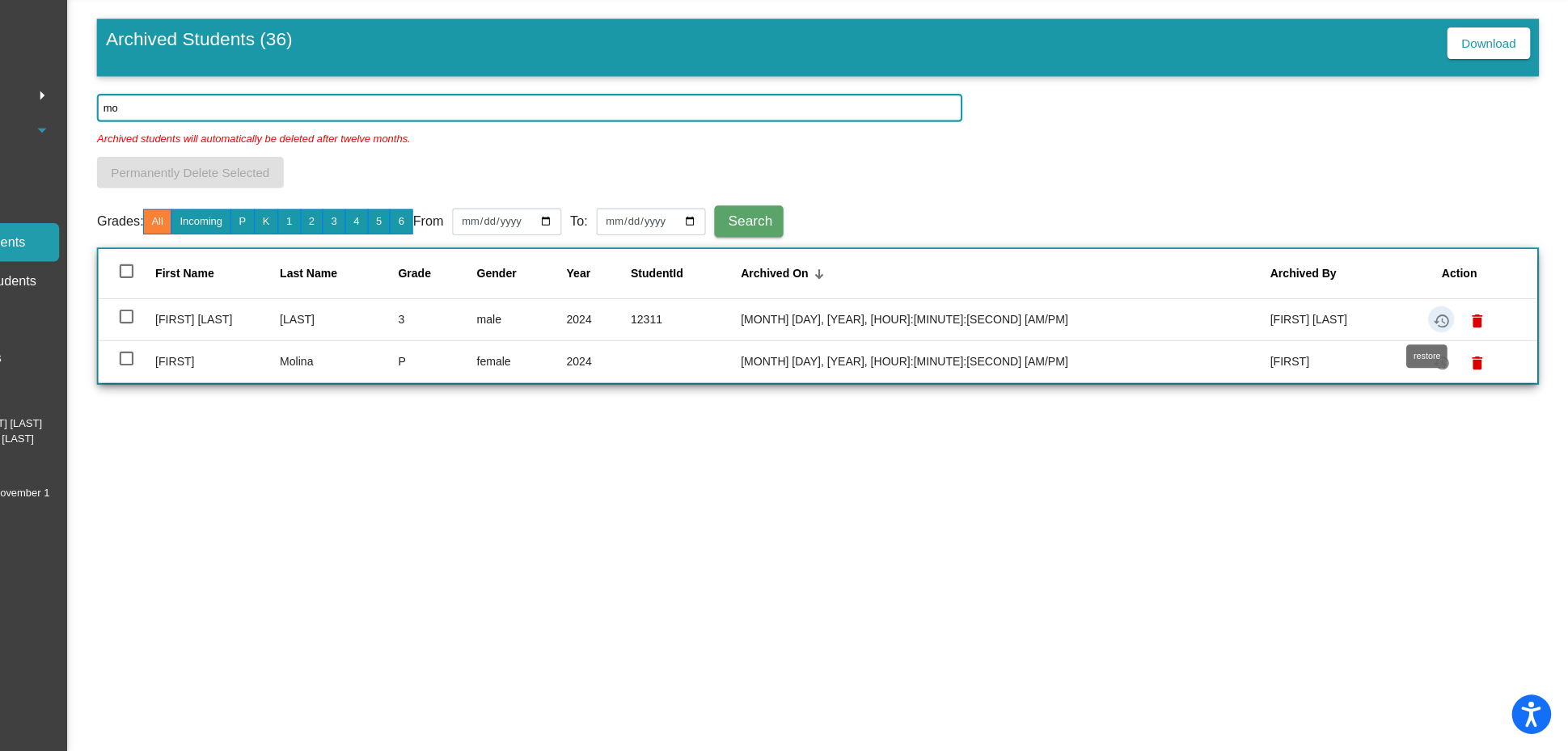 click on "restore" 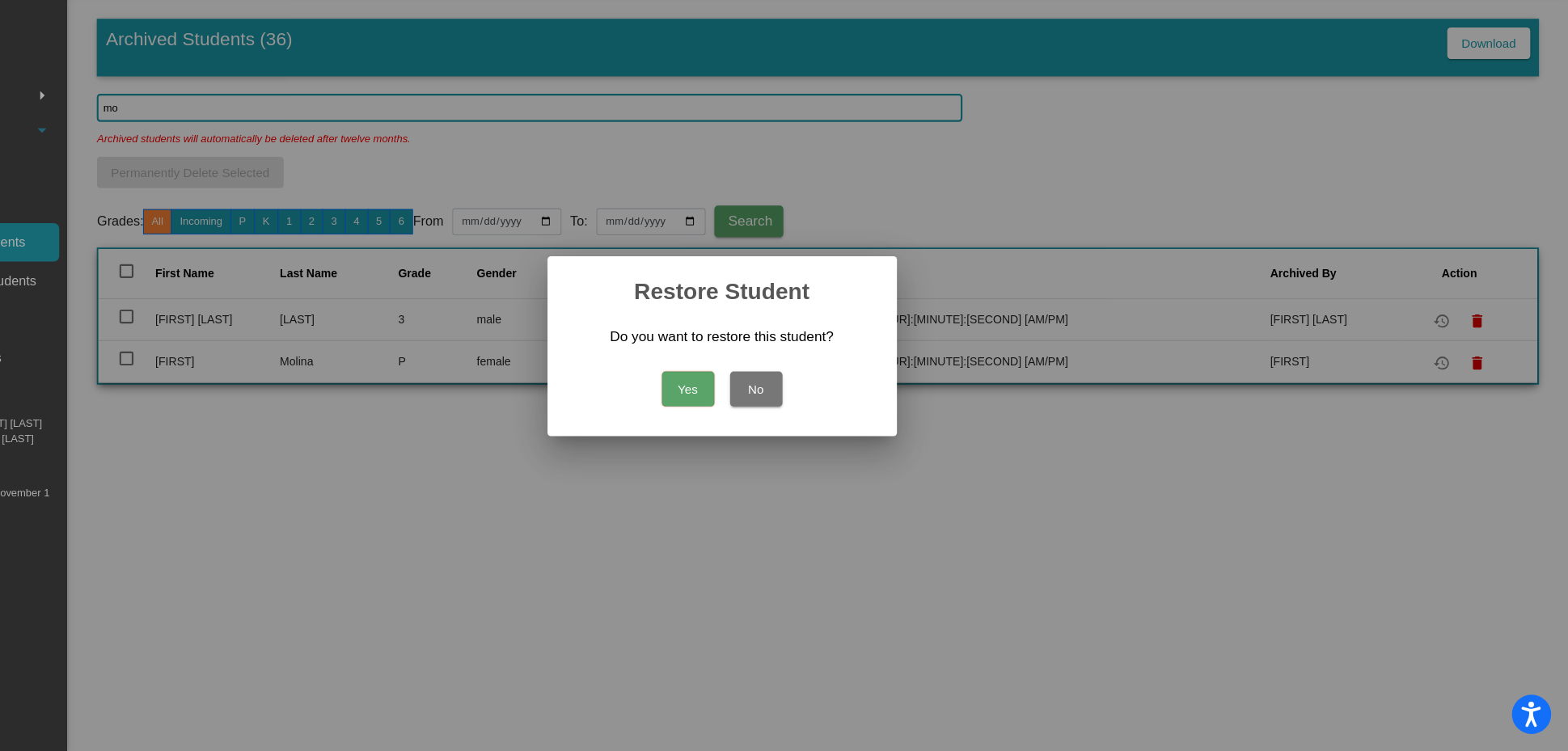 click on "Yes" at bounding box center (753, 416) 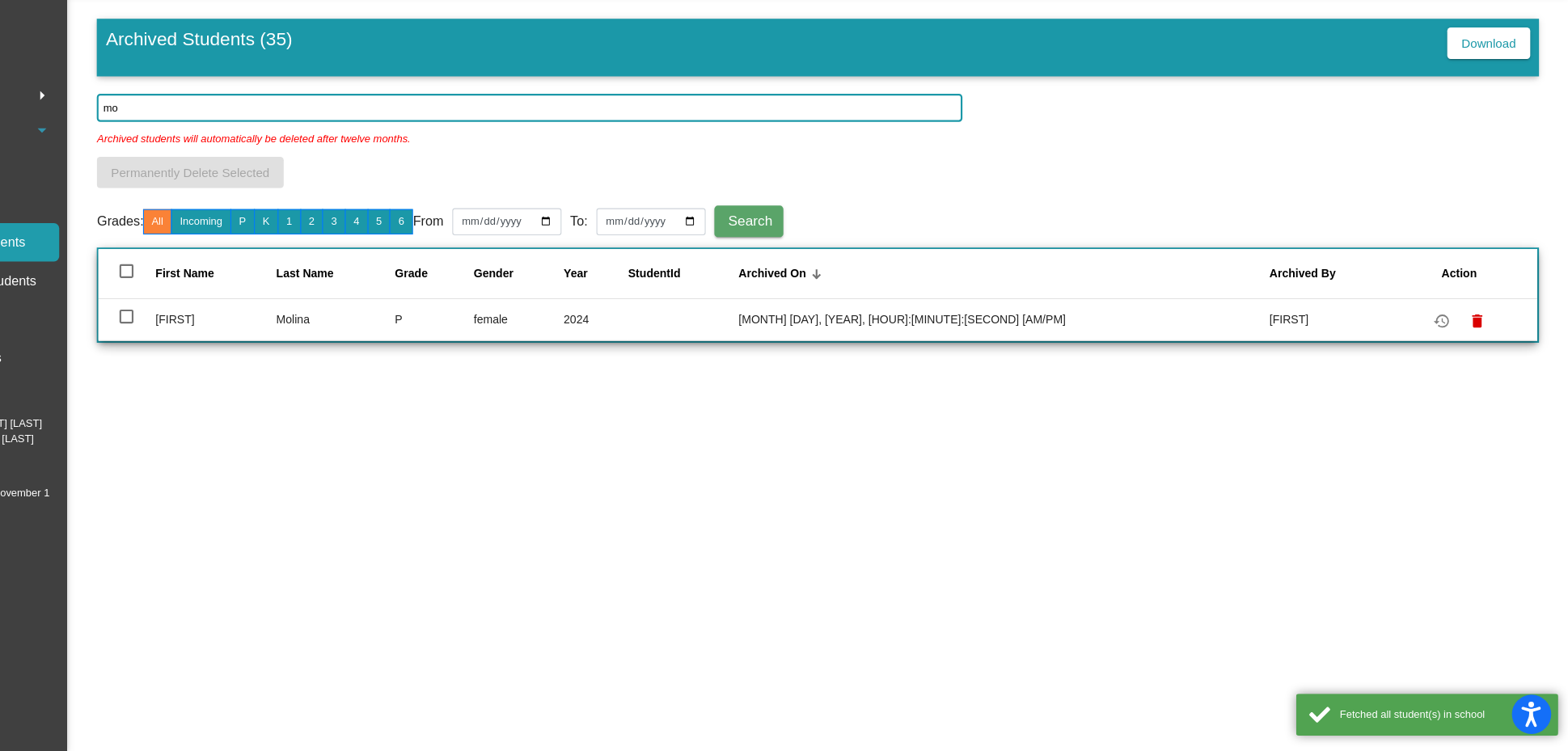 click on "mo" 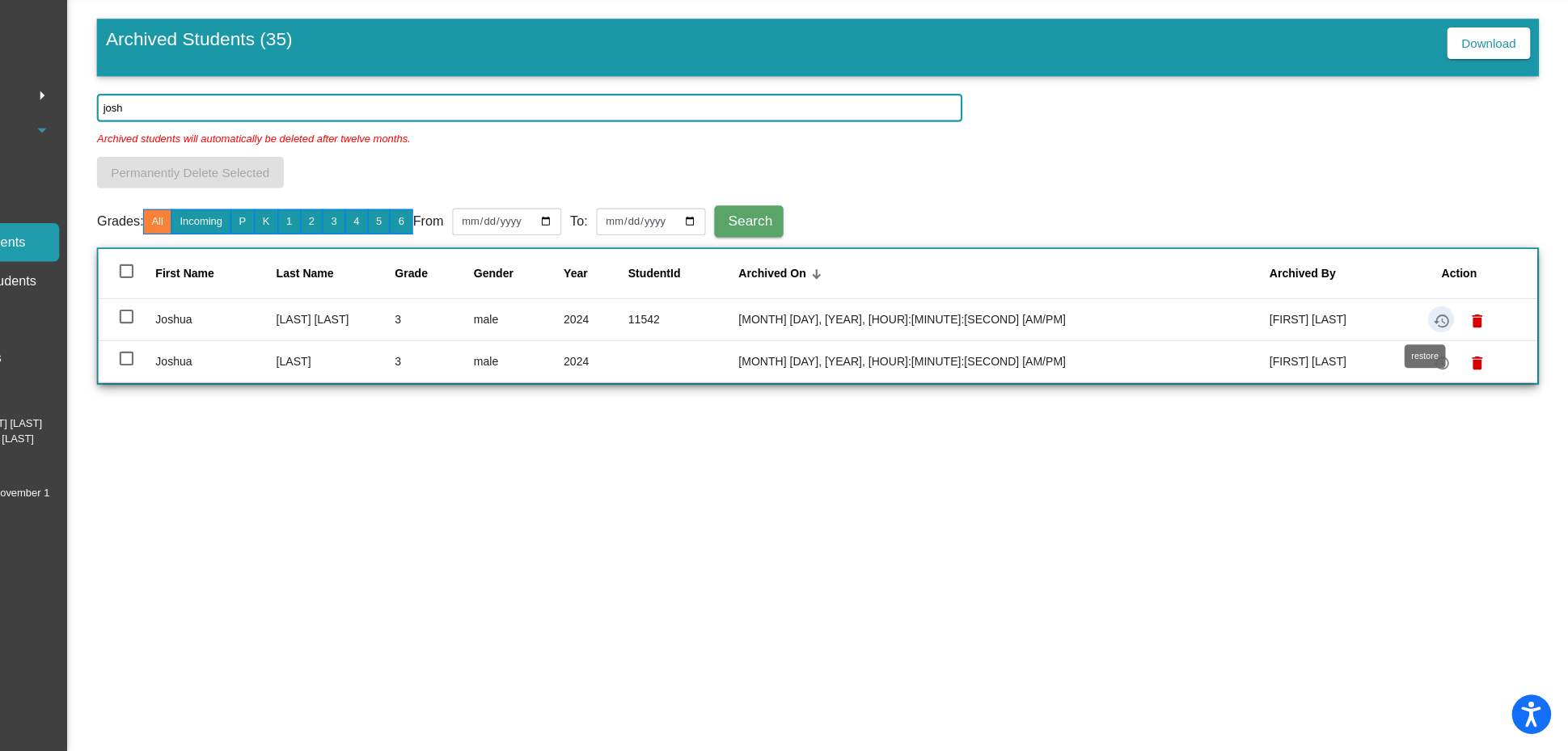 click on "restore" 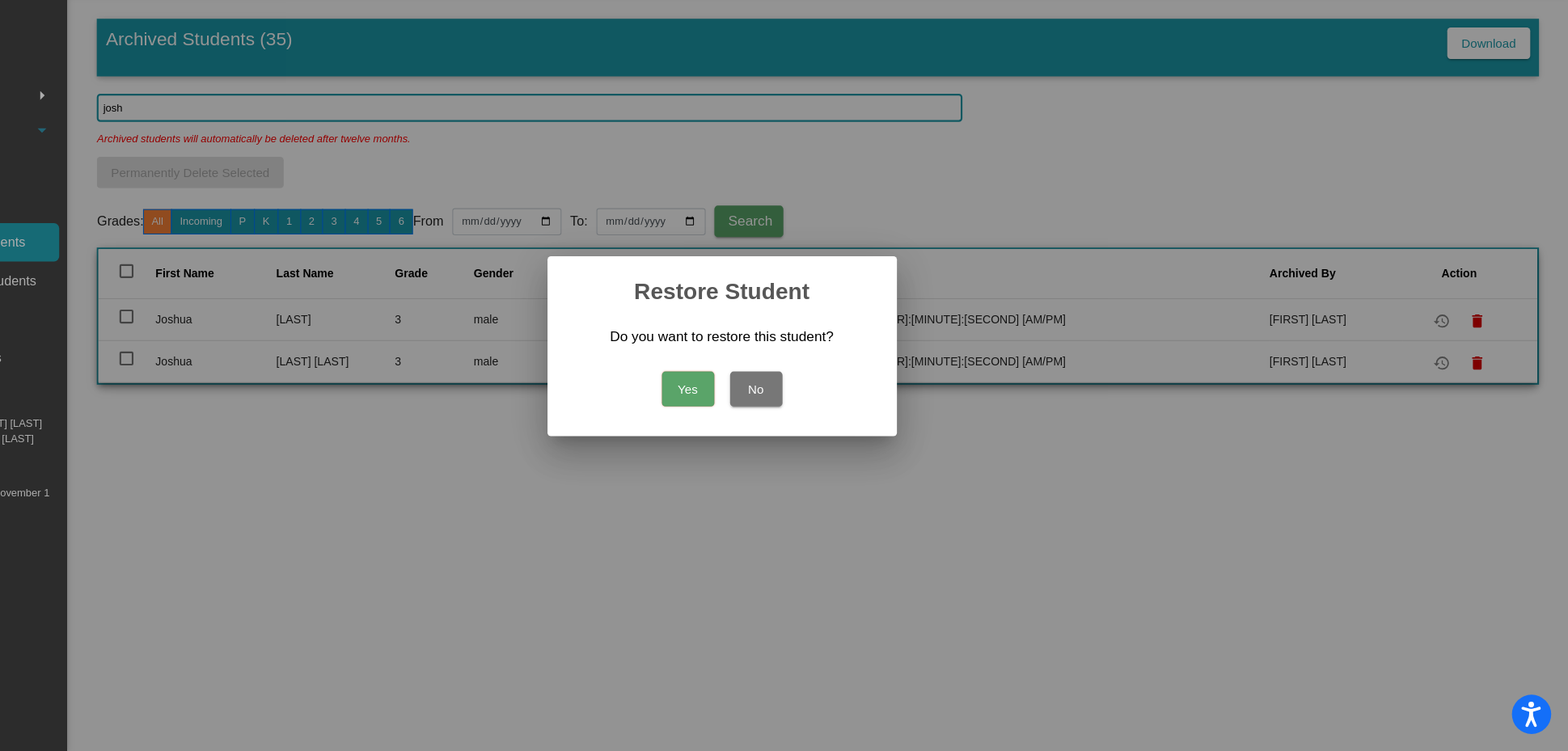 click on "Yes" at bounding box center (753, 416) 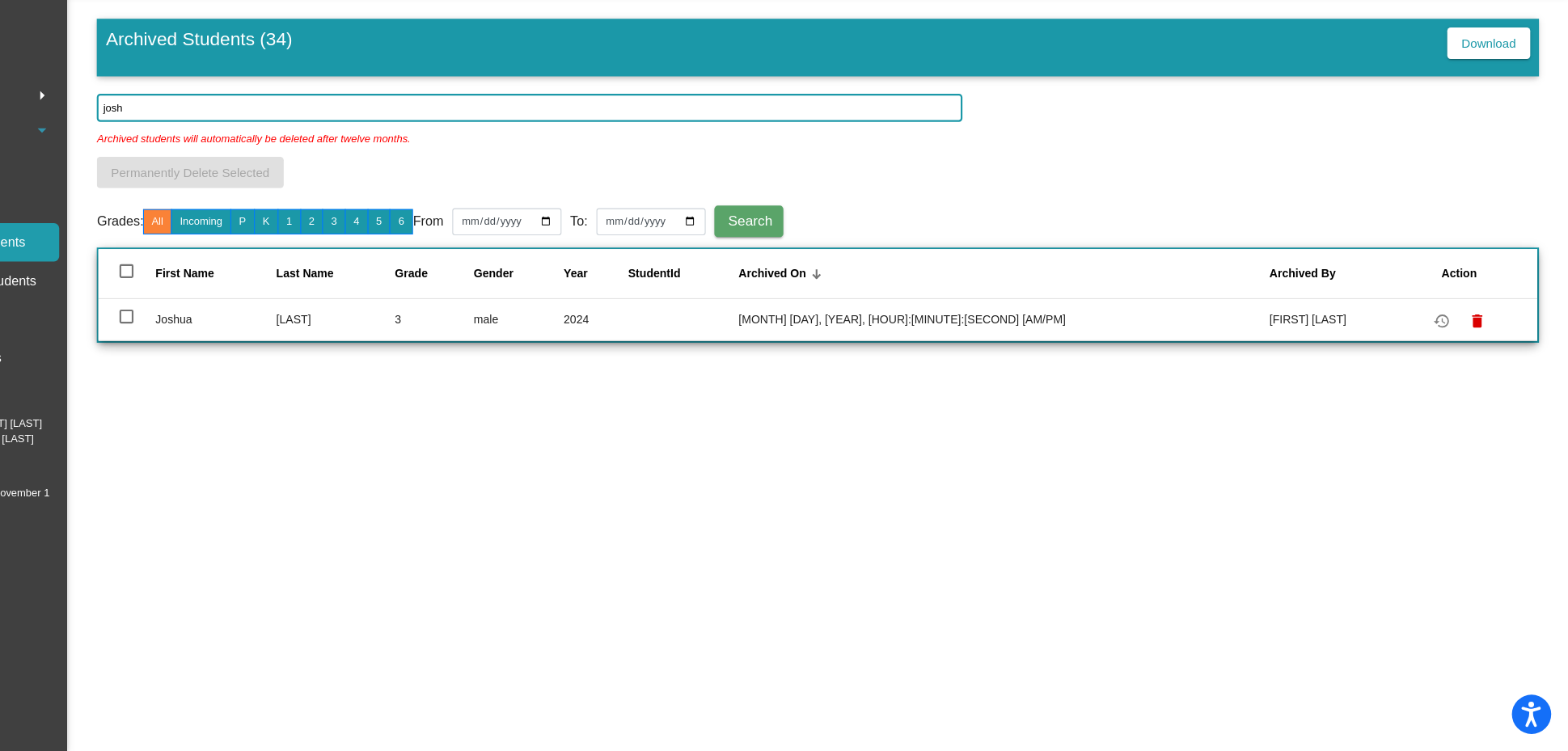 click on "josh" 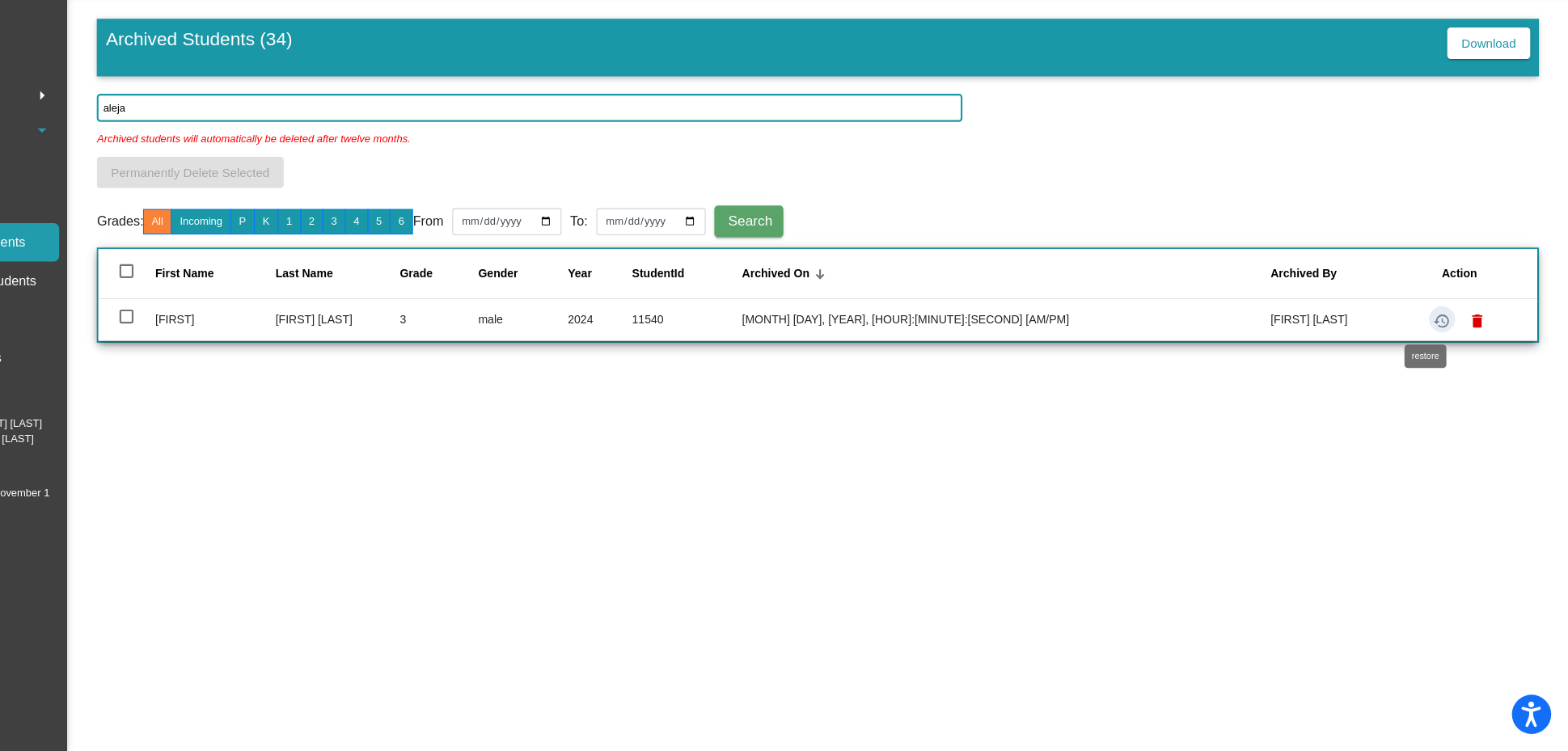 click on "restore" 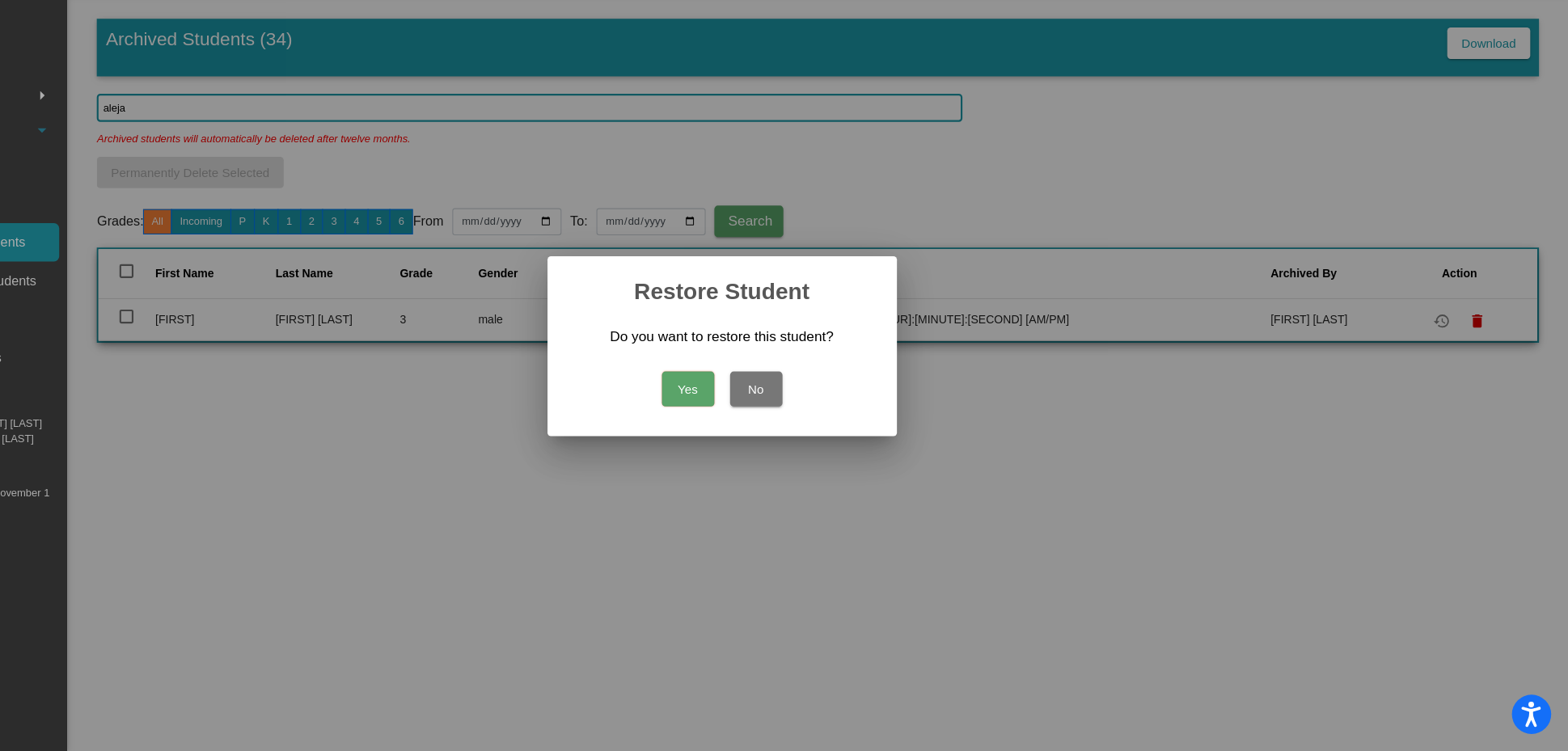 click on "Yes" at bounding box center [753, 416] 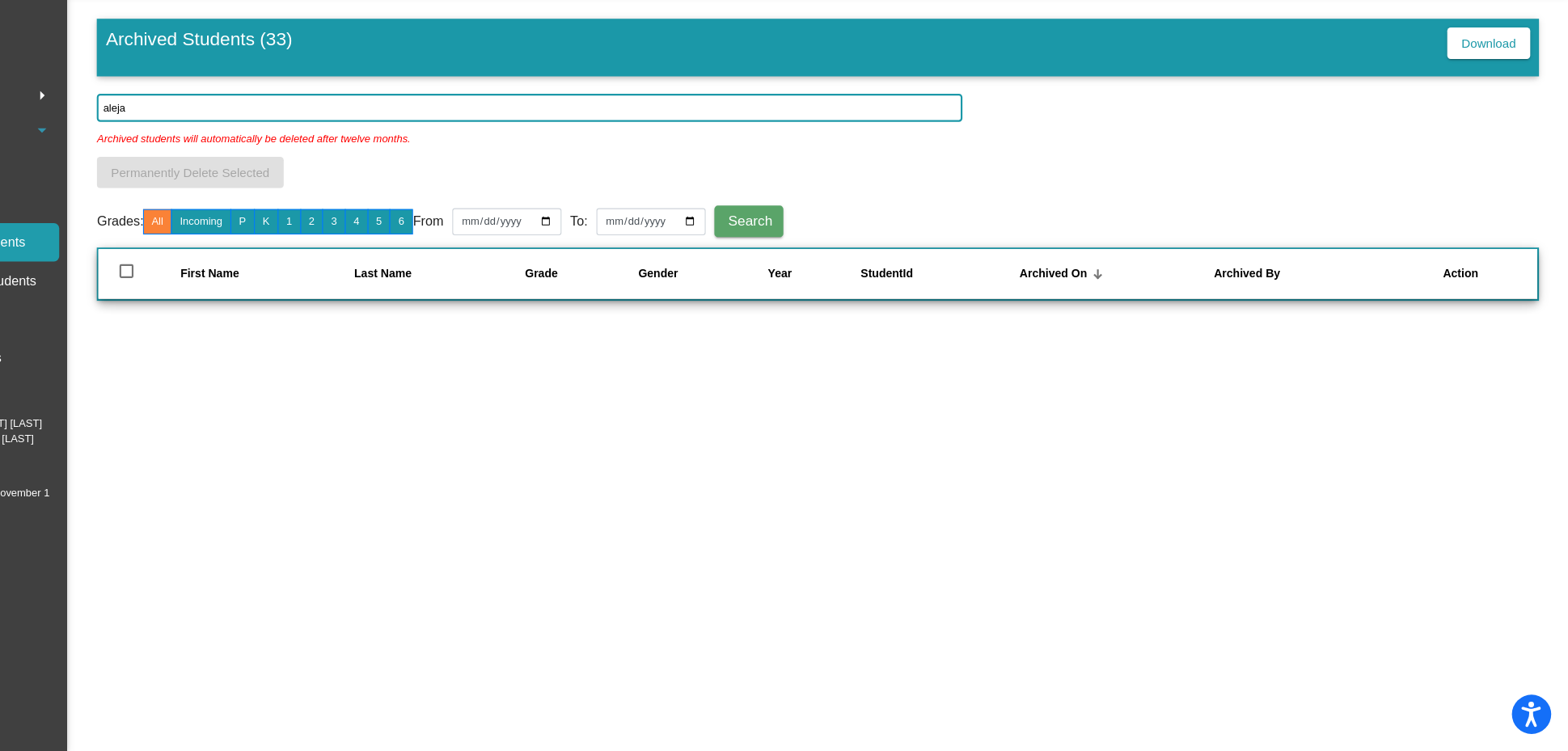 click on "aleja" 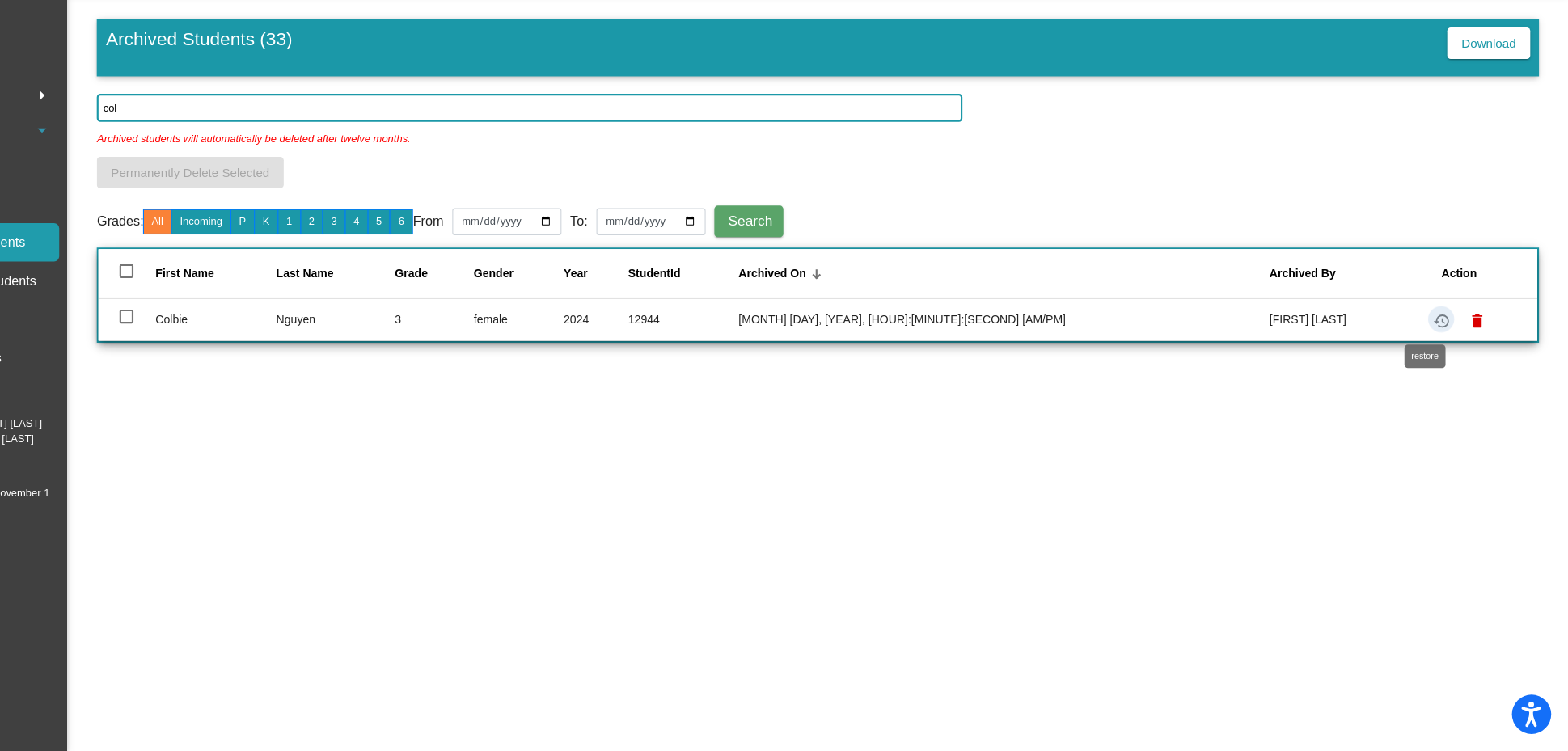 click on "restore" 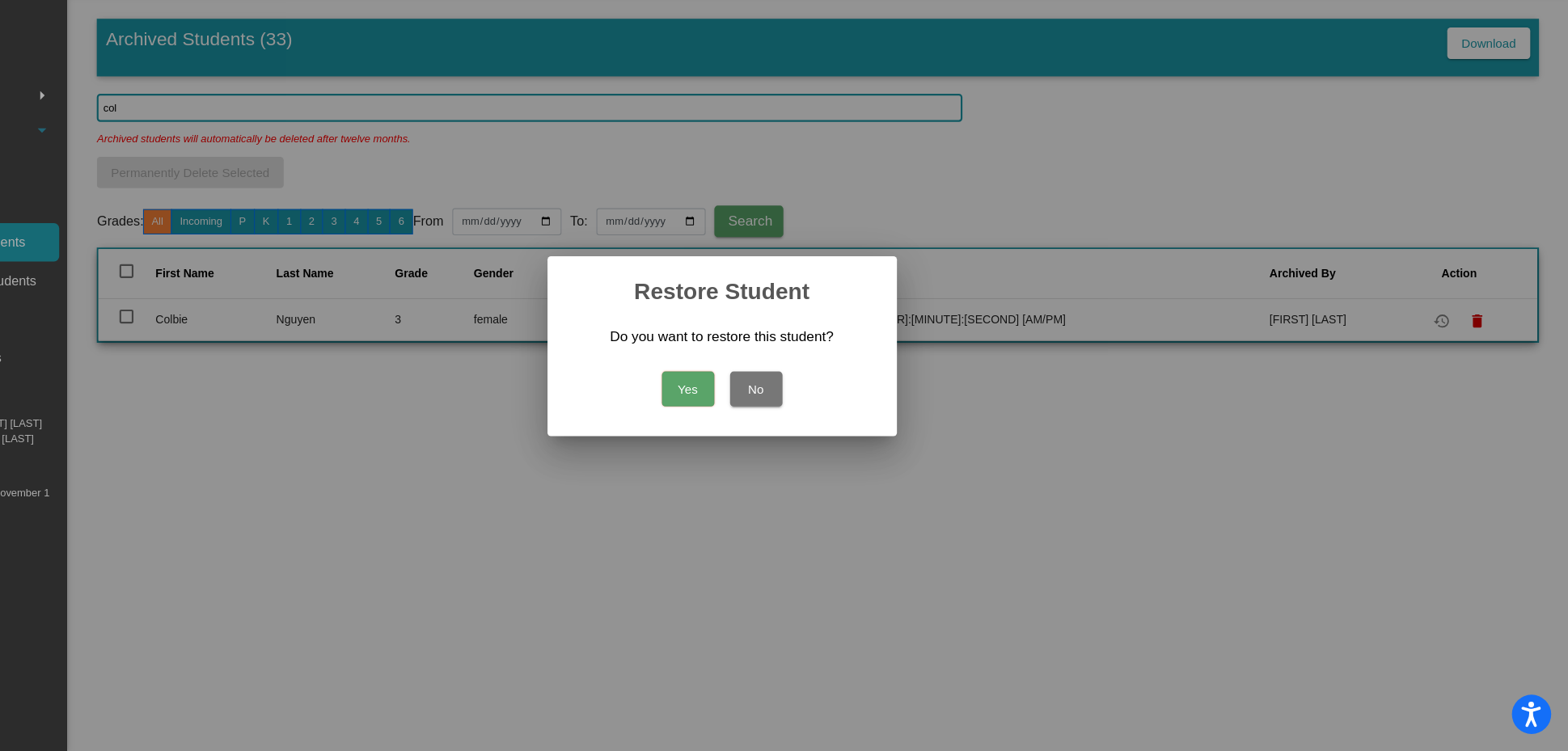 click on "Yes" at bounding box center (753, 416) 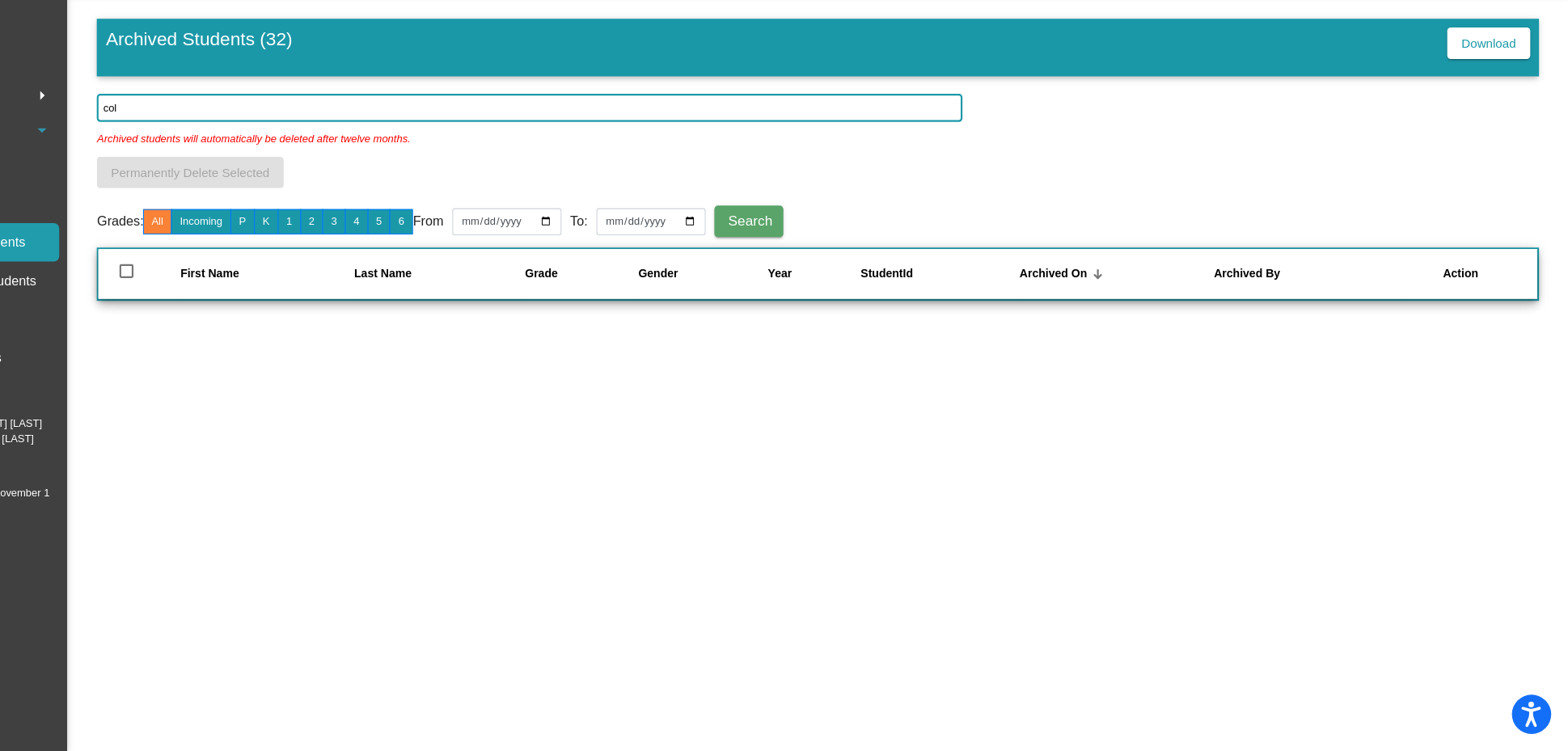click on "col" 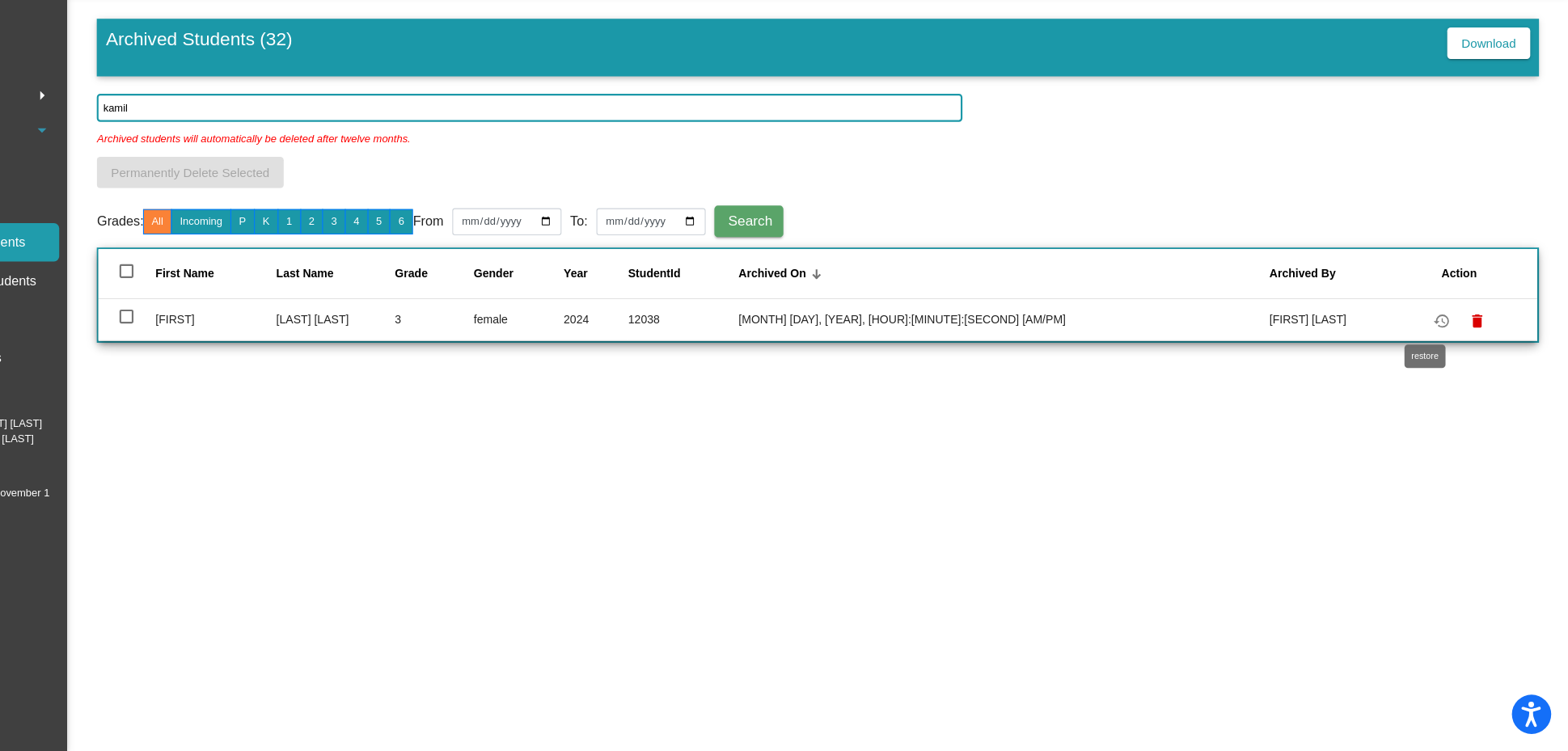 click on "restore" 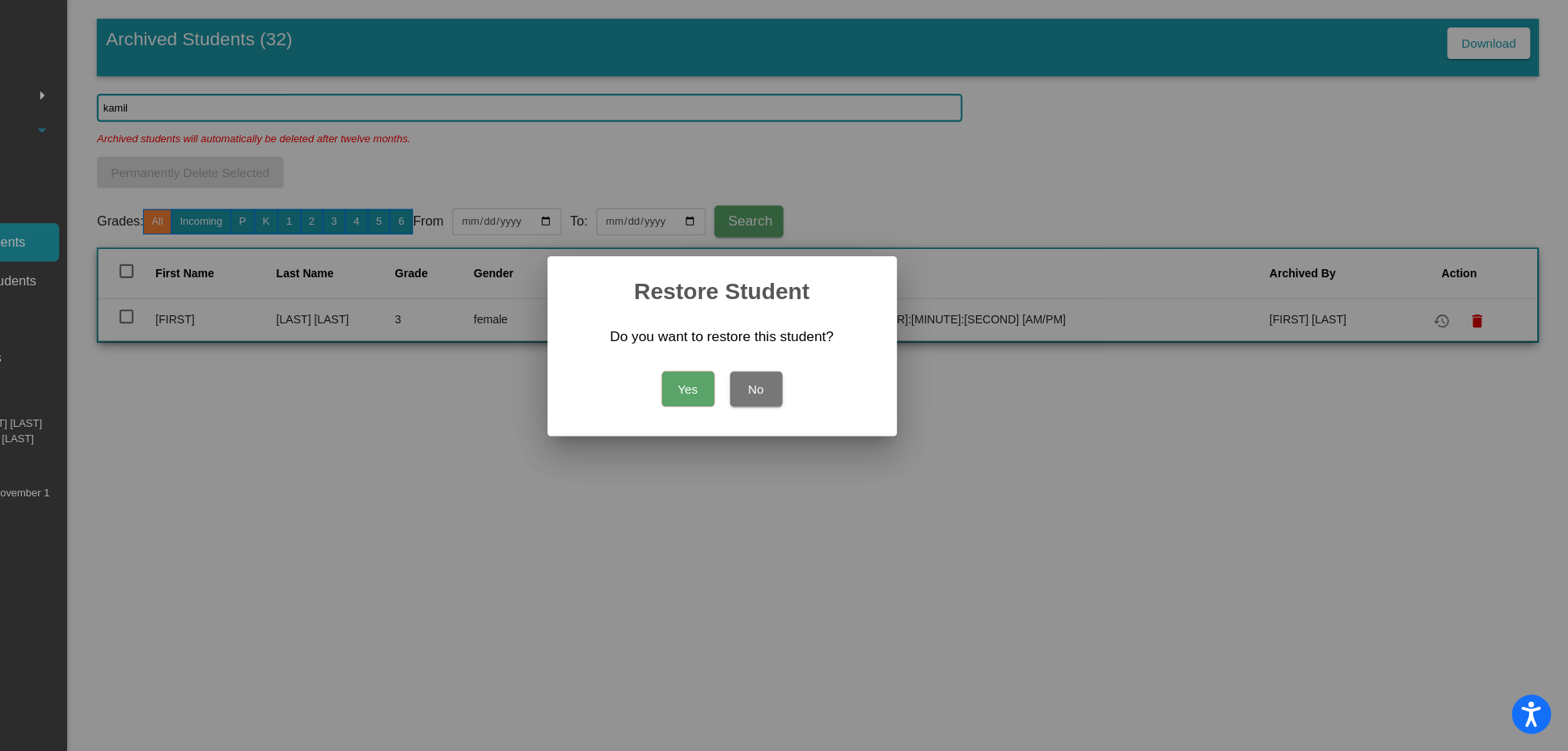 click on "Yes" at bounding box center [753, 416] 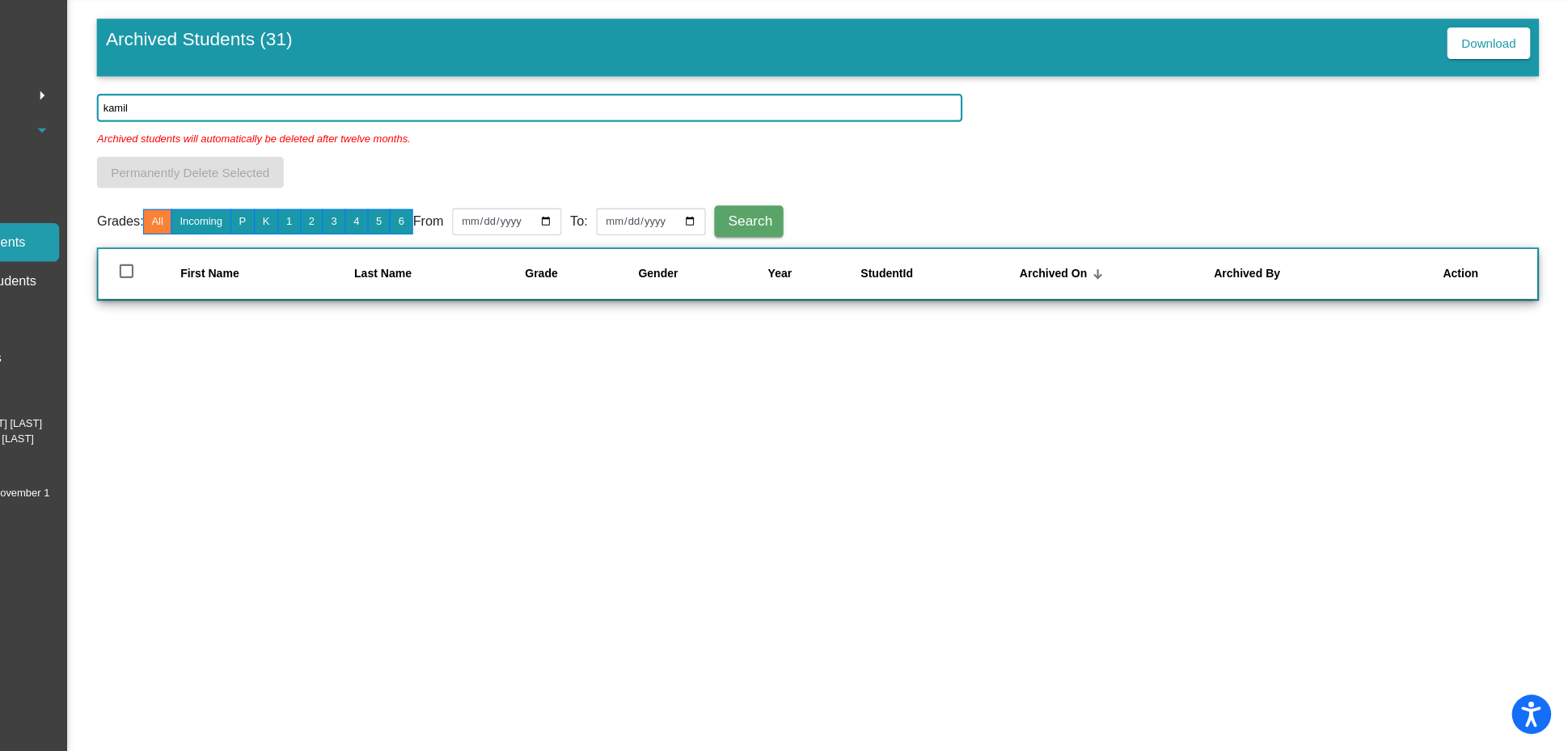 click on "kamil" 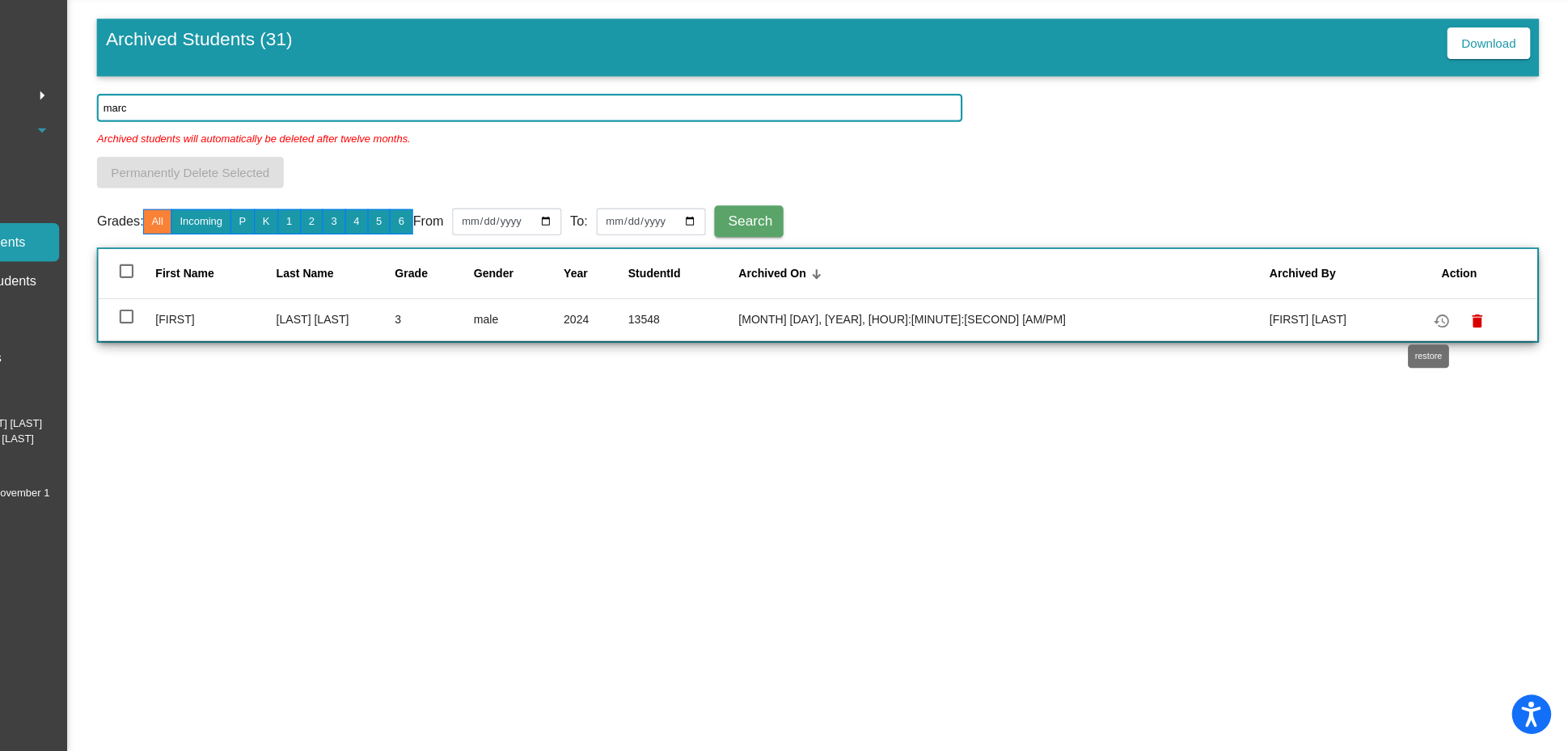 click on "restore" 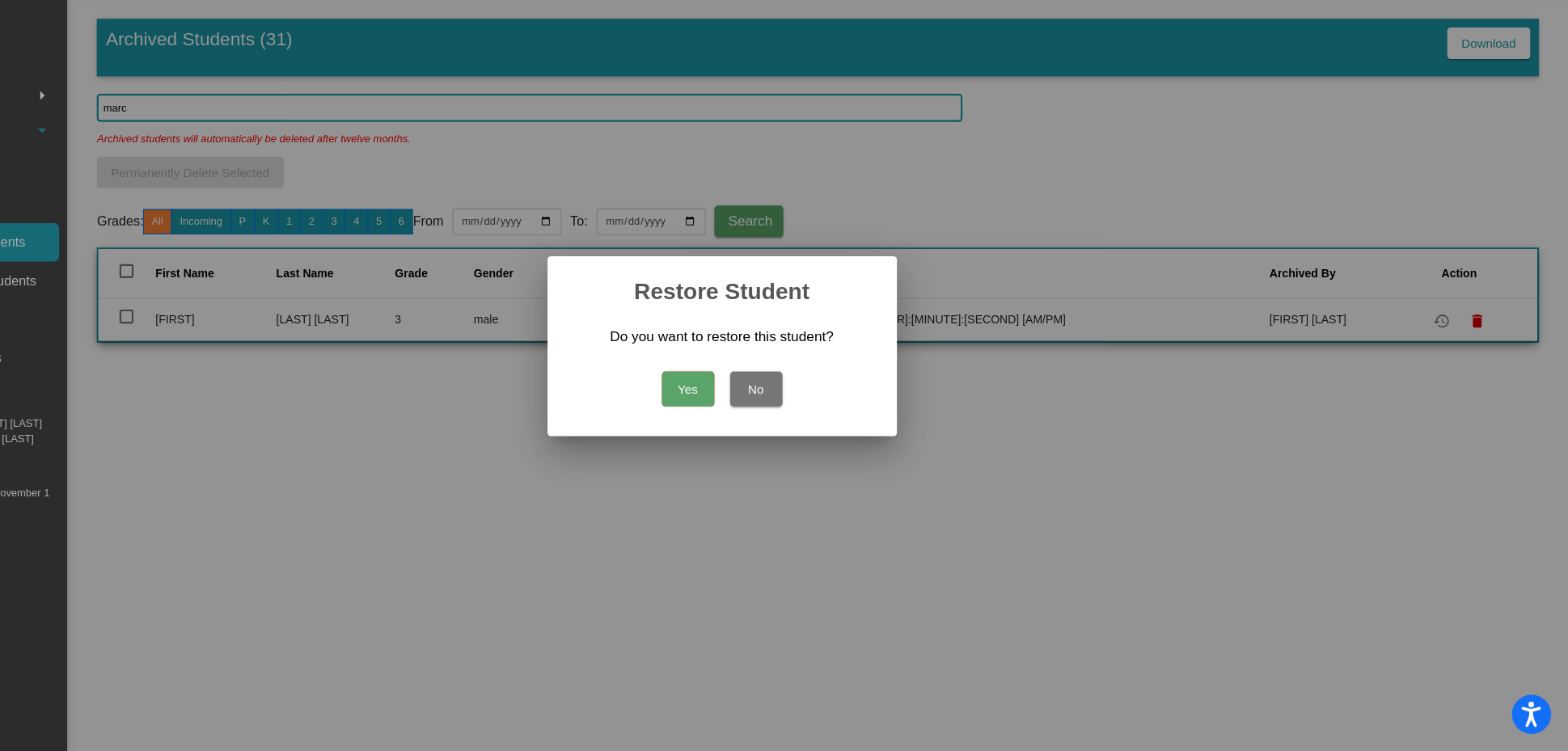 click on "Yes" at bounding box center [753, 416] 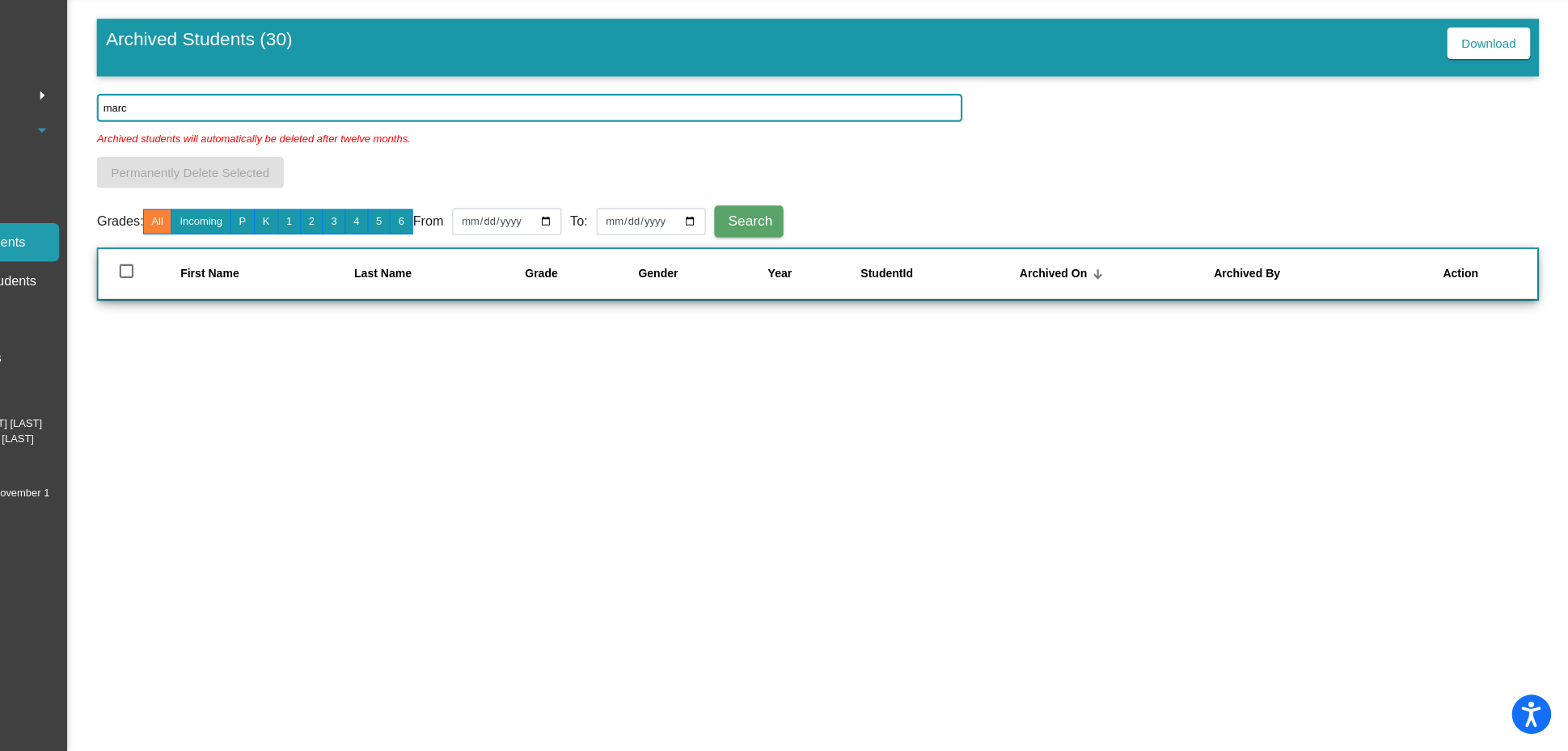 click on "marc" 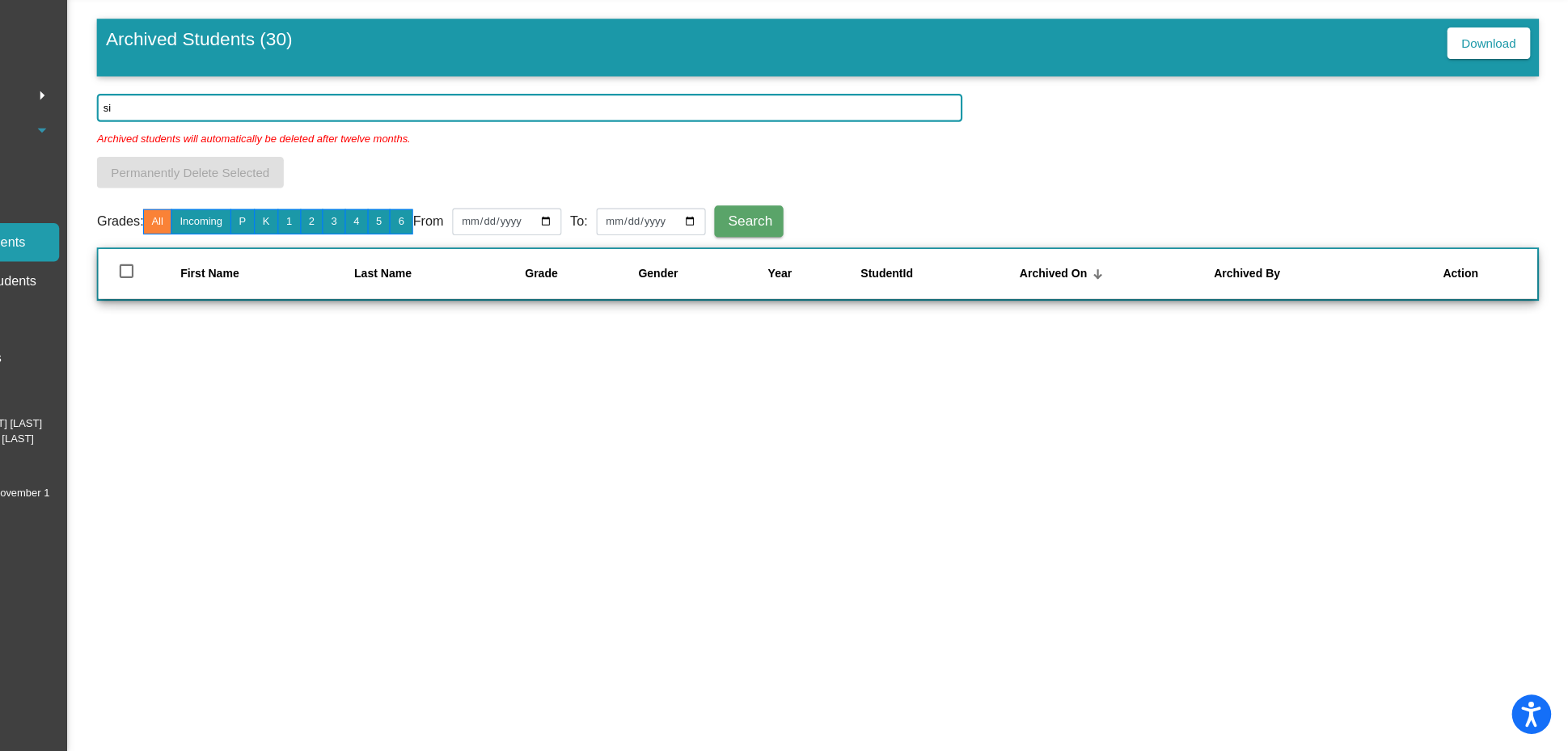 type on "s" 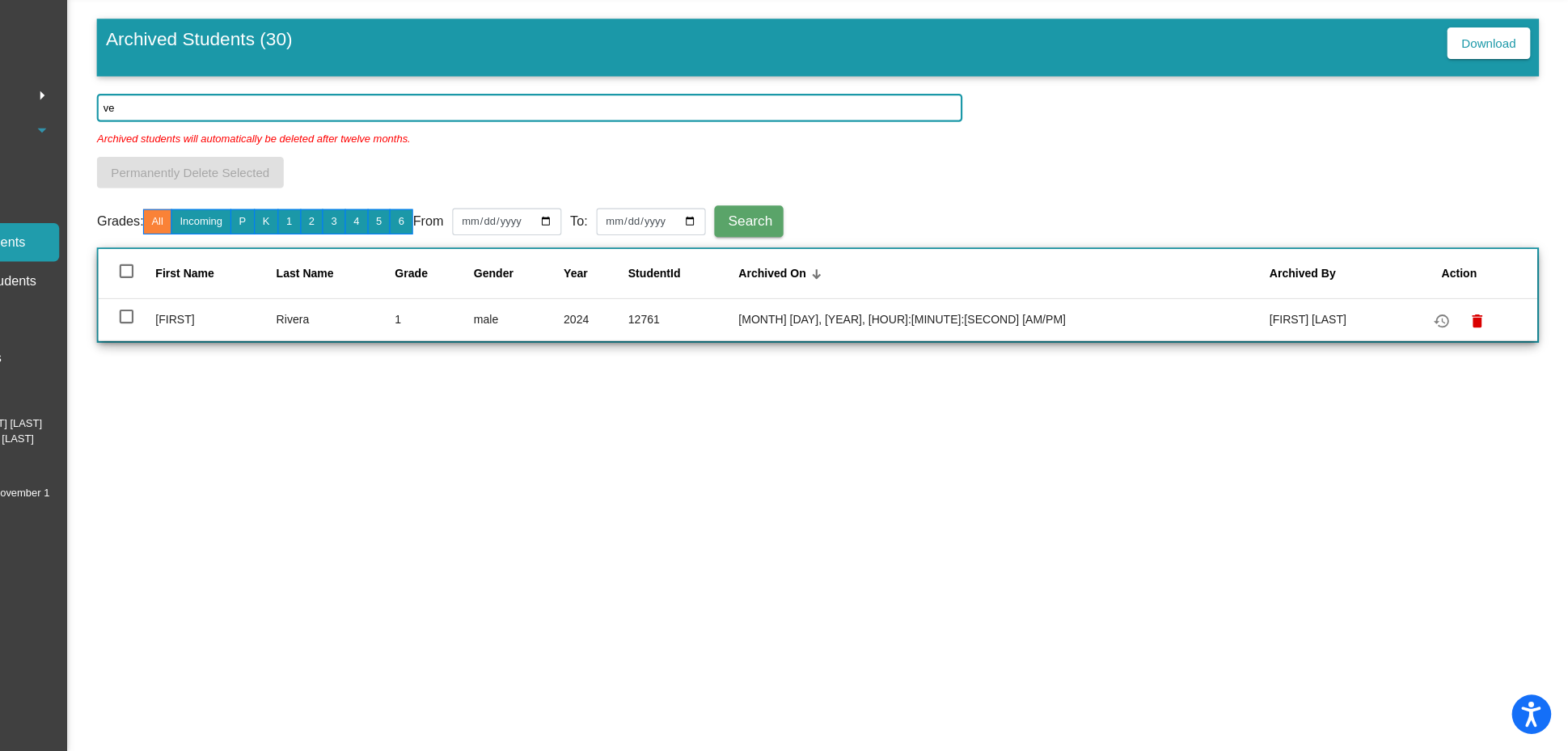 type on "v" 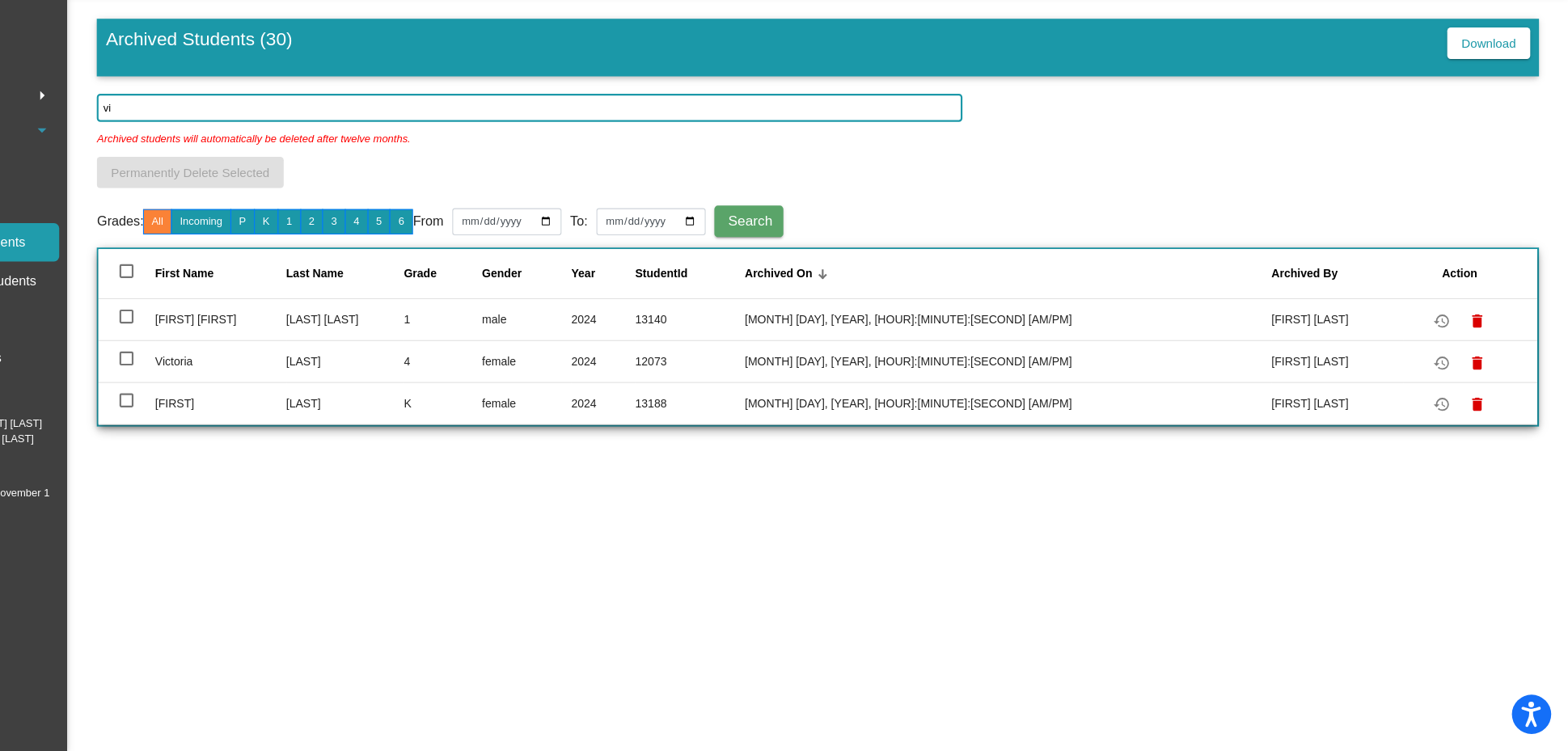 type on "v" 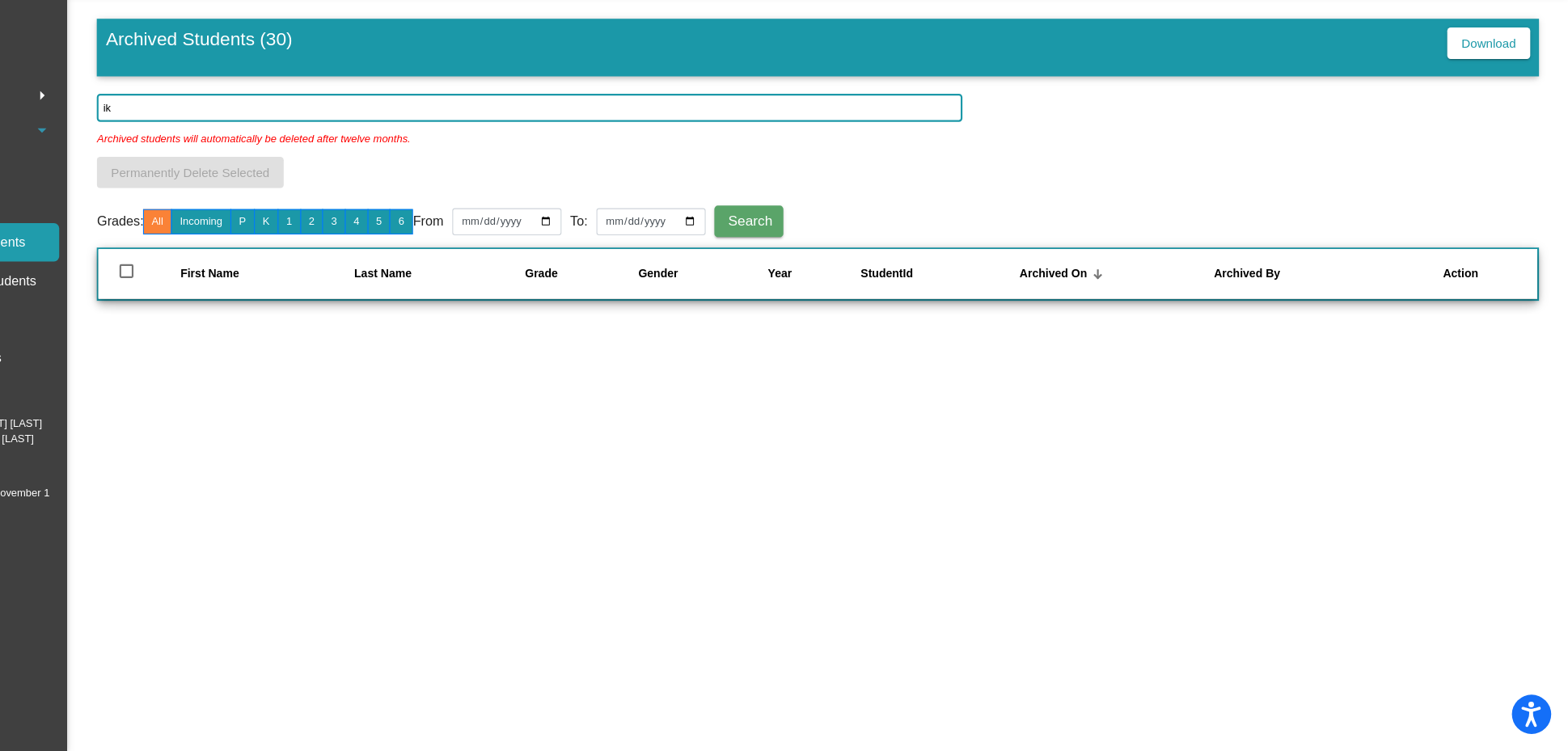 type on "i" 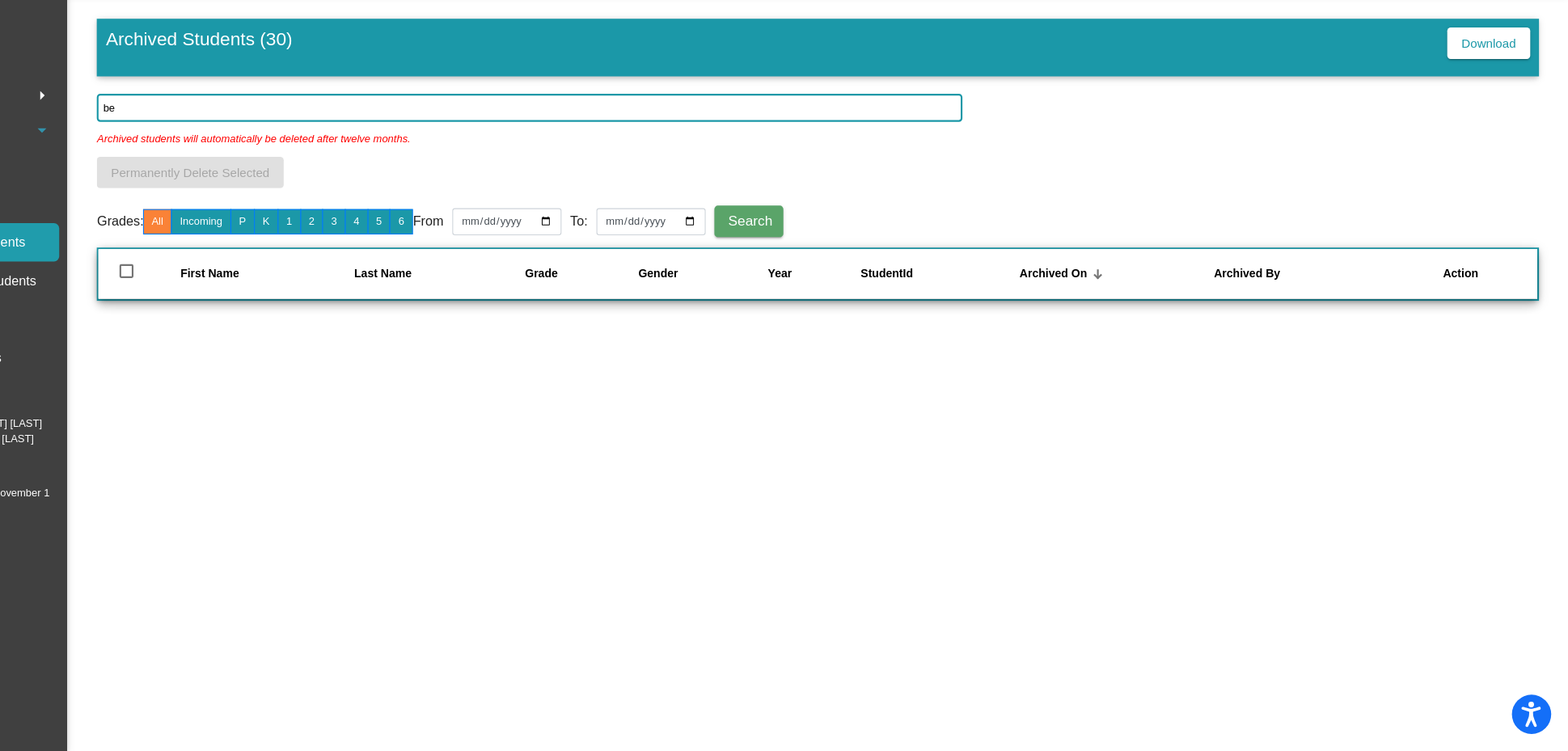 type on "b" 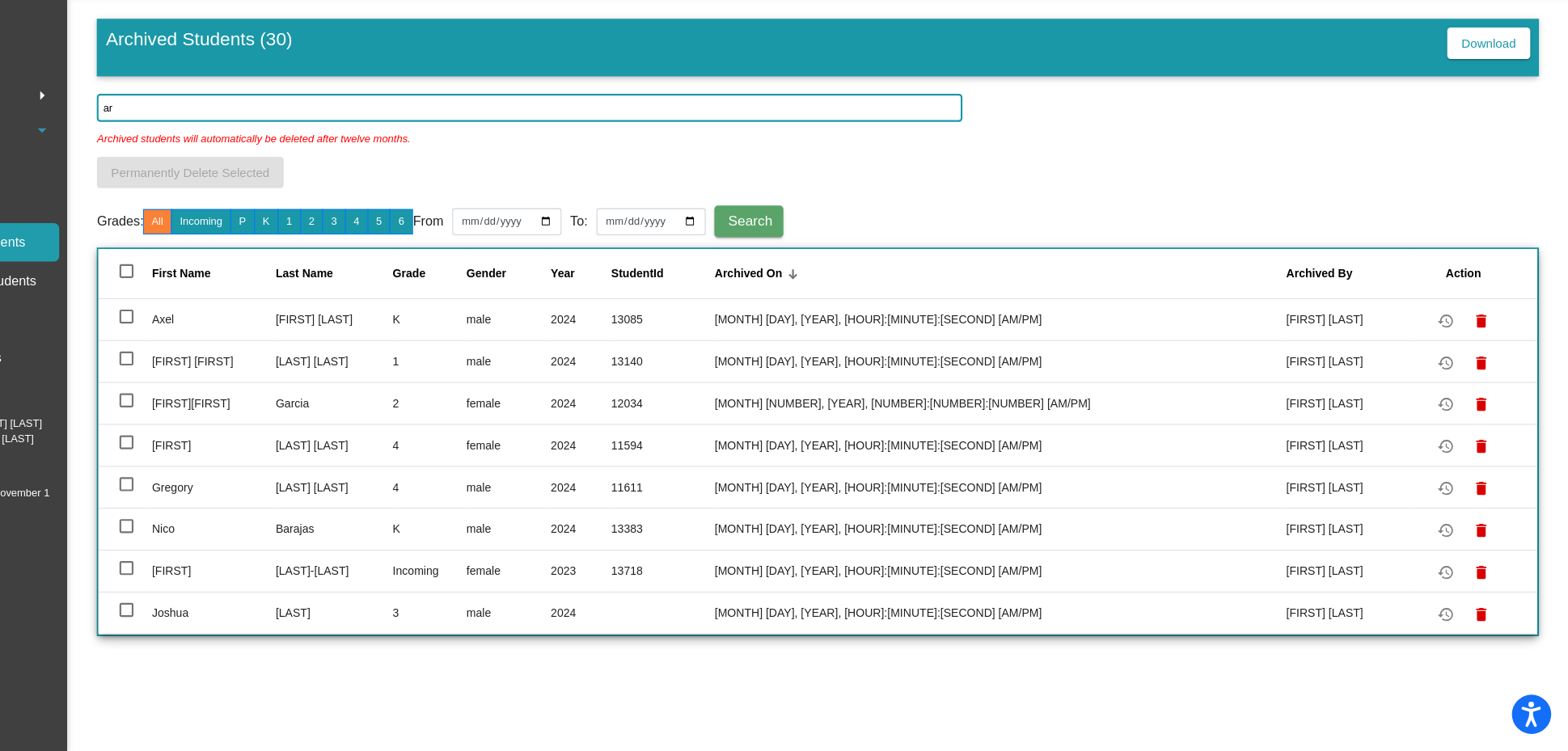 type on "a" 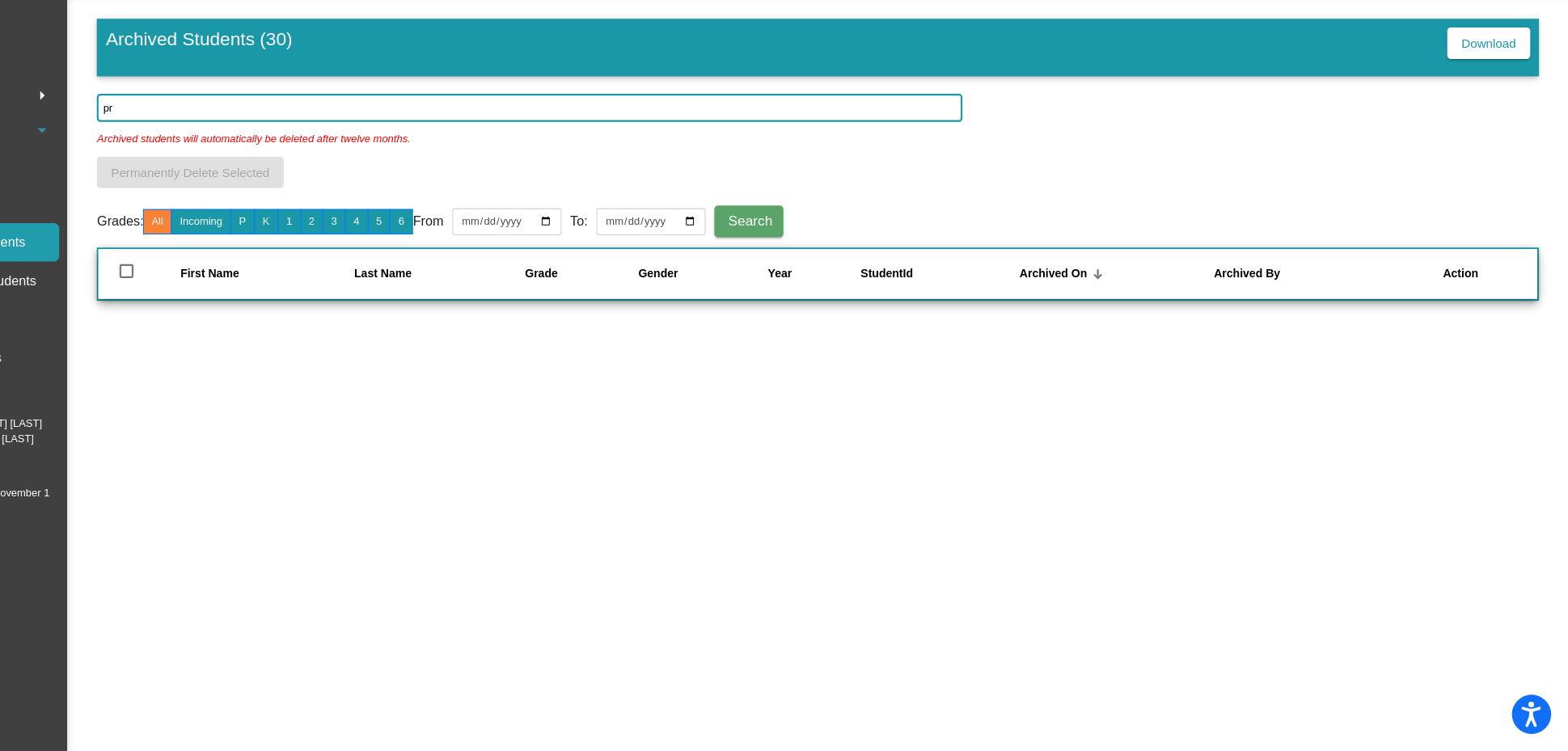 type on "p" 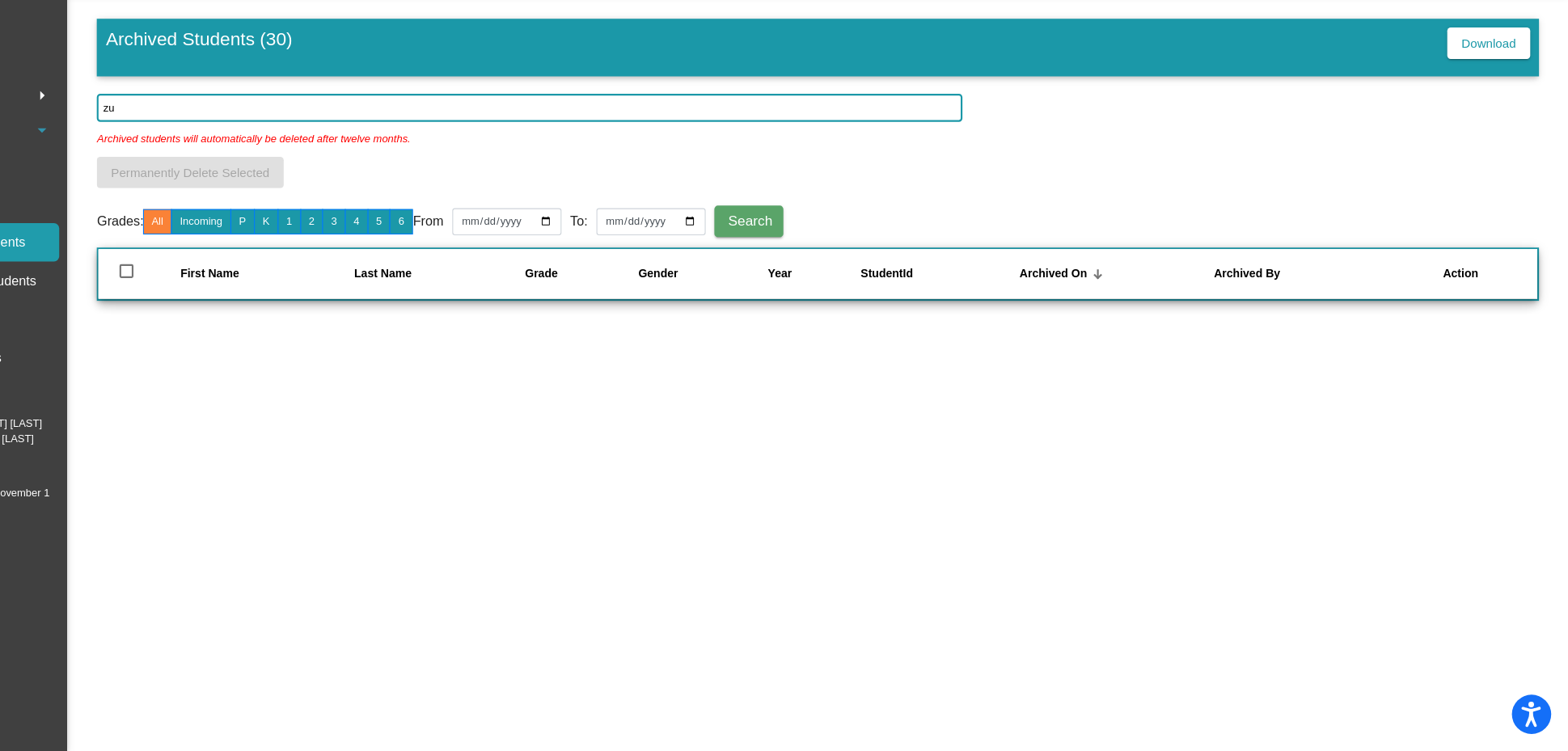 type on "z" 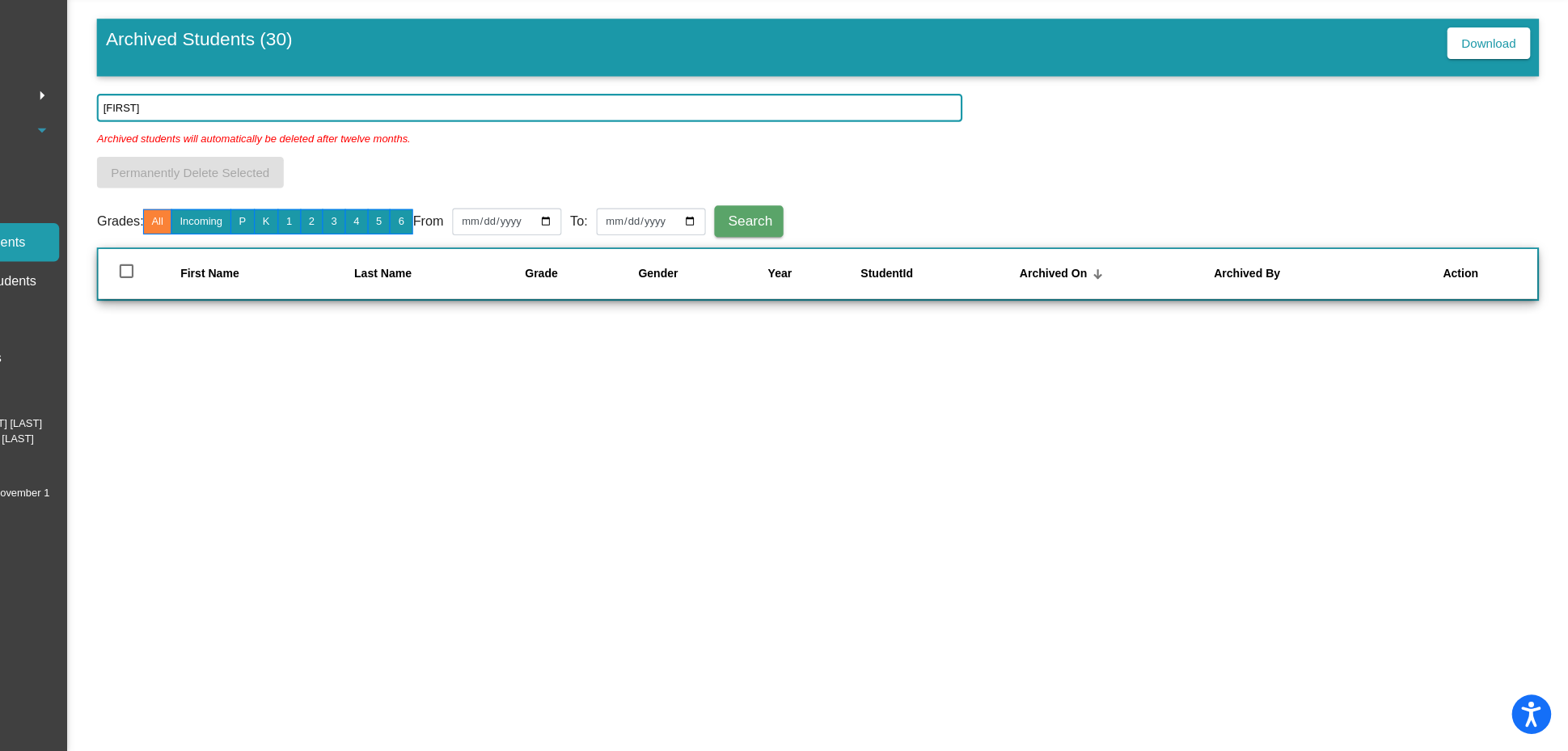 type on "o" 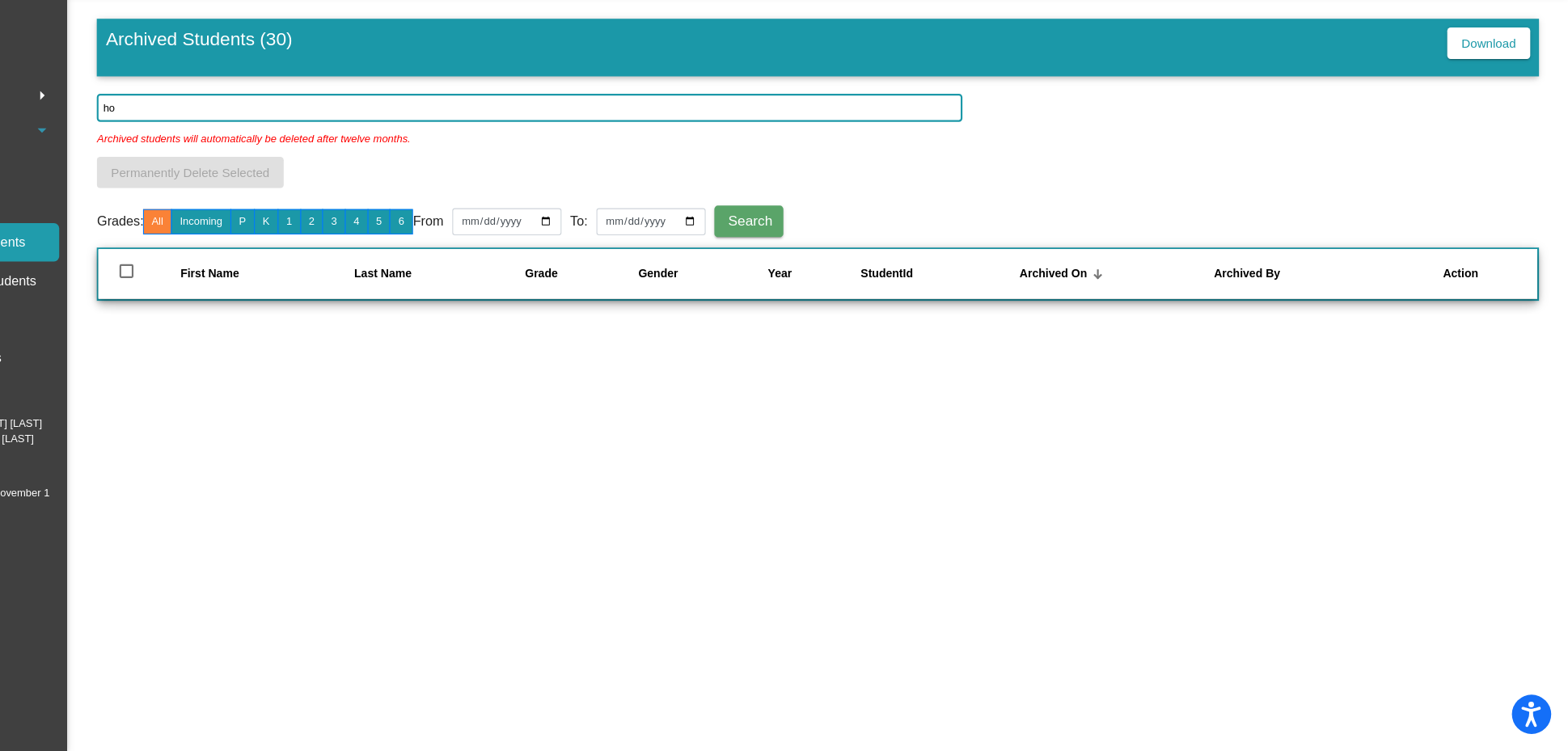 type on "h" 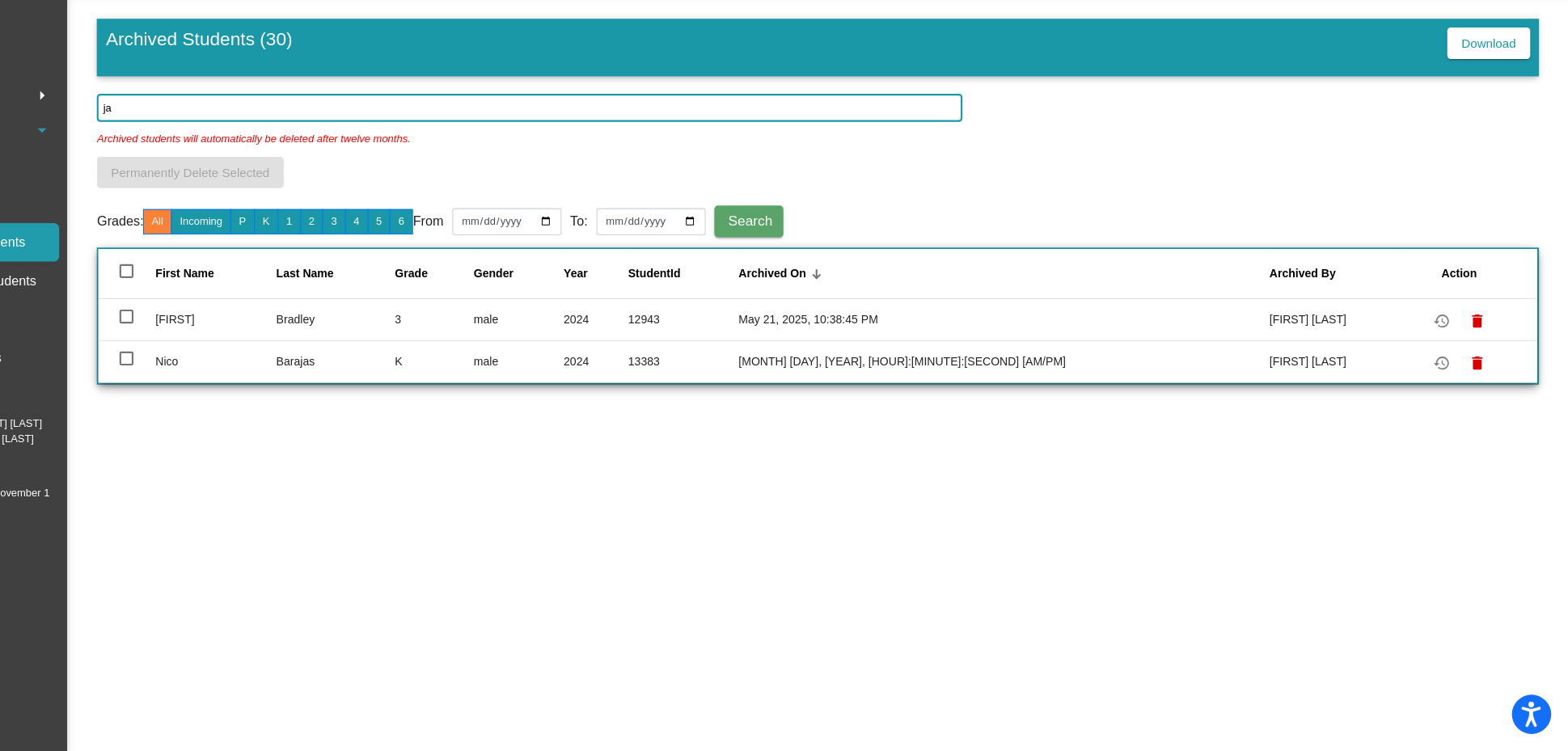type on "j" 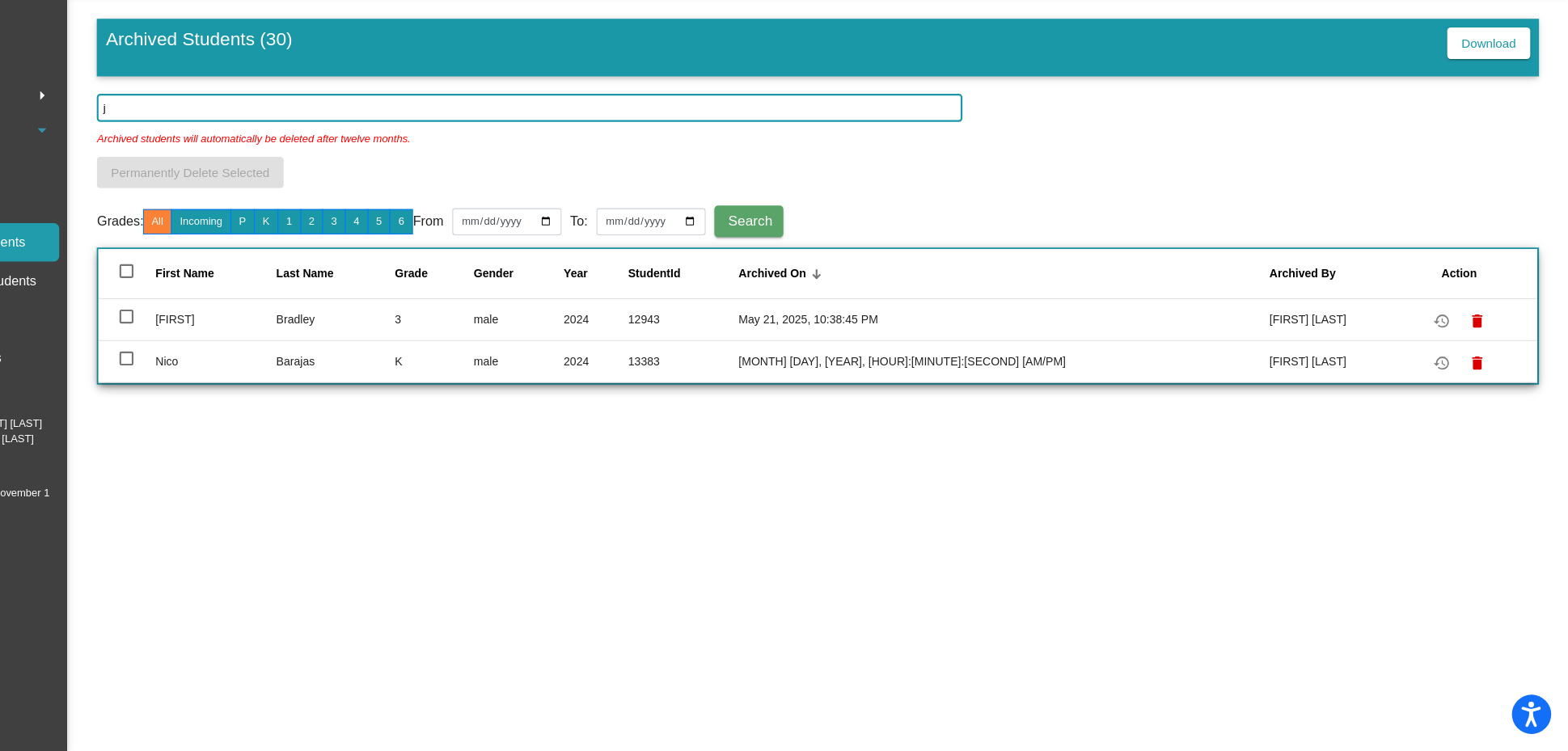 type 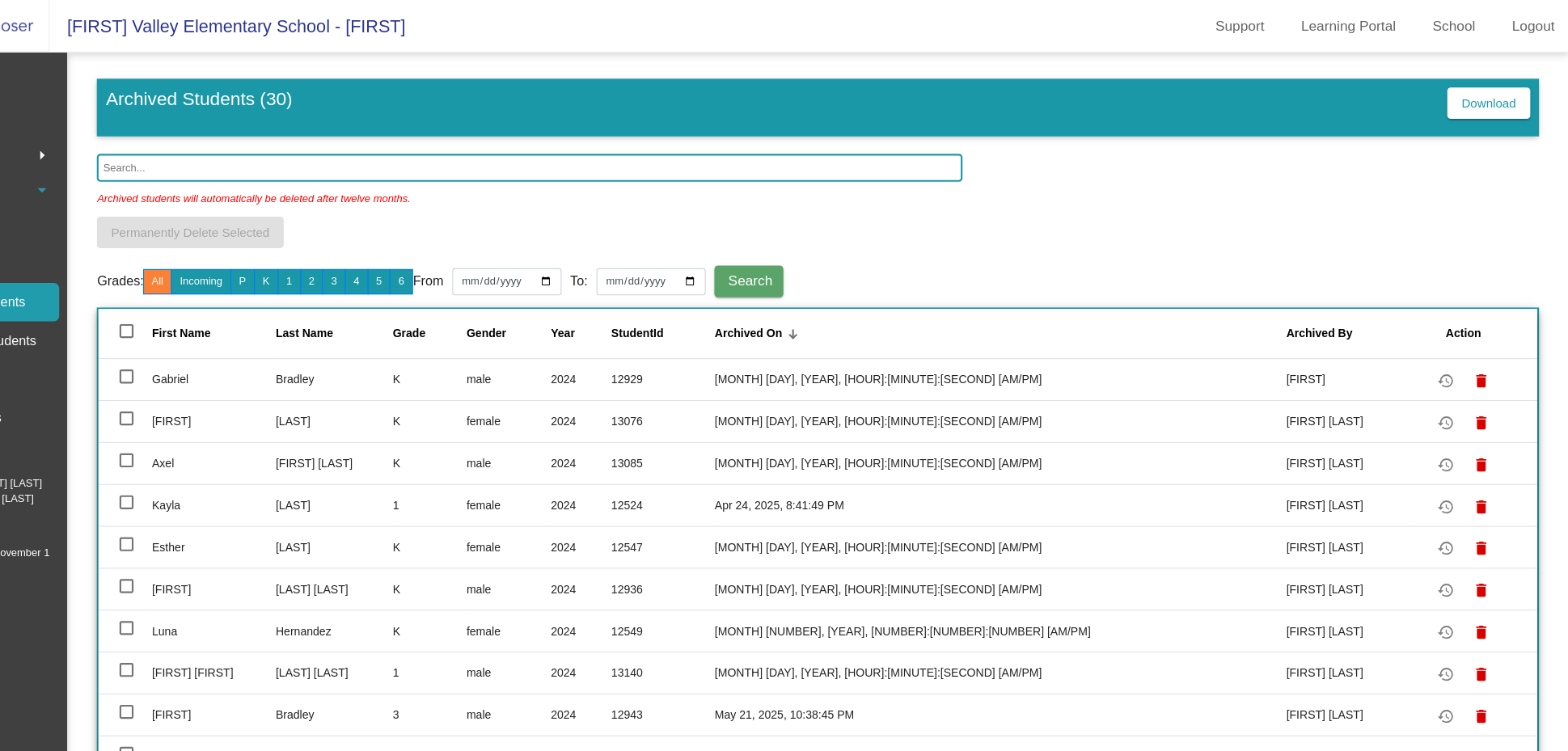scroll, scrollTop: 0, scrollLeft: 0, axis: both 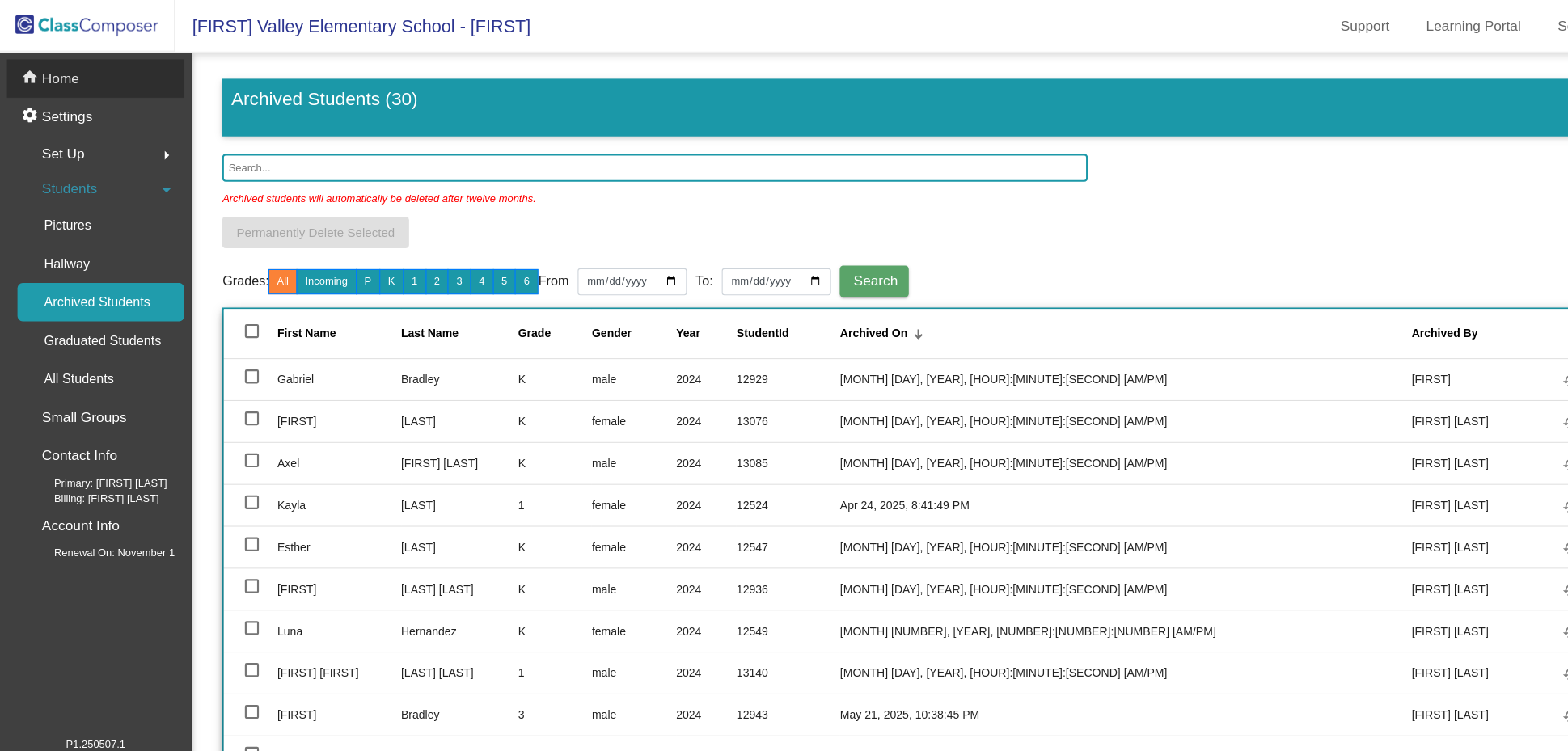 click on "Home" 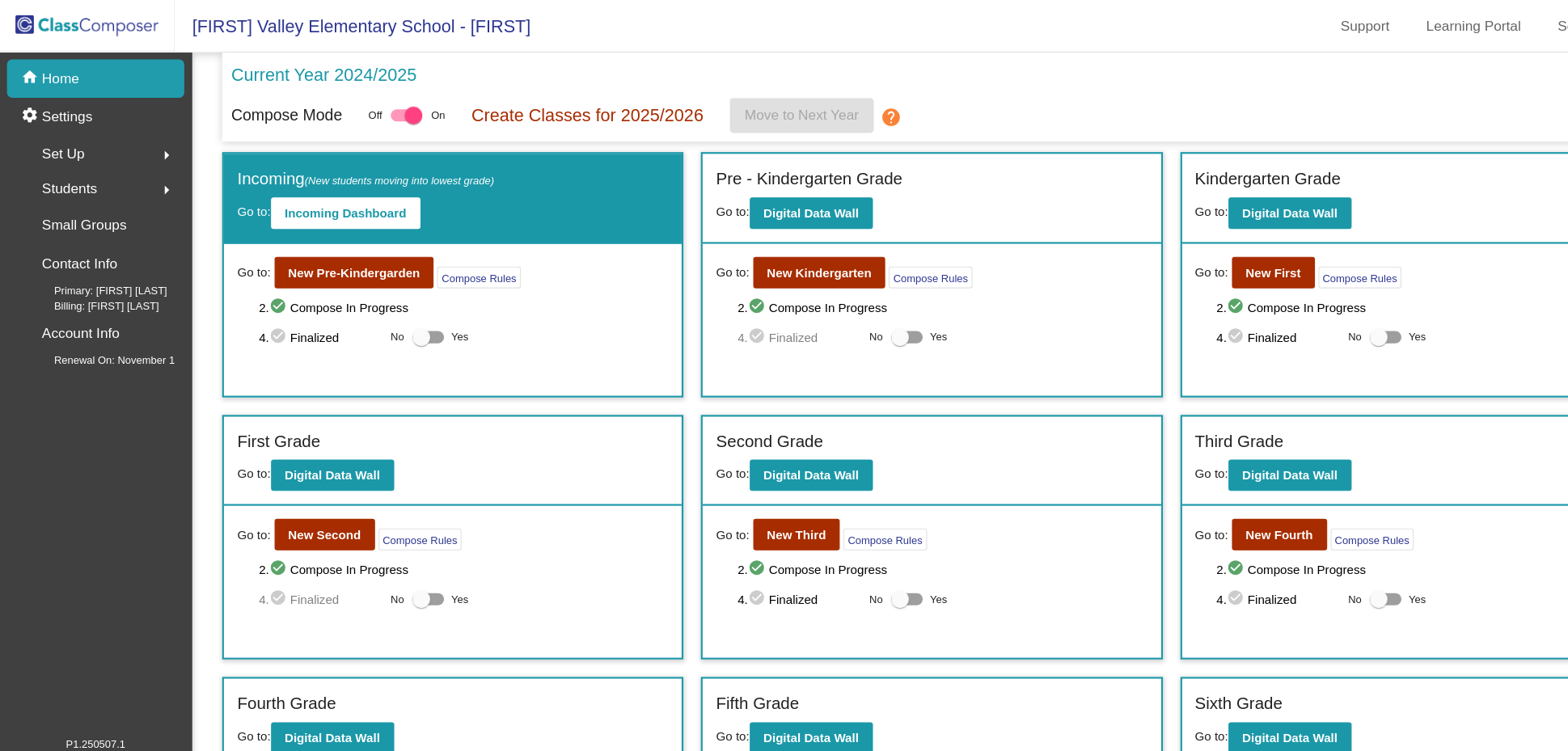 scroll, scrollTop: 99, scrollLeft: 0, axis: vertical 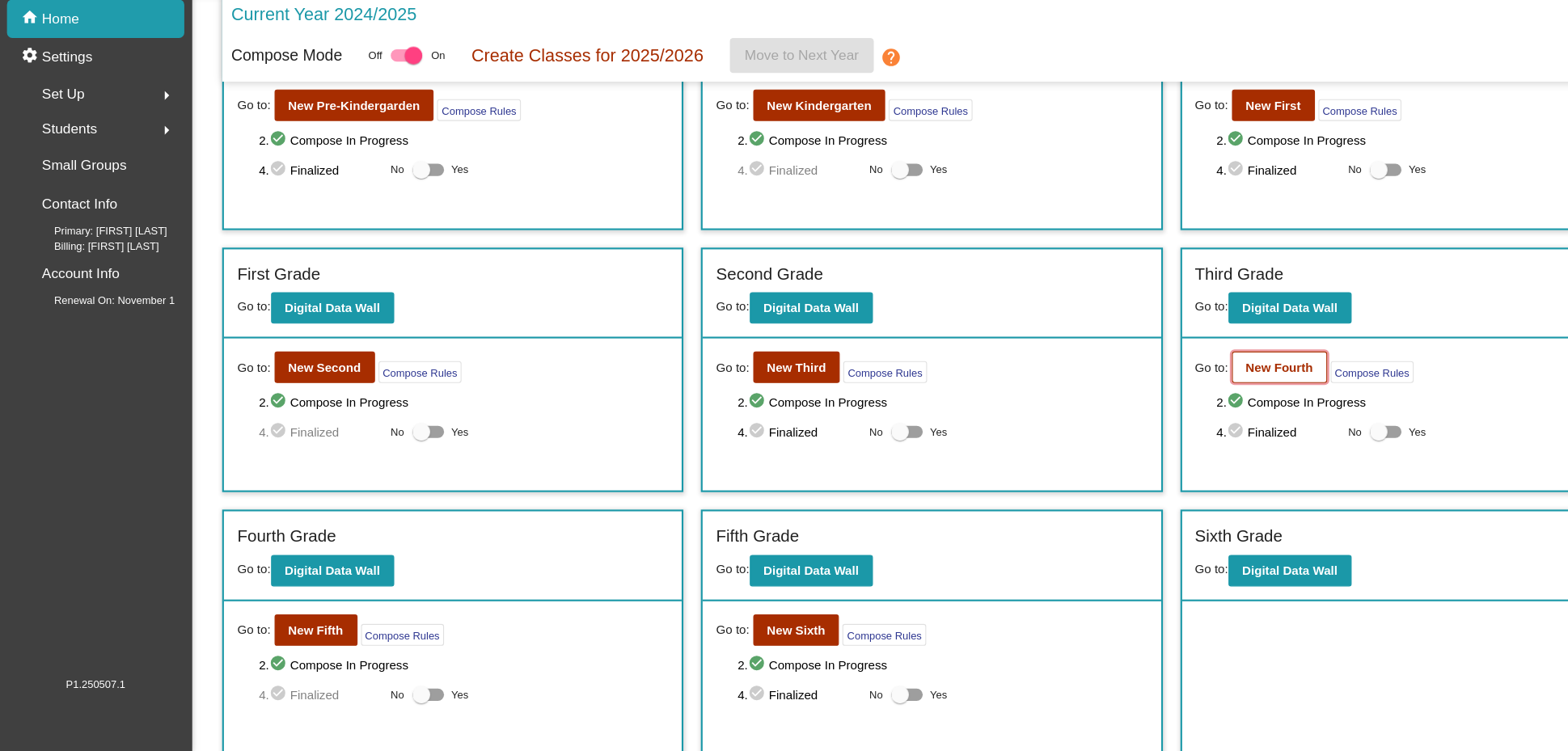 click on "New Fourth" 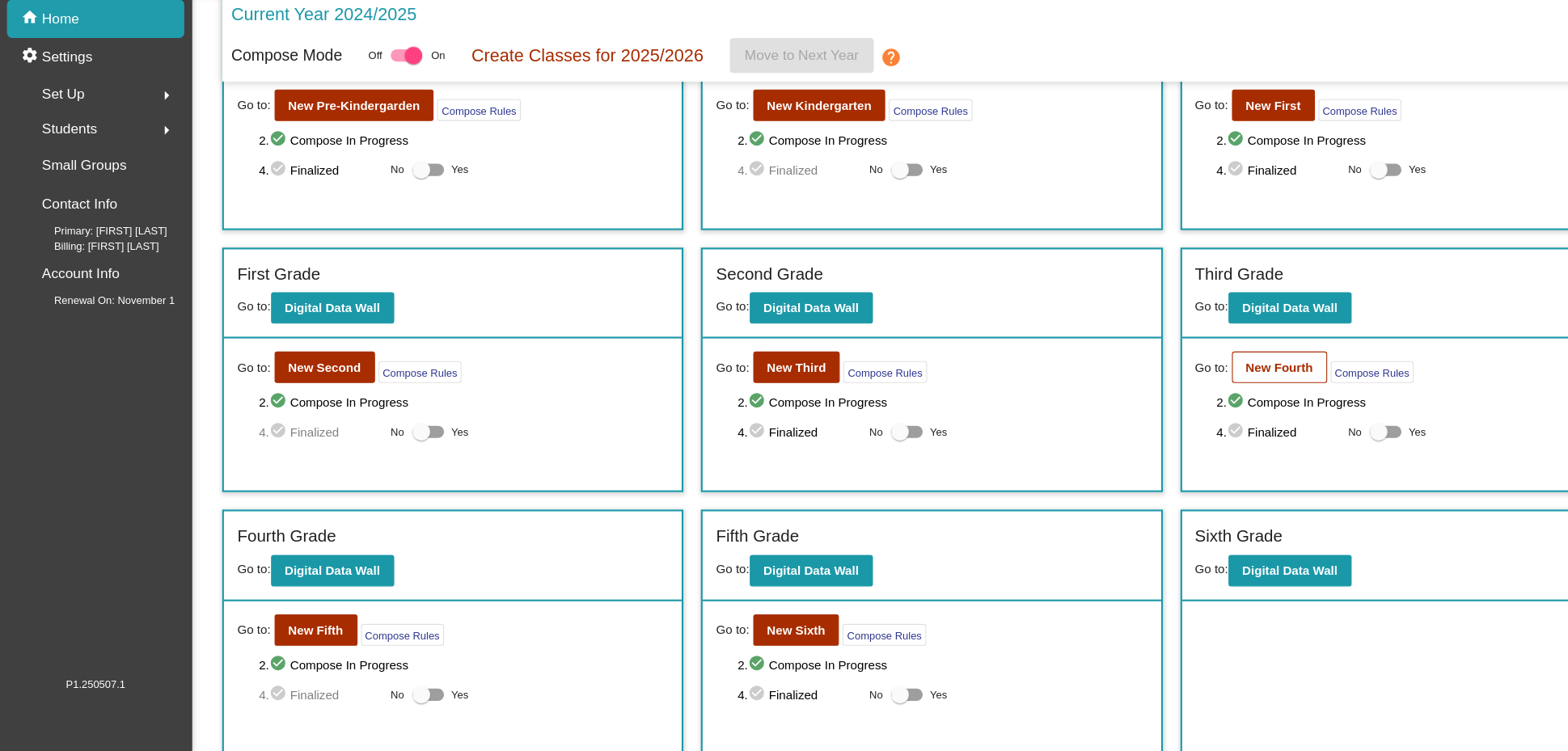 scroll, scrollTop: 0, scrollLeft: 0, axis: both 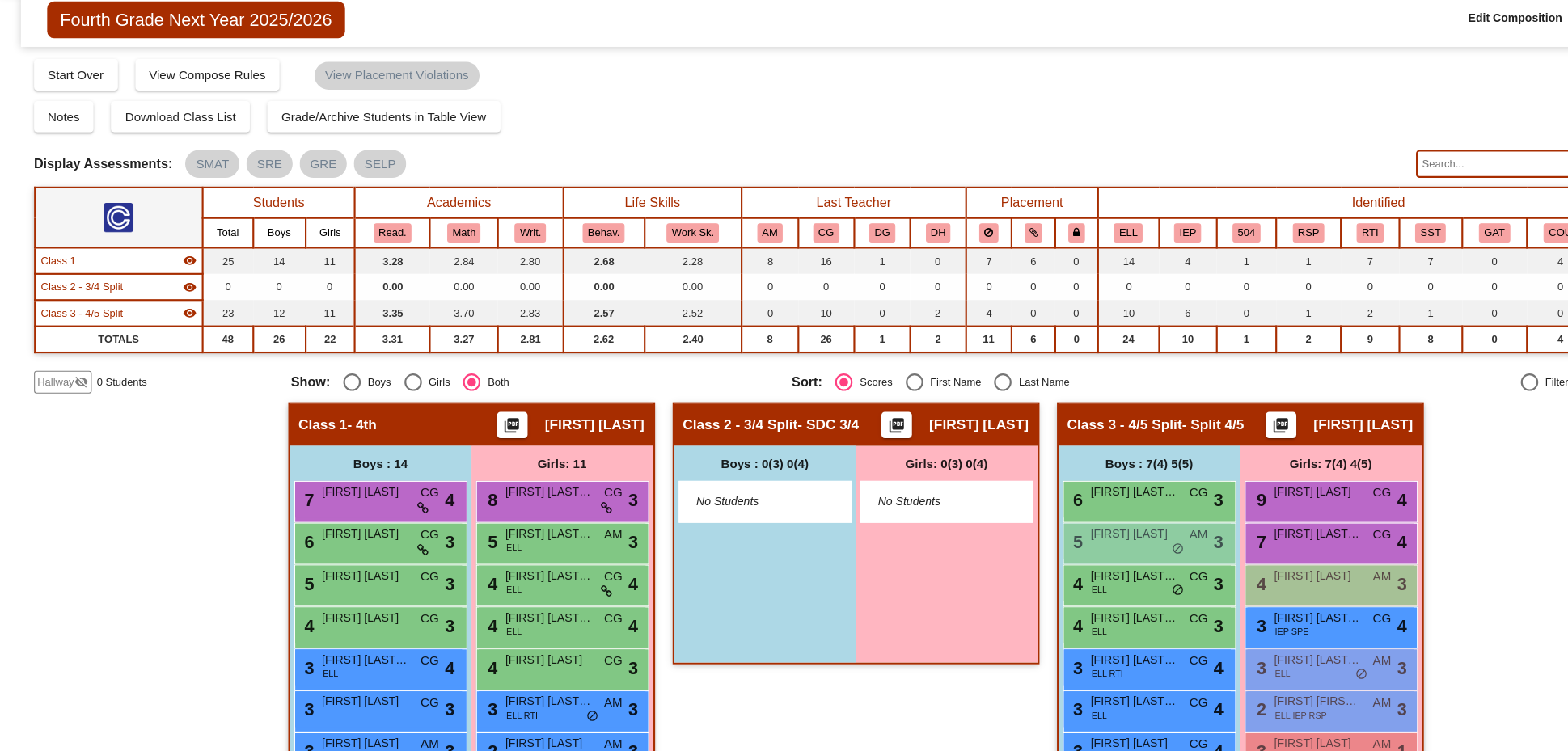 click on "visibility_off" 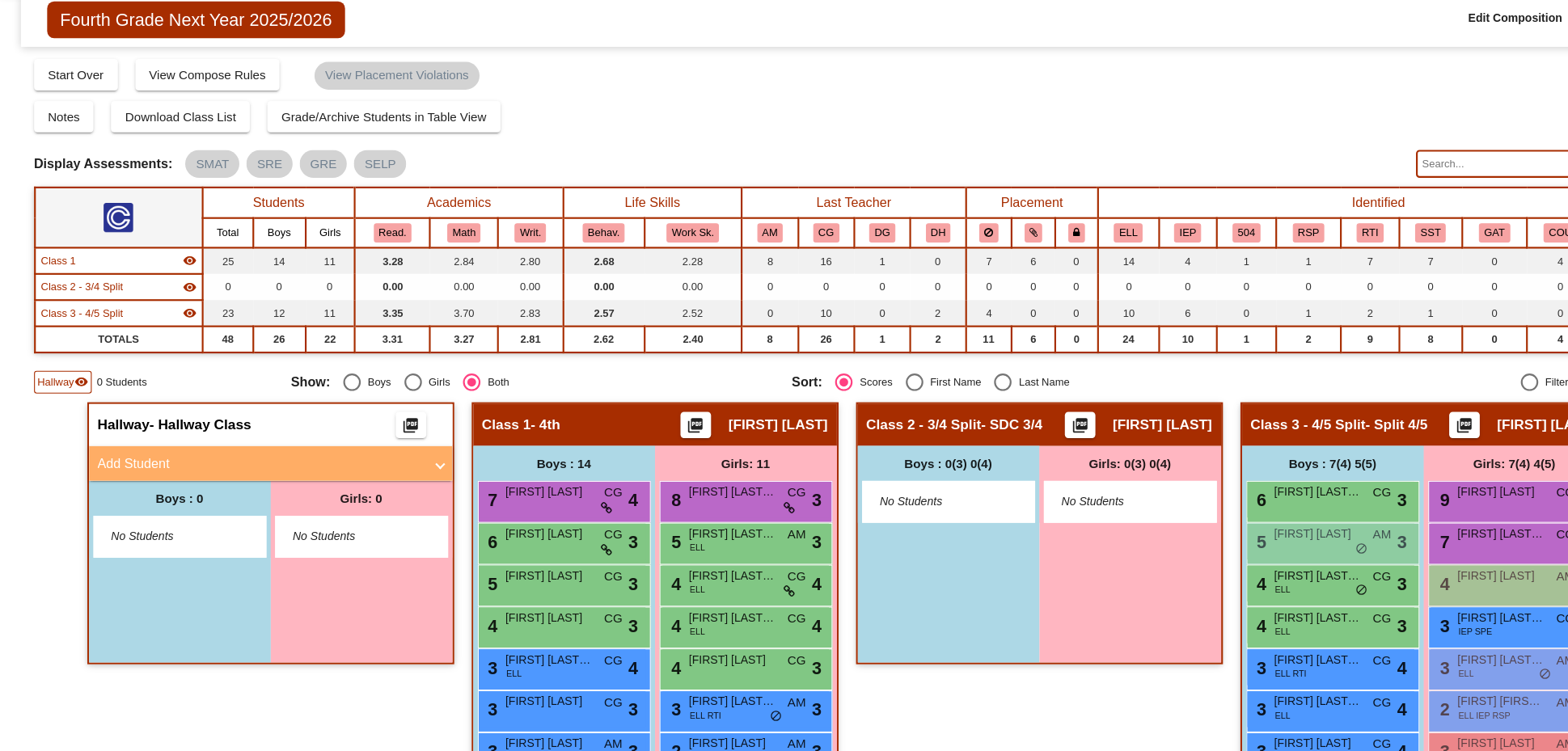 click on "Add Student" at bounding box center (241, 484) 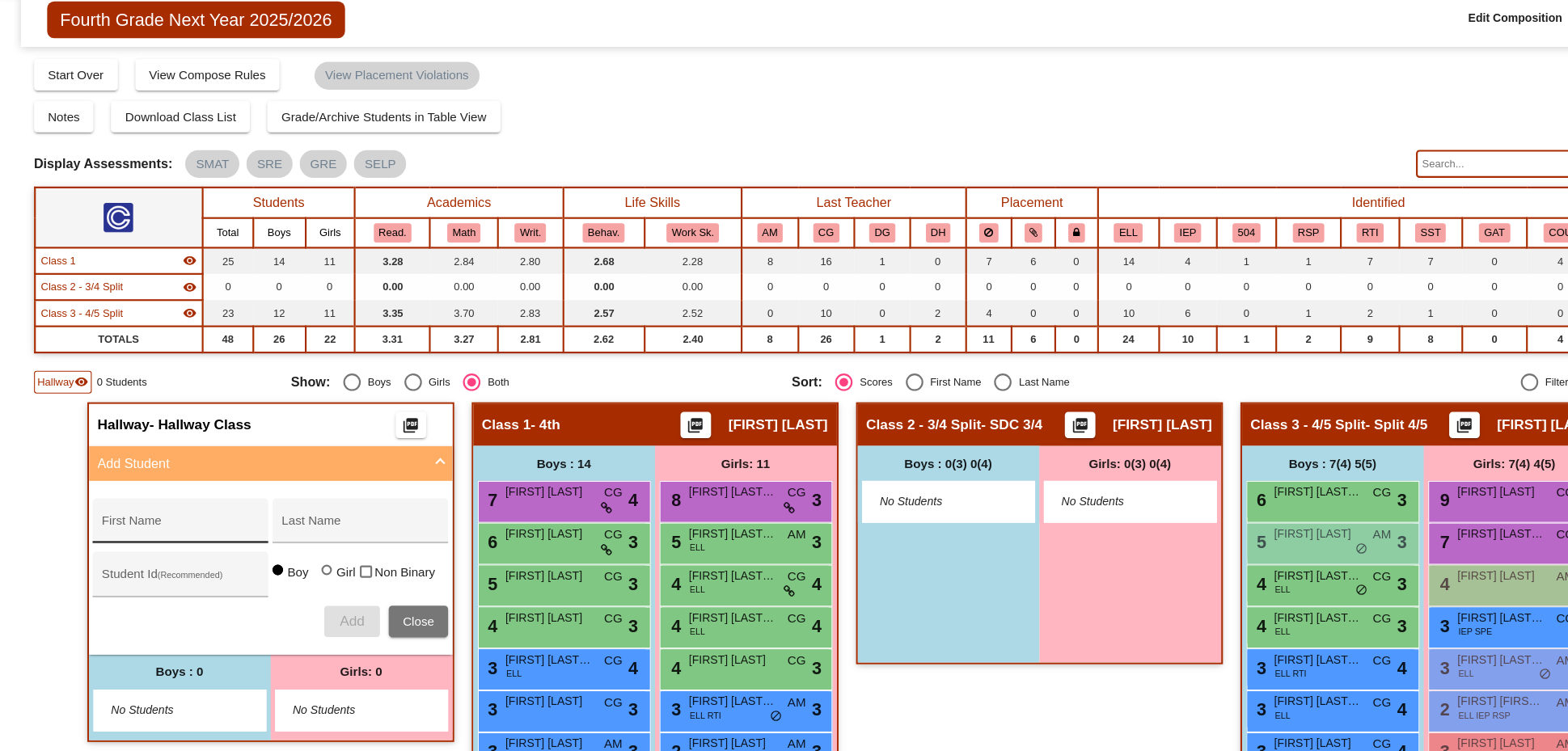 click on "First Name" at bounding box center [167, 543] 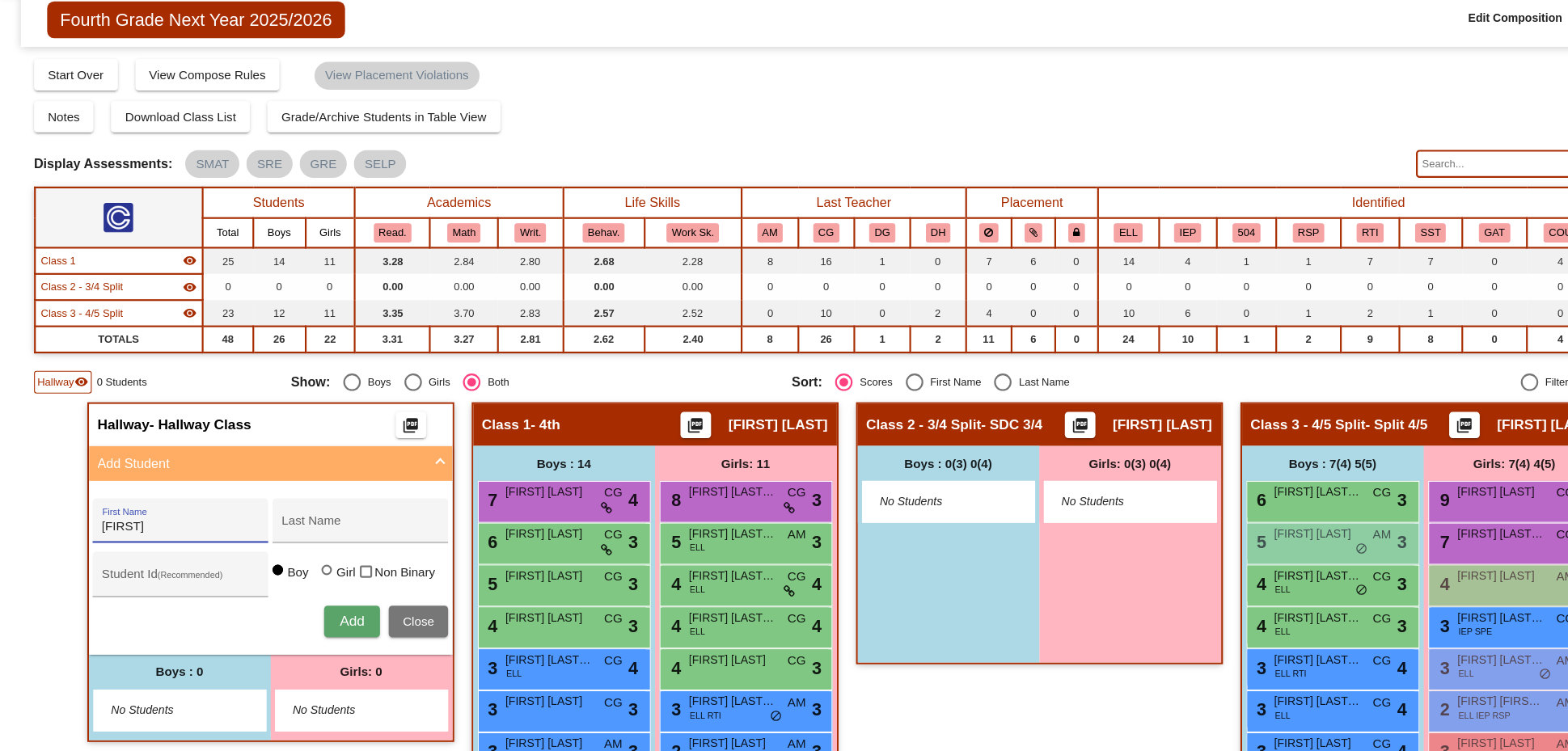 click on "Add" at bounding box center (326, 631) 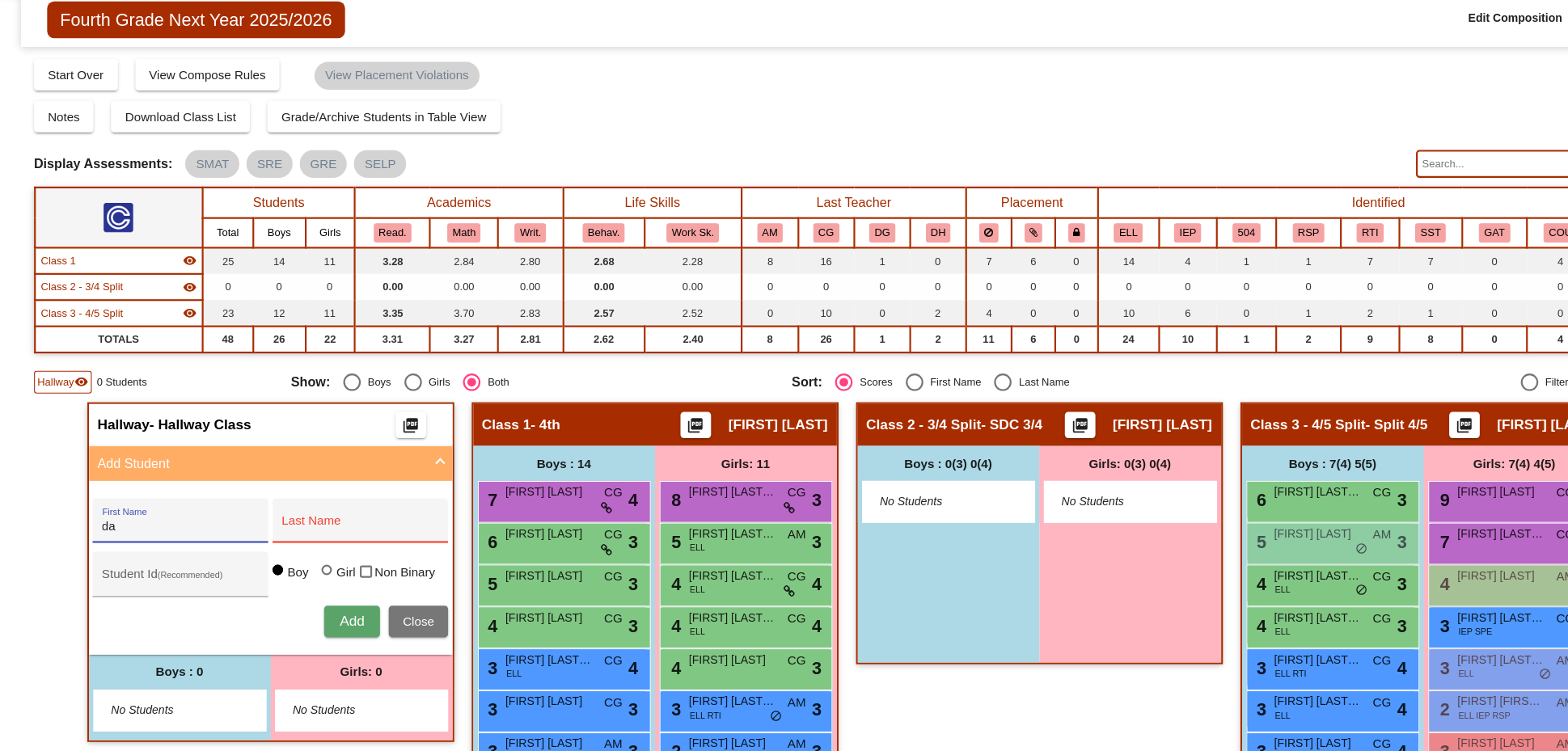 type on "d" 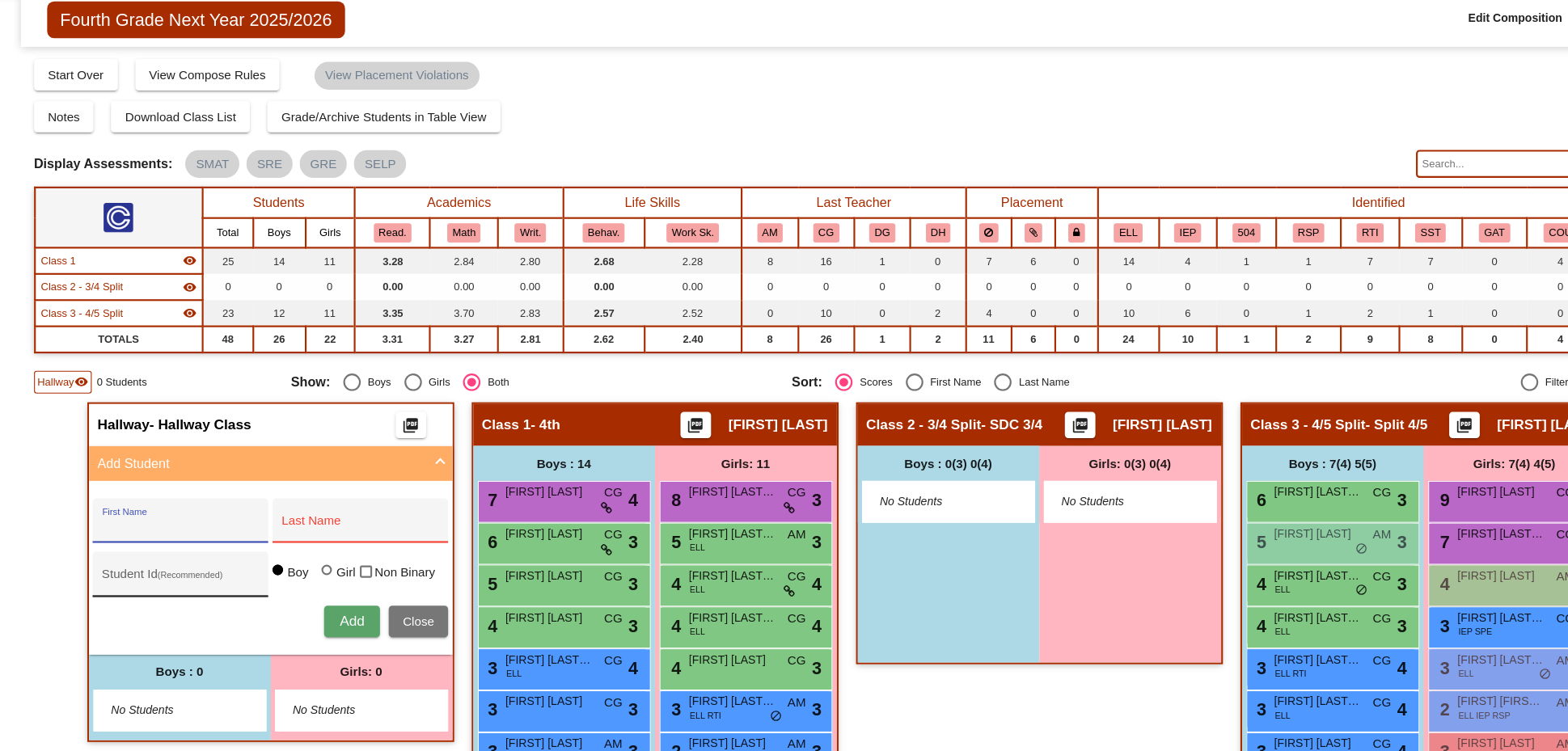 type 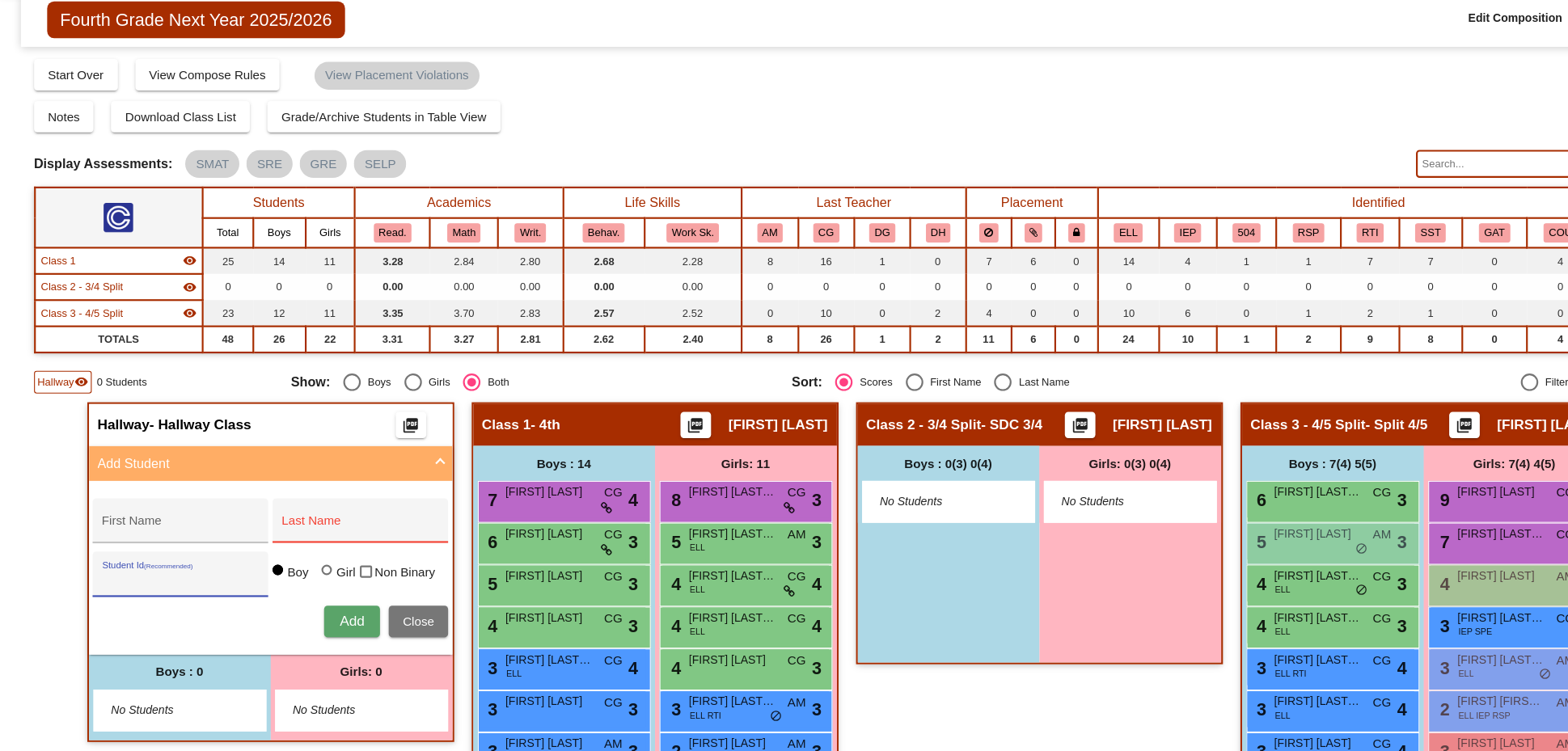 click on "Student Id  (Recommended)" at bounding box center [167, 593] 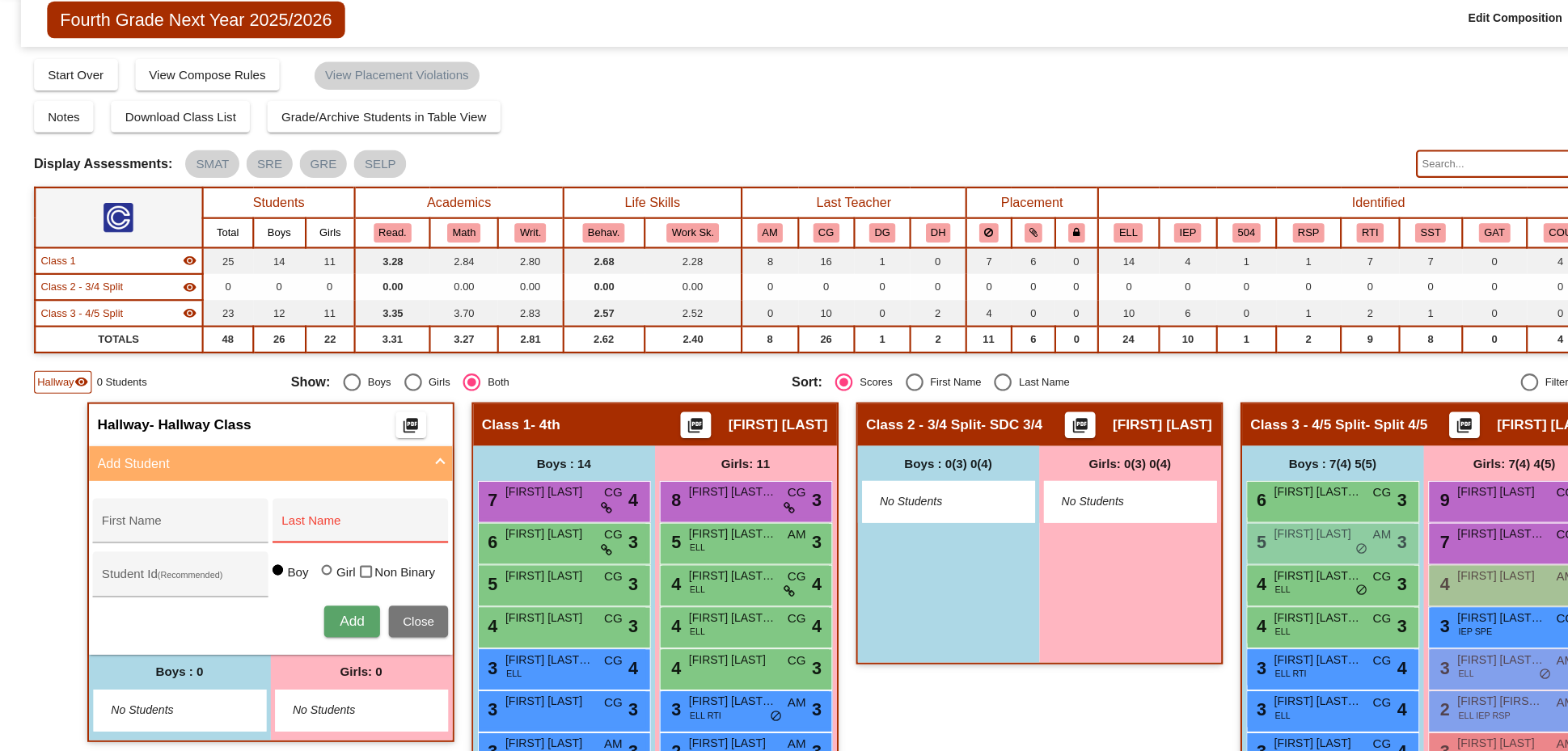 click on "Fourth Grade Next Year [YEAR]/[YEAR]  Edit Composition Off   On  Incoming   Digital Data Wall    Display Scores for Years:   [YEAR] - [YEAR]   [YEAR] - [YEAR]  Grade/Archive Students in Table View   Download   New Small Group   Saved Small Group   Compose   Start Over   Submit Classes  Compose has been submitted  Check for Incomplete Scores  View Compose Rules   View Placement Violations  Notes   Download Class List   Import Students   Grade/Archive Students in Table View   New Small Group   Saved Small Group  Display Scores for Years:   [YEAR] - [YEAR]   [YEAR] - [YEAR] Display Assessments: SMAT SRE GRE SELP Students Academics Life Skills  Last Teacher  Placement  Identified  Total Boys Girls  Read.   Math   Writ.   Behav.   Work Sk.   AM   CG   DG   DH   ELL   IEP   504   RSP   RTI   SST   GAT   COU   SPE  Hallway  visibility  0 0 0                 0   0   0   0   0   0   0   0   0   0   0   0   0   0   0   0  Class 1  visibility  25 14 11  3.28   2.84   2.80   2.68   2.28   8   16   1   0   7   6   0   14   4   1   1  0" 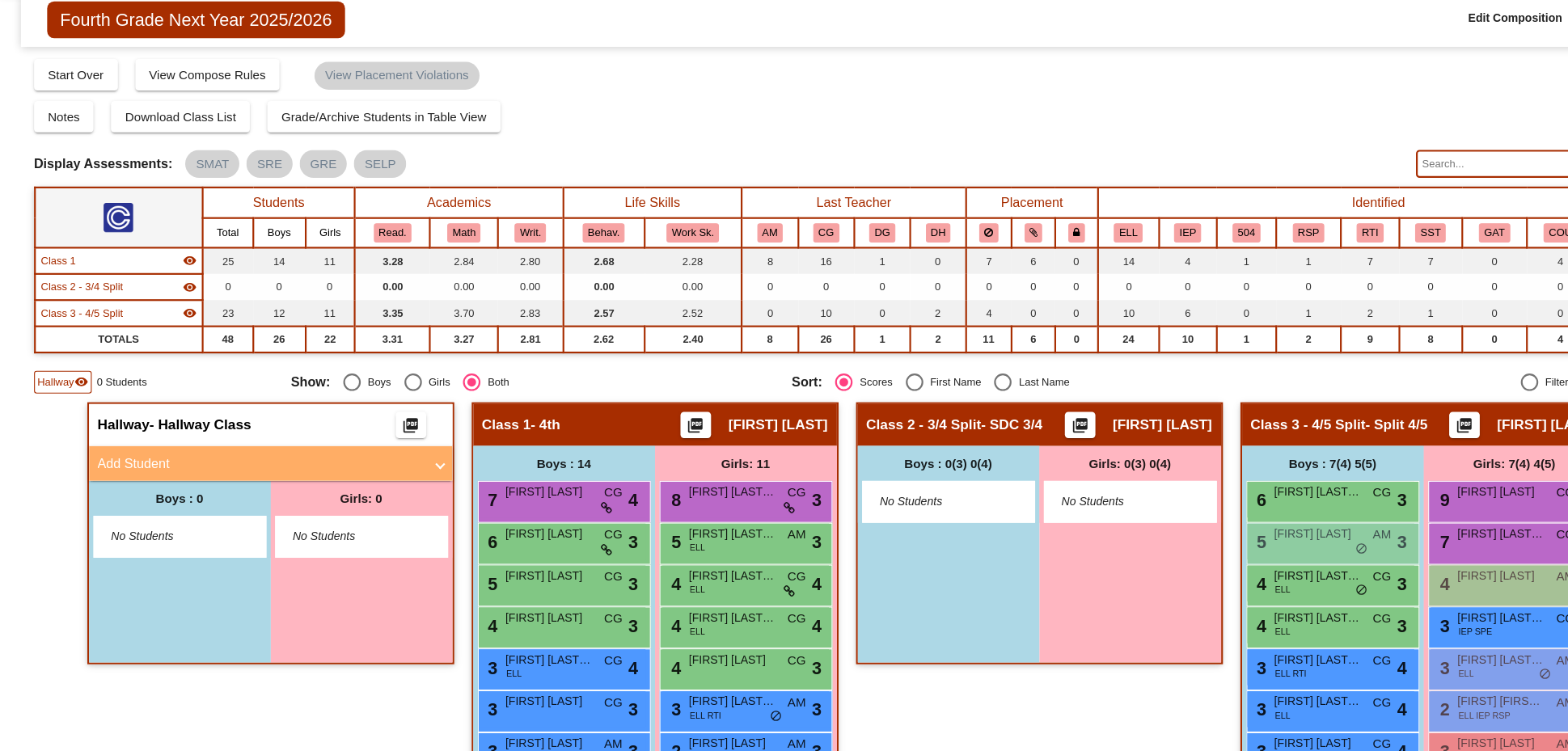 click on "Hallway   - Hallway Class  picture_as_pdf  Add Student  [FIRST] [LAST] Student Id  (Recommended)   Boy   Girl   Non Binary Add Close  Boys : 0    No Students   Girls: 0   No Students   Class 1   - 4th  picture_as_pdf [FIRST] [LAST]  Add Student  [FIRST] [LAST] Student Id  (Recommended)   Boy   Girl   Non Binary Add Close  Boys : 14  7 [FIRST] [LAST] CG lock do_not_disturb_alt 4 6 [FIRST] [LAST] CG lock do_not_disturb_alt 3 5 [FIRST] [LAST] CG lock do_not_disturb_alt 3 4 [FIRST] [LAST] ELL CG lock do_not_disturb_alt 4 3 [FIRST] [LAST] CG lock do_not_disturb_alt 3 3 [FIRST] [LAST] AM lock do_not_disturb_alt 3 3 [FIRST] [FIRST] [LAST] ELL CG lock do_not_disturb_alt 3 1 [FIRST] [LAST] ELL RTI SST AM lock do_not_disturb_alt 3 2 [FIRST] [LAST] ELL CG lock do_not_disturb_alt 2 2 [FIRST] [LAST] ELL SST AM lock do_not_disturb_alt 1 2 [FIRST] [LAST] 504 CG lock do_not_disturb_alt 1 2 [FIRST] [LAST] ELL IEP RSP RTI SST SPE AM lock 1 IEP SPE" 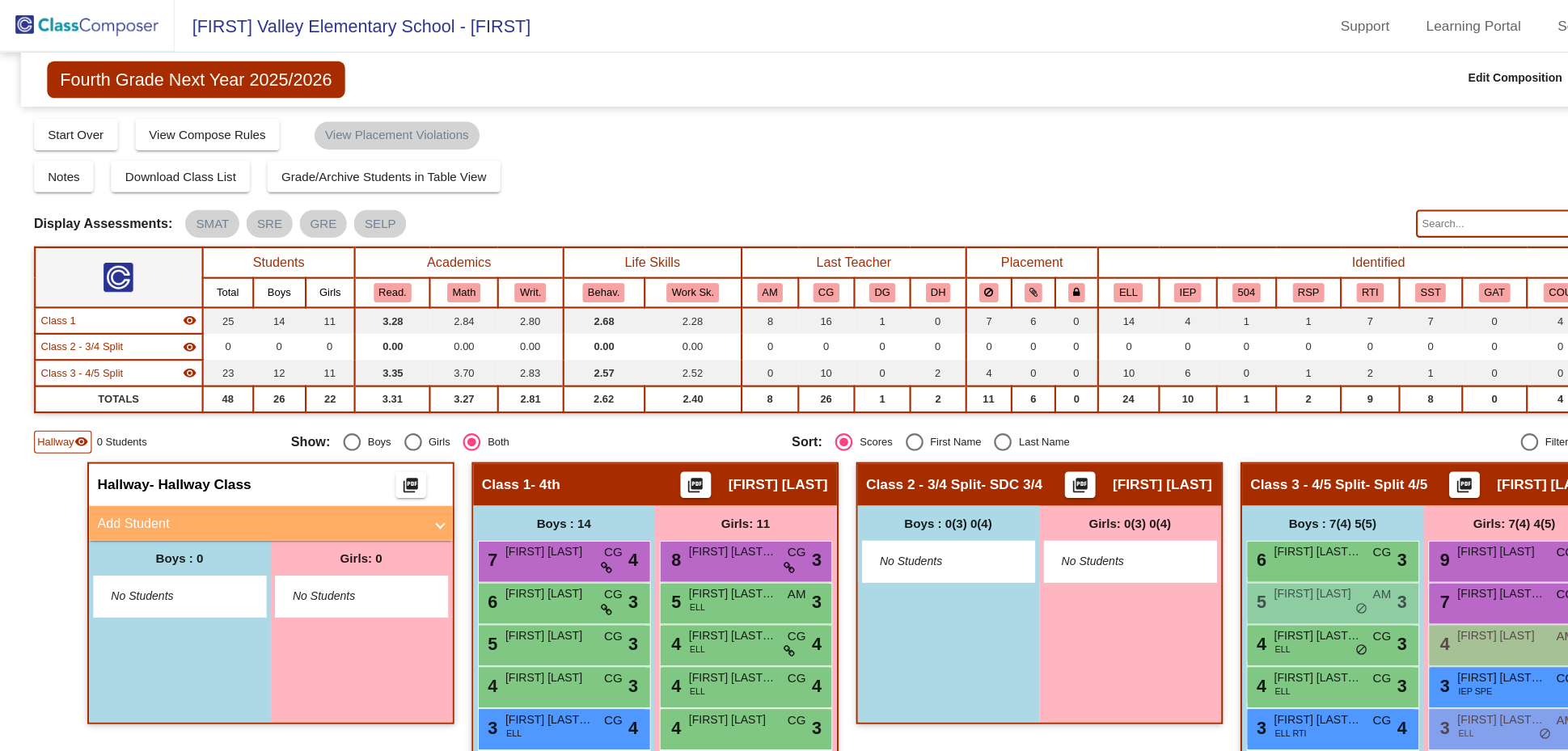 click 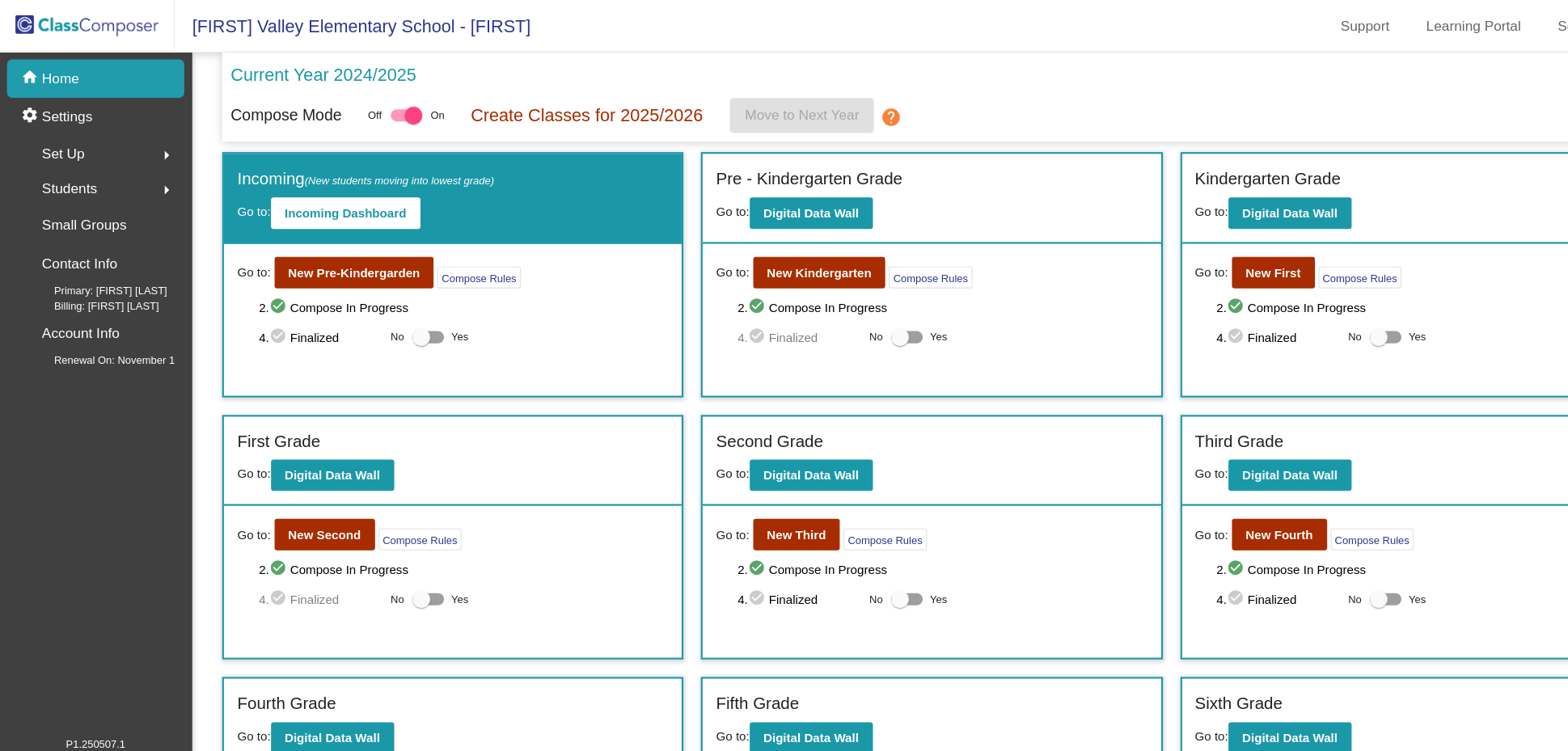 click on "Students  arrow_right" 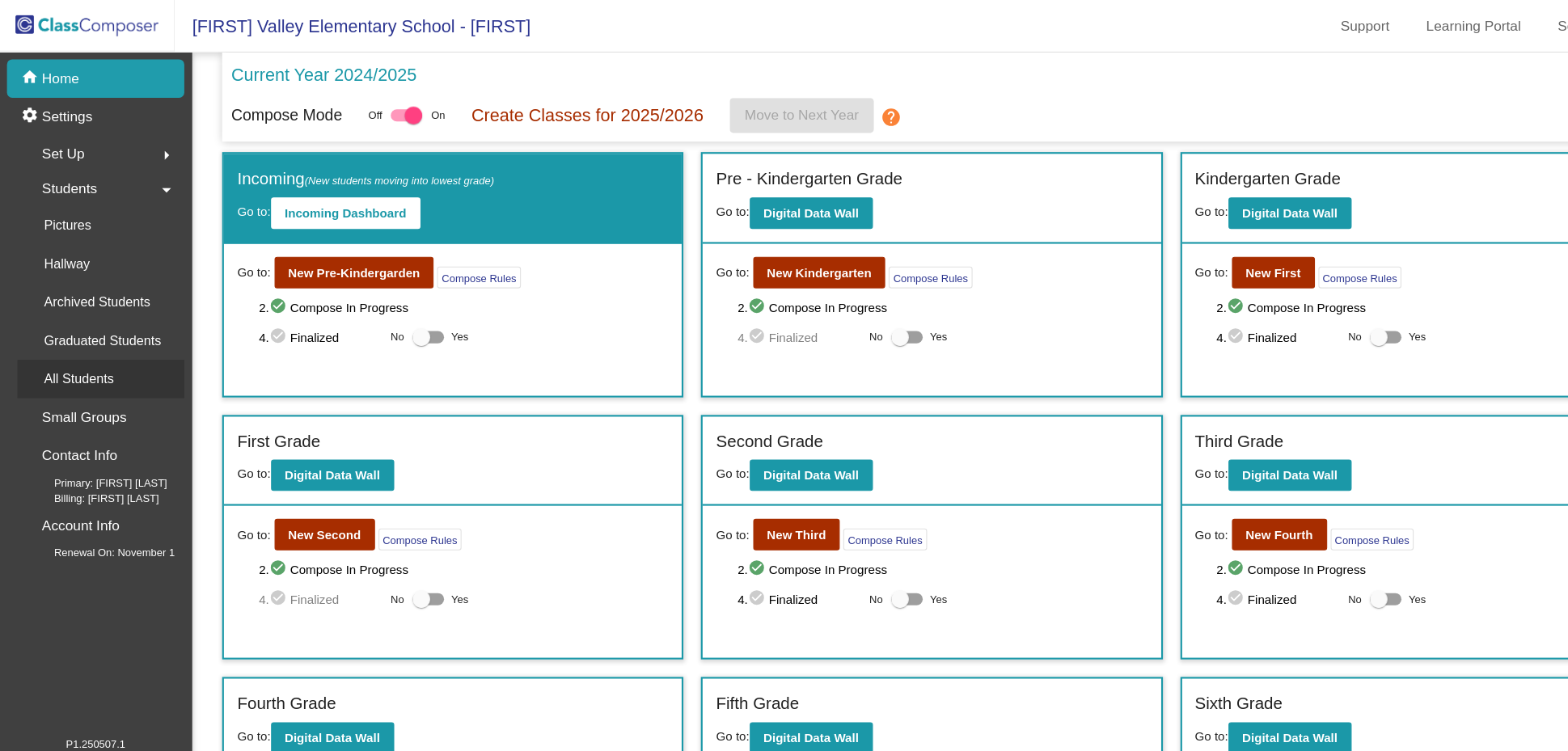 click on "All Students" 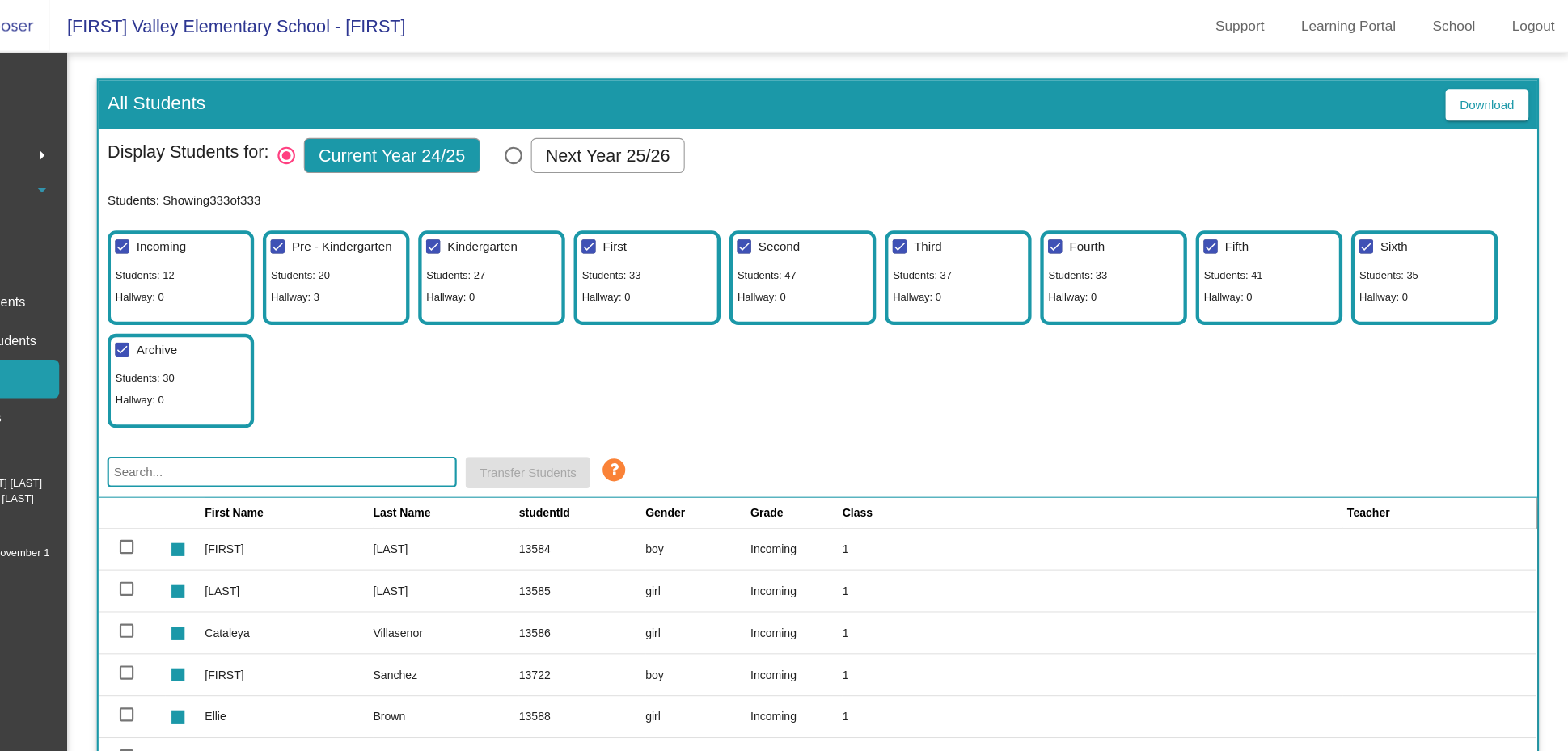 scroll, scrollTop: 0, scrollLeft: 0, axis: both 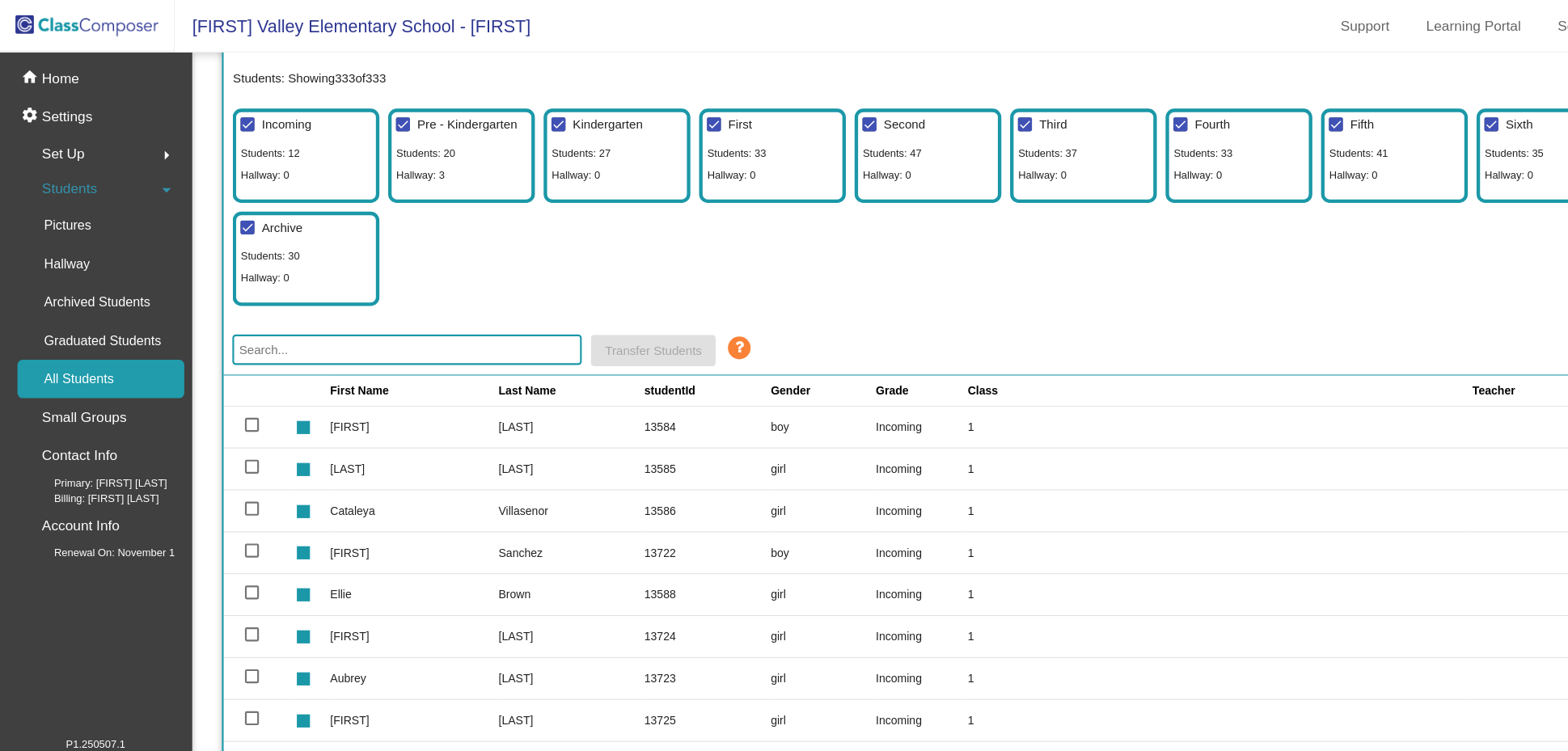click 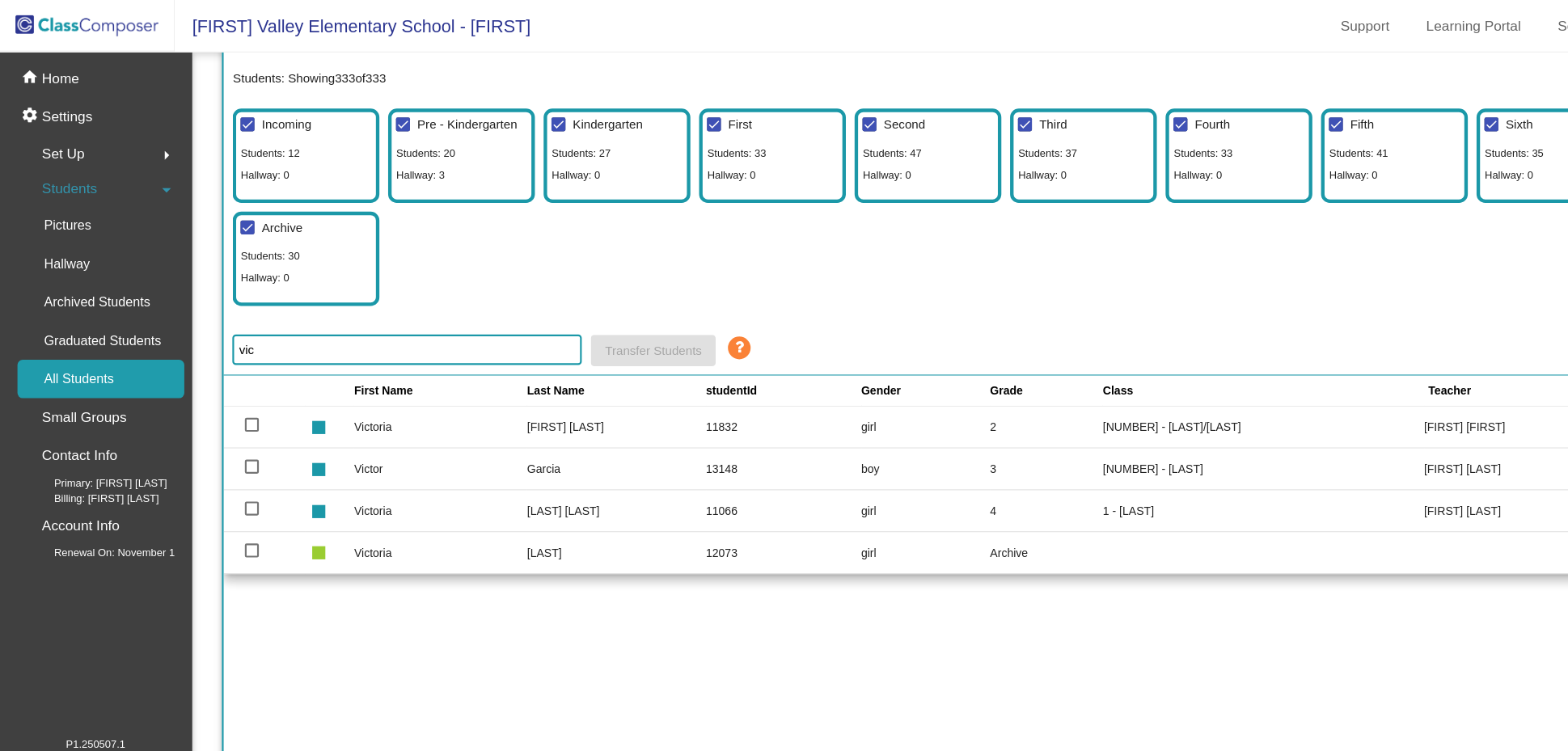 type on "vic" 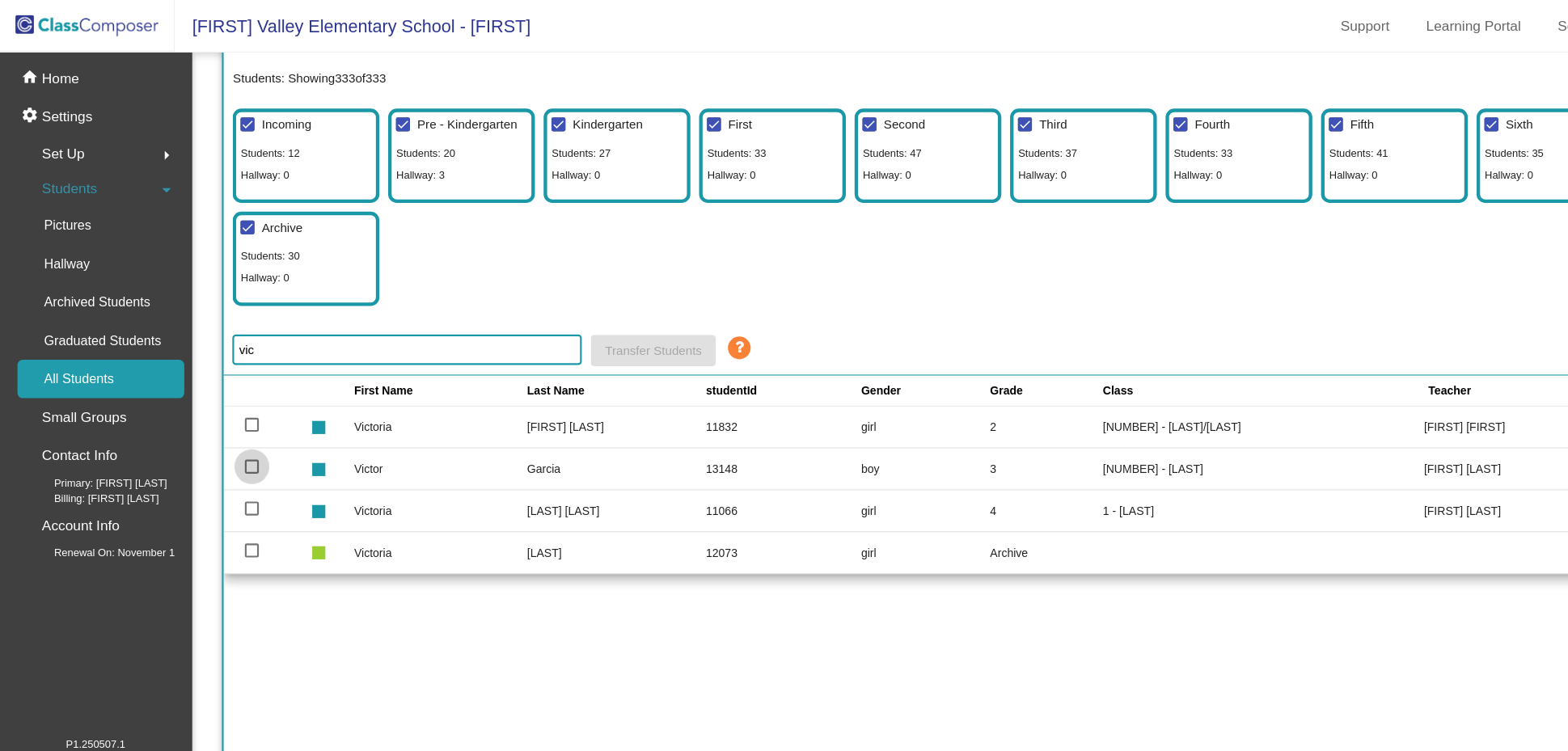 click at bounding box center [233, 432] 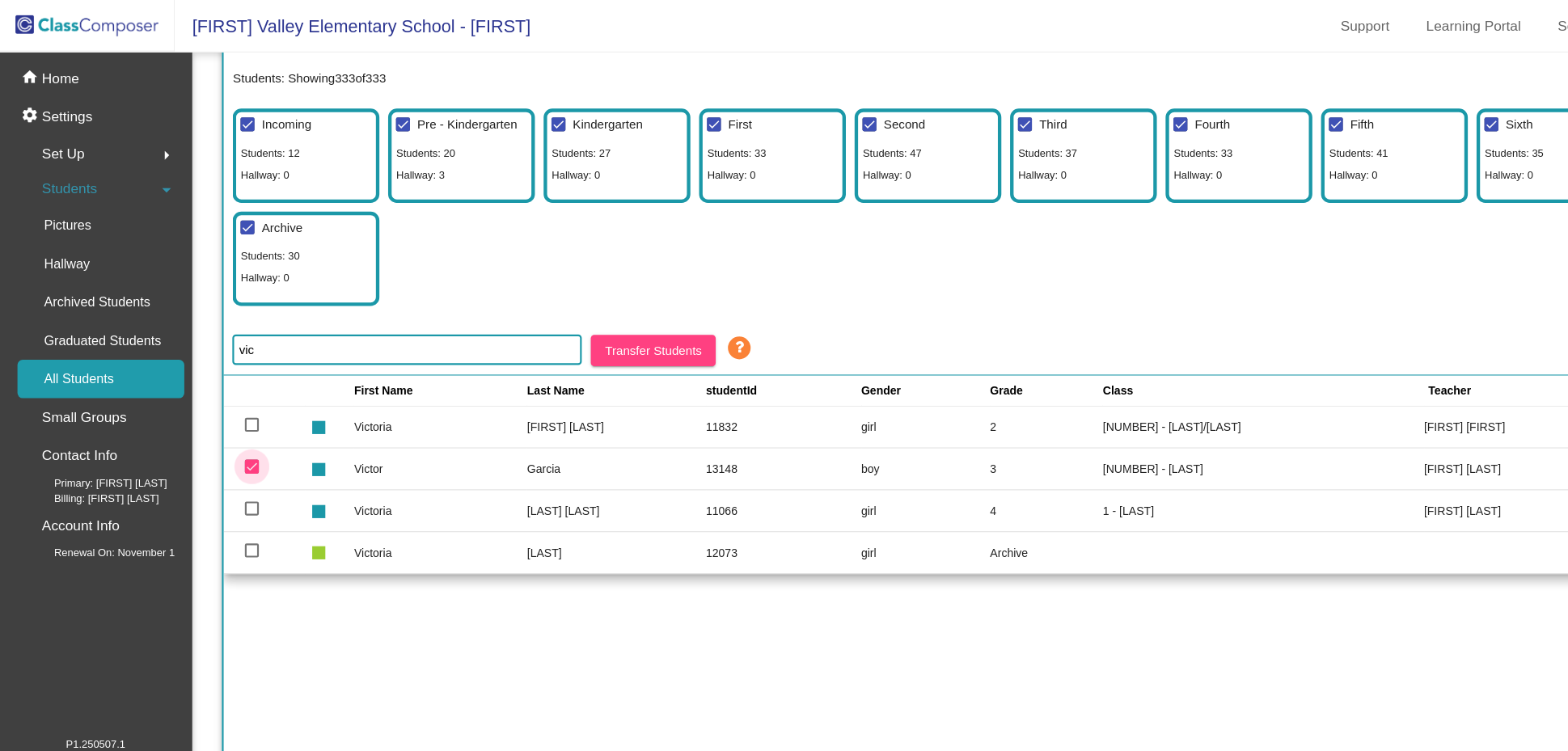 click at bounding box center [233, 432] 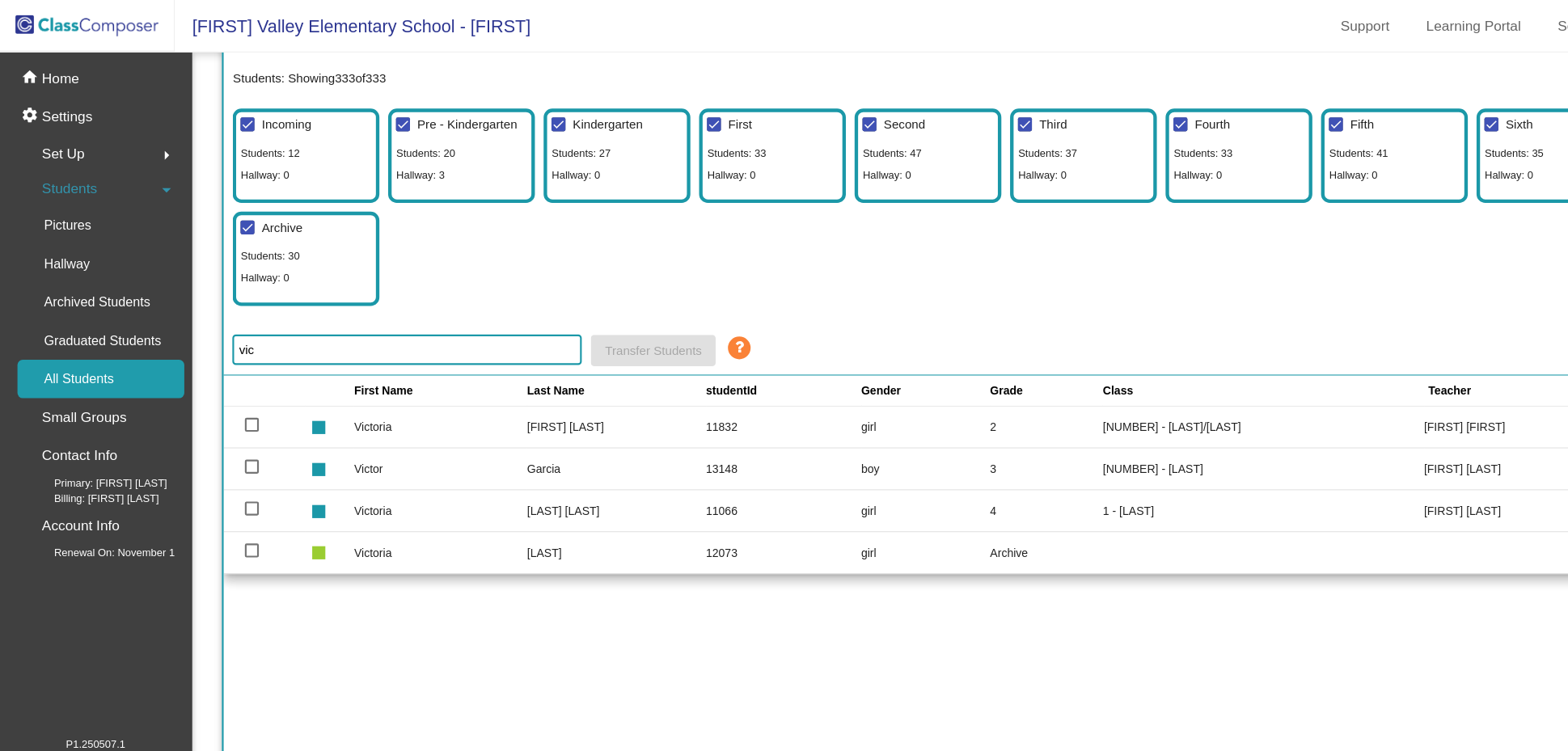 click on "Incoming Students: [NUMBER] Hallway: [NUMBER]  Pre - Kindergarten Students: [NUMBER] Hallway: [NUMBER]  Kindergarten Students: [NUMBER] Hallway: [NUMBER]  First Students: [NUMBER] Hallway: [NUMBER]  Second Students: [NUMBER] Hallway: [NUMBER]  Third Students: [NUMBER] Hallway: [NUMBER]  Fourth Students: [NUMBER] Hallway: [NUMBER]  Fifth Students: [NUMBER] Hallway: [NUMBER]  Sixth Students: [NUMBER] Hallway: [NUMBER]  Archive Students: [NUMBER] Hallway: [NUMBER]" 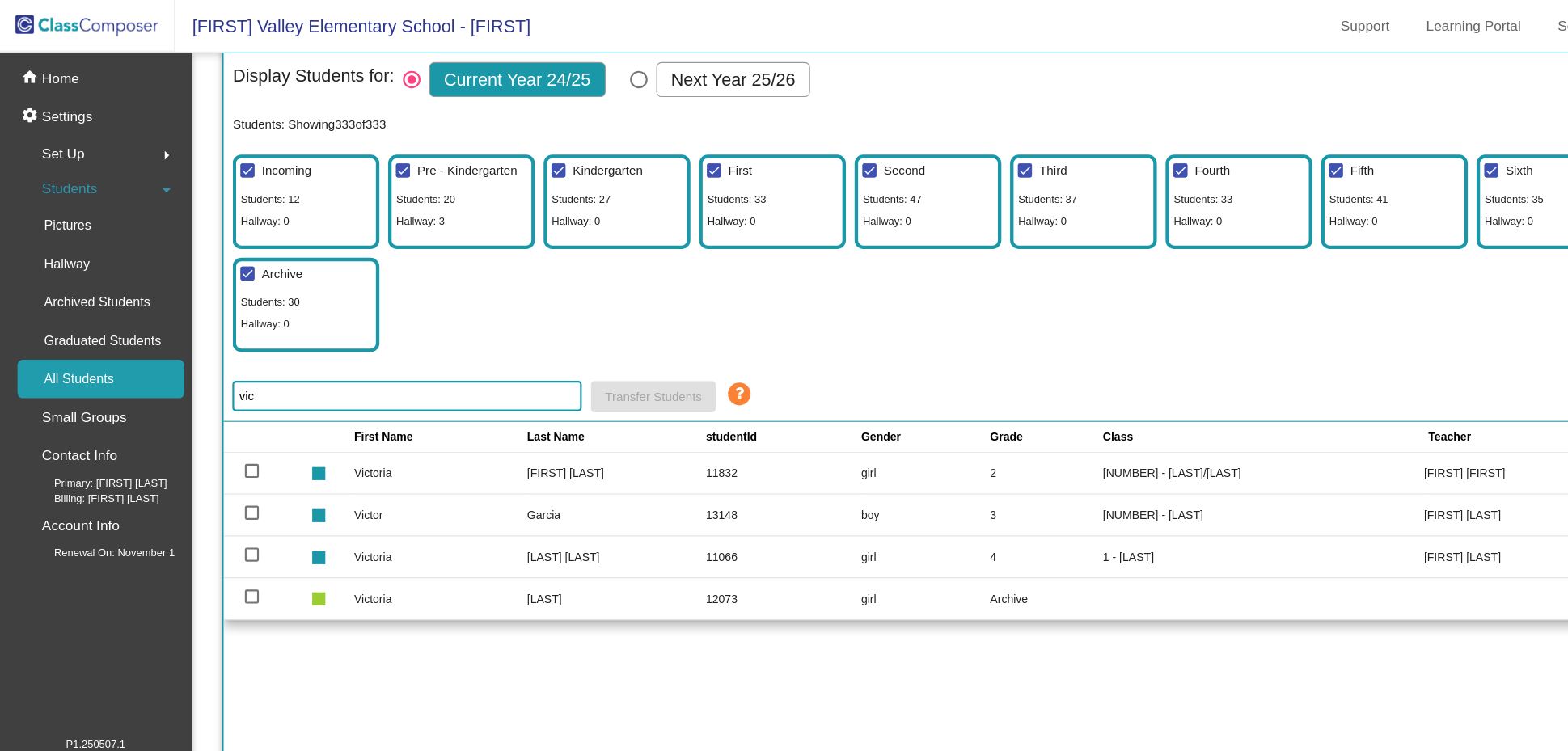 scroll, scrollTop: 0, scrollLeft: 0, axis: both 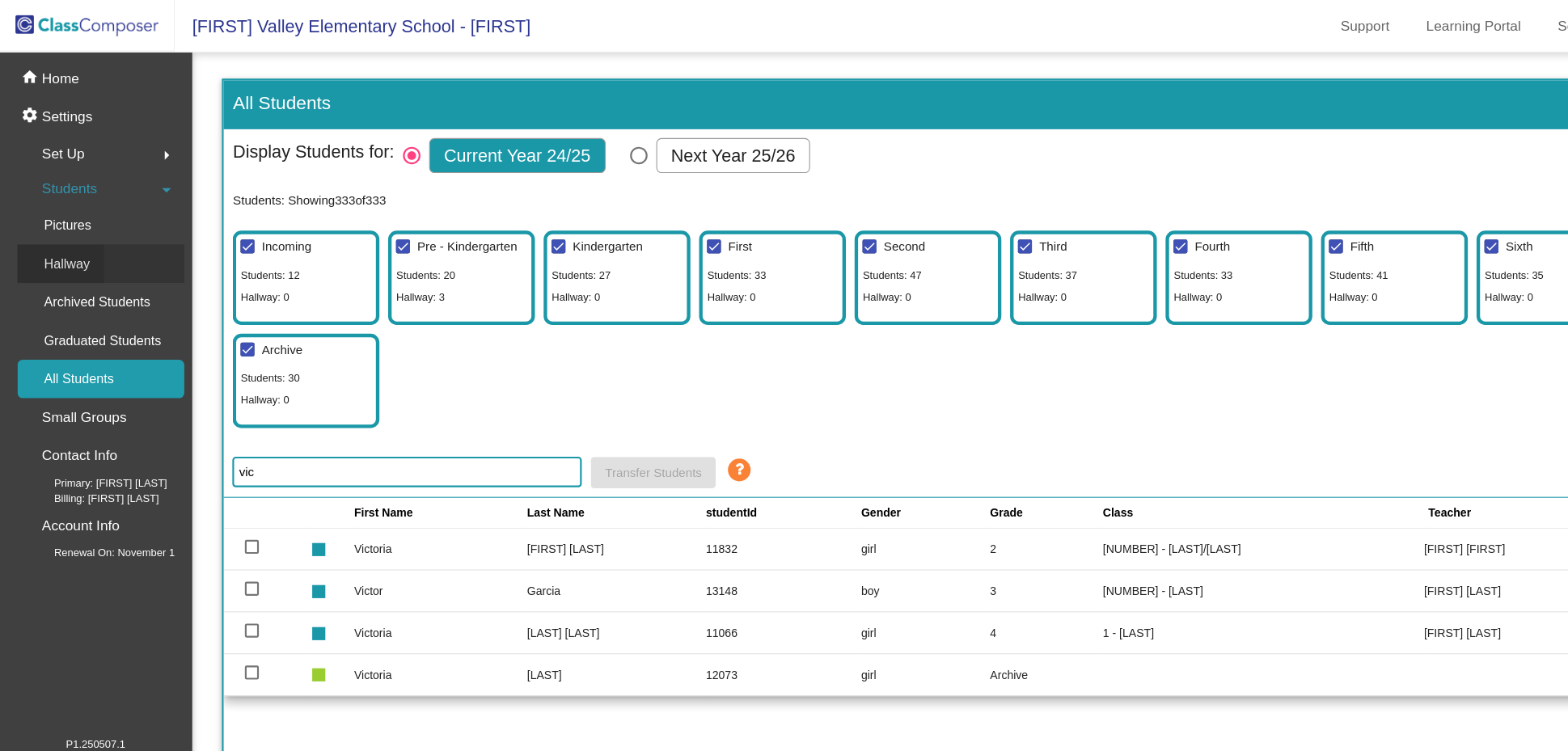 click on "Hallway" 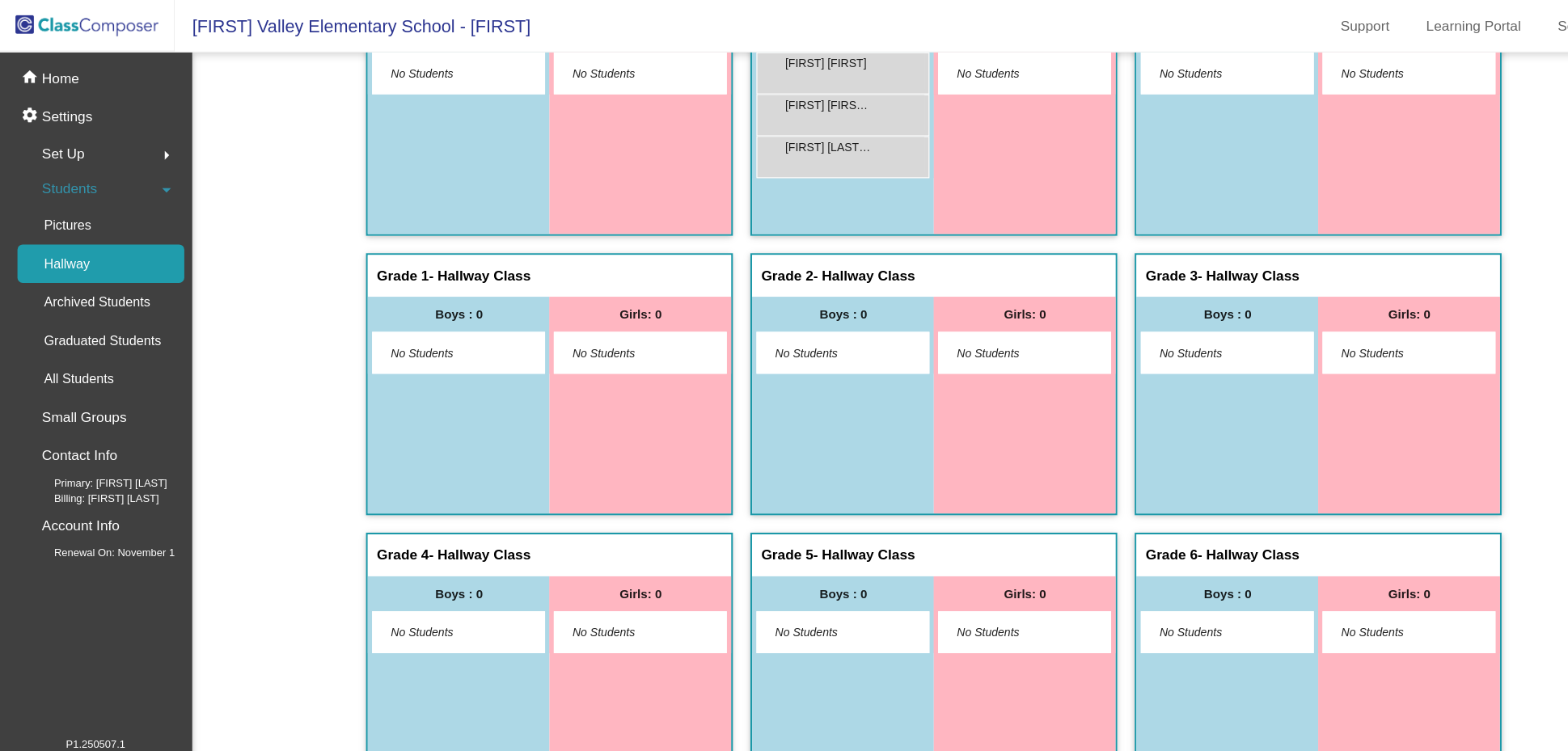 scroll, scrollTop: 0, scrollLeft: 0, axis: both 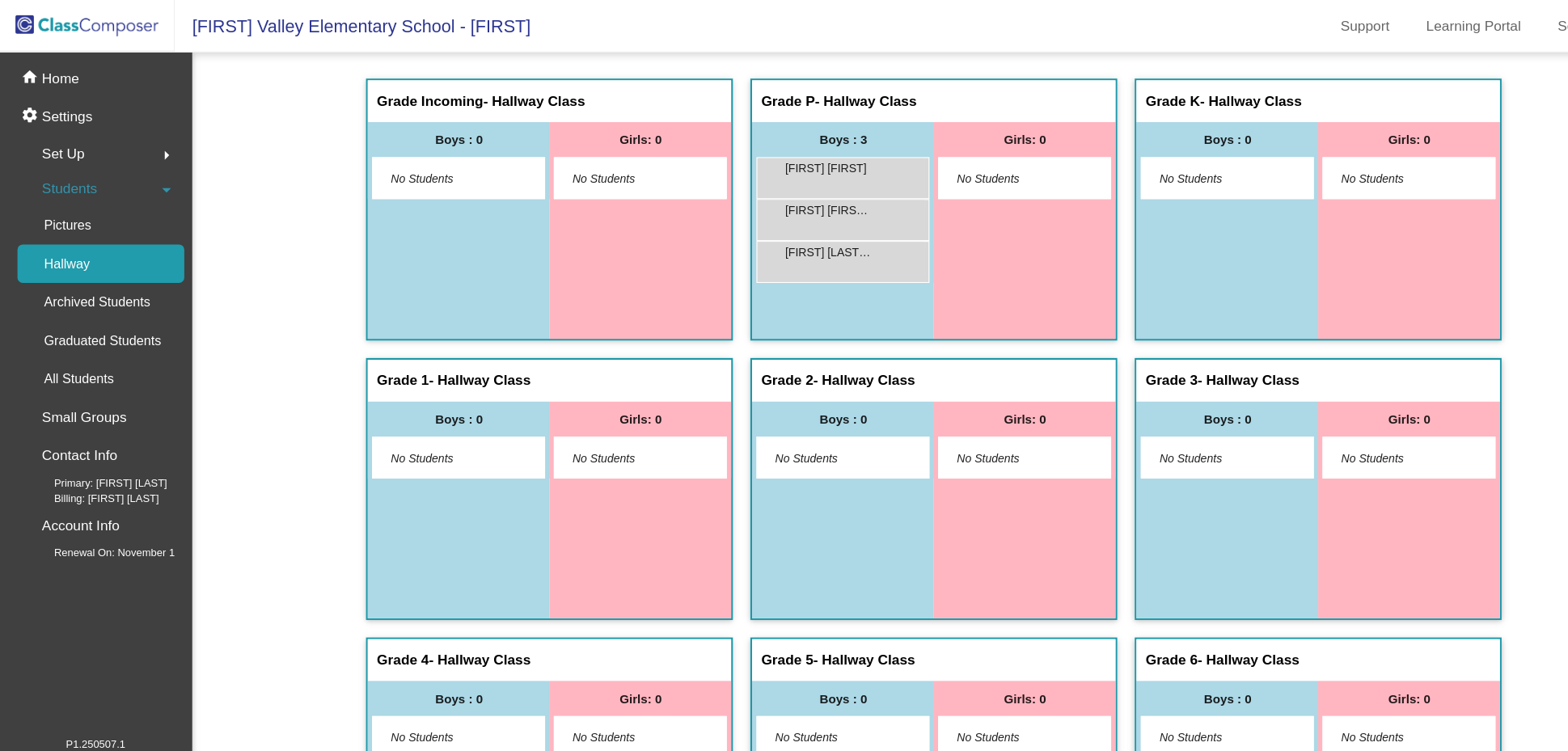 click on "- Hallway Class" 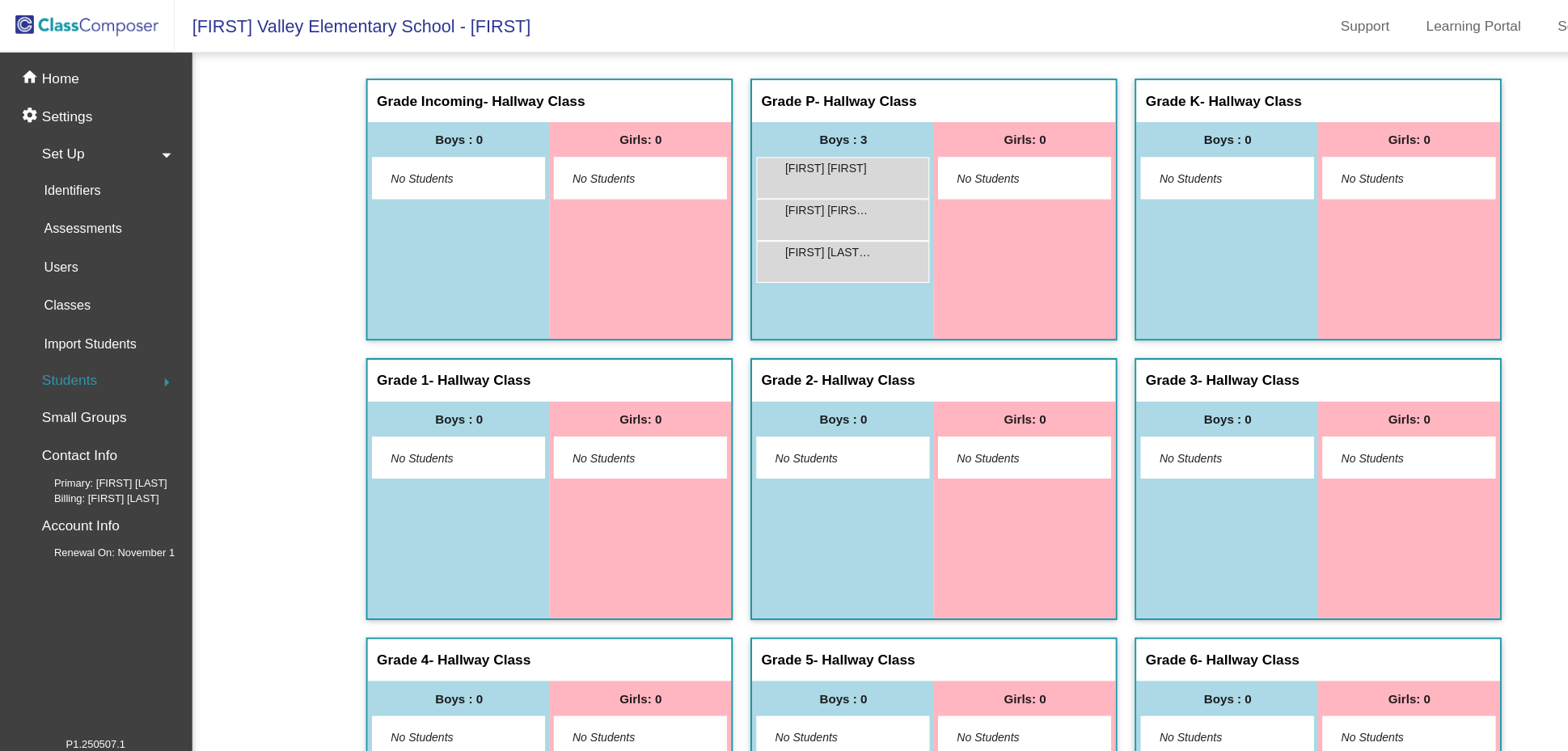 click on "Students" 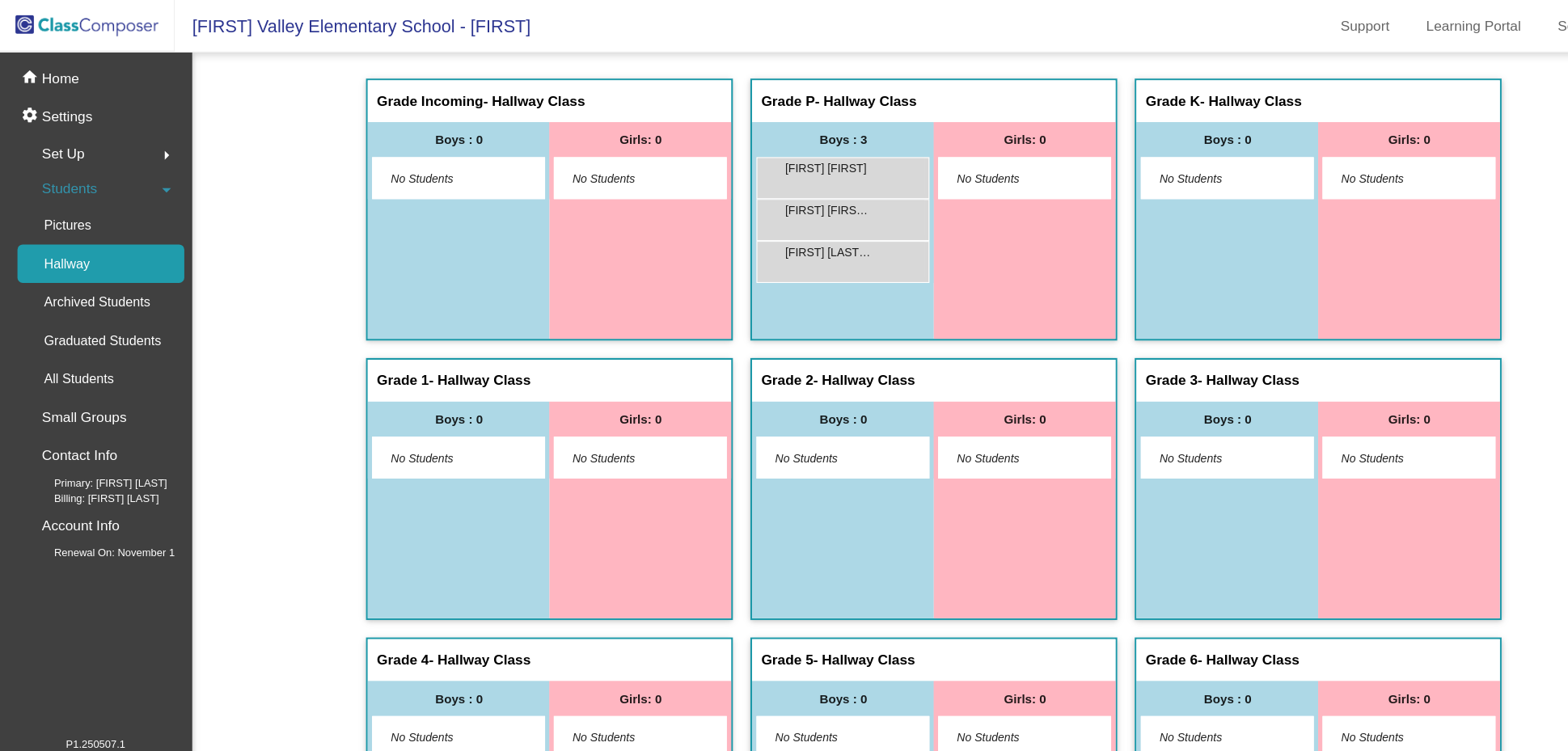 click on "Grade Incoming   - Hallway Class  picture_as_pdf  Add Student  First Name Last Name Student Id  (Recommended)  Boy  Girl  Non Binary Add Close  Boys : [NUMBER]    No Students   Girls: [NUMBER]   No Students   Grade P   - Hallway Class  picture_as_pdf  Add Student  First Name Last Name Student Id  (Recommended)  Boy  Girl  Non Binary Add Close  Boys : [NUMBER]  [FIRST] [LAST] lock do_not_disturb_alt [FIRST] [LAST] lock do_not_disturb_alt [FIRST] [LAST] lock do_not_disturb_alt Girls: [NUMBER]   No Students   Grade K   - Hallway Class  picture_as_pdf  Add Student  First Name Last Name Student Id  (Recommended)  Boy  Girl  Non Binary Add Close  Boys : [NUMBER]    No Students   Girls: [NUMBER]   No Students   Grade 1   - Hallway Class  picture_as_pdf  Add Student  First Name Last Name Student Id  (Recommended)  Boy  Girl  Non Binary Add Close  Boys : [NUMBER]    No Students   Girls: [NUMBER]   No Students   Grade 2   - Hallway Class  picture_as_pdf  Add Student  First Name Last Name Student Id  (Recommended)  Boy  Girl" 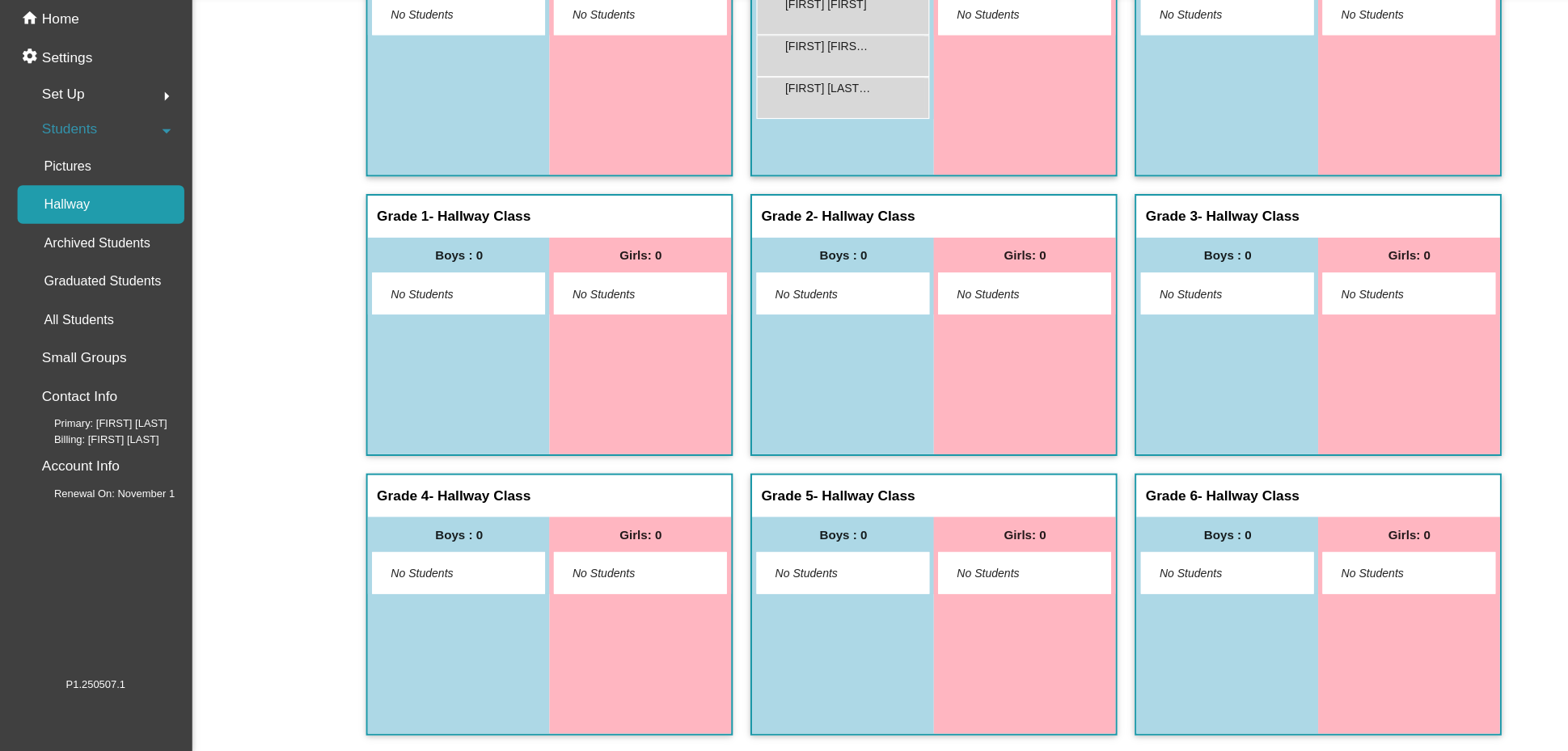 scroll, scrollTop: 0, scrollLeft: 0, axis: both 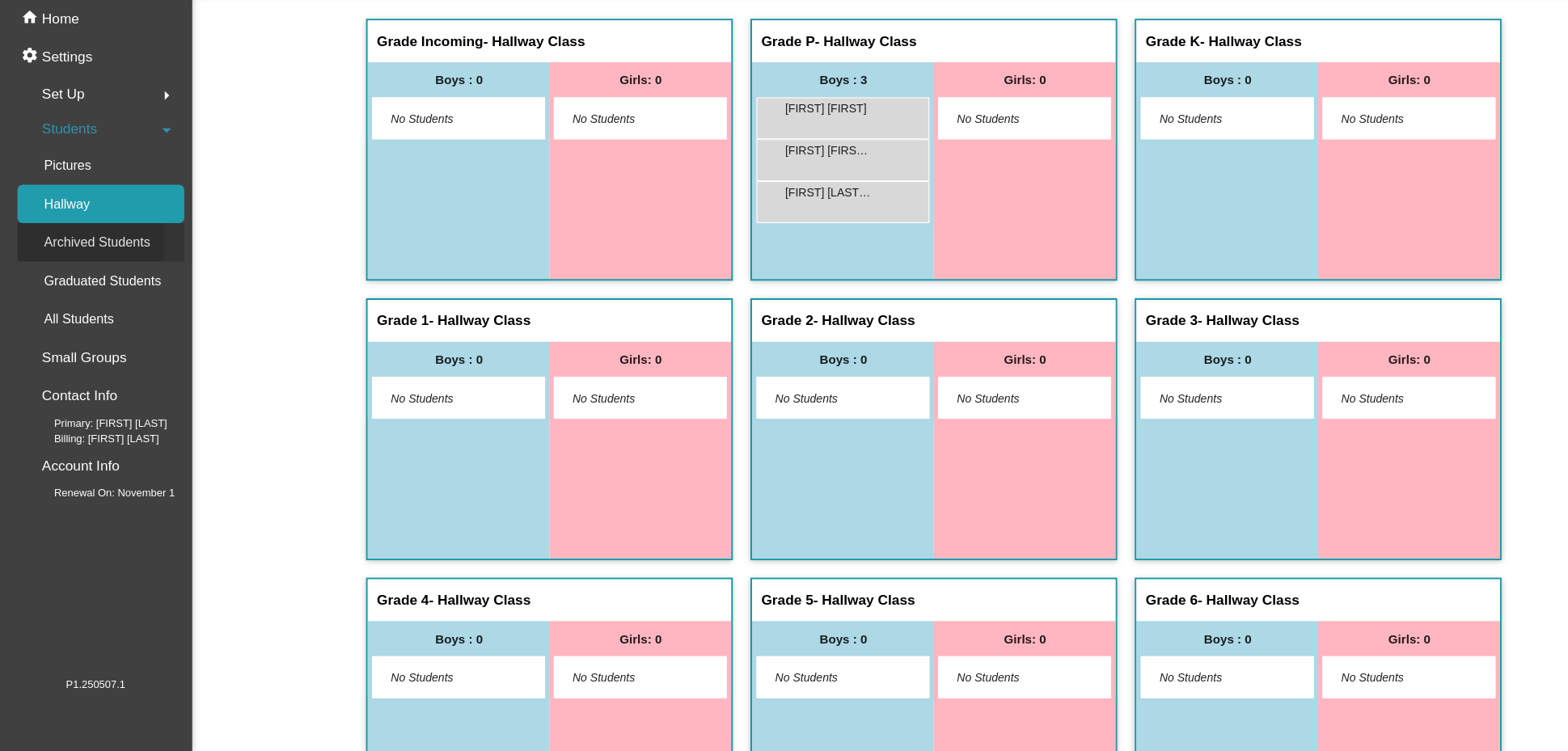 click on "Archived Students" 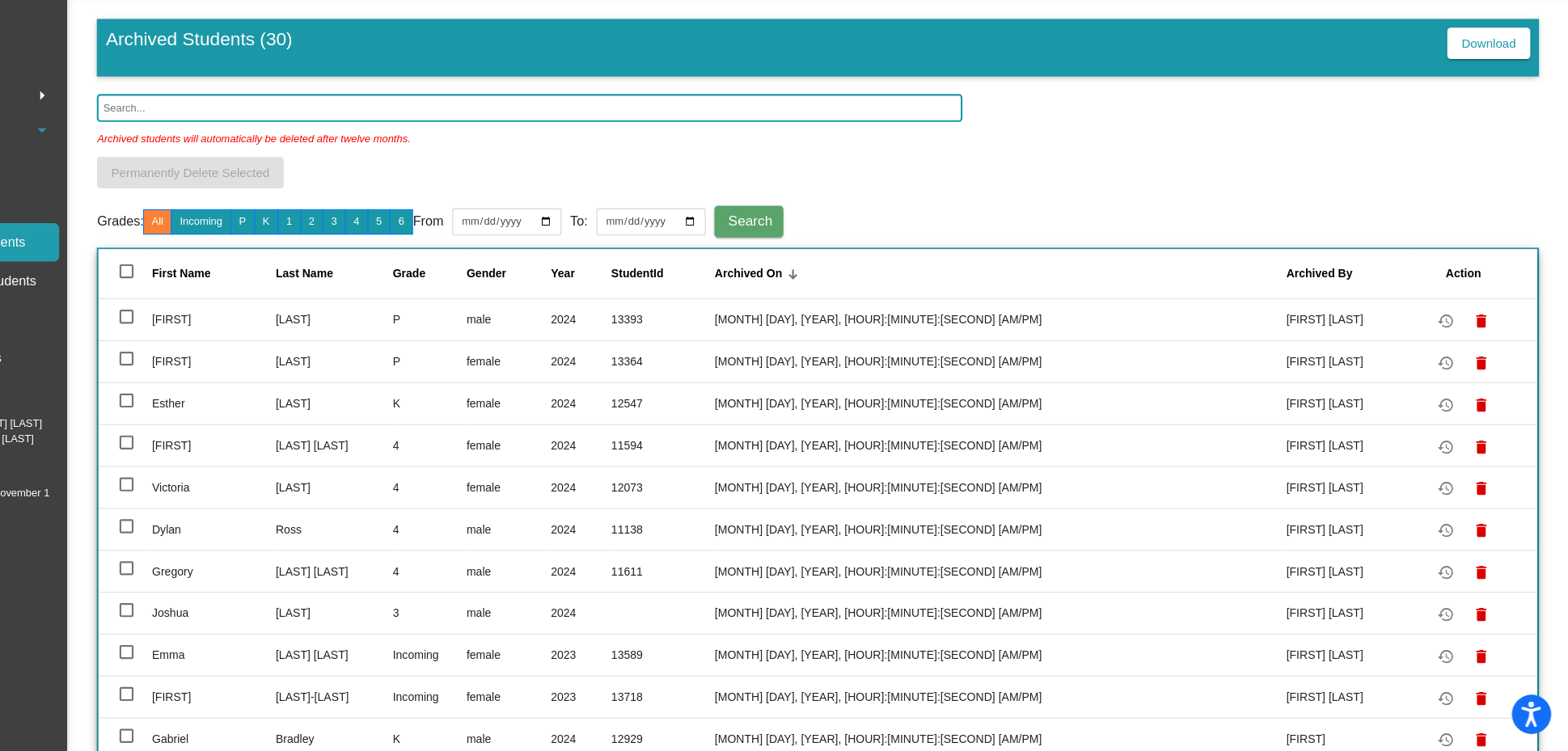 scroll, scrollTop: 0, scrollLeft: 0, axis: both 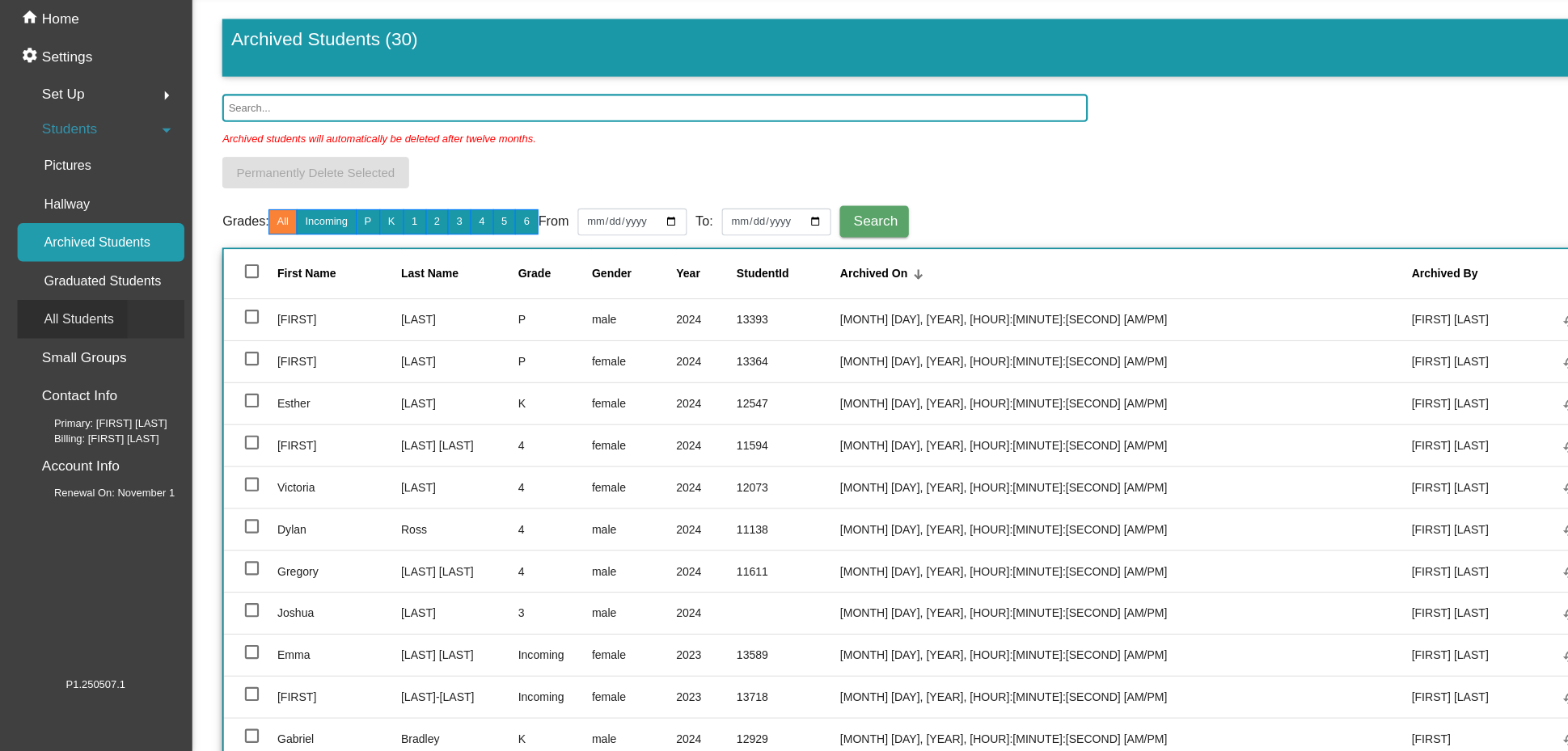 click on "All Students" 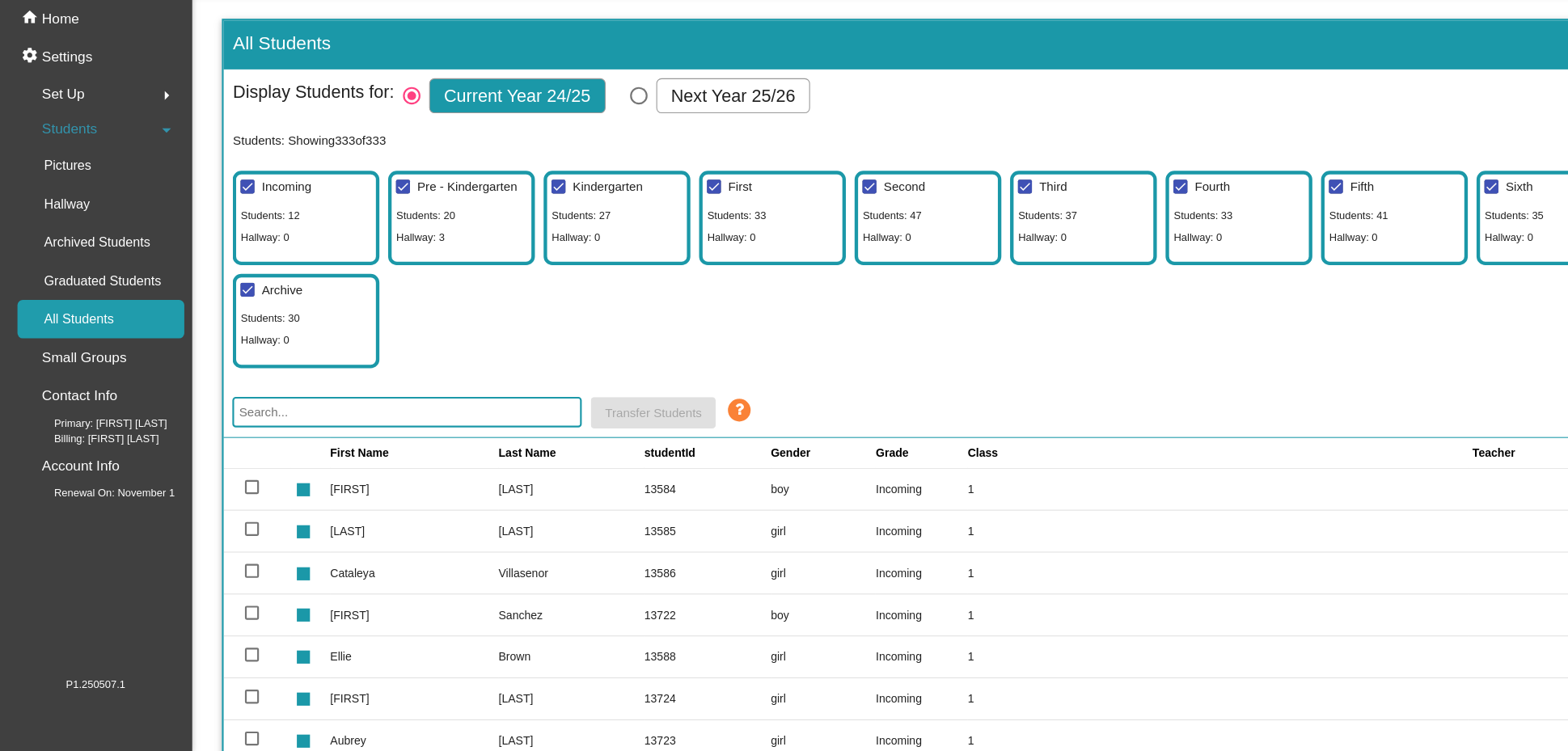 click 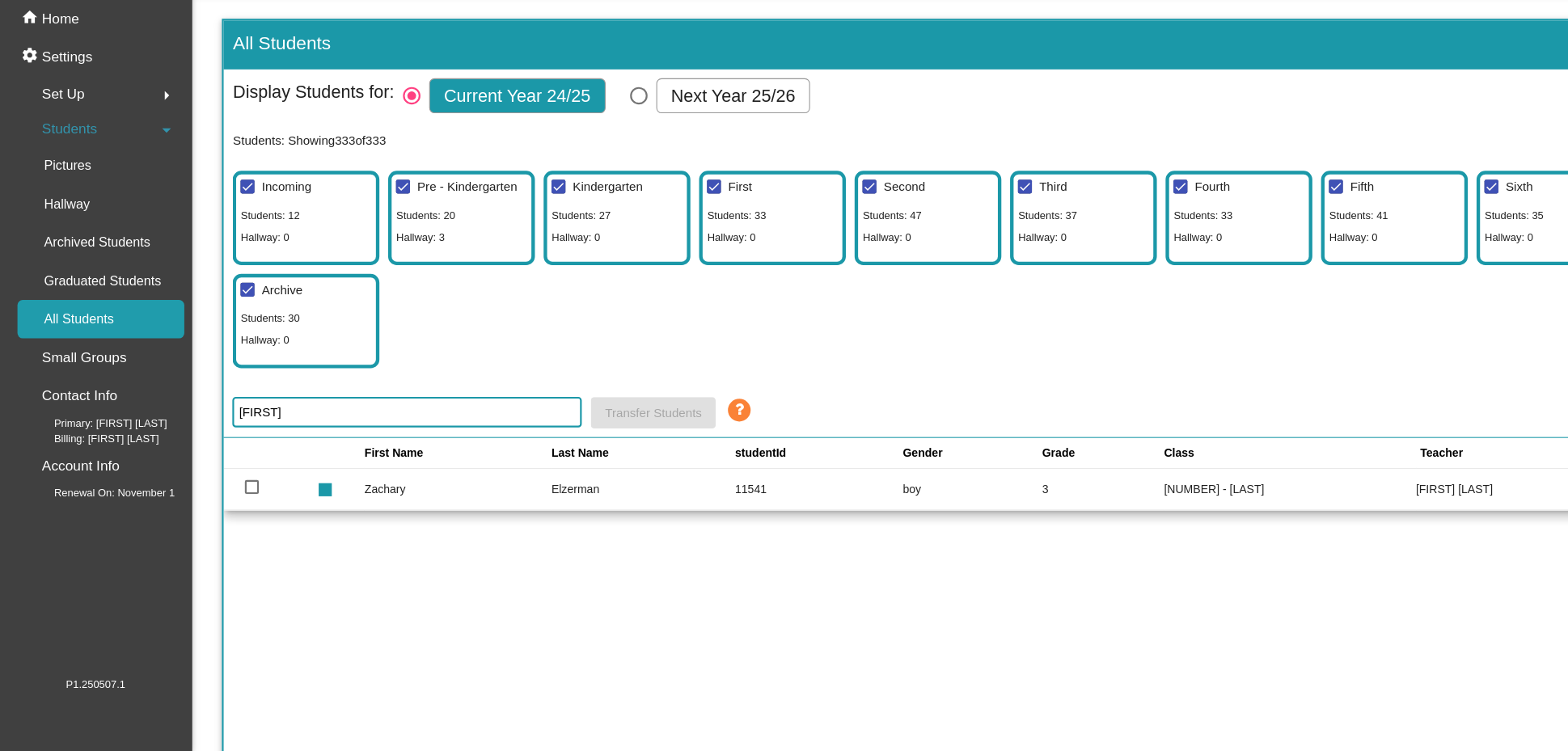 type on "[FIRST]" 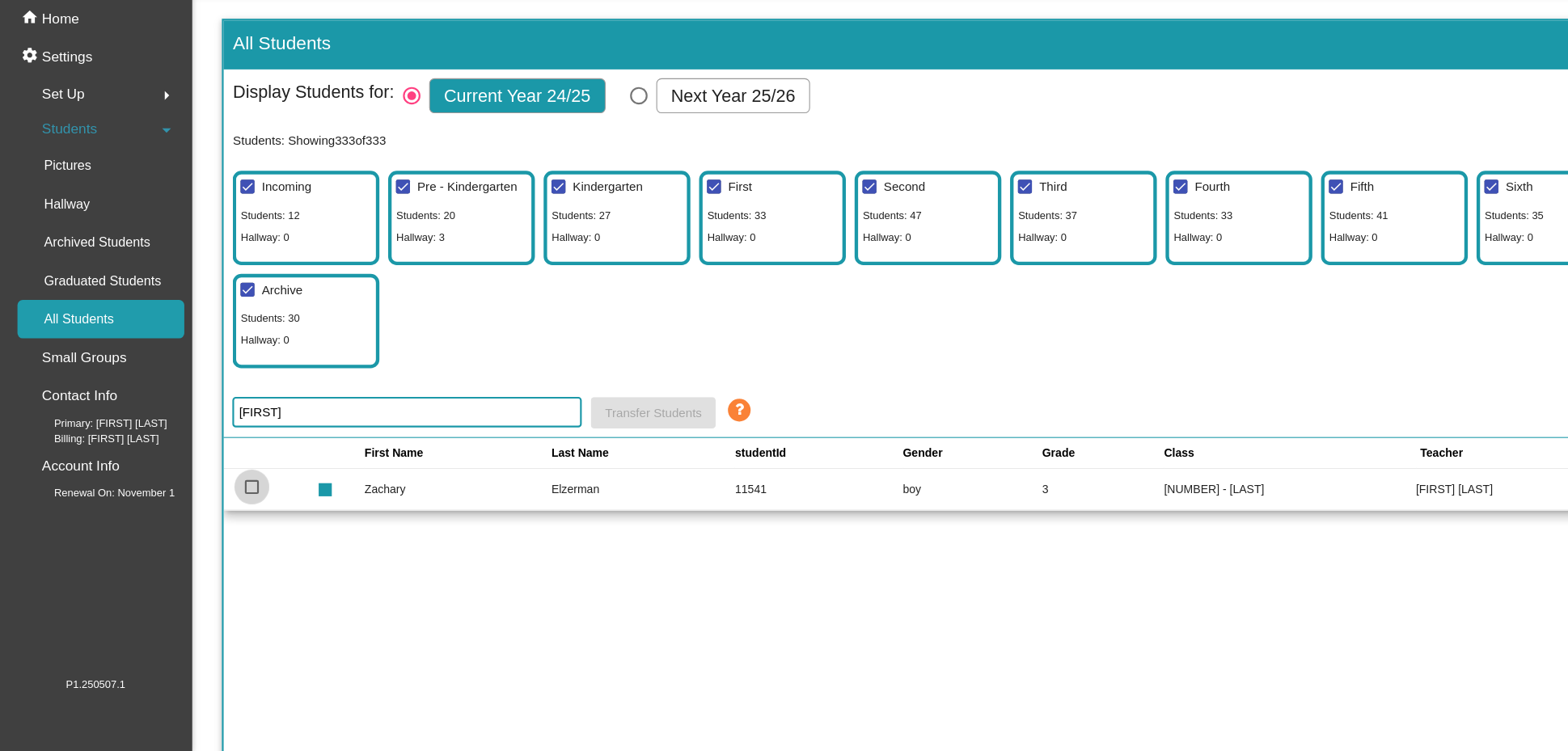 click at bounding box center [233, 506] 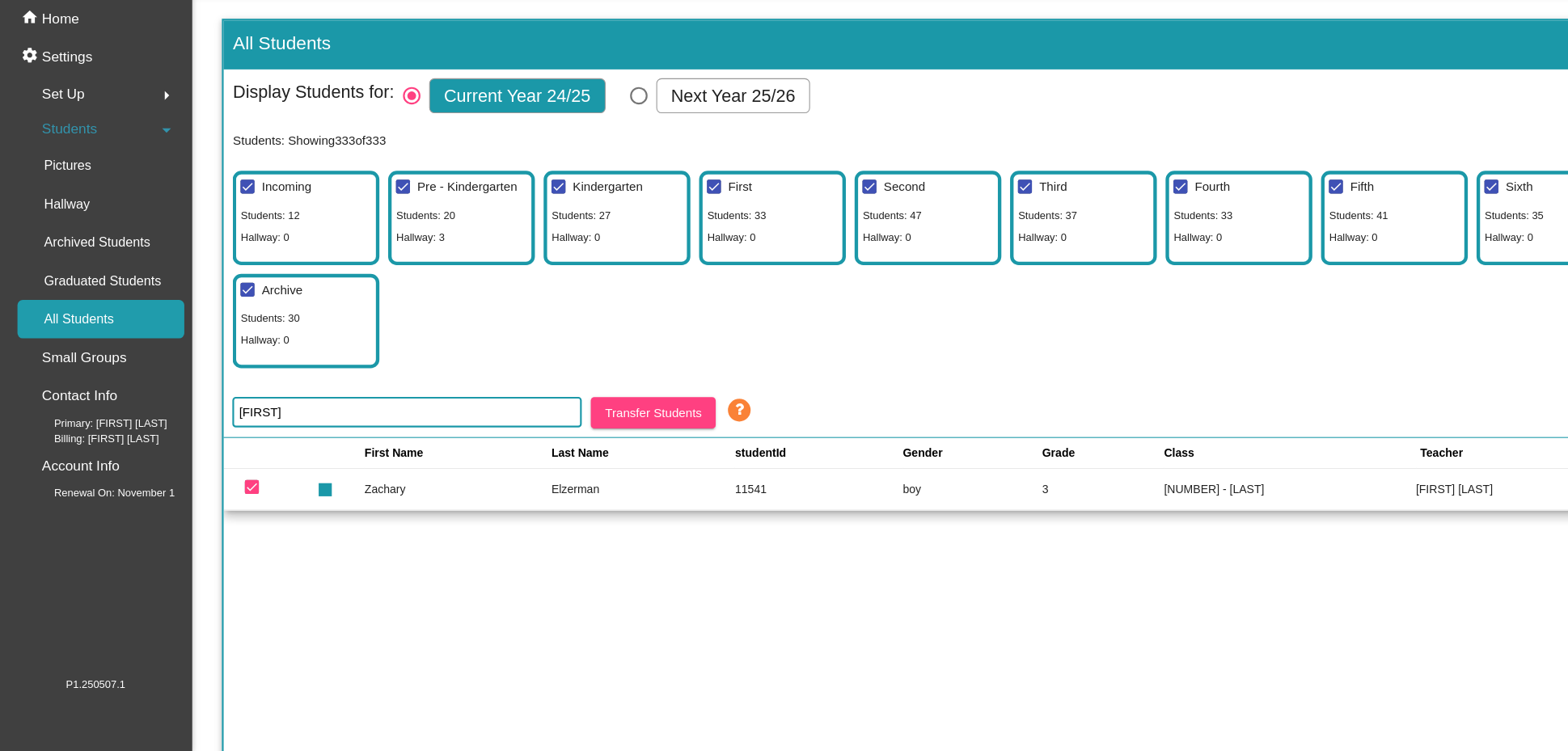 click at bounding box center [233, 506] 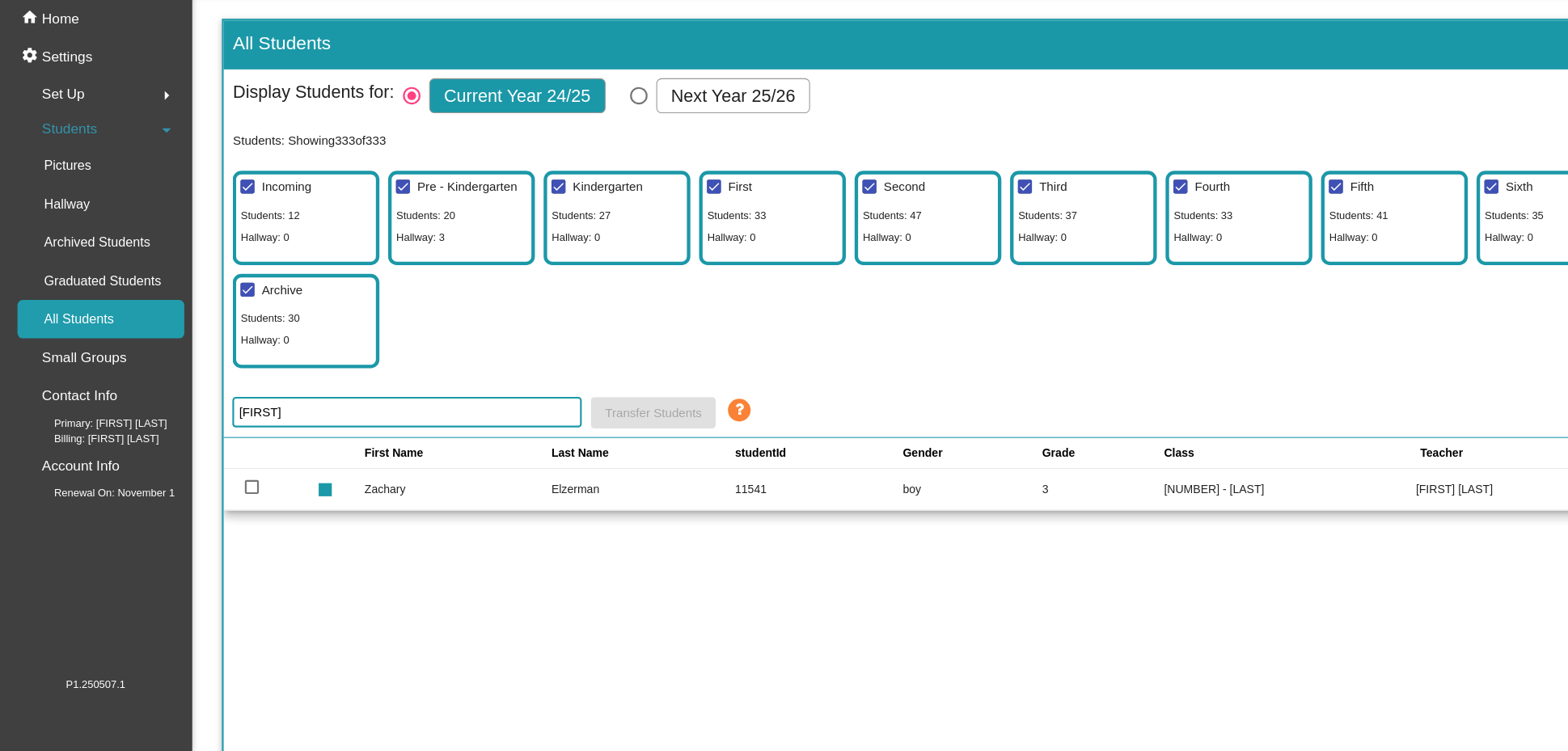 click on "Zachary" 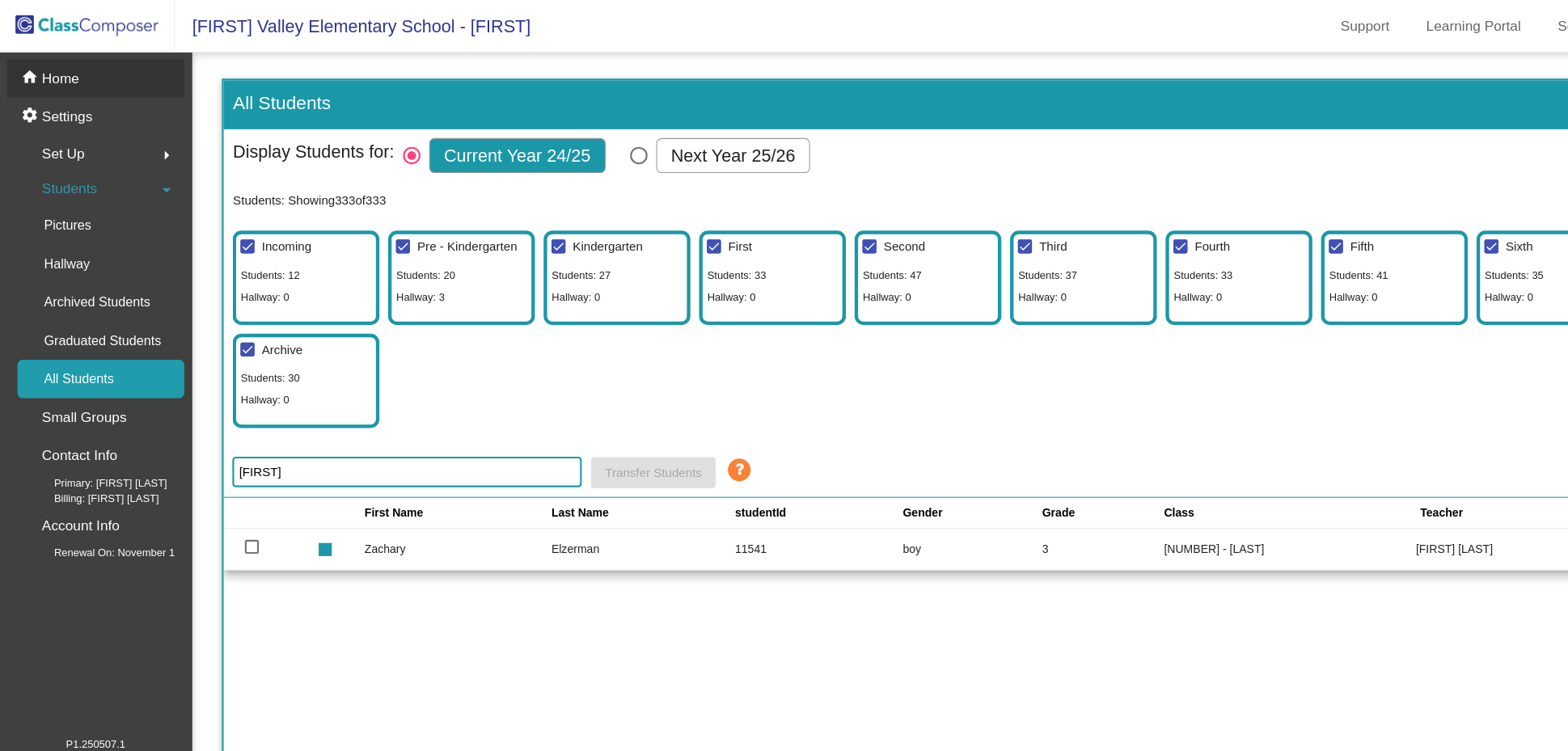 click on "Home" 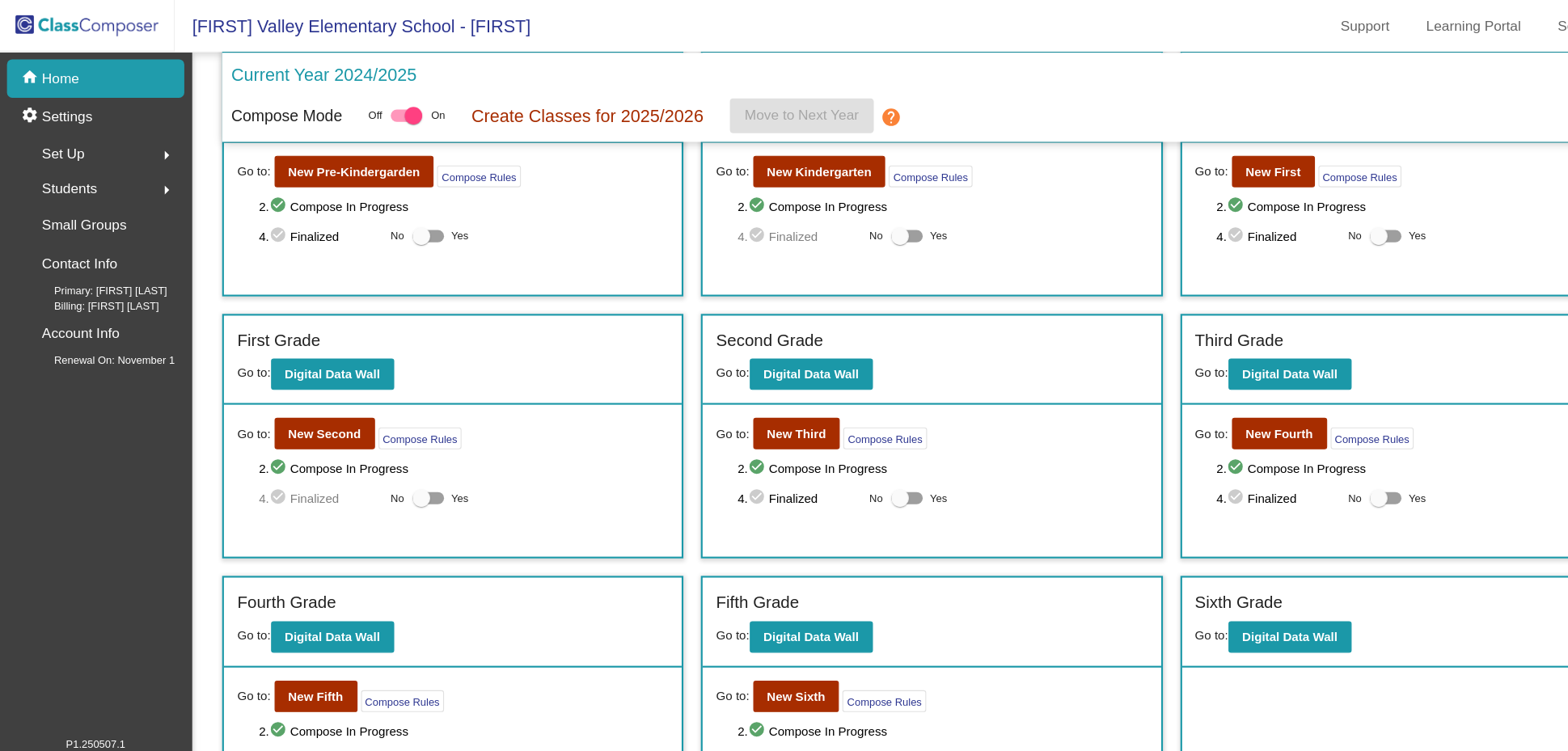 scroll, scrollTop: 99, scrollLeft: 0, axis: vertical 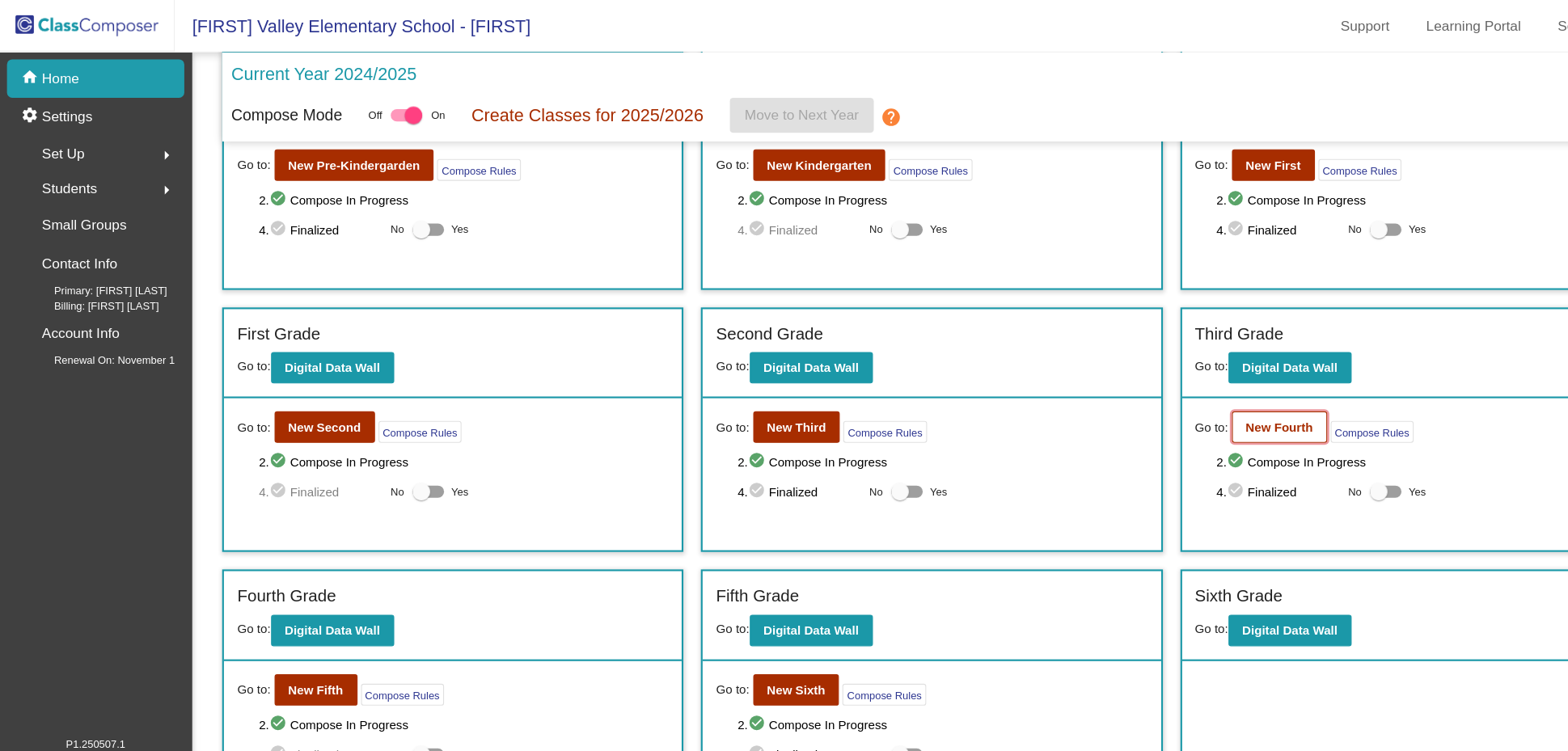 click on "New Fourth" 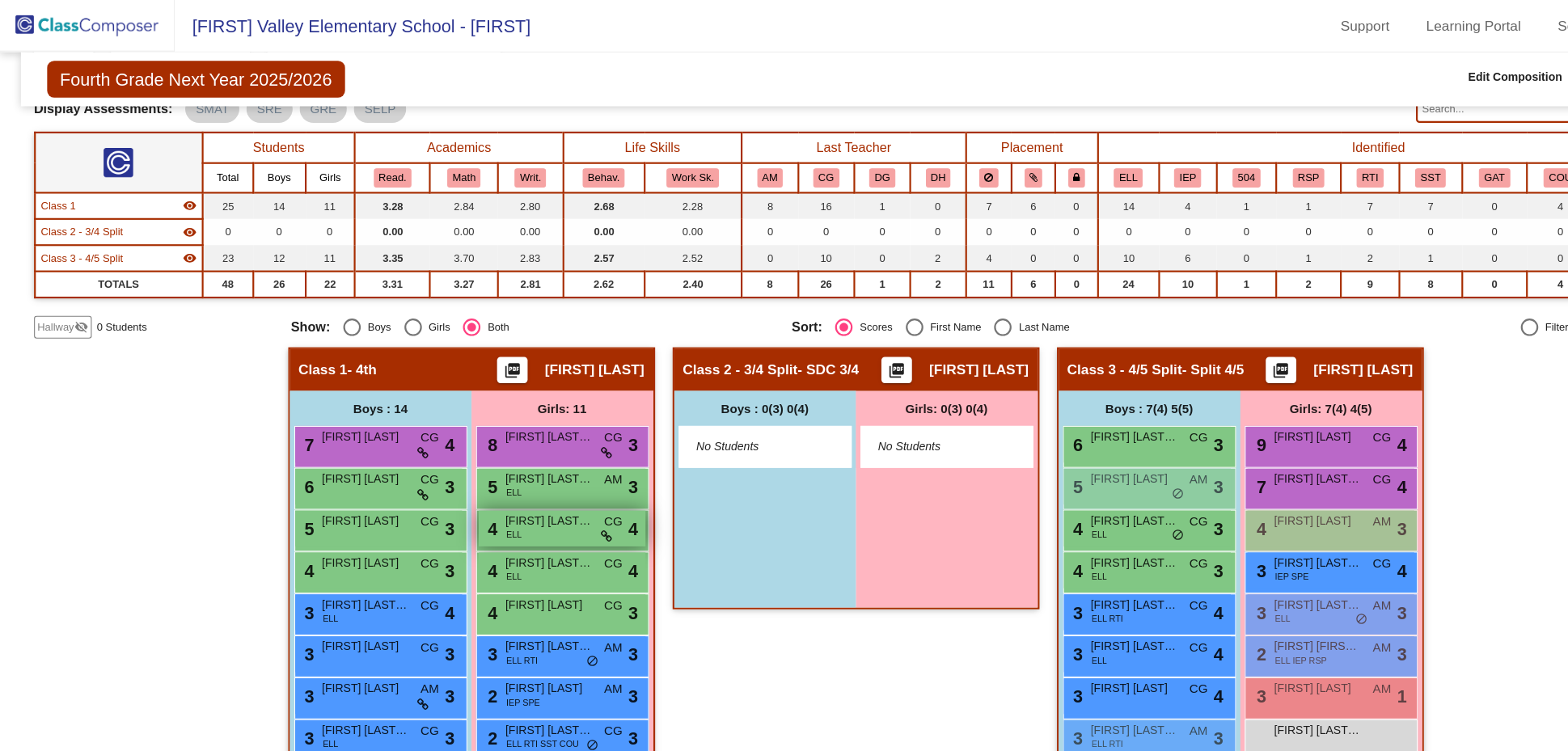 scroll, scrollTop: 105, scrollLeft: 0, axis: vertical 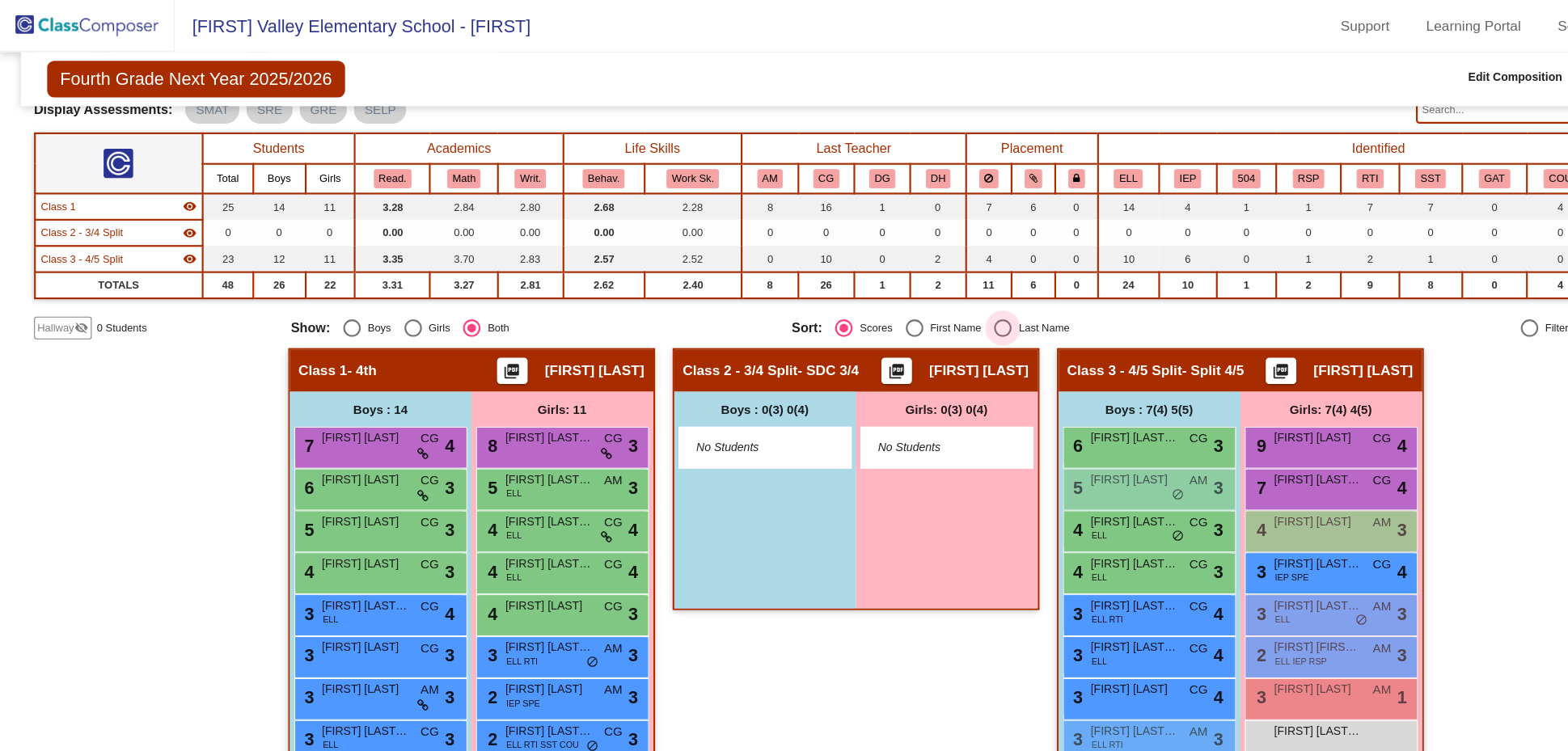 click at bounding box center (928, 304) 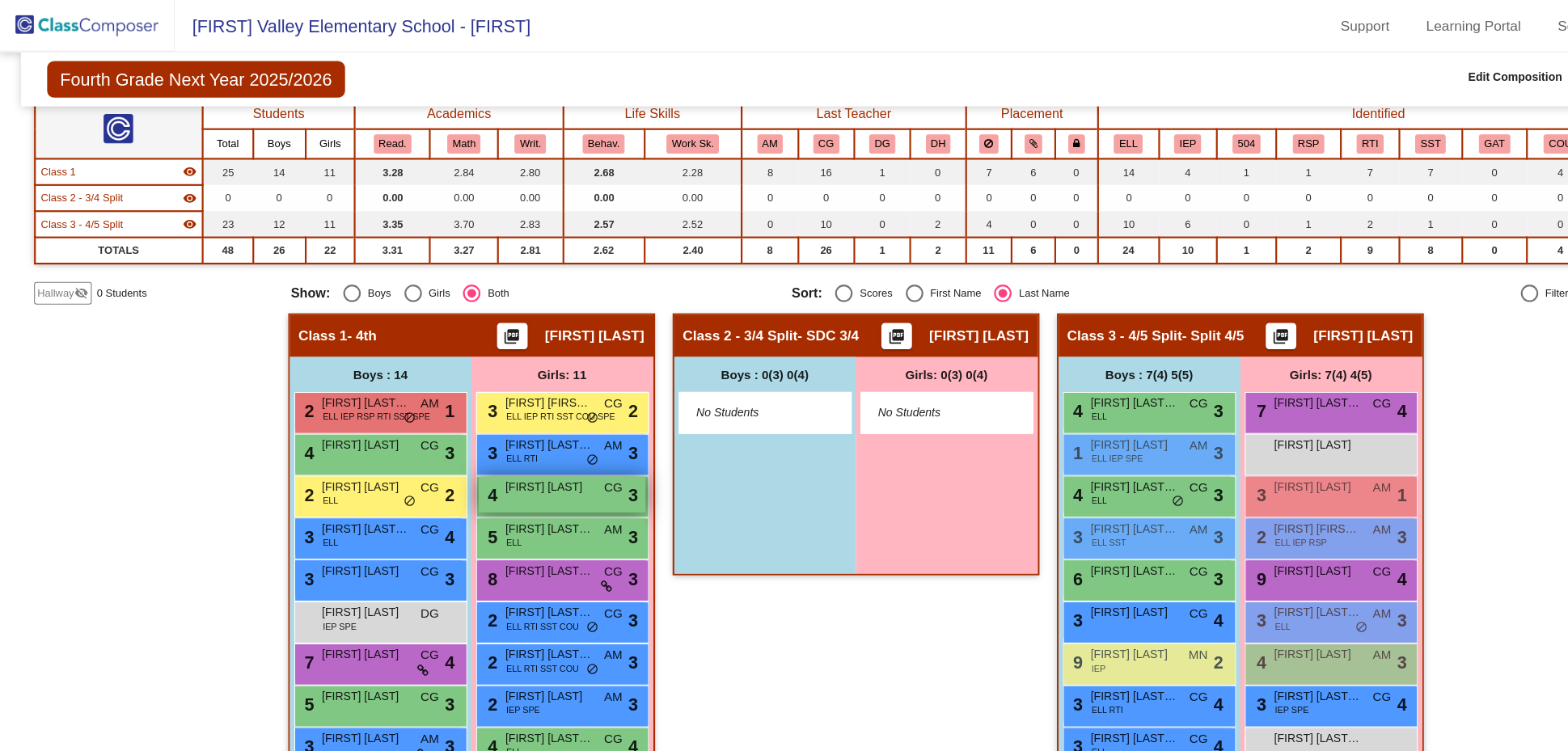 scroll, scrollTop: 151, scrollLeft: 0, axis: vertical 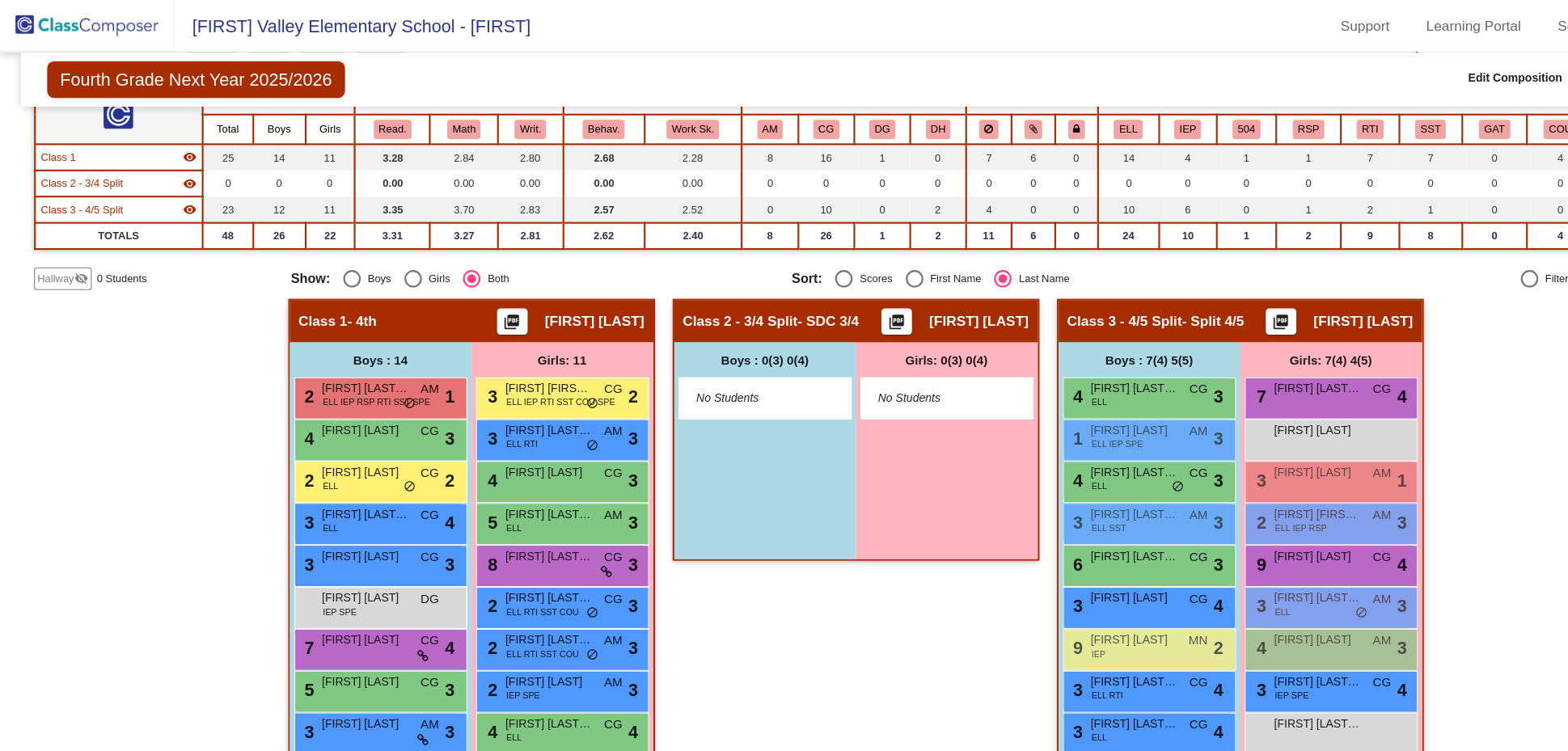 click on "Scores" at bounding box center (807, 258) 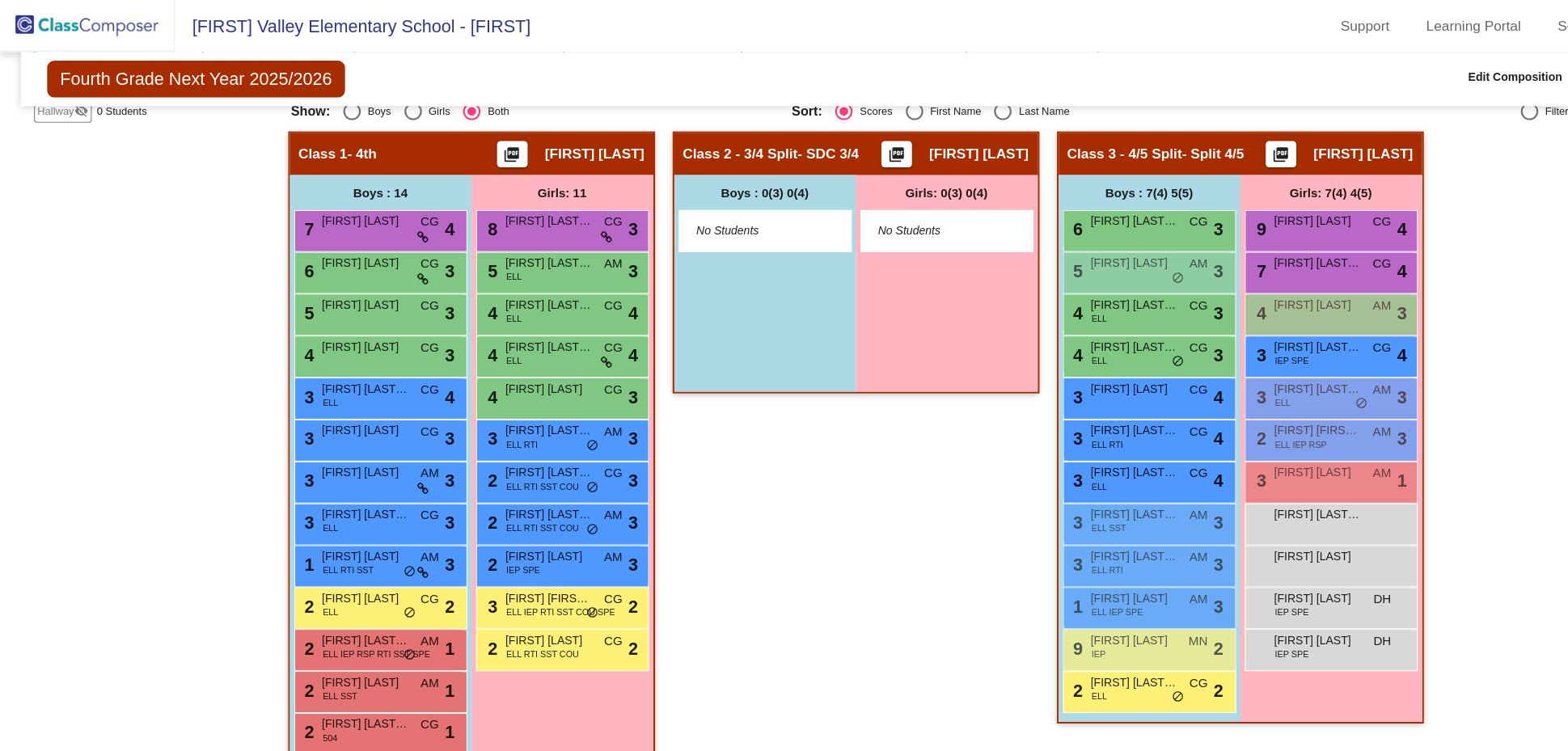 scroll, scrollTop: 317, scrollLeft: 0, axis: vertical 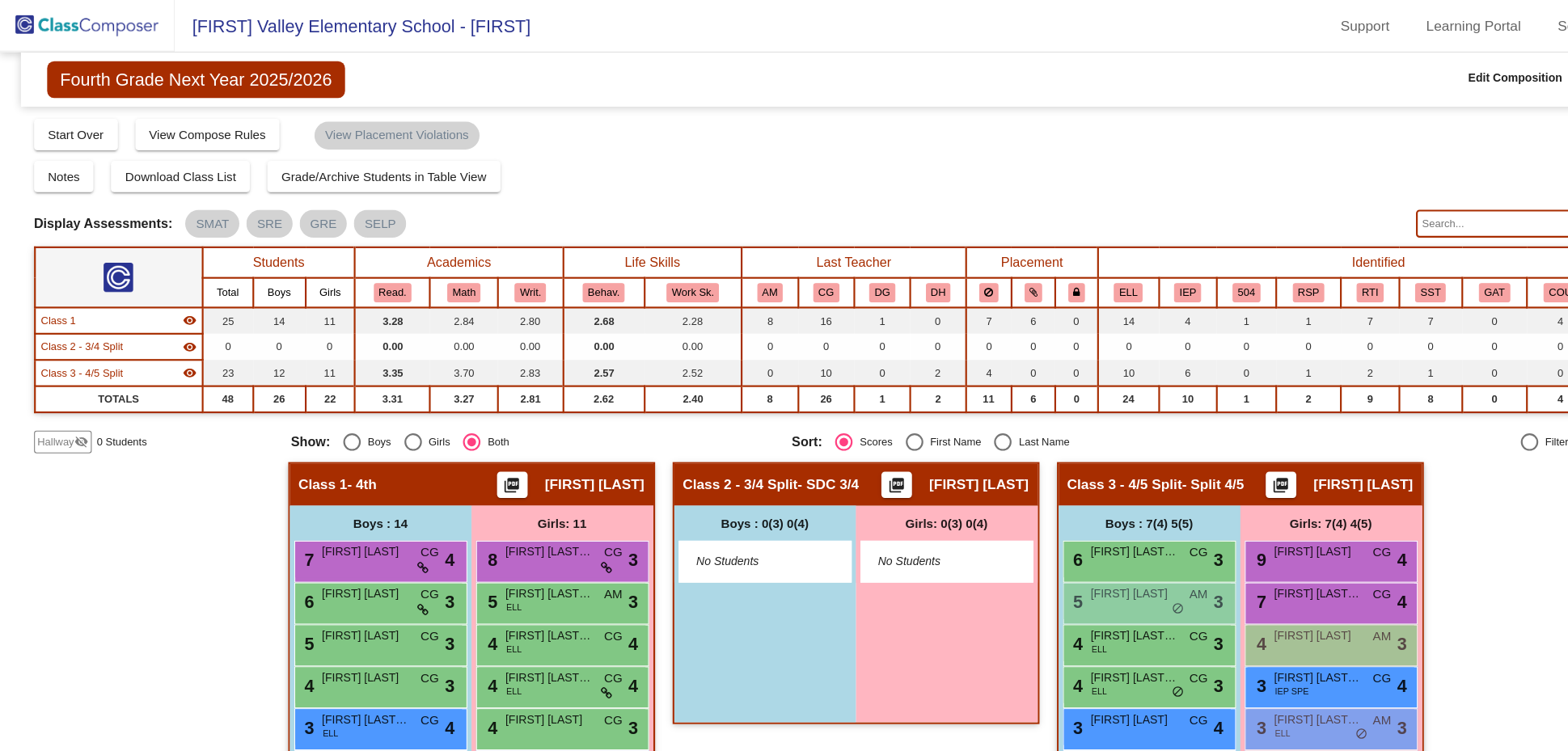 click 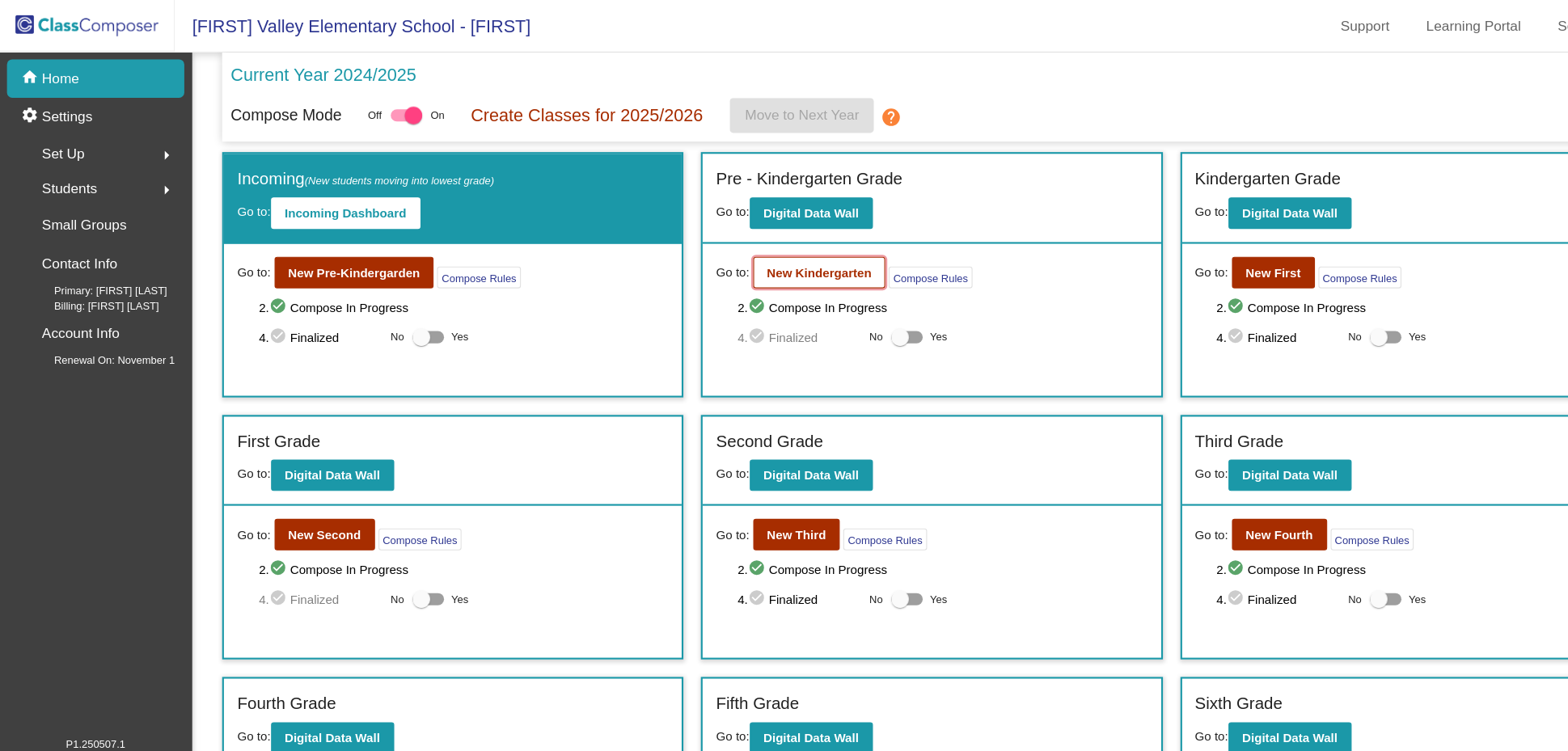 click on "New Kindergarten" 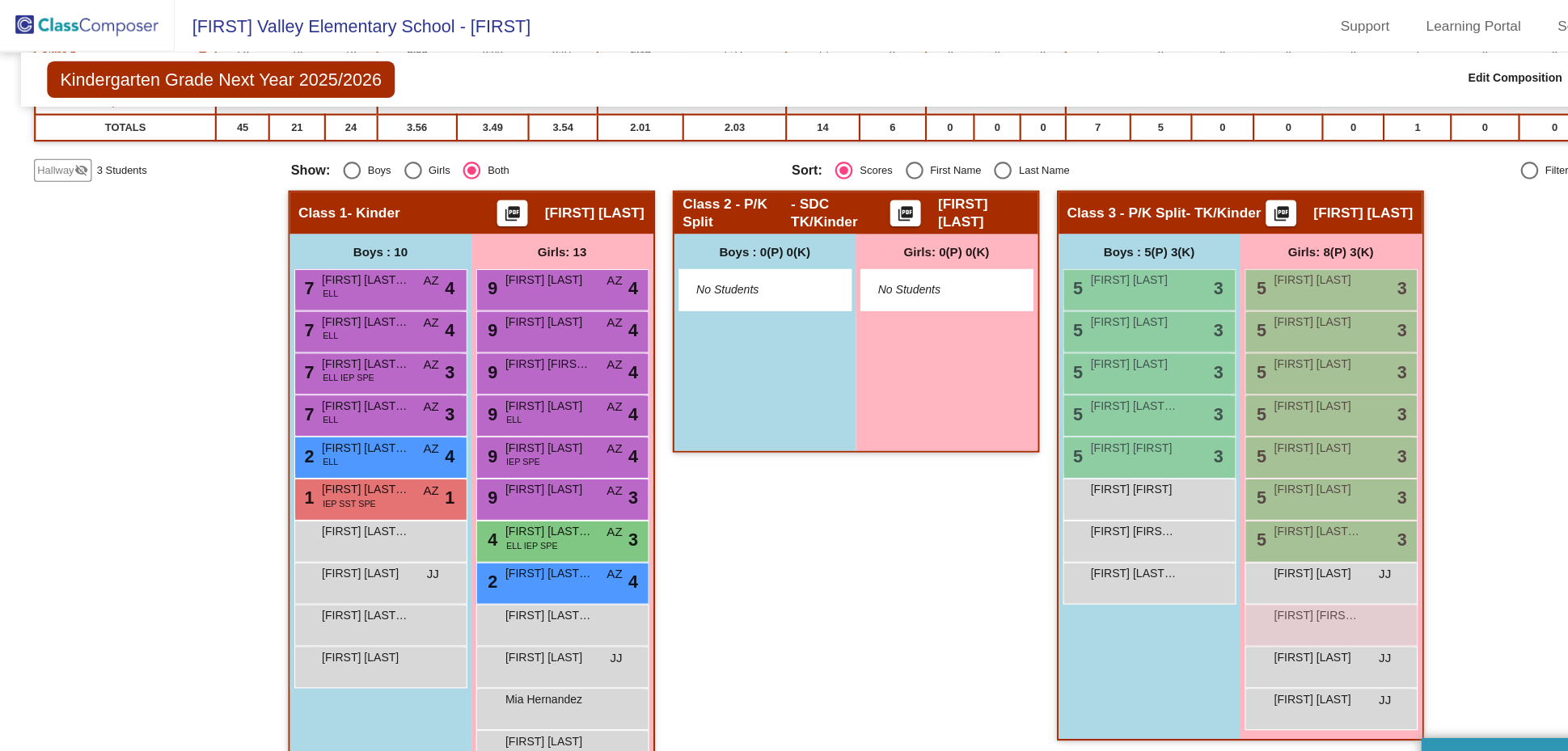 scroll, scrollTop: 278, scrollLeft: 0, axis: vertical 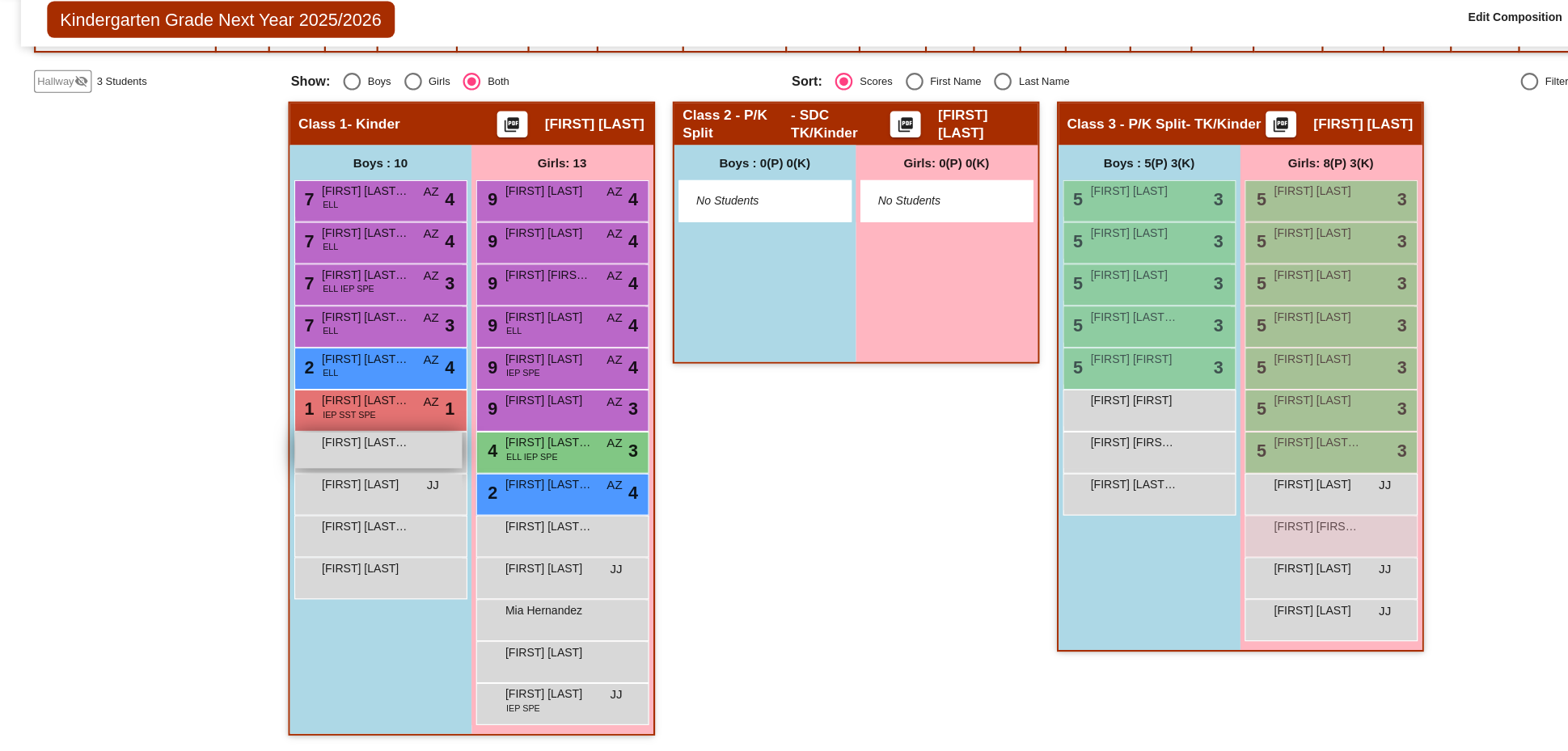 click on "[FIRST] [LAST] [LAST]" at bounding box center [350, 472] 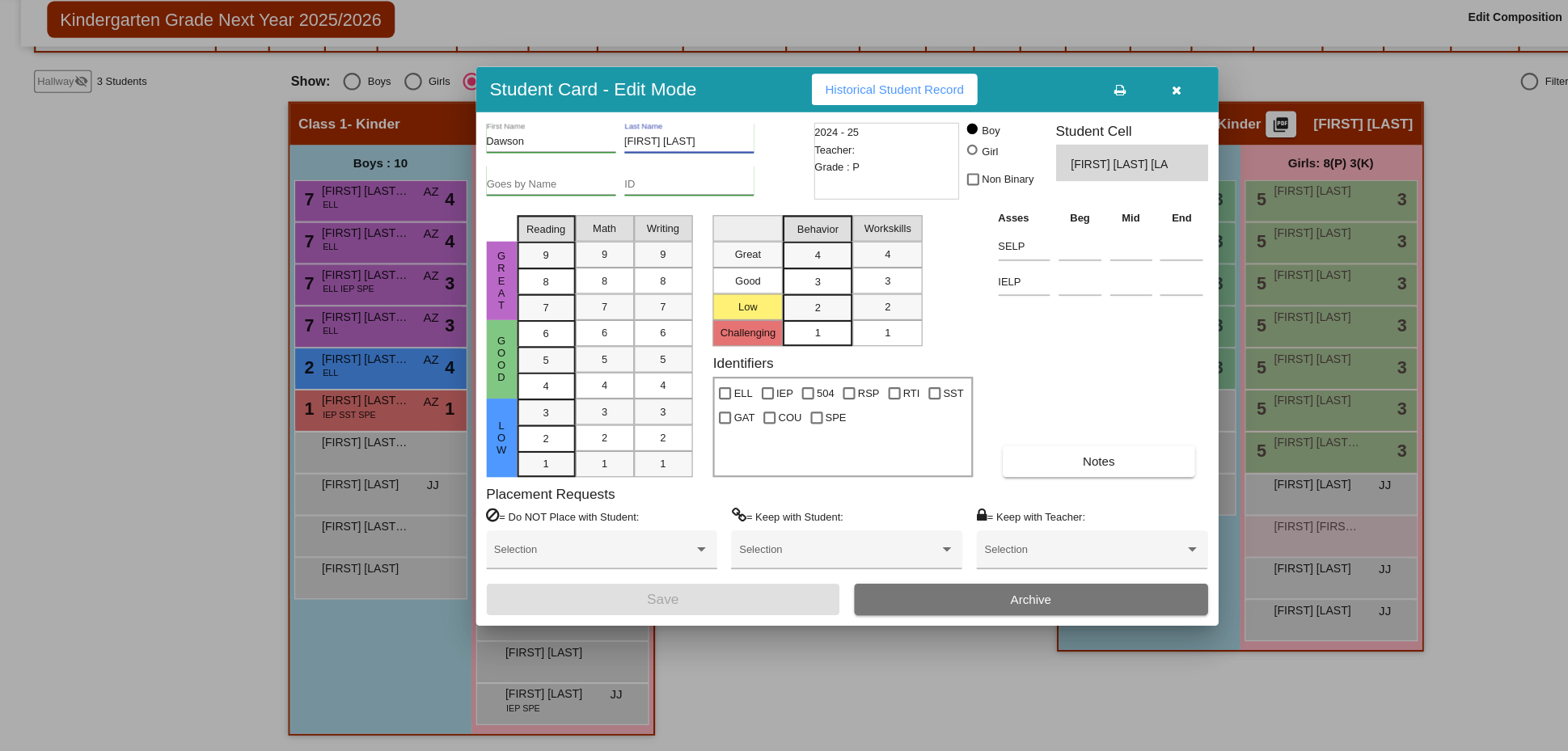 click on "[FIRST] [LAST]" at bounding box center (638, 187) 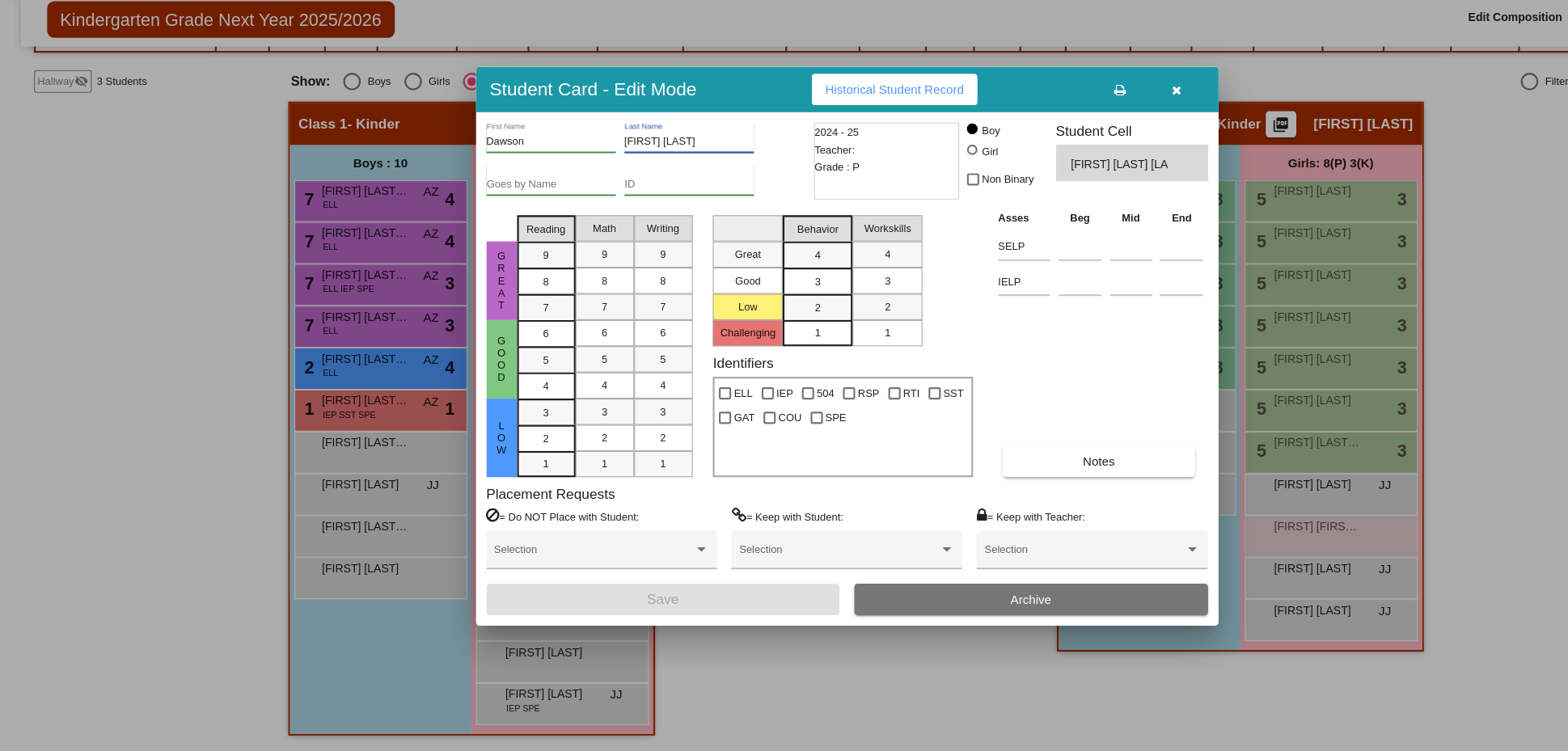 click at bounding box center (1088, 139) 